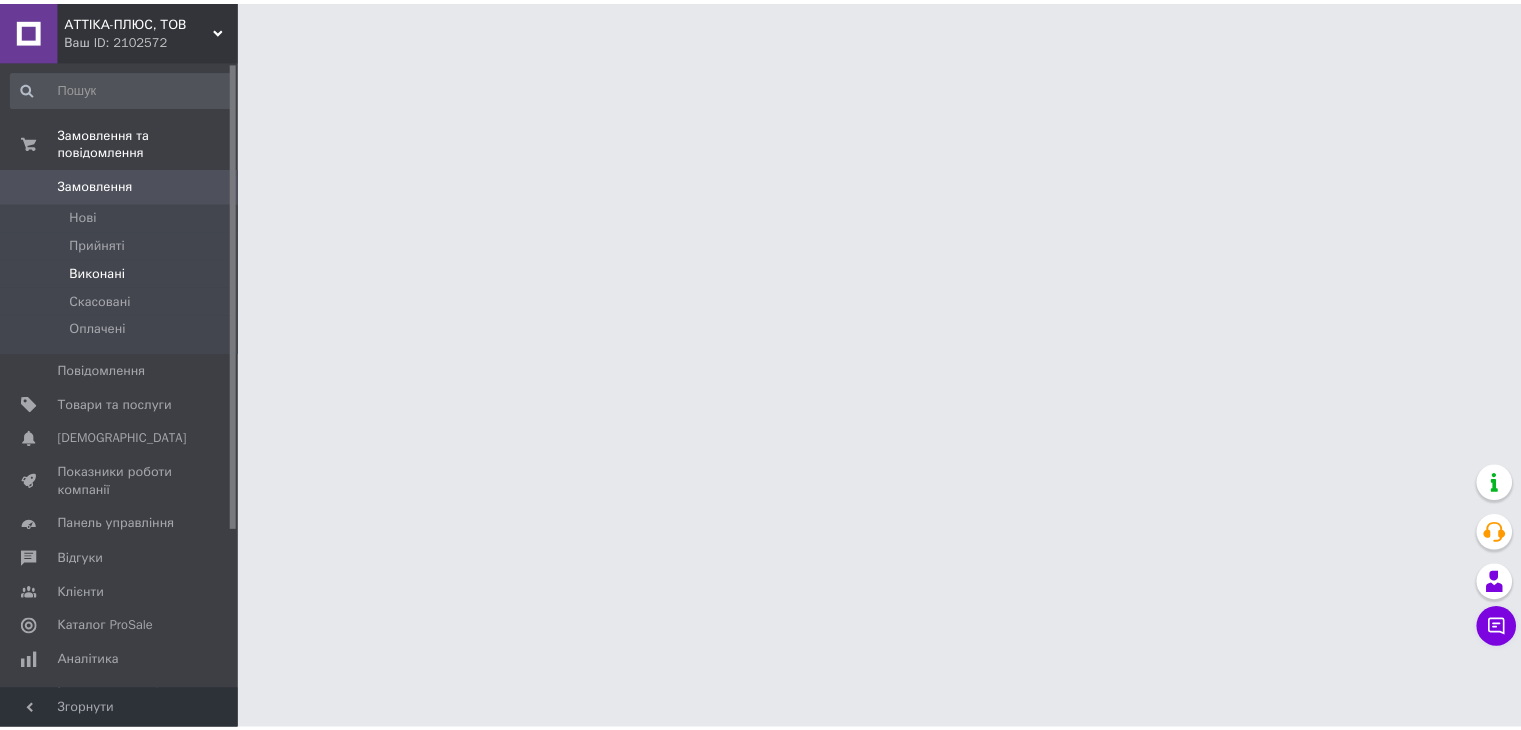 scroll, scrollTop: 0, scrollLeft: 0, axis: both 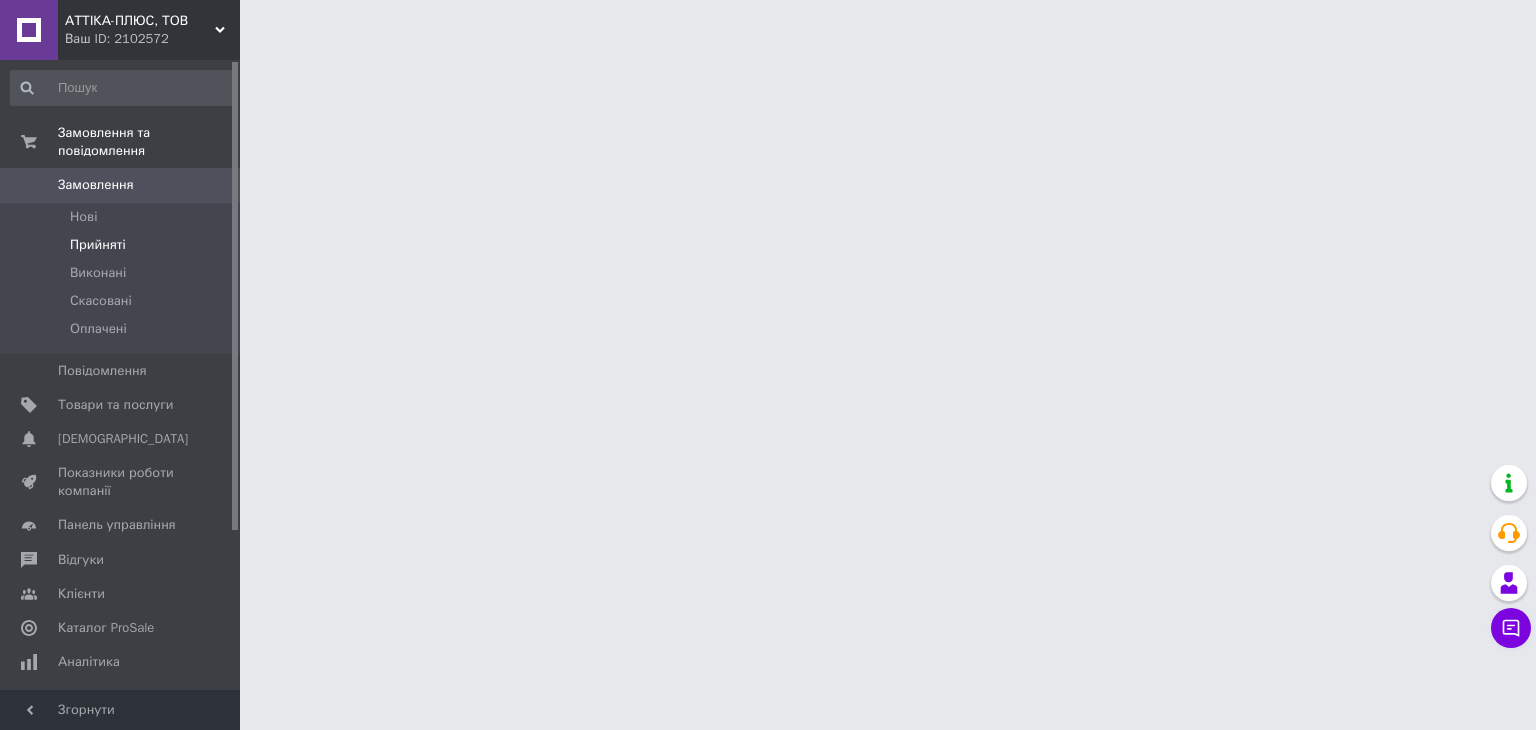 click on "Прийняті" at bounding box center [98, 245] 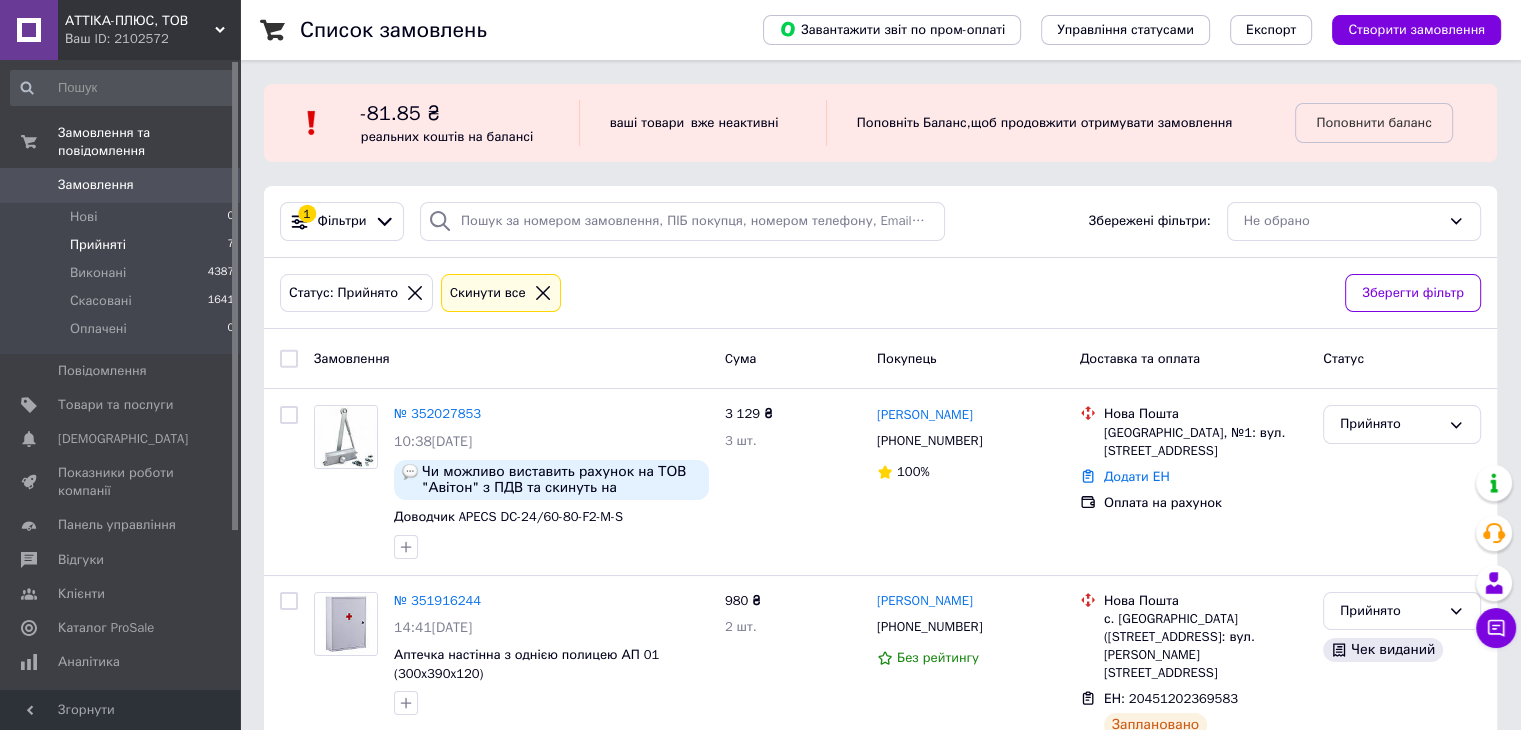 click on "Прийняті" at bounding box center [98, 245] 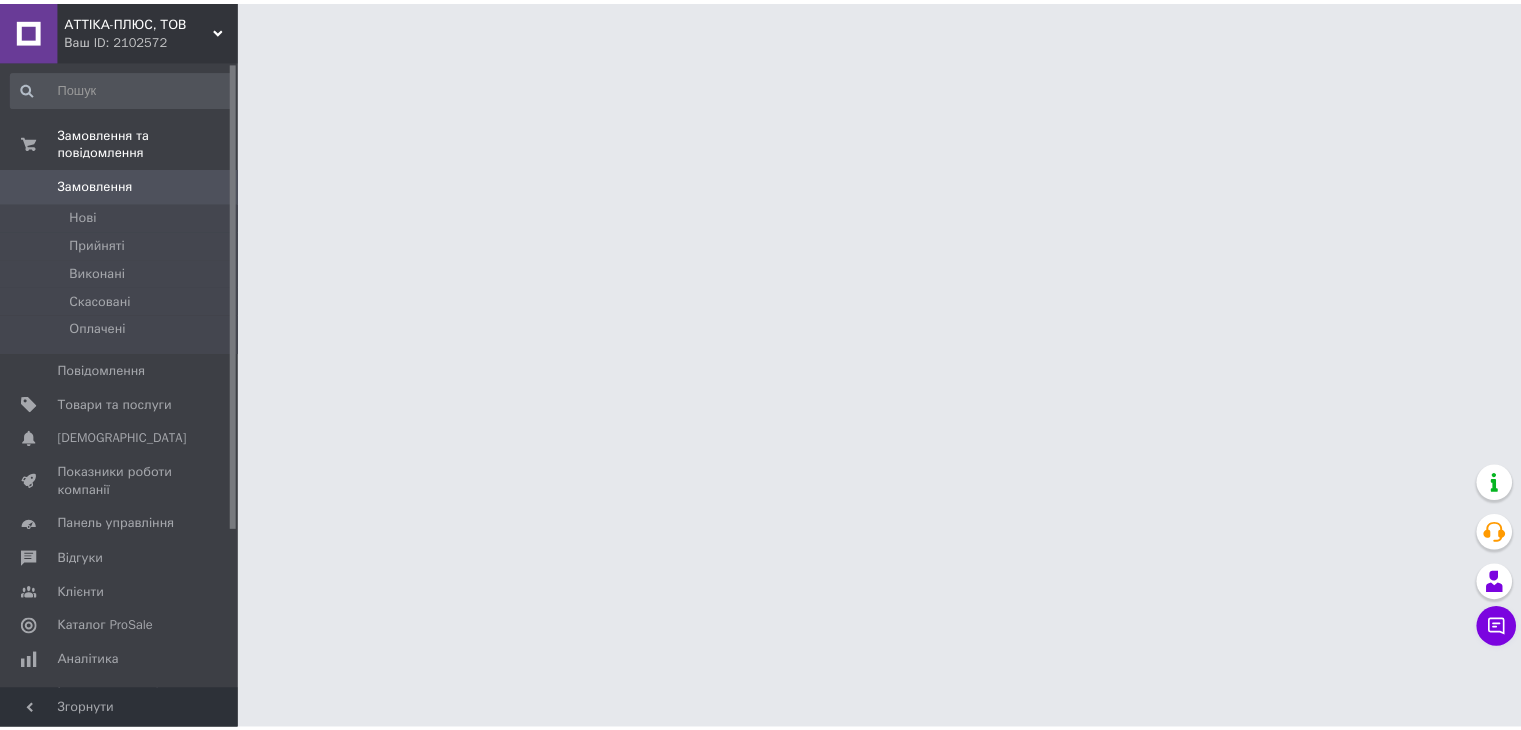 scroll, scrollTop: 0, scrollLeft: 0, axis: both 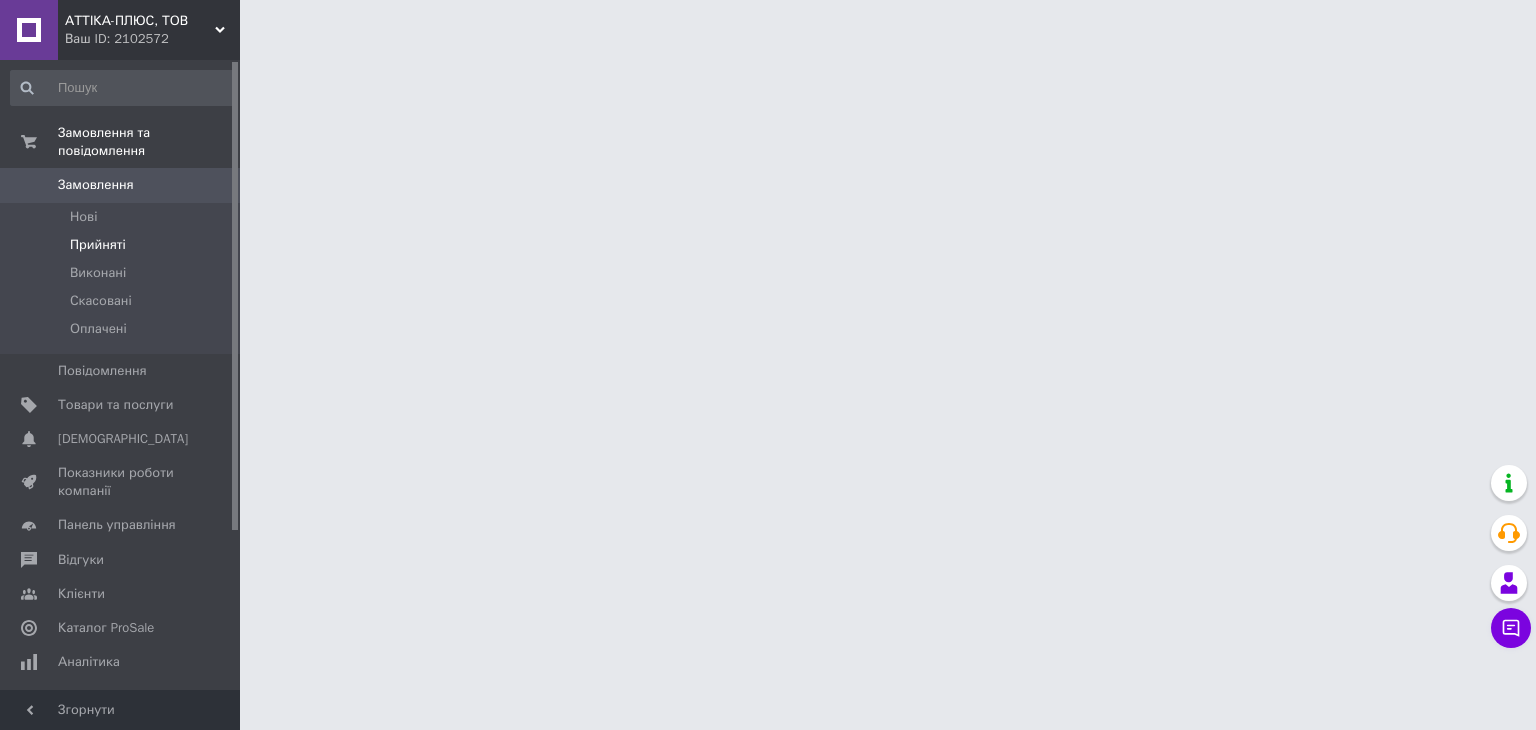 click on "Прийняті" at bounding box center (98, 245) 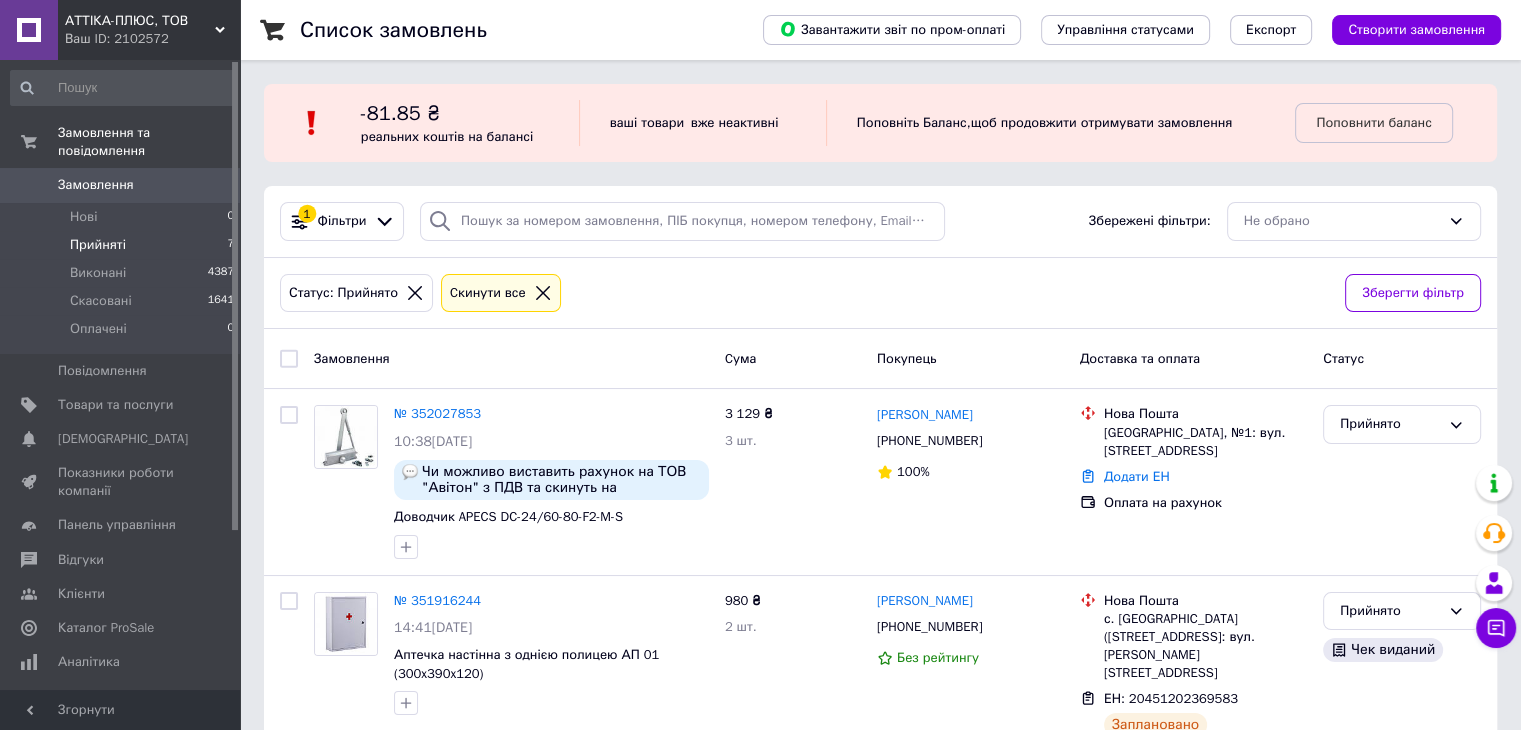 click on "Прийняті" at bounding box center (98, 245) 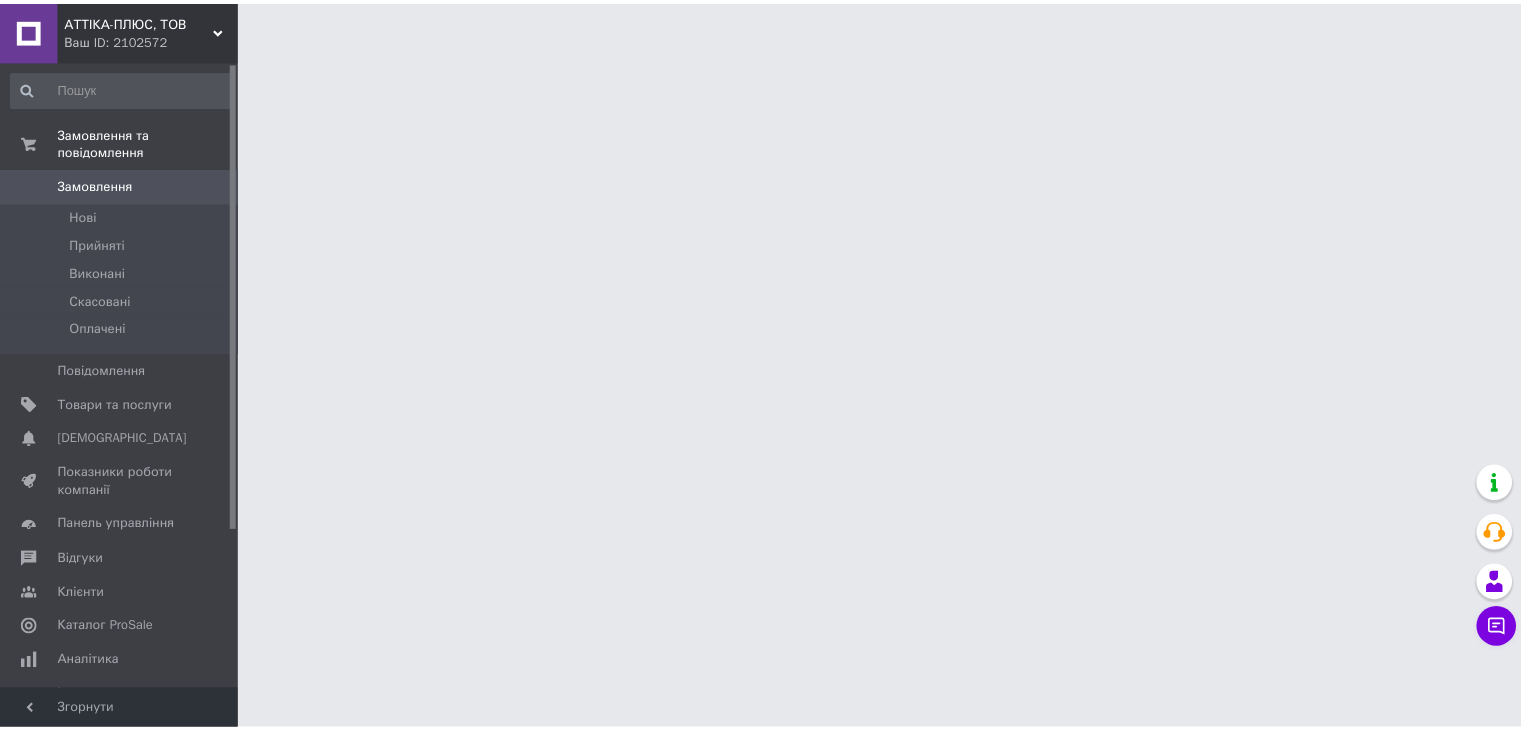 scroll, scrollTop: 0, scrollLeft: 0, axis: both 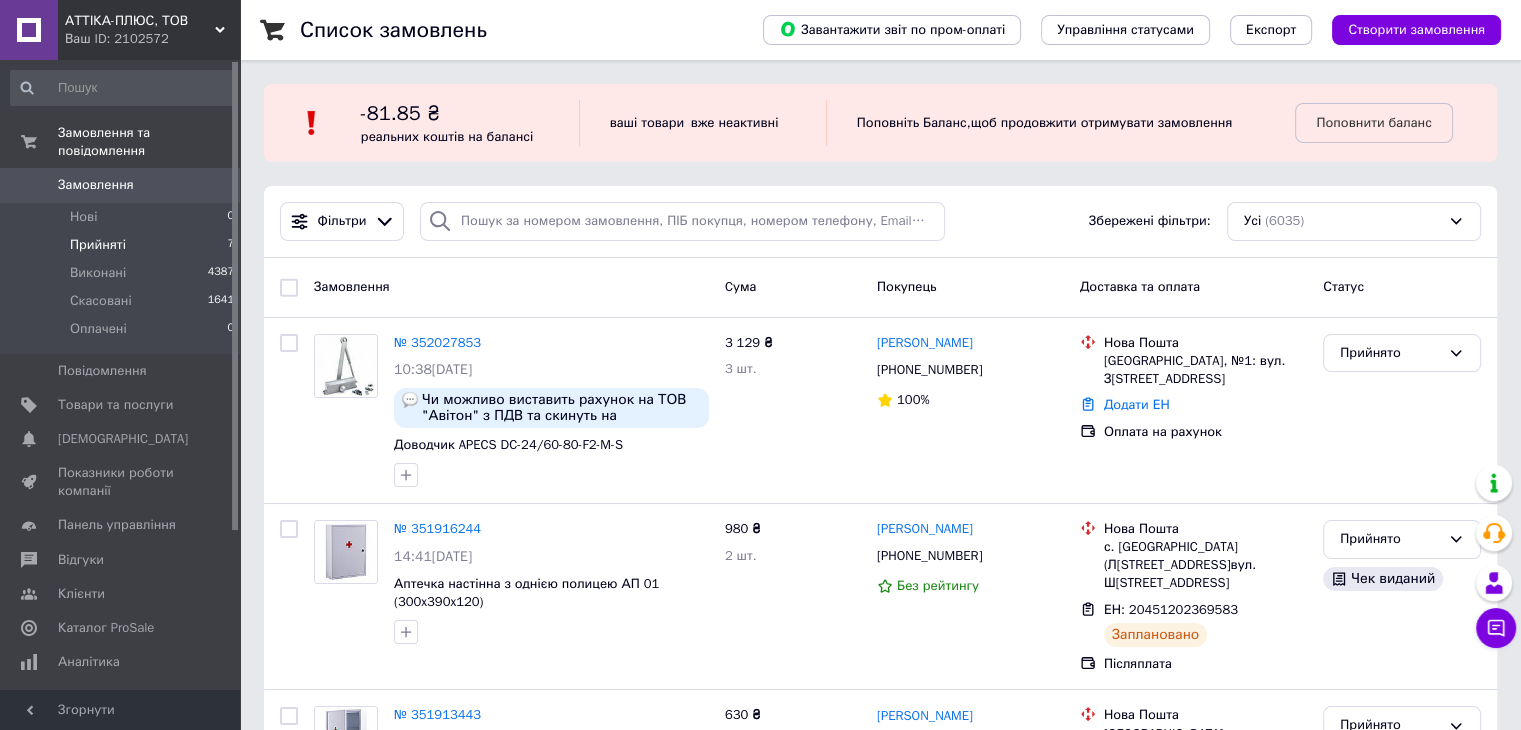 click on "Прийняті 7" at bounding box center [123, 245] 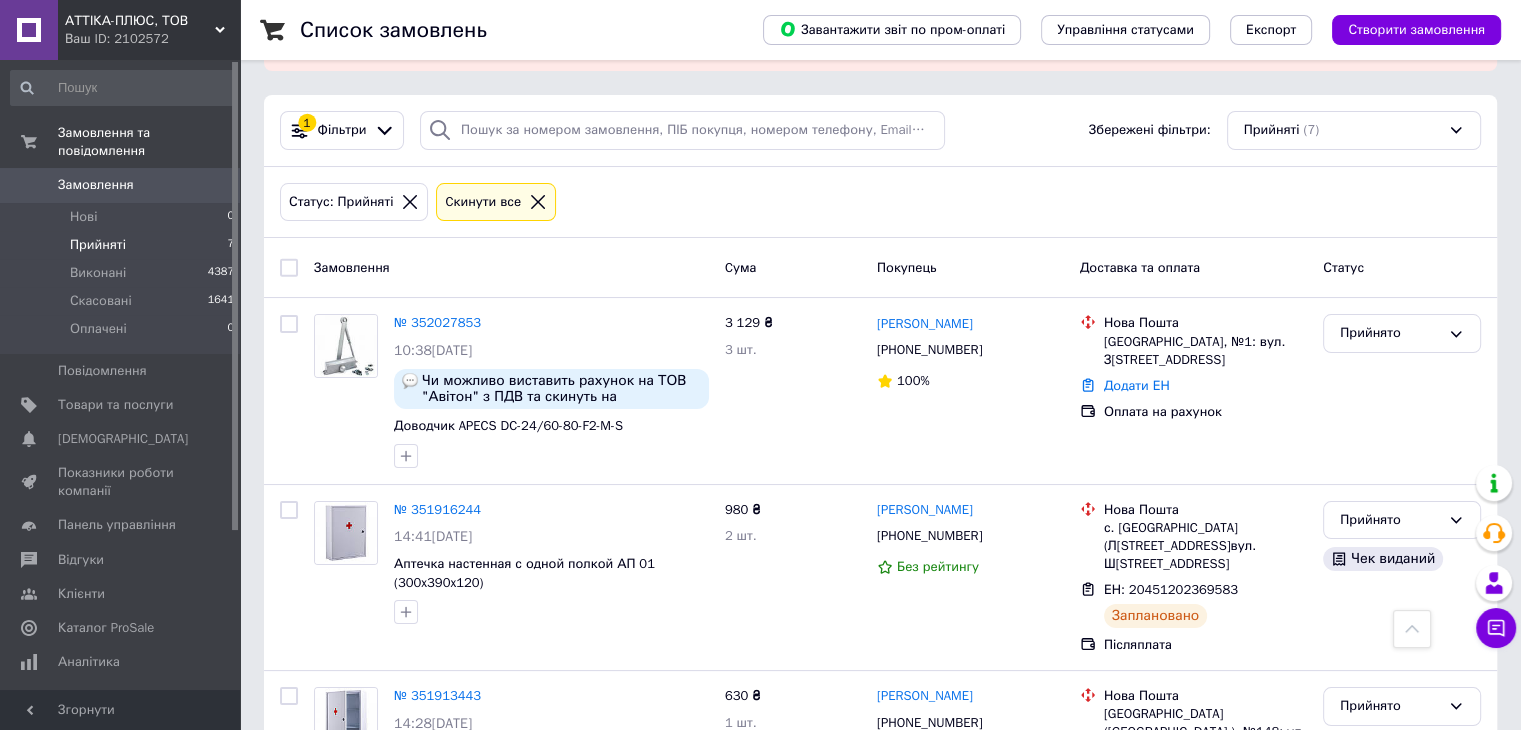 scroll, scrollTop: 28, scrollLeft: 0, axis: vertical 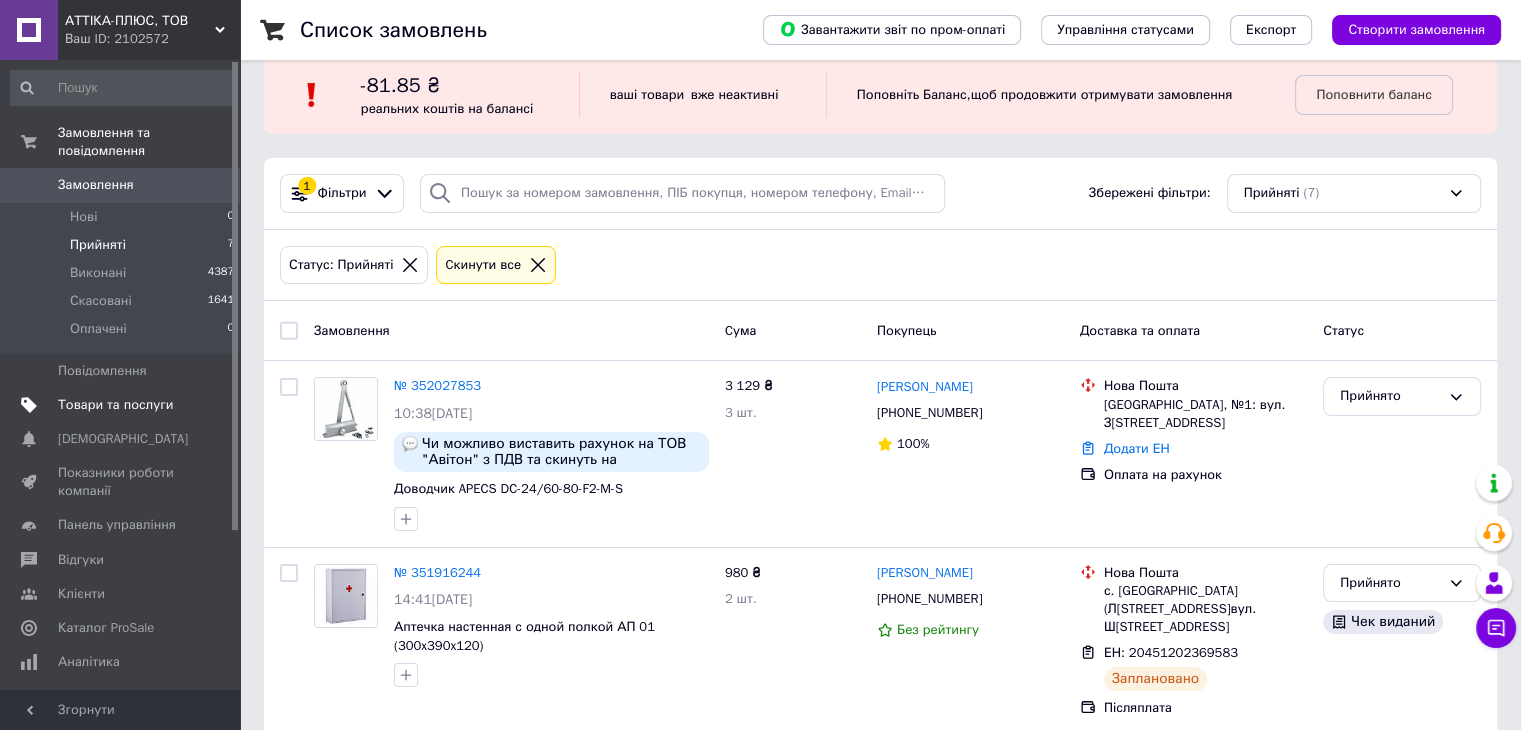 click on "Товари та послуги" at bounding box center (115, 405) 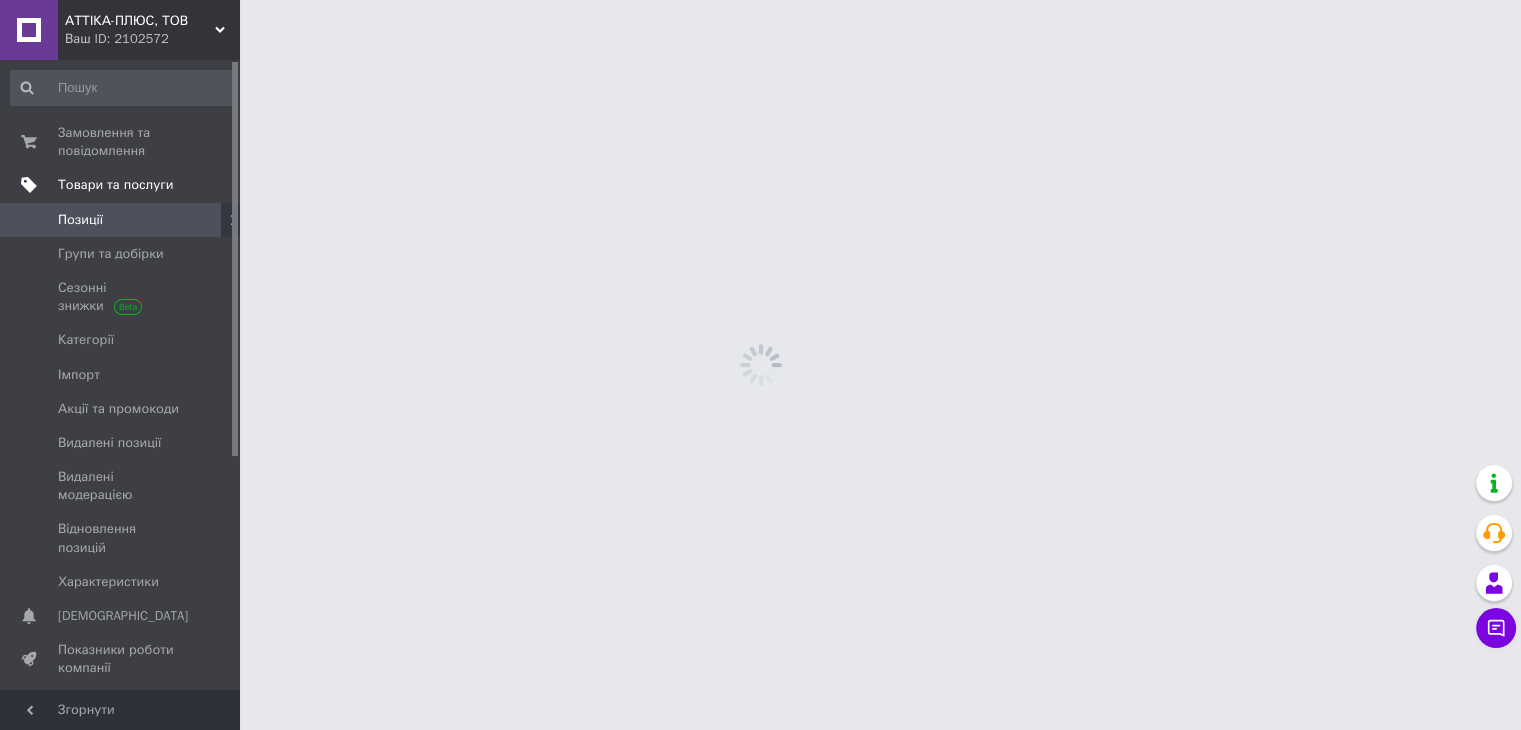 scroll, scrollTop: 0, scrollLeft: 0, axis: both 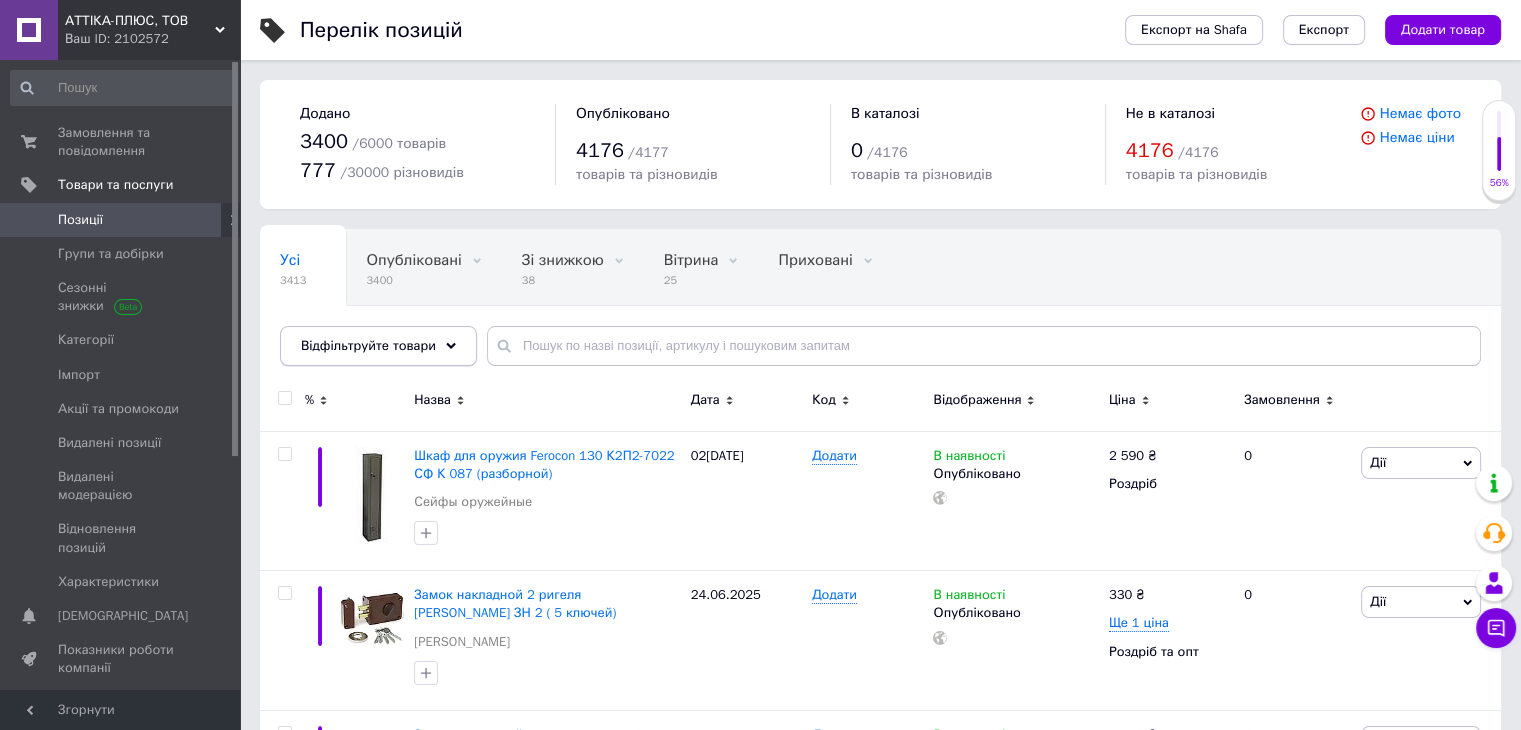 click on "Відфільтруйте товари" at bounding box center [368, 345] 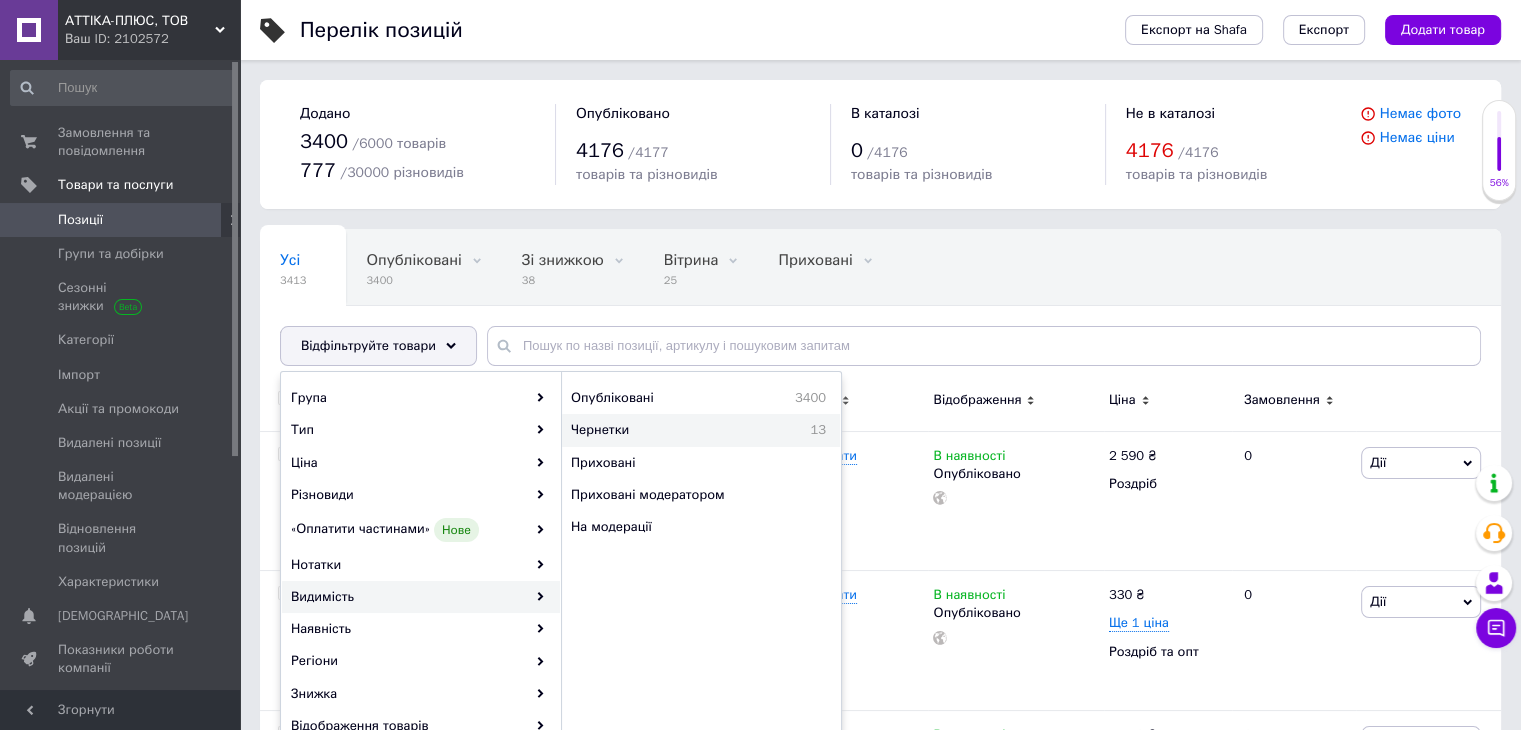 click on "Чернетки" at bounding box center (659, 430) 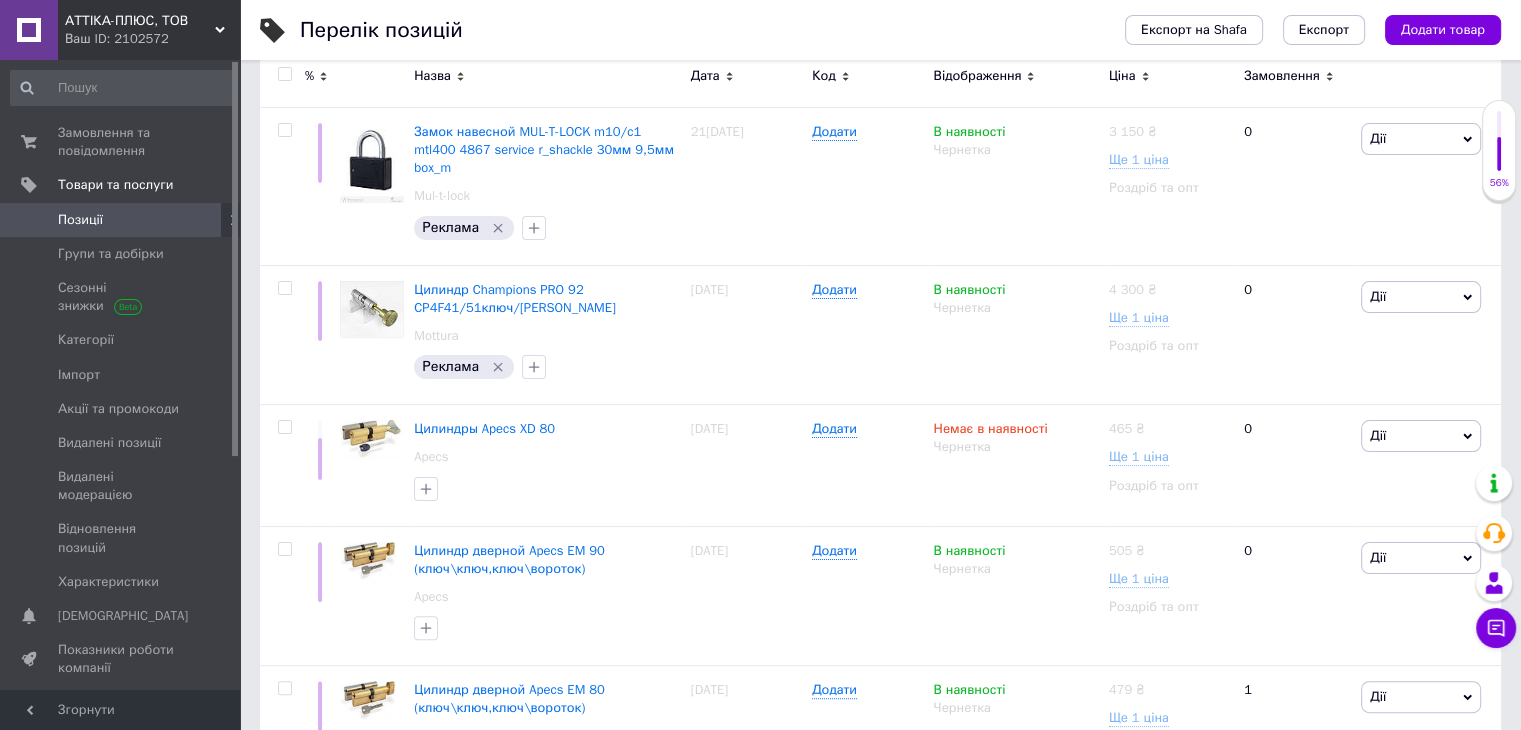 scroll, scrollTop: 367, scrollLeft: 0, axis: vertical 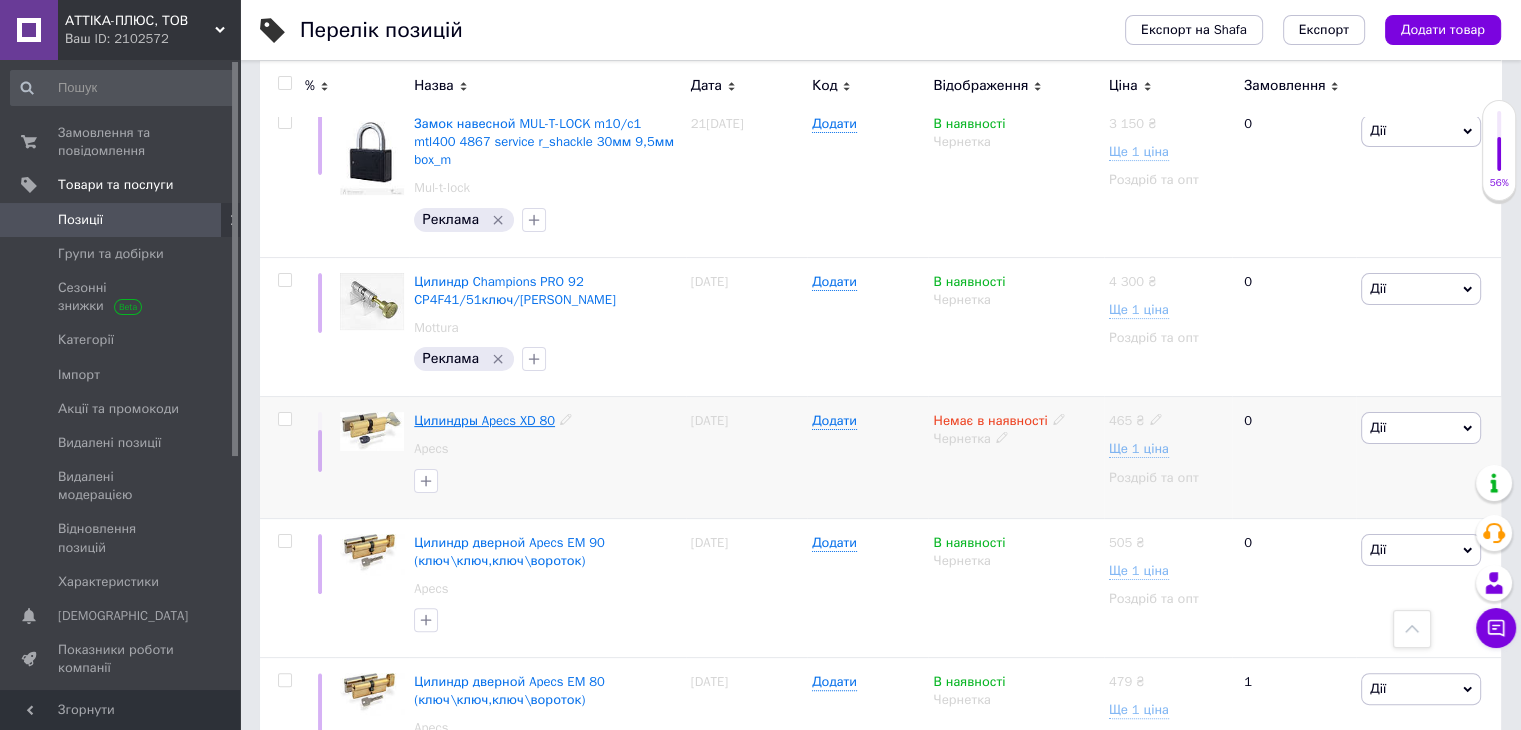 click on "Цилиндры Apecs XD 80" at bounding box center (484, 420) 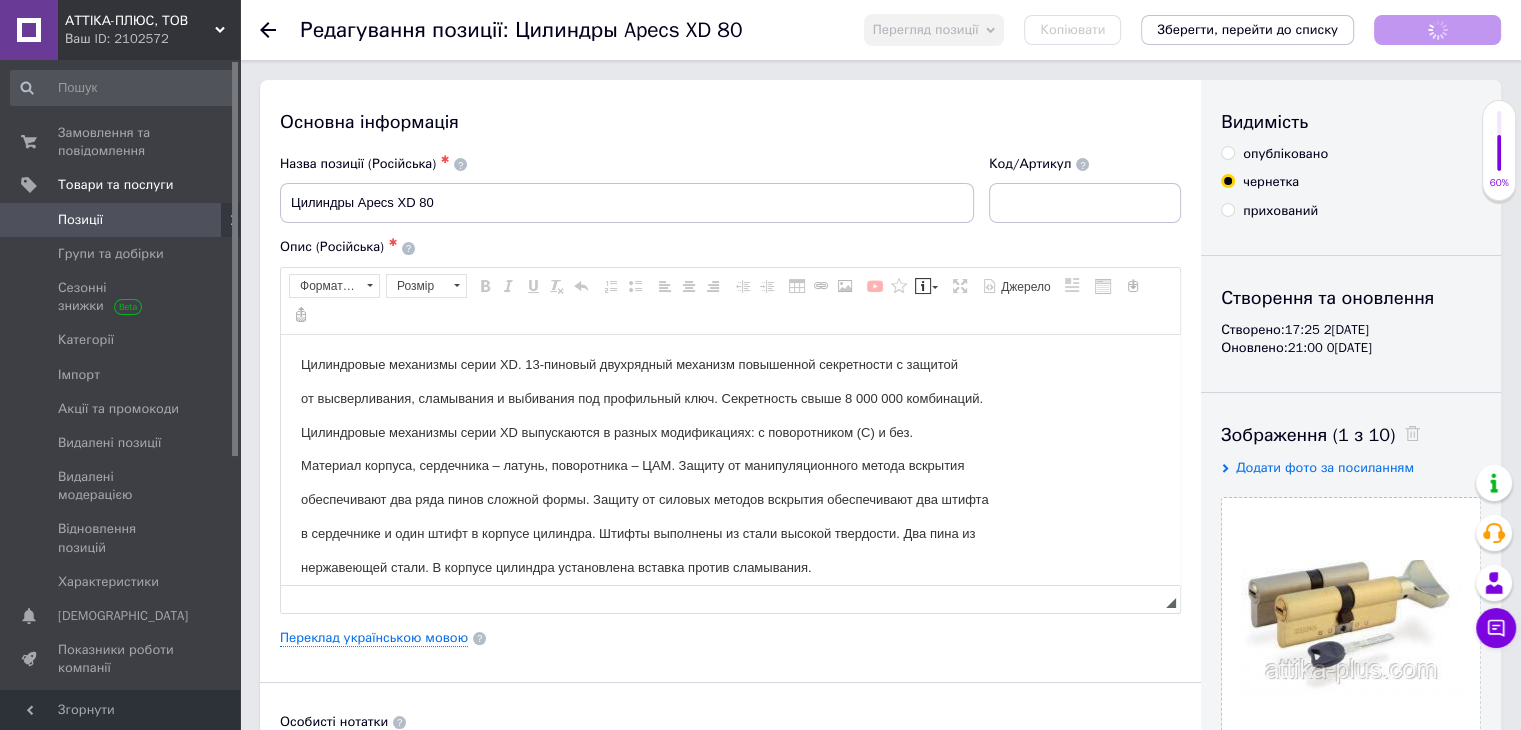 scroll, scrollTop: 0, scrollLeft: 0, axis: both 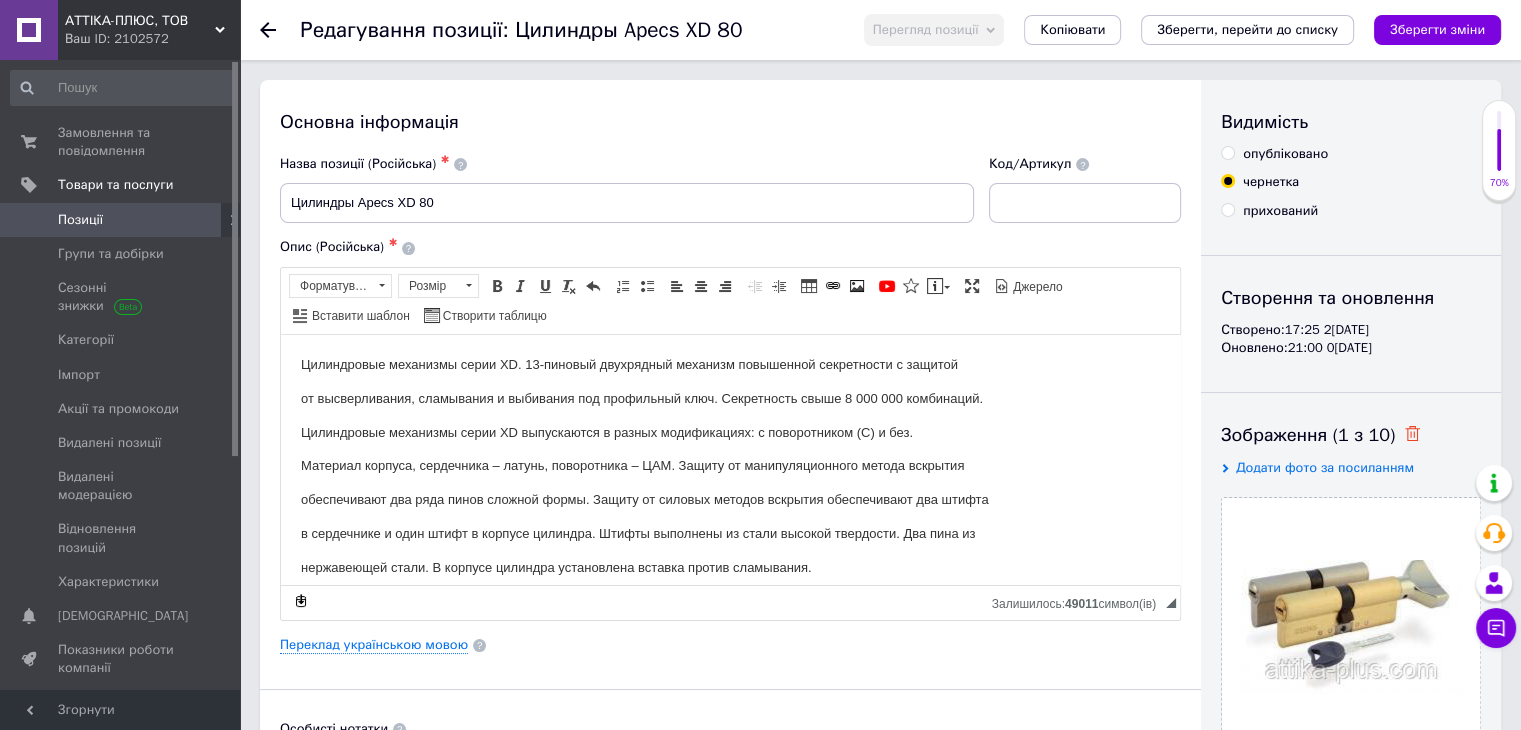 click 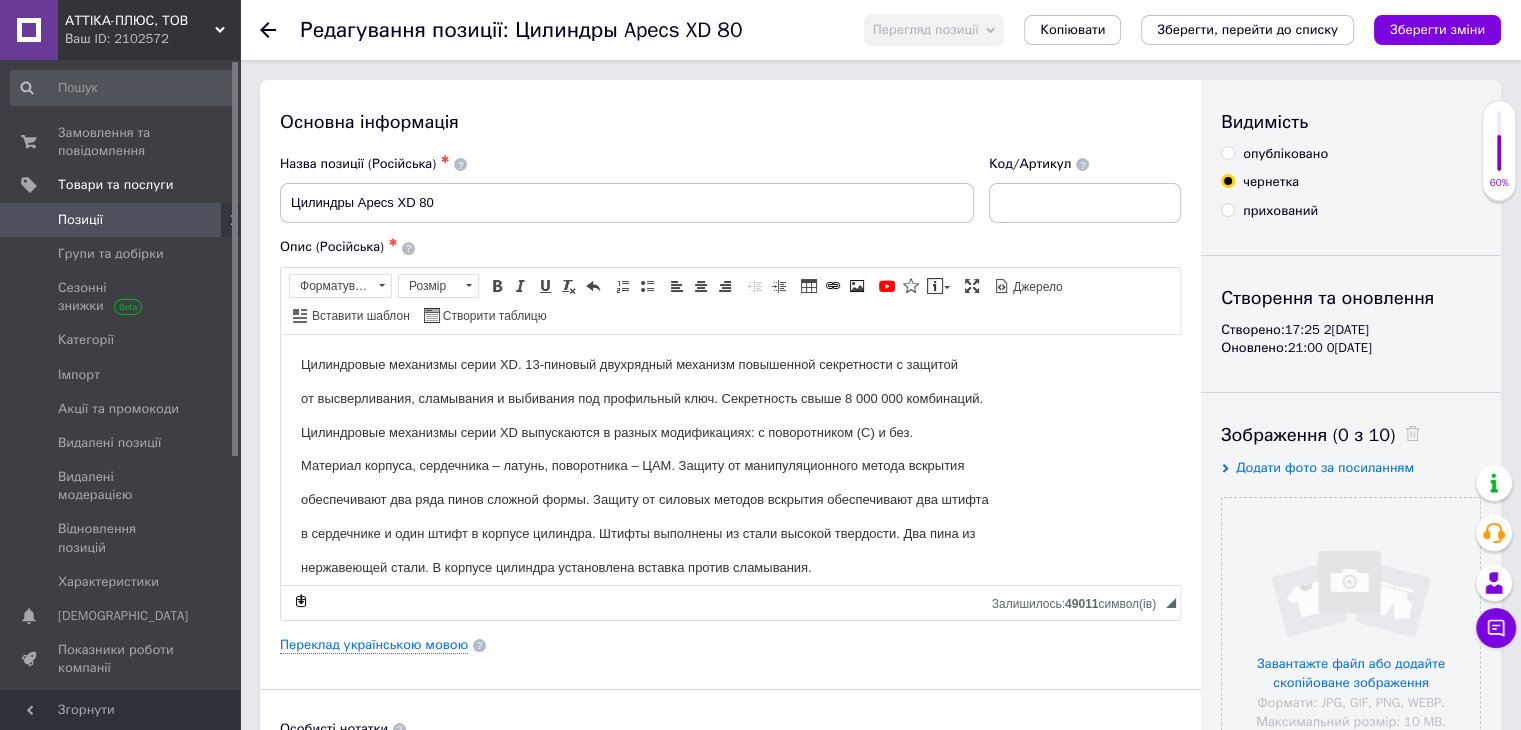 click on "опубліковано" at bounding box center [1285, 154] 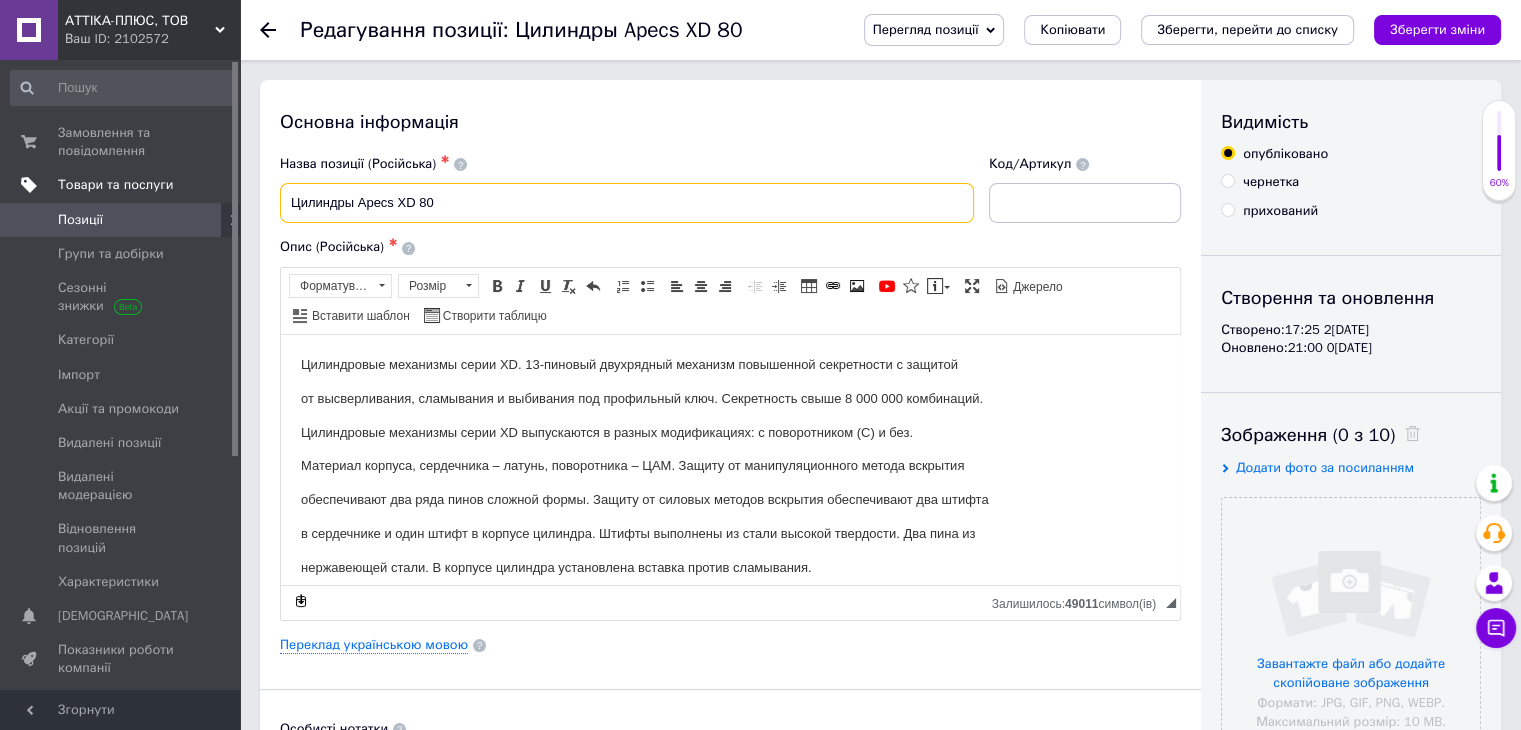 drag, startPoint x: 438, startPoint y: 197, endPoint x: 224, endPoint y: 149, distance: 219.31712 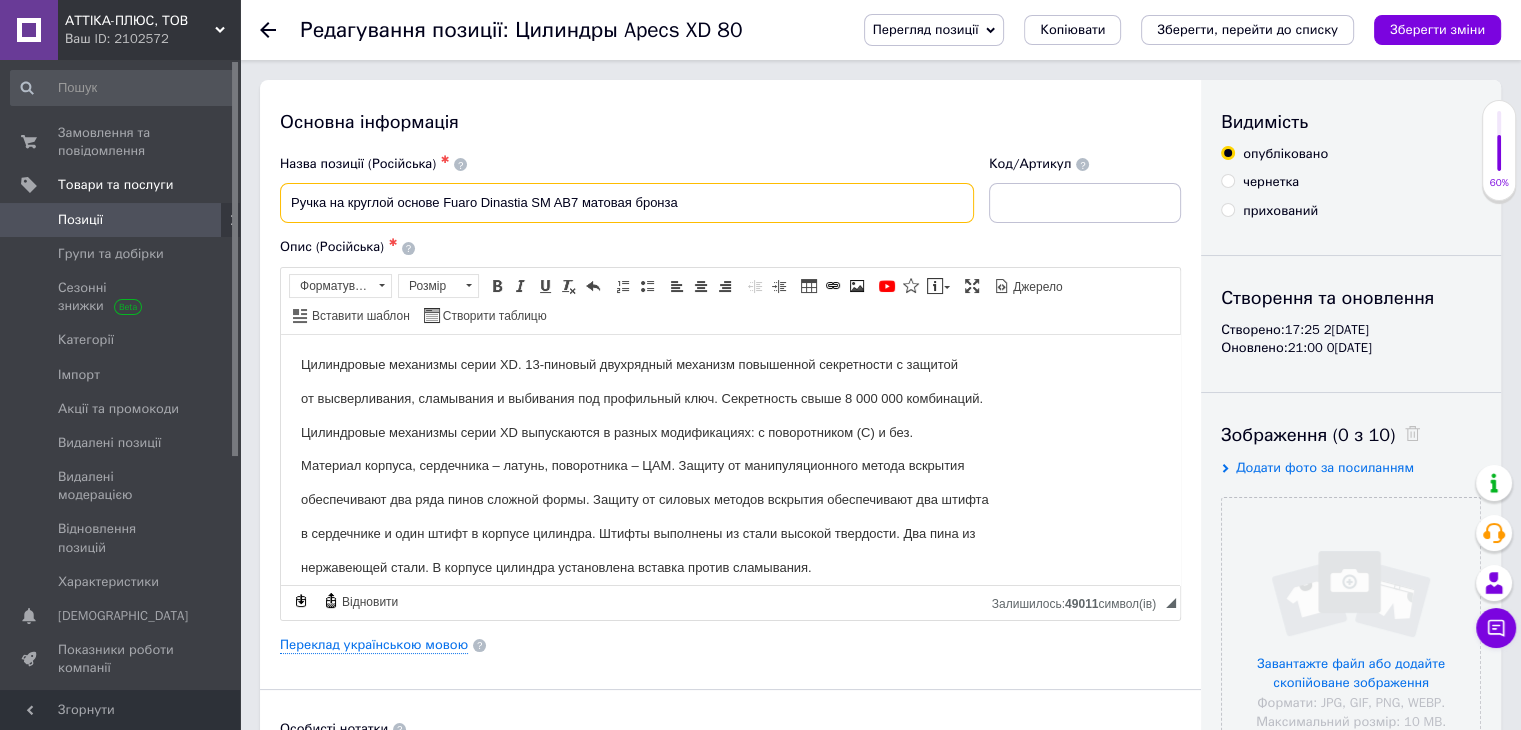 type on "Ручка на круглой основе Fuaro Dinastia SM AB7 матовая бронза" 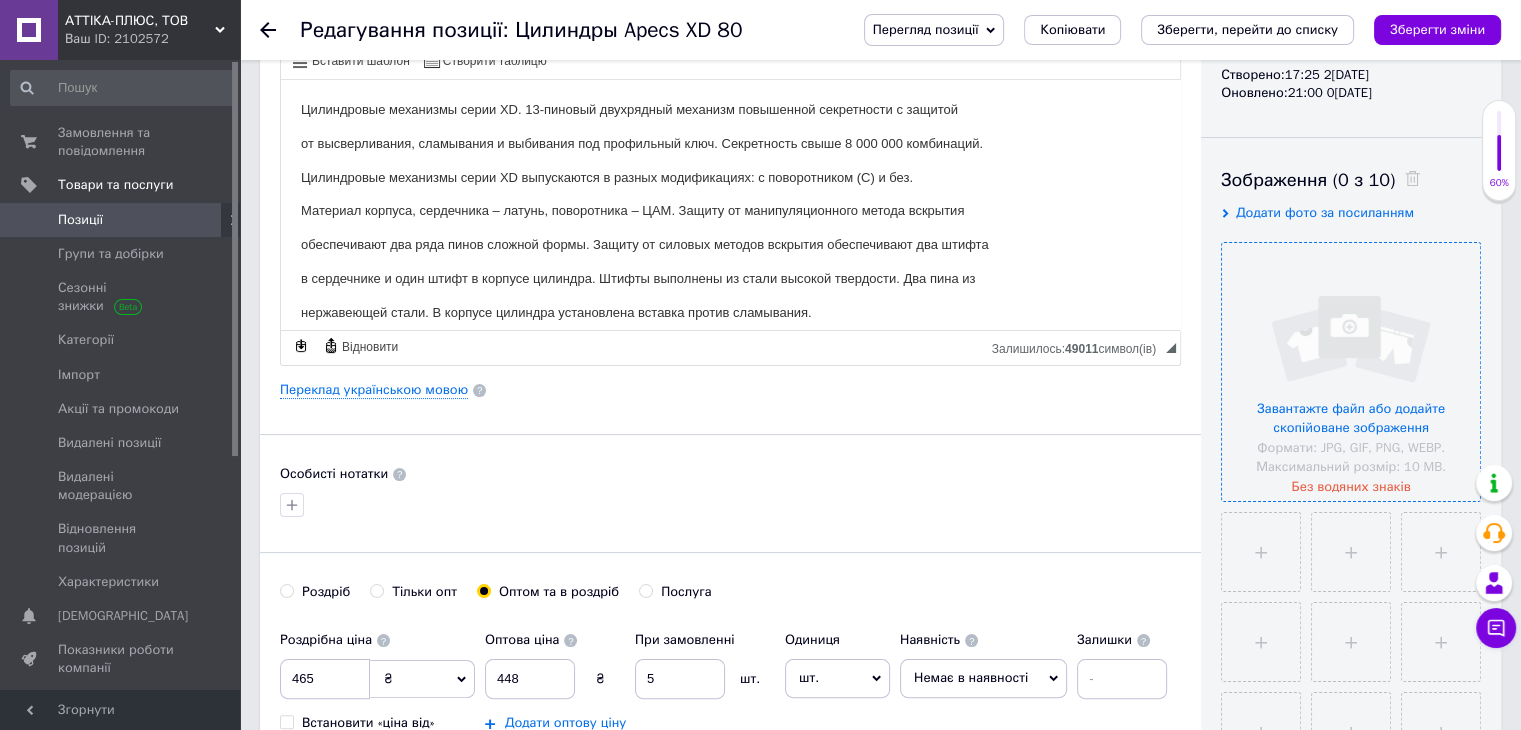 click at bounding box center [1351, 372] 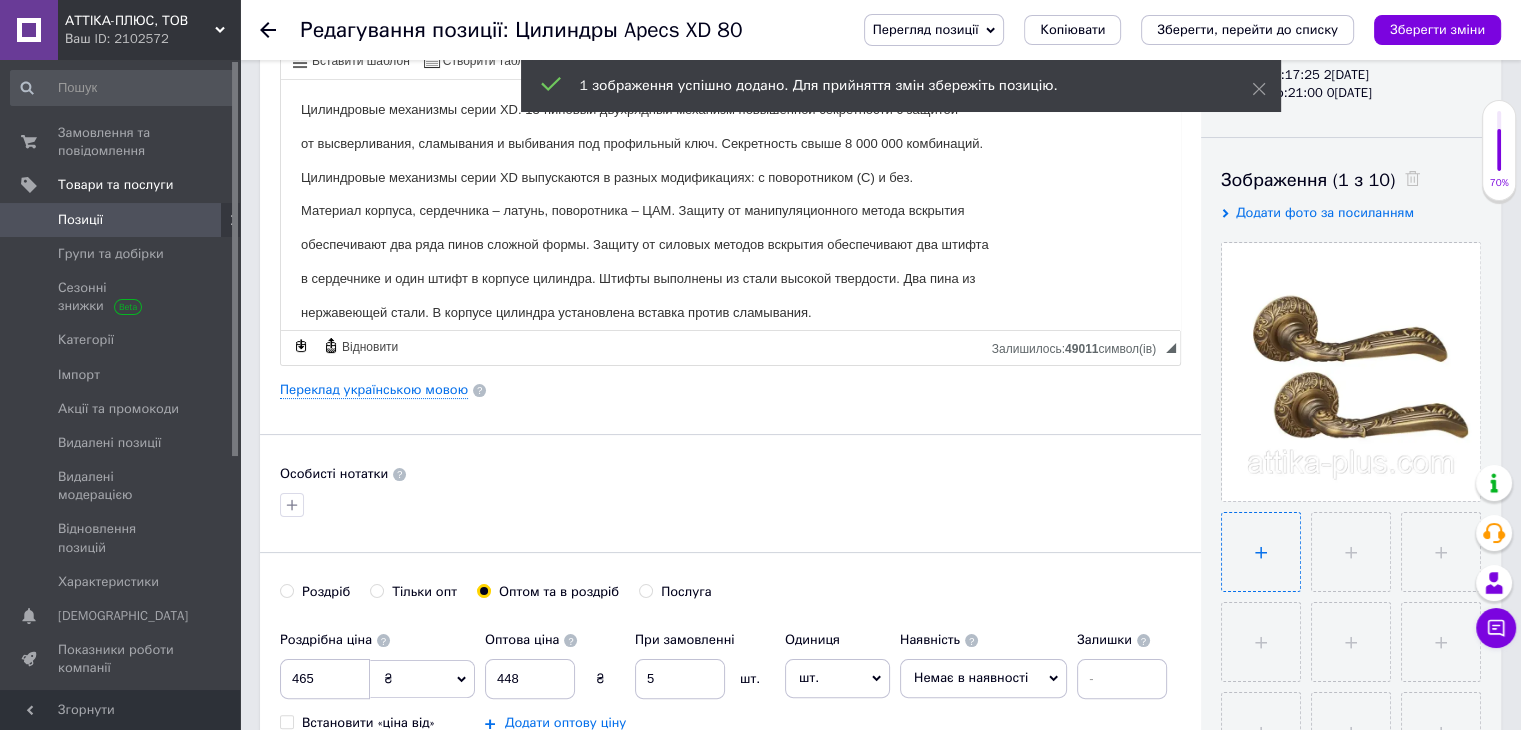 click at bounding box center [1261, 552] 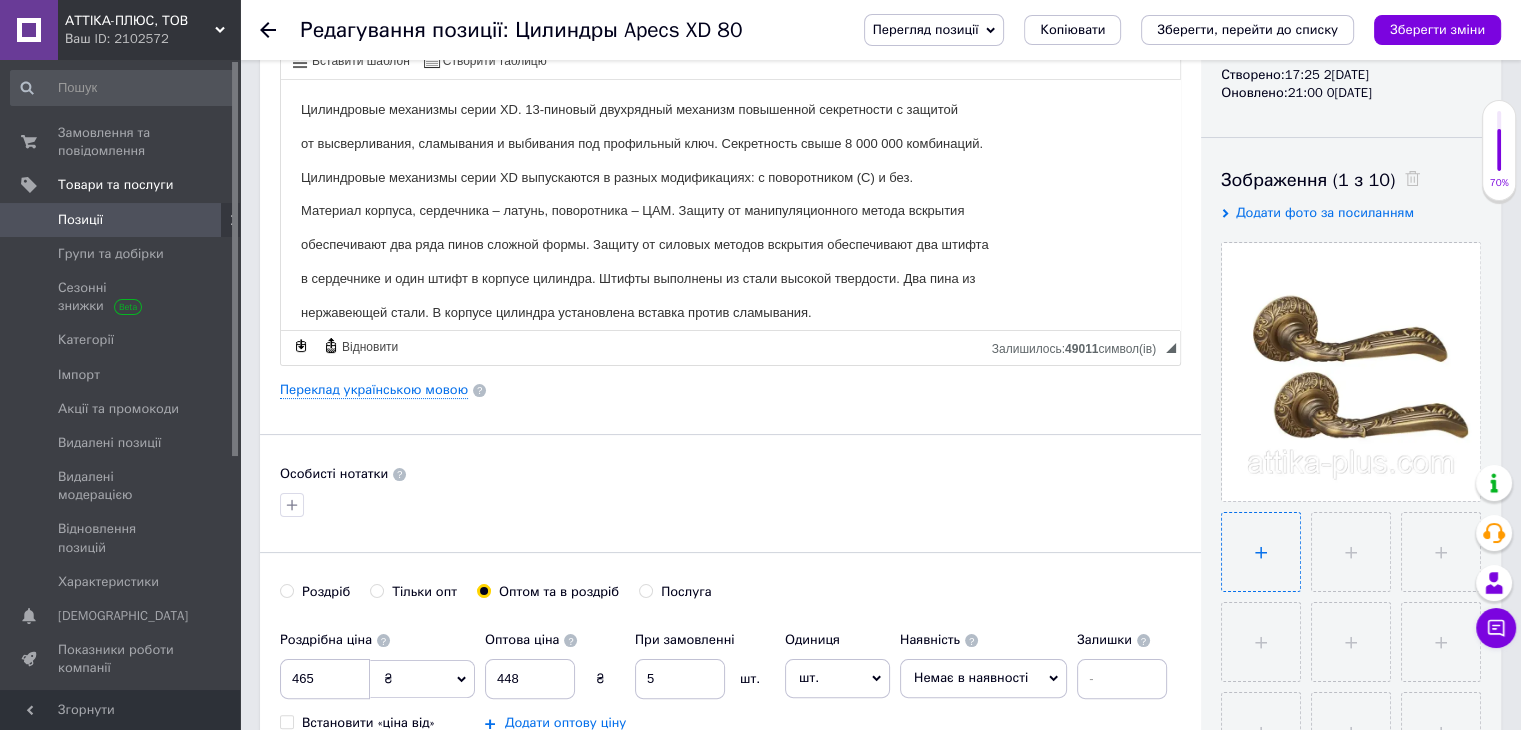 type on "C:\fakepath\151618245_w640_h640_fuaro-ruchka-razdelnaya.webp" 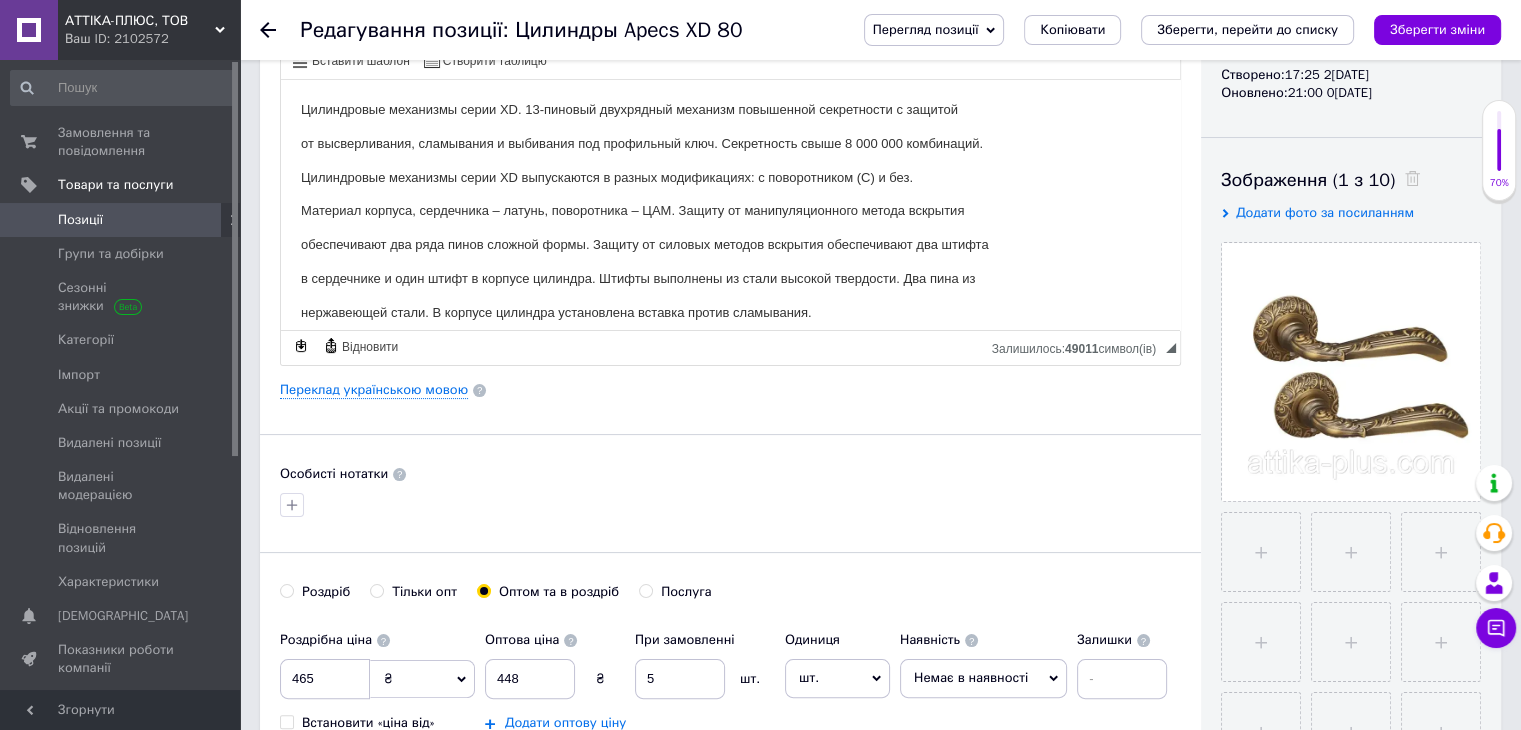 type 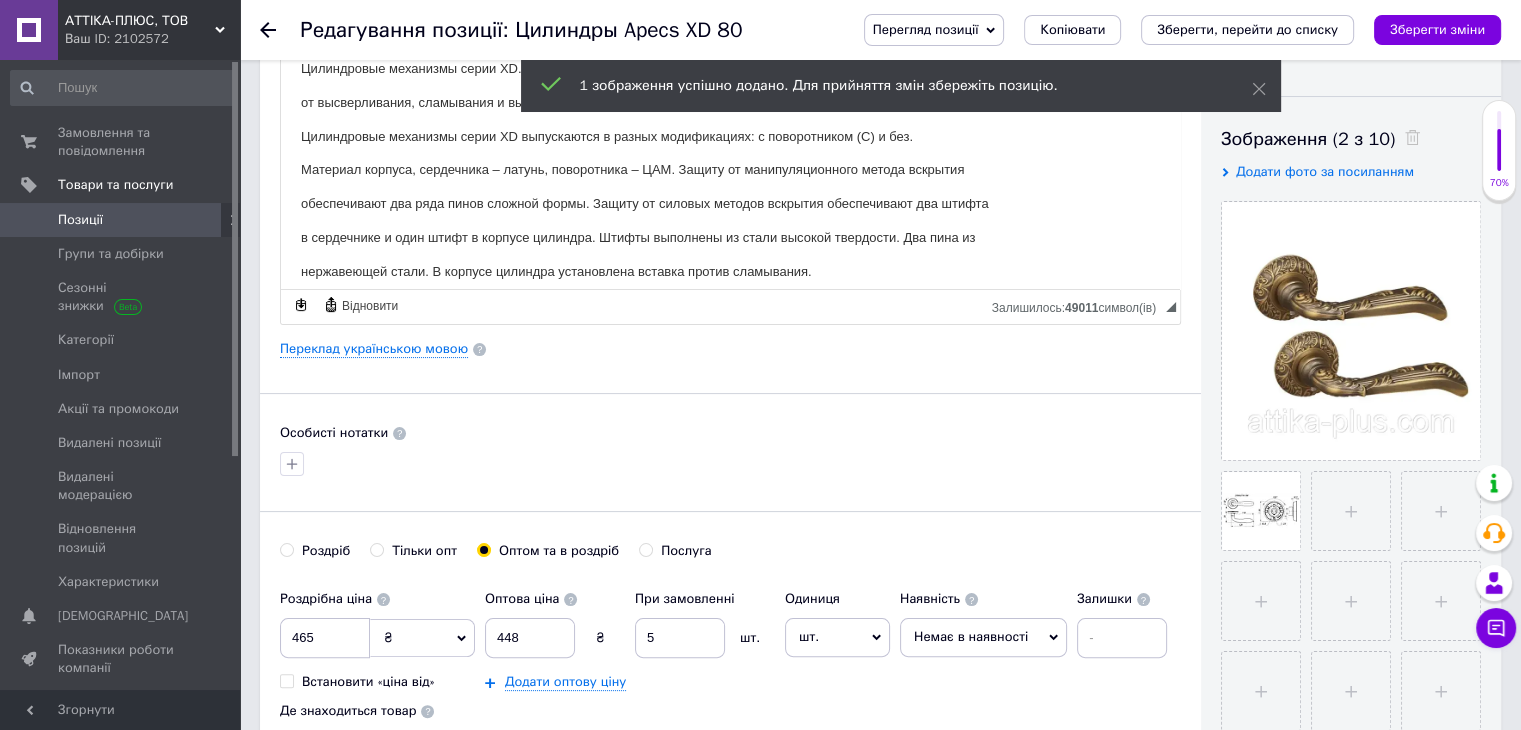 scroll, scrollTop: 357, scrollLeft: 0, axis: vertical 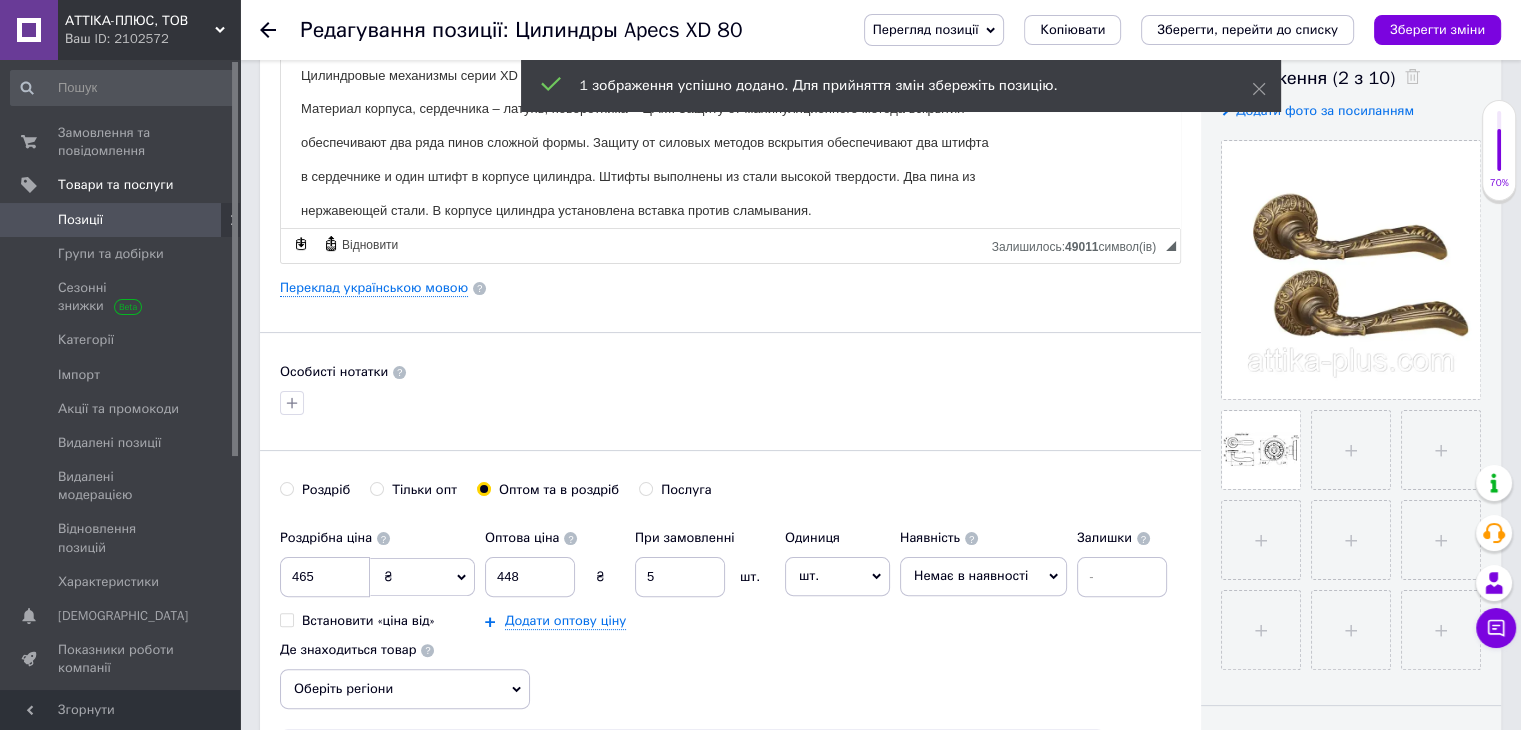 click on "Немає в наявності" at bounding box center (971, 575) 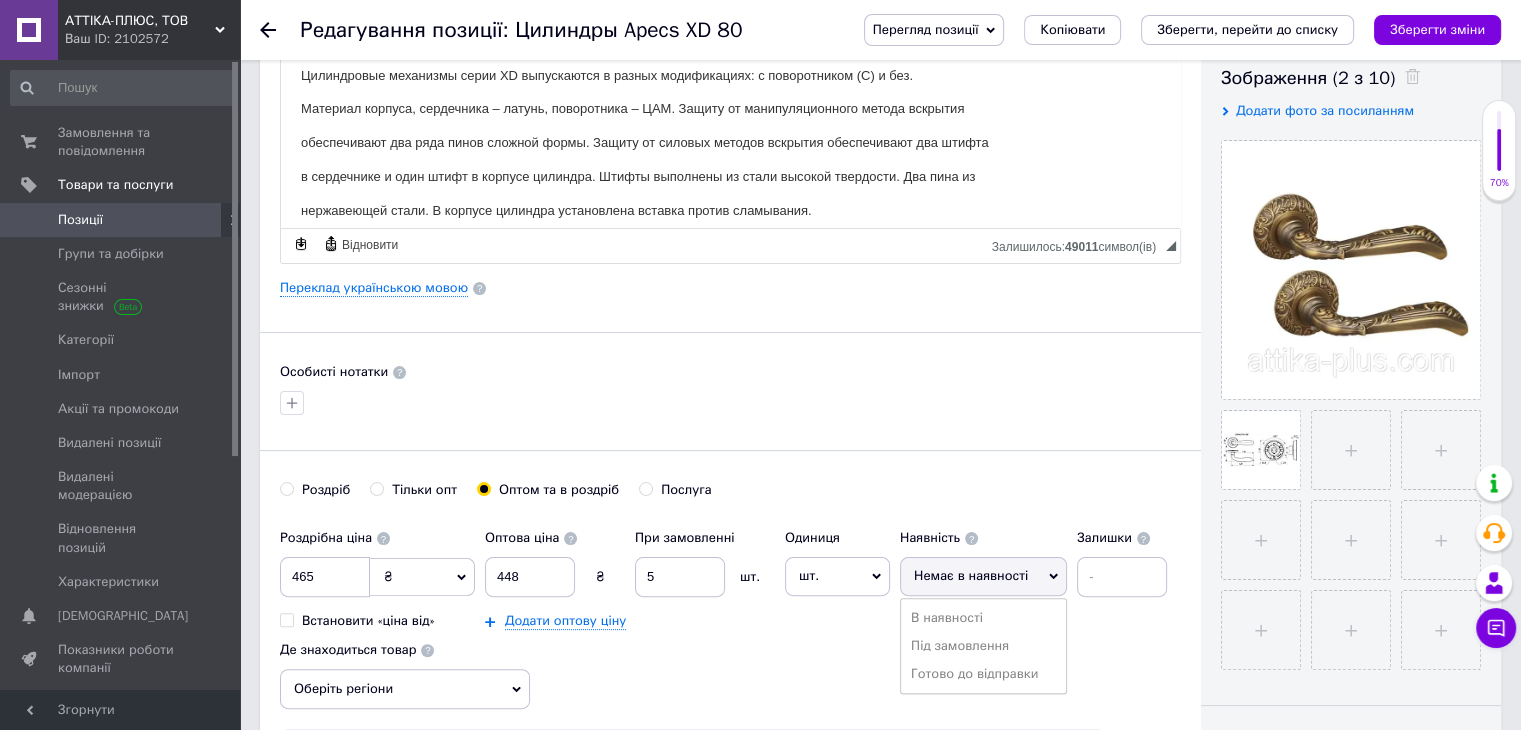 click on "В наявності" at bounding box center (983, 618) 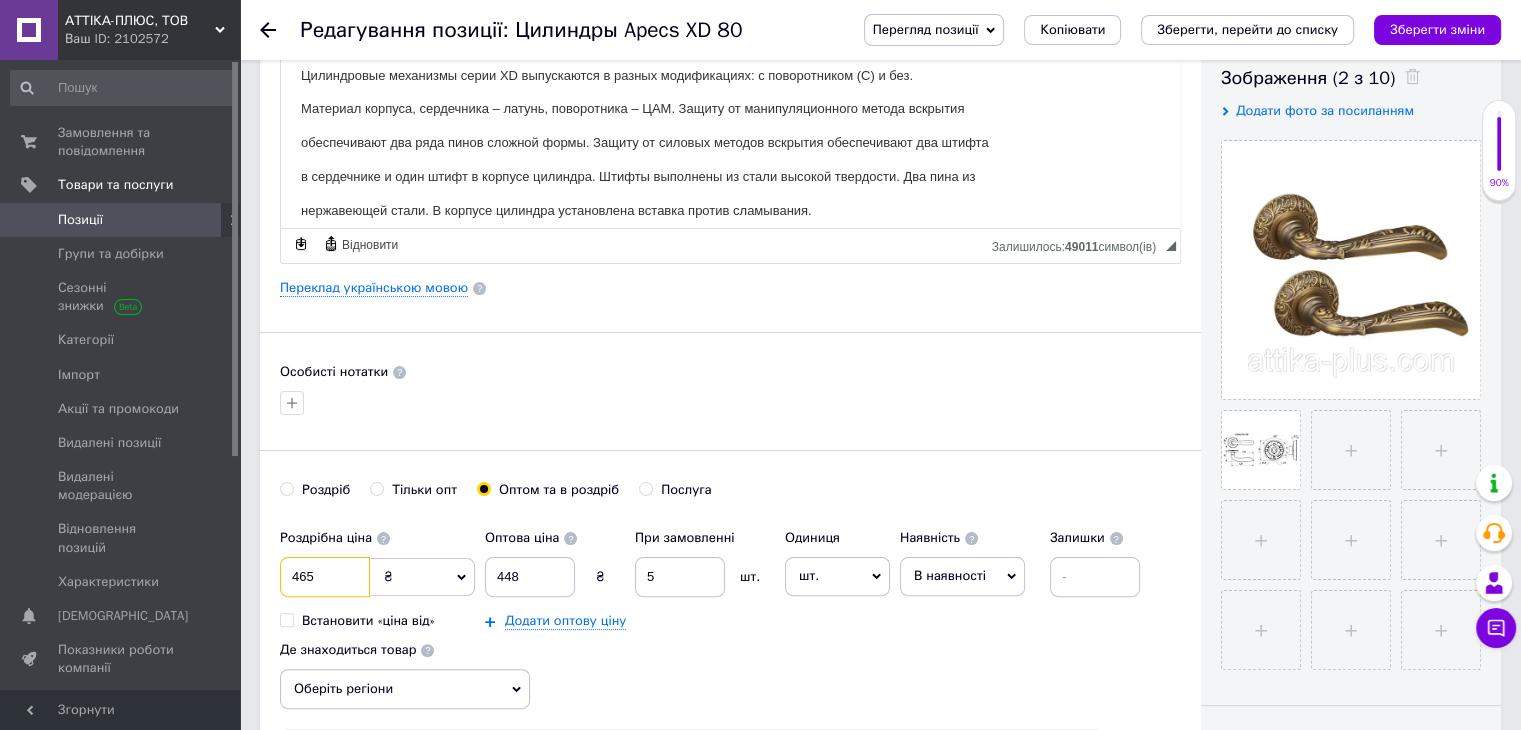 drag, startPoint x: 335, startPoint y: 592, endPoint x: 274, endPoint y: 551, distance: 73.4983 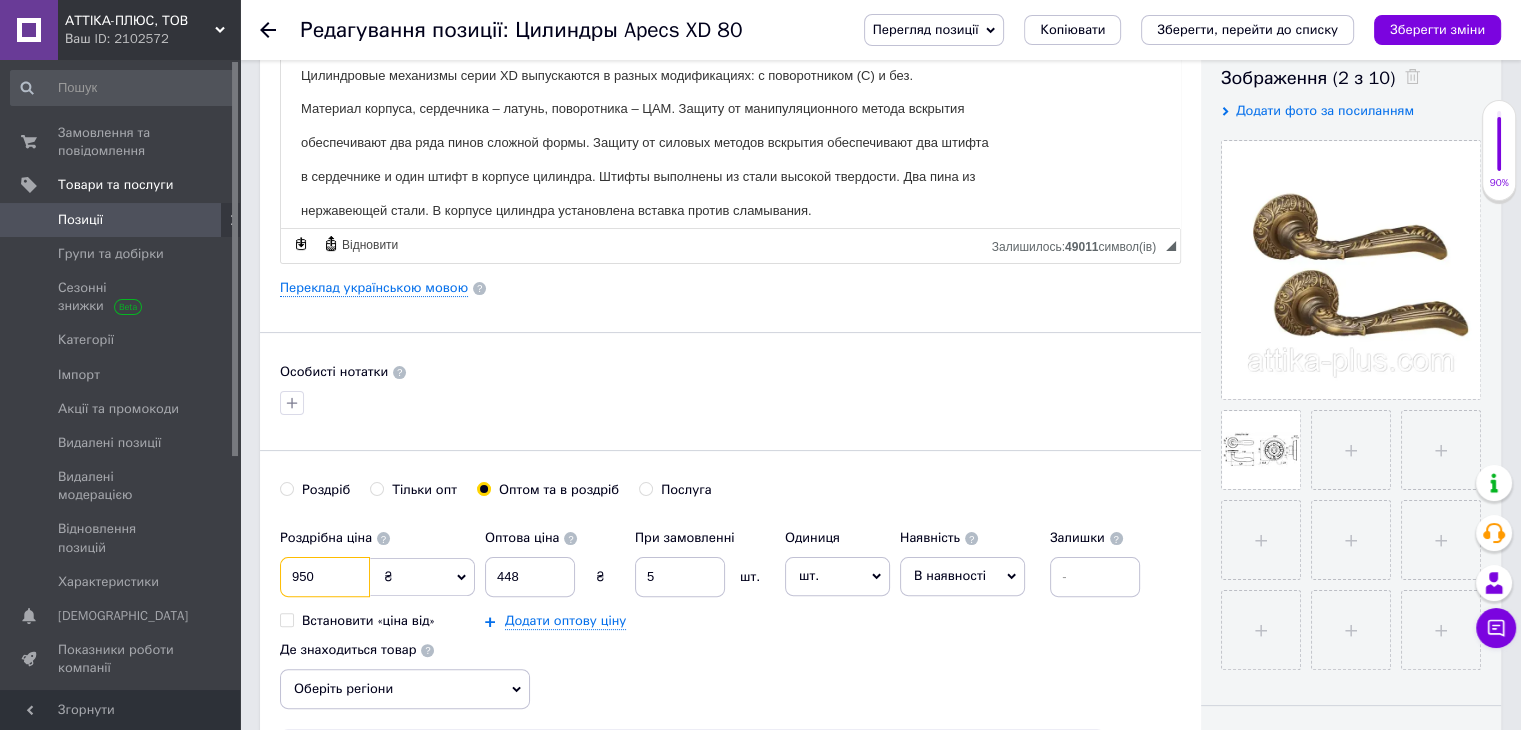 type on "950" 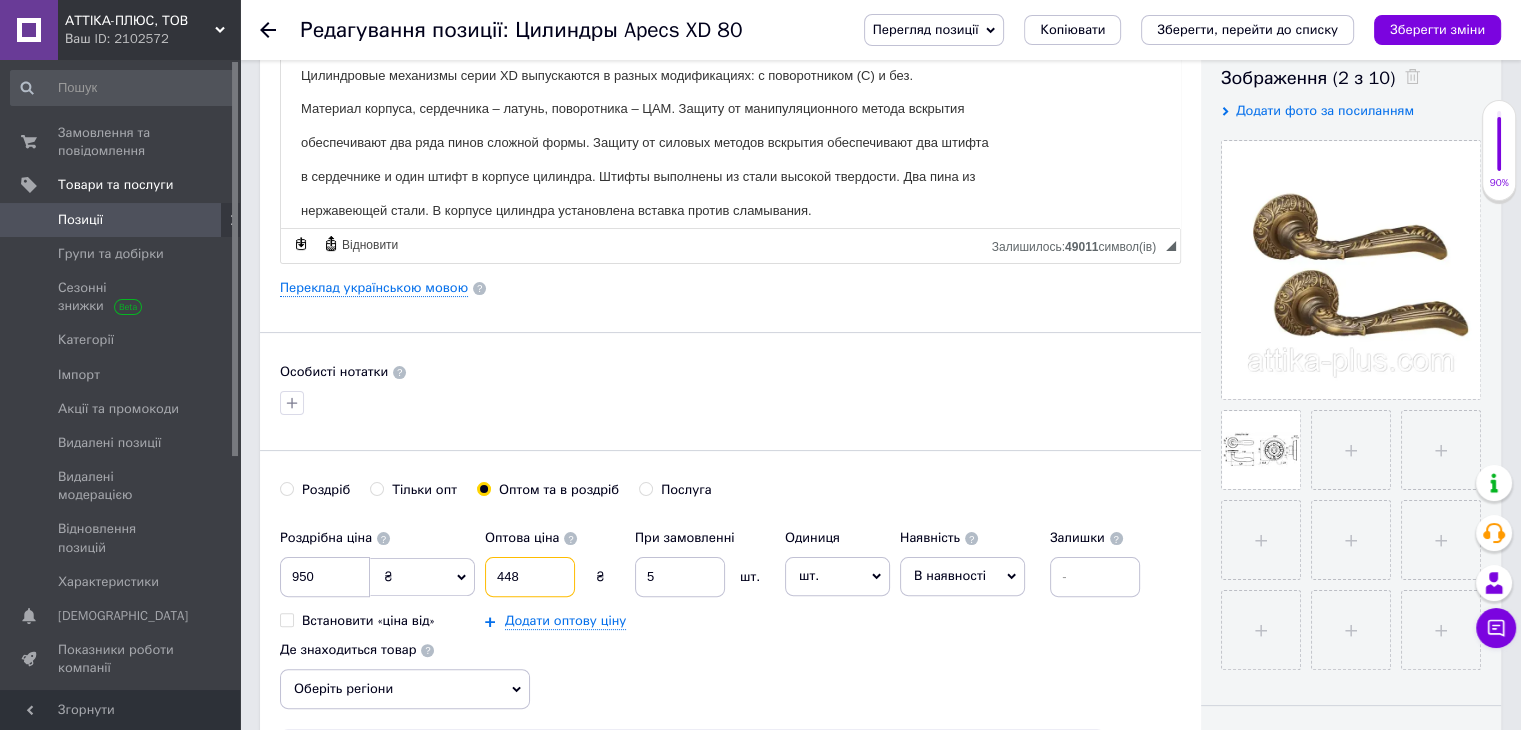 drag, startPoint x: 528, startPoint y: 571, endPoint x: 500, endPoint y: 557, distance: 31.304953 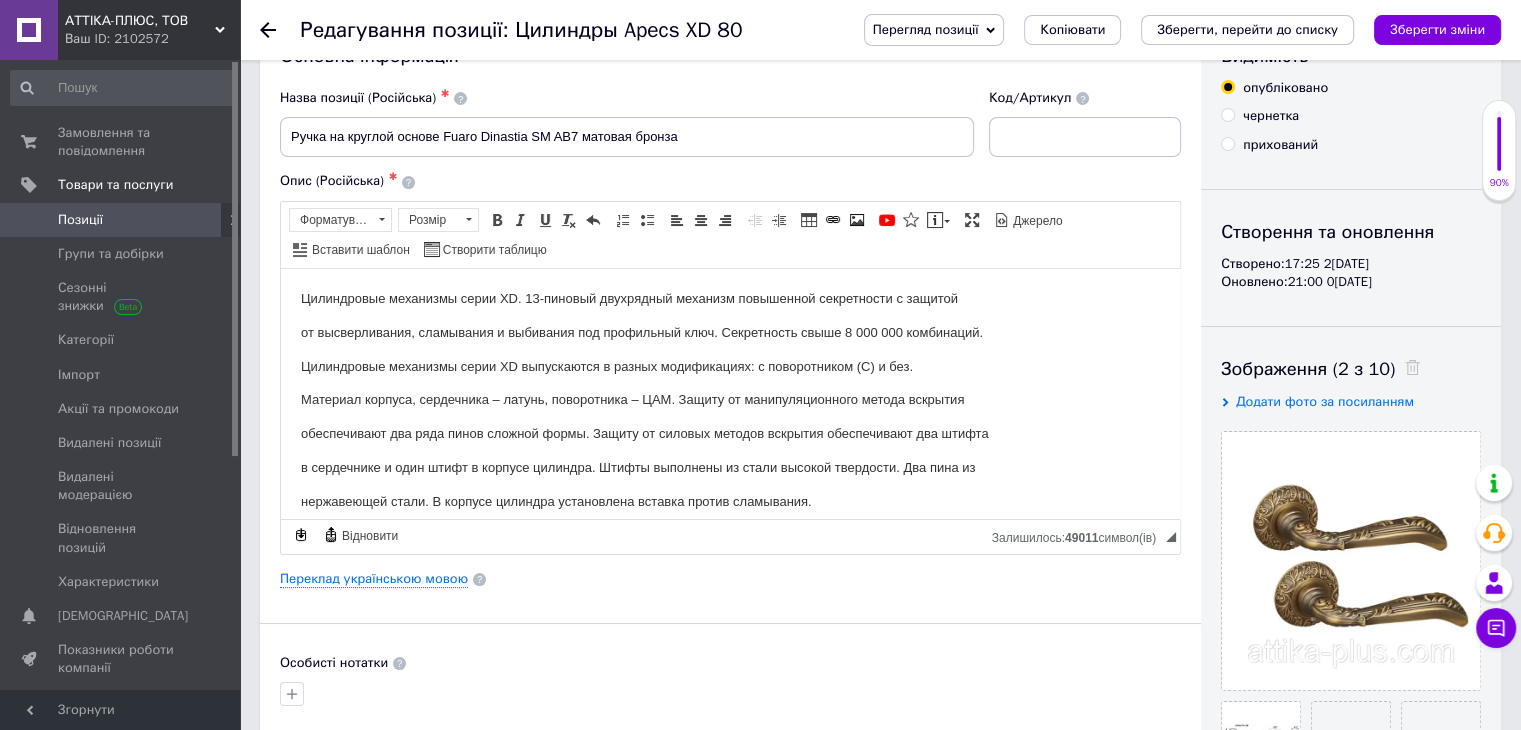 scroll, scrollTop: 0, scrollLeft: 0, axis: both 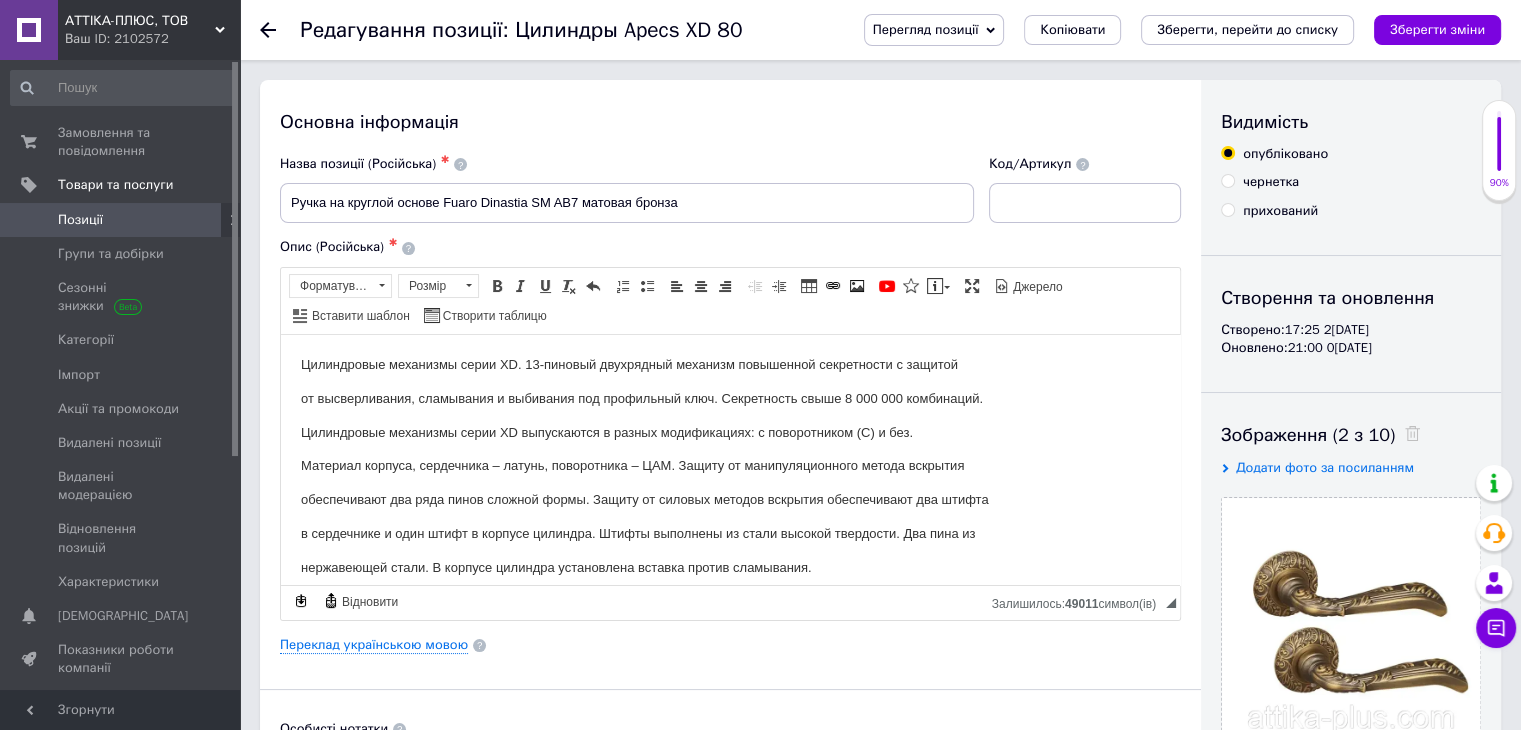 type on "930" 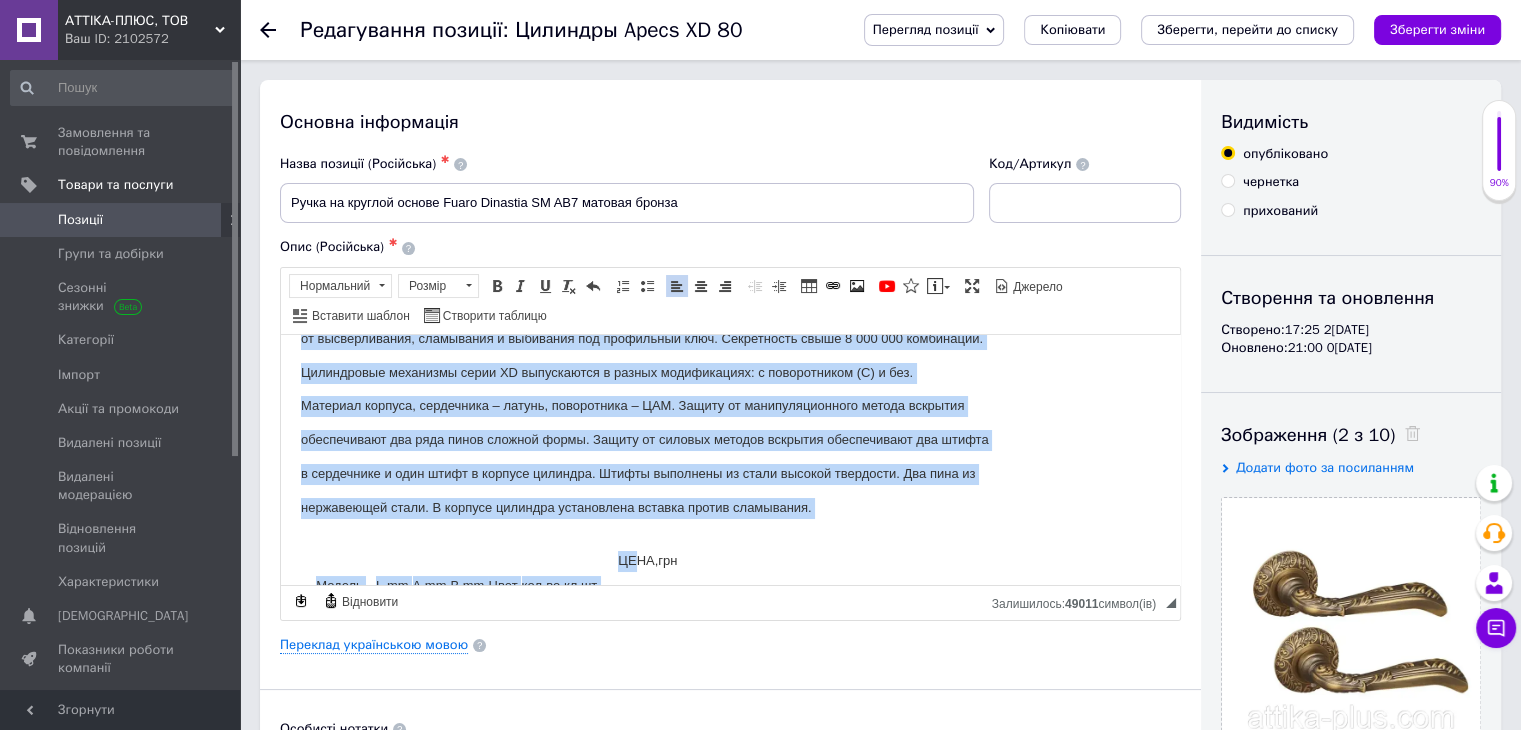 scroll, scrollTop: 284, scrollLeft: 0, axis: vertical 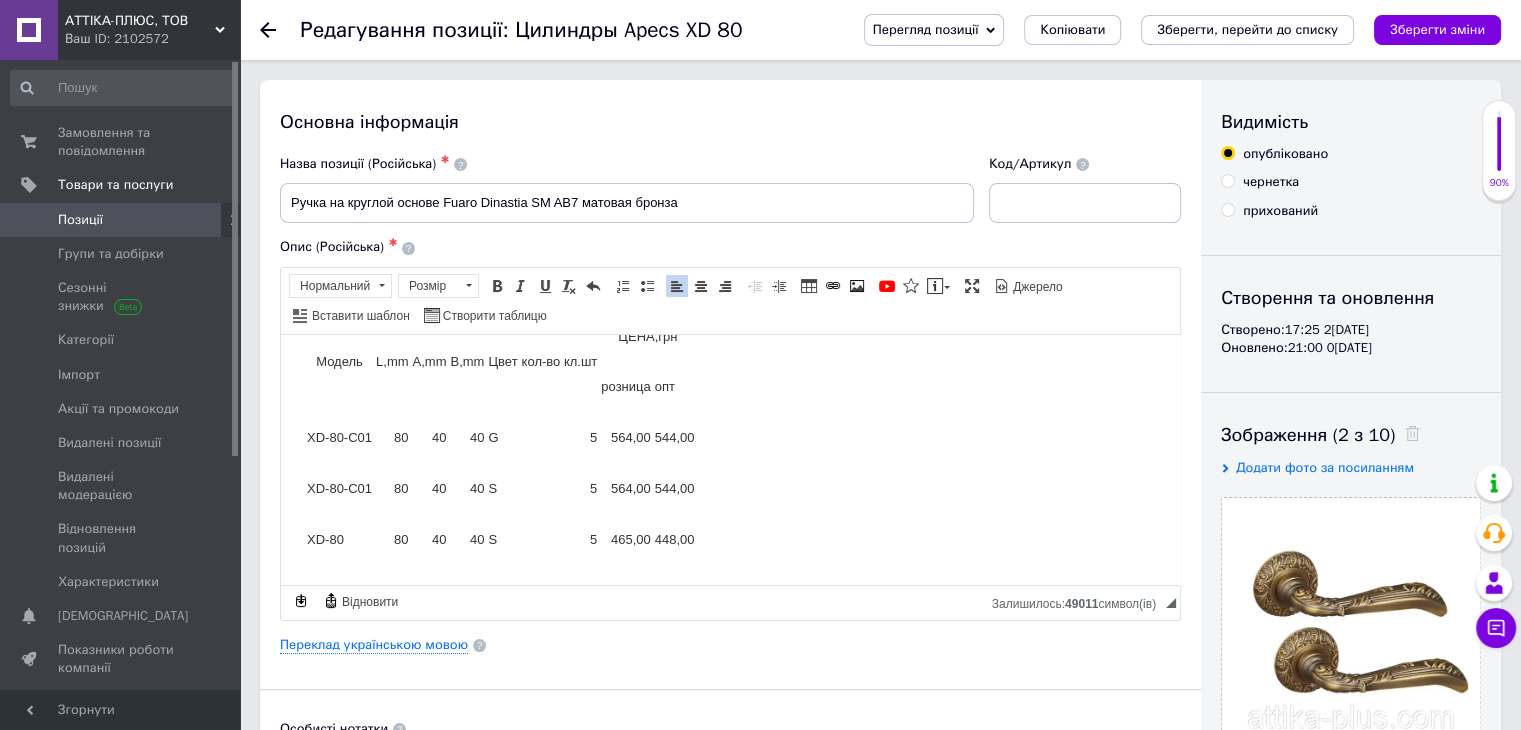 drag, startPoint x: 297, startPoint y: 354, endPoint x: 704, endPoint y: 619, distance: 485.6686 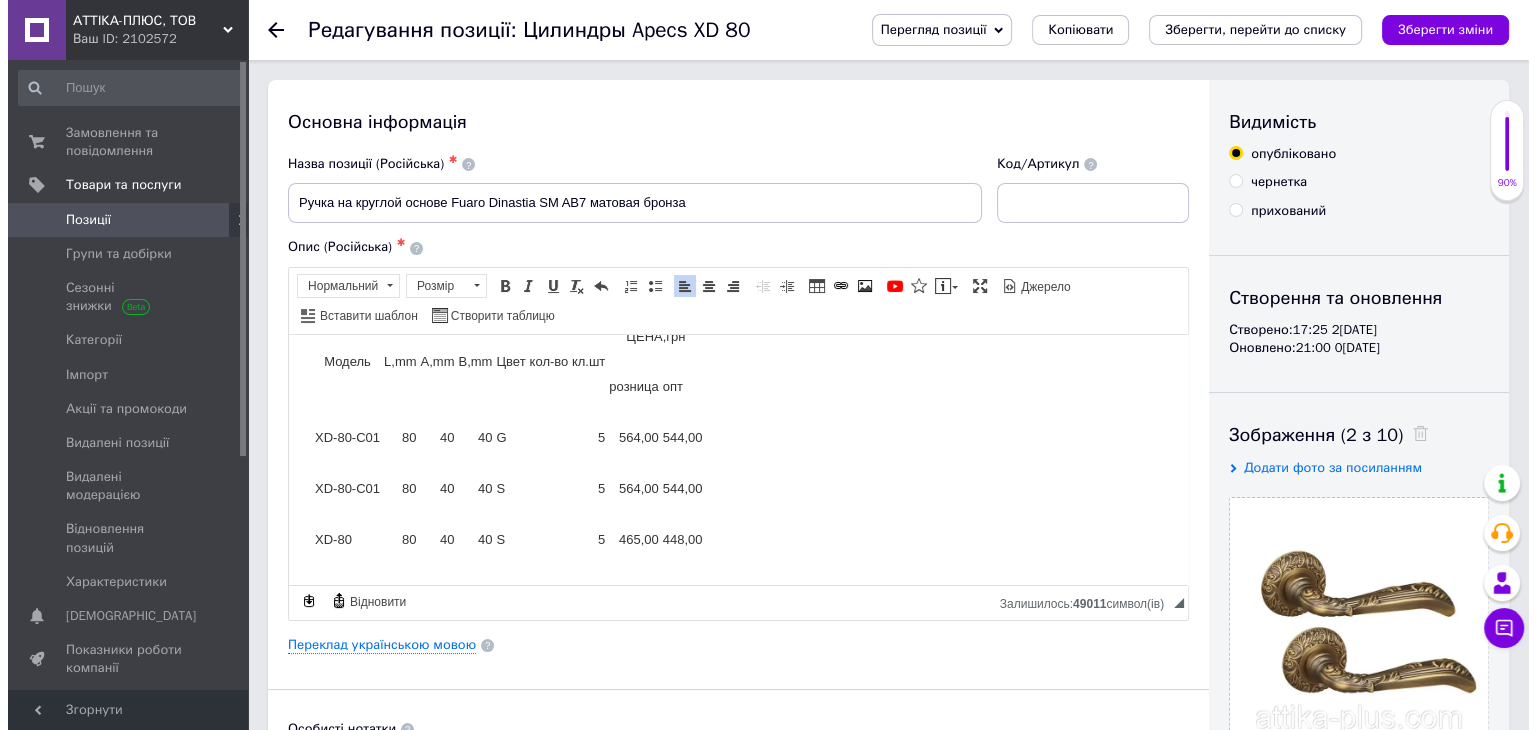 scroll, scrollTop: 0, scrollLeft: 0, axis: both 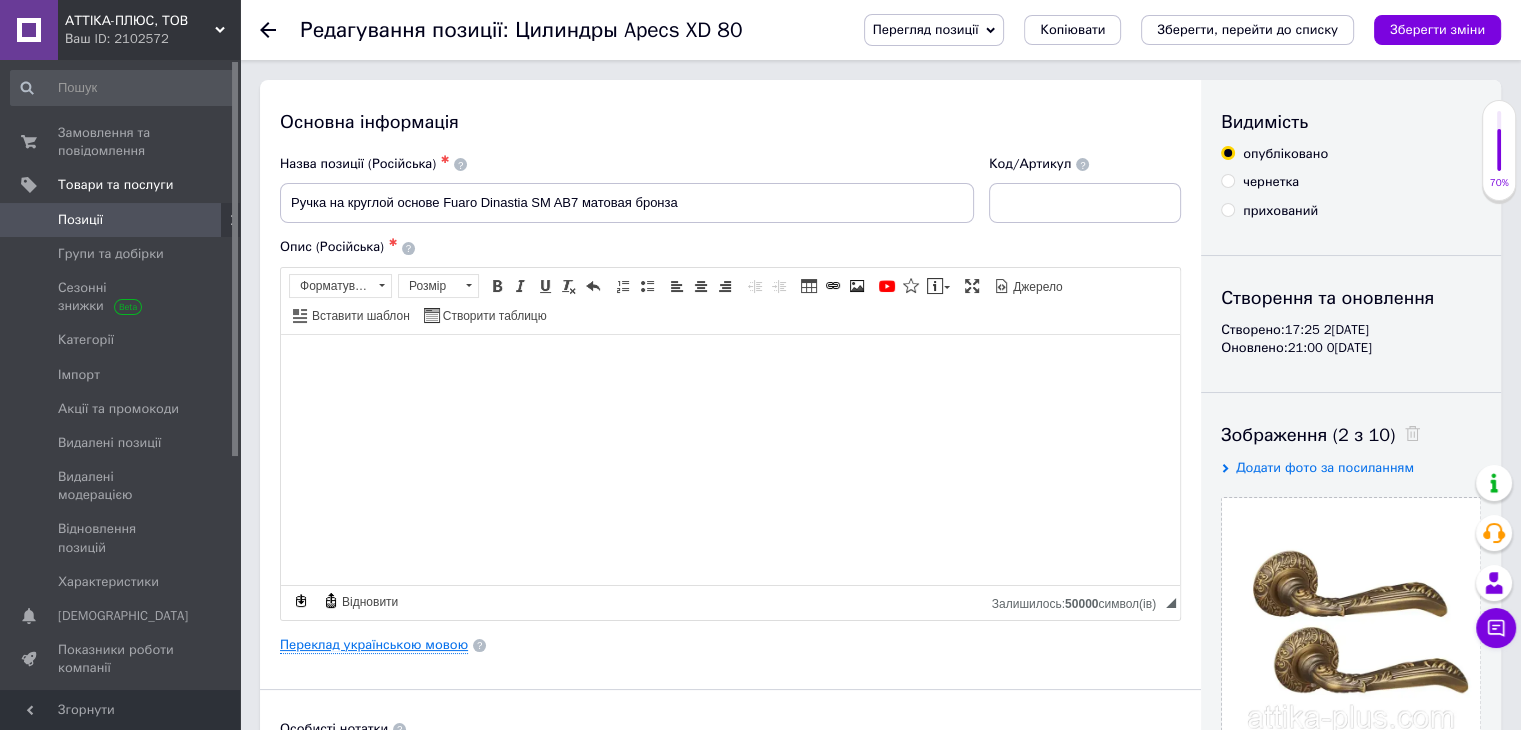 click on "Переклад українською мовою" at bounding box center [374, 645] 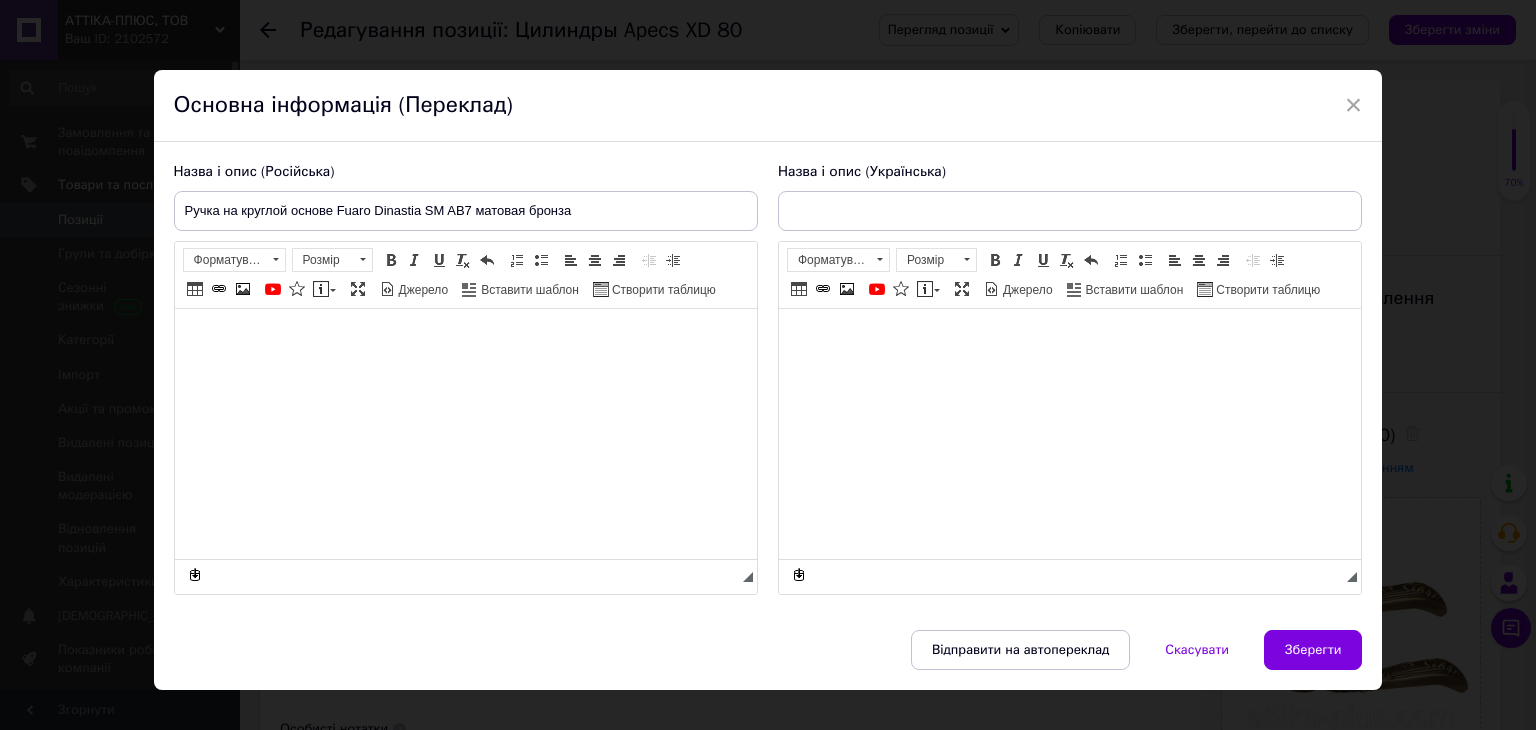 scroll, scrollTop: 0, scrollLeft: 0, axis: both 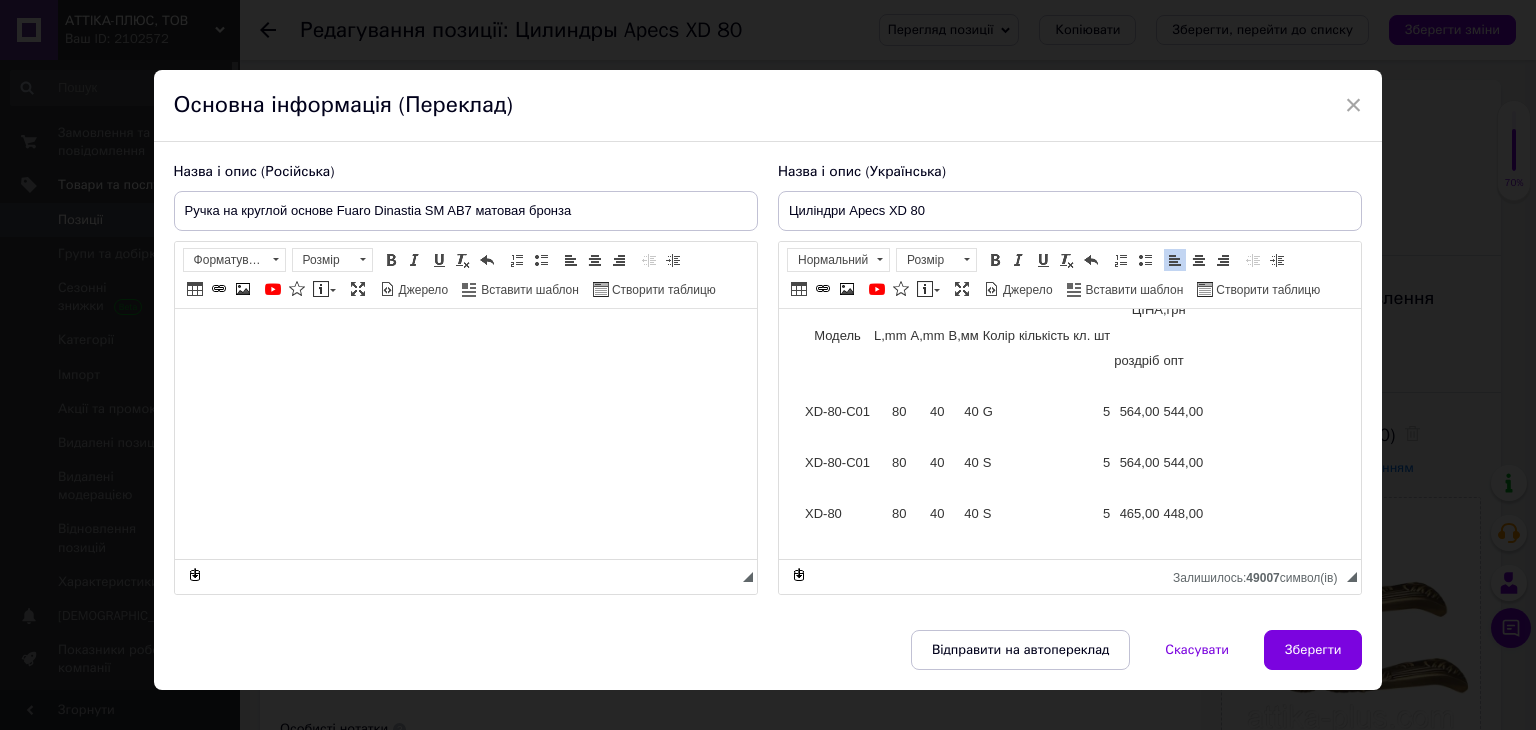 drag, startPoint x: 790, startPoint y: 342, endPoint x: 1085, endPoint y: 599, distance: 391.24673 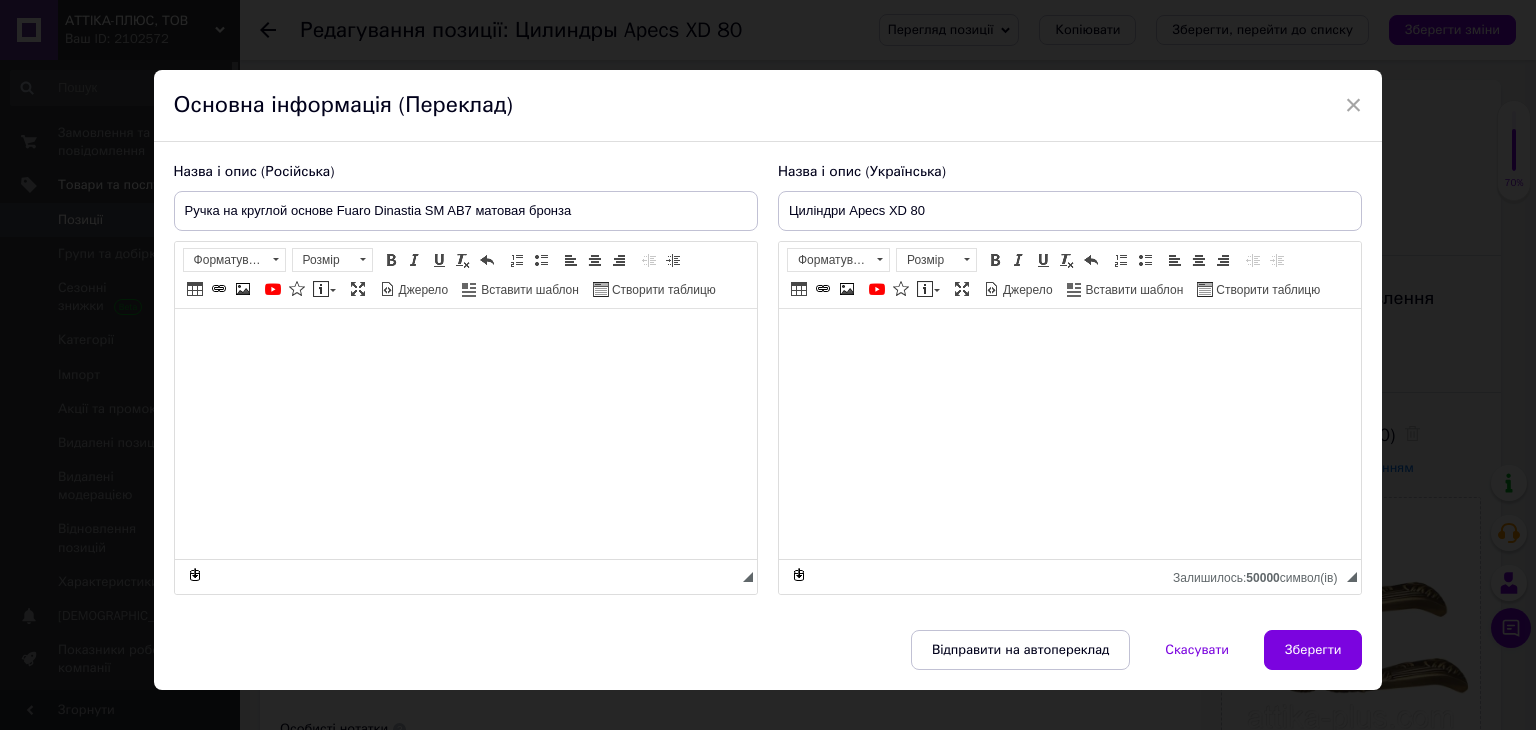 drag, startPoint x: 927, startPoint y: 213, endPoint x: 751, endPoint y: 213, distance: 176 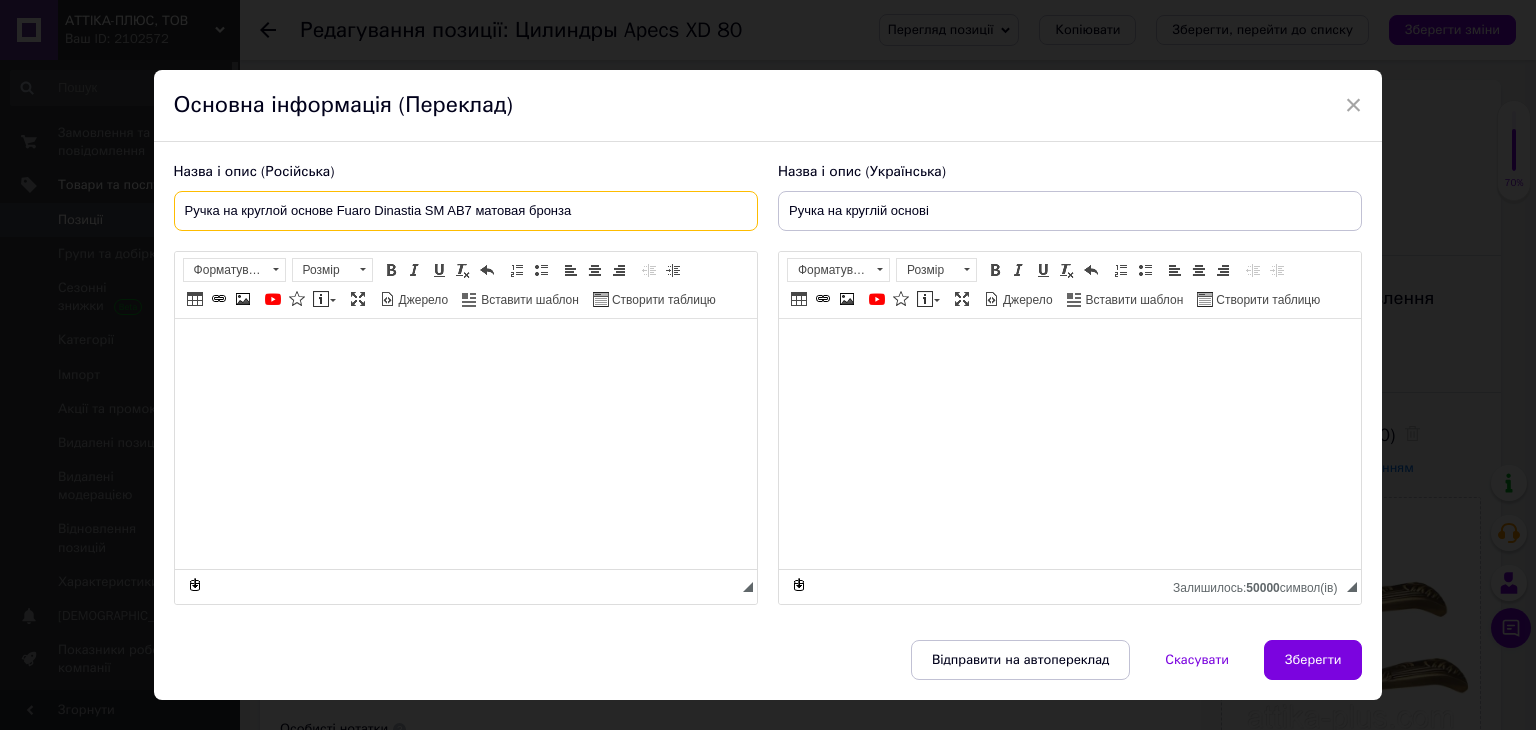 drag, startPoint x: 335, startPoint y: 213, endPoint x: 539, endPoint y: 213, distance: 204 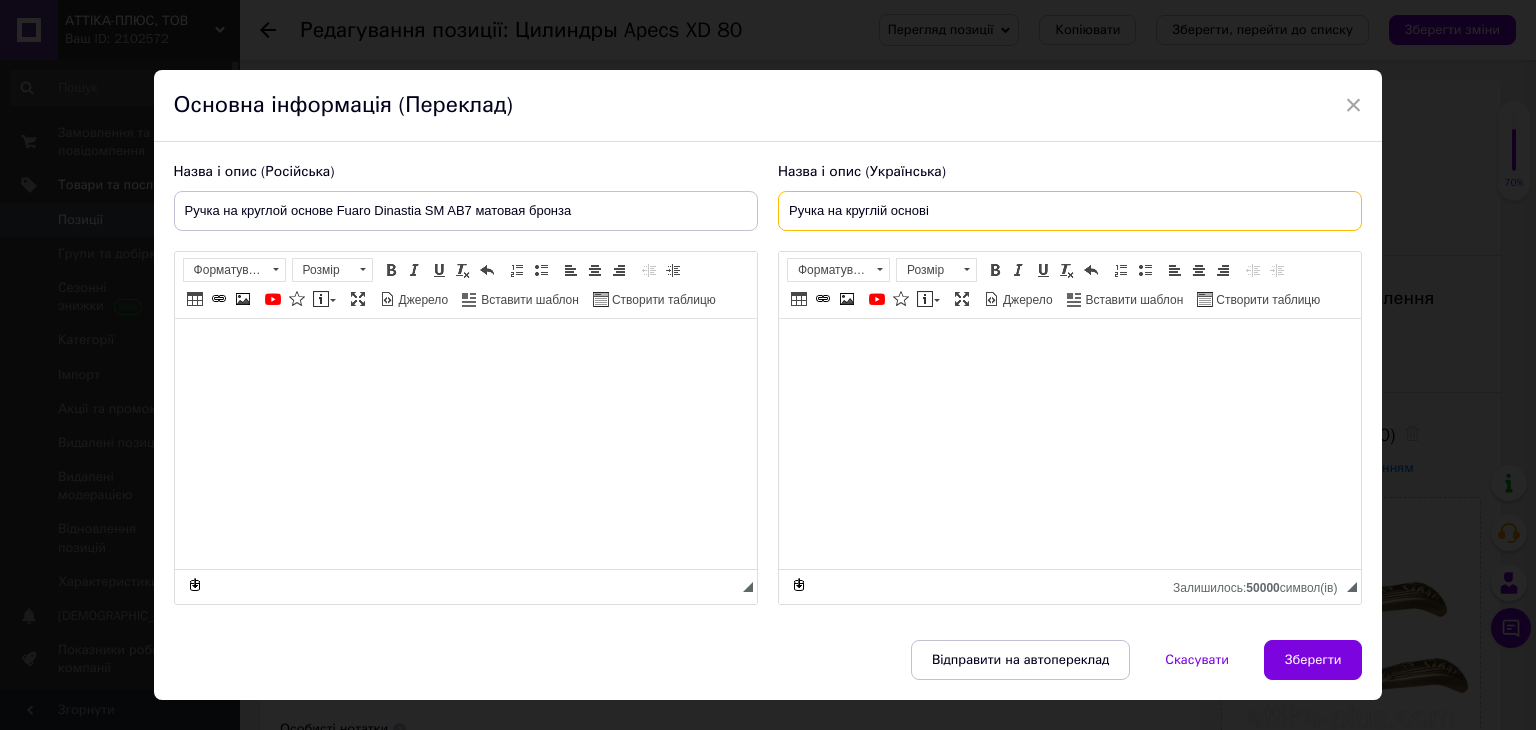 click on "Ручка на круглій основі" at bounding box center (1070, 211) 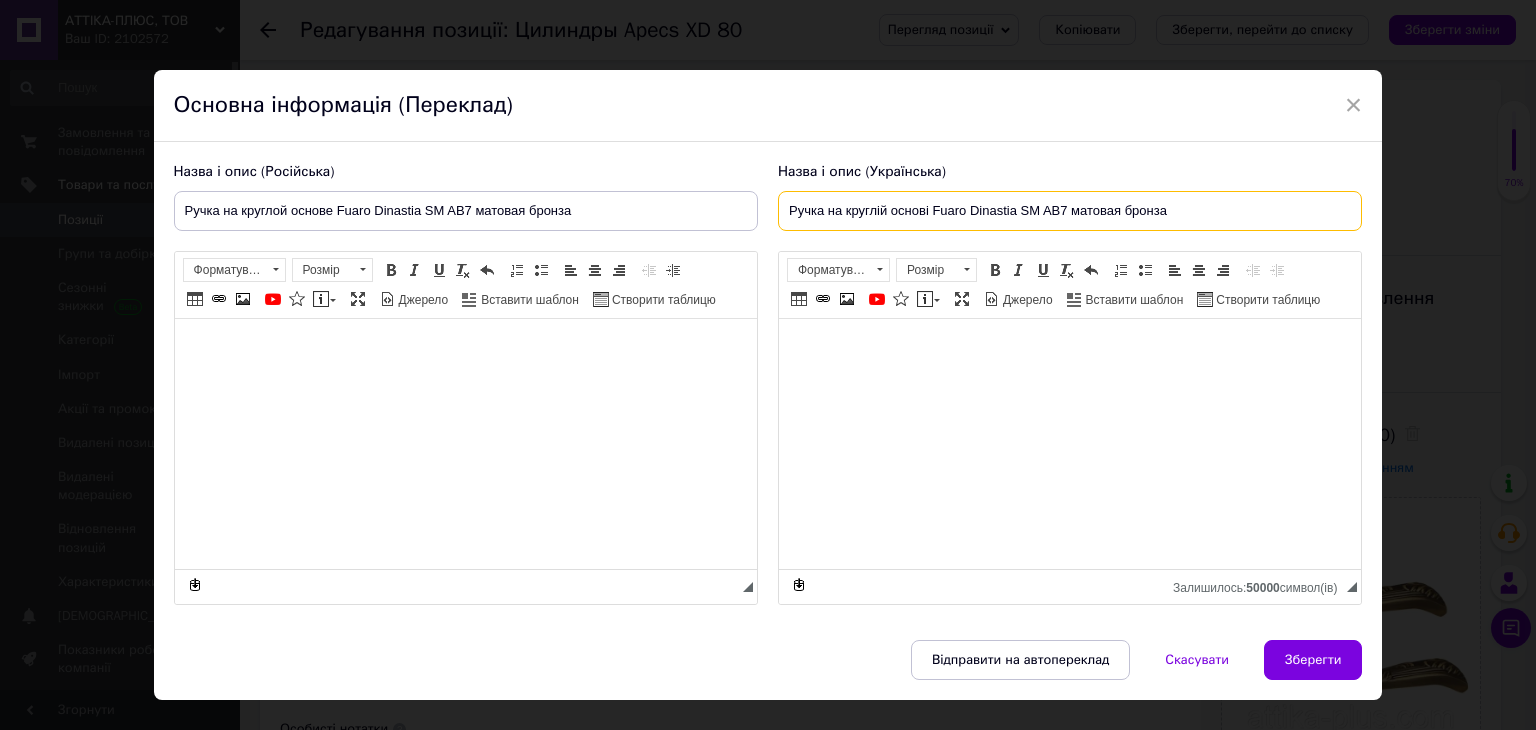 click on "Ручка на круглій основі Fuaro Dinastia SM AB7 матовая бронза" at bounding box center [1070, 211] 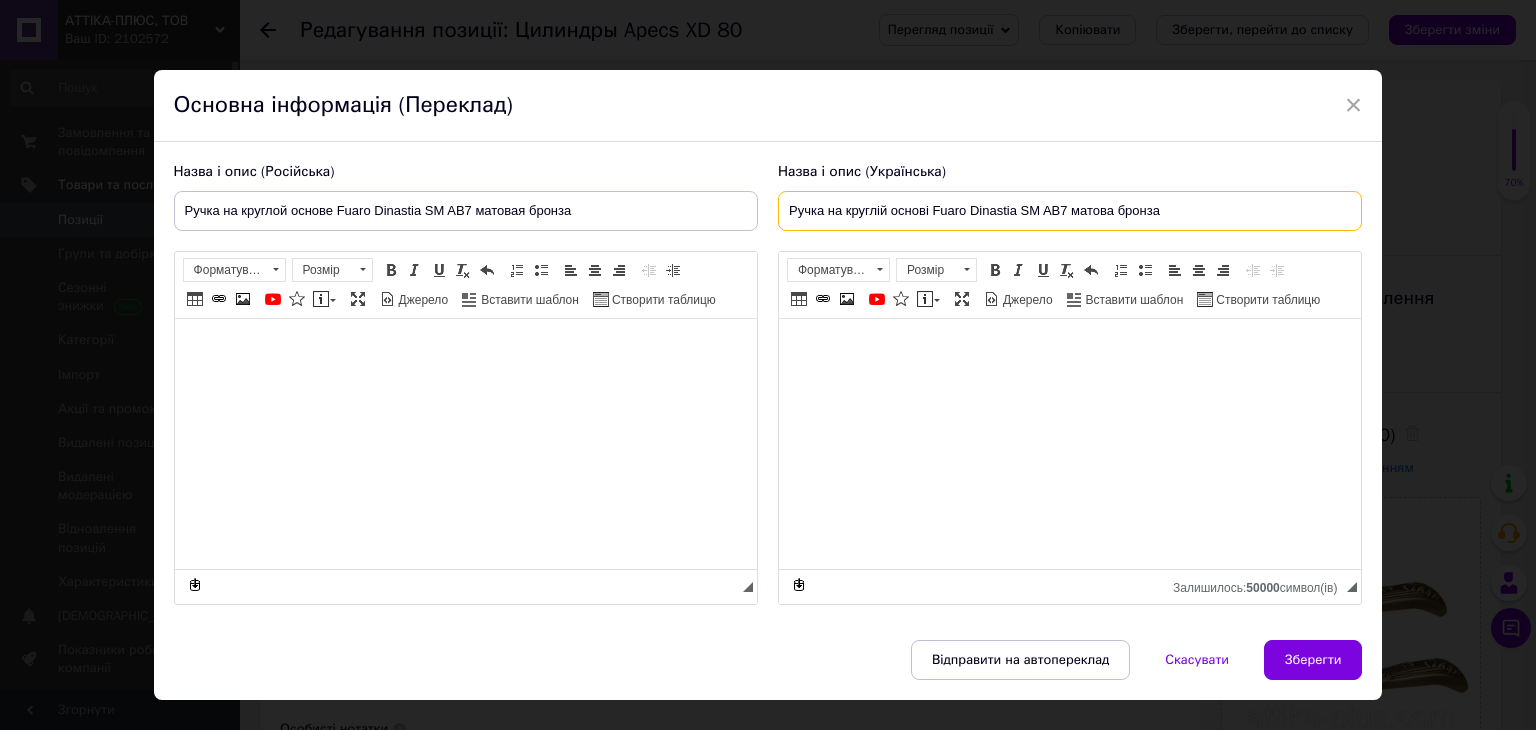 type on "Ручка на круглій основі Fuaro Dinastia SM AB7 матова бронза" 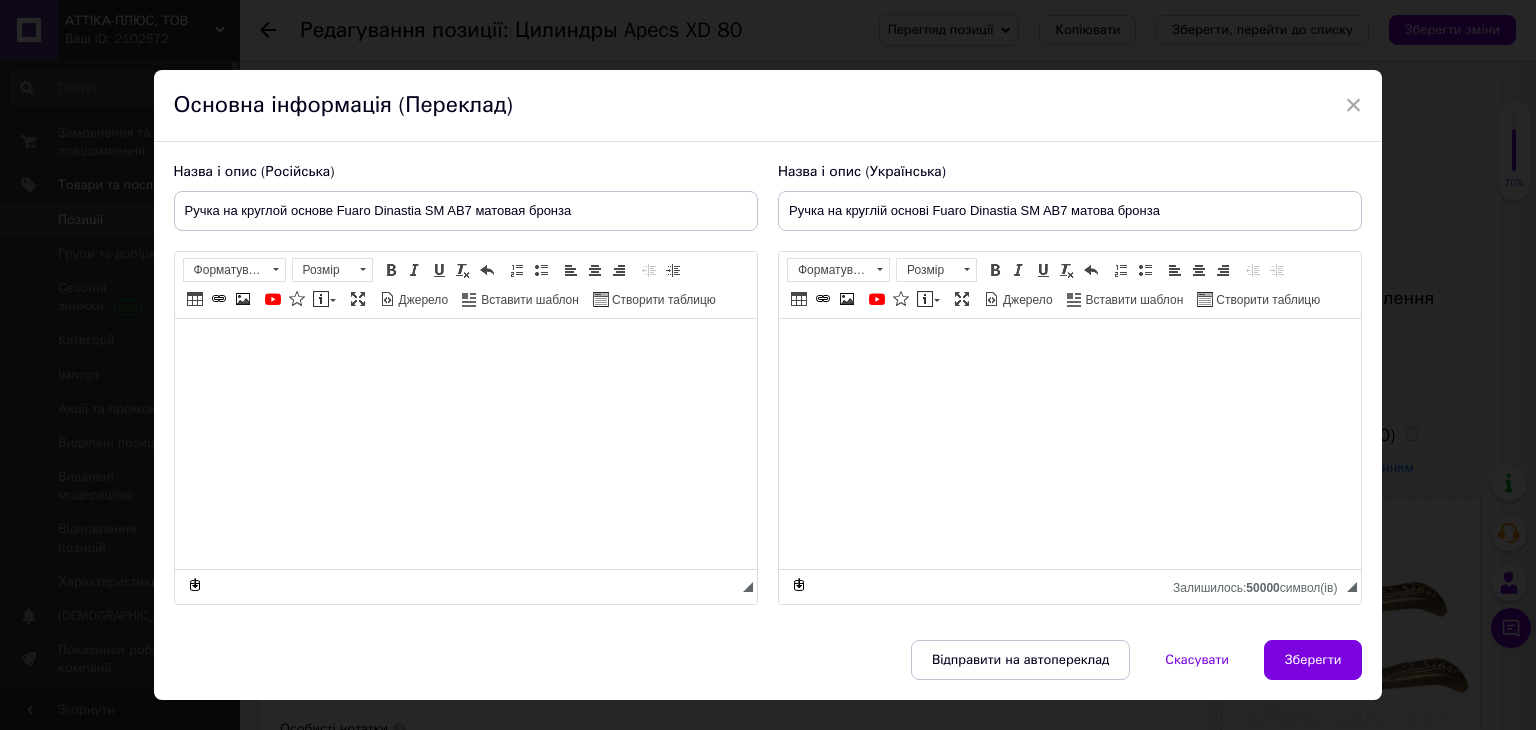click at bounding box center (1069, 349) 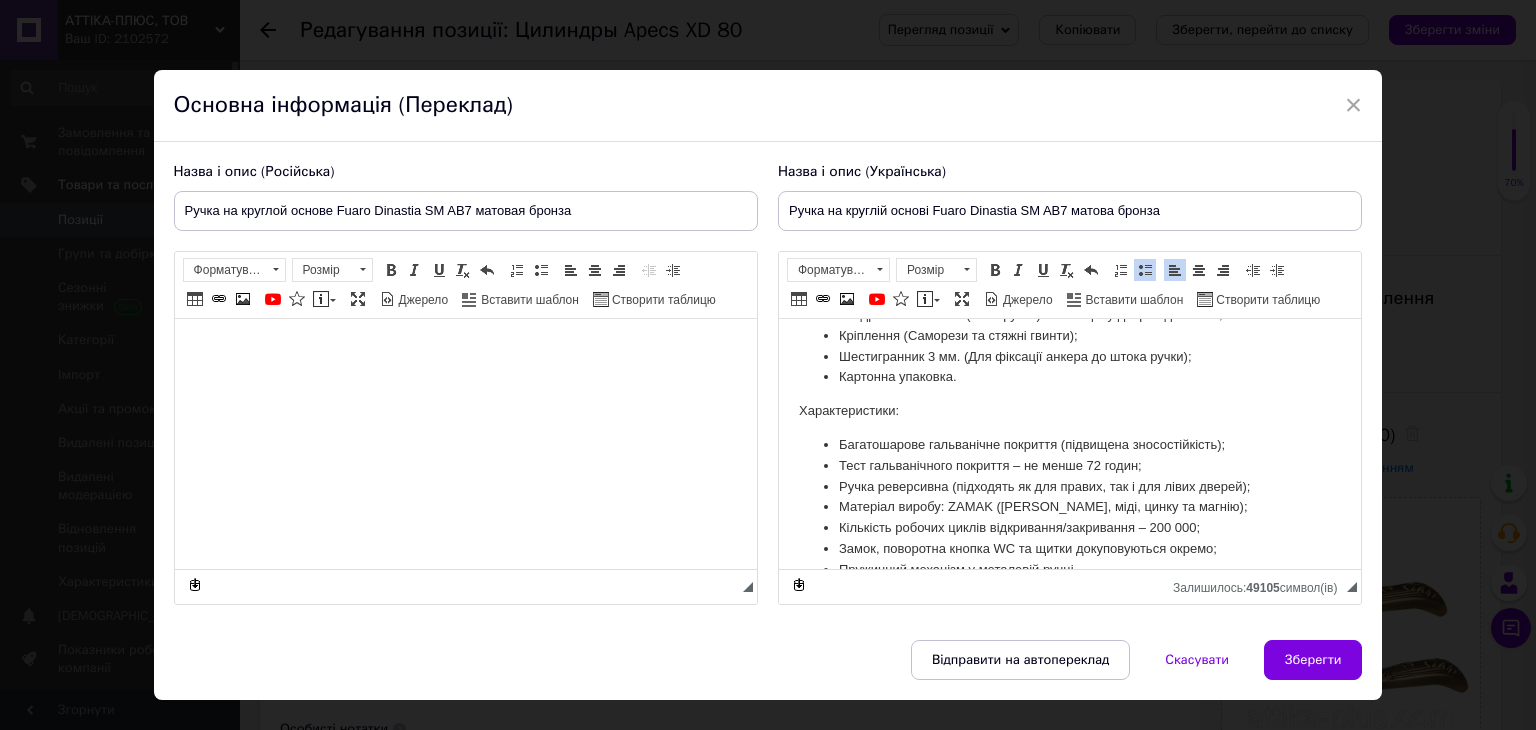scroll, scrollTop: 0, scrollLeft: 0, axis: both 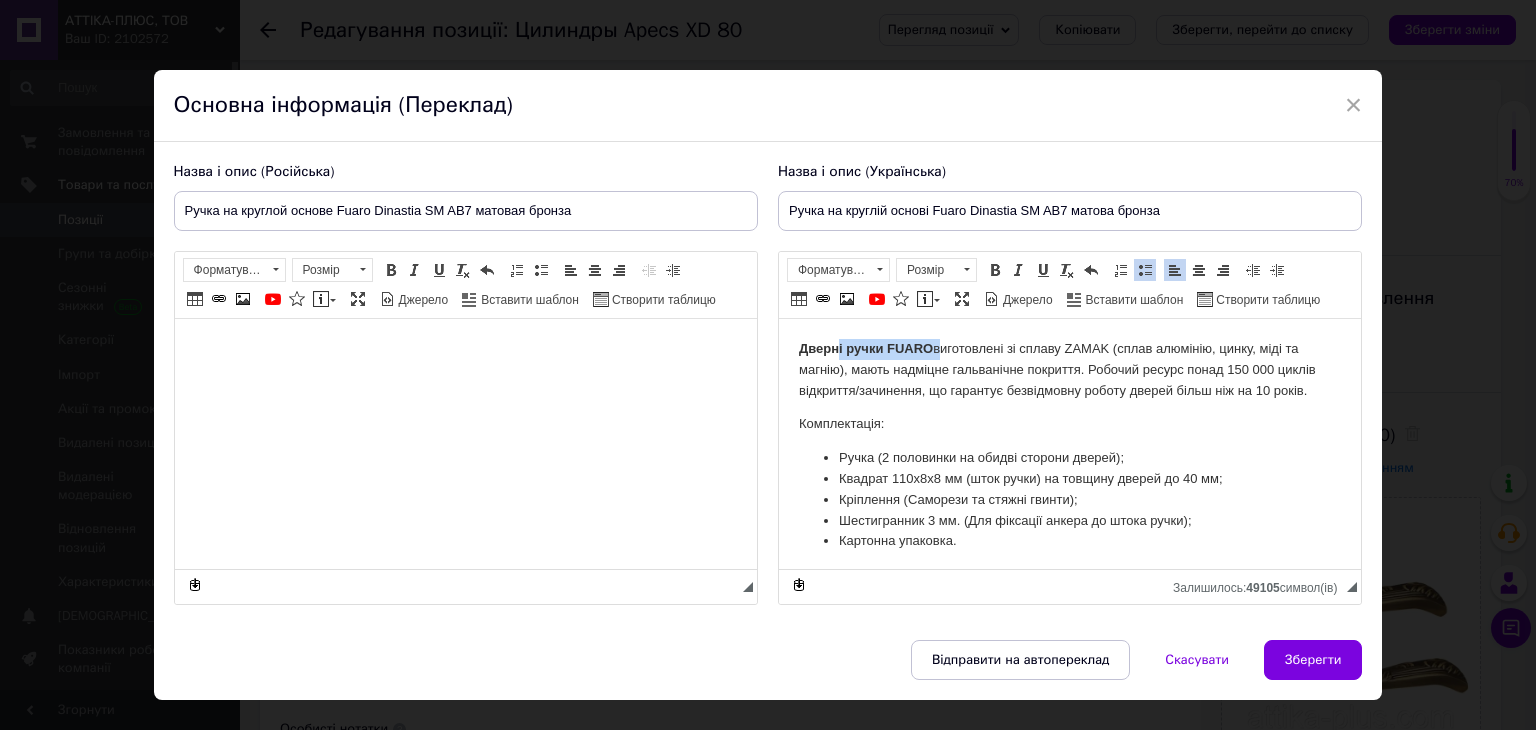 drag, startPoint x: 940, startPoint y: 349, endPoint x: 839, endPoint y: 336, distance: 101.8332 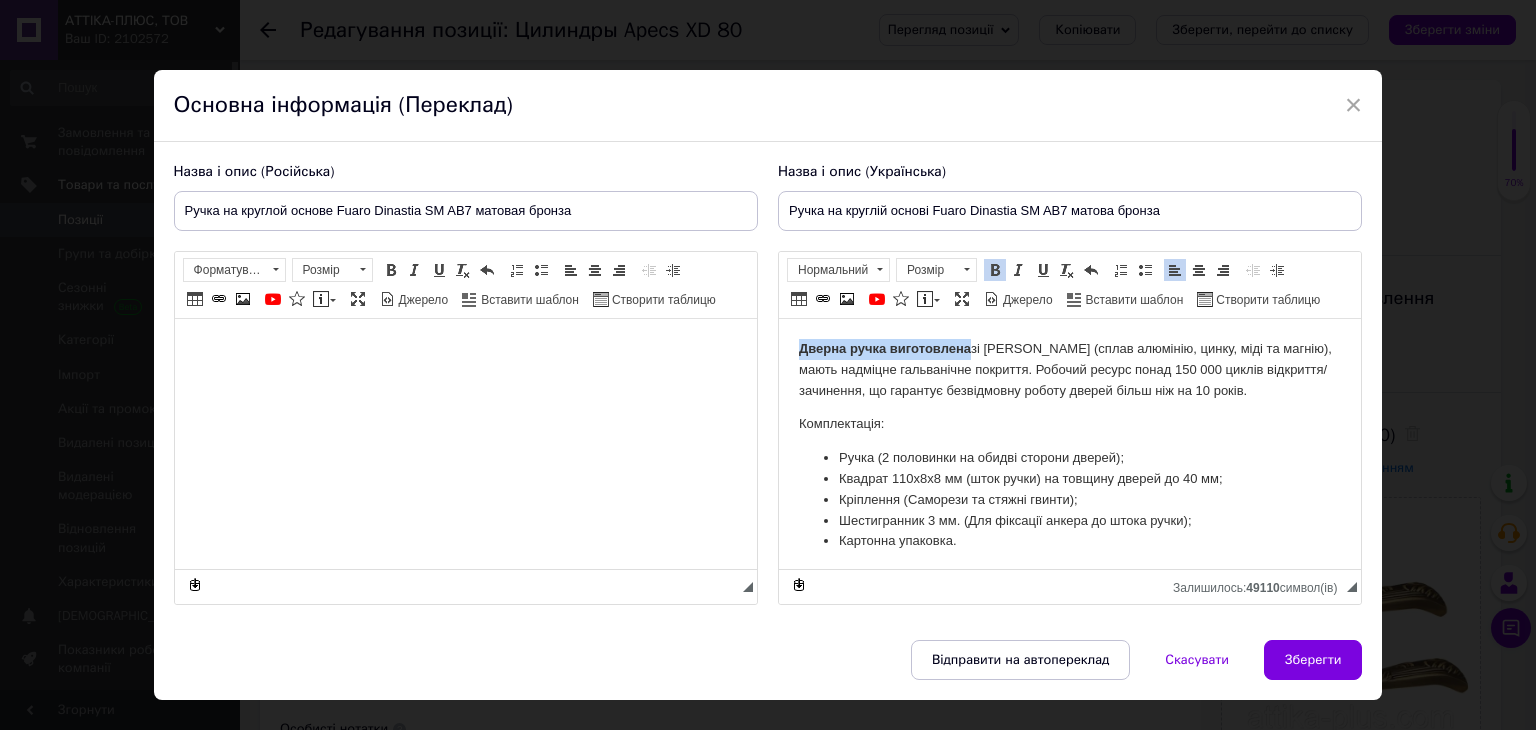 drag, startPoint x: 797, startPoint y: 347, endPoint x: 971, endPoint y: 345, distance: 174.01149 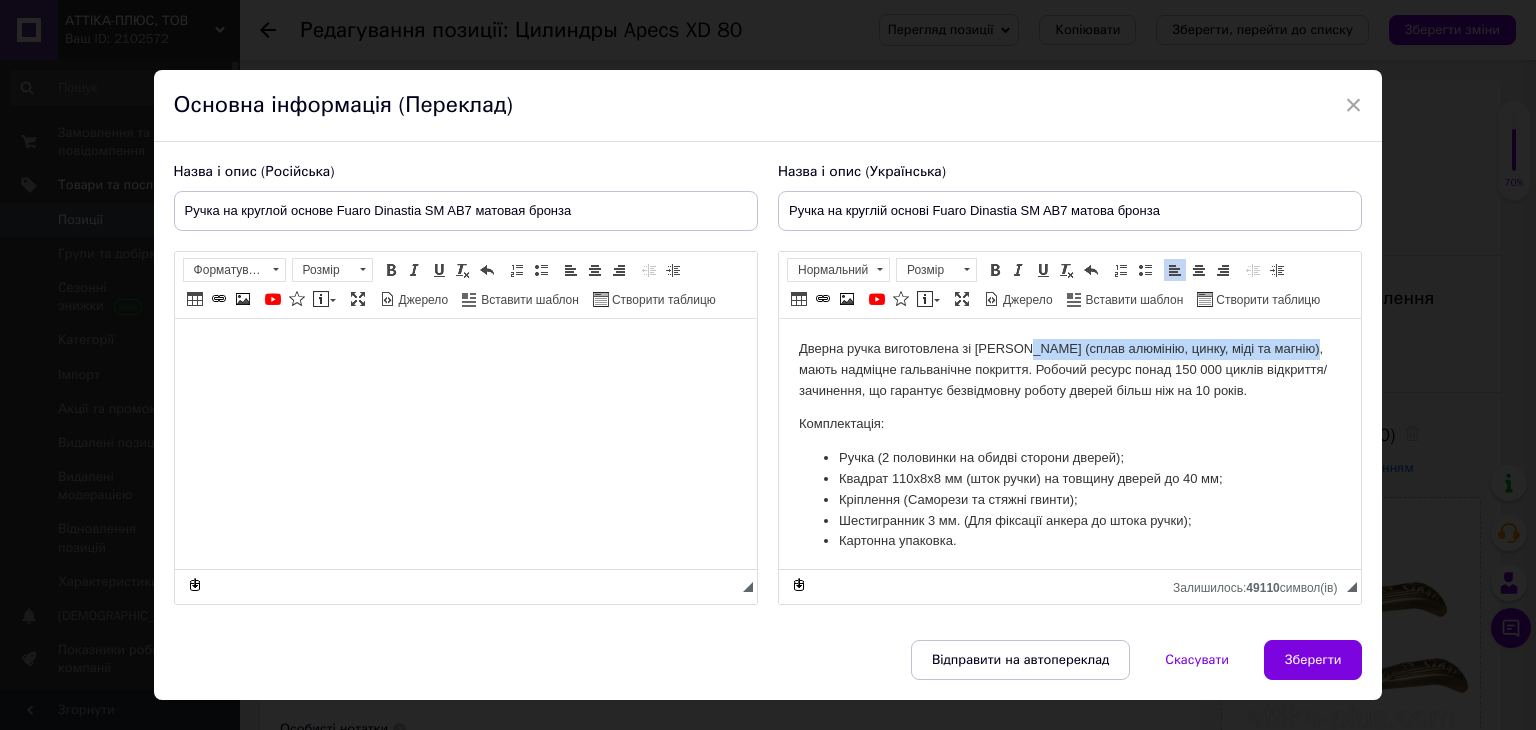 drag, startPoint x: 1015, startPoint y: 345, endPoint x: 1306, endPoint y: 348, distance: 291.01547 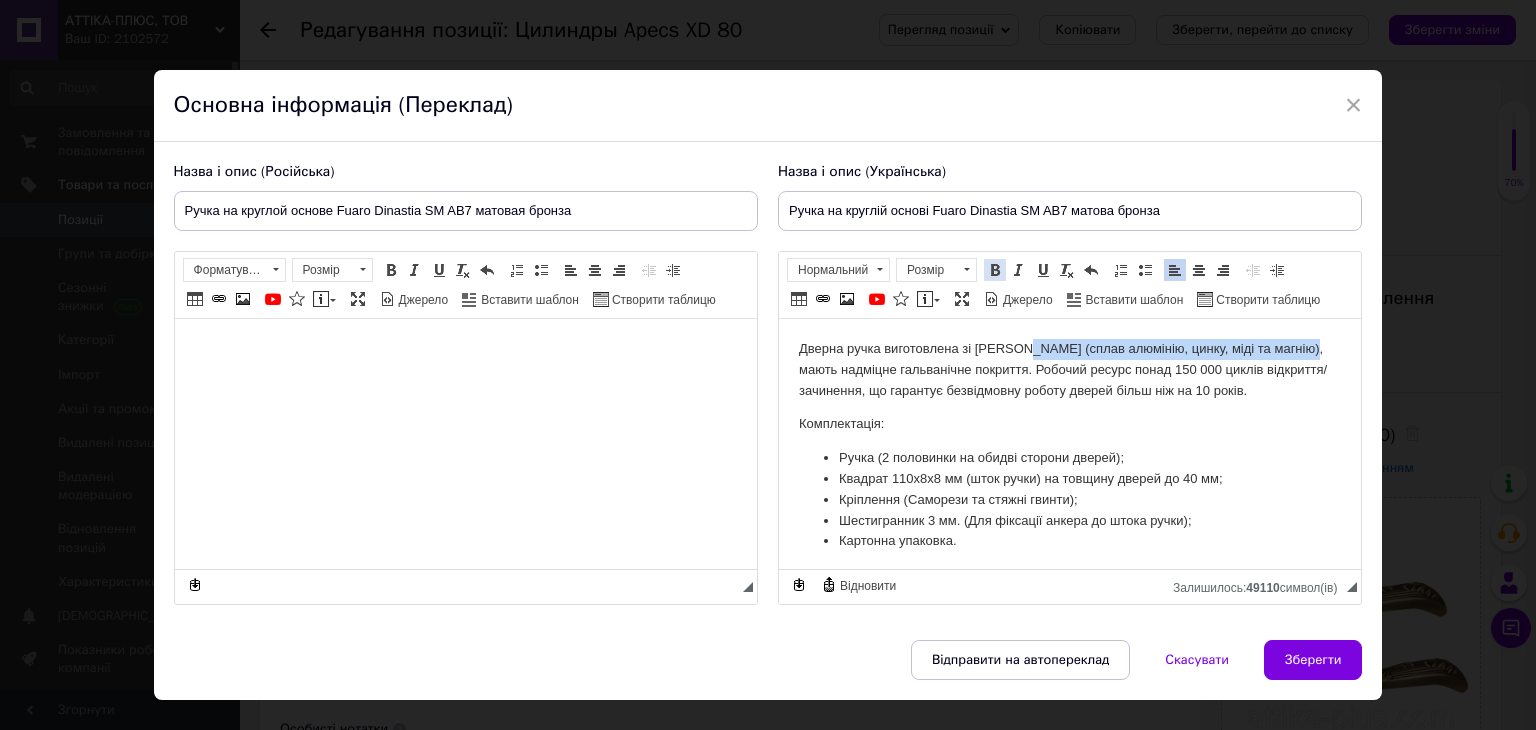 click at bounding box center [995, 270] 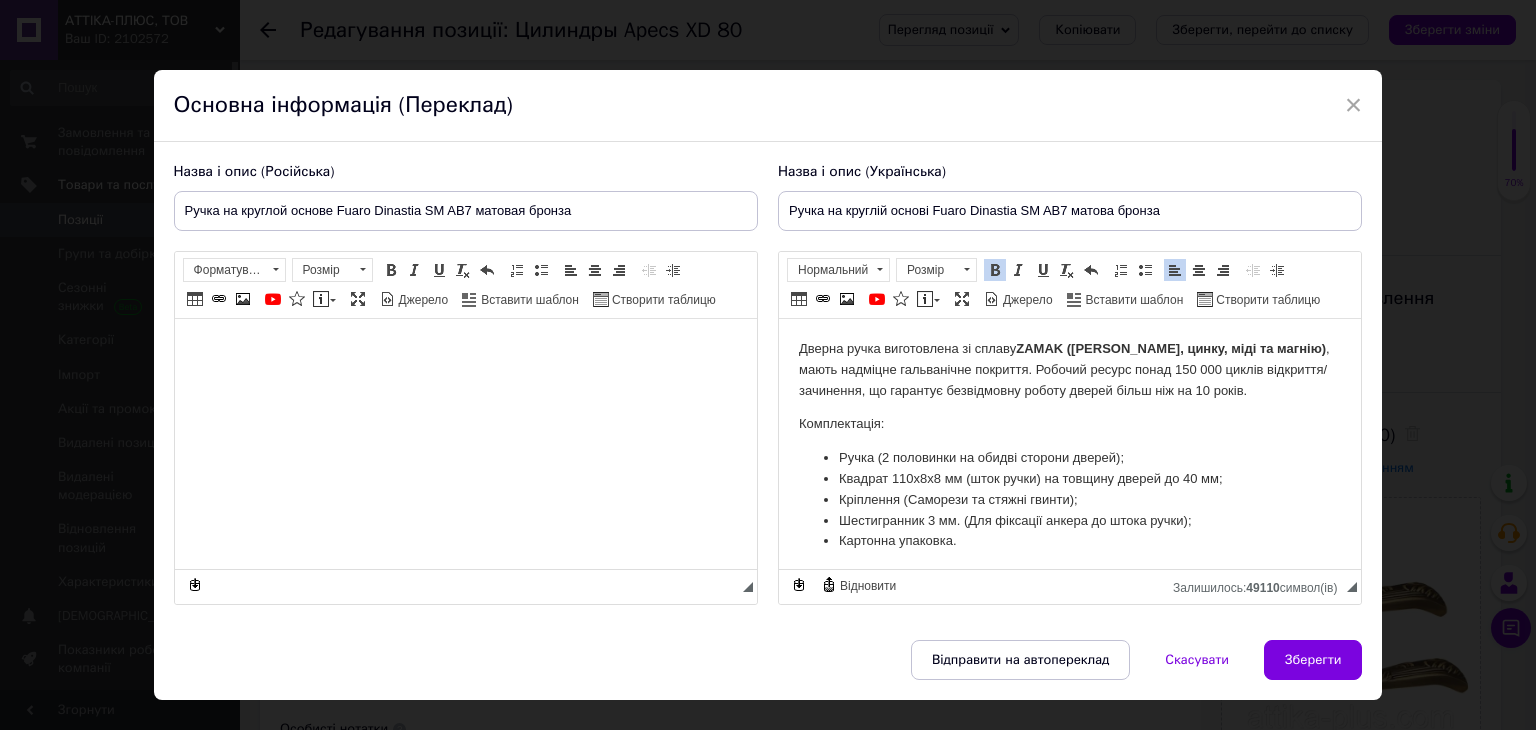 click on "Дверна ручка виготовлена    зі сплаву  ZAMAK (сплав алюмінію, цинку, міді та магнію) , мають надміцне гальванічне покриття. Робочий ресурс понад 150 000 циклів відкриття/зачинення, що гарантує безвідмовну роботу дверей більш ніж на 10 років." at bounding box center (1069, 370) 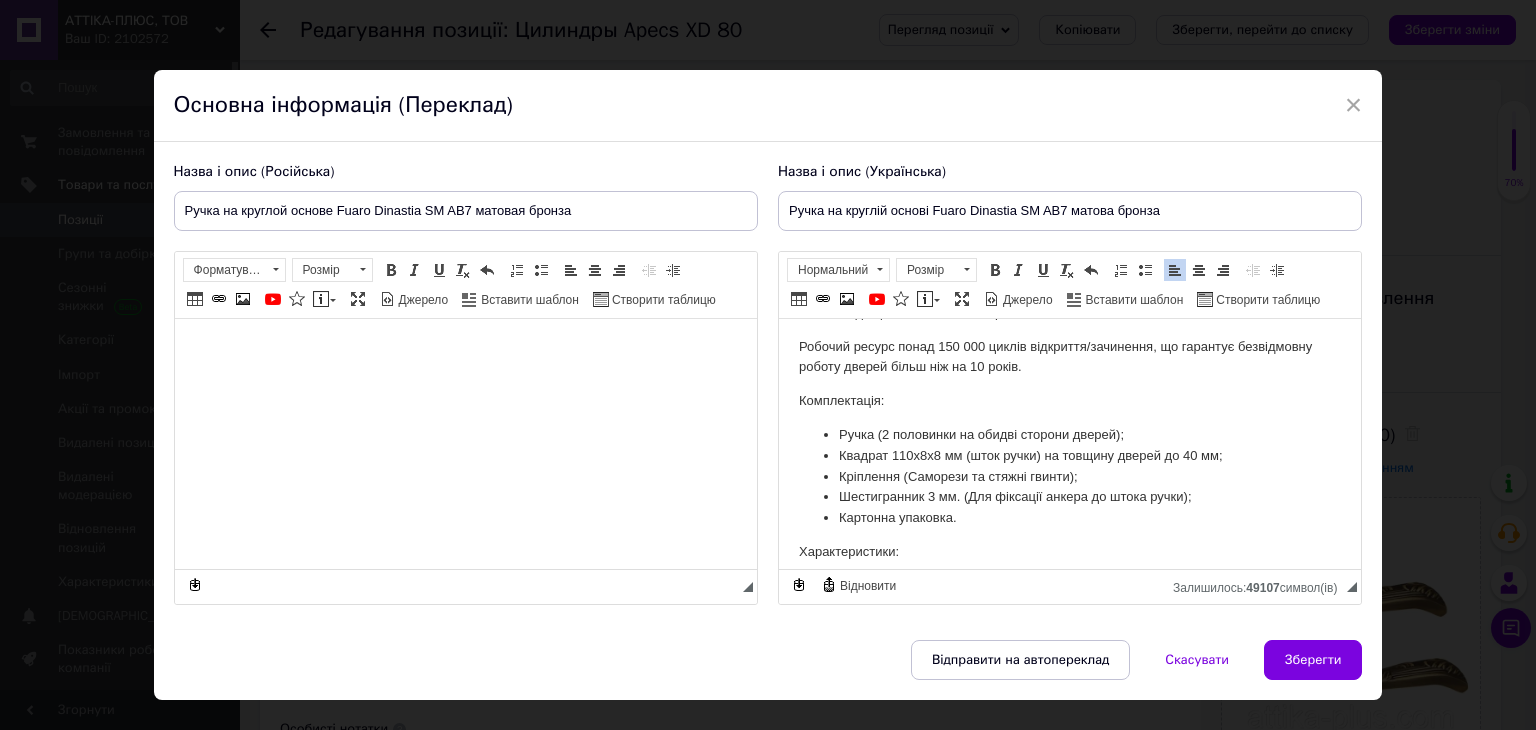 scroll, scrollTop: 73, scrollLeft: 0, axis: vertical 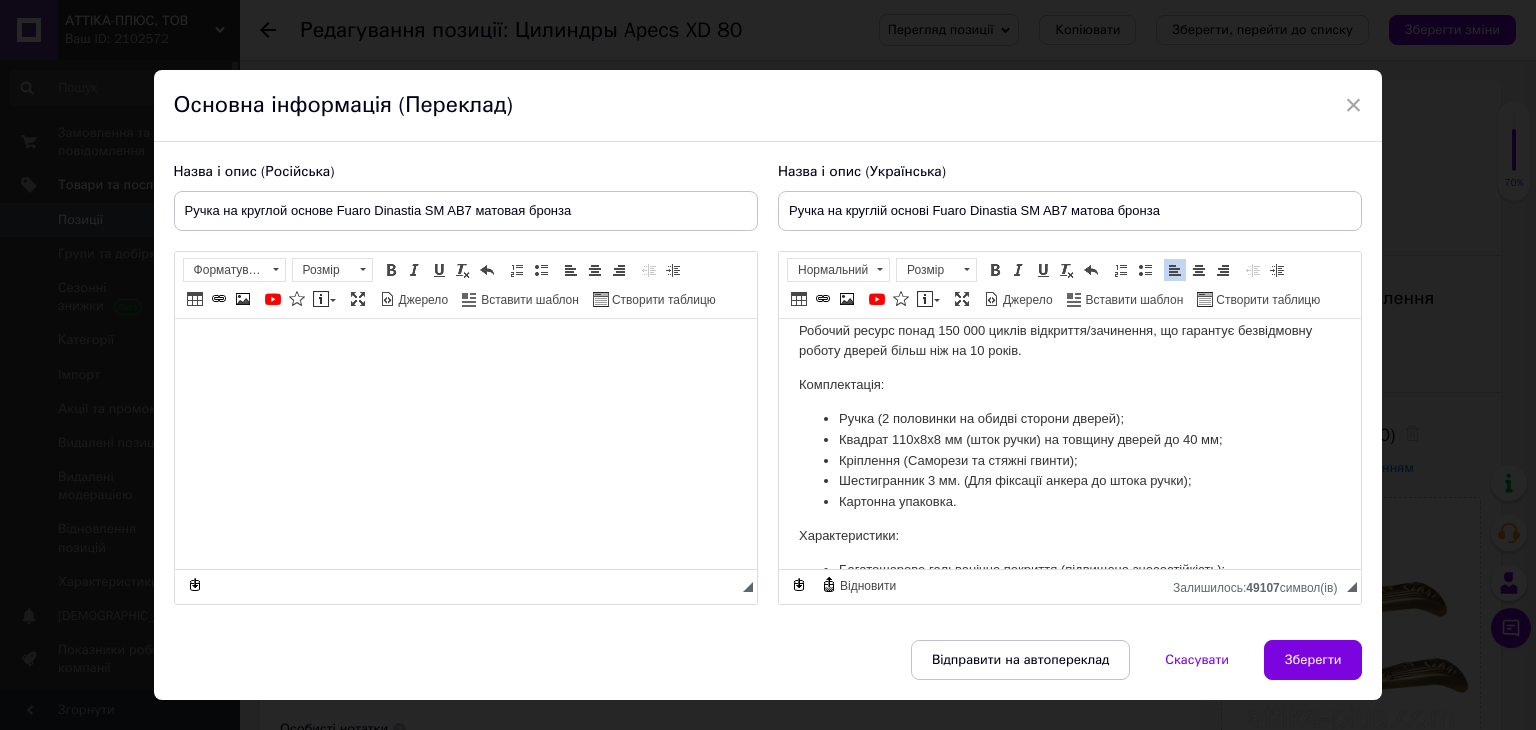 drag, startPoint x: 1350, startPoint y: 425, endPoint x: 2134, endPoint y: 776, distance: 858.986 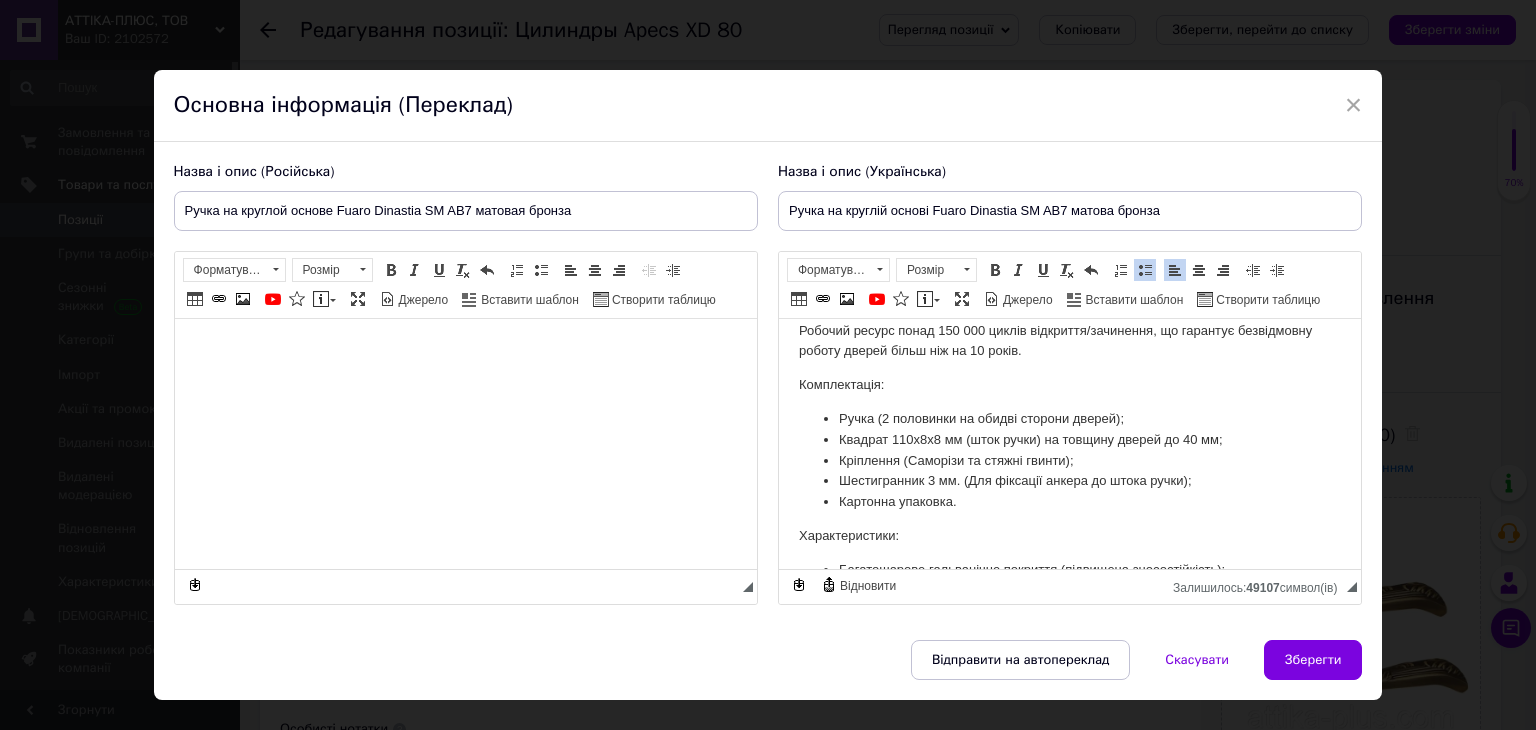 click on "Кріплення (Саморі зи та стяжні гвинти);" at bounding box center (1069, 461) 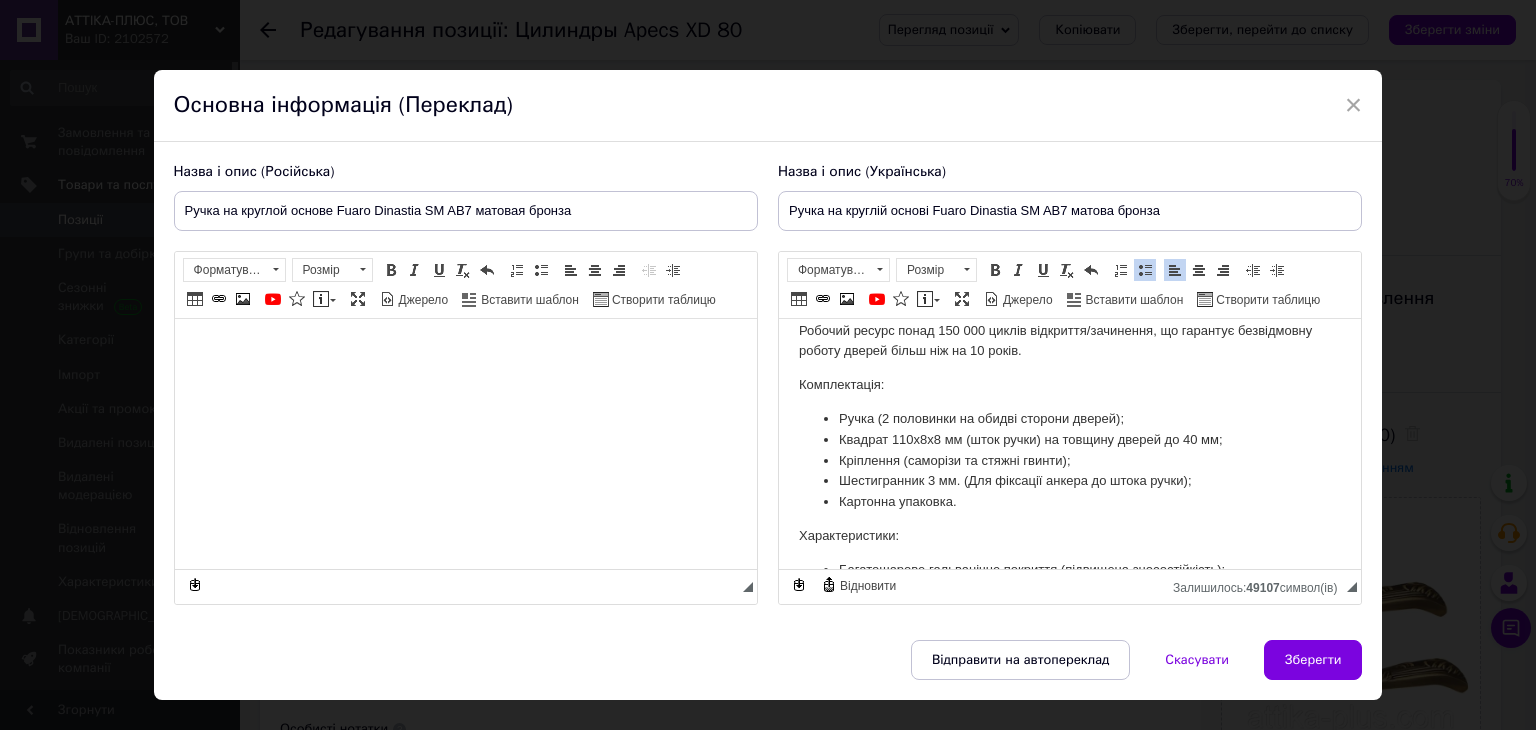 click on "Шестигранник 3 мм. (Для фіксації анкера до штока ручки);" at bounding box center [1069, 481] 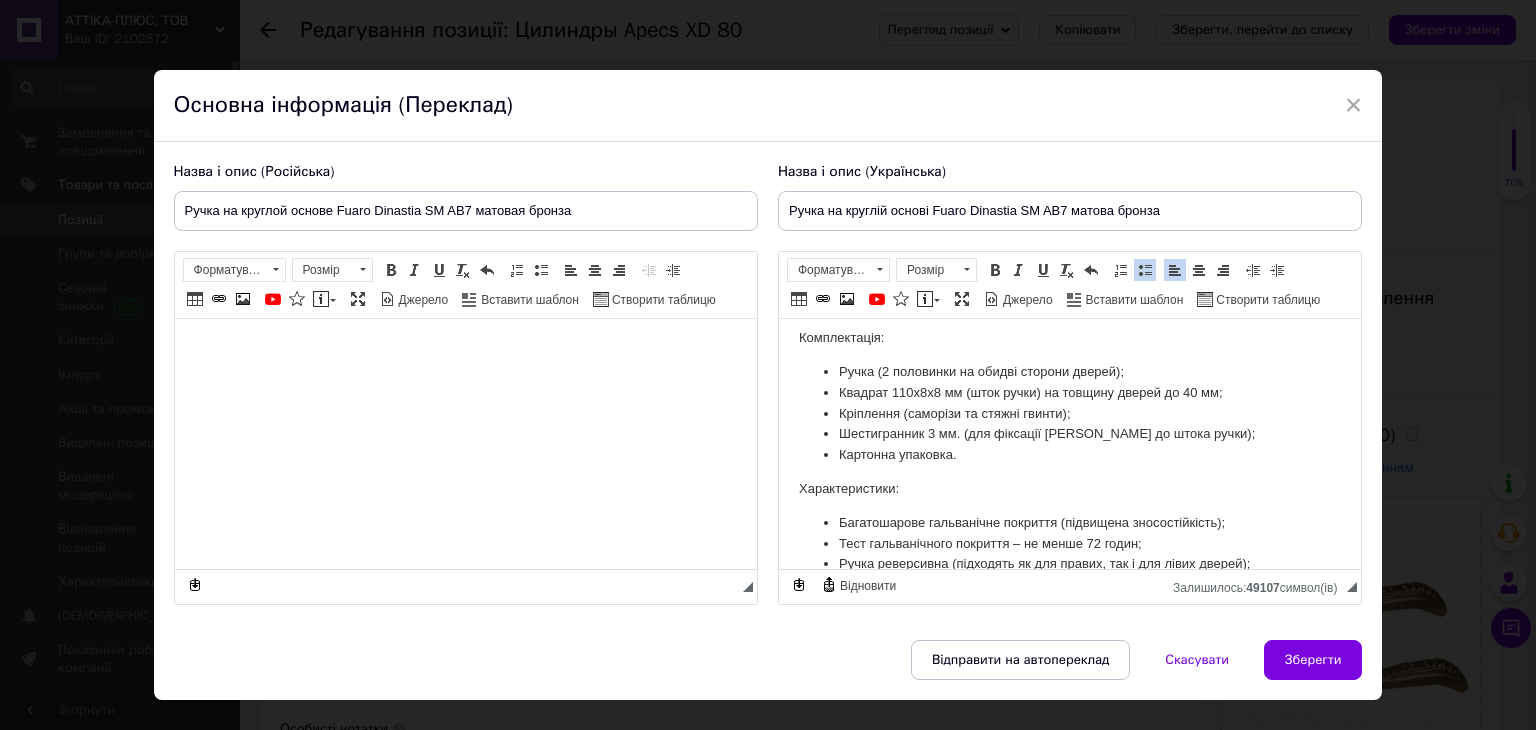 scroll, scrollTop: 179, scrollLeft: 0, axis: vertical 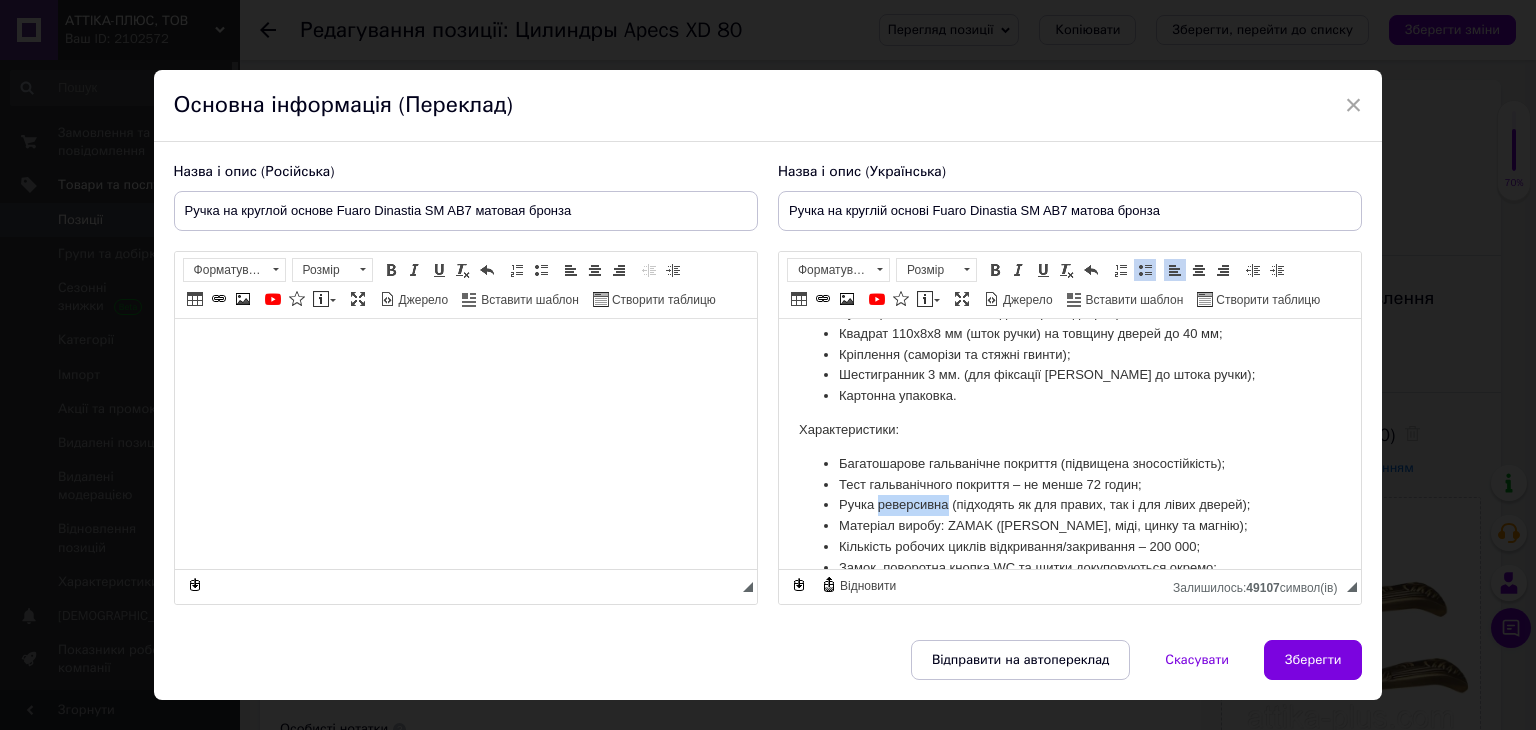 drag, startPoint x: 944, startPoint y: 505, endPoint x: 878, endPoint y: 501, distance: 66.1211 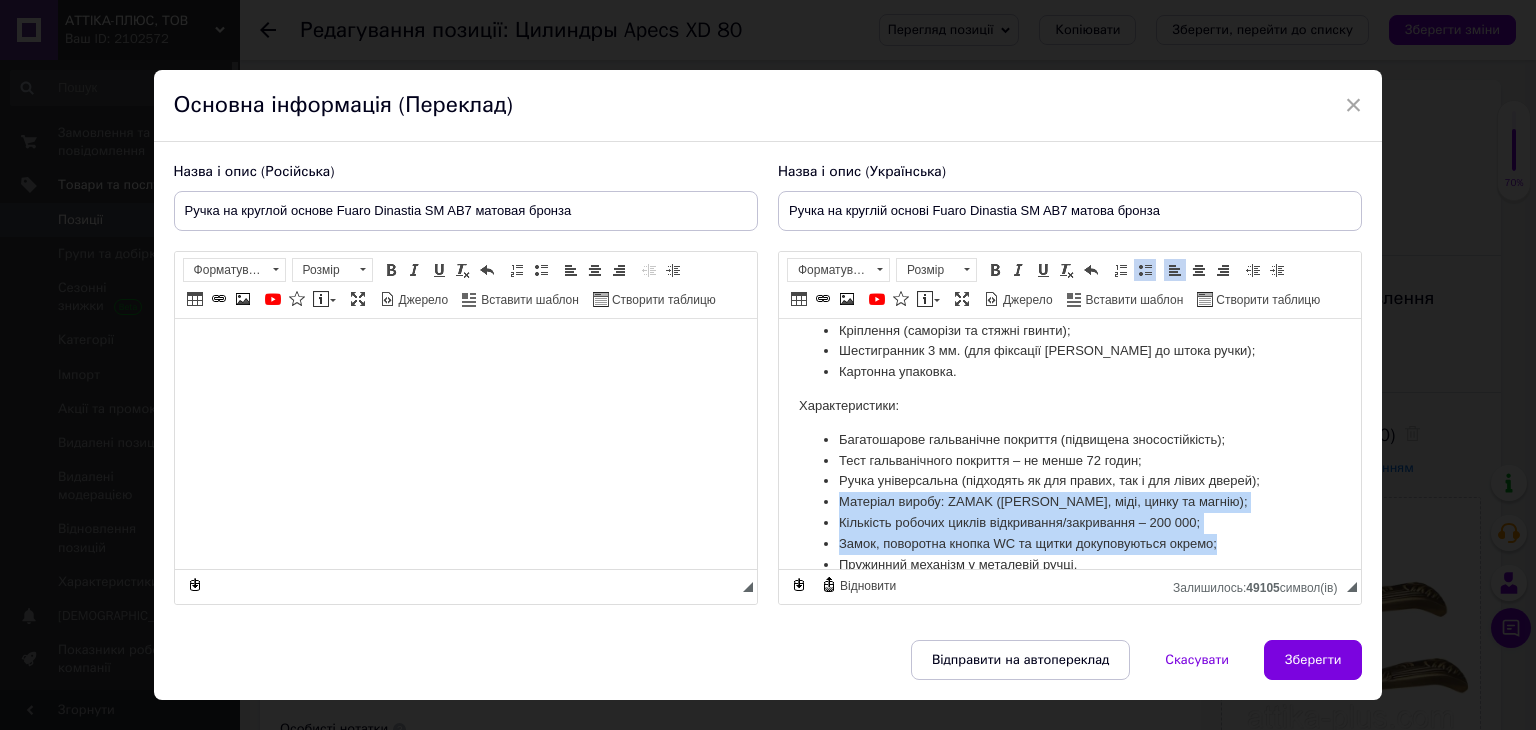 scroll, scrollTop: 228, scrollLeft: 0, axis: vertical 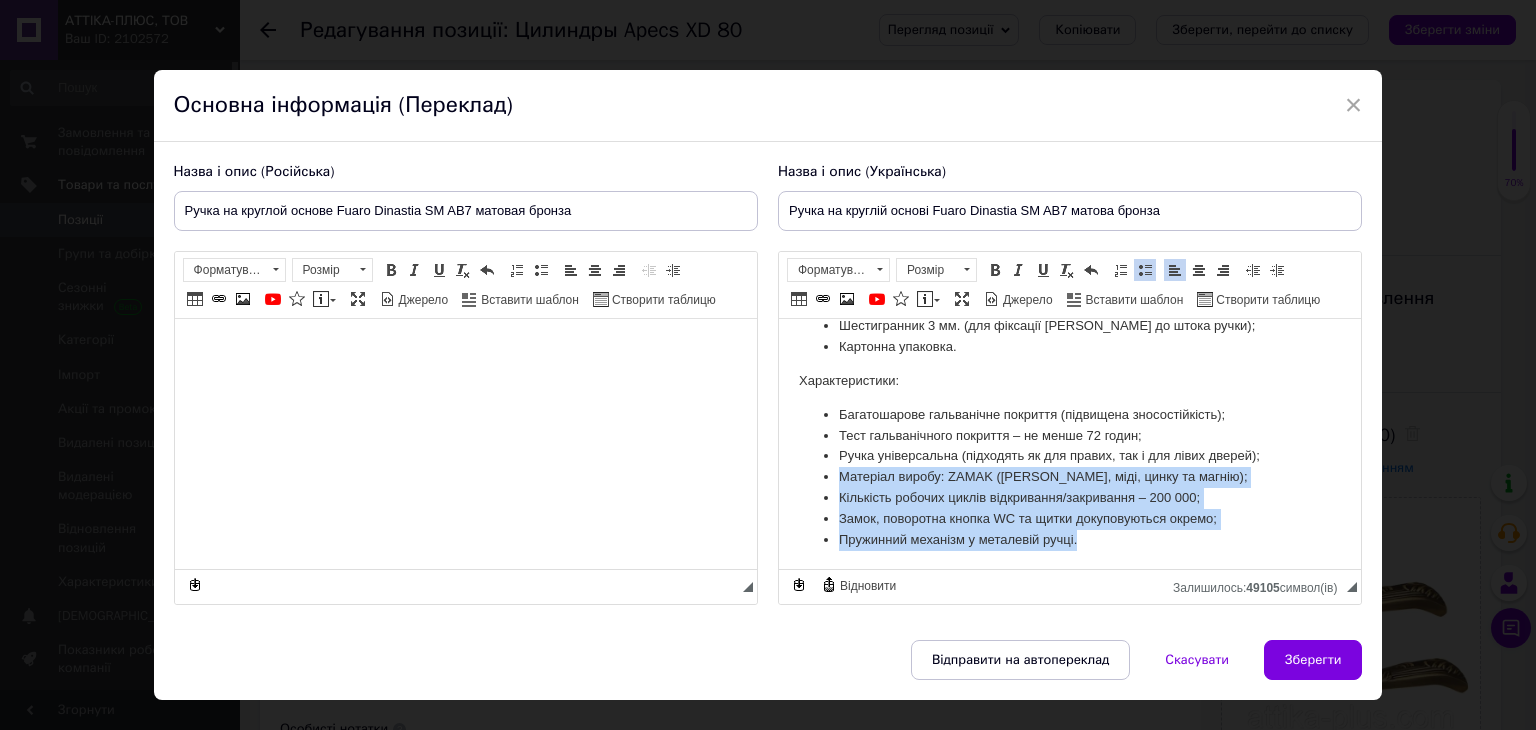 drag, startPoint x: 841, startPoint y: 521, endPoint x: 1139, endPoint y: 482, distance: 300.54117 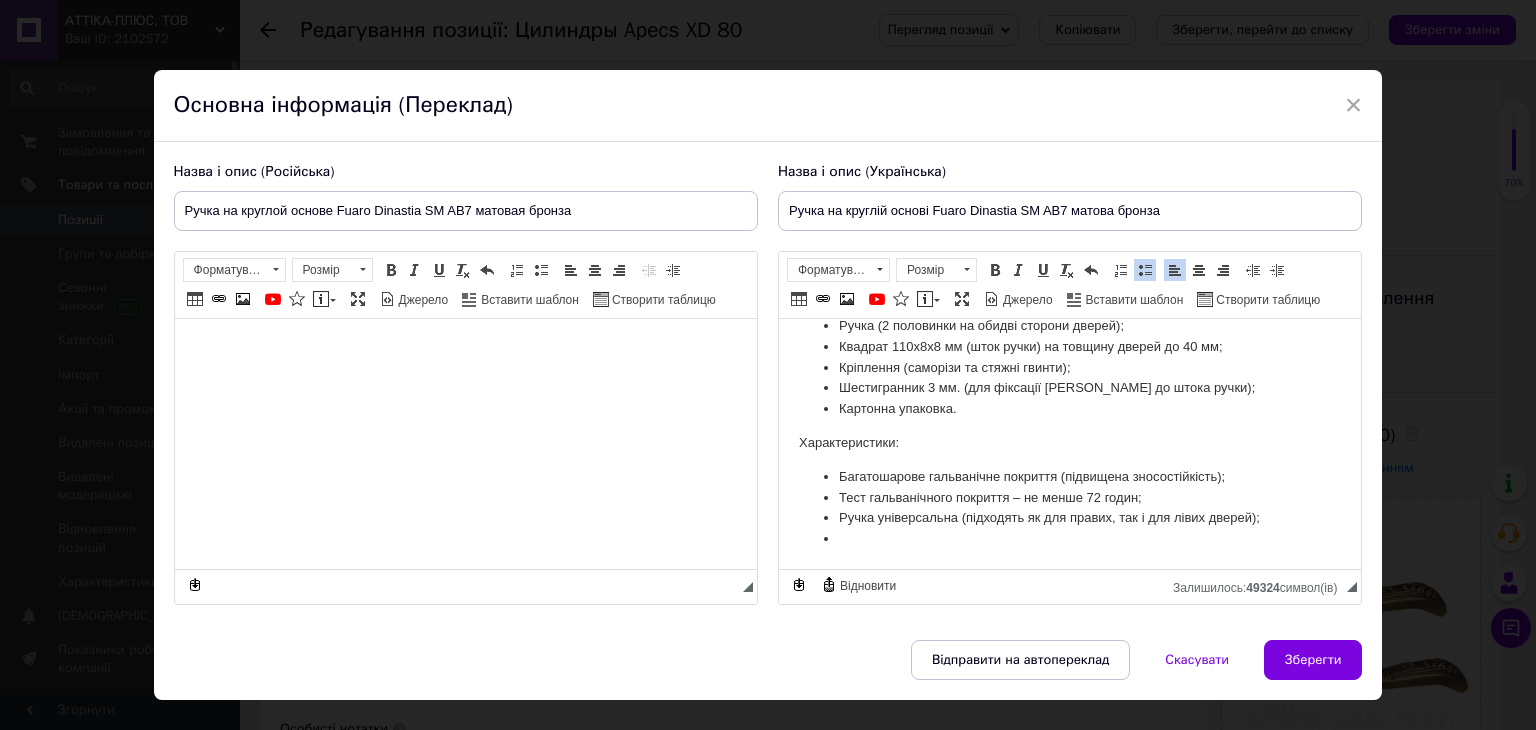 scroll, scrollTop: 145, scrollLeft: 0, axis: vertical 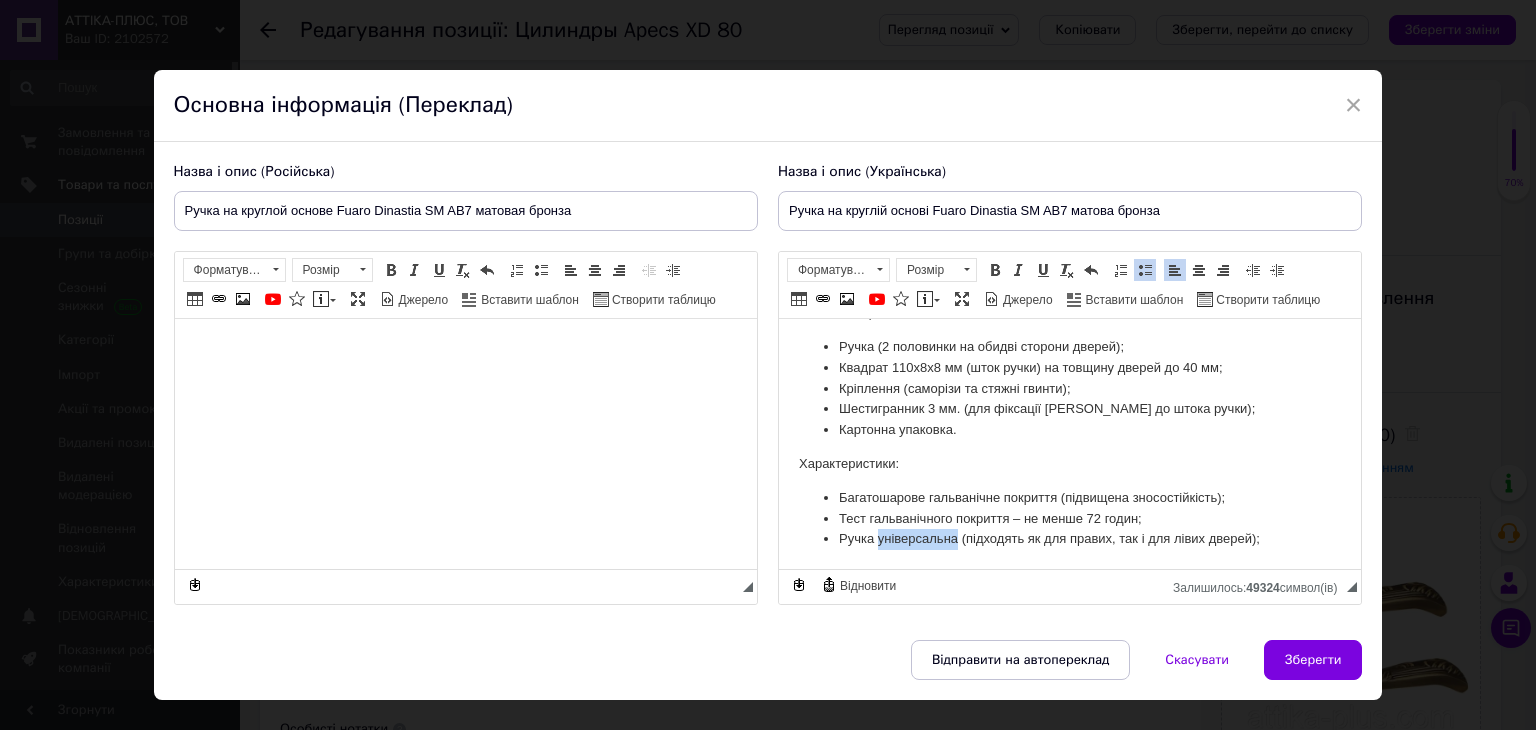 drag, startPoint x: 876, startPoint y: 544, endPoint x: 936, endPoint y: 517, distance: 65.795135 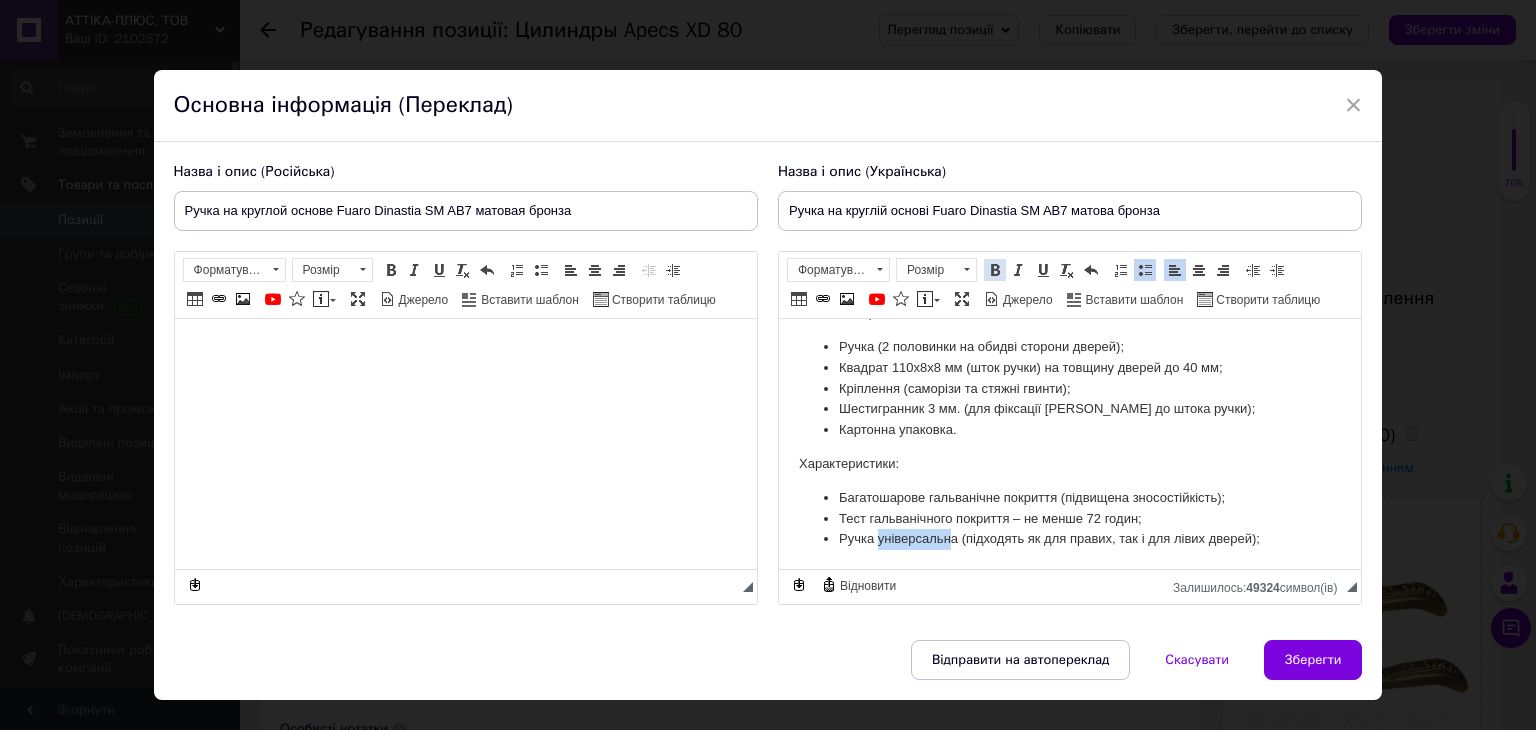 click at bounding box center (995, 270) 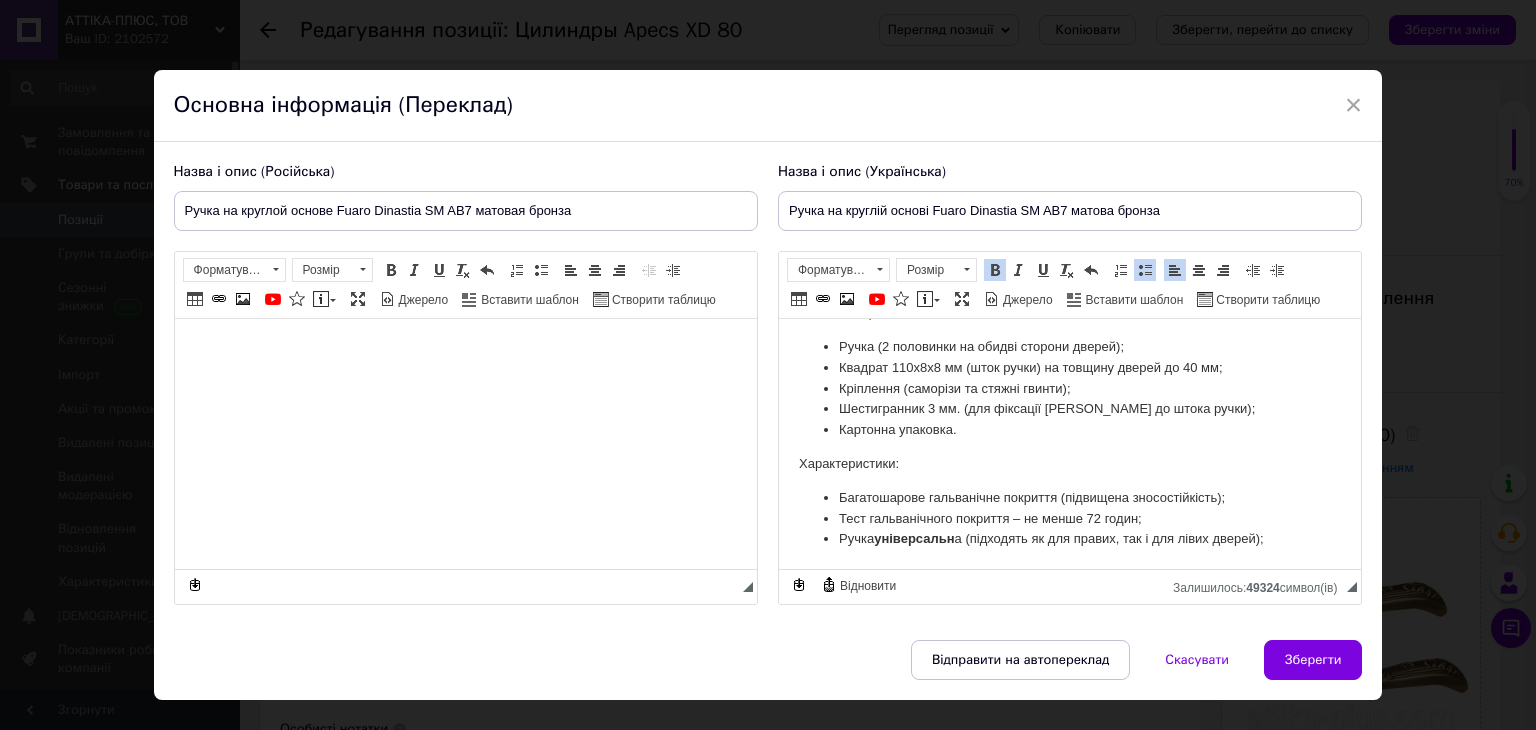 click on "Багатошарове гальванічне покриття (підвищена зносостійкість); Тест гальванічного покриття – не менше 72 годин; Ручка  універсальн а (підходять як для правих, так і для лівих дверей);" at bounding box center (1069, 519) 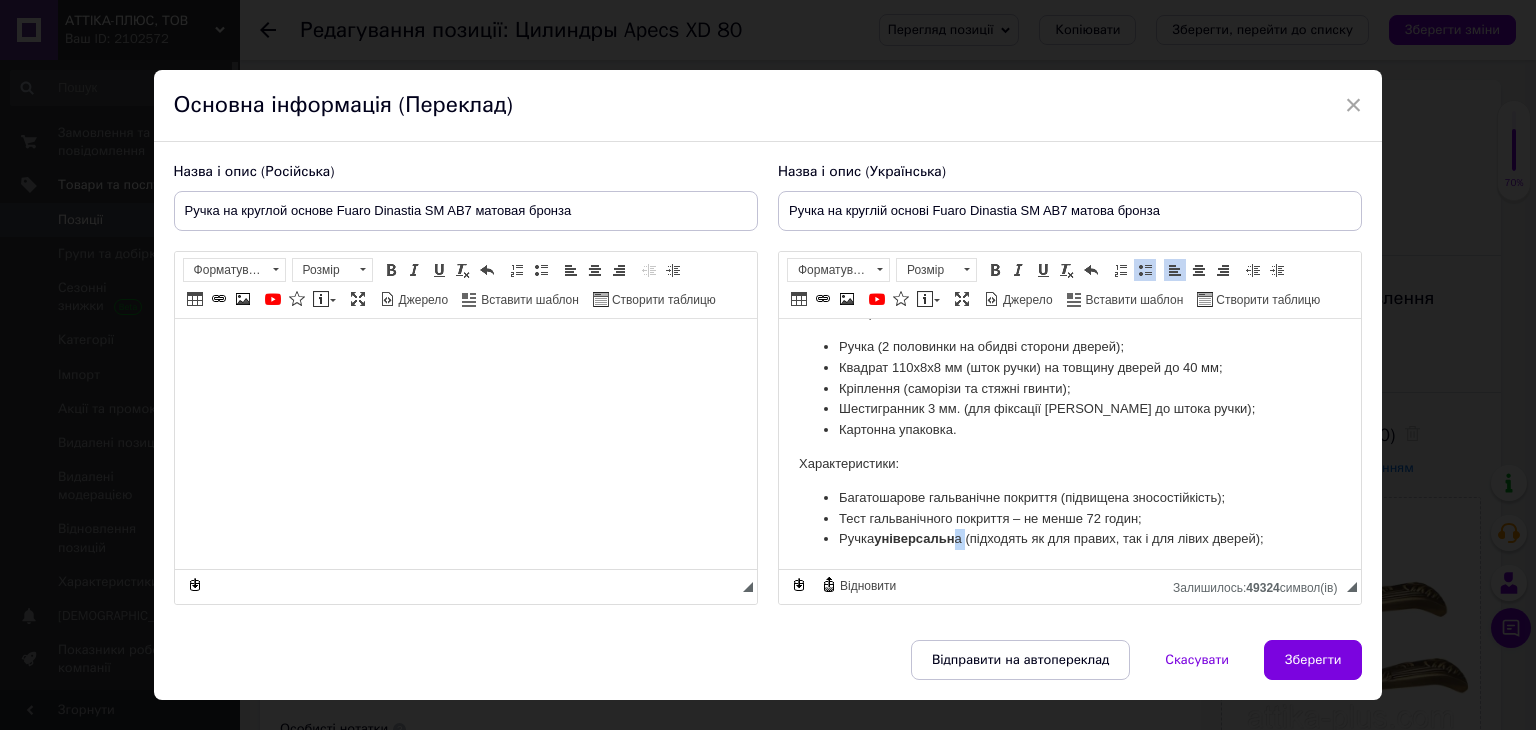 click on "Ручка  універсальн а (підходять як для правих, так і для лівих дверей);" at bounding box center (1069, 539) 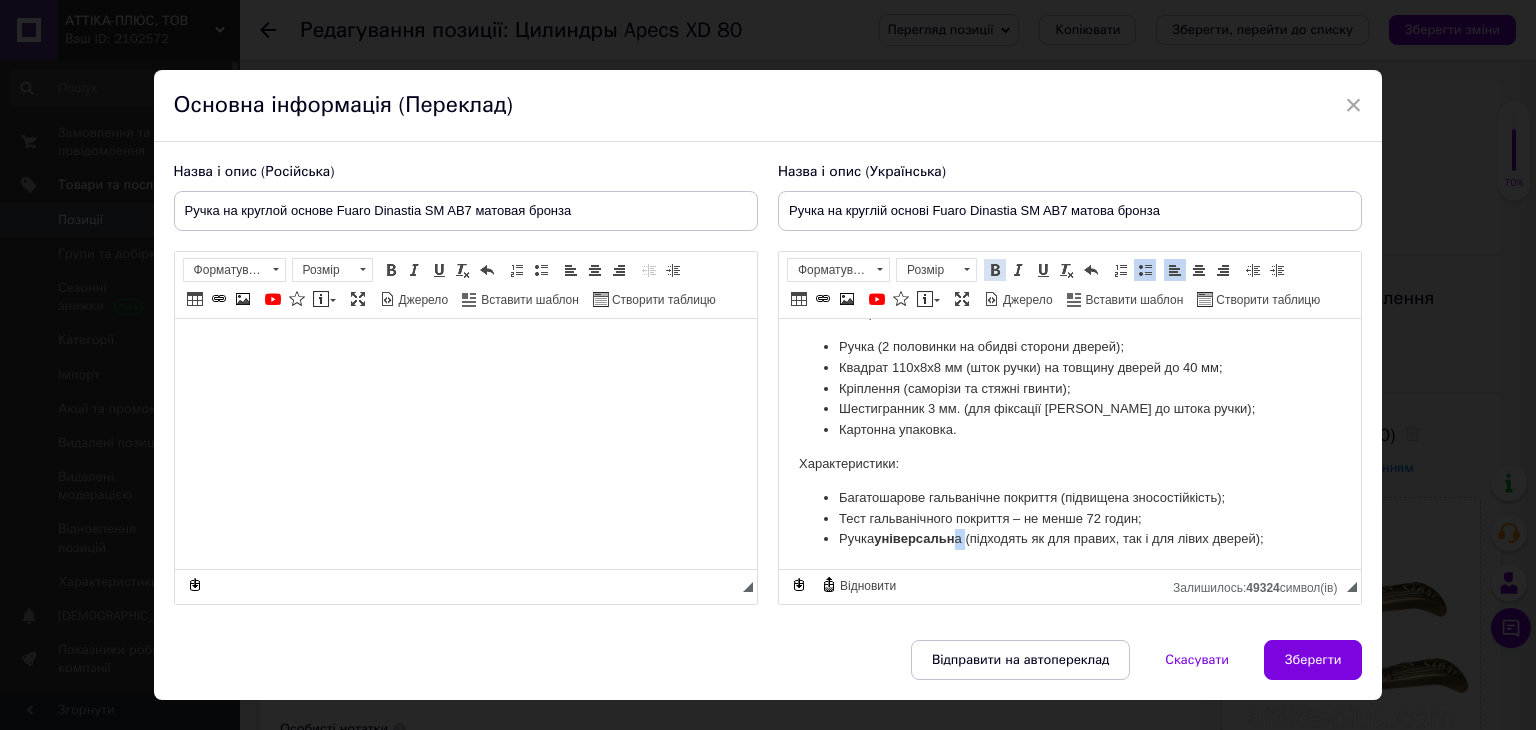 click at bounding box center [995, 270] 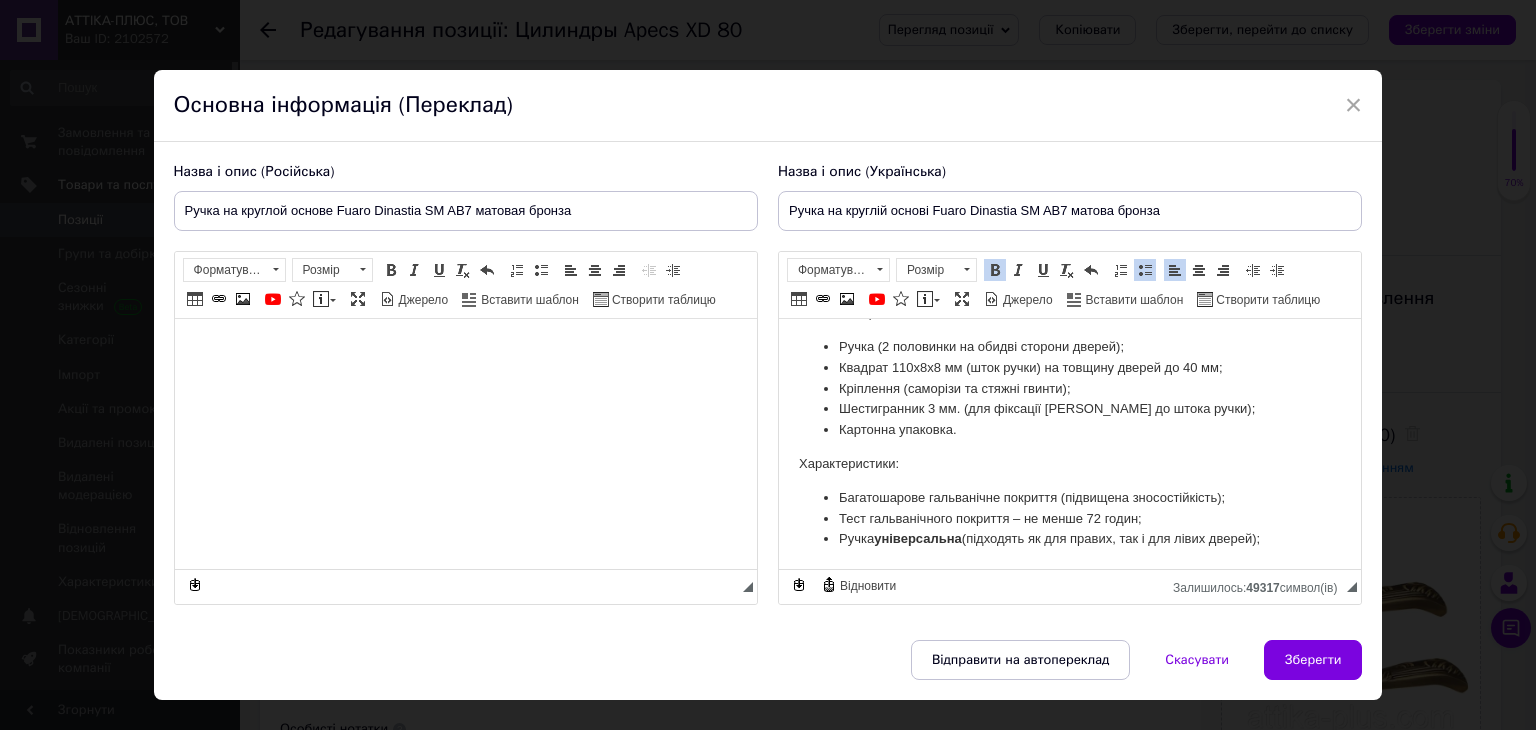 click on "Ручка  універсальн а  (підходять як для правих, так і для лівих дверей);" at bounding box center [1069, 539] 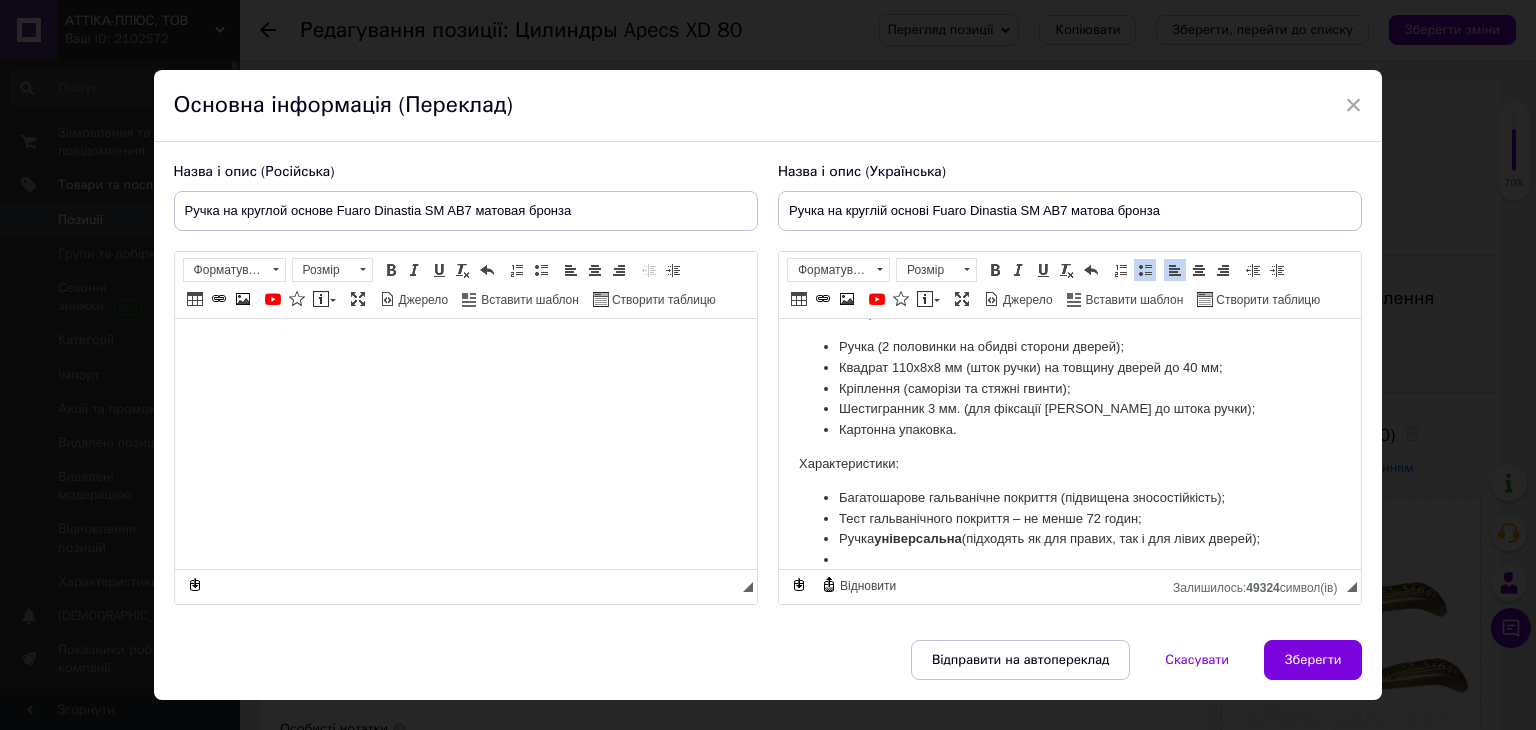 scroll, scrollTop: 166, scrollLeft: 0, axis: vertical 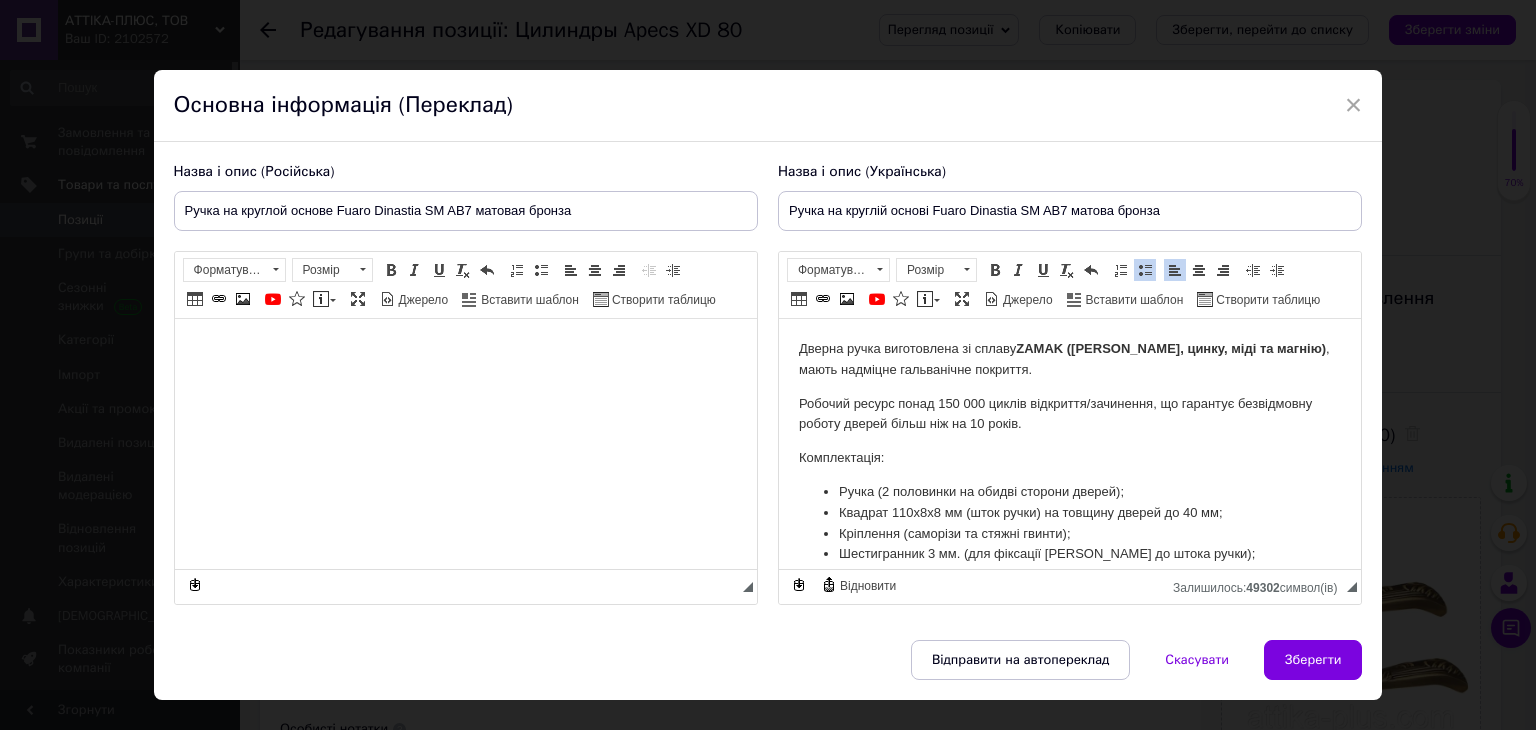 drag, startPoint x: 1351, startPoint y: 500, endPoint x: 2095, endPoint y: 635, distance: 756.1488 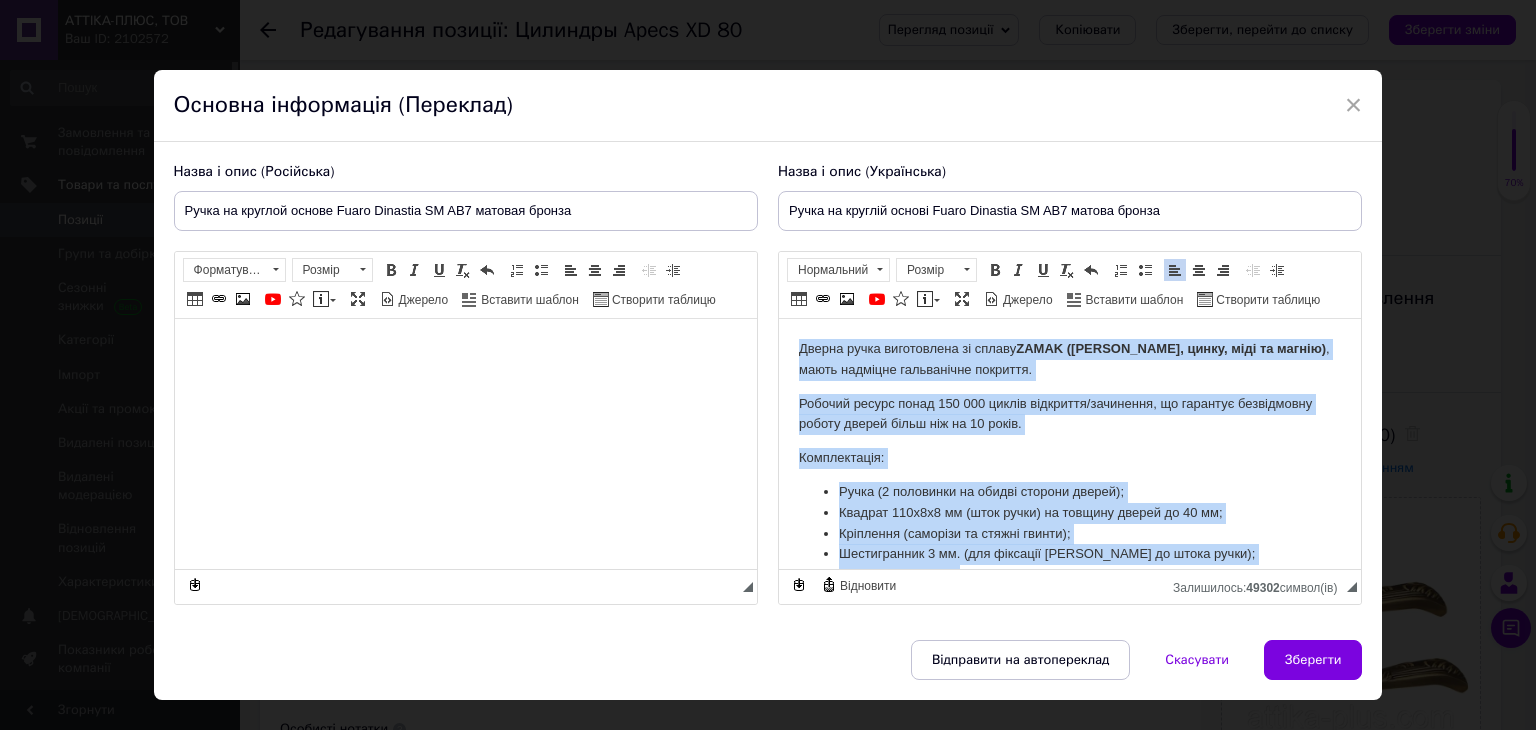 scroll, scrollTop: 166, scrollLeft: 0, axis: vertical 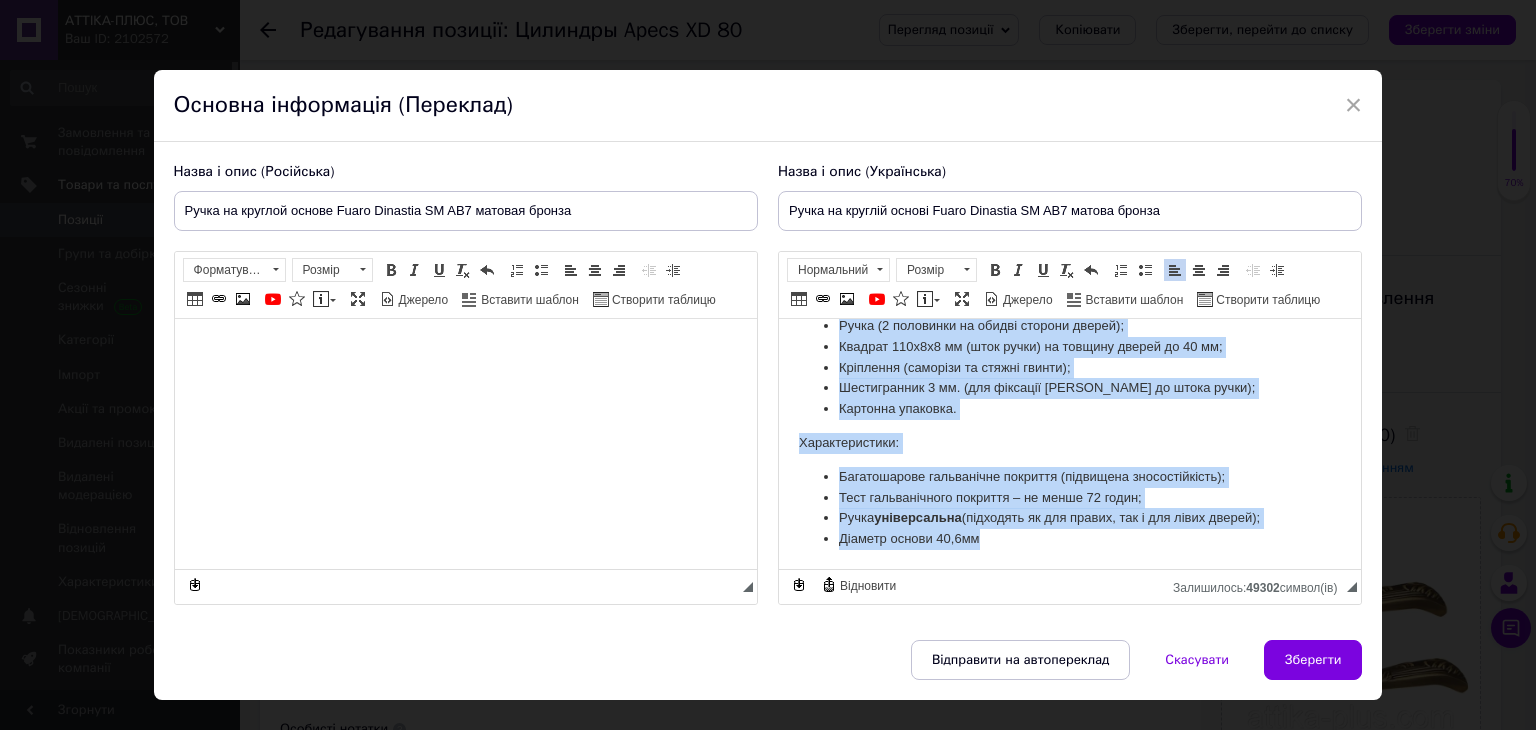 drag, startPoint x: 789, startPoint y: 346, endPoint x: 1853, endPoint y: 928, distance: 1212.7737 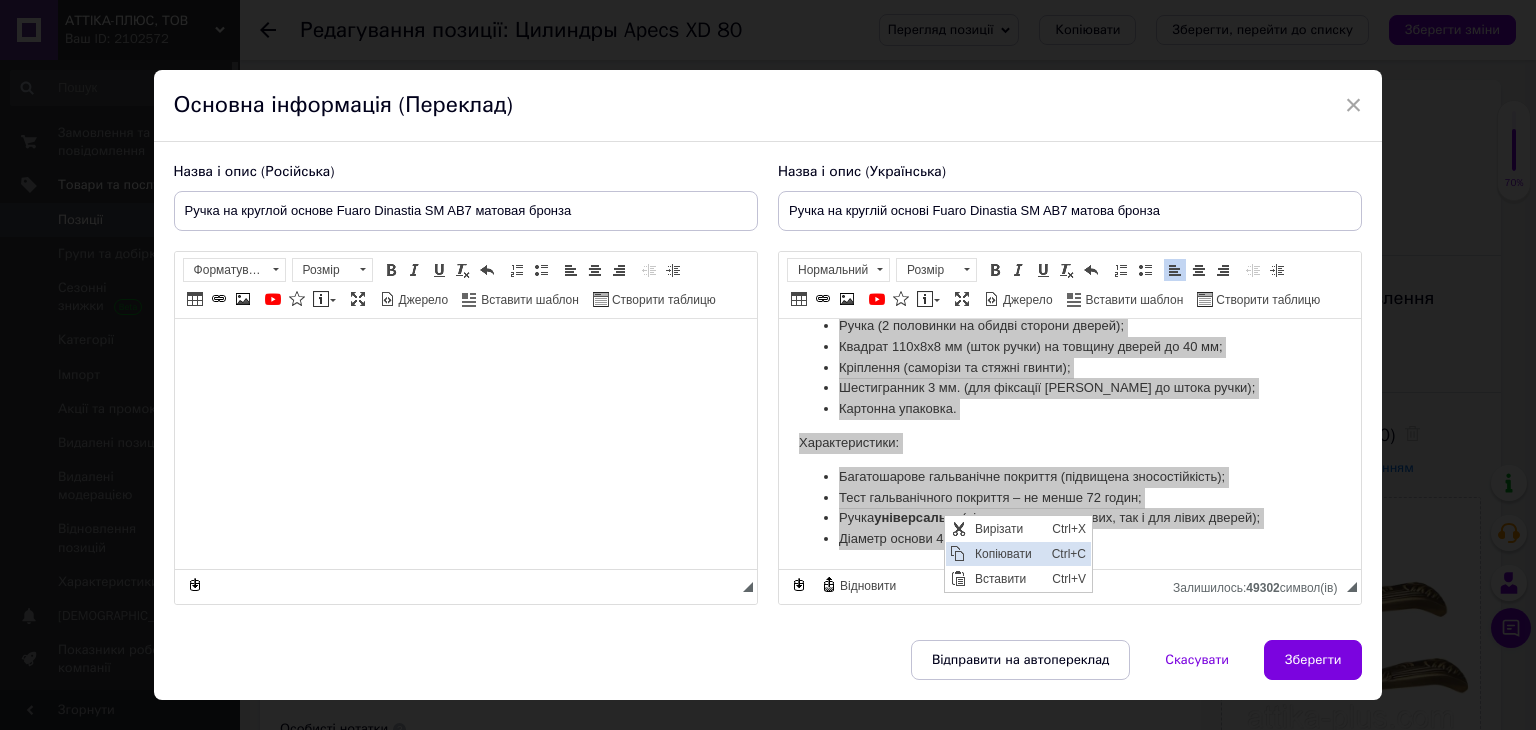 scroll, scrollTop: 0, scrollLeft: 0, axis: both 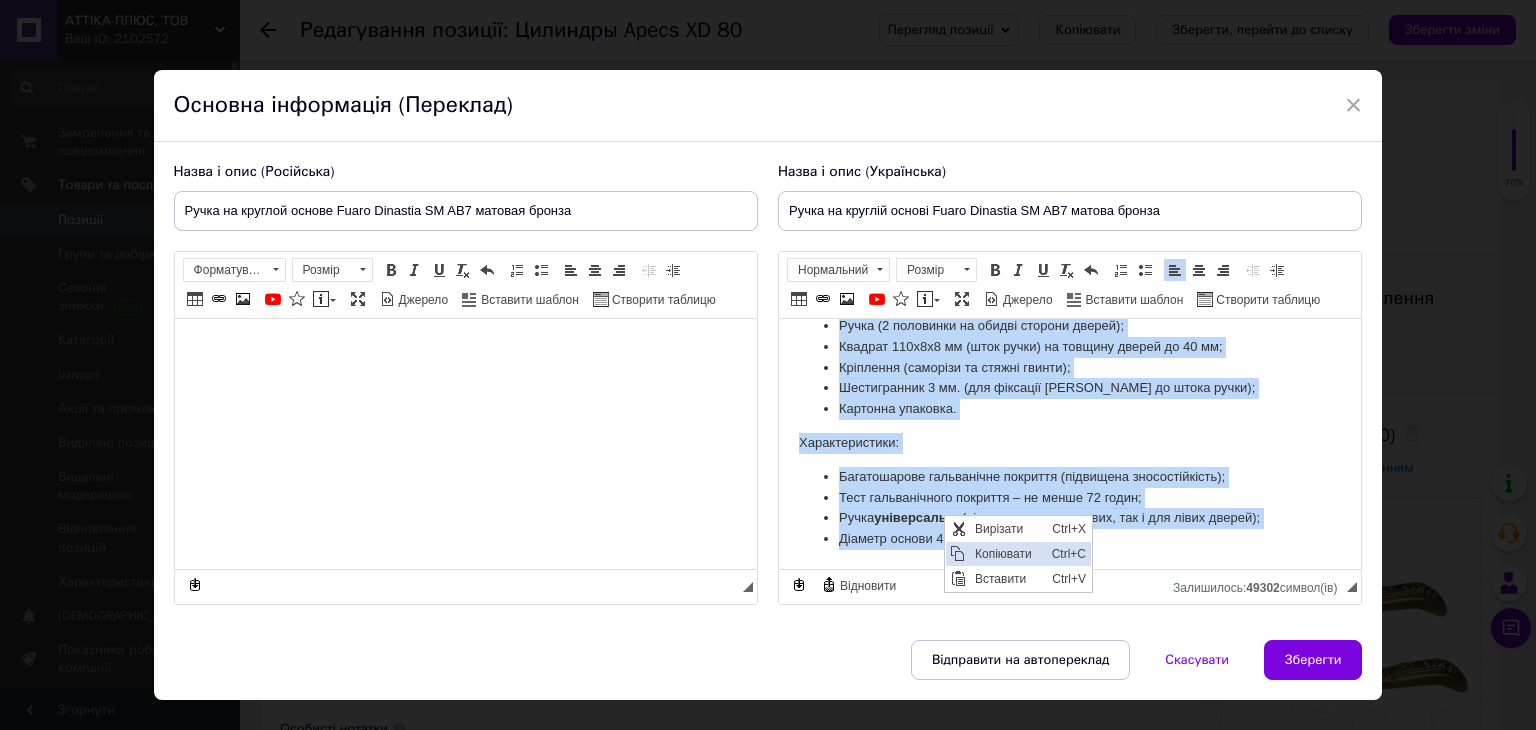 copy on "Loremi dolor sitametcons    ad elitse  DOEIU (tempo incididu, utlab, etdo ma aliqua) , enima minimven quisnostrud exercita.  Ullamco labori nisia 268 762 exeaco consequat/duisautei, in reprehen voluptateve esseci fugiat nulla par ex 32 sinto. Cupidatatnon: Proid (7 suntculpa qu offici deserun mollit); Animide 361l1p9 un (omni isten) er volupta accusa do 49 la; Totamrema (e ipsaq ab il invent verita); Quasiarchite 9 be. (v di explicab nemoen ip quiav asper); Autoditf consequu. Magnidoloreseo: Rationesequi nesciuntneq porroqui (doloremad numquameiusmod); Temp inciduntmagna quaerate – mi solut 28 nobis; Elige  optiocumque n  (impeditqu pl fac possim, ass r tem autem quibus); Officii debiti 63,9re..." 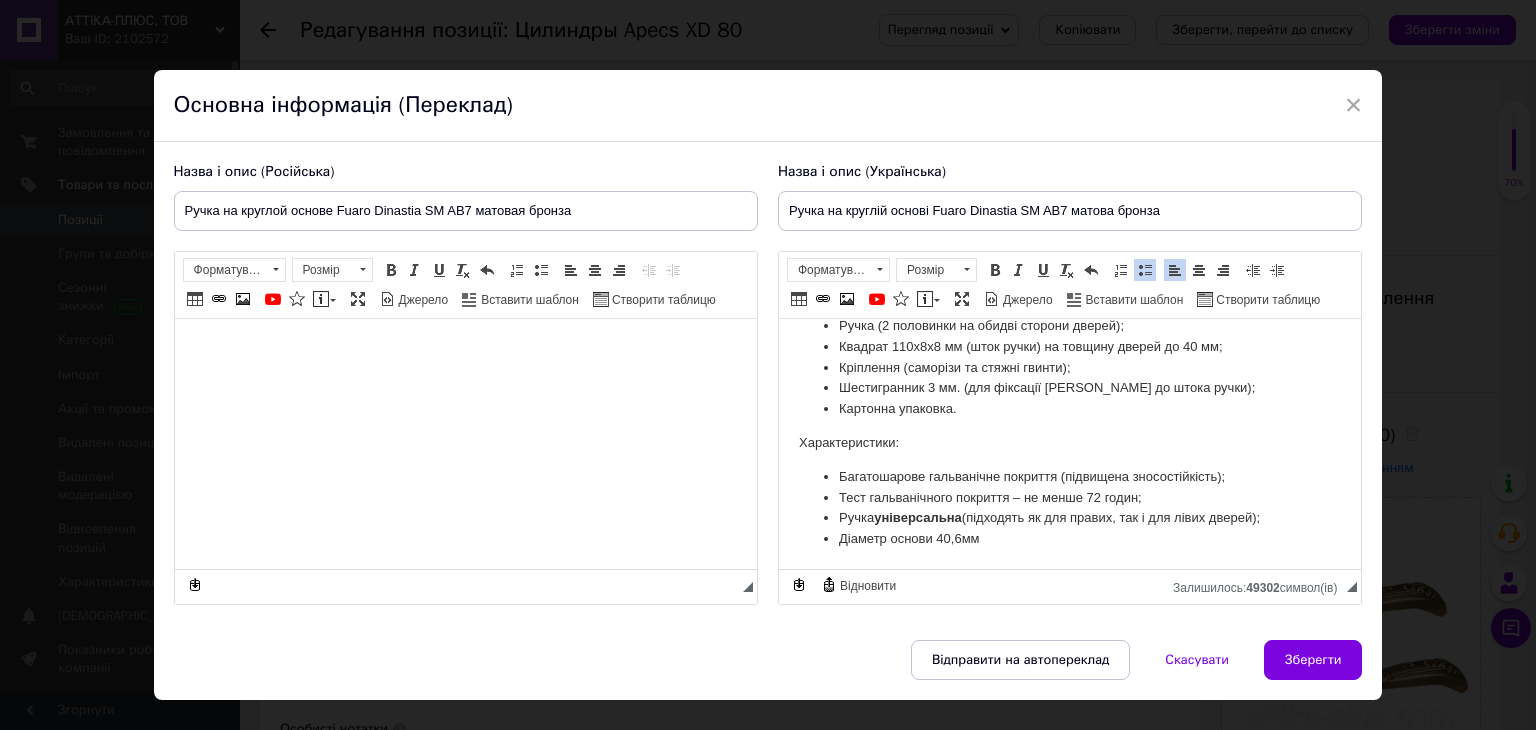 click at bounding box center [465, 349] 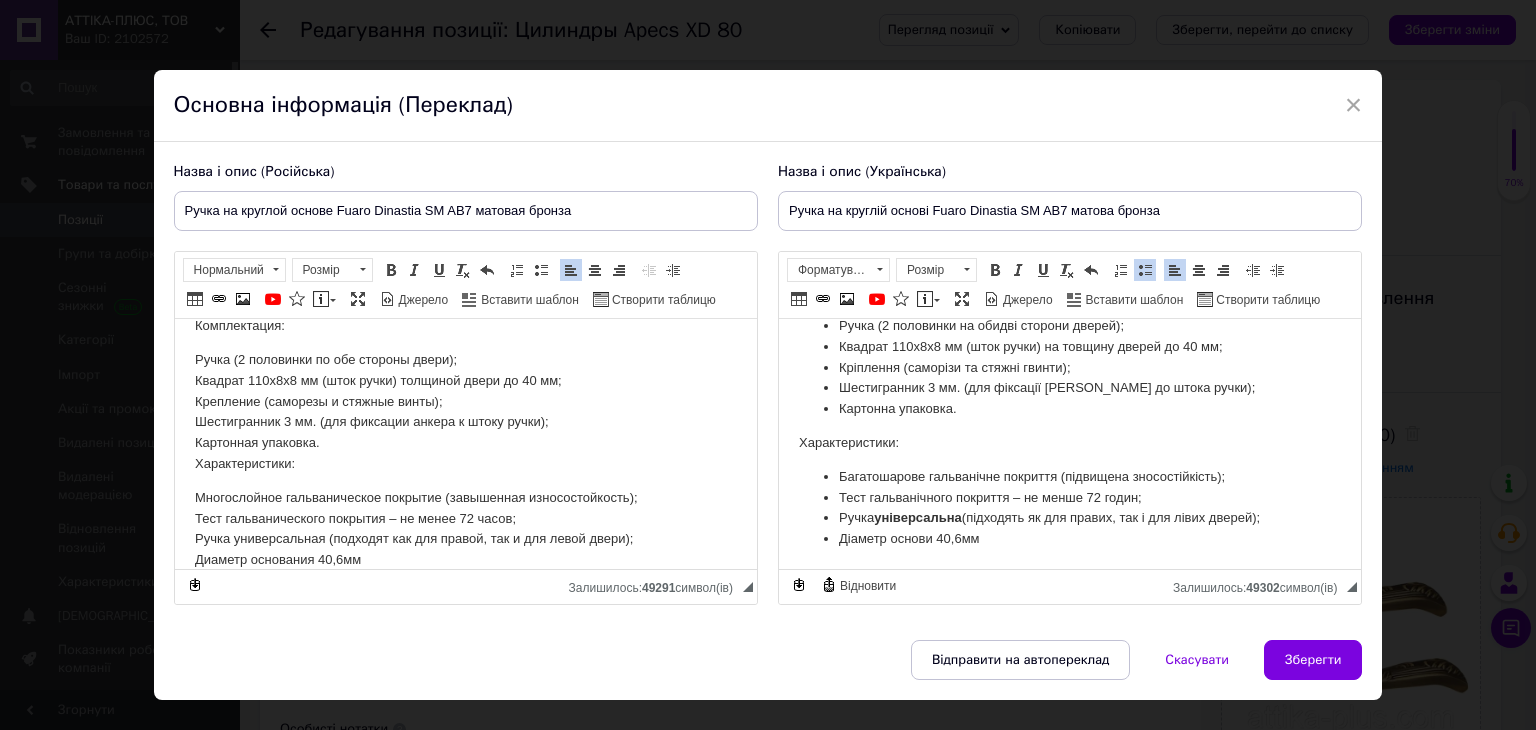 scroll, scrollTop: 153, scrollLeft: 0, axis: vertical 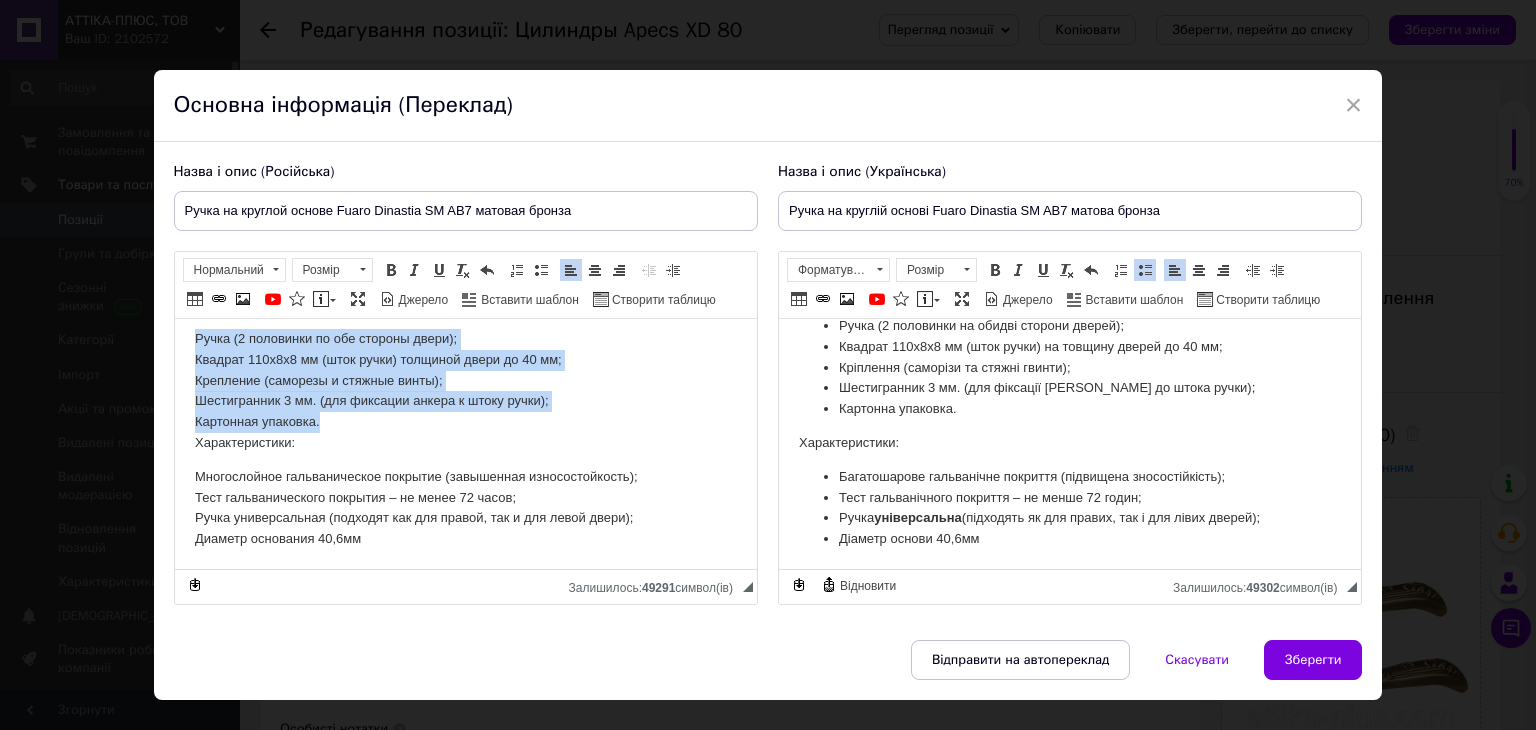 drag, startPoint x: 192, startPoint y: 340, endPoint x: 338, endPoint y: 416, distance: 164.59648 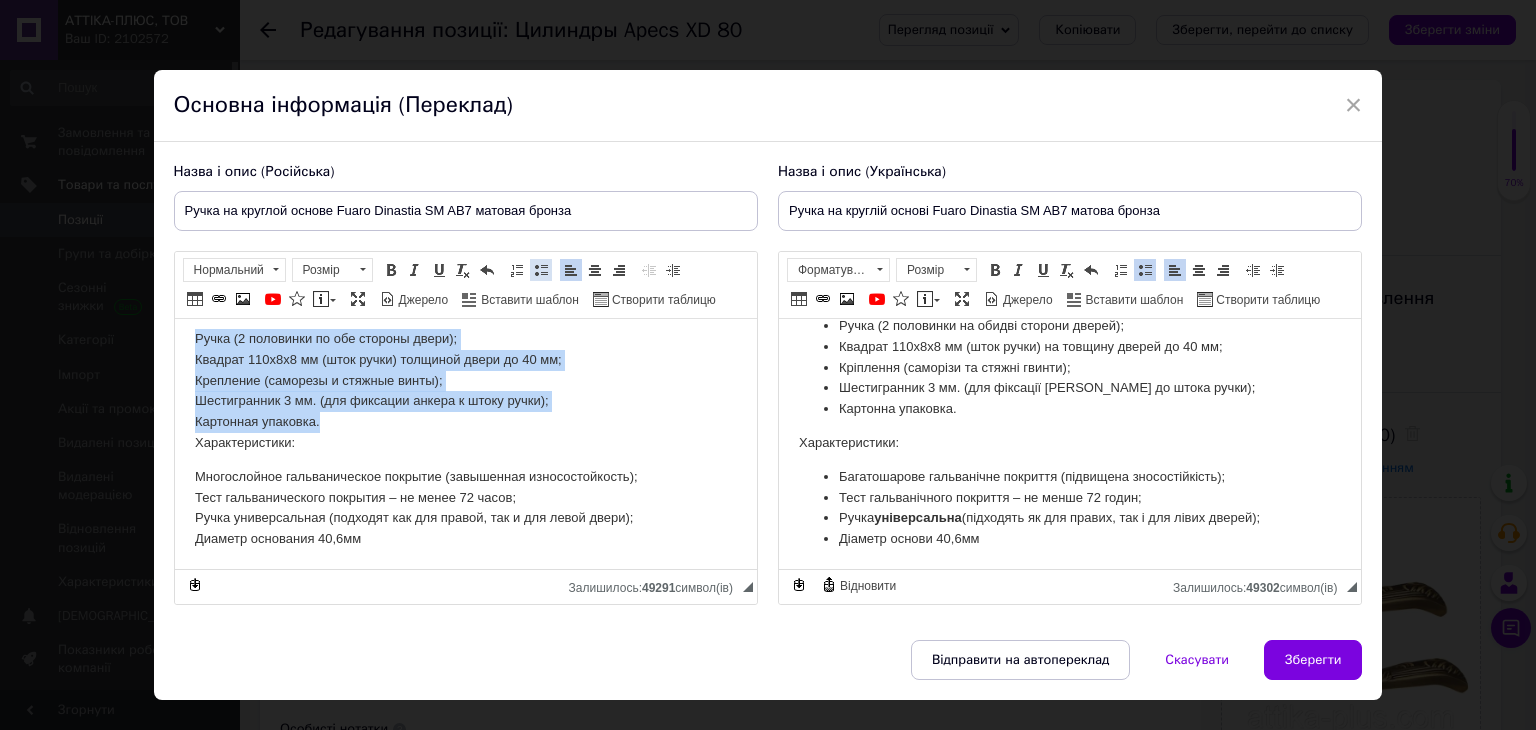 click at bounding box center (541, 270) 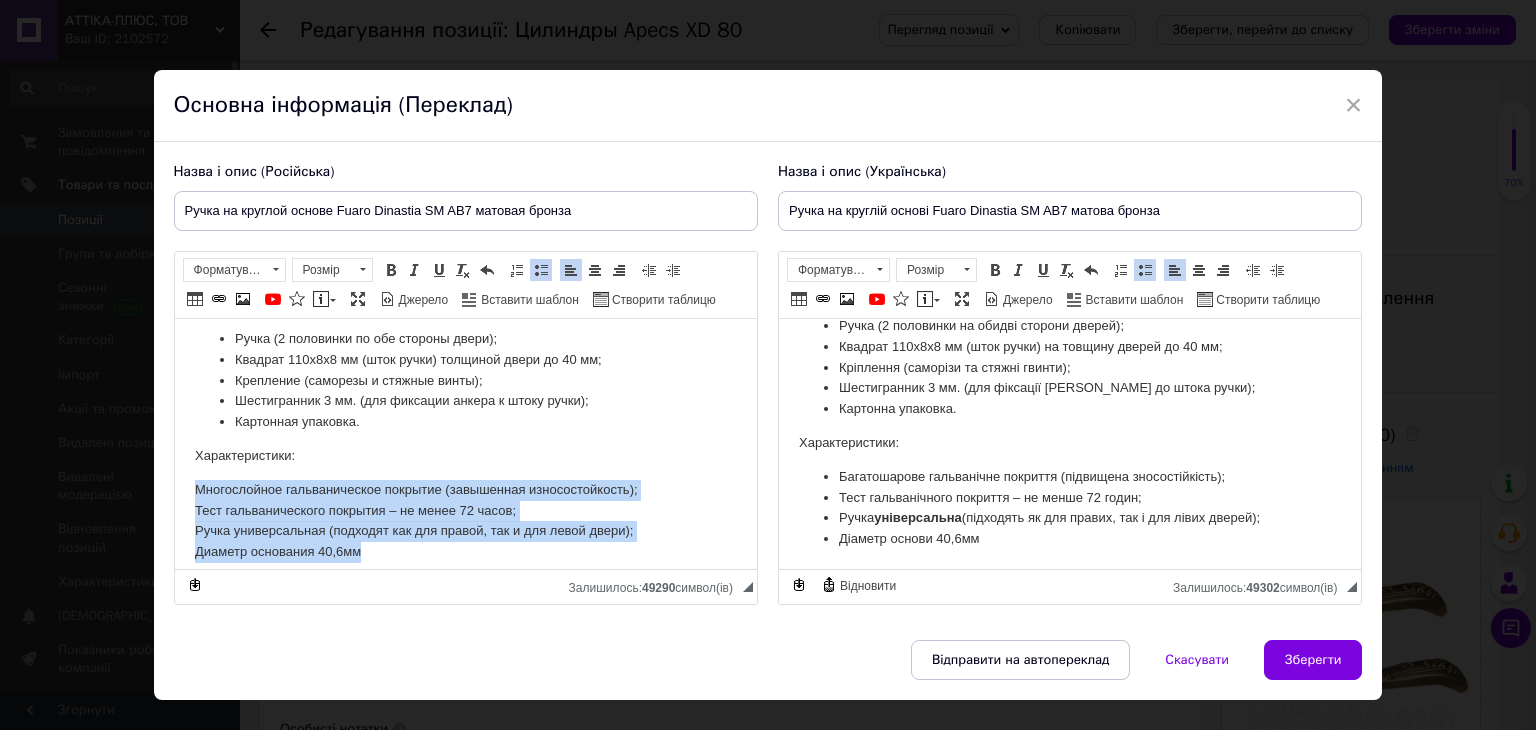 scroll, scrollTop: 166, scrollLeft: 0, axis: vertical 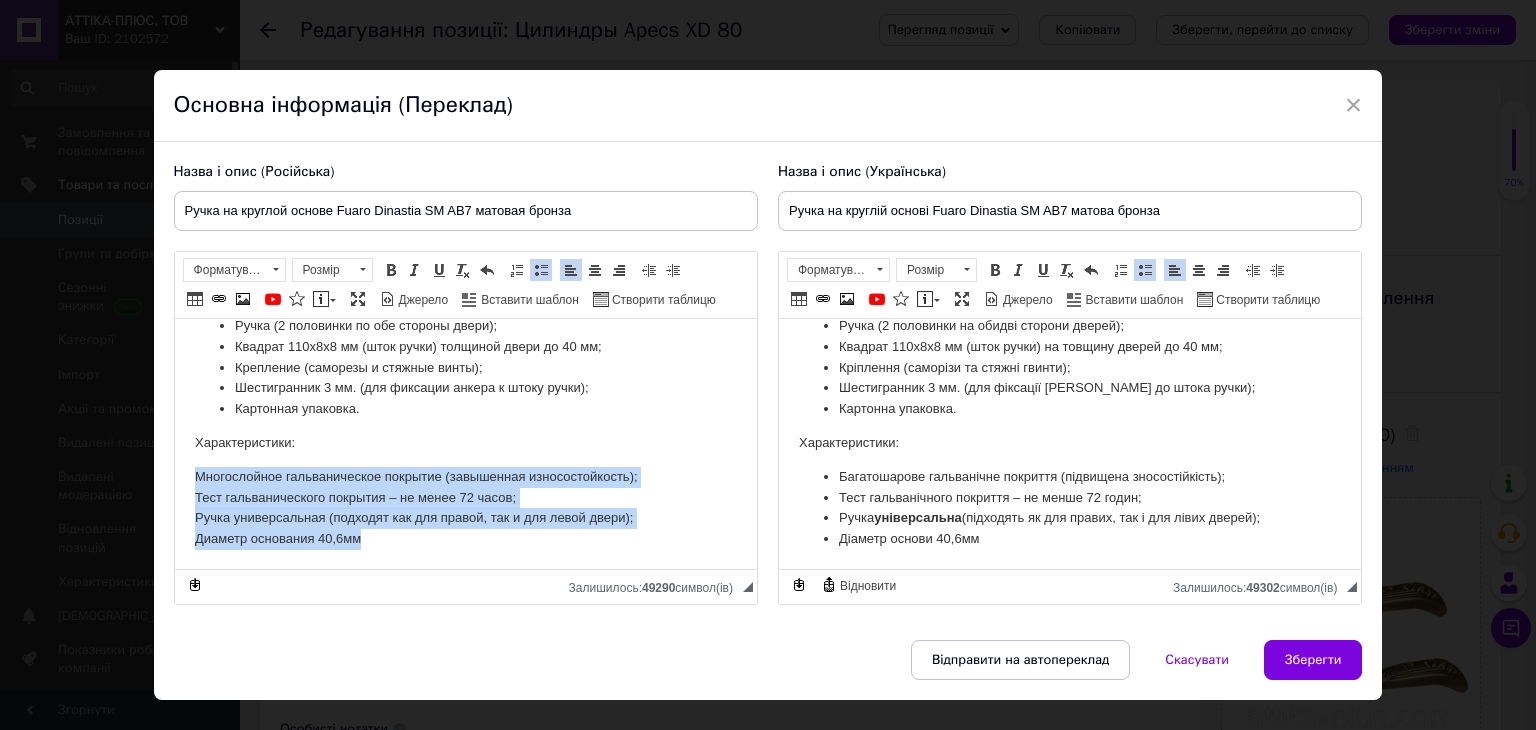 drag, startPoint x: 194, startPoint y: 480, endPoint x: 369, endPoint y: 556, distance: 190.79047 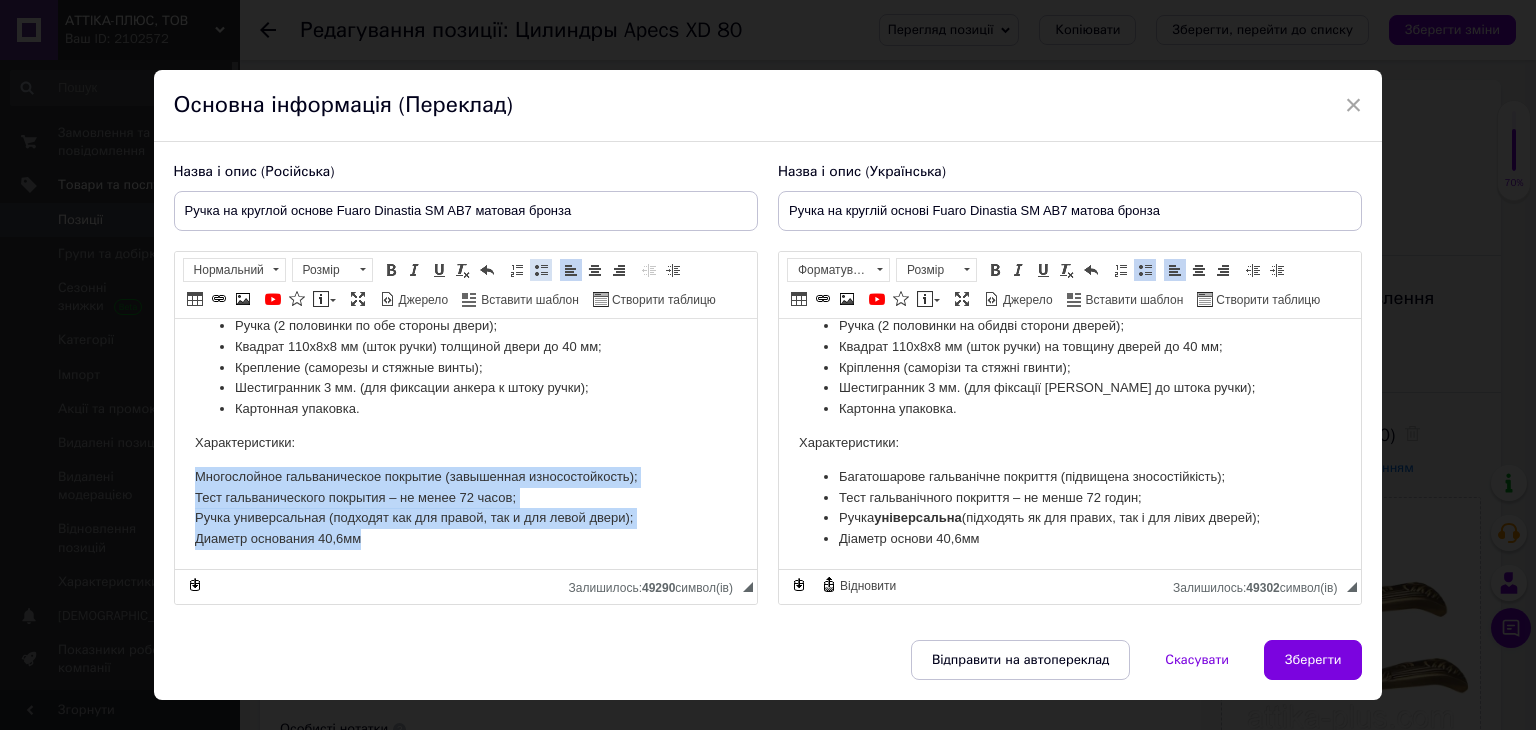 click at bounding box center (541, 270) 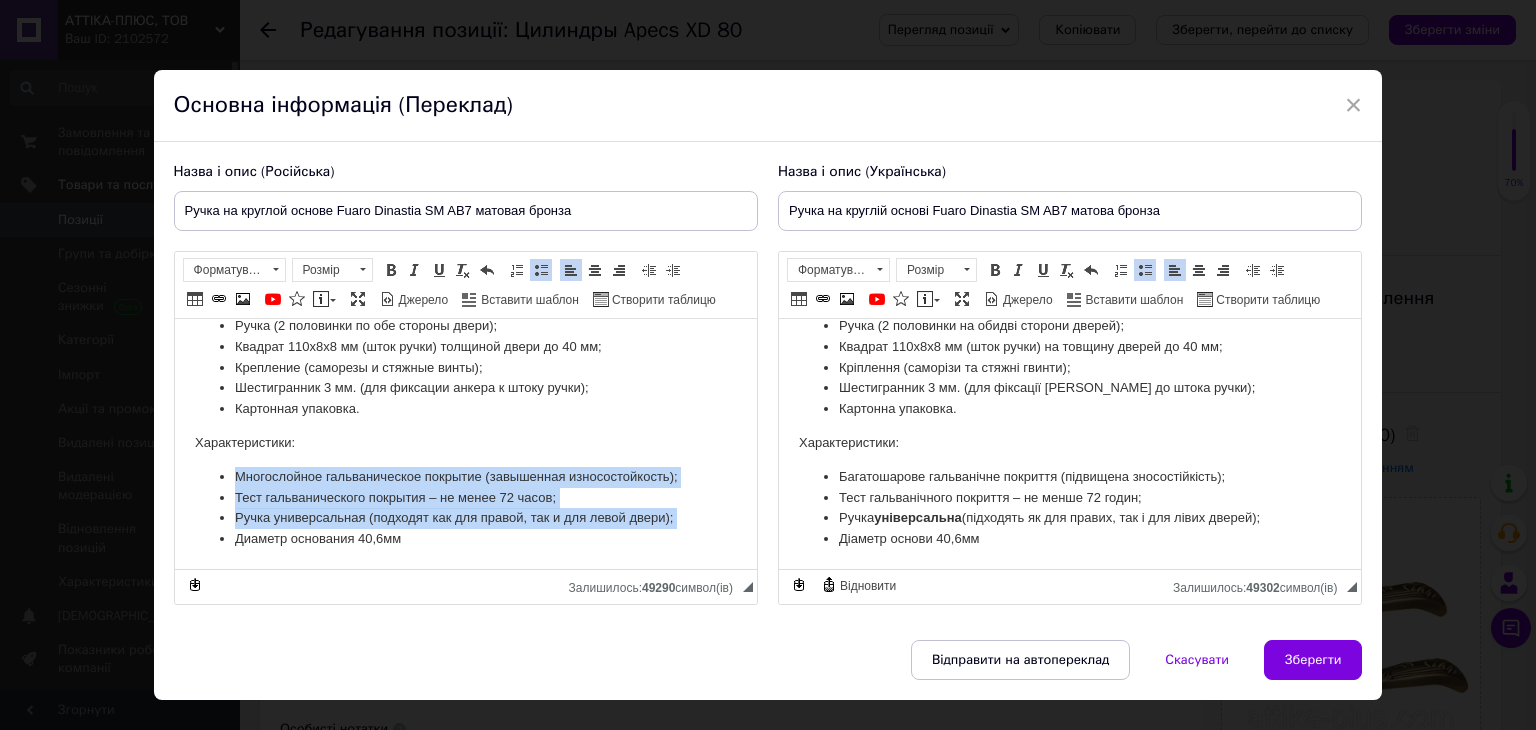 scroll, scrollTop: 97, scrollLeft: 0, axis: vertical 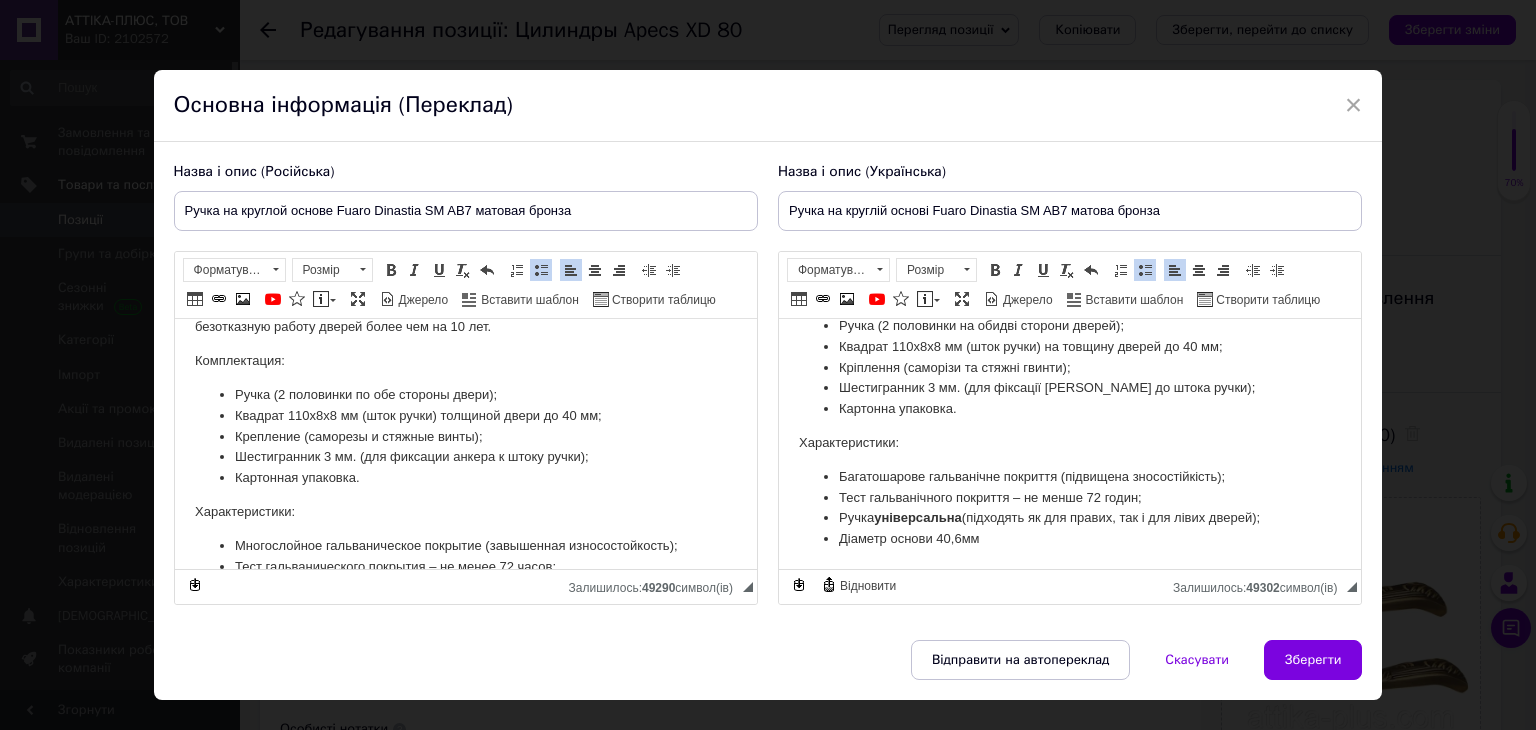 click on "Квадрат 110х8х8 мм (шток ручки) толщиной двери до 40 мм;" at bounding box center [465, 416] 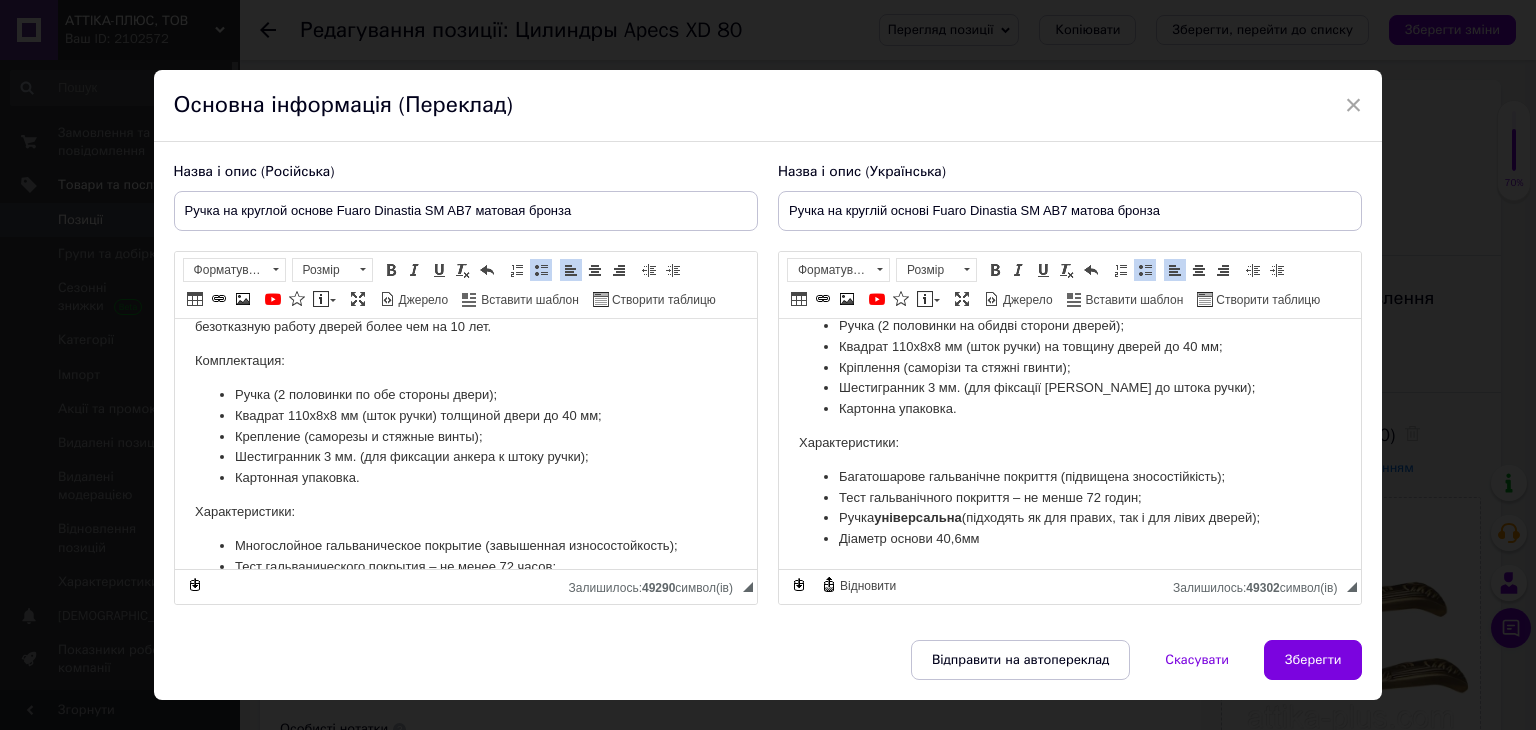 type 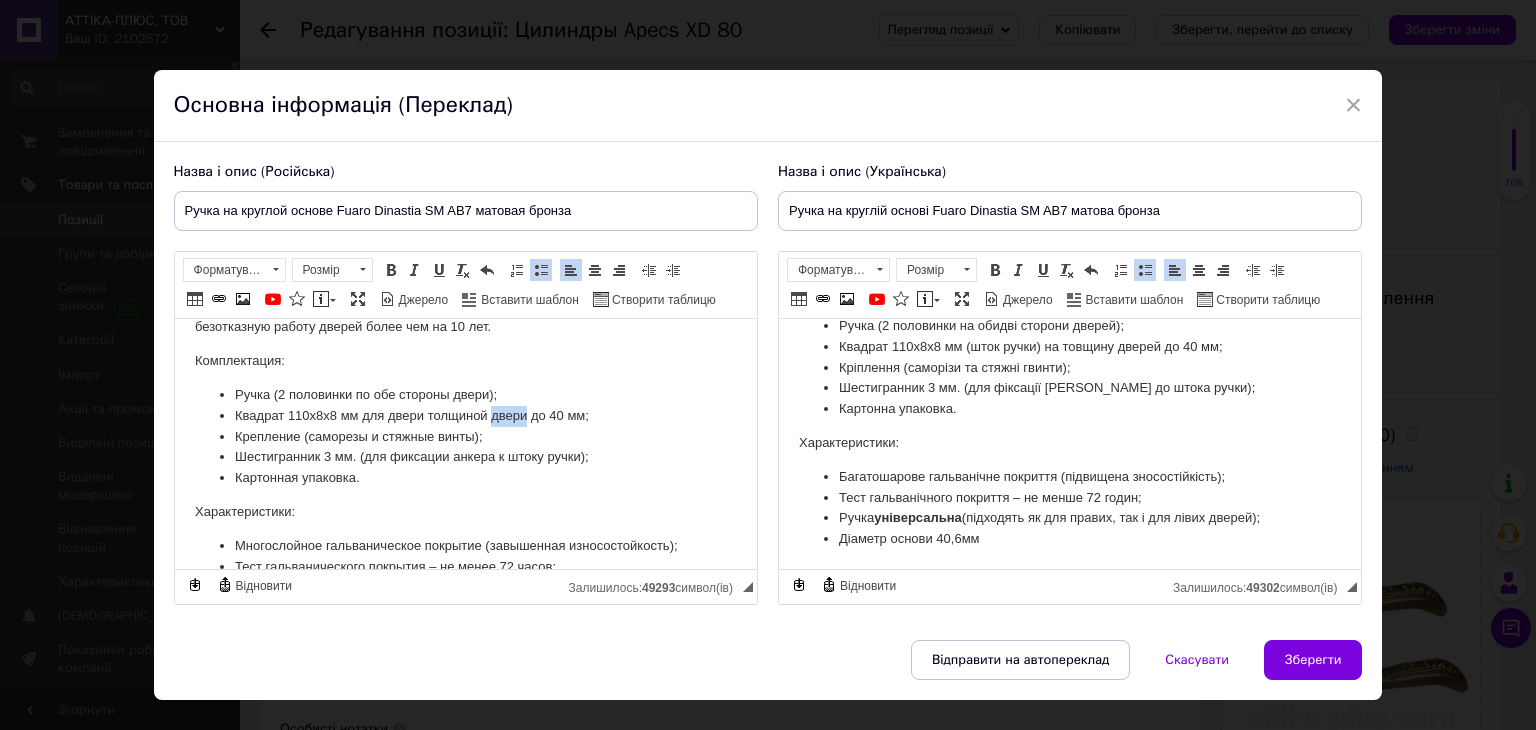 drag, startPoint x: 524, startPoint y: 414, endPoint x: 492, endPoint y: 416, distance: 32.06244 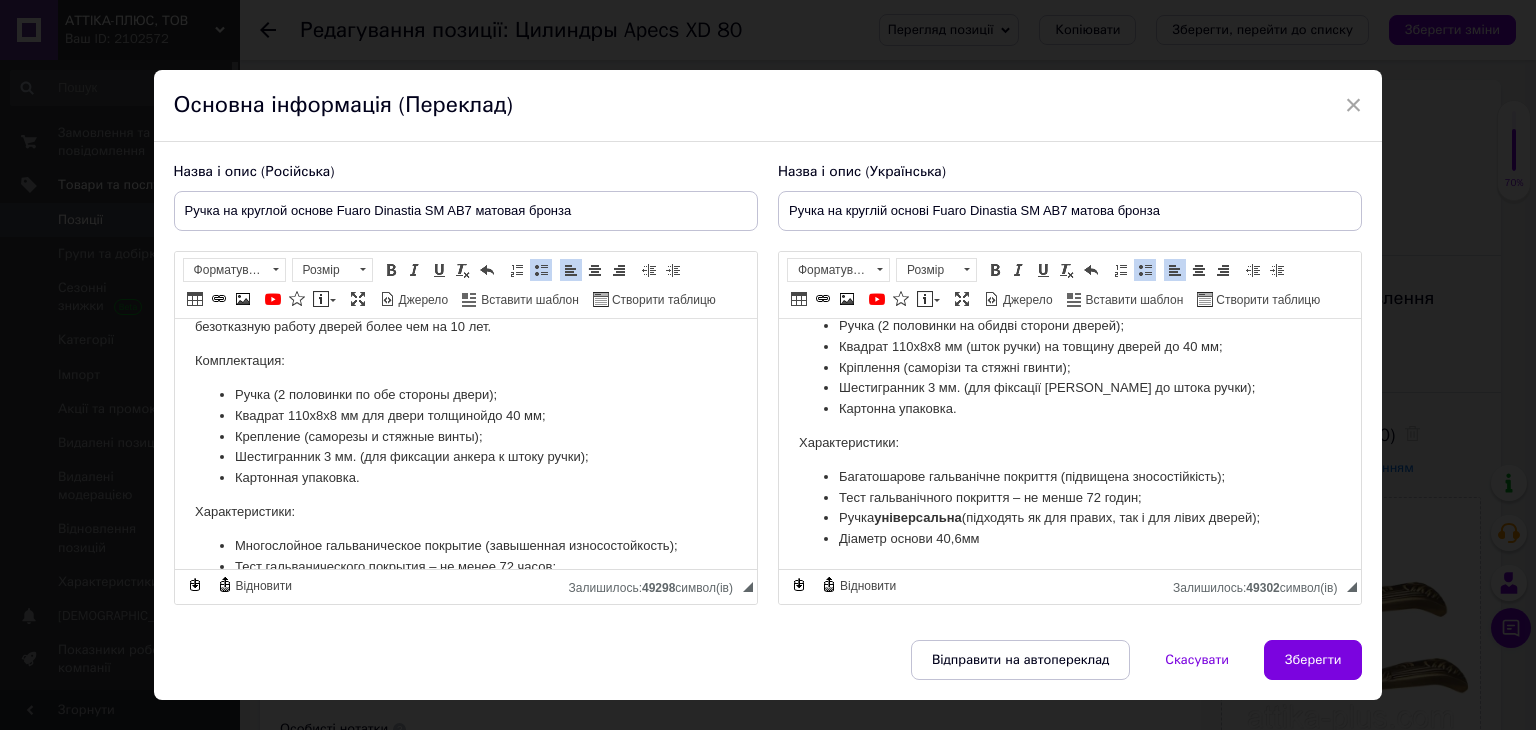 drag, startPoint x: 496, startPoint y: 411, endPoint x: 437, endPoint y: 322, distance: 106.78015 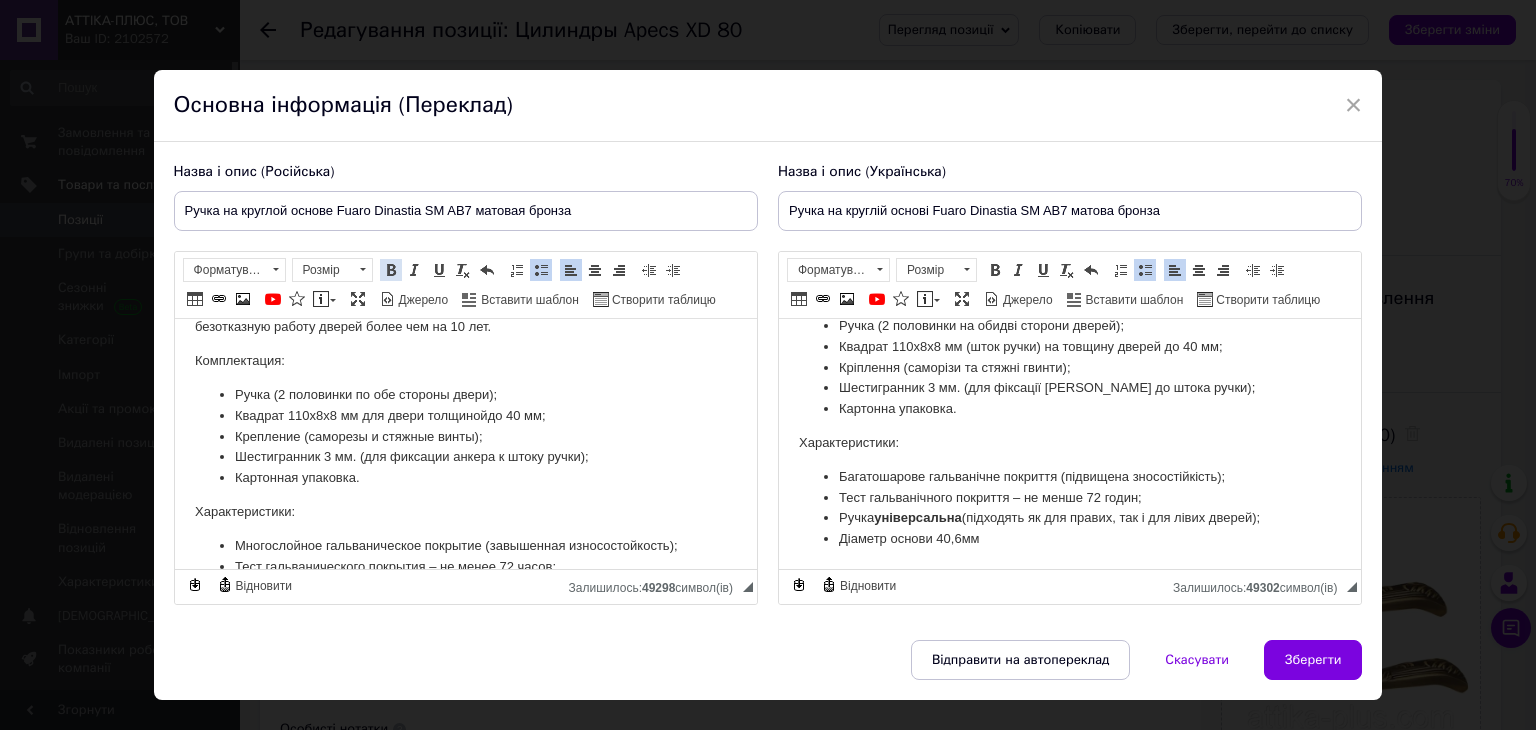 click at bounding box center (391, 270) 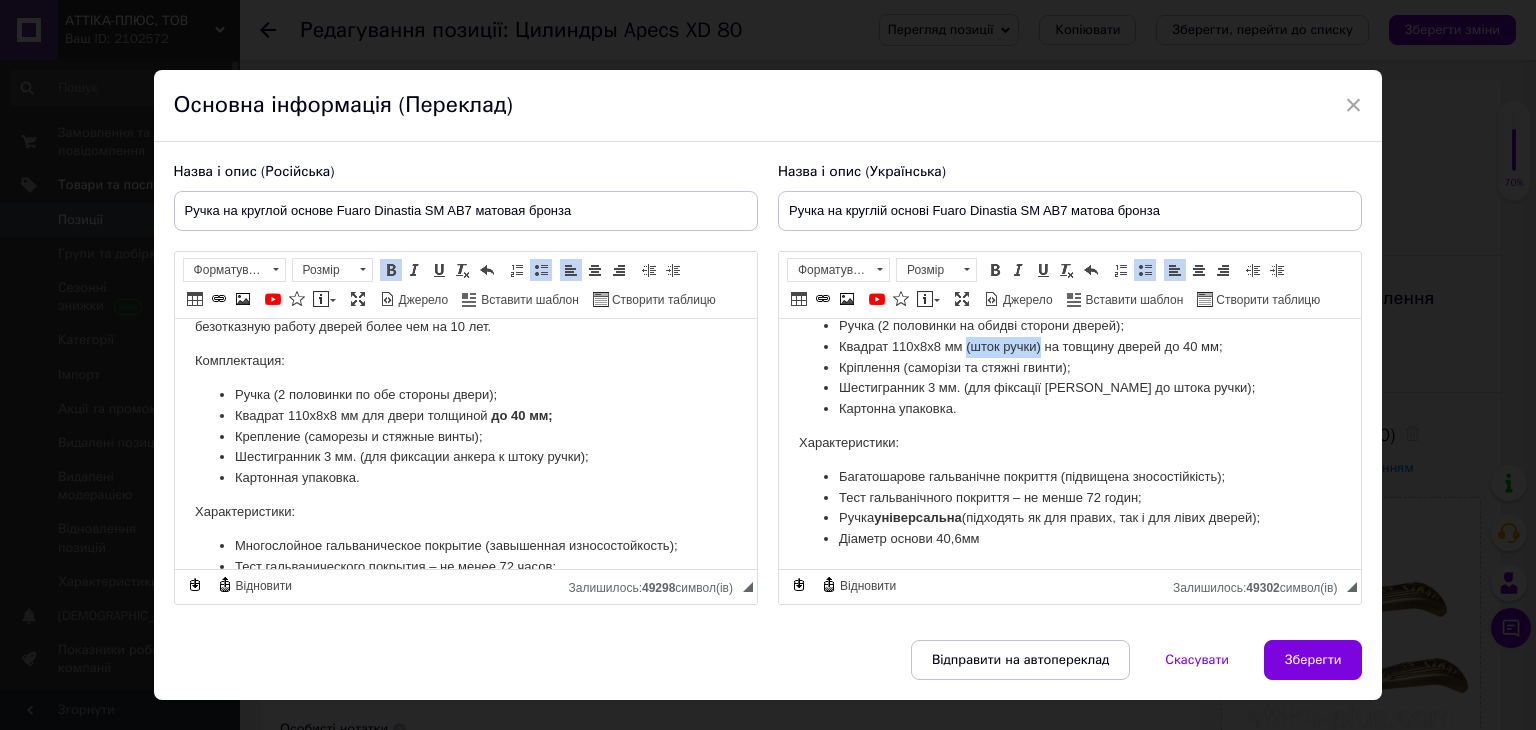 drag, startPoint x: 1039, startPoint y: 347, endPoint x: 965, endPoint y: 350, distance: 74.06078 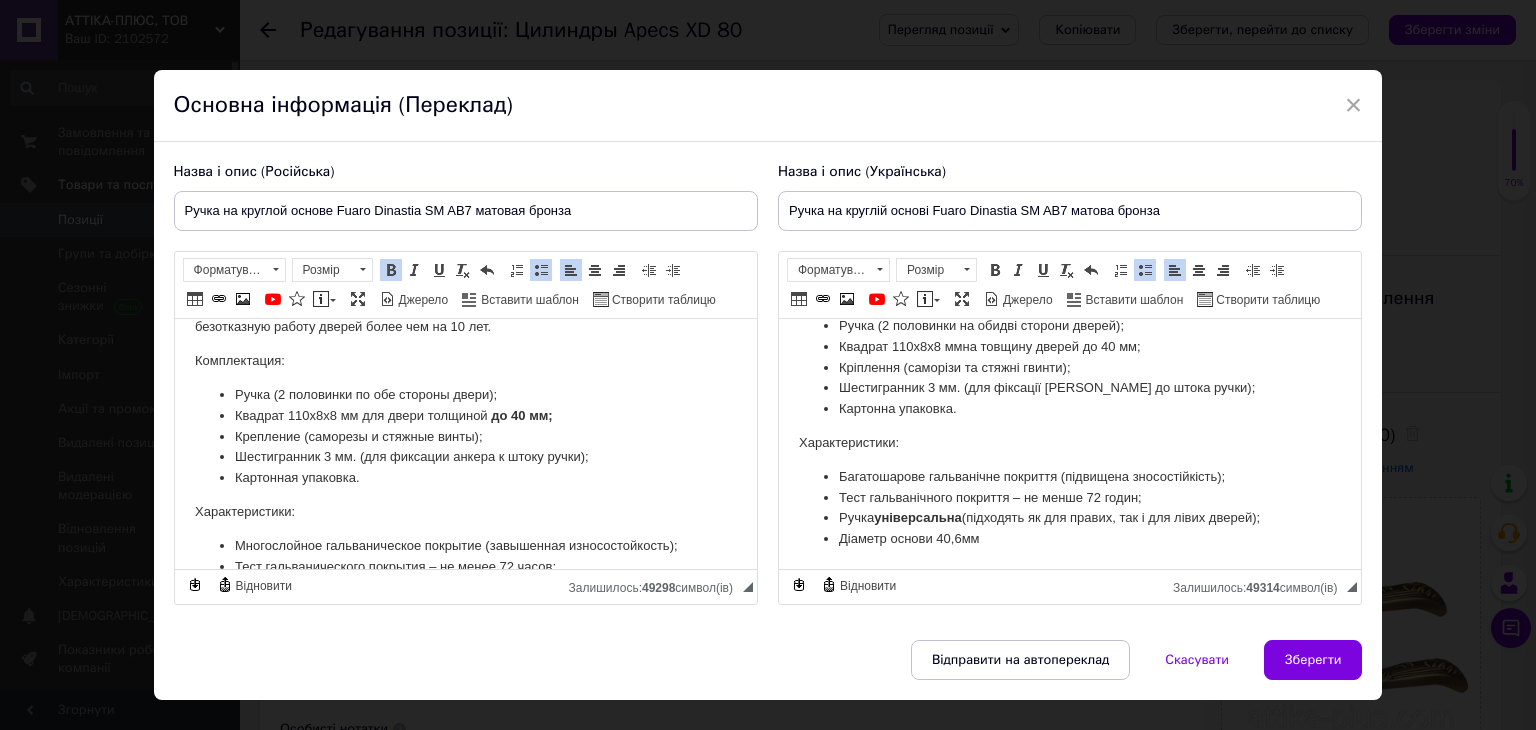 drag, startPoint x: 1086, startPoint y: 342, endPoint x: 1137, endPoint y: 323, distance: 54.42426 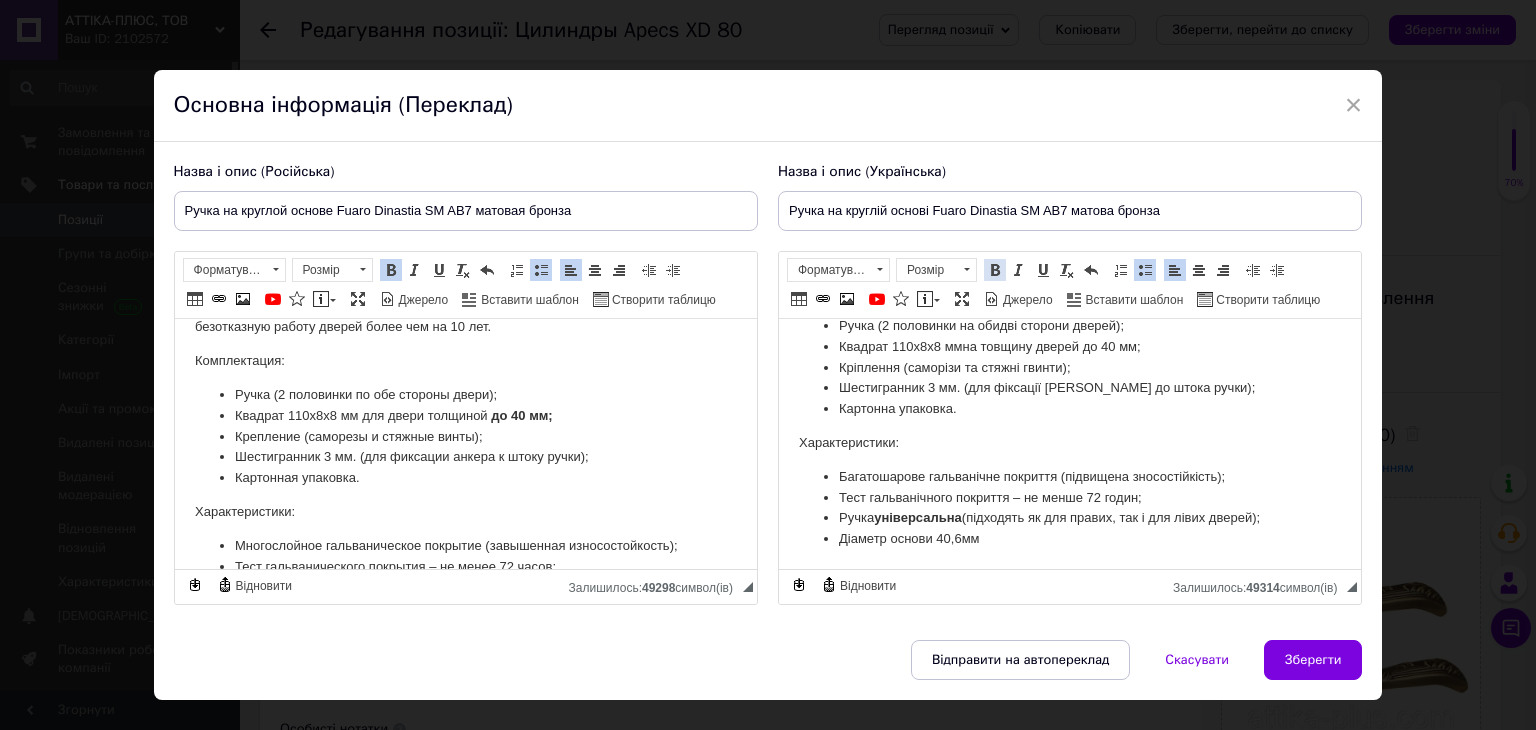 click at bounding box center (995, 270) 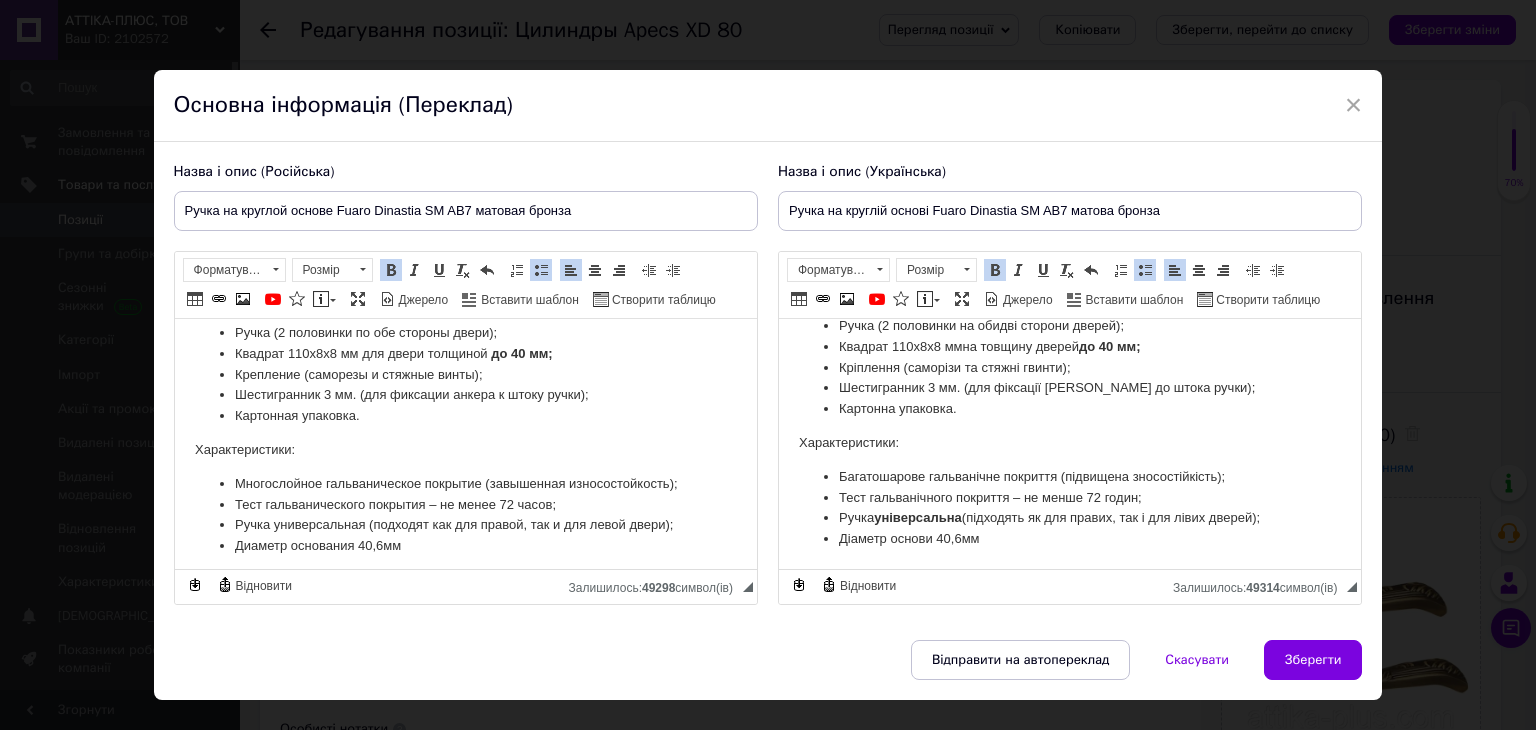 scroll, scrollTop: 166, scrollLeft: 0, axis: vertical 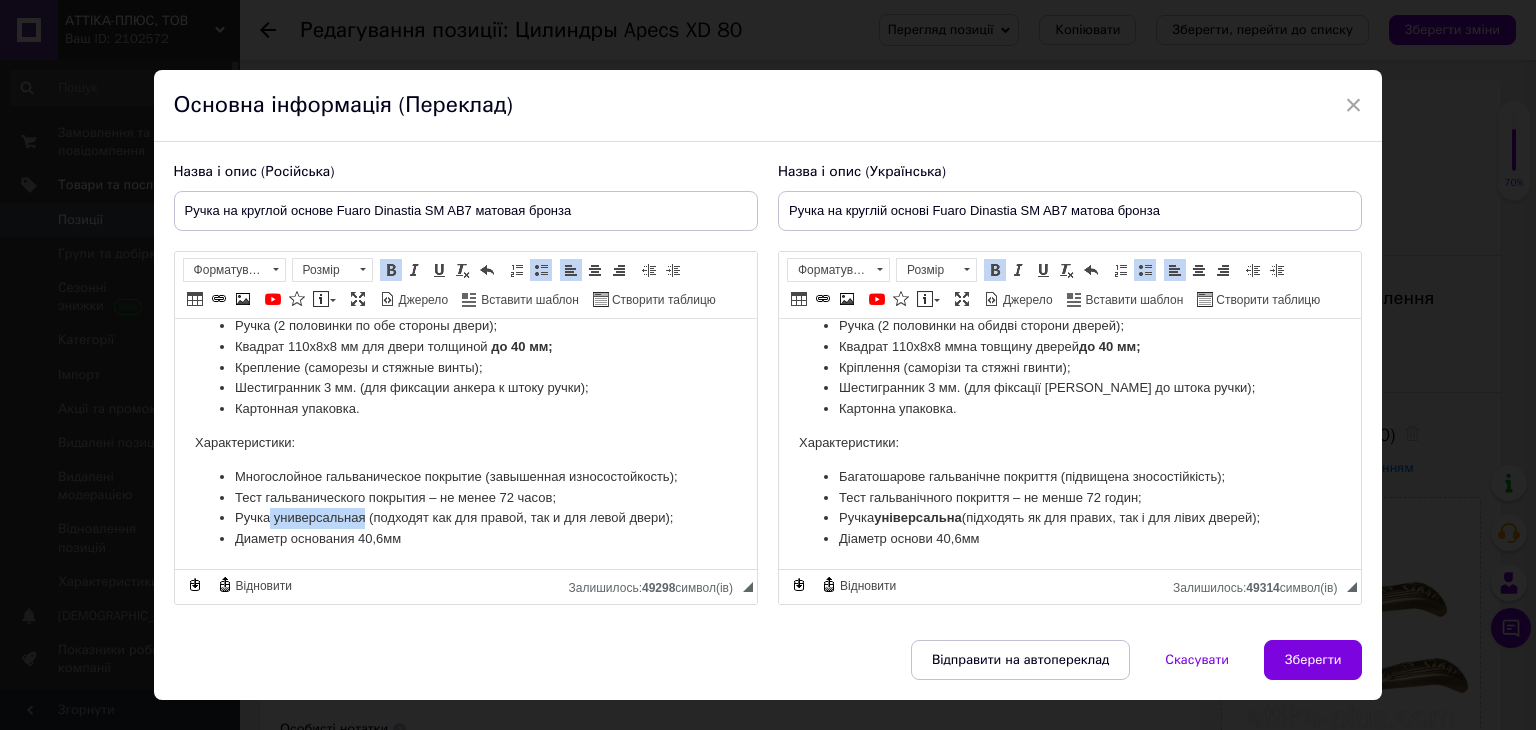 drag, startPoint x: 296, startPoint y: 523, endPoint x: 363, endPoint y: 511, distance: 68.06615 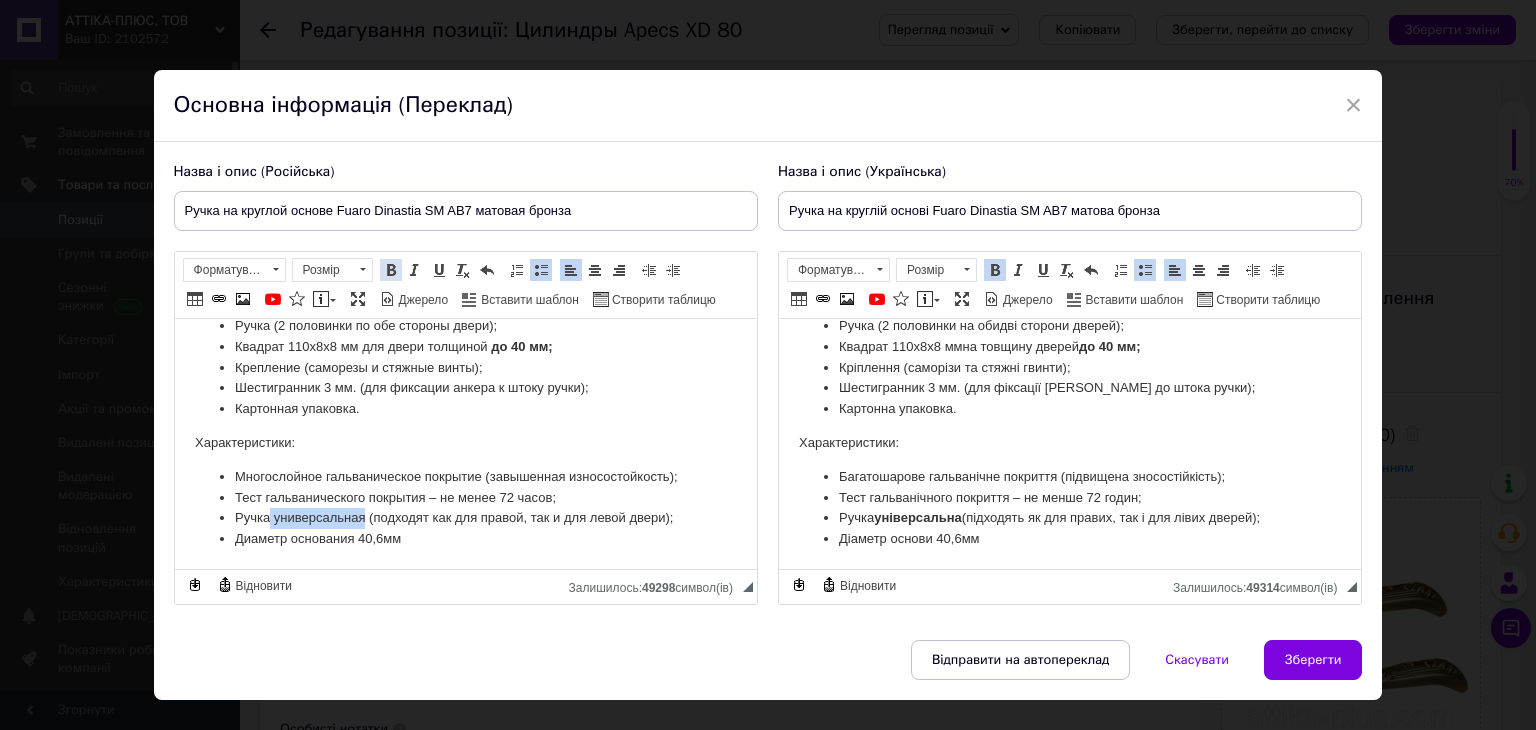 click at bounding box center [391, 270] 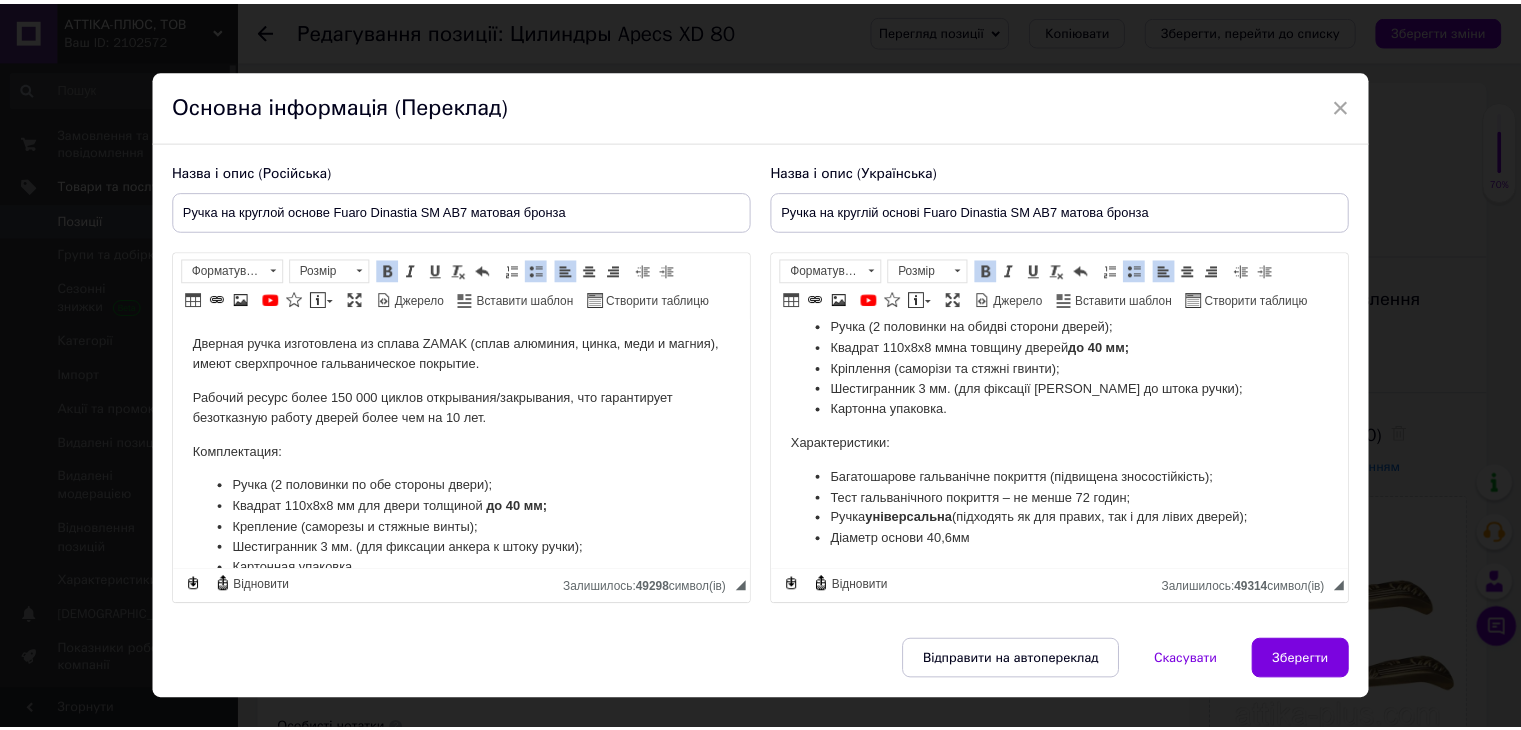 scroll, scrollTop: 0, scrollLeft: 0, axis: both 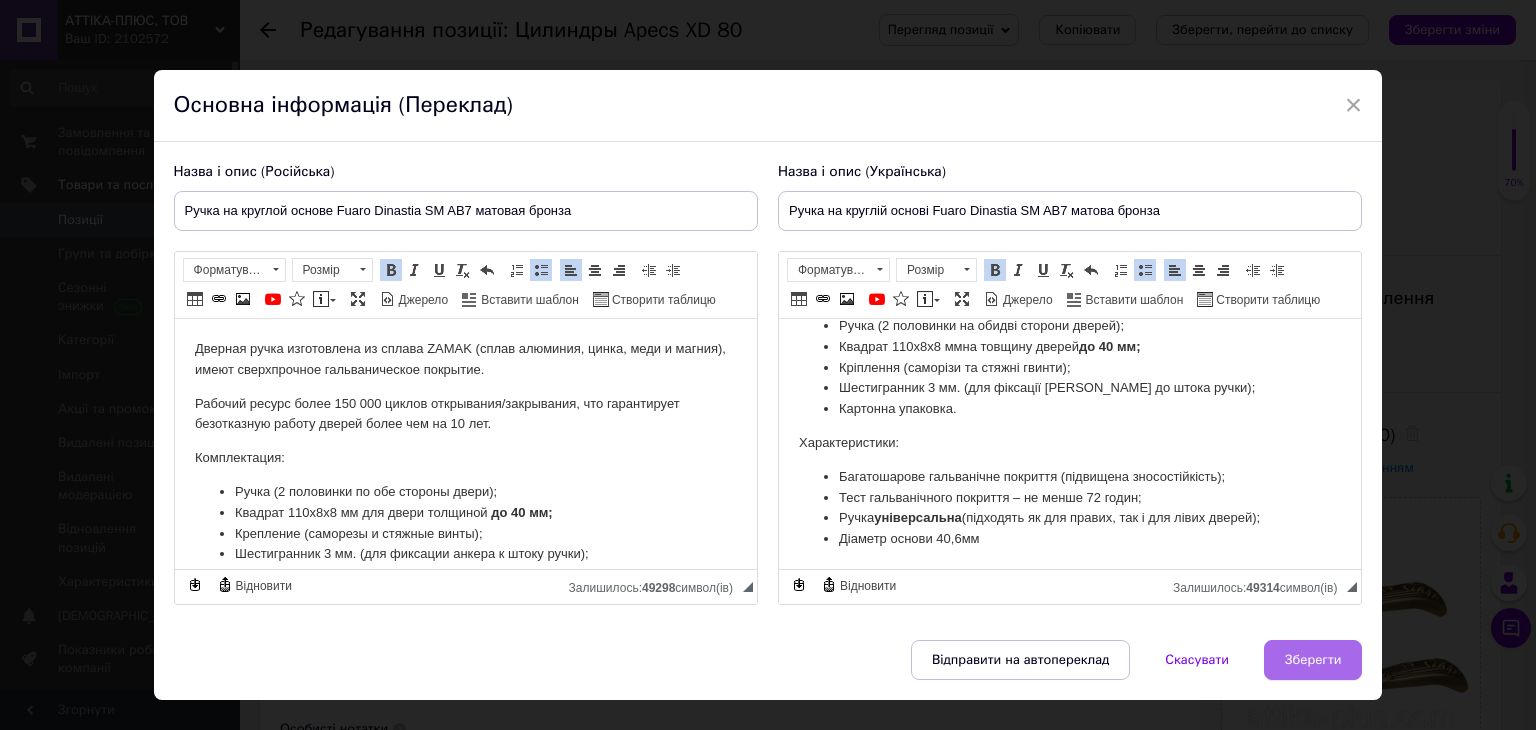click on "Зберегти" at bounding box center [1313, 660] 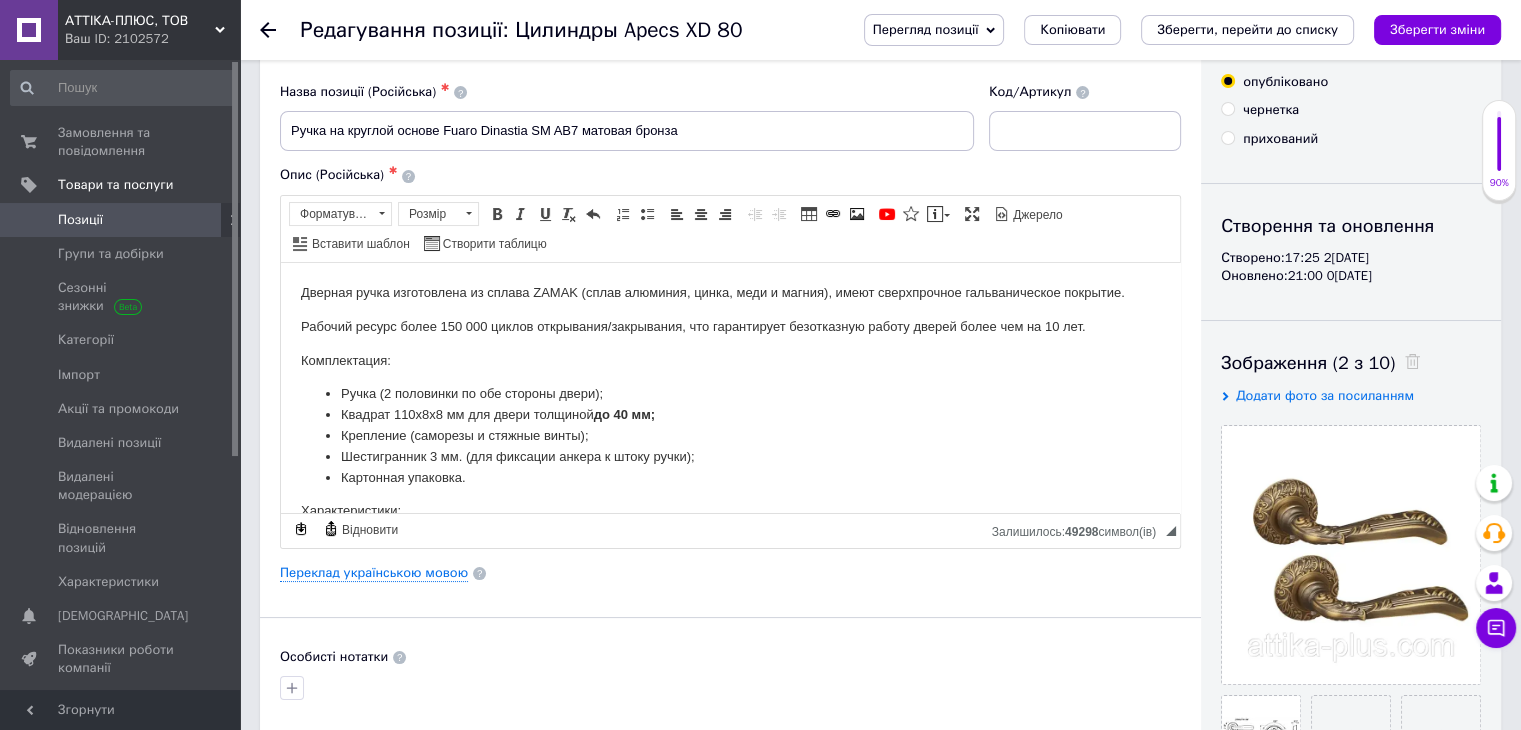 scroll, scrollTop: 715, scrollLeft: 0, axis: vertical 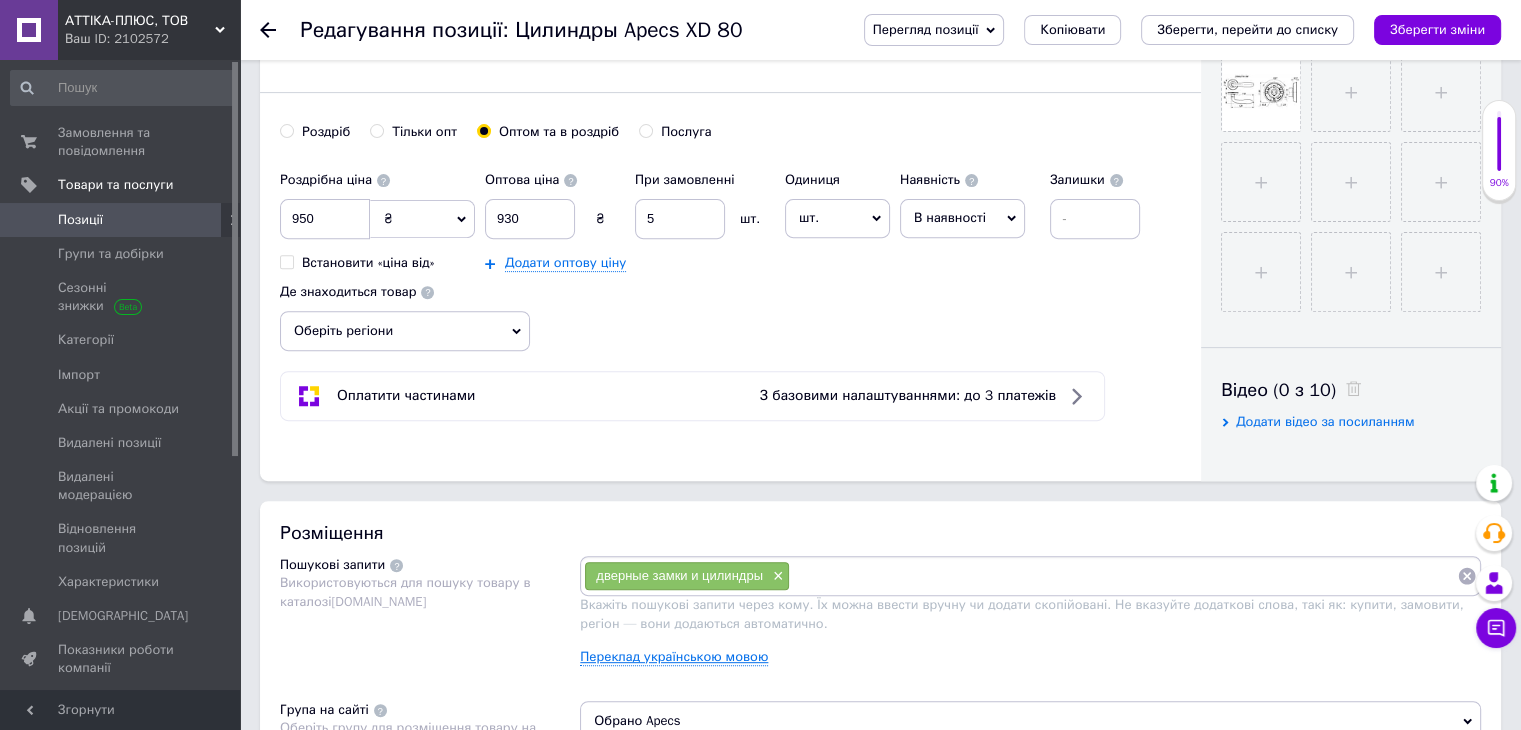 click on "Переклад українською мовою" at bounding box center [674, 657] 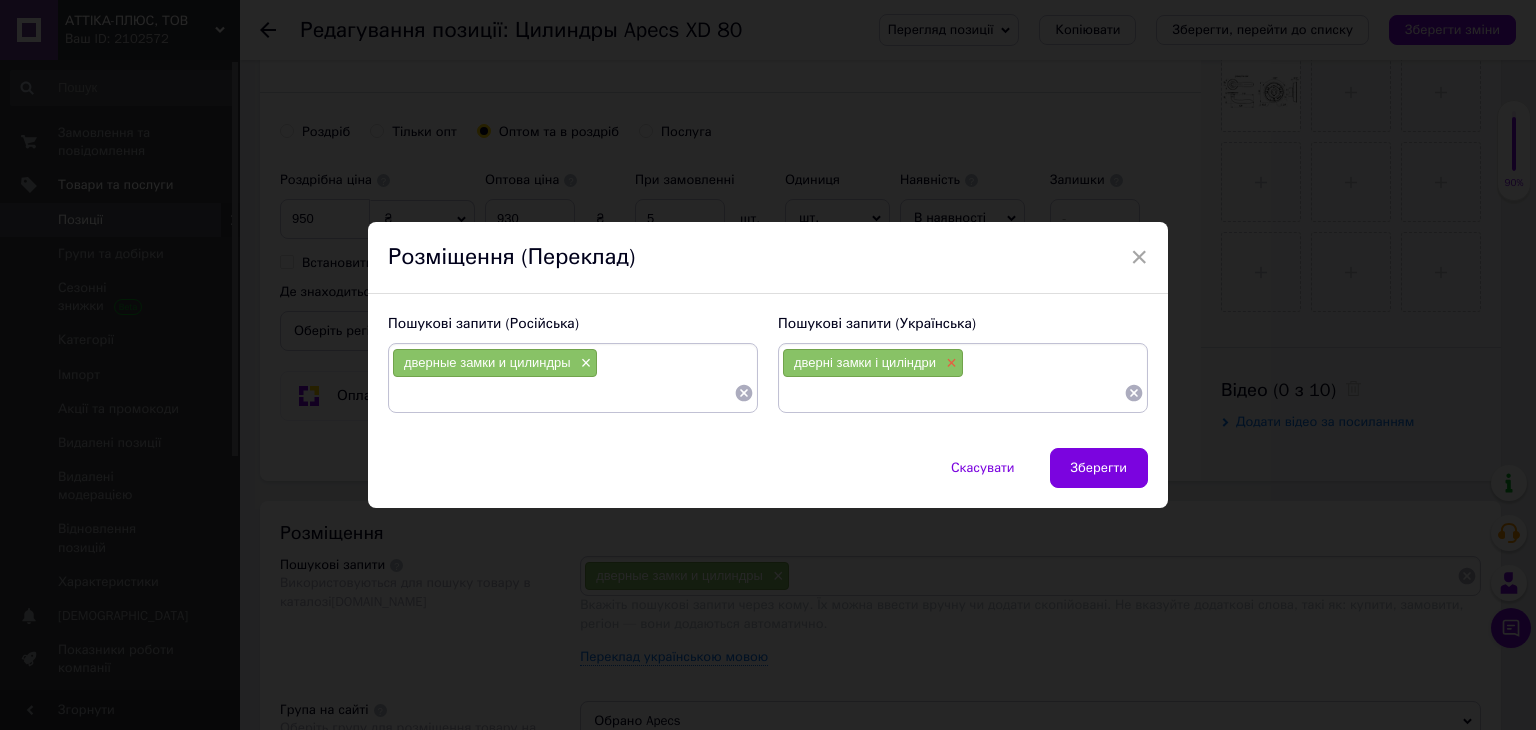 click on "×" at bounding box center [949, 363] 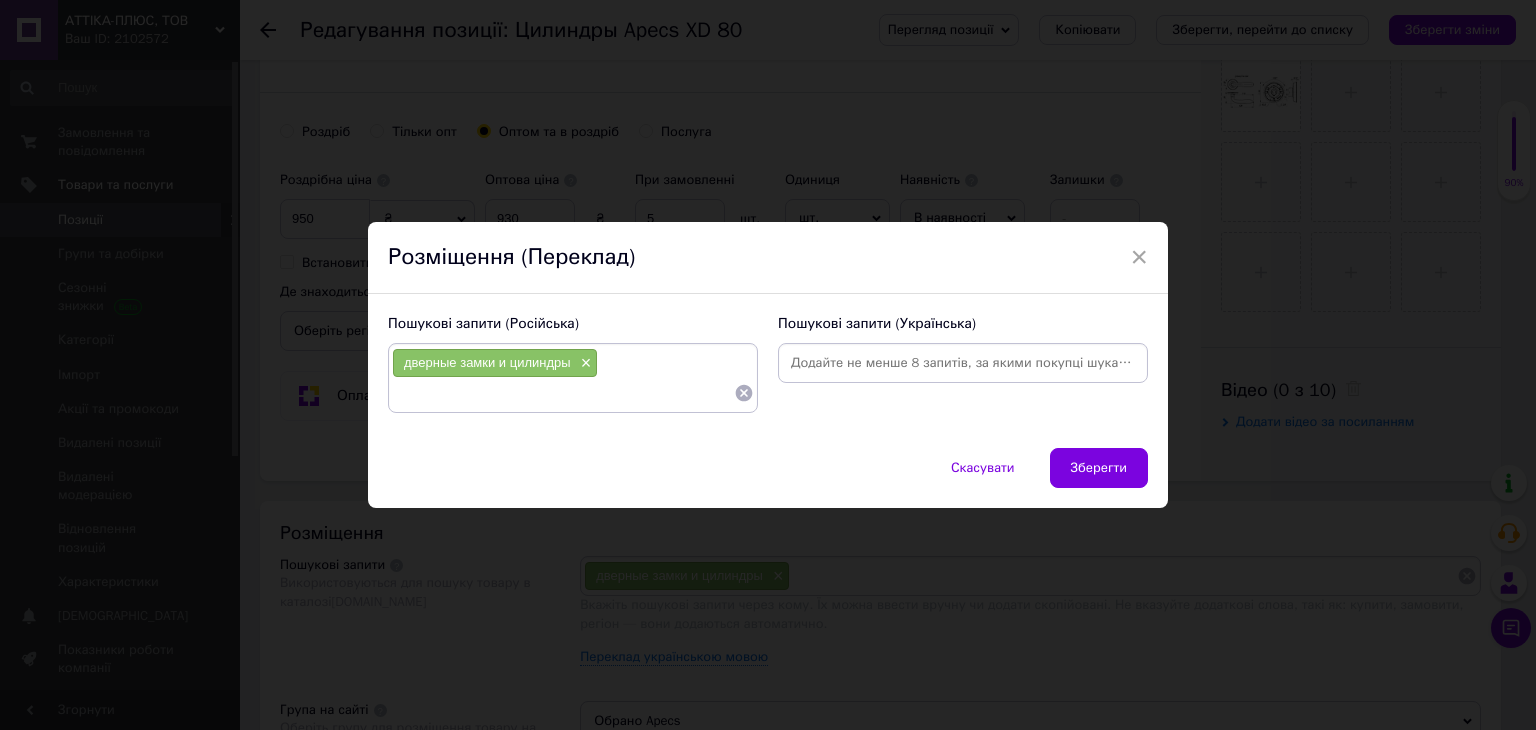 click at bounding box center [963, 363] 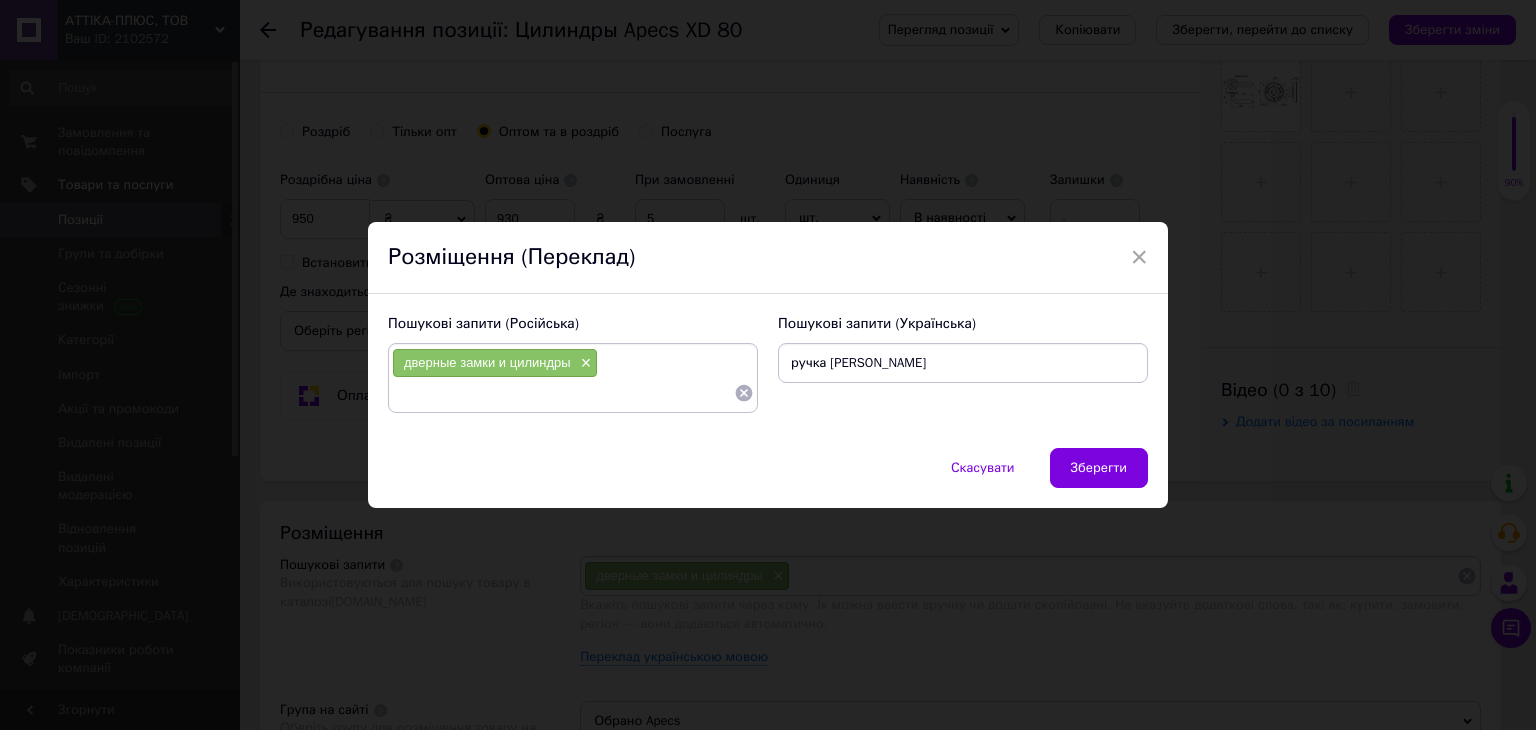 click on "ручка [PERSON_NAME]" at bounding box center (963, 363) 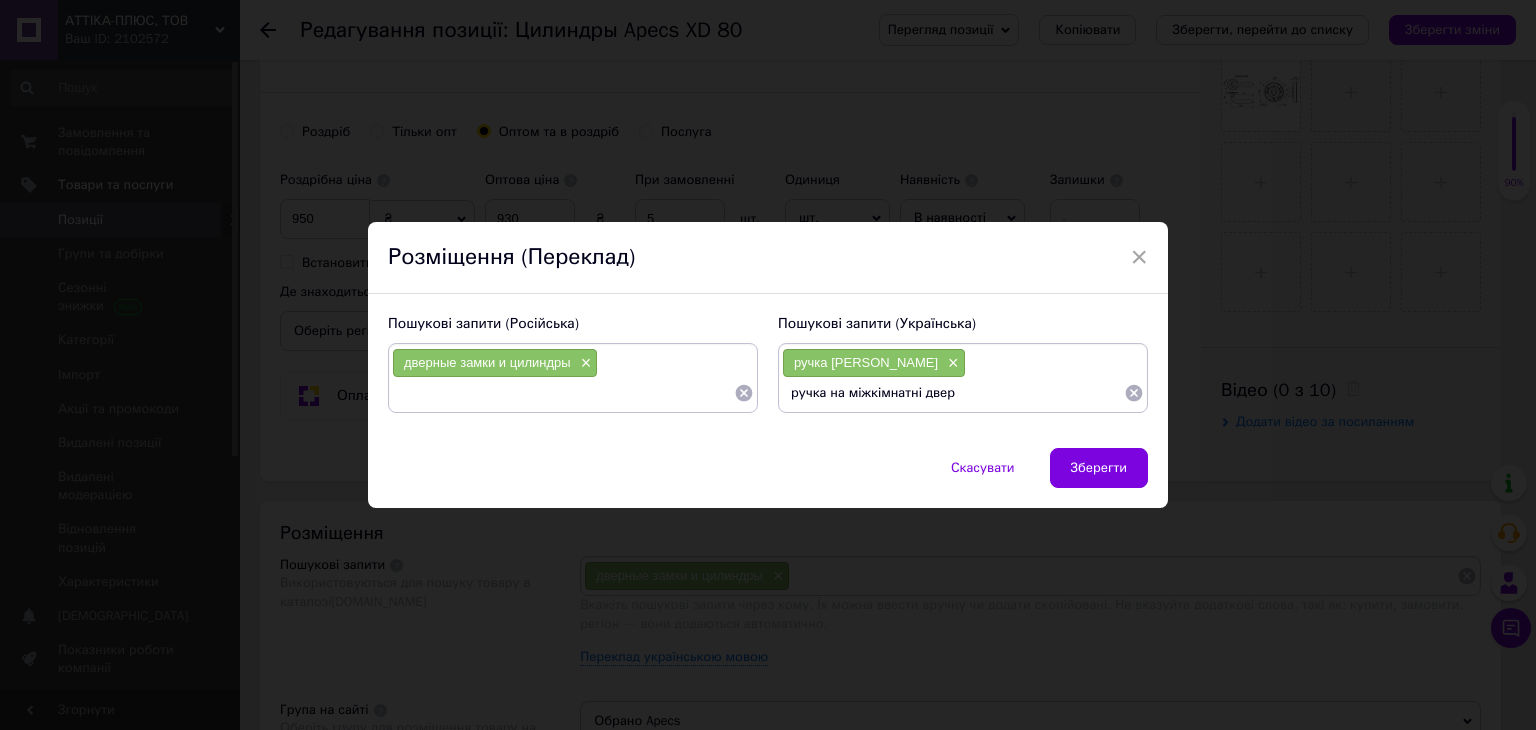 type on "ручка на міжкімнатні двері" 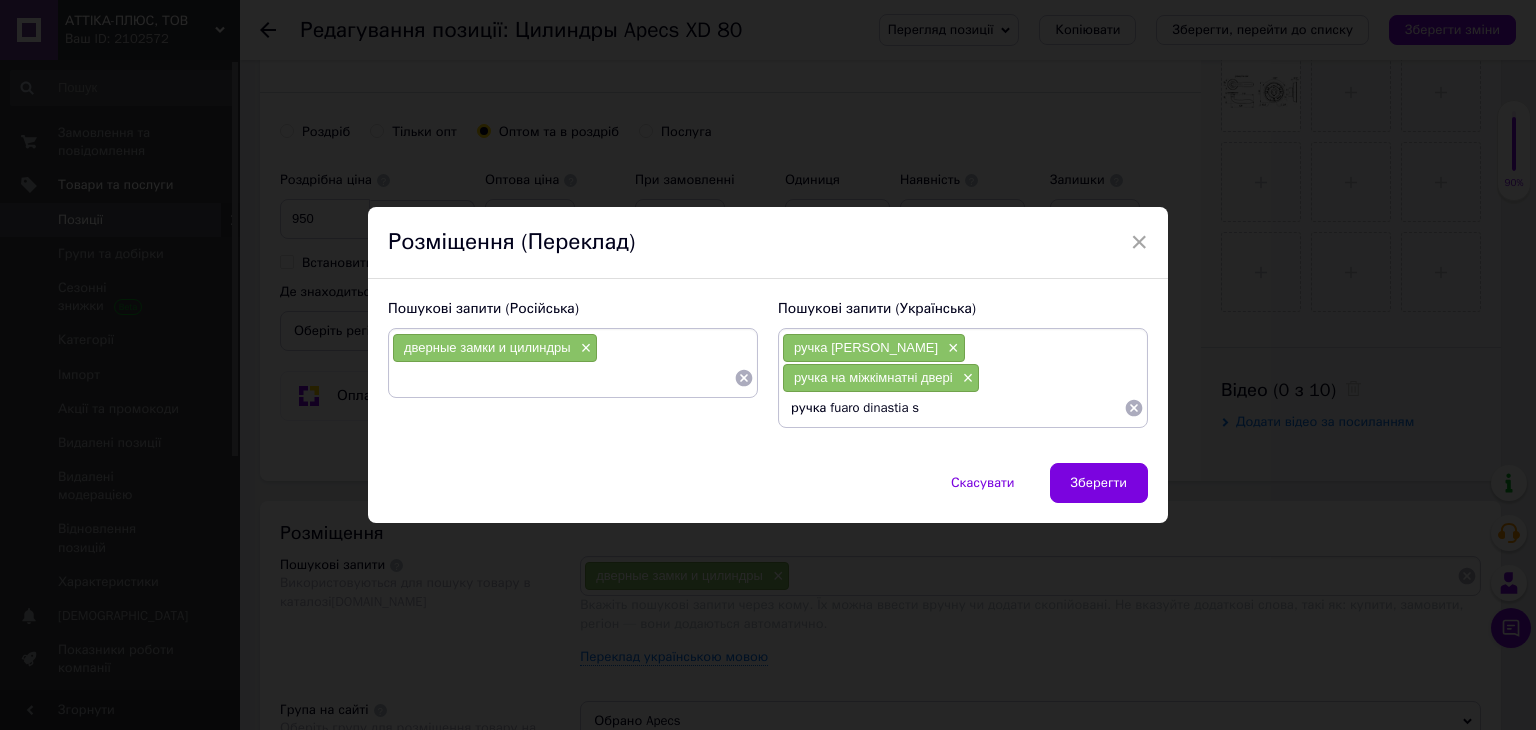 type on "ручка fuaro dinastia sm" 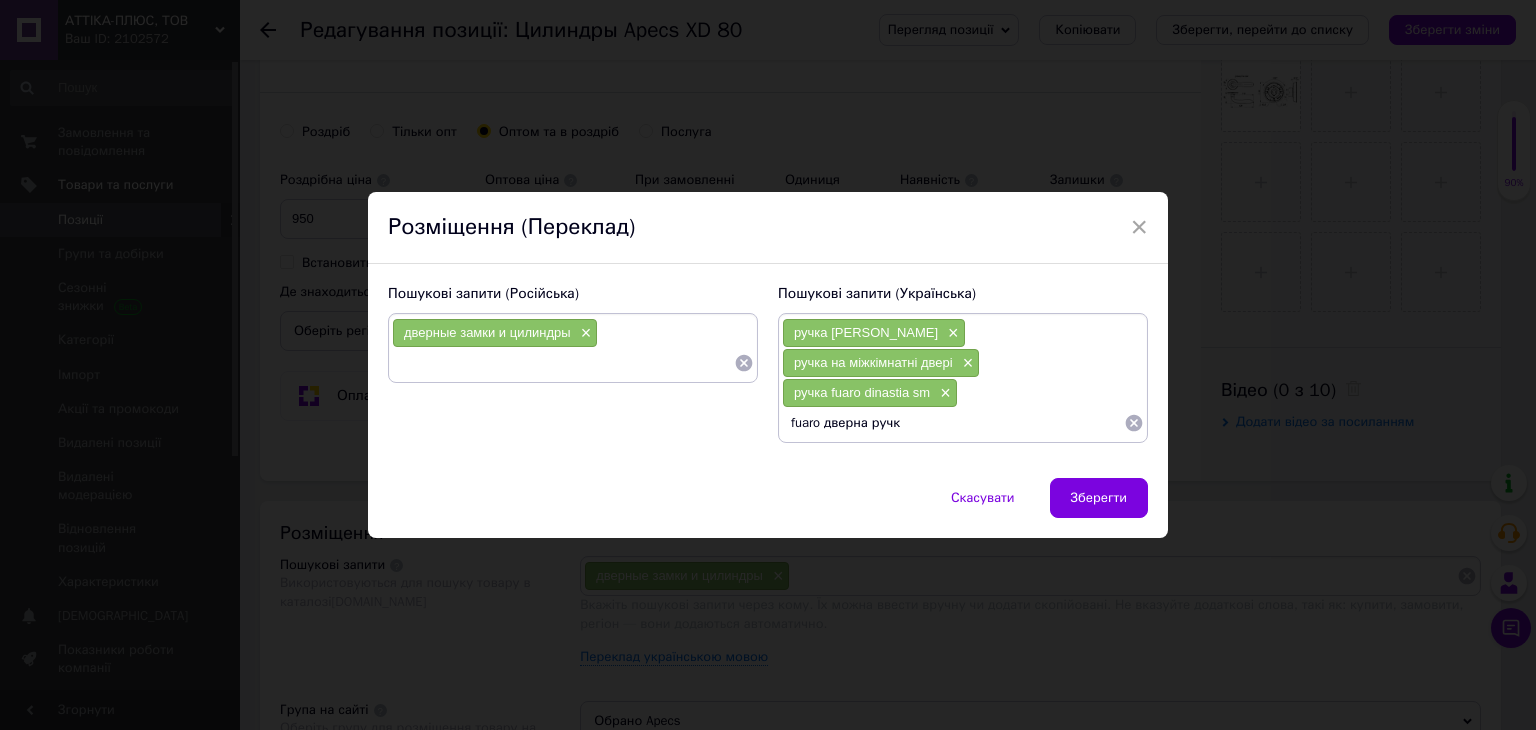 type on "fuaro дверна ручка" 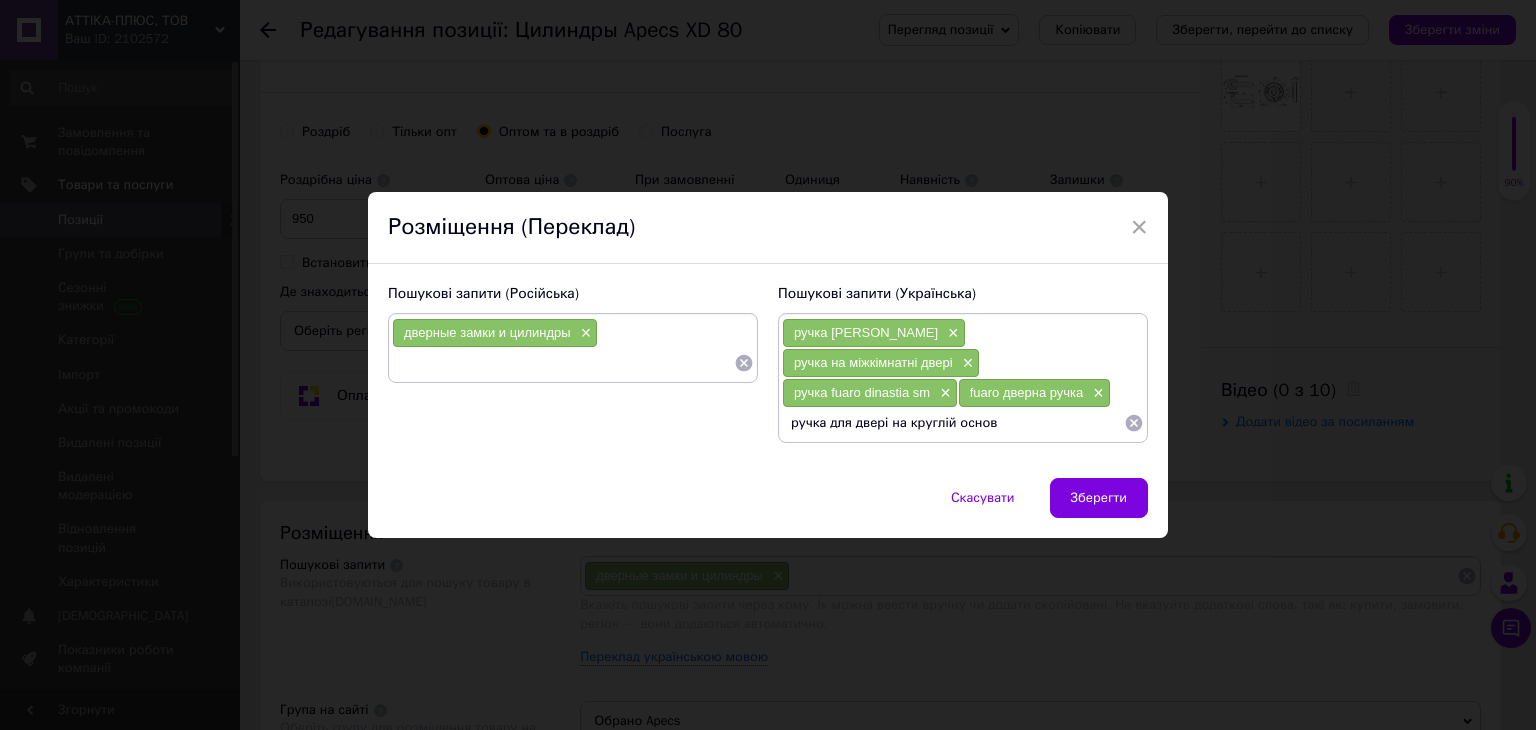 type on "ручка для двері на круглій основі" 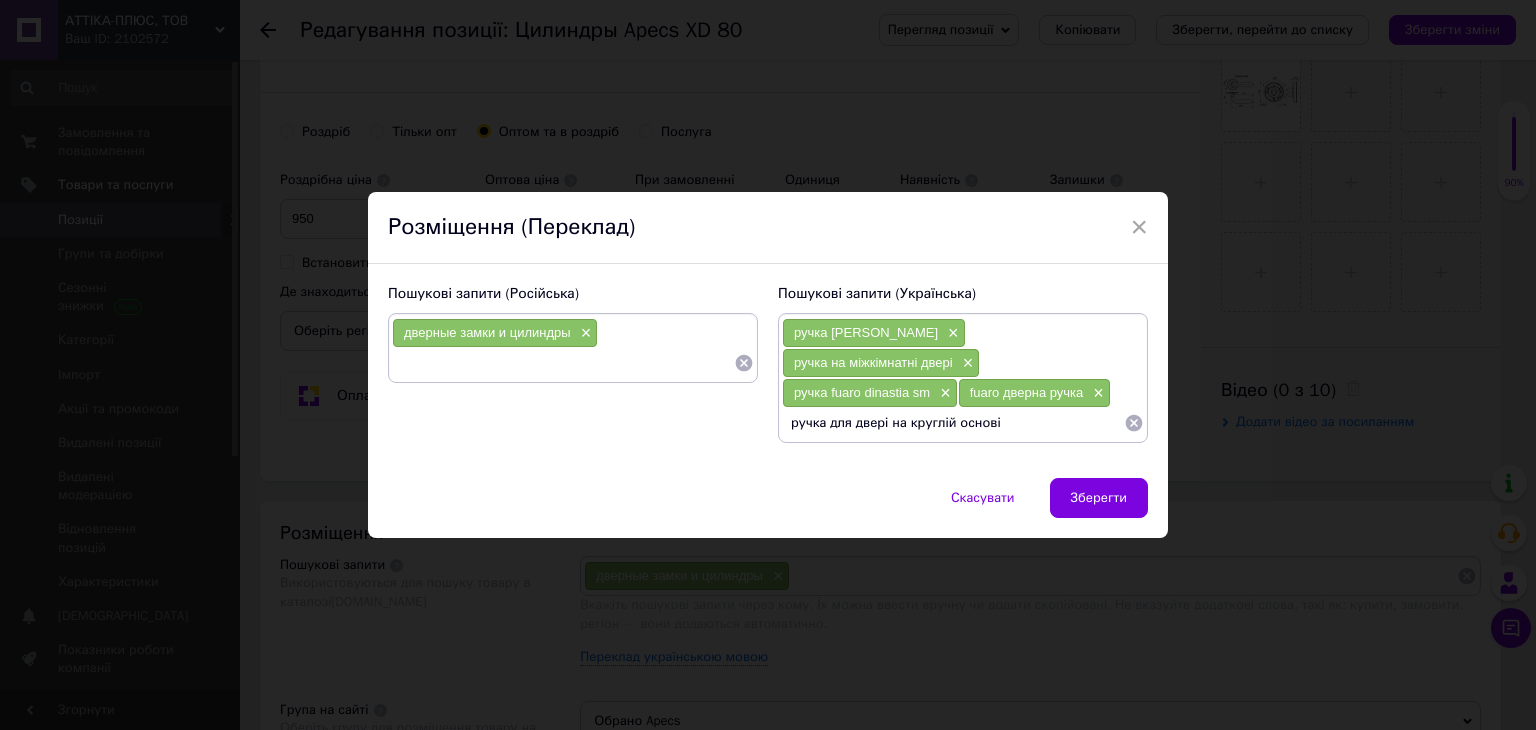 type 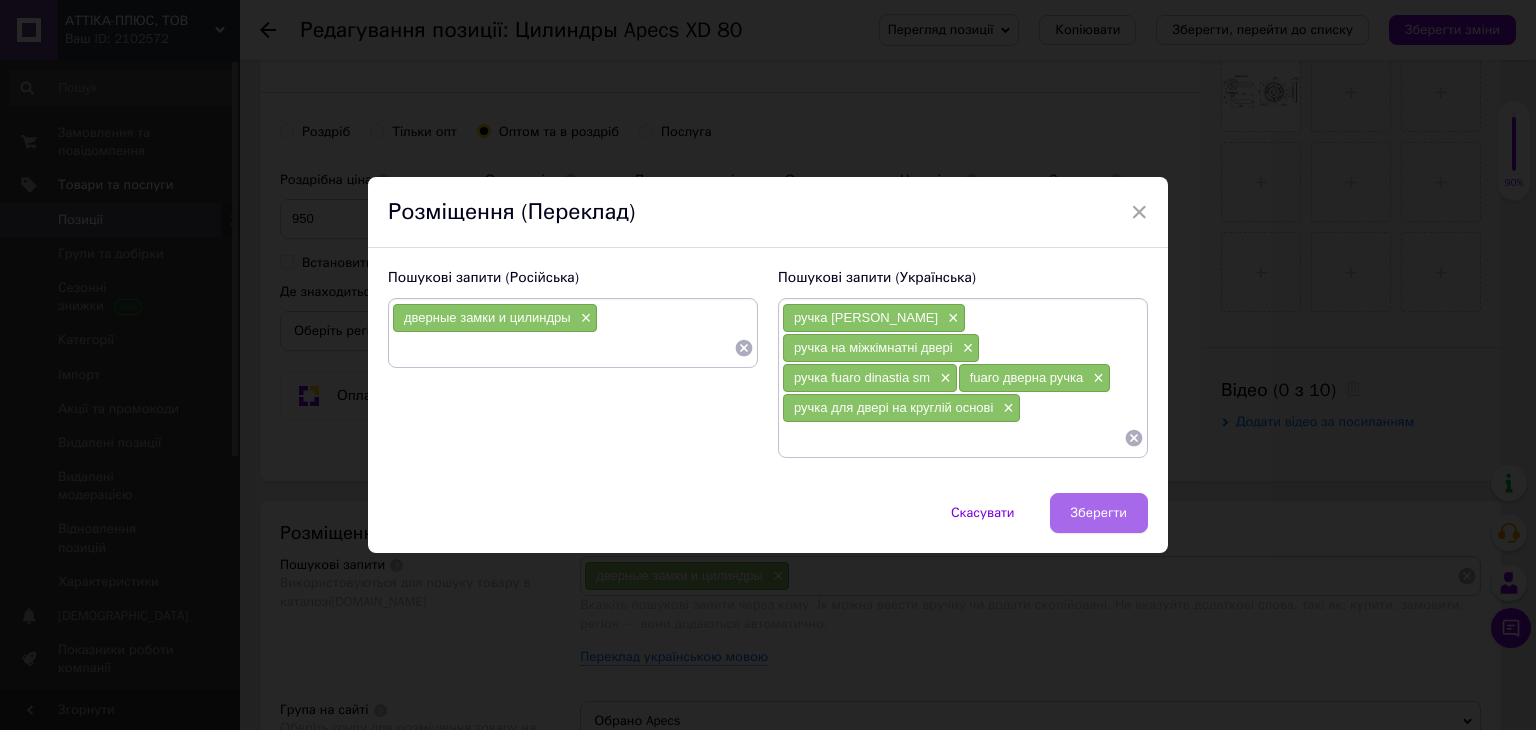 click on "Зберегти" at bounding box center (1099, 513) 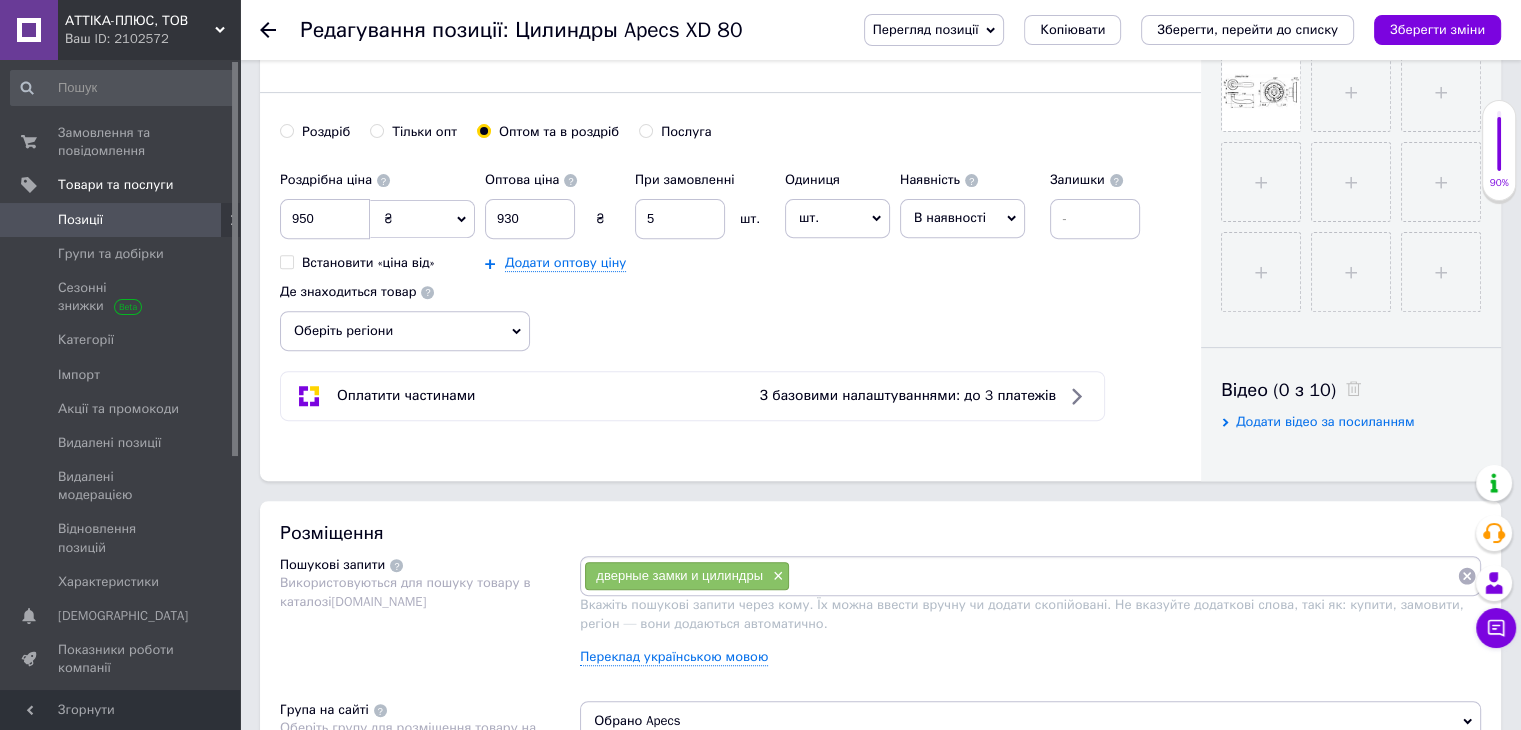 drag, startPoint x: 1465, startPoint y: 577, endPoint x: 1512, endPoint y: 433, distance: 151.47607 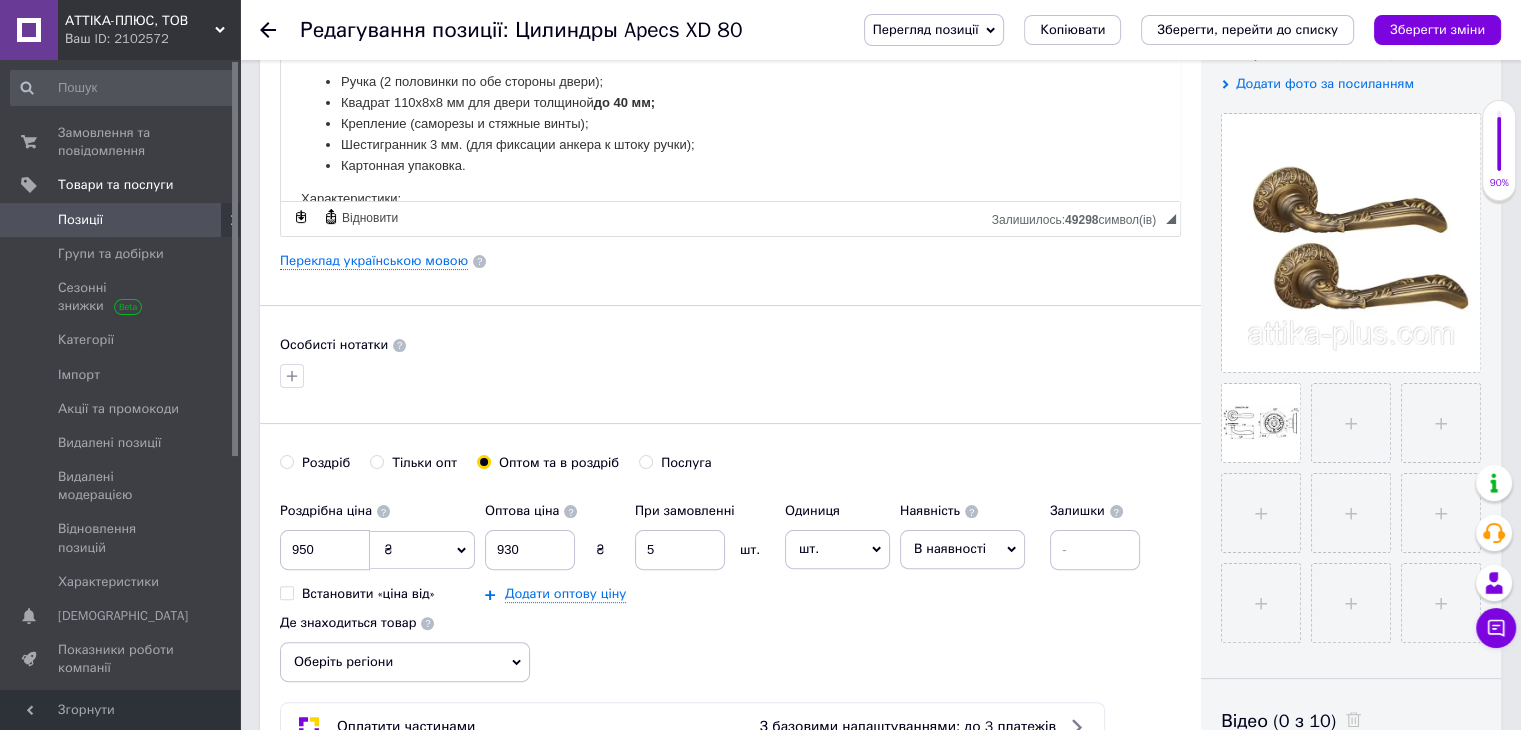 scroll, scrollTop: 0, scrollLeft: 0, axis: both 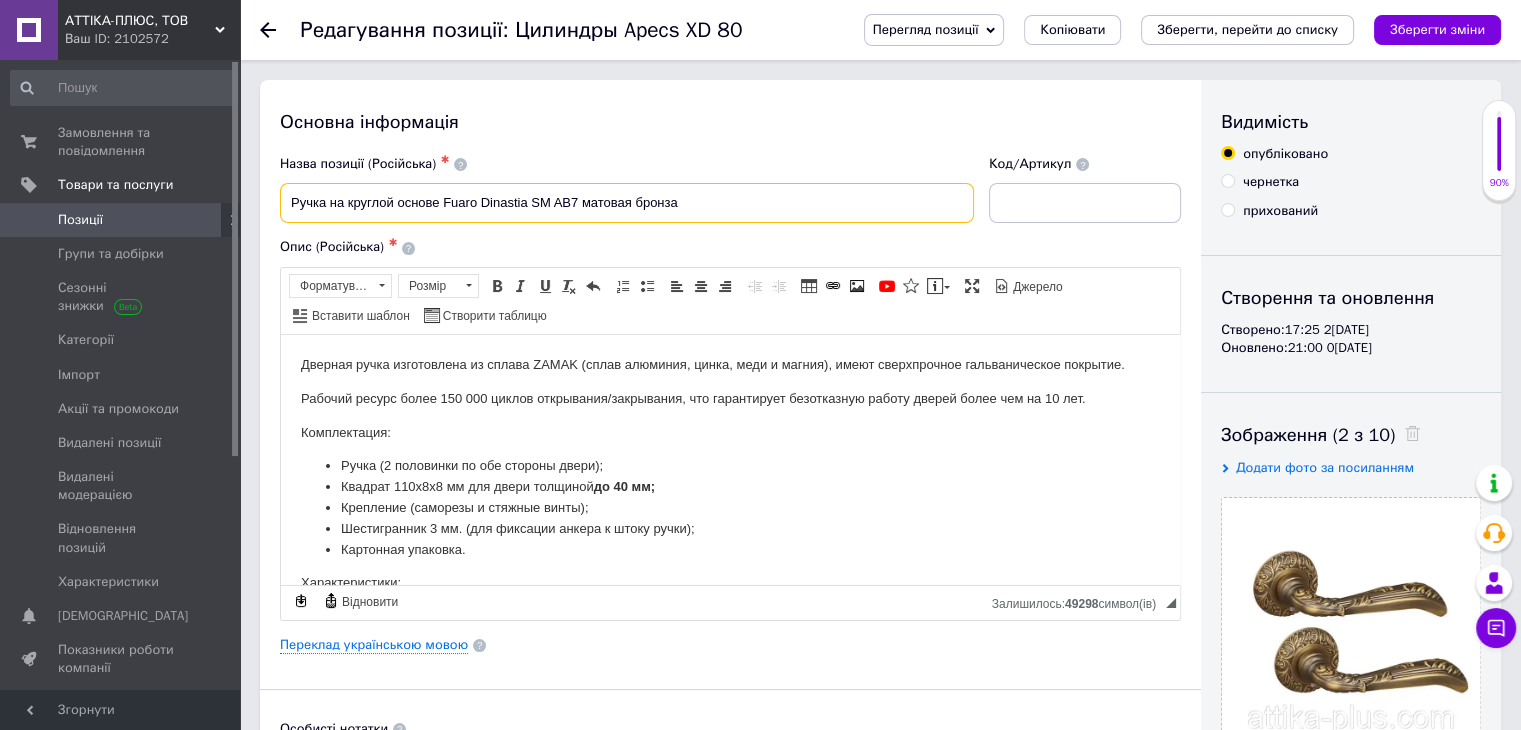 drag, startPoint x: 697, startPoint y: 202, endPoint x: 287, endPoint y: 220, distance: 410.39493 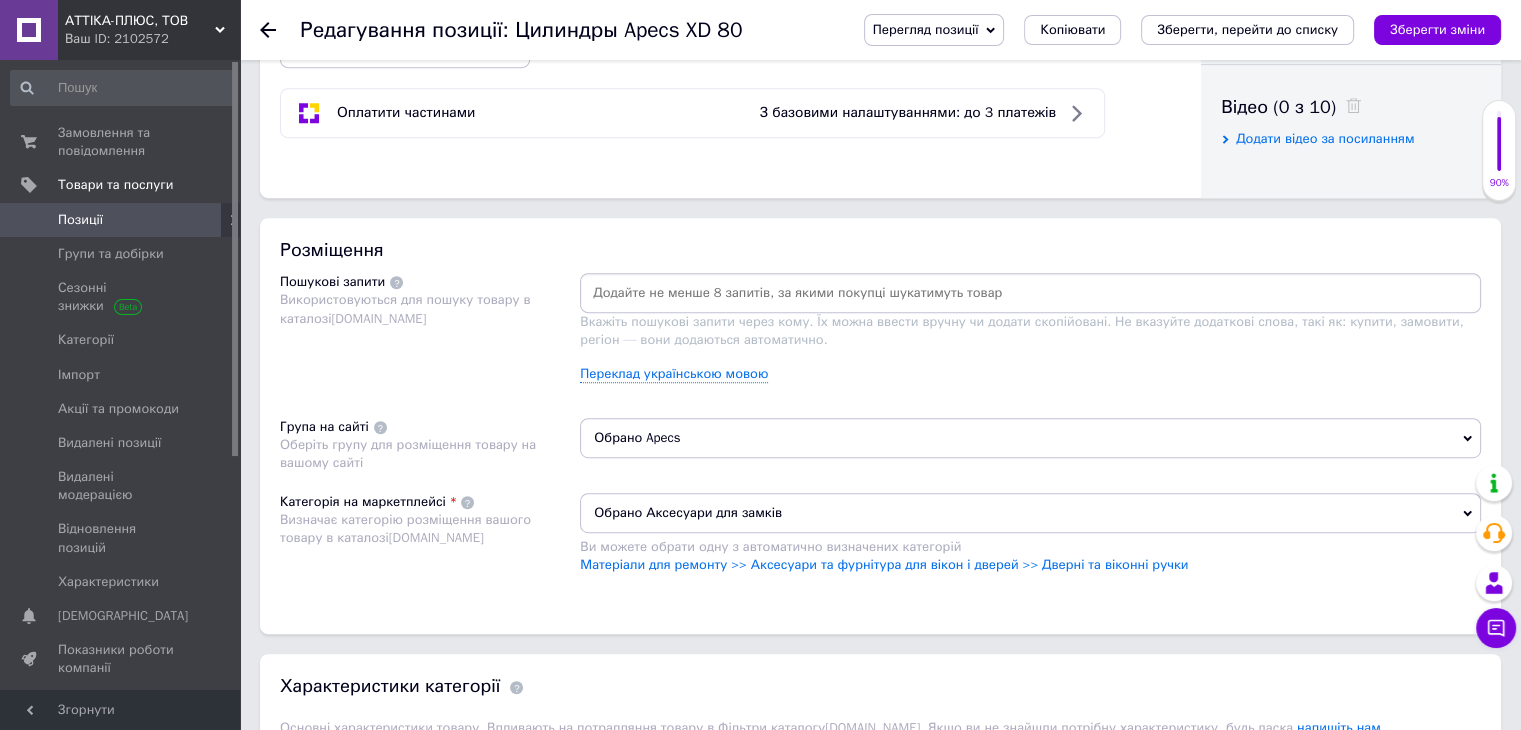 scroll, scrollTop: 1017, scrollLeft: 0, axis: vertical 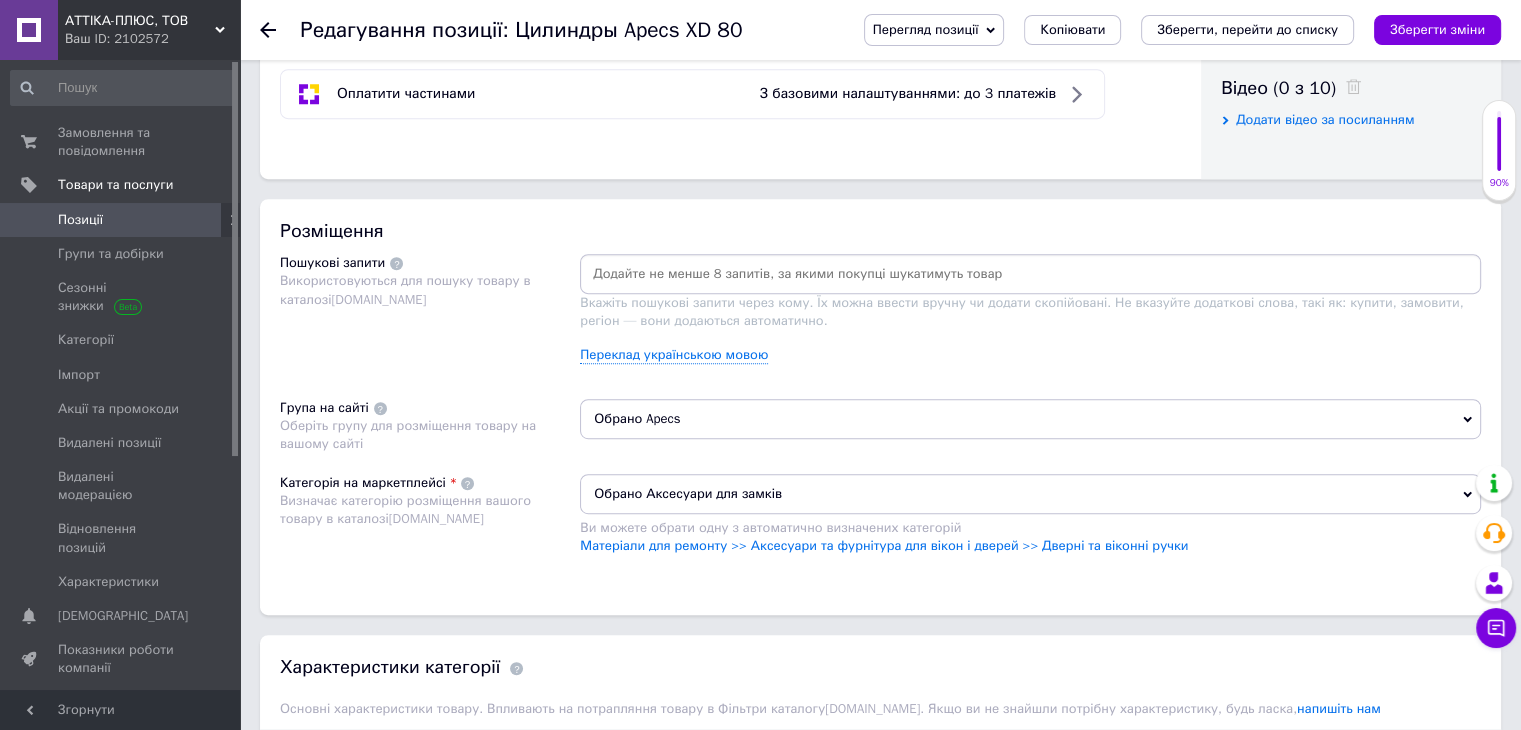 click at bounding box center (1030, 274) 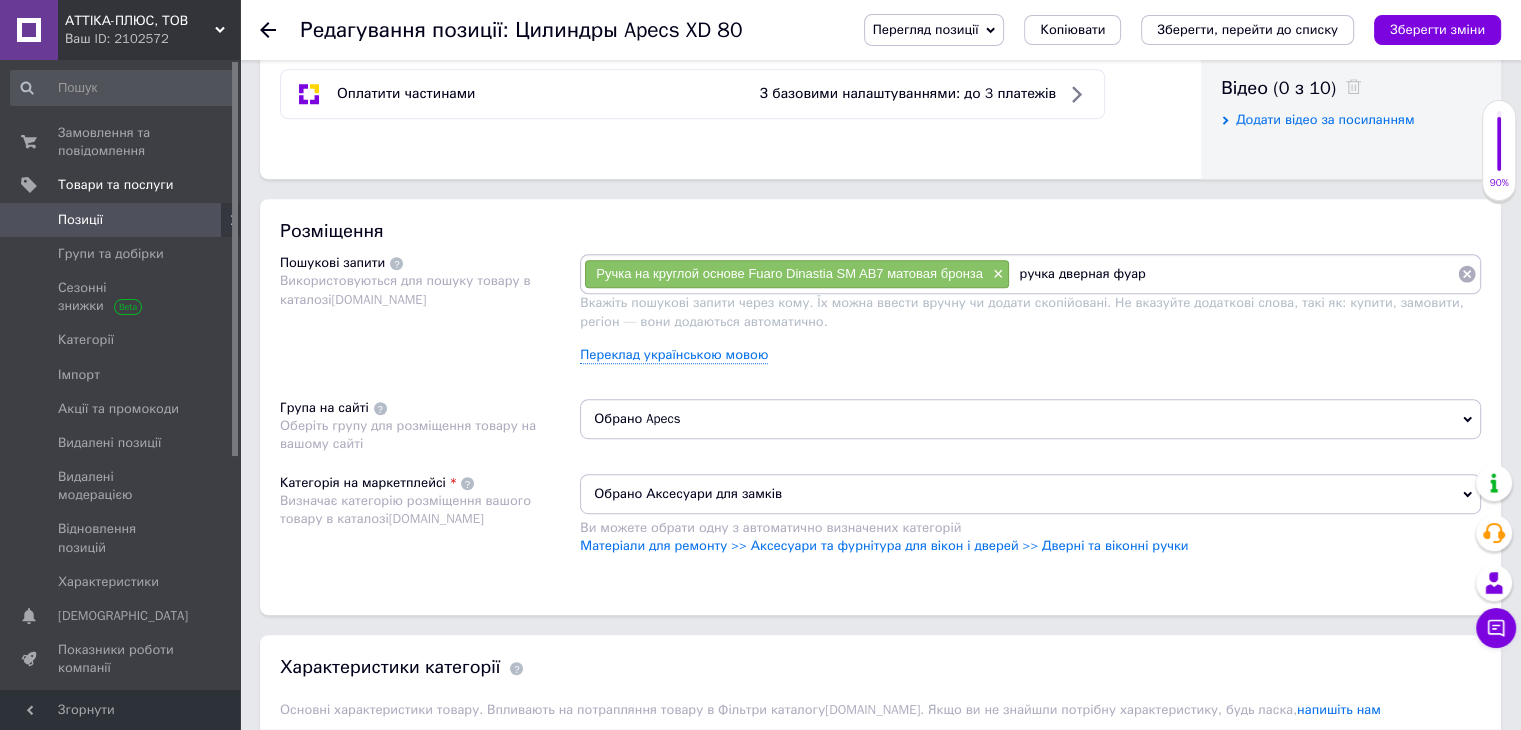 type on "ручка дверная фуаро" 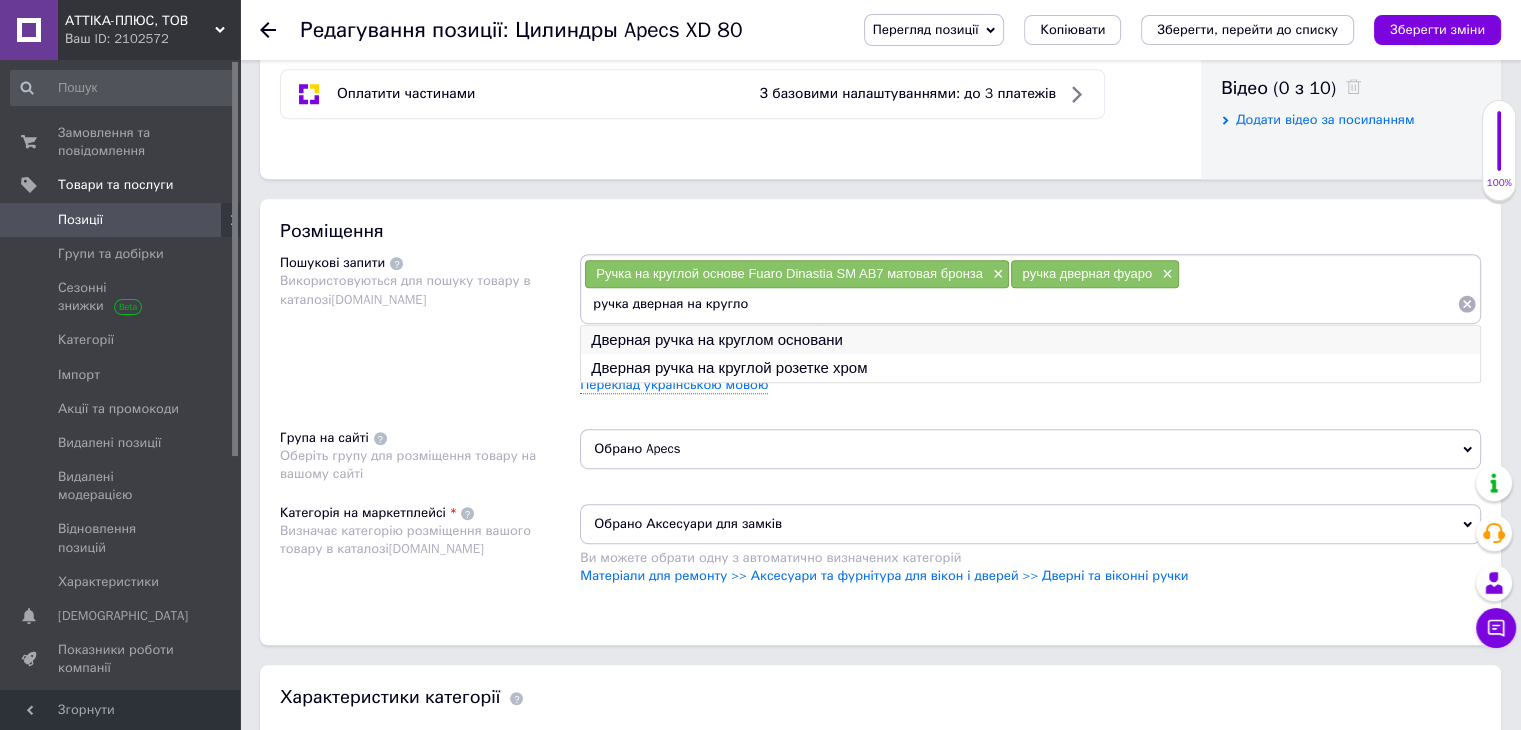 type on "ручка дверная на кругло" 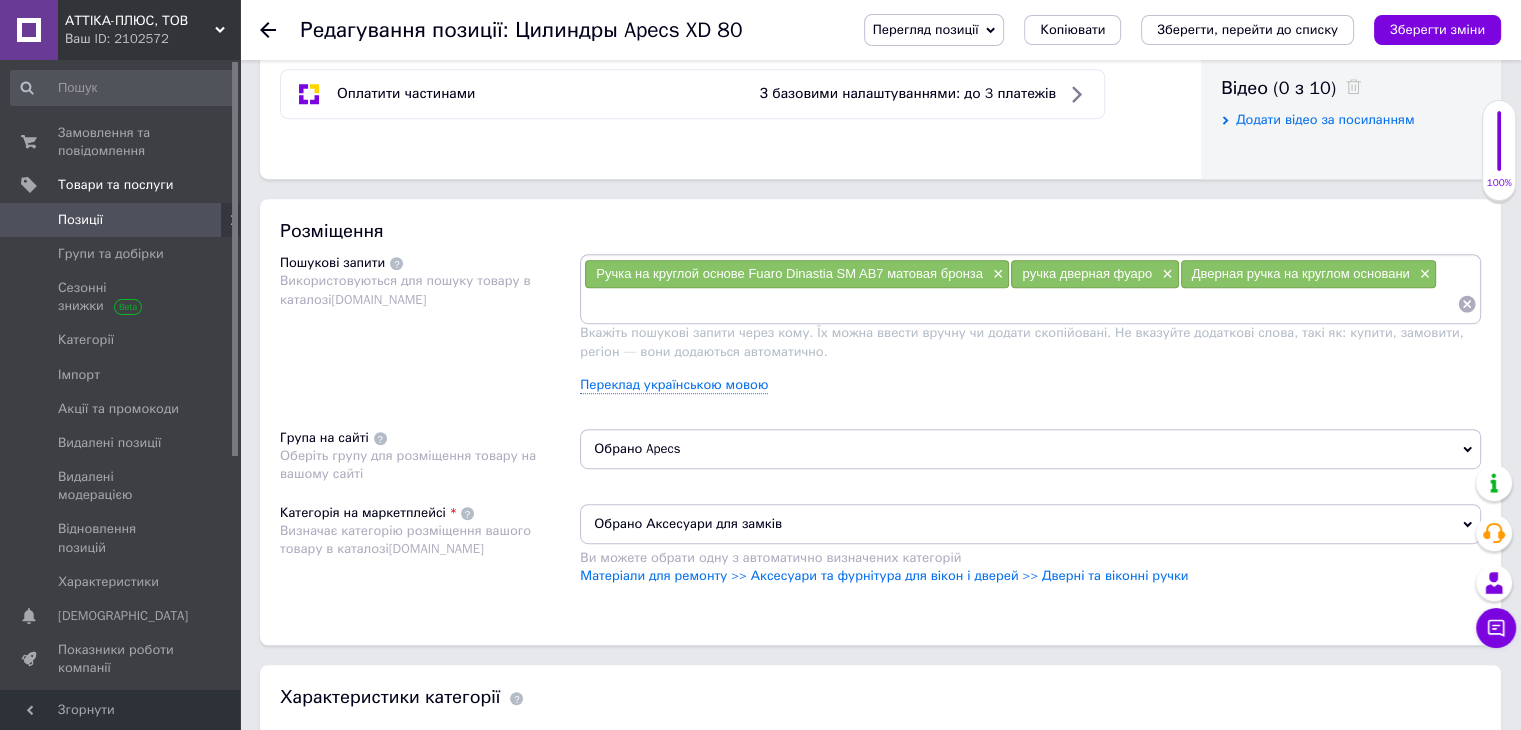click at bounding box center [1020, 304] 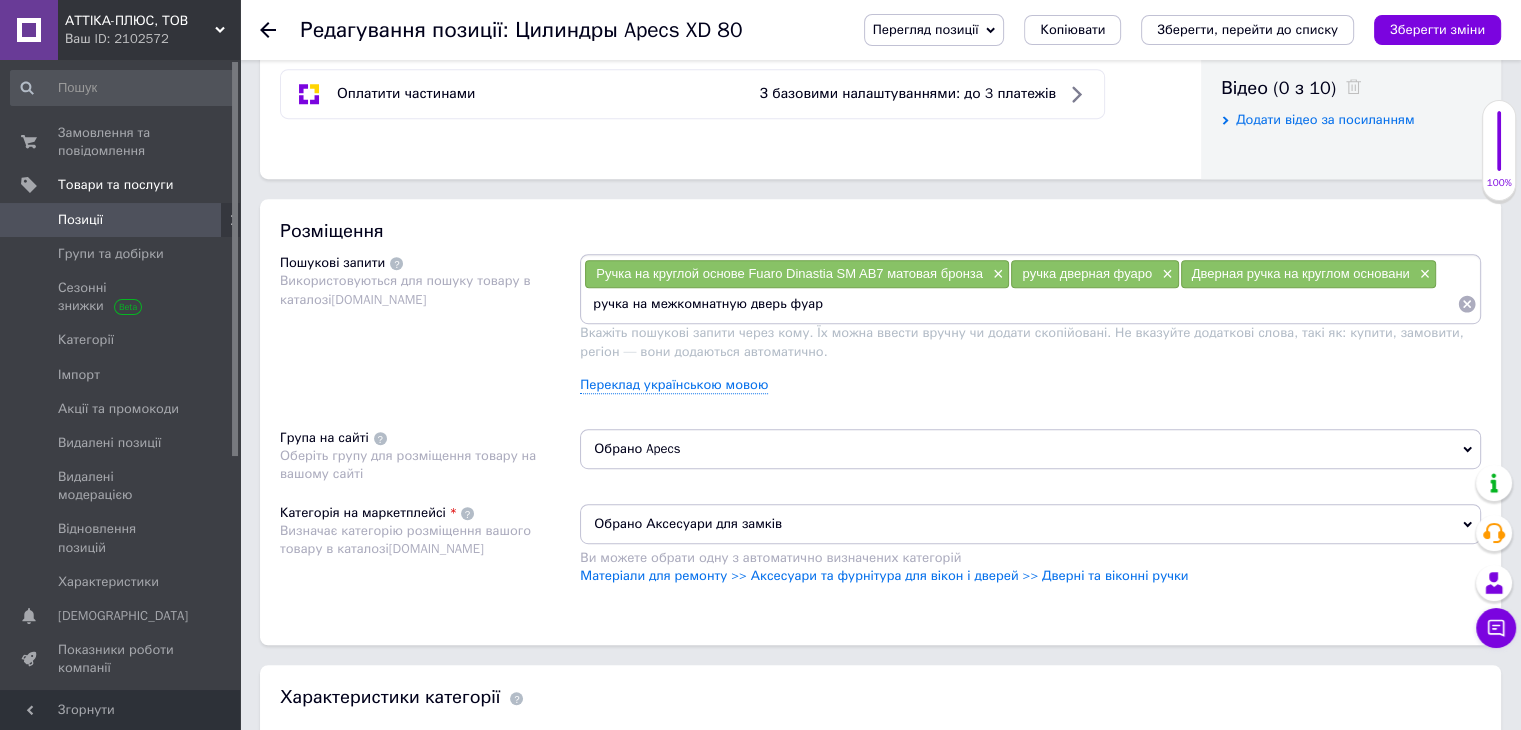 type on "ручка на межкомнатную дверь фуаро" 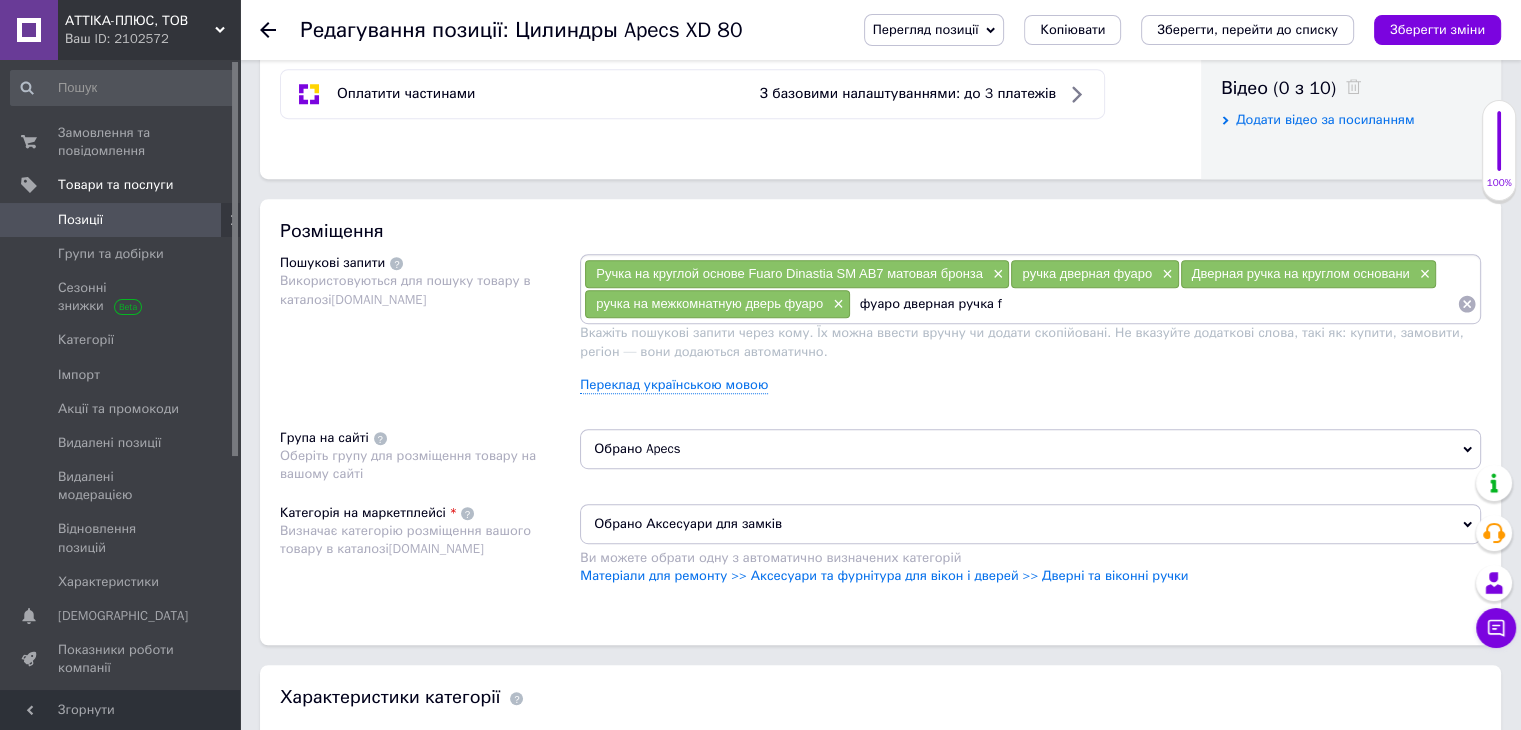 type on "фуаро дверная ручка" 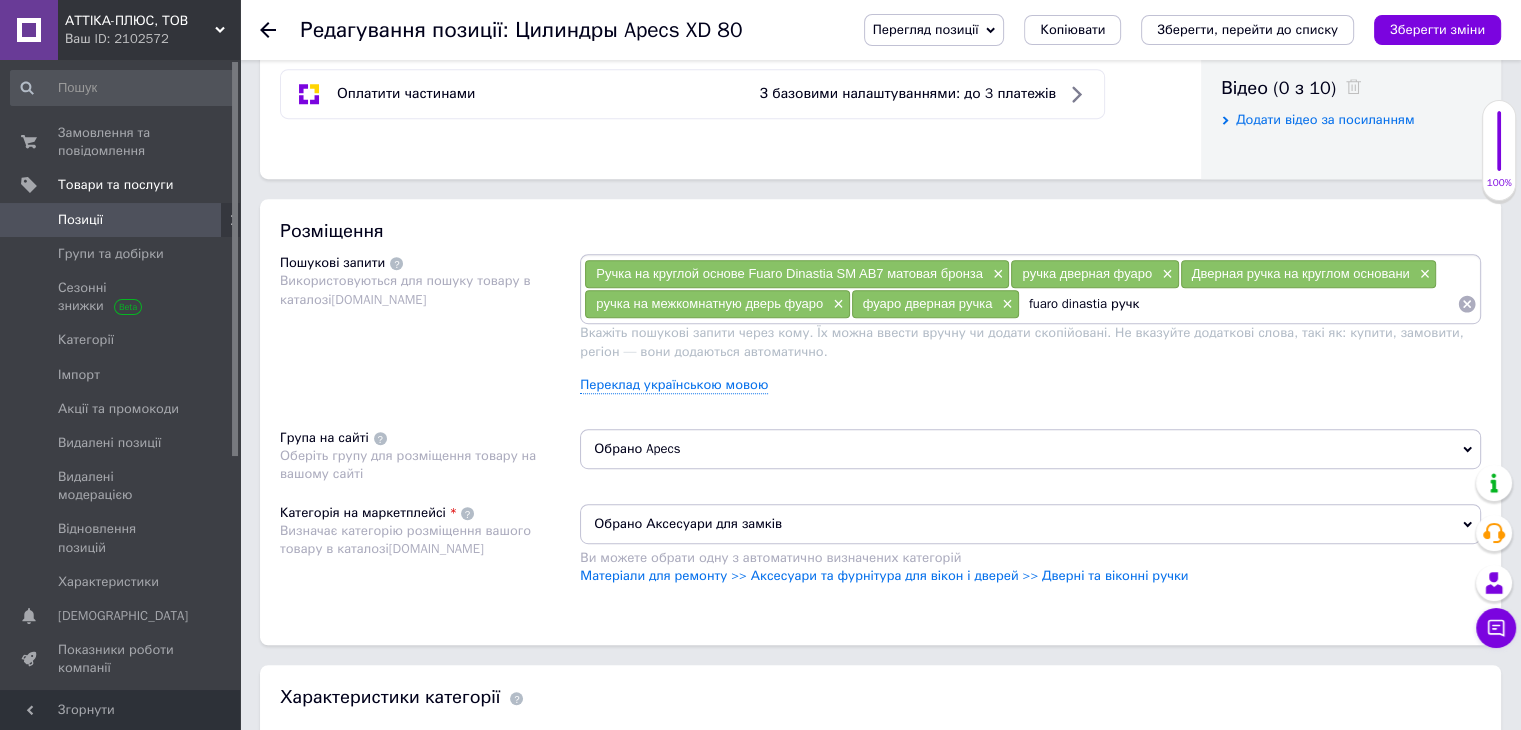 type on "fuaro dinastia ручка" 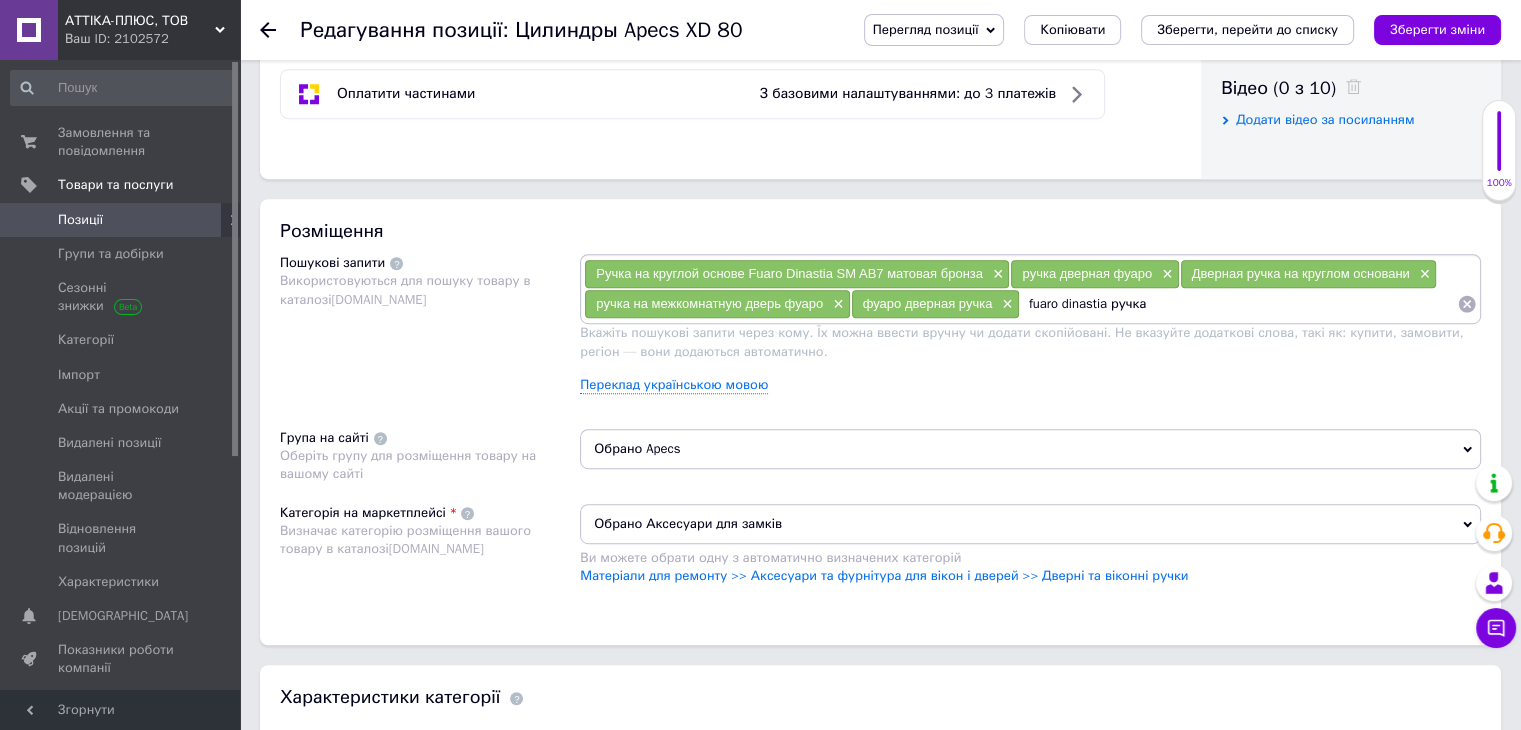 type 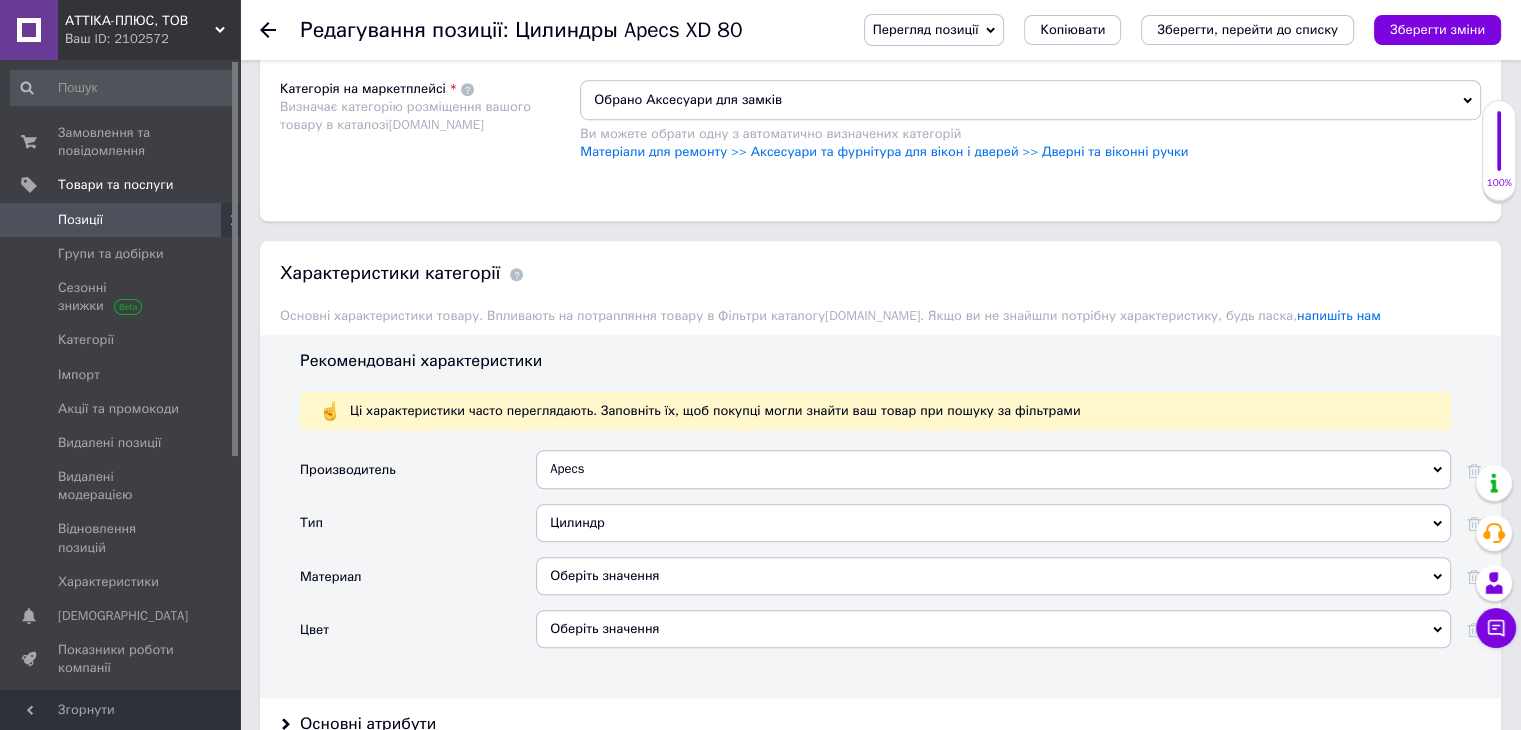 scroll, scrollTop: 1449, scrollLeft: 0, axis: vertical 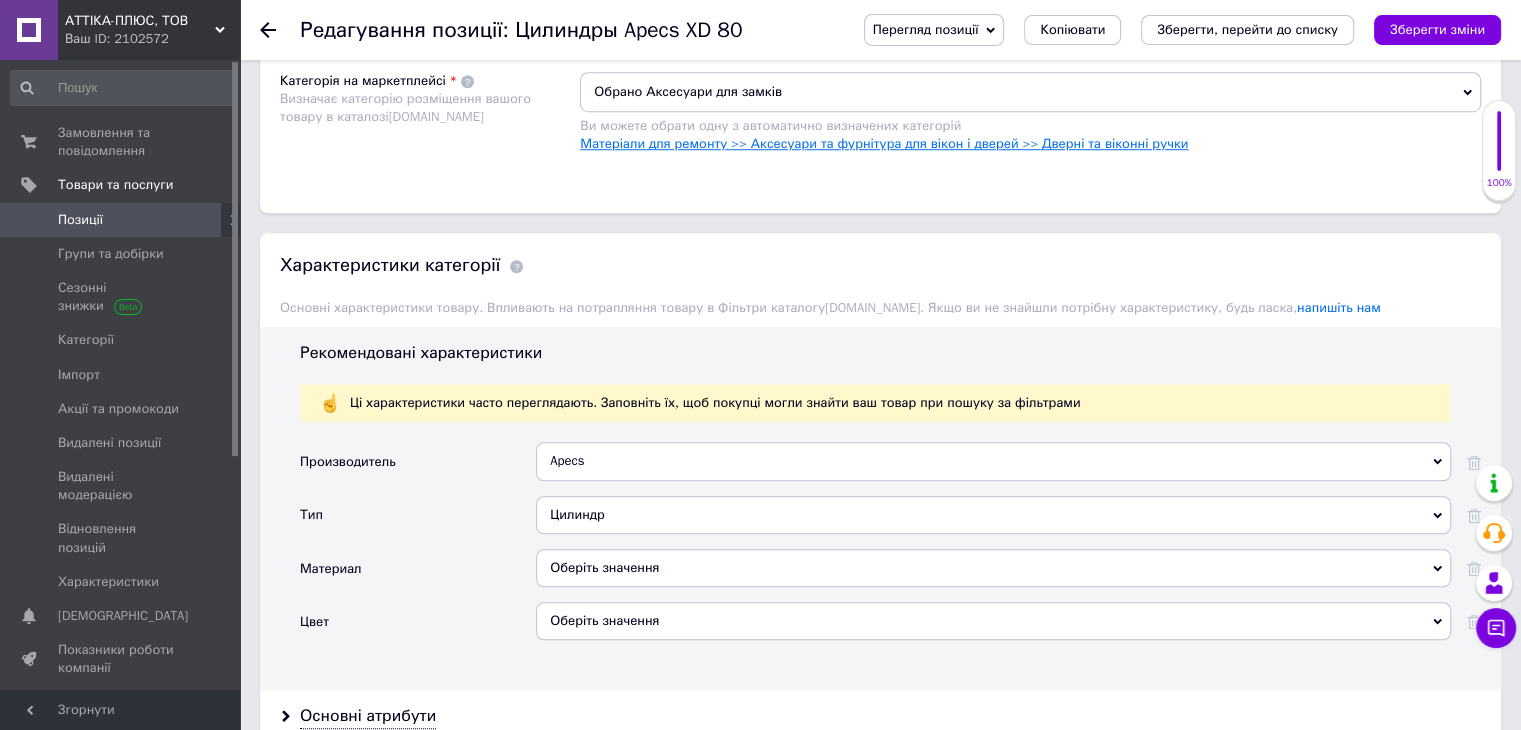 click on "Матеріали для ремонту >> Аксесуари та фурнітура для вікон і дверей >> Дверні та віконні ручки" at bounding box center [884, 143] 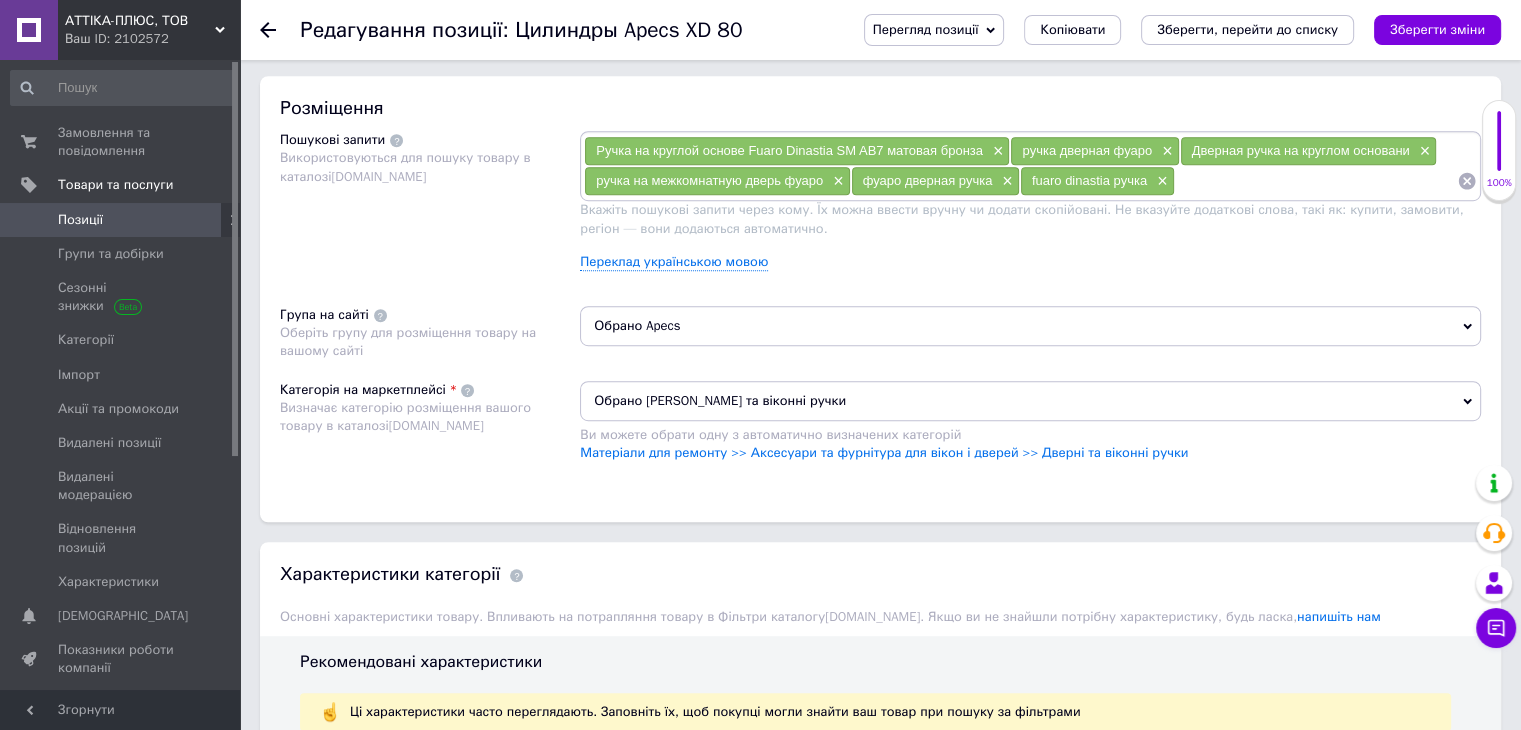 scroll, scrollTop: 1092, scrollLeft: 0, axis: vertical 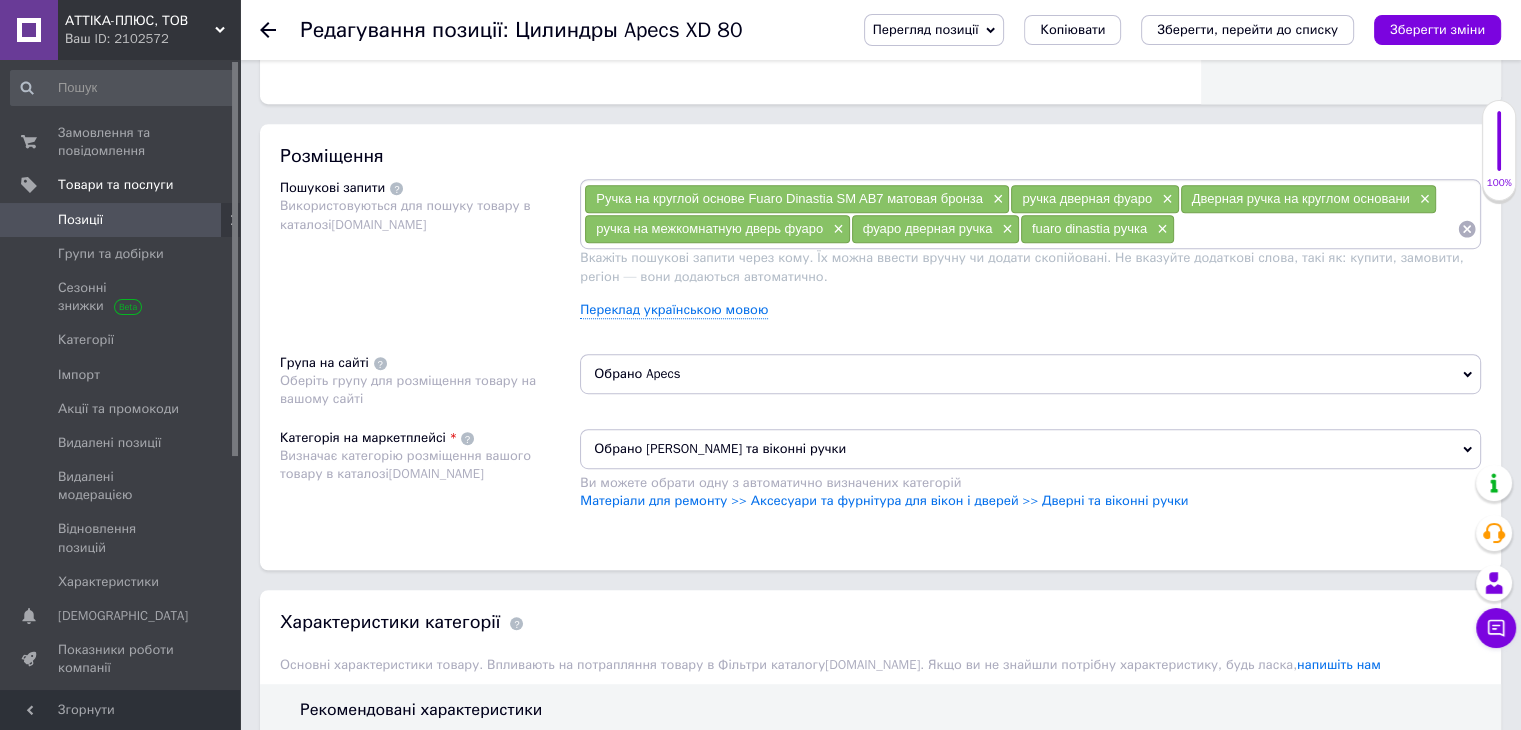 click on "Обрано Apecs" at bounding box center [1030, 374] 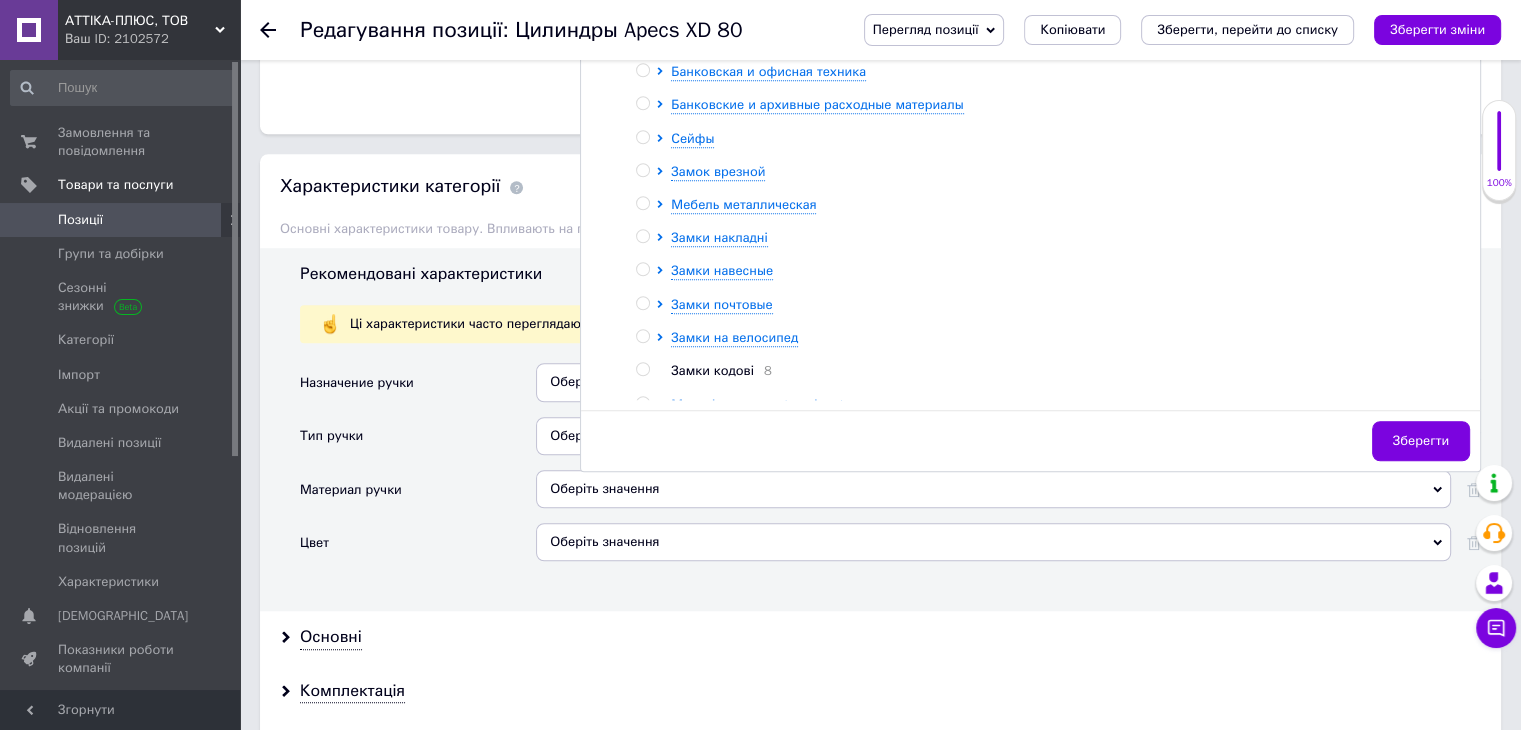 scroll, scrollTop: 1544, scrollLeft: 0, axis: vertical 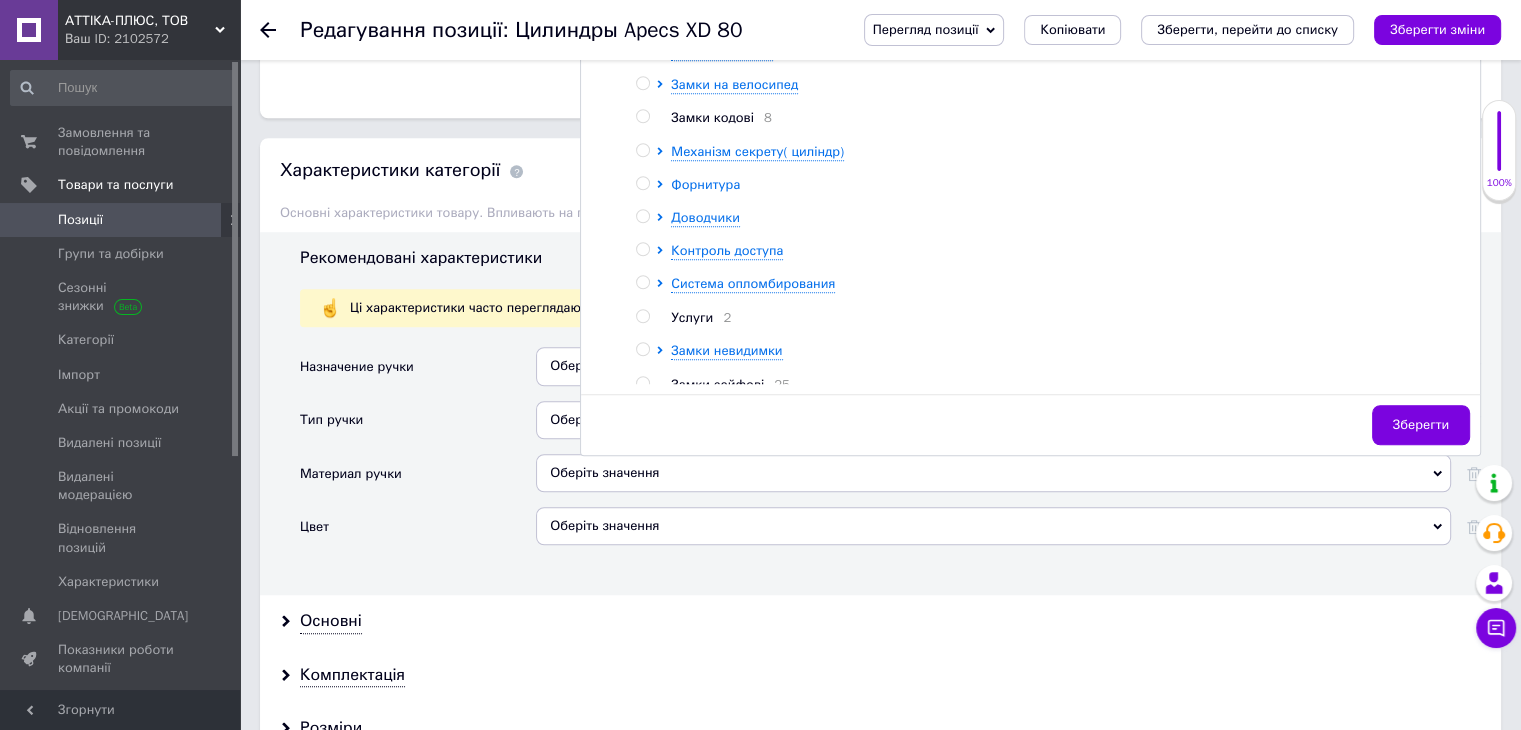 click on "Форнитура" at bounding box center [705, 184] 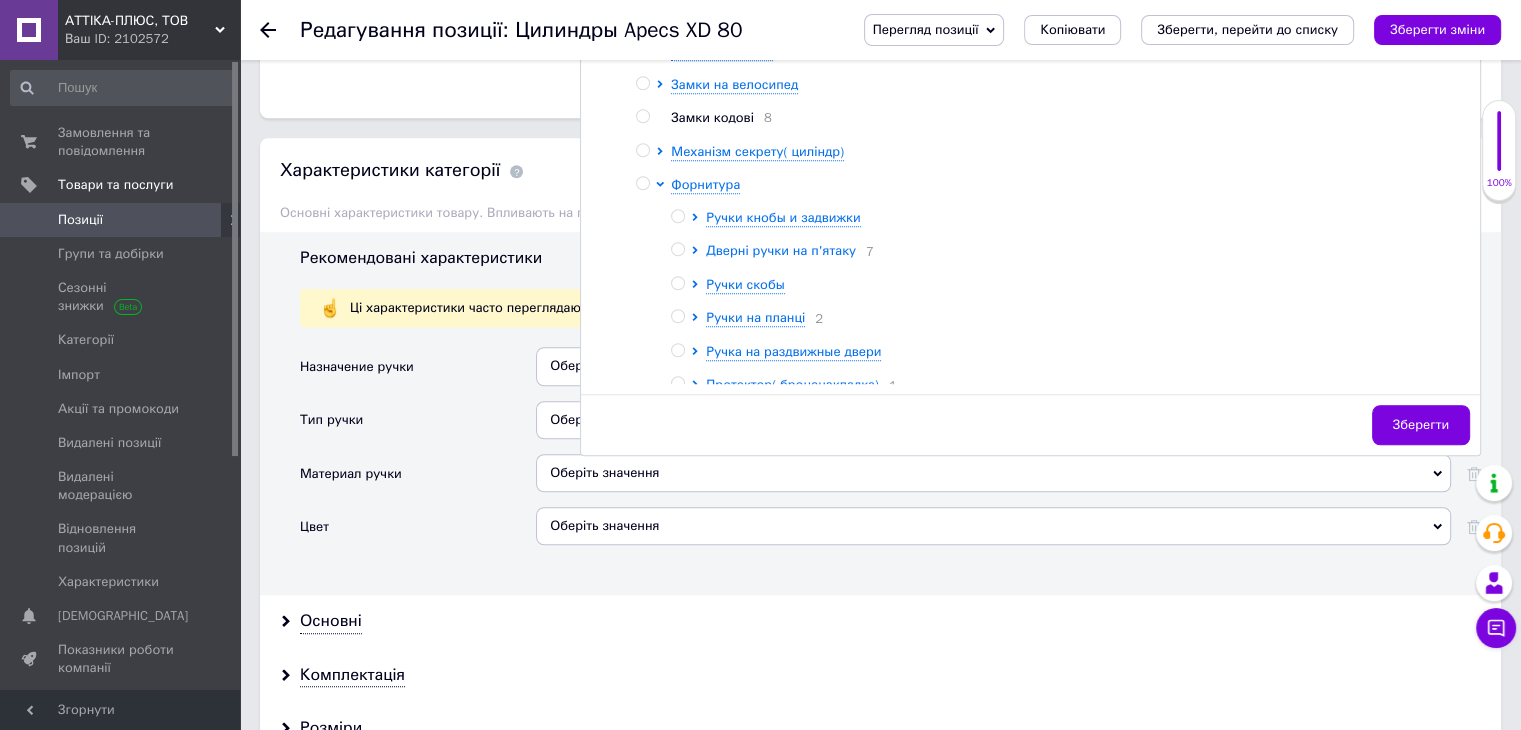 click on "Дверні ручки на п'ятаку" at bounding box center (781, 250) 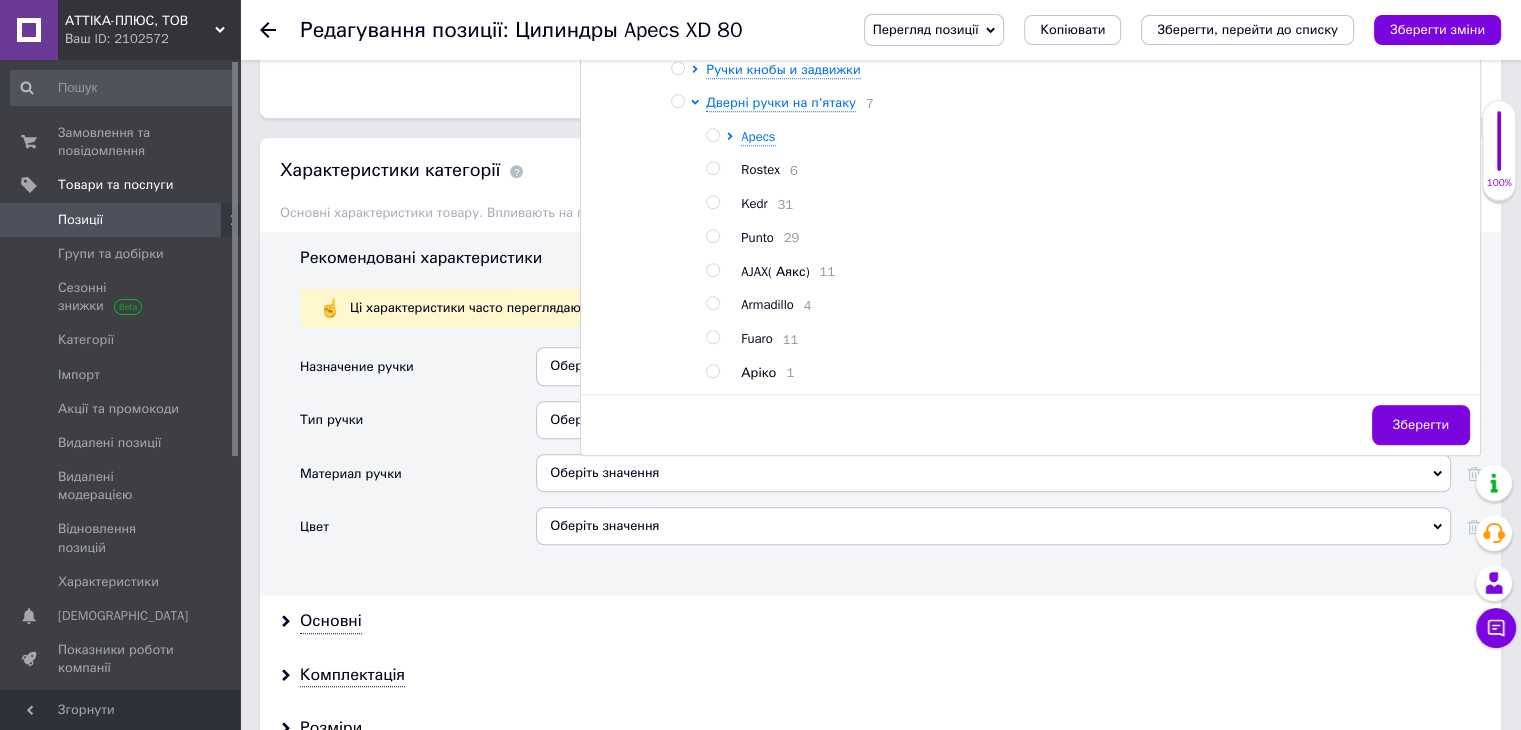 scroll, scrollTop: 394, scrollLeft: 0, axis: vertical 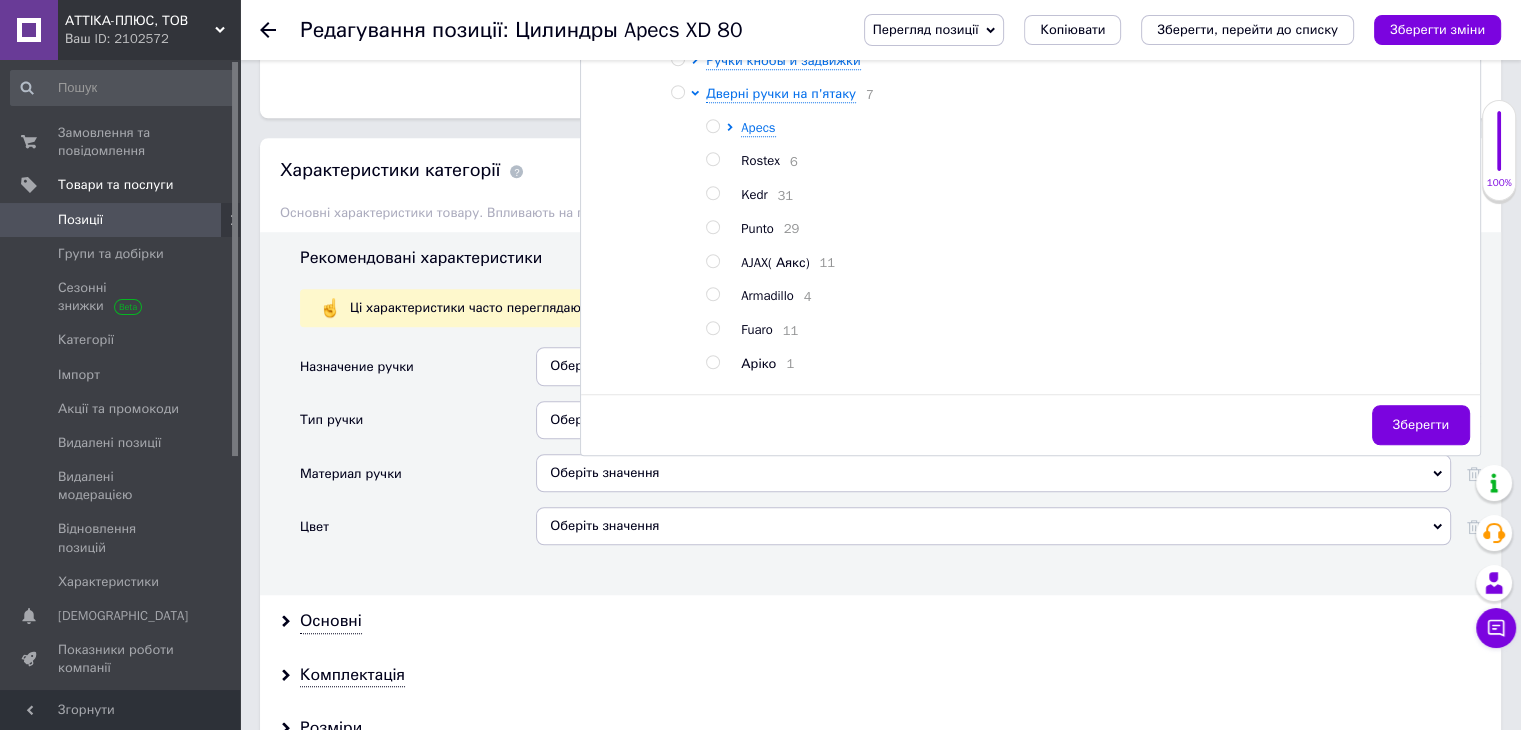click on "Fuaro" at bounding box center (756, 329) 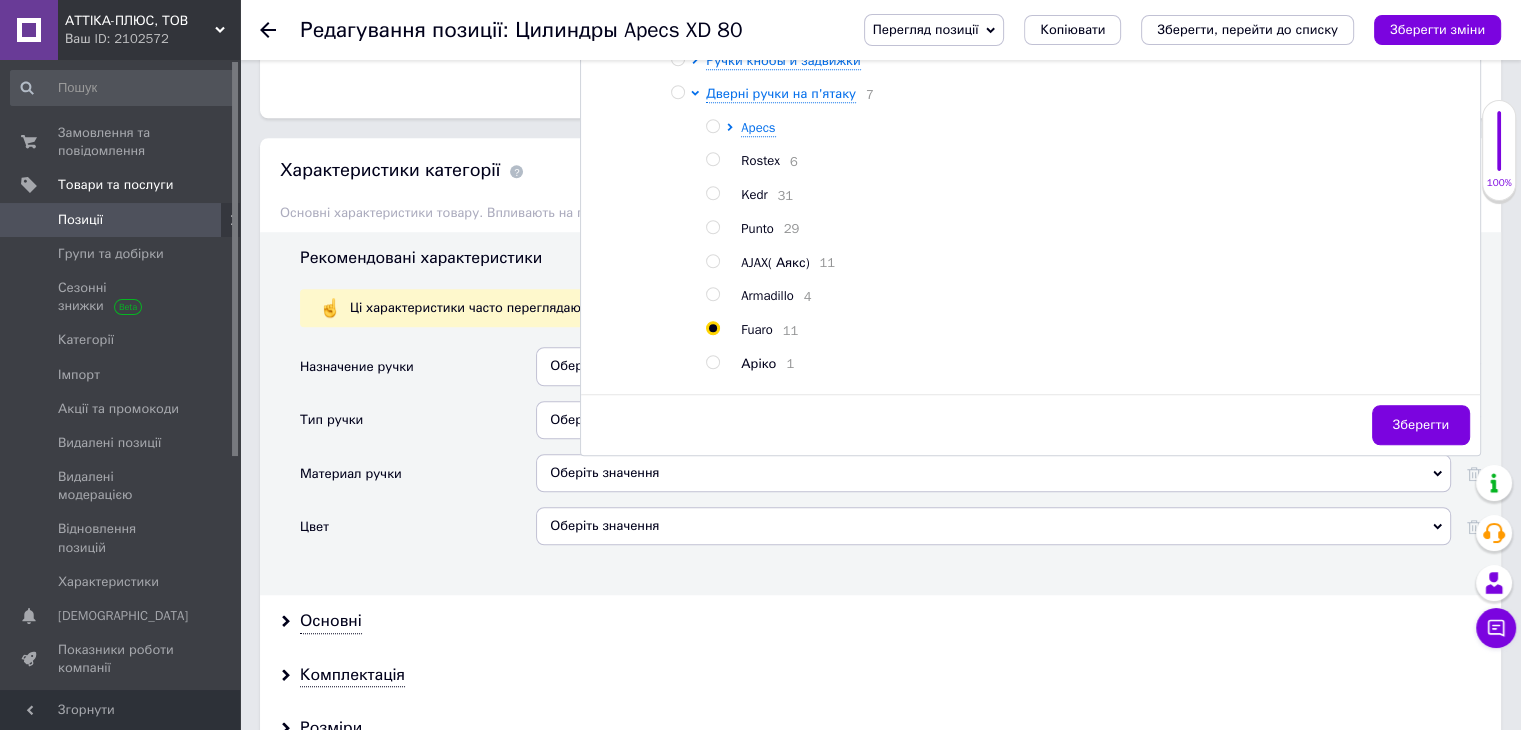 radio on "true" 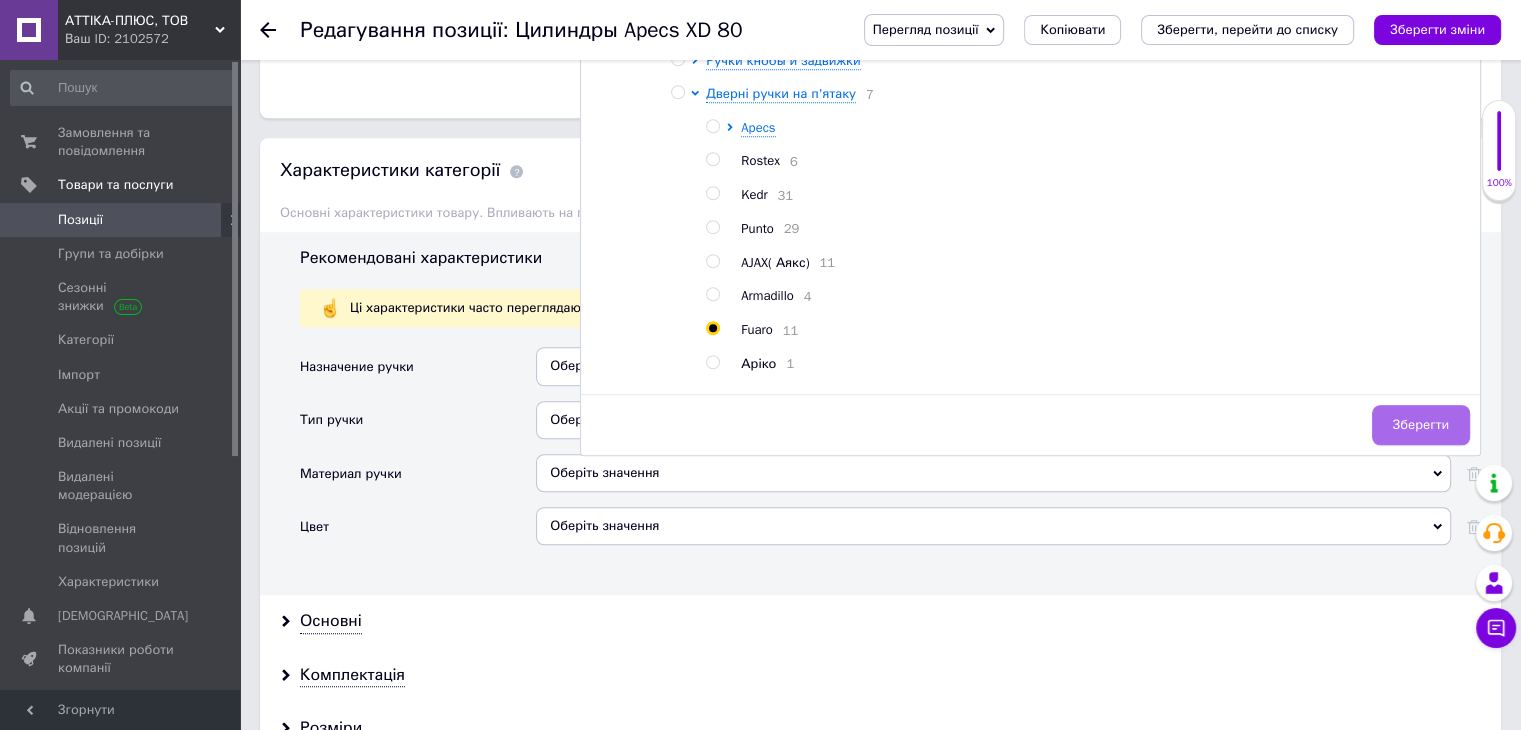 click on "Зберегти" at bounding box center [1421, 425] 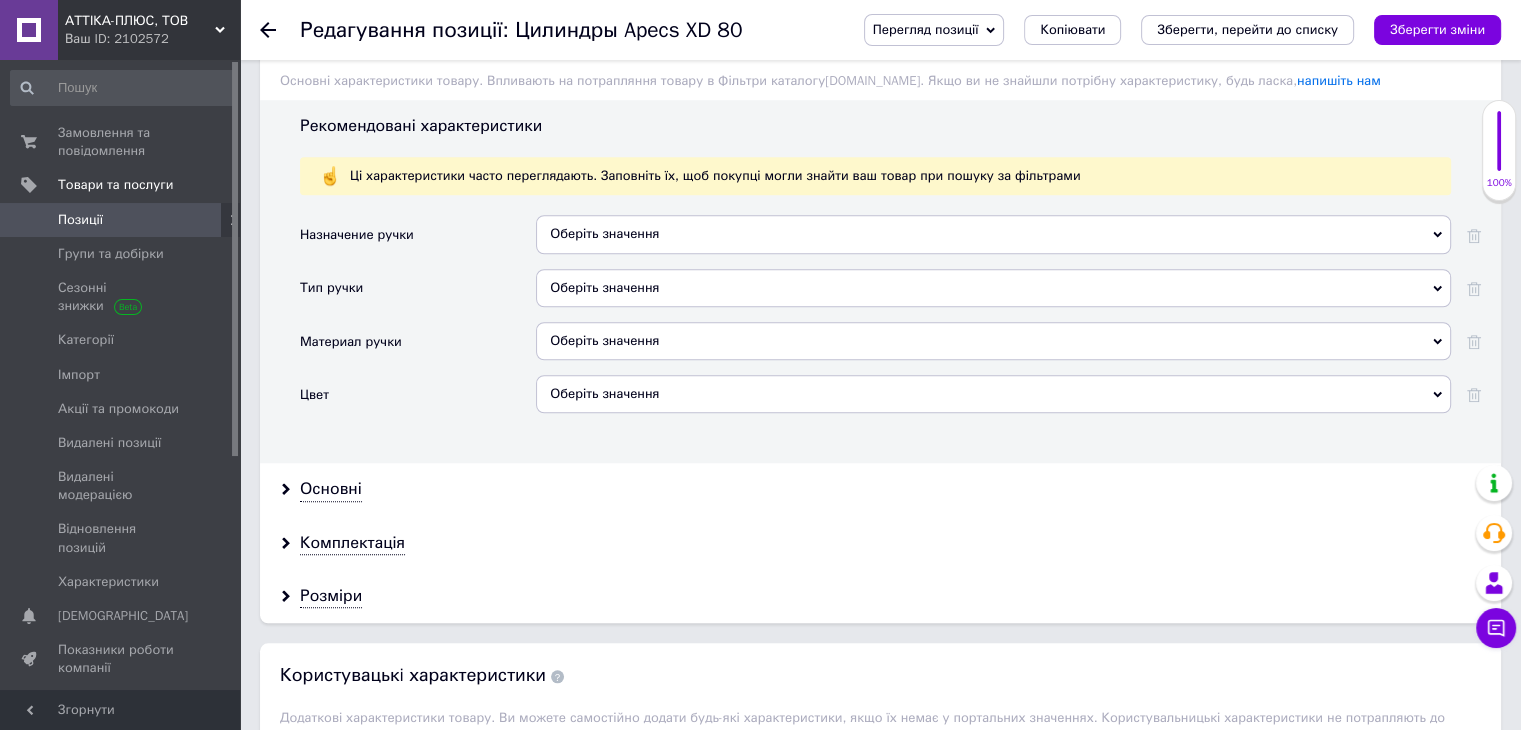 scroll, scrollTop: 1709, scrollLeft: 0, axis: vertical 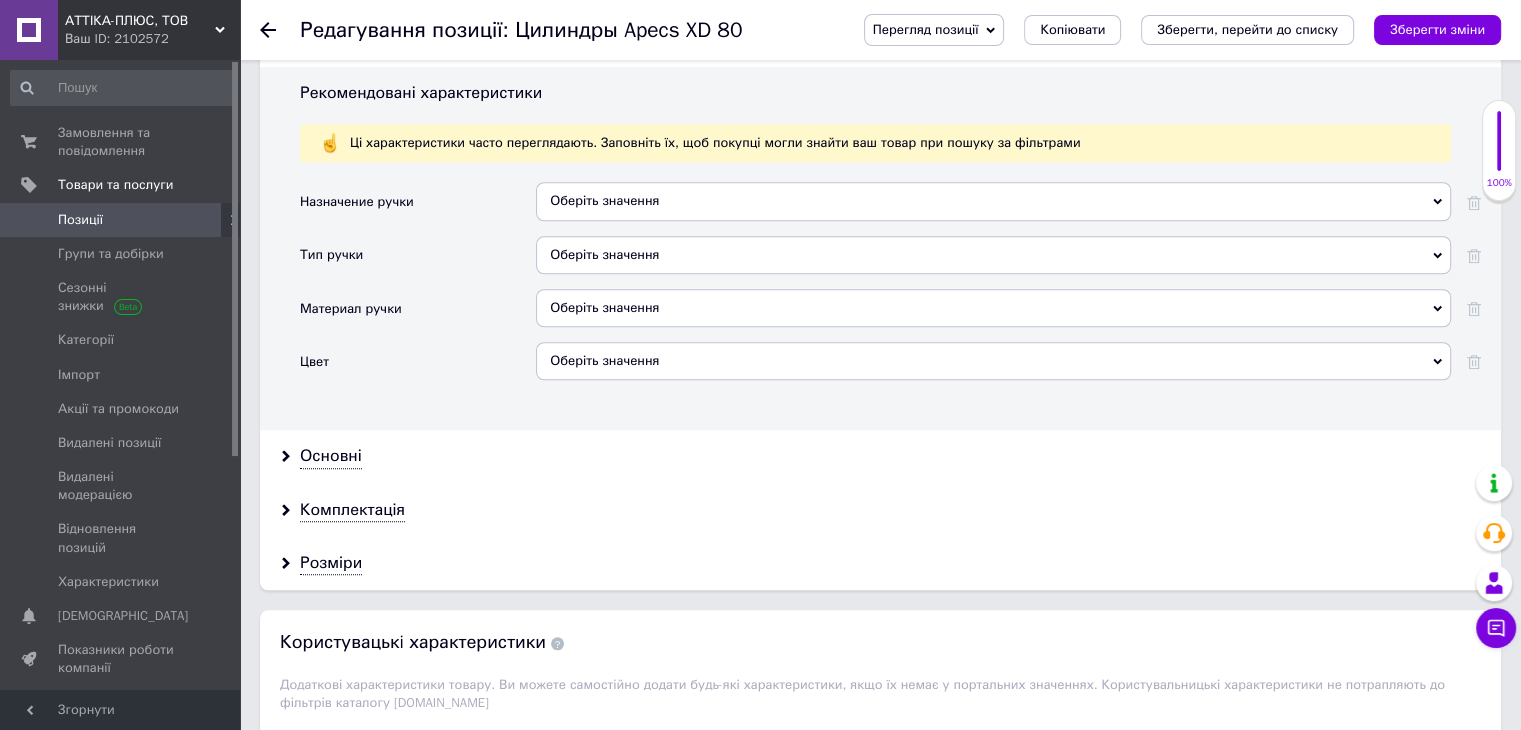 click on "Оберіть значення" at bounding box center [993, 201] 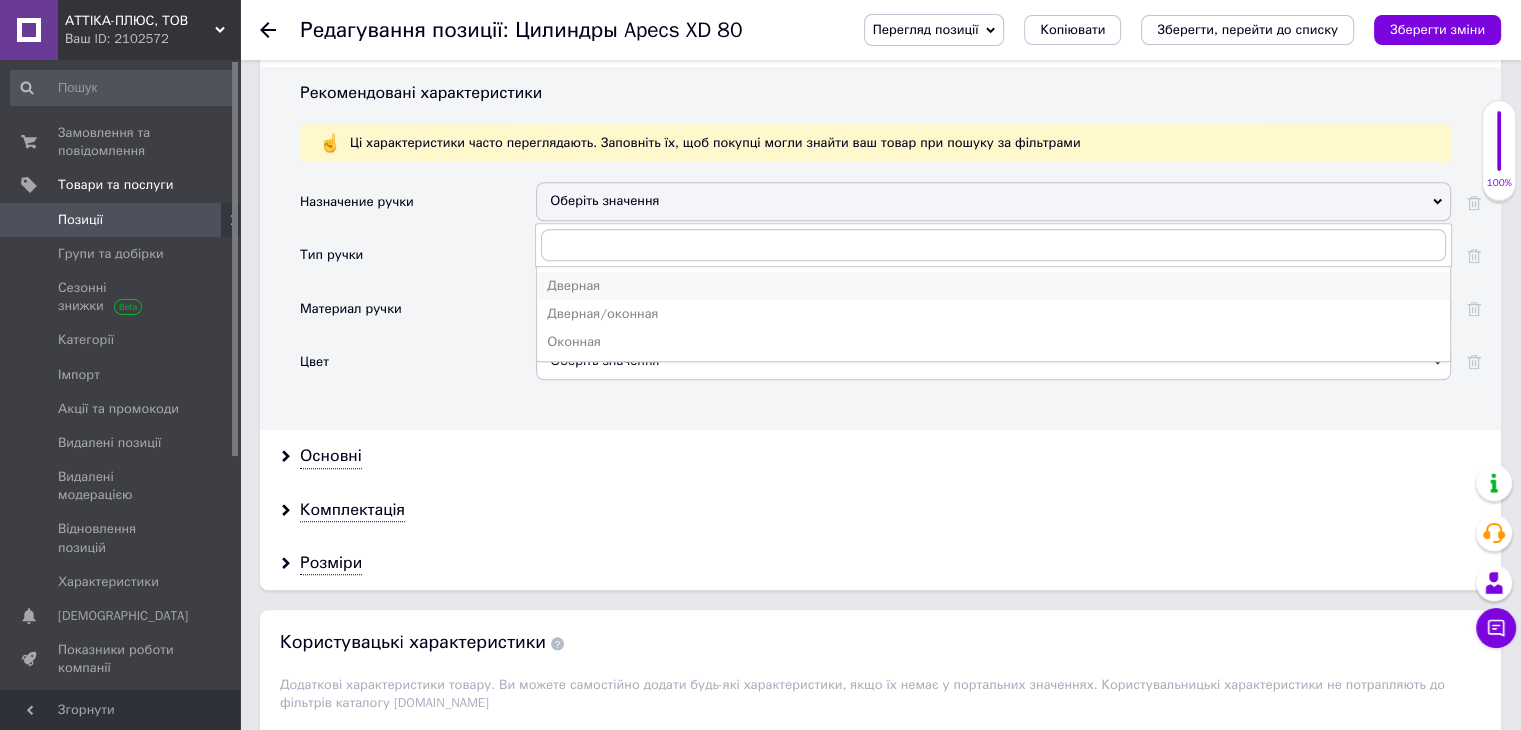 click on "Дверная" at bounding box center [993, 286] 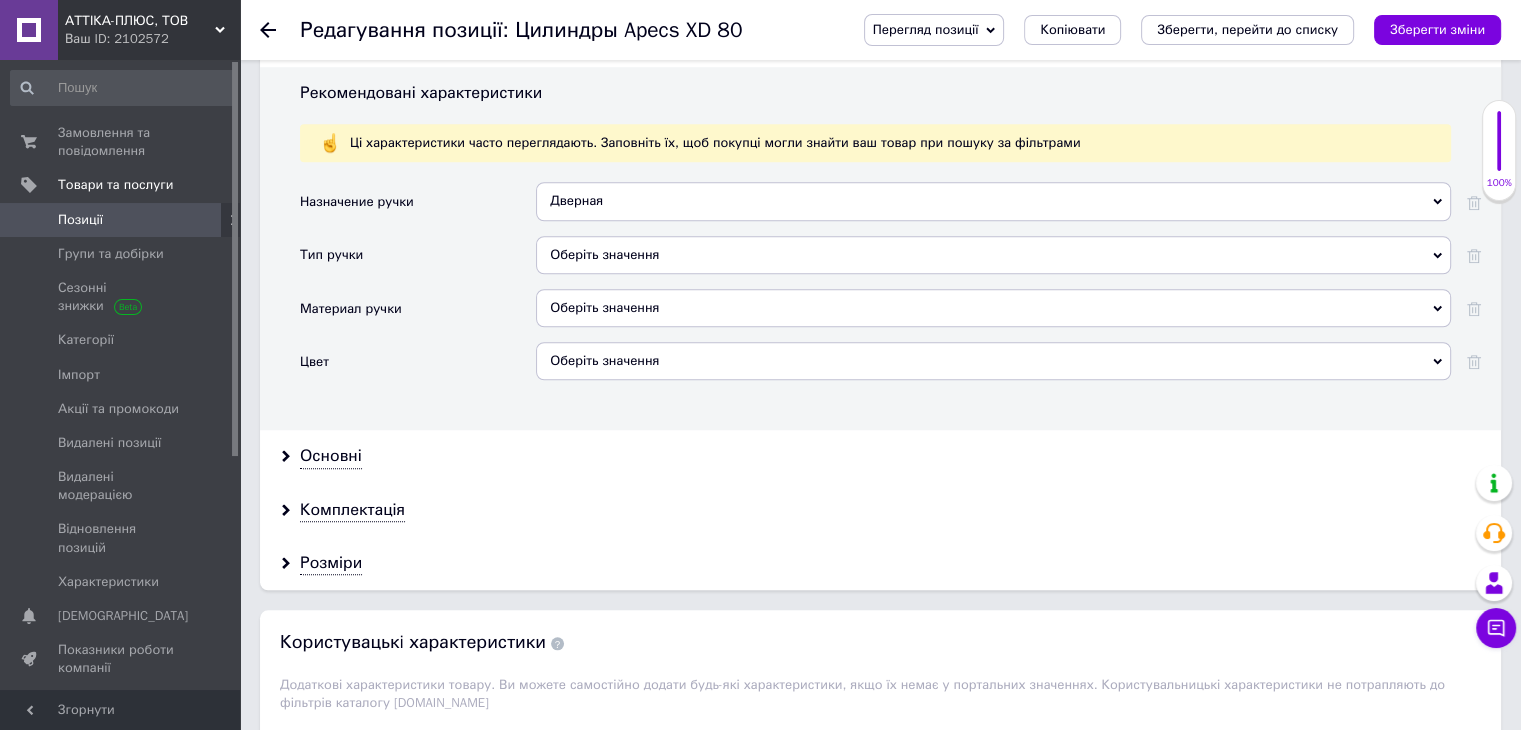 click on "Оберіть значення" at bounding box center (993, 255) 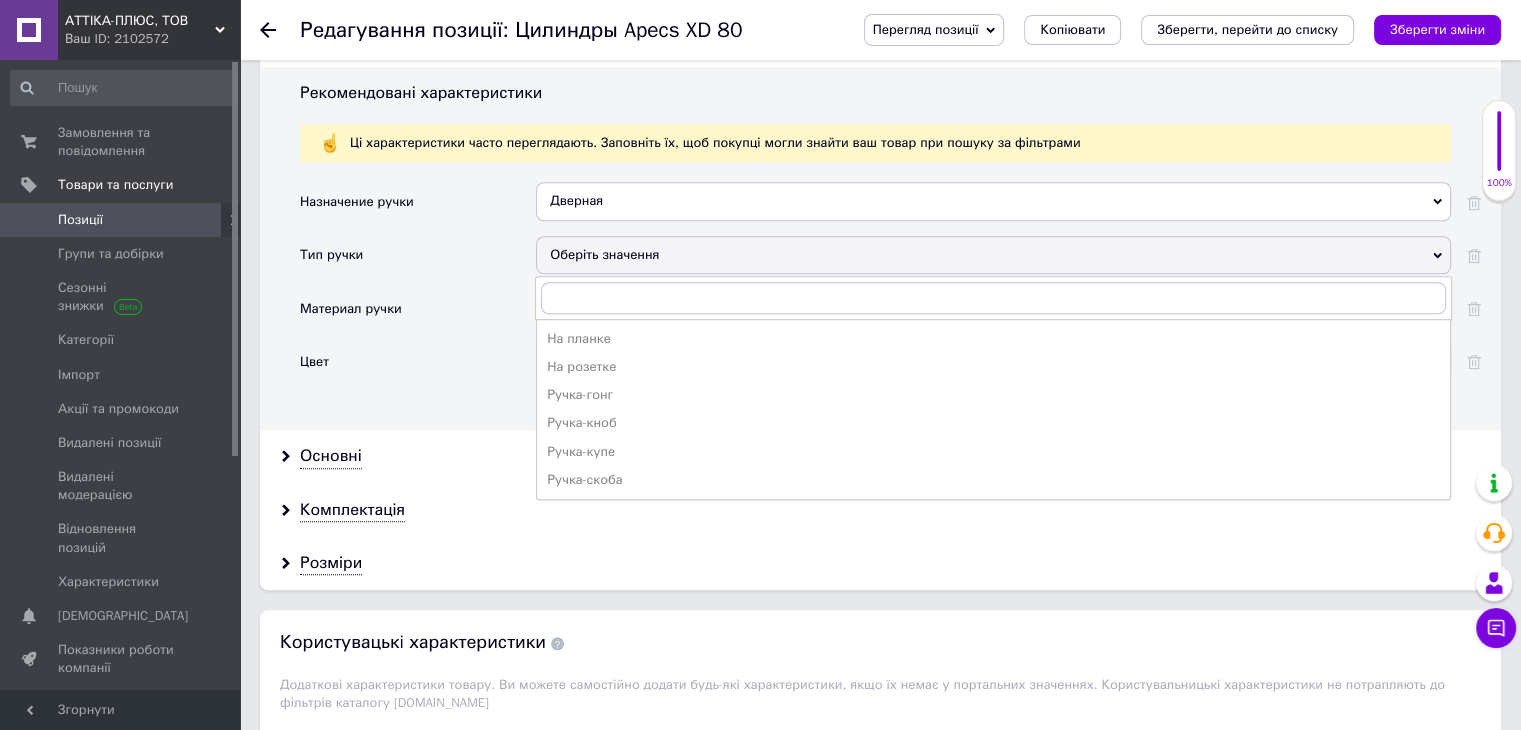 click on "На розетке" at bounding box center (993, 367) 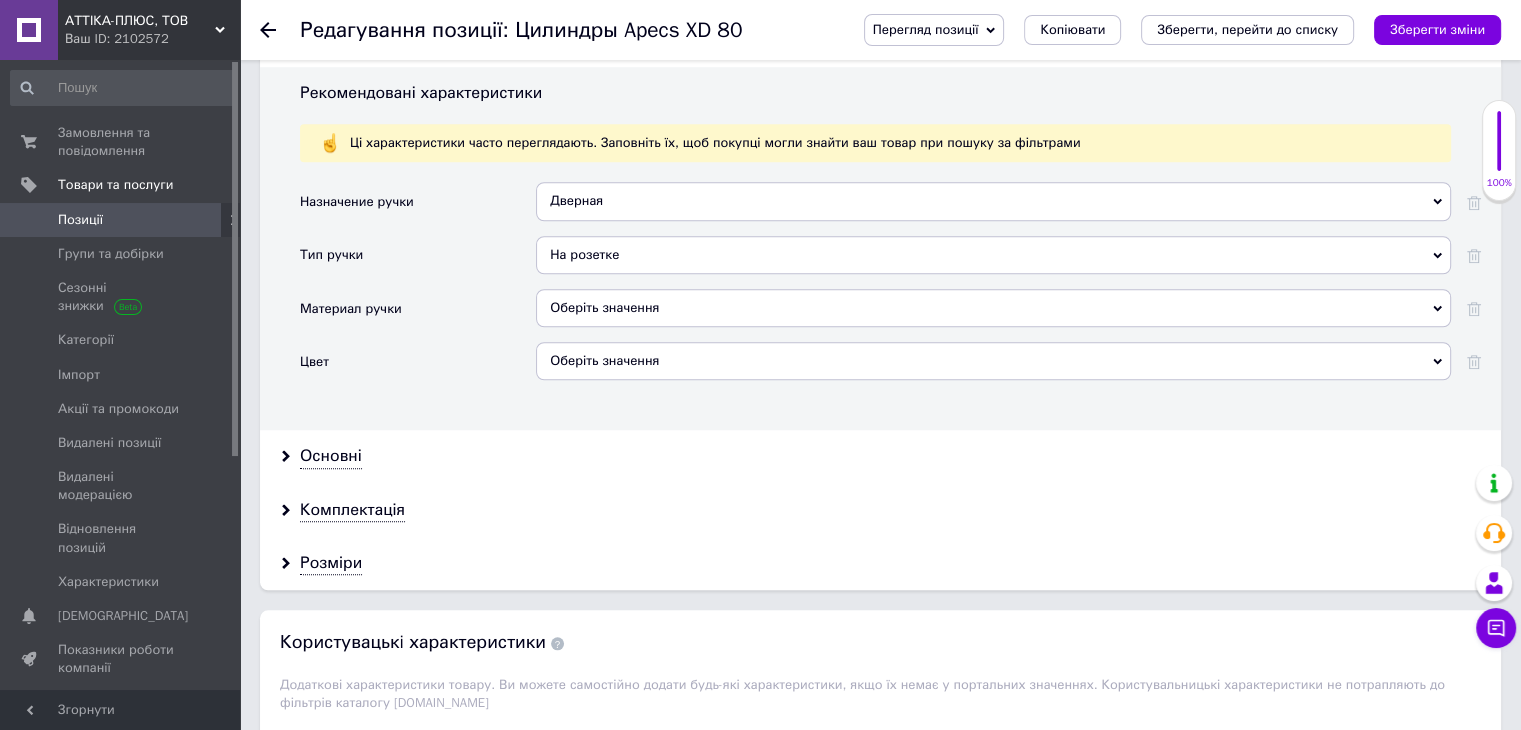 click on "Оберіть значення" at bounding box center [993, 308] 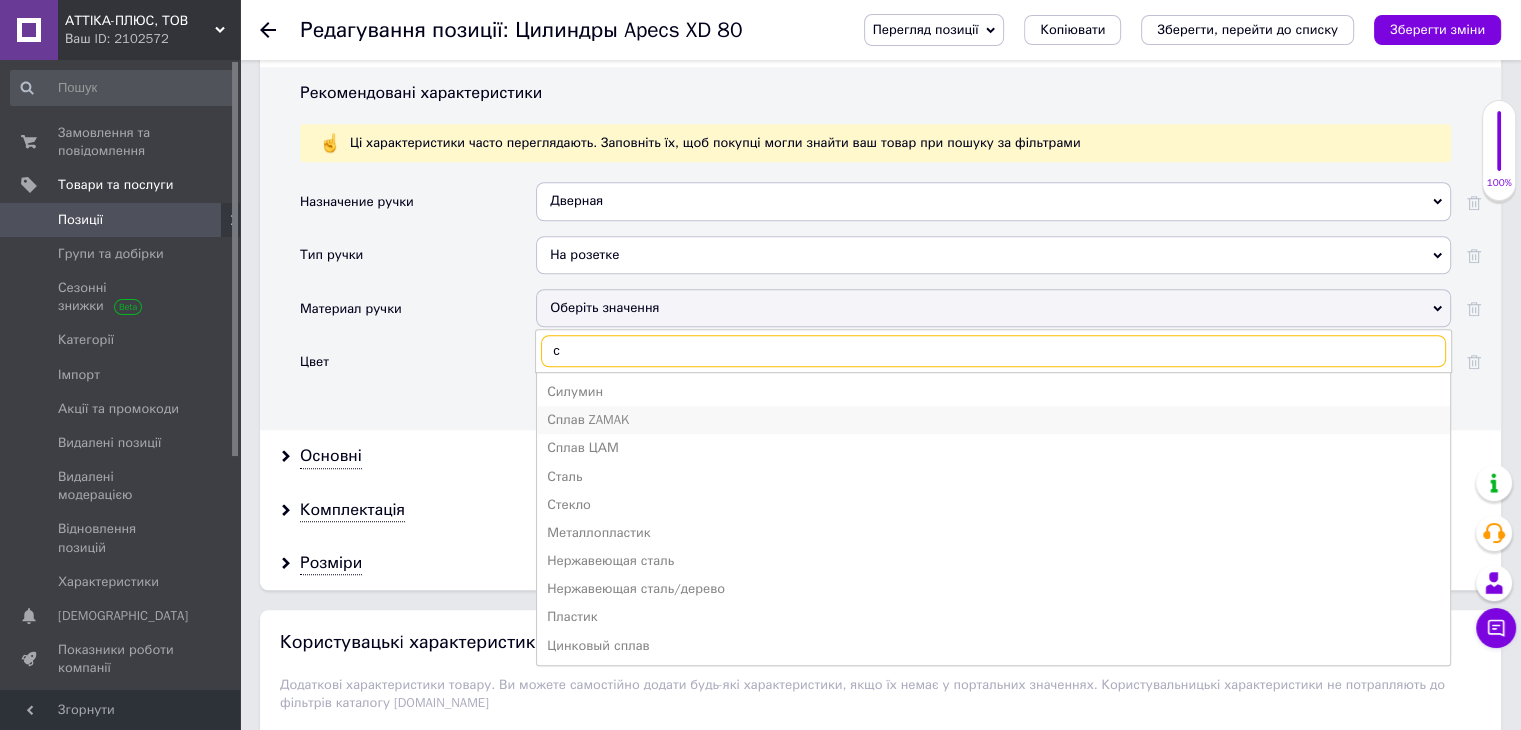 type on "с" 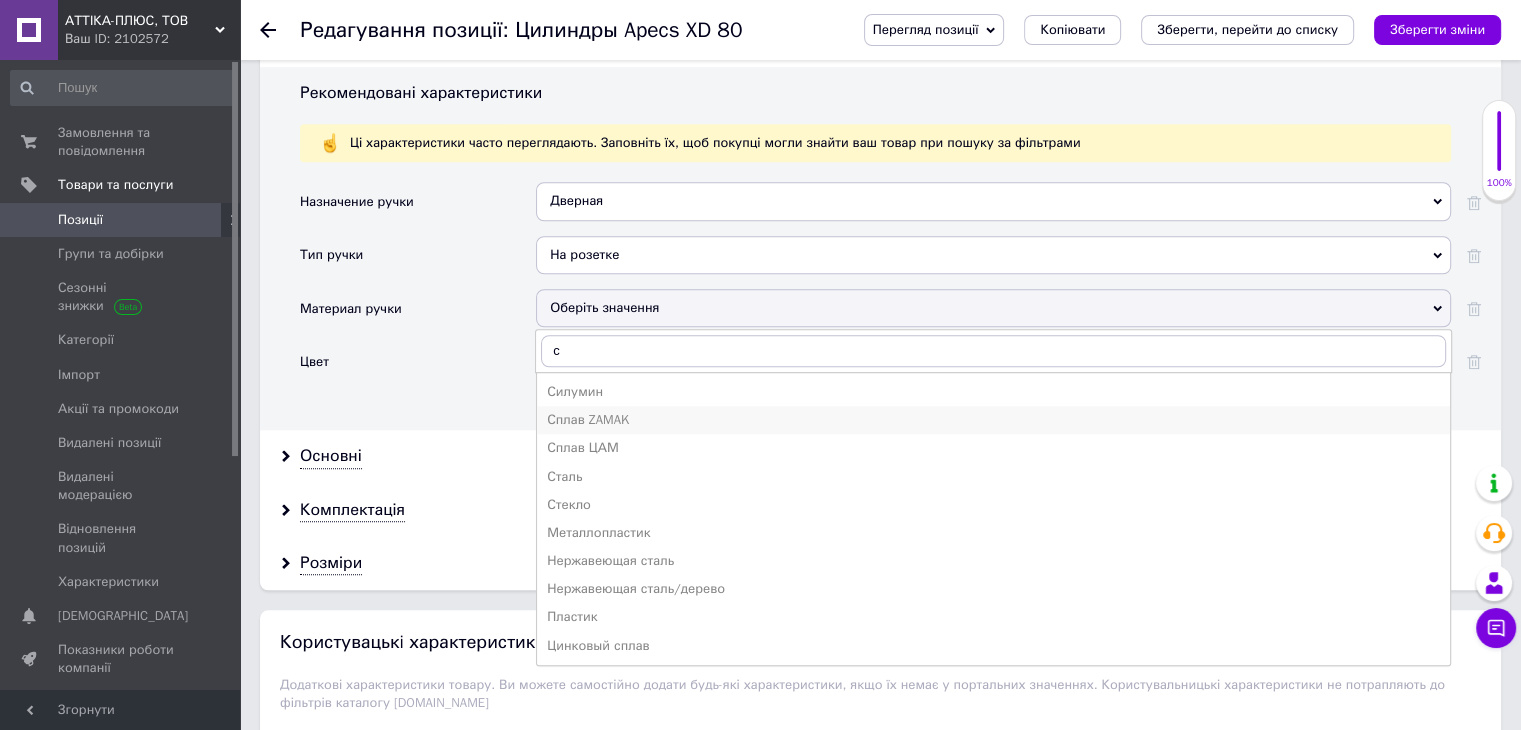 click on "Сплав ZAMAK" at bounding box center (993, 420) 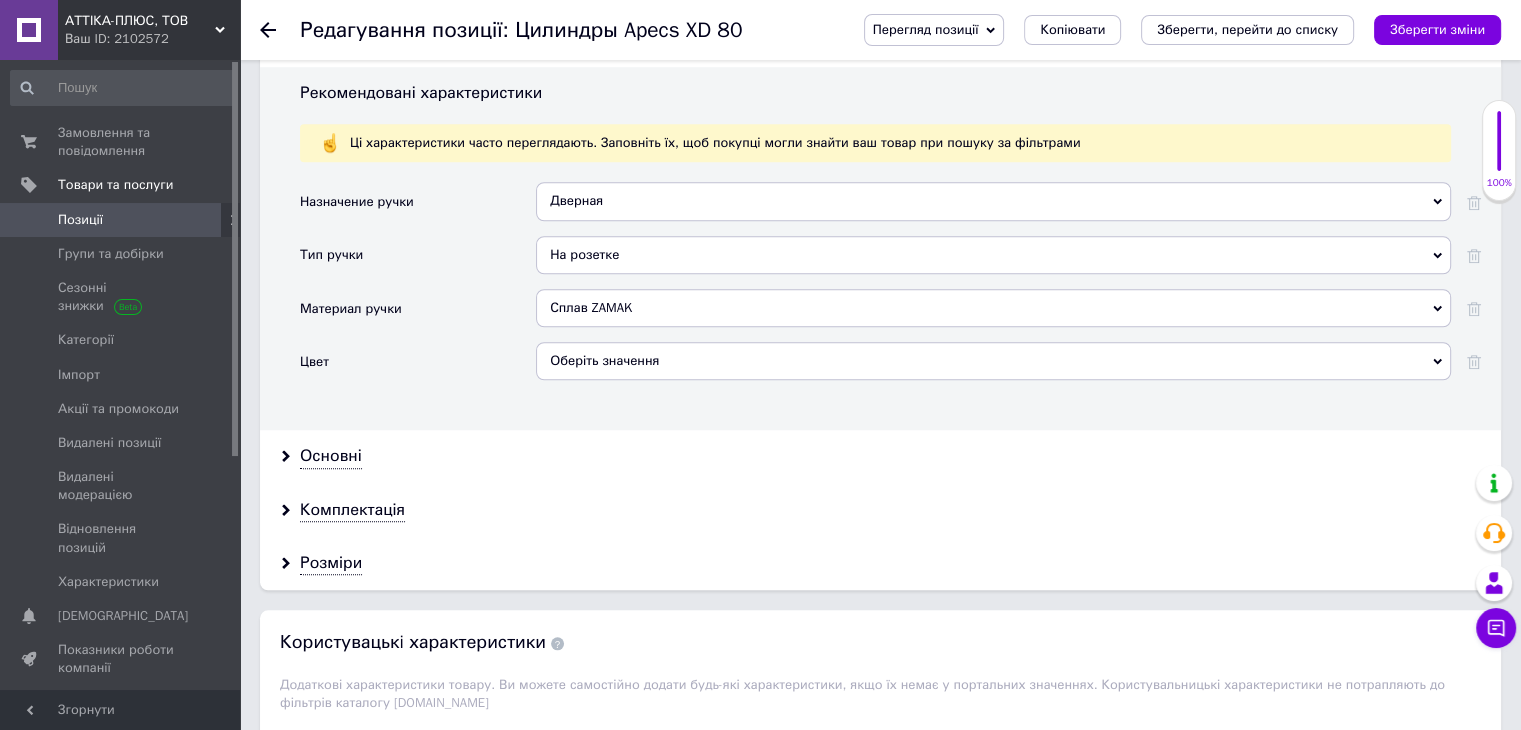 click on "Оберіть значення" at bounding box center [993, 361] 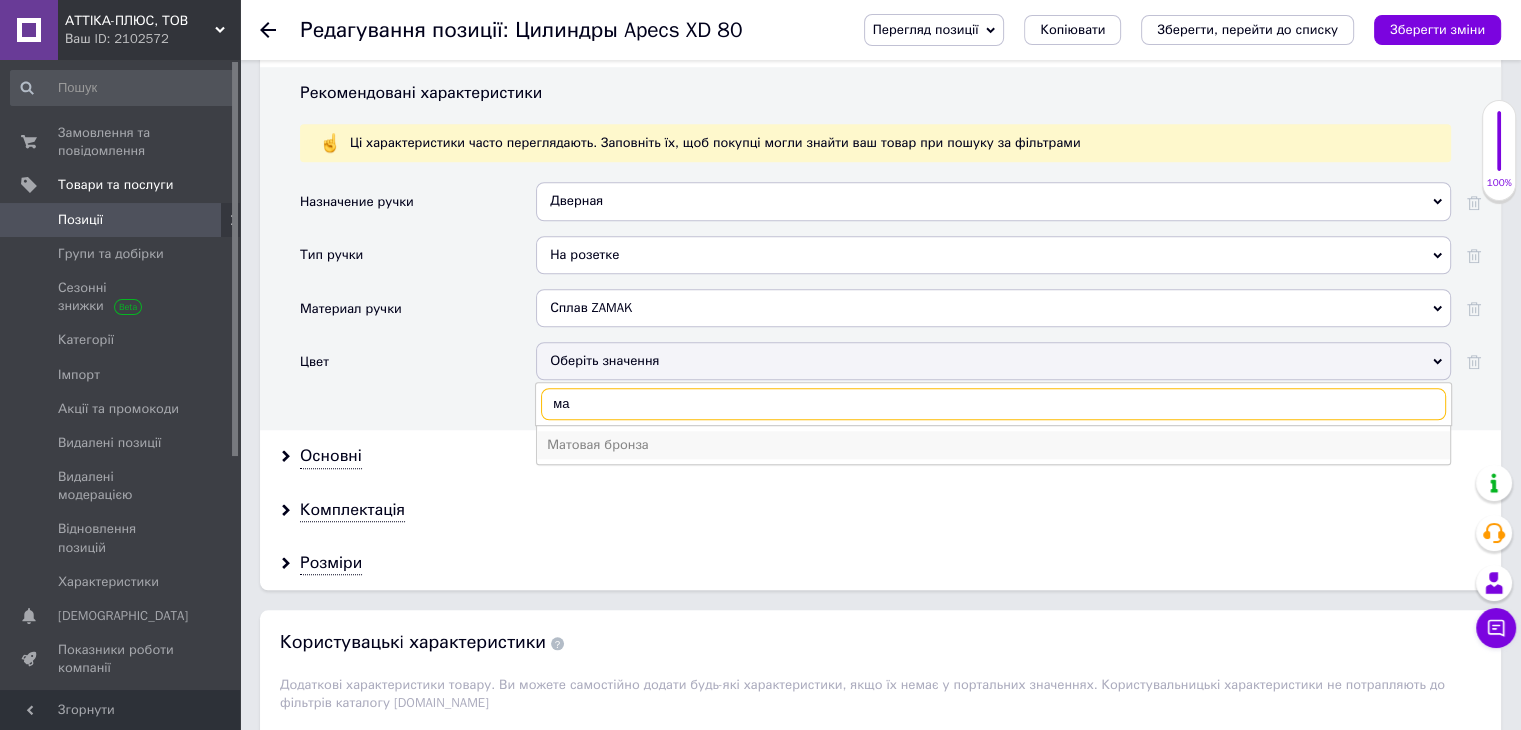 type on "ма" 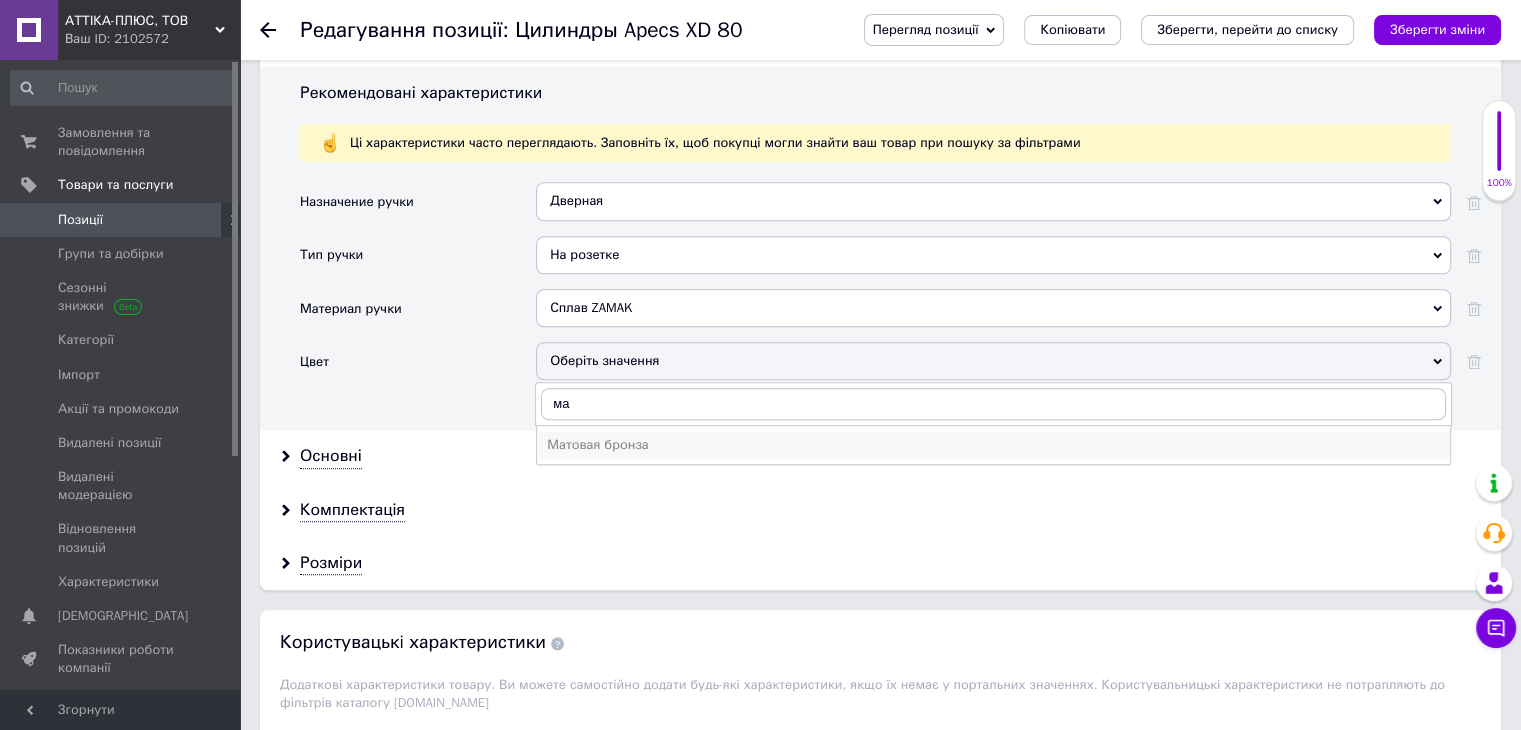 click on "Матовая бронза" at bounding box center [993, 445] 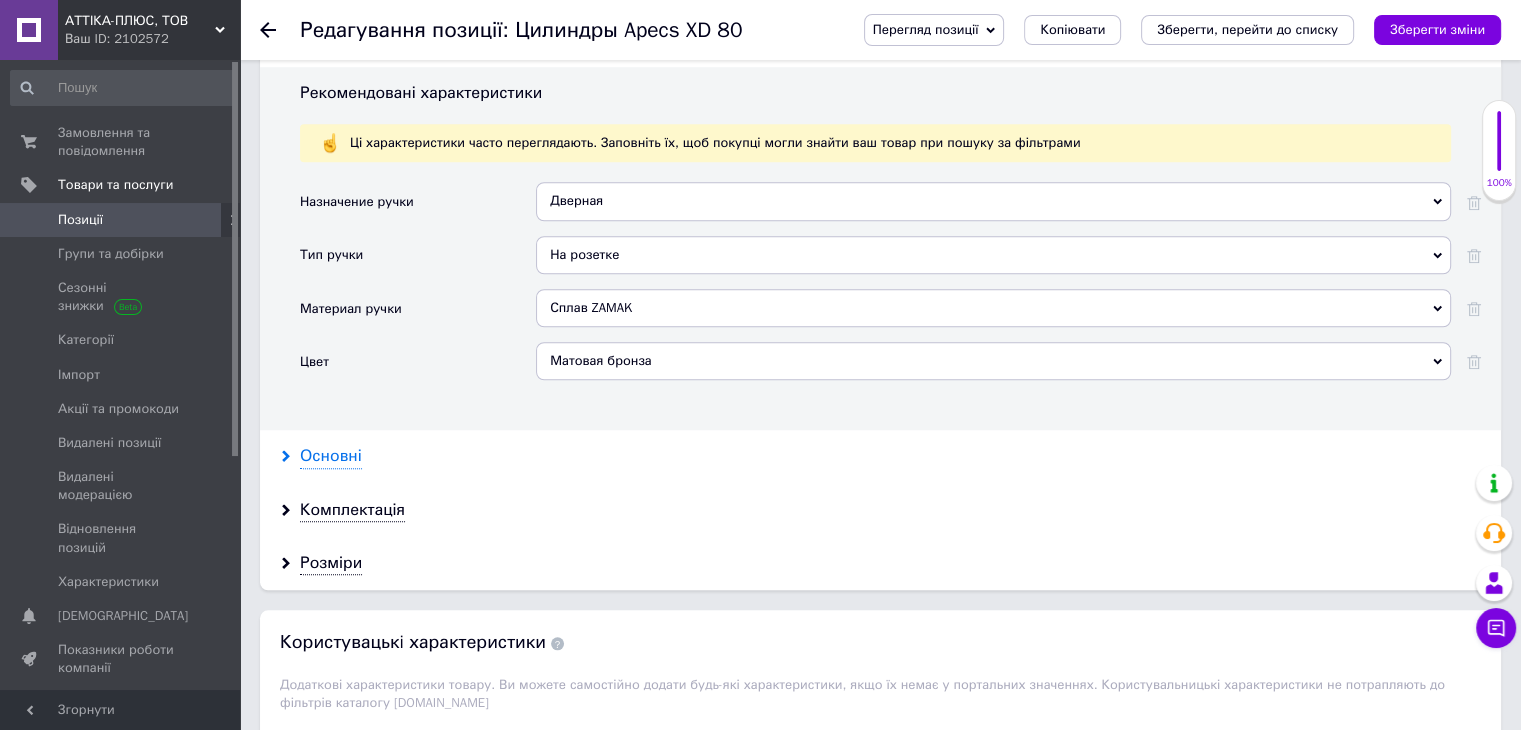 click on "Основні" at bounding box center (331, 456) 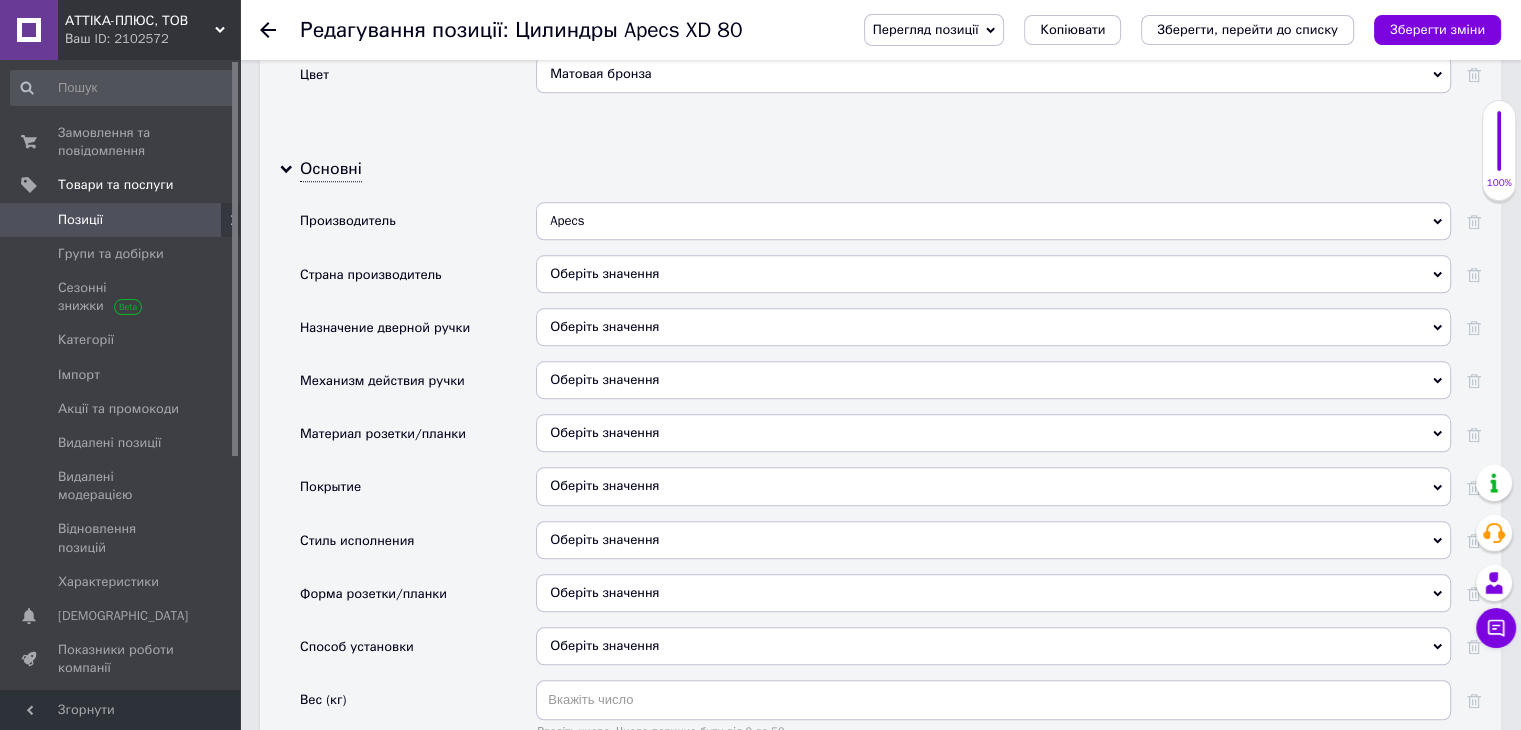 scroll, scrollTop: 2005, scrollLeft: 0, axis: vertical 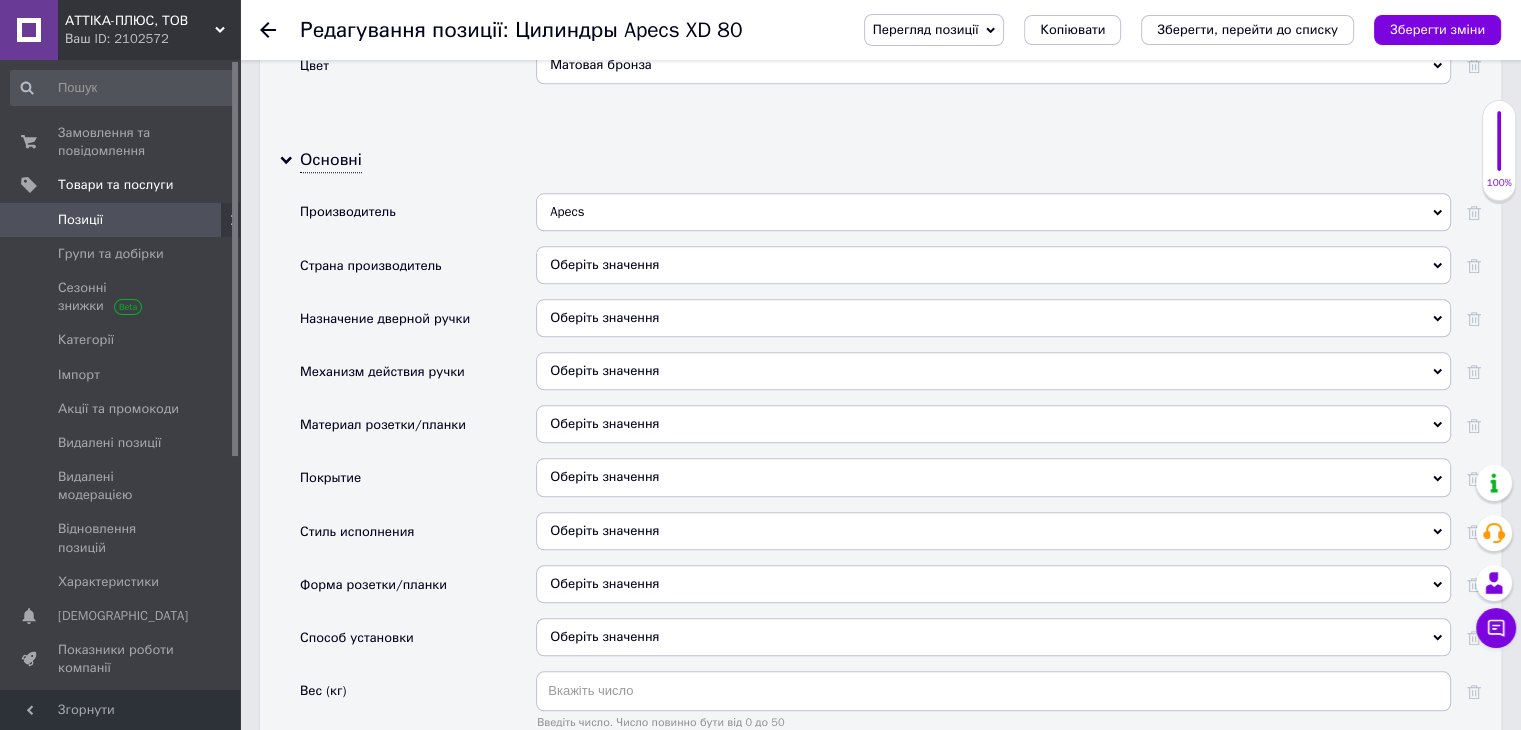 click on "Apecs" at bounding box center [993, 212] 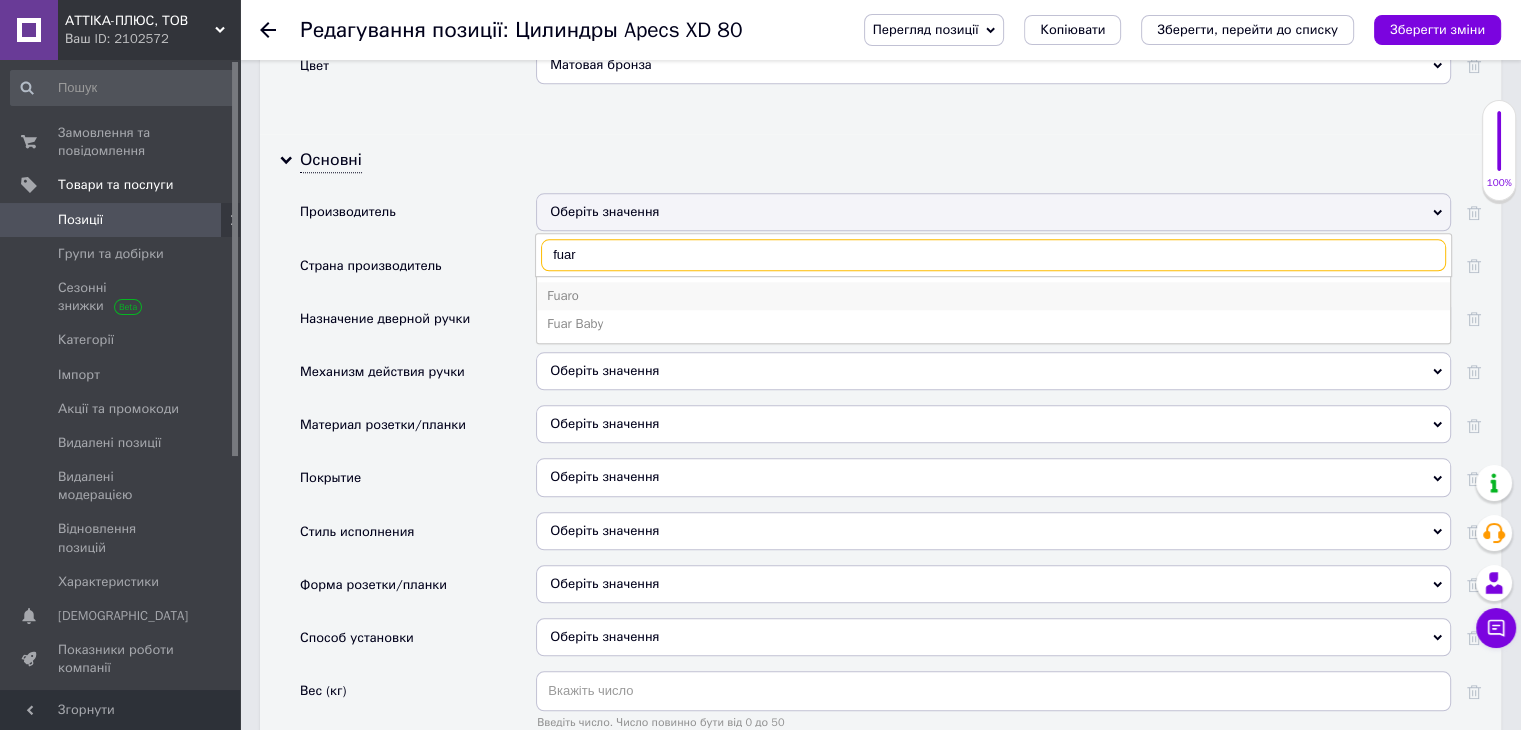 type on "fuar" 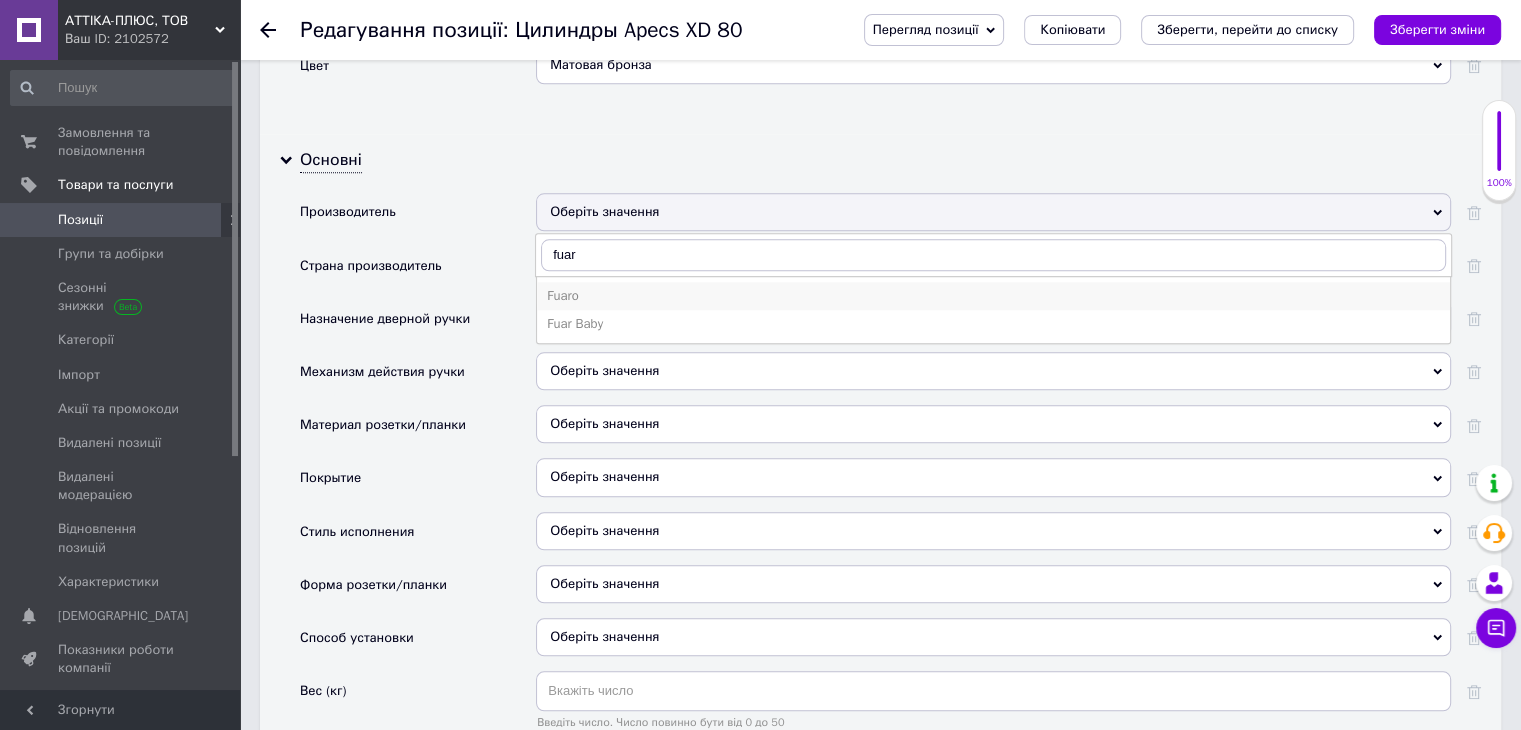 click on "Fuaro" at bounding box center [993, 296] 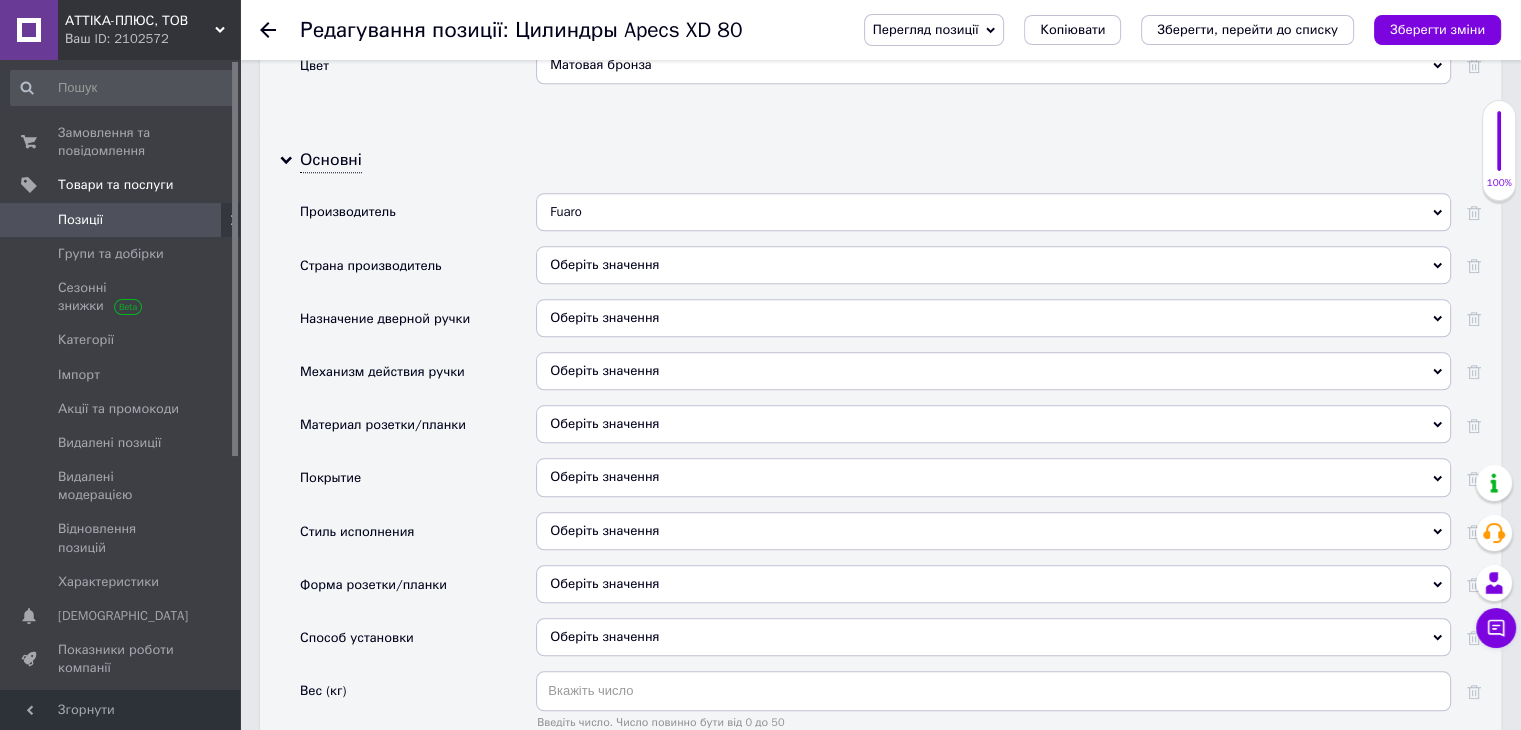 click on "Оберіть значення" at bounding box center [993, 265] 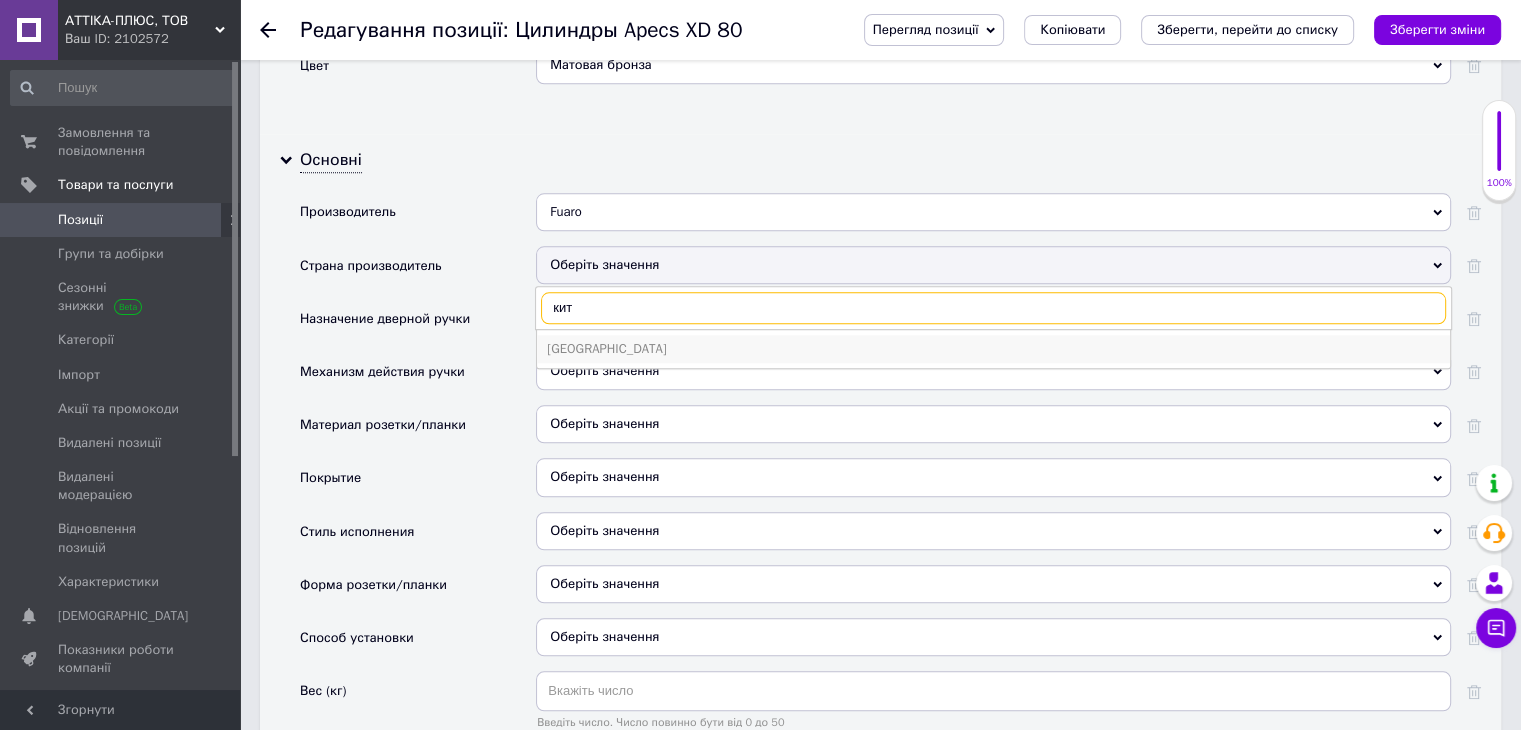 type on "кит" 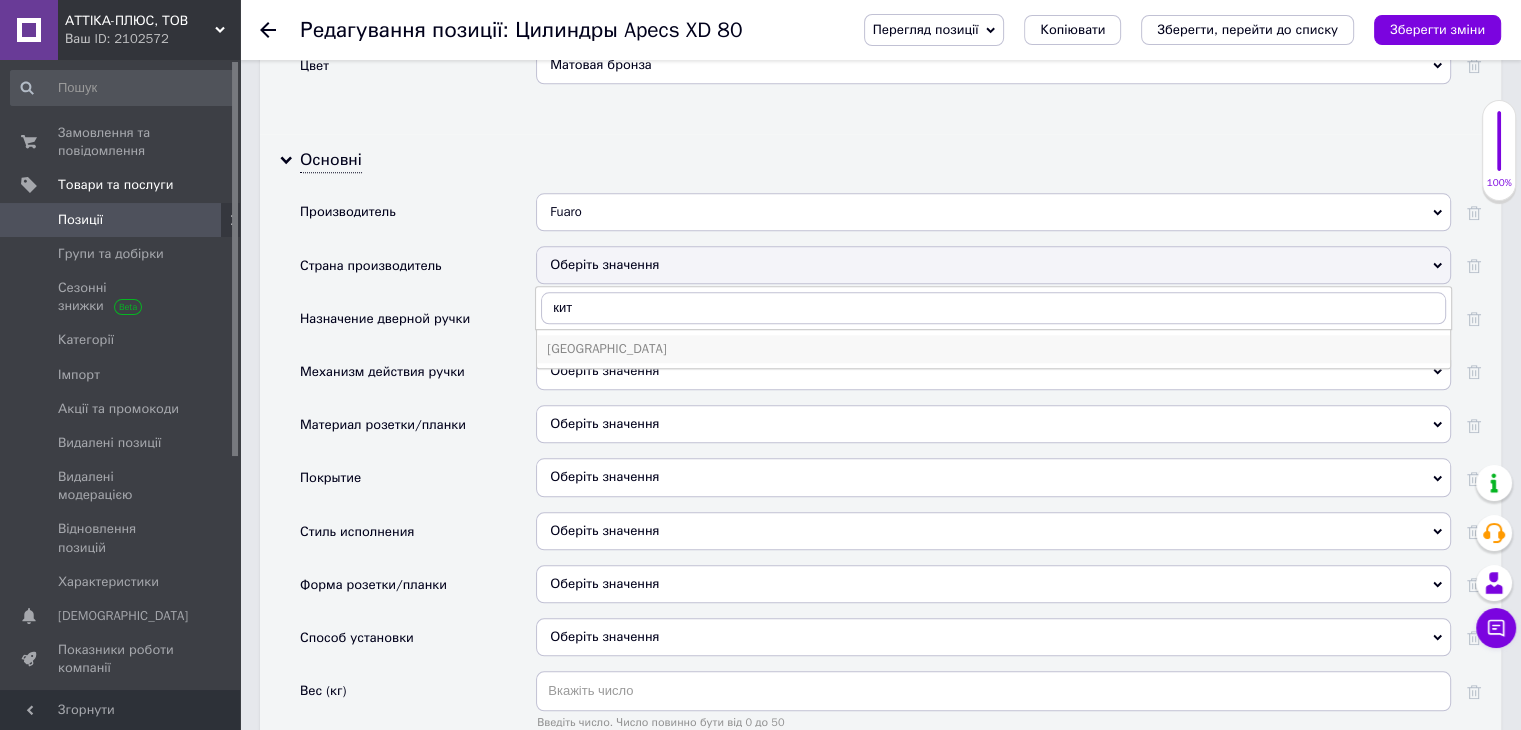click on "[GEOGRAPHIC_DATA]" at bounding box center [993, 349] 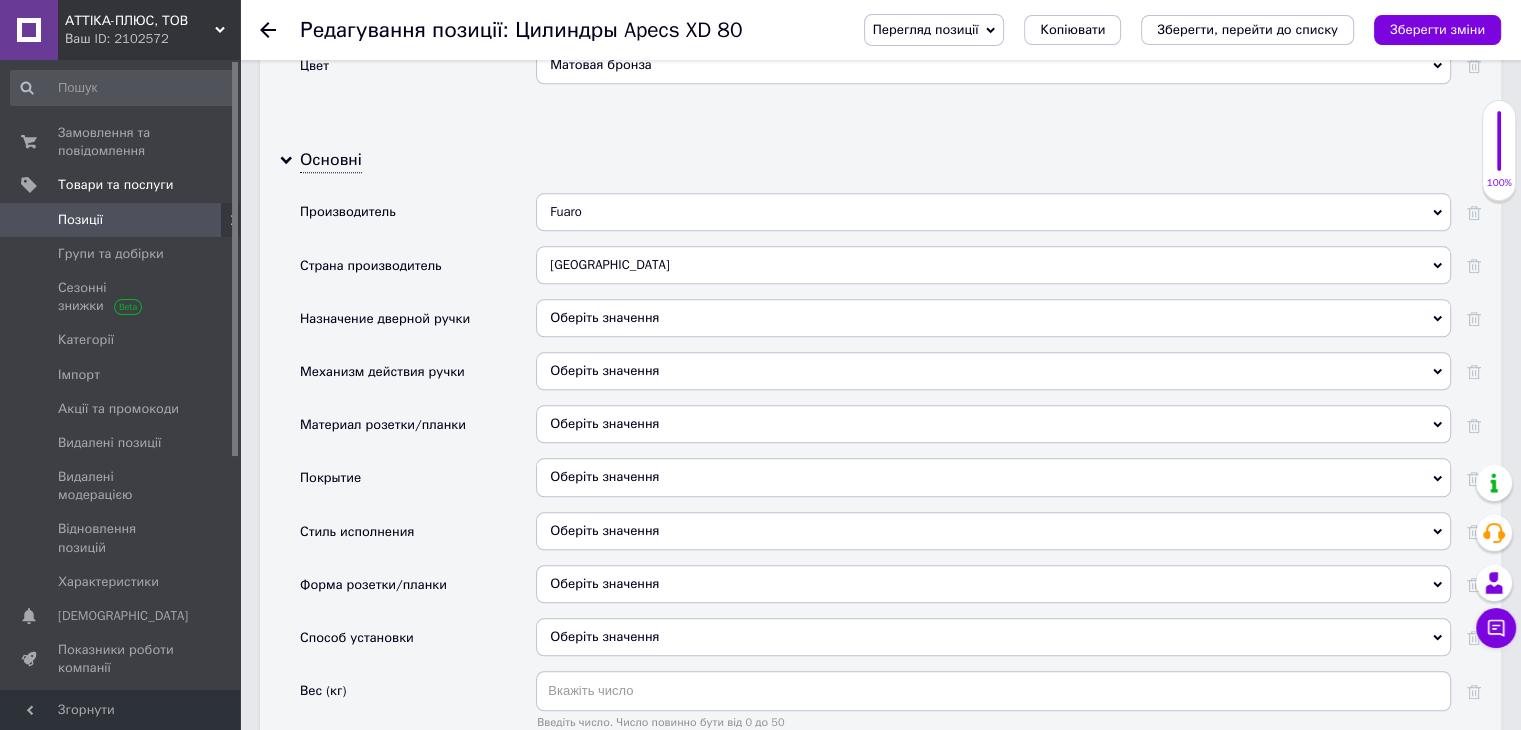 click on "Оберіть значення" at bounding box center (993, 318) 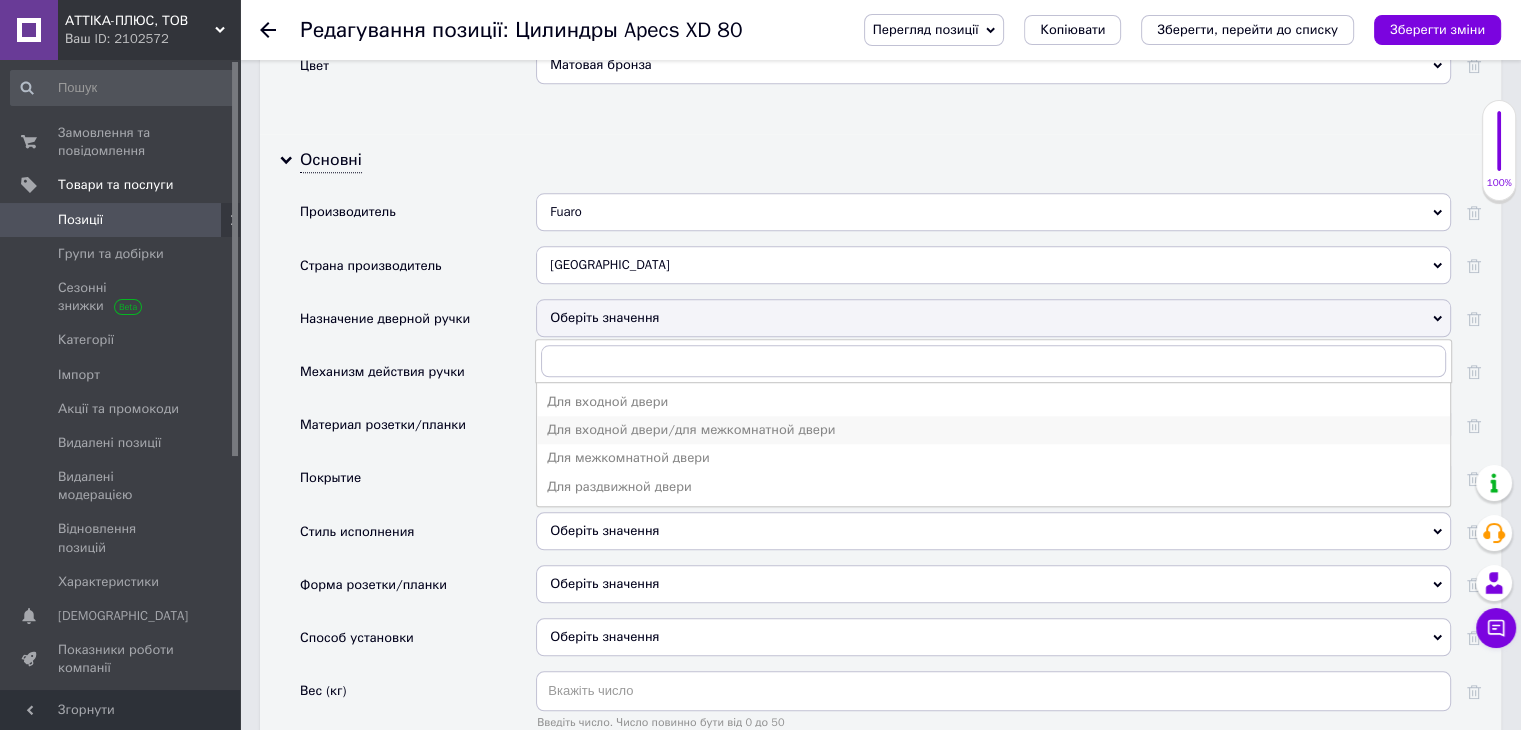 click on "Для входной двери/для межкомнатной двери" at bounding box center [993, 430] 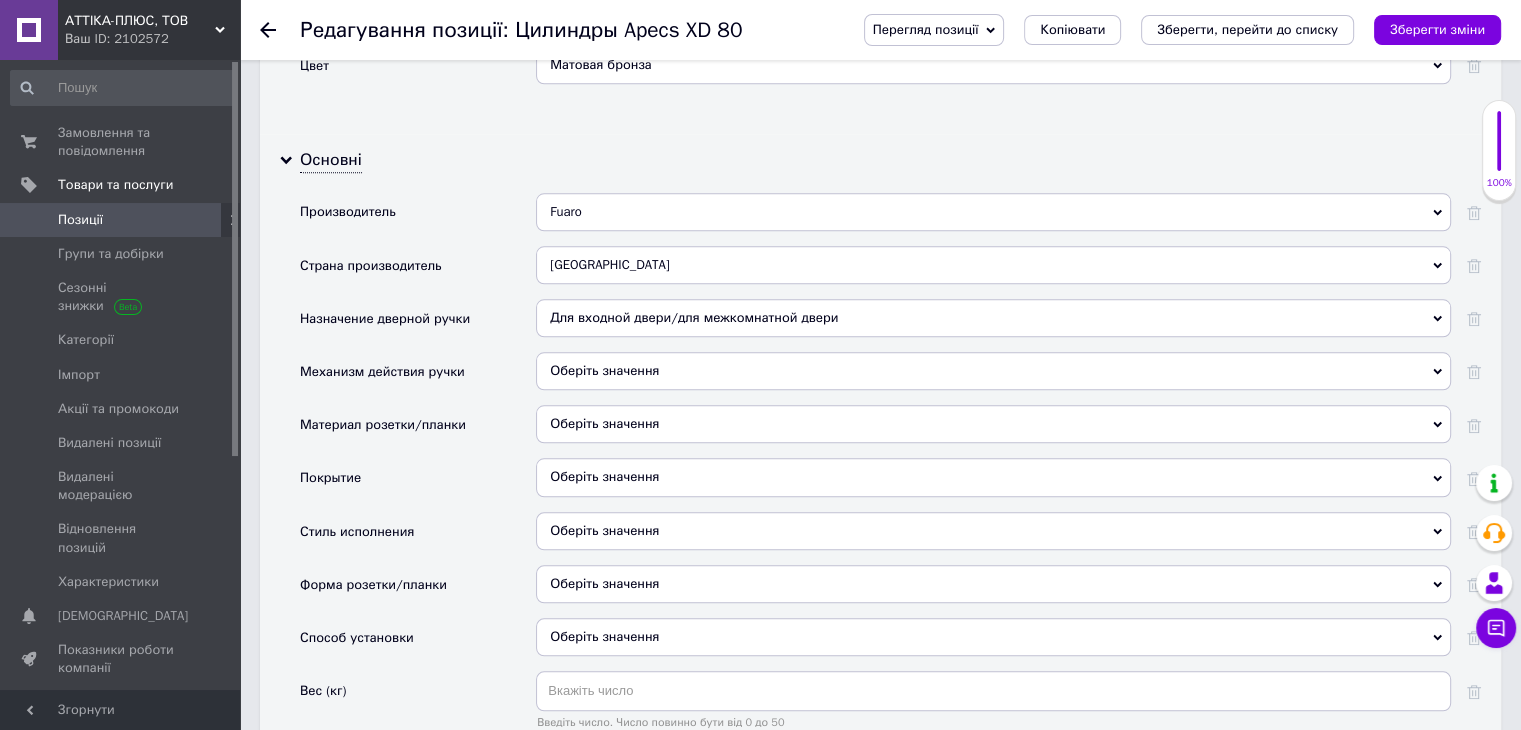 click on "Оберіть значення" at bounding box center (993, 371) 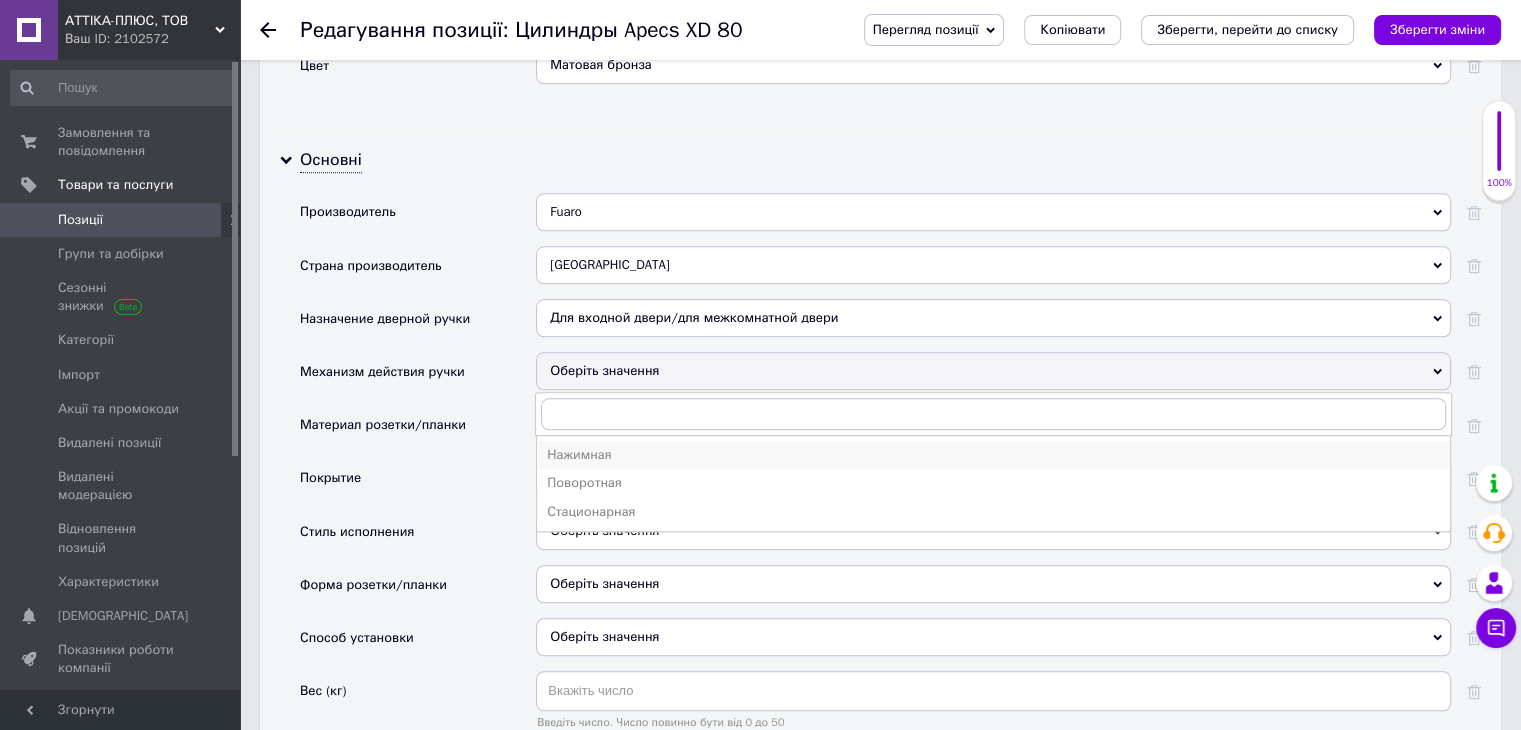 click on "Нажимная" at bounding box center [993, 455] 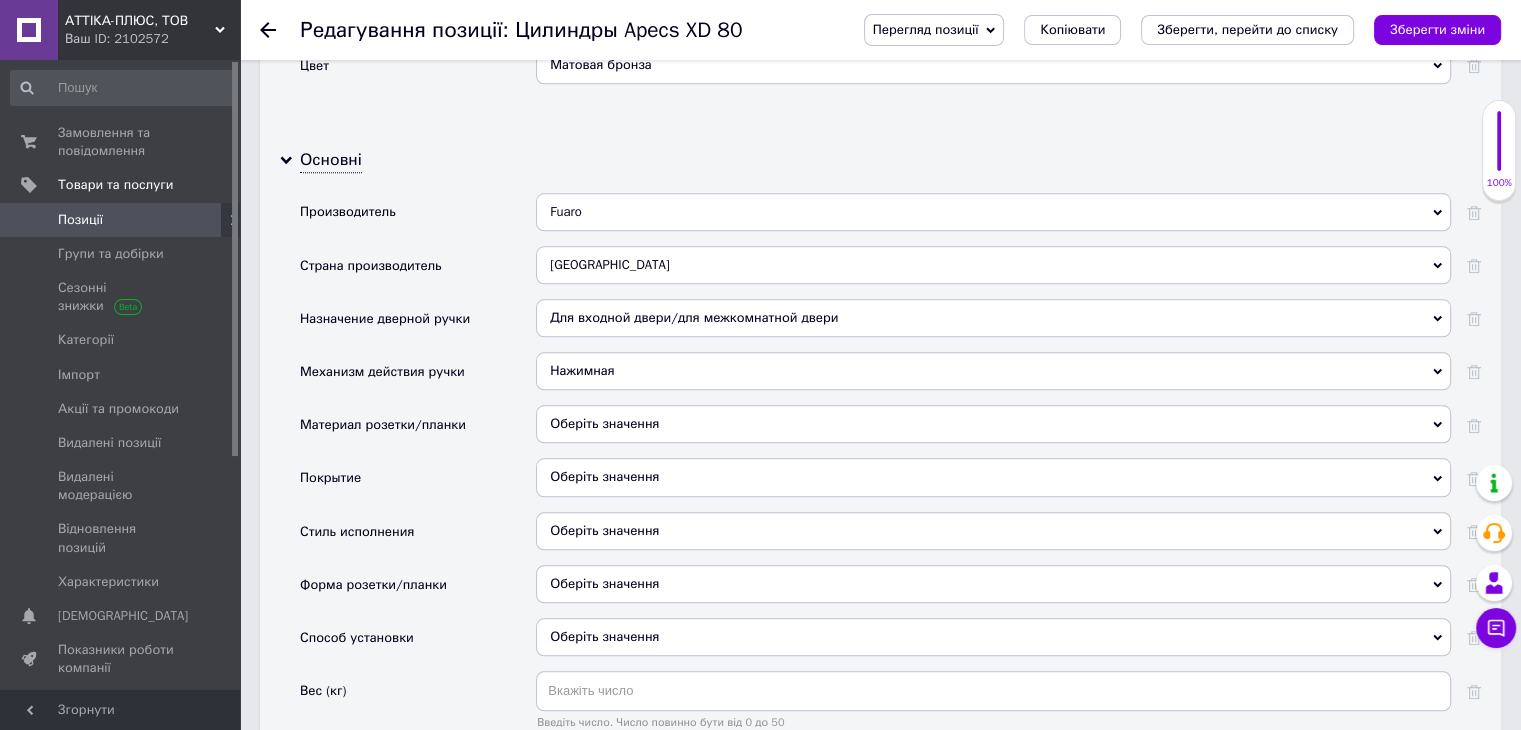 click on "Оберіть значення" at bounding box center (993, 477) 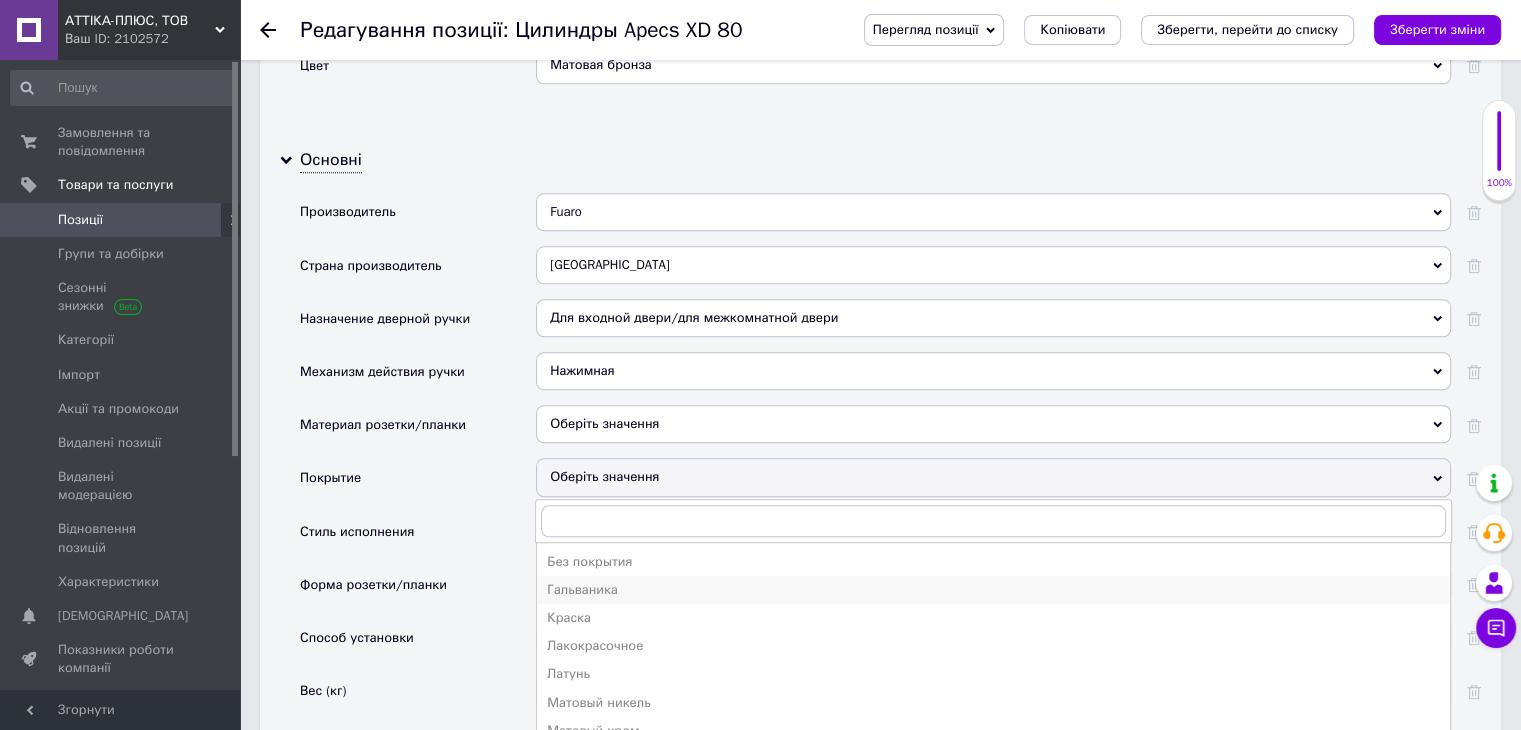 click on "Гальваника" at bounding box center [993, 590] 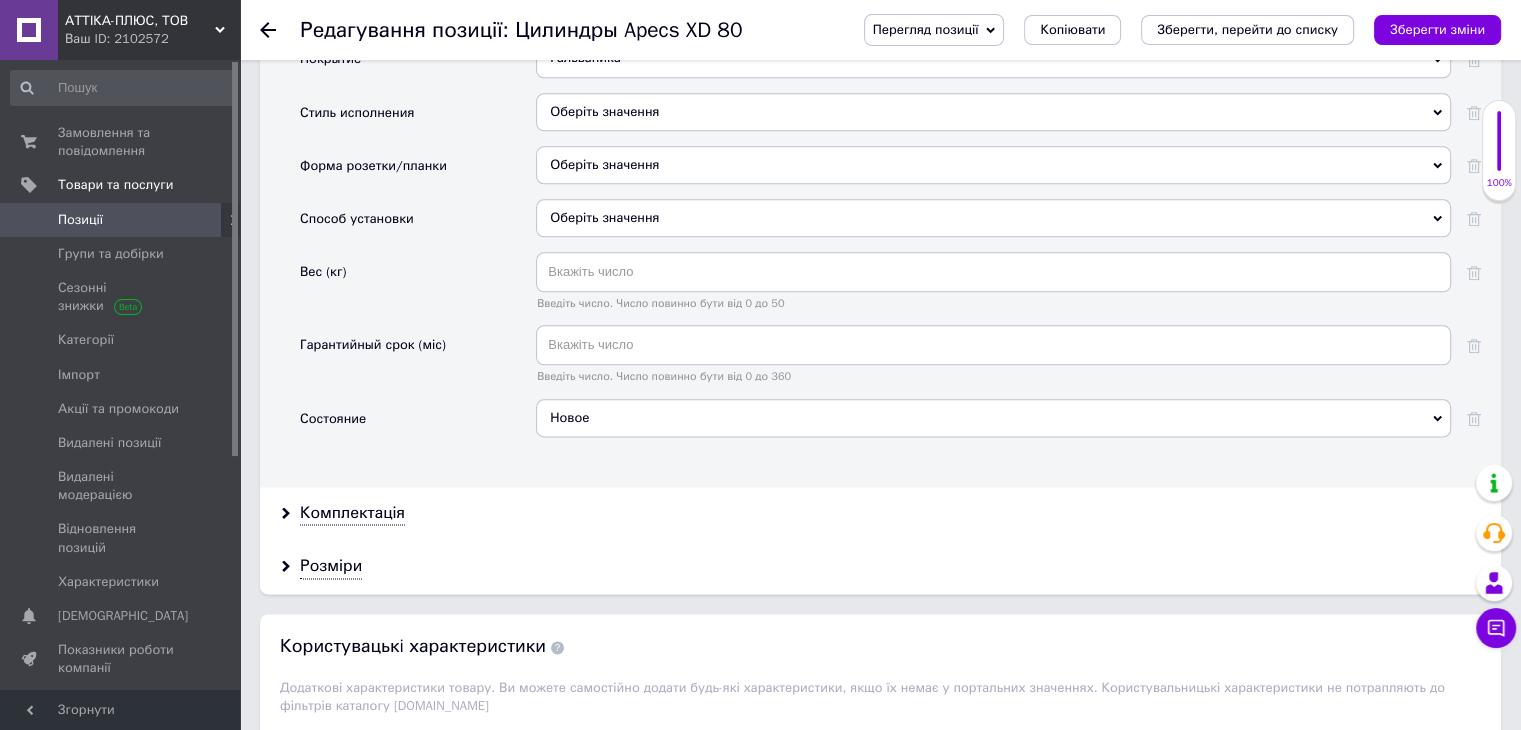 scroll, scrollTop: 2487, scrollLeft: 0, axis: vertical 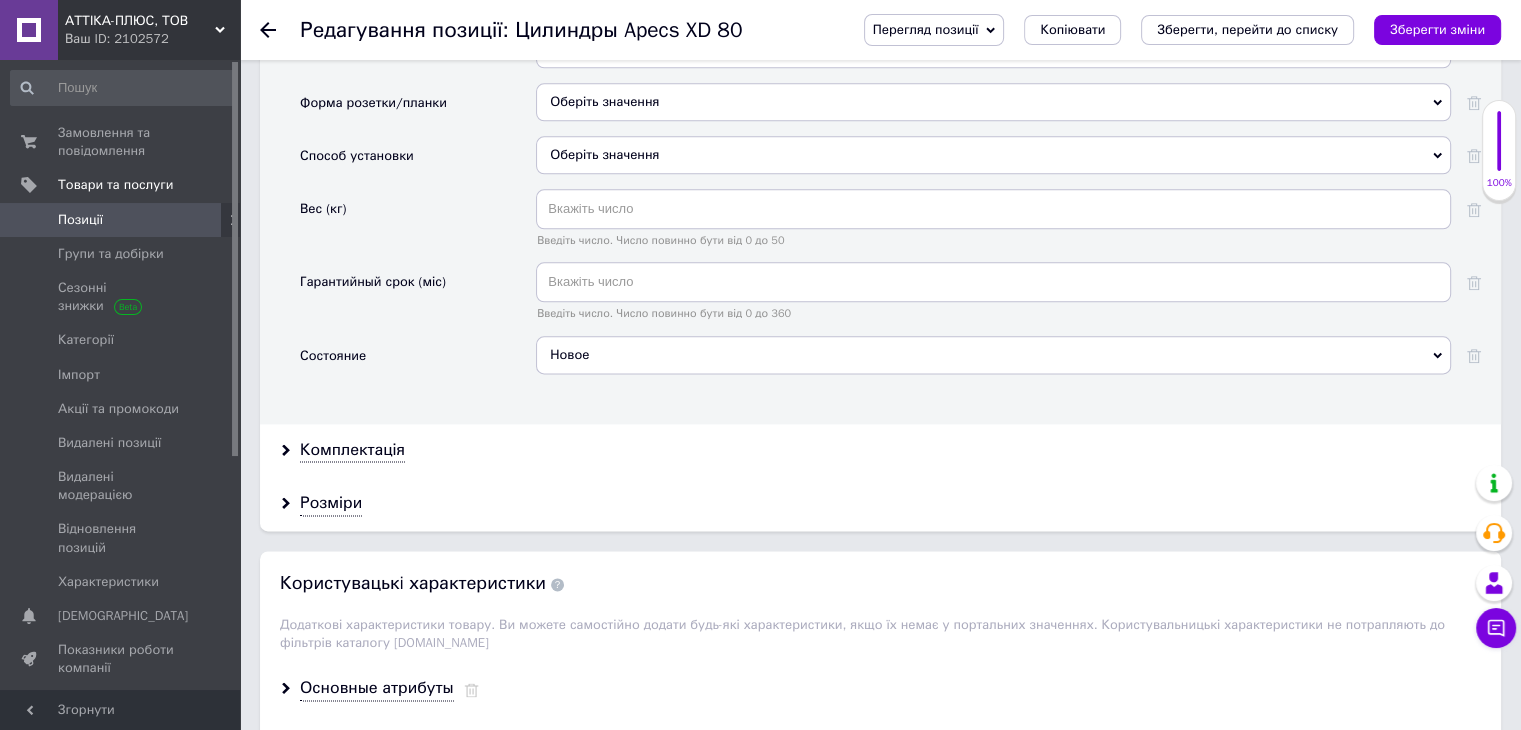 click on "Оберіть значення" at bounding box center [993, 102] 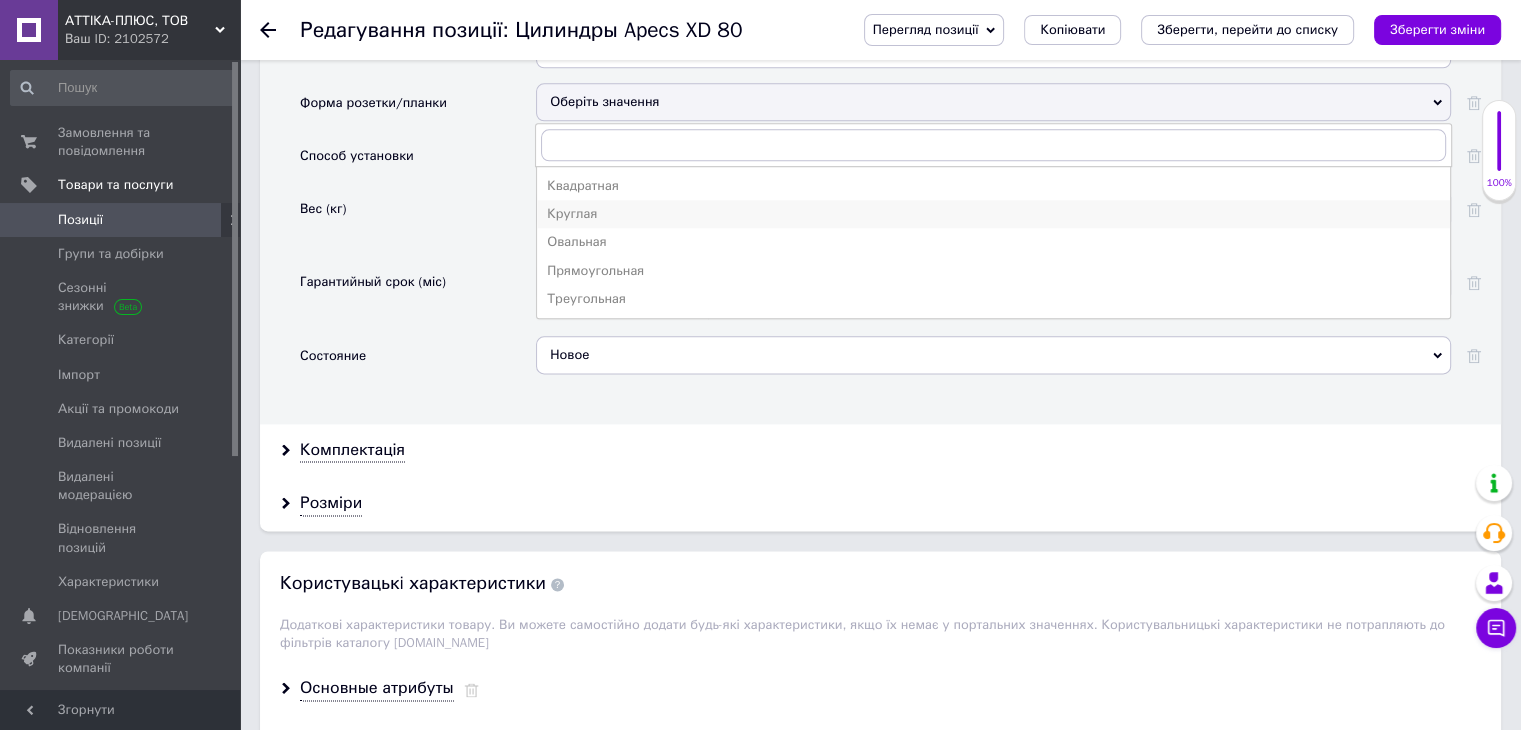 click on "Круглая" at bounding box center [993, 214] 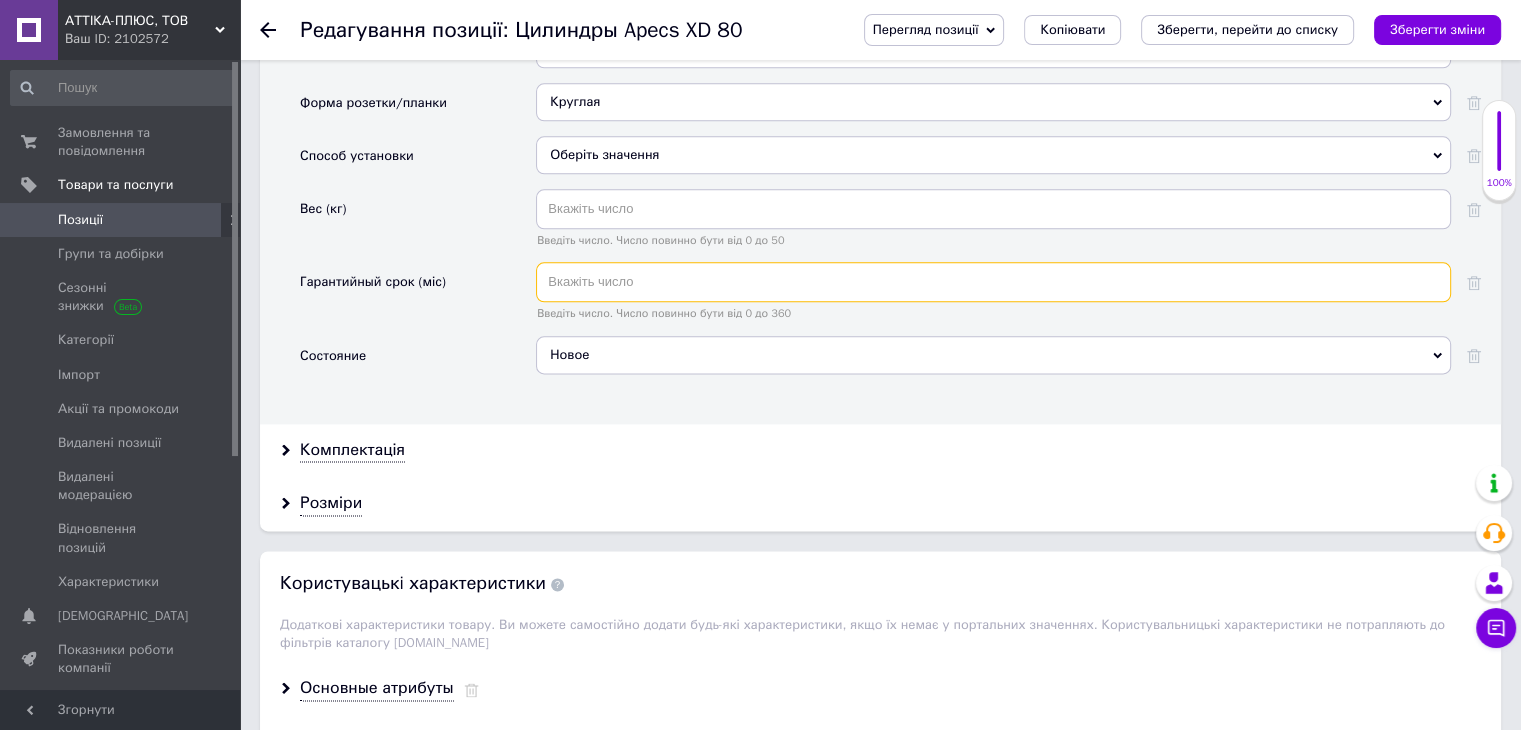 click at bounding box center [993, 282] 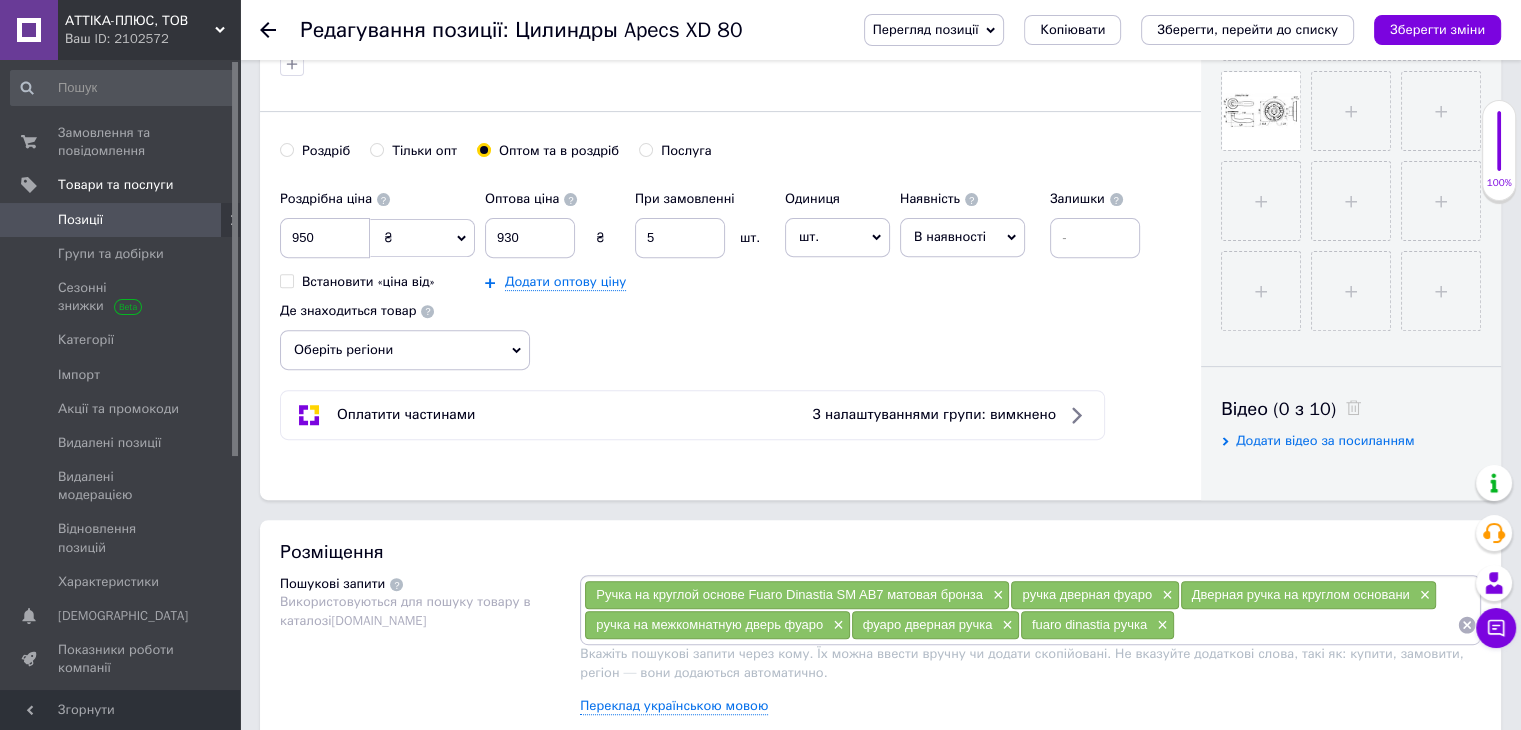 scroll, scrollTop: 662, scrollLeft: 0, axis: vertical 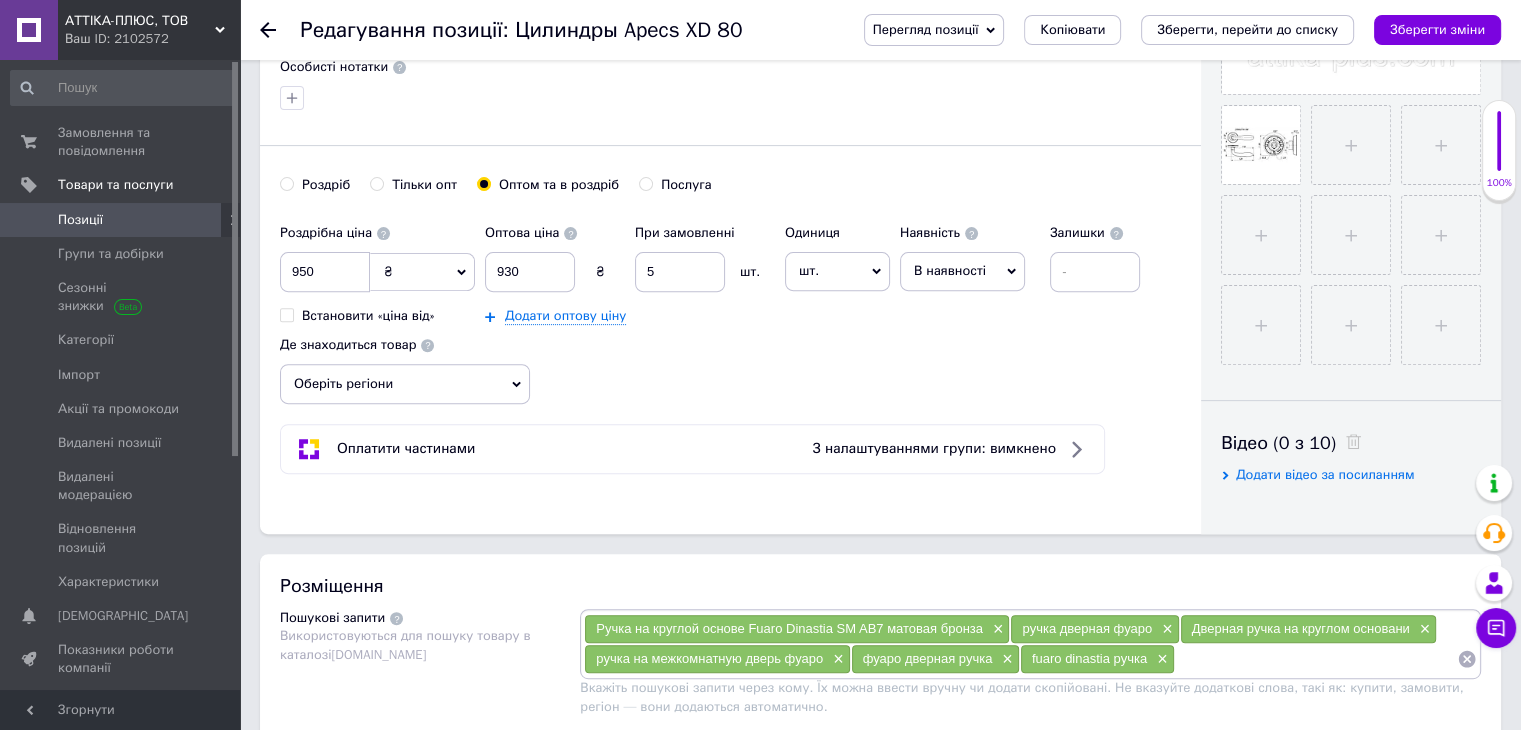 type on "12" 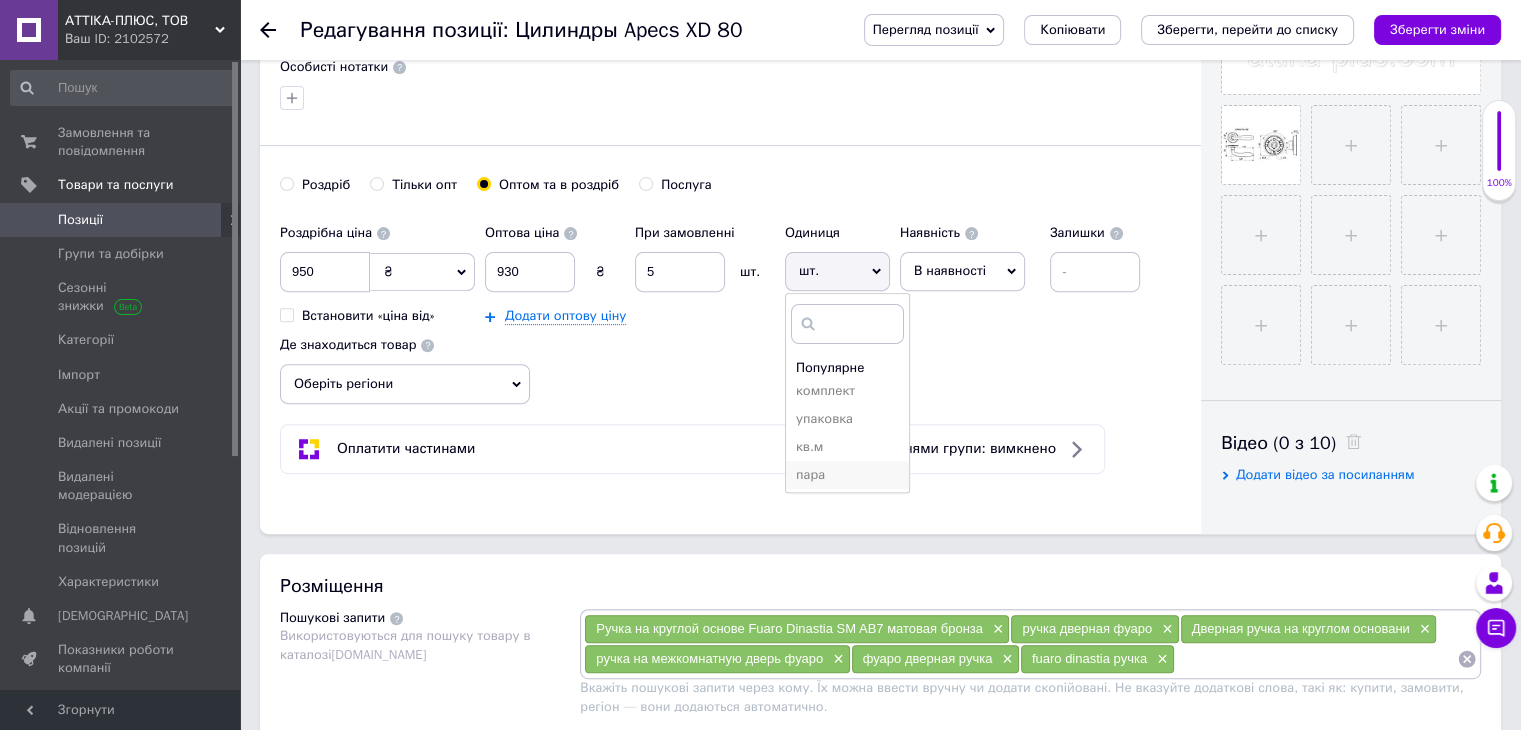 click on "пара" at bounding box center [847, 475] 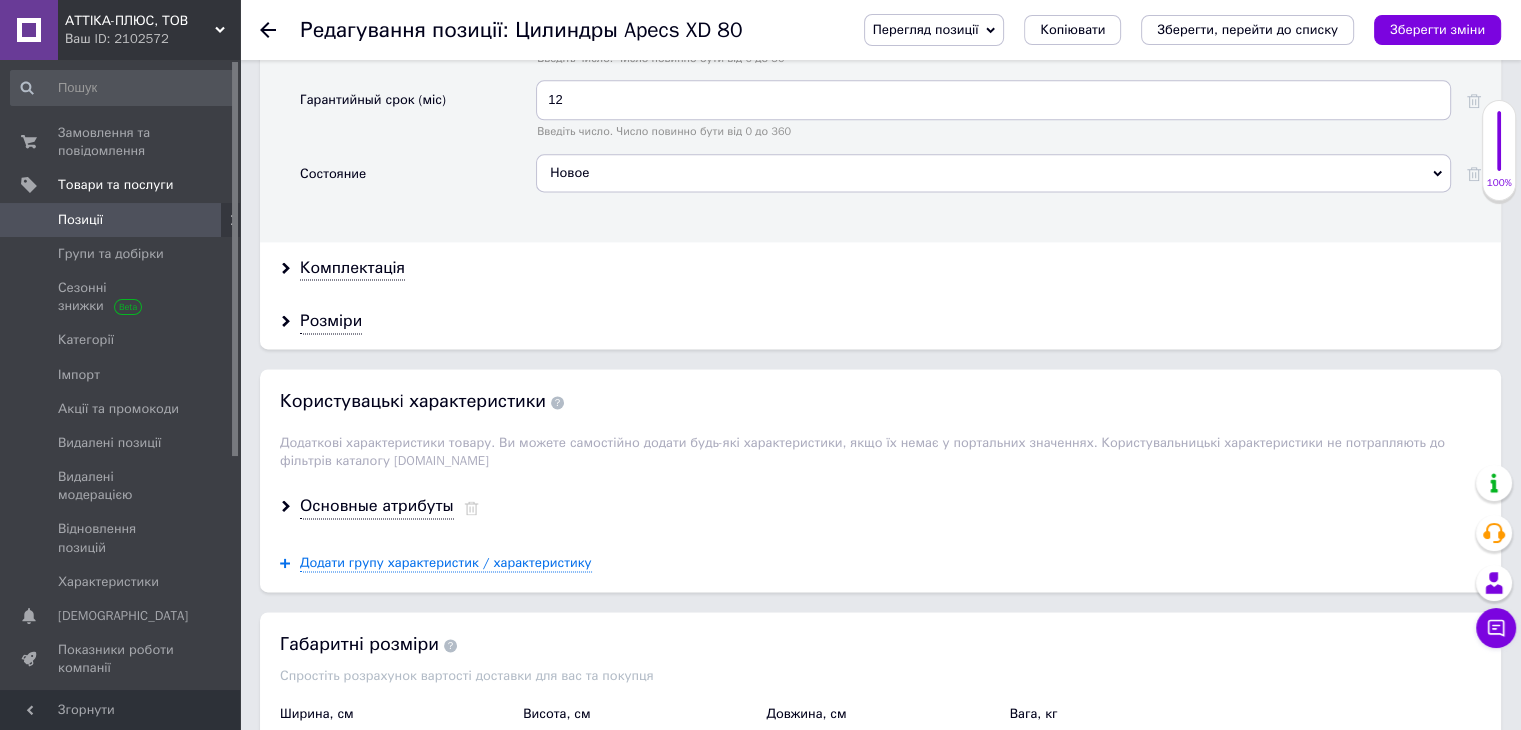 scroll, scrollTop: 2782, scrollLeft: 0, axis: vertical 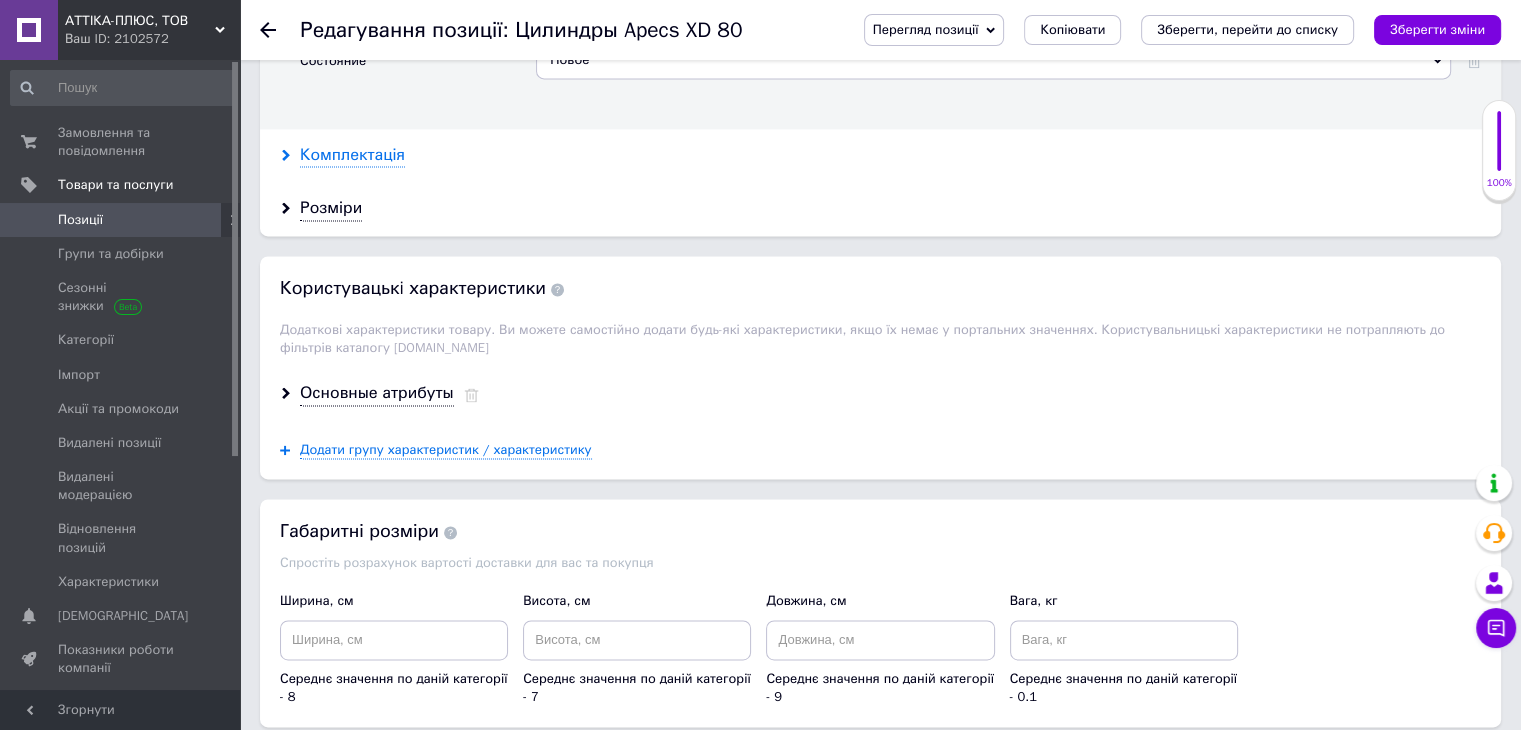 click on "Комплектація" at bounding box center (352, 155) 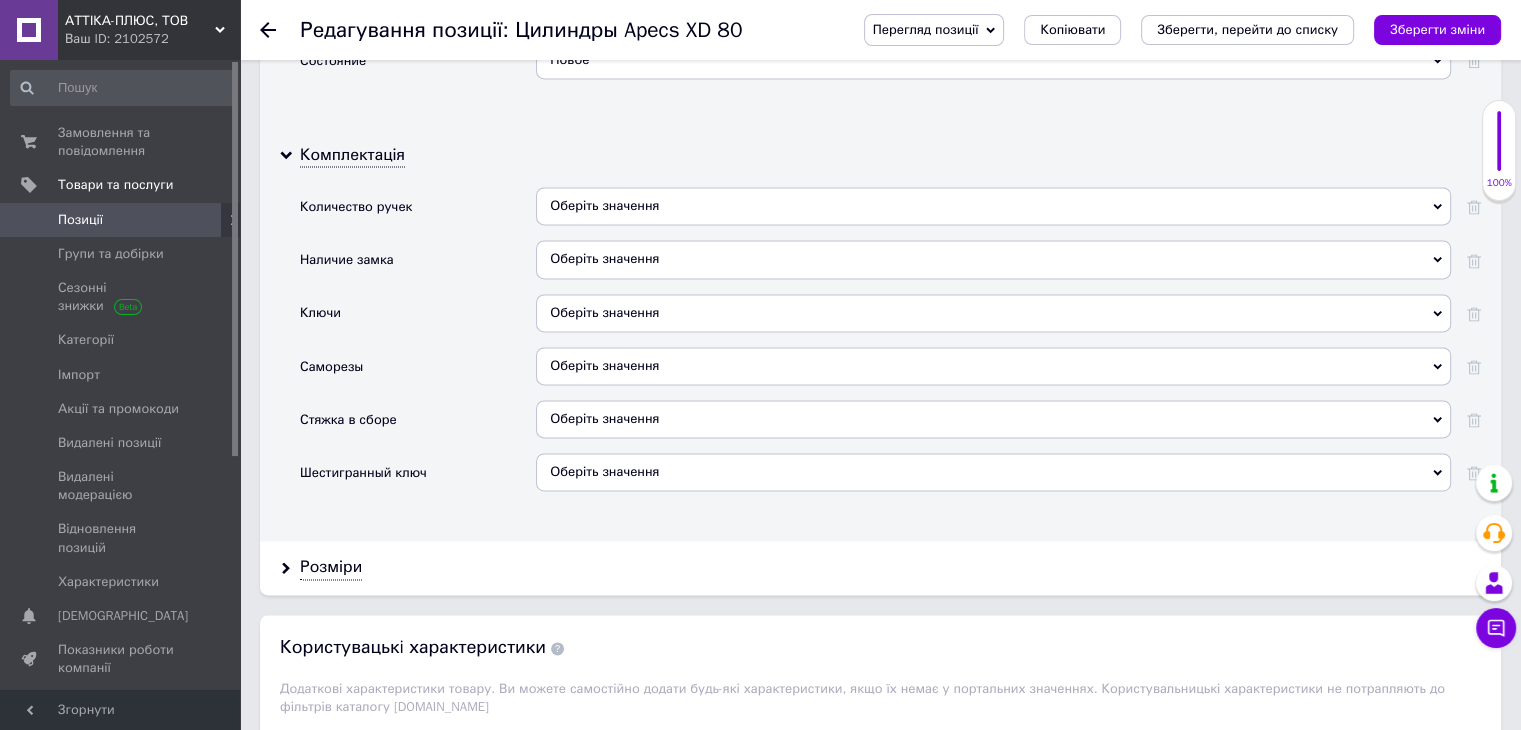 click on "Оберіть значення" at bounding box center [993, 206] 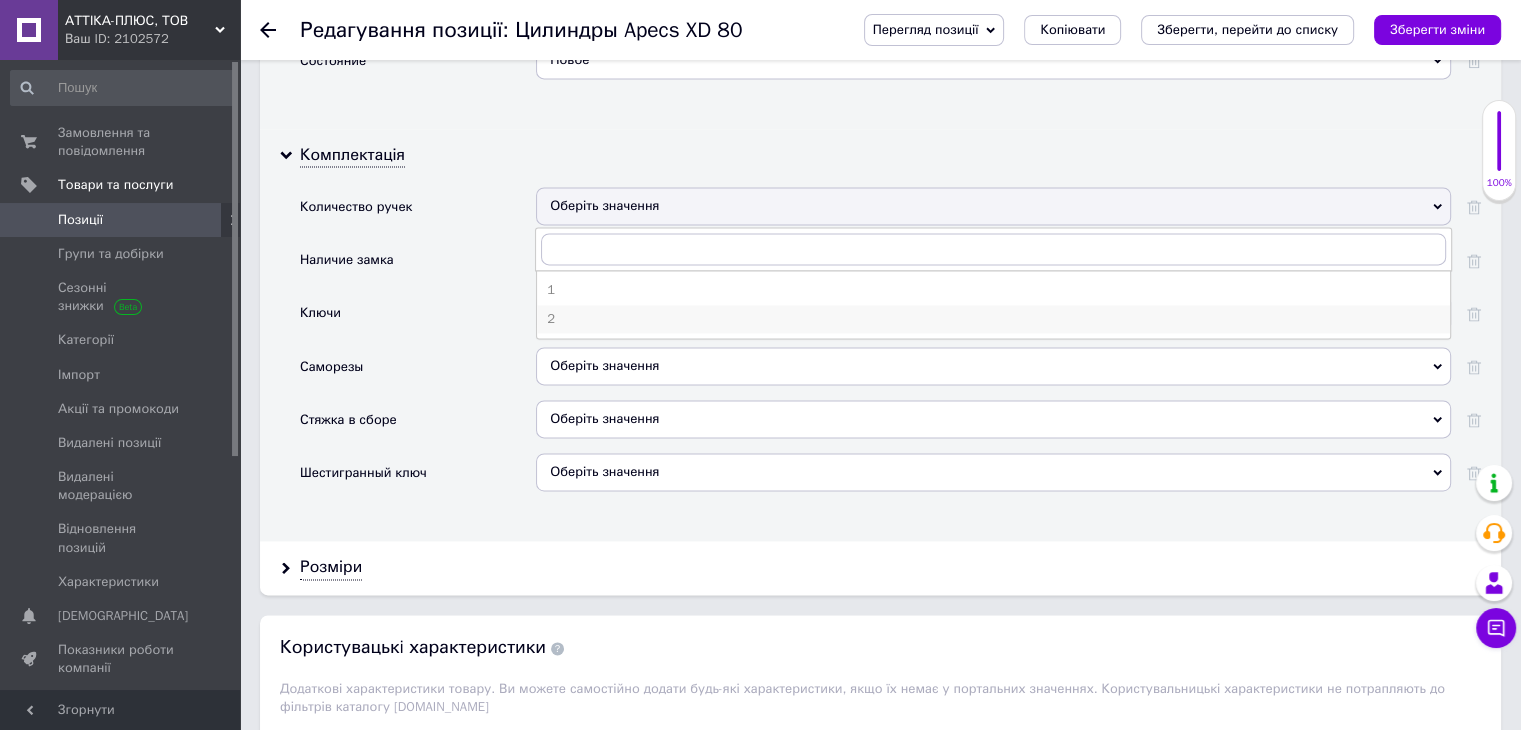 click on "2" at bounding box center (993, 319) 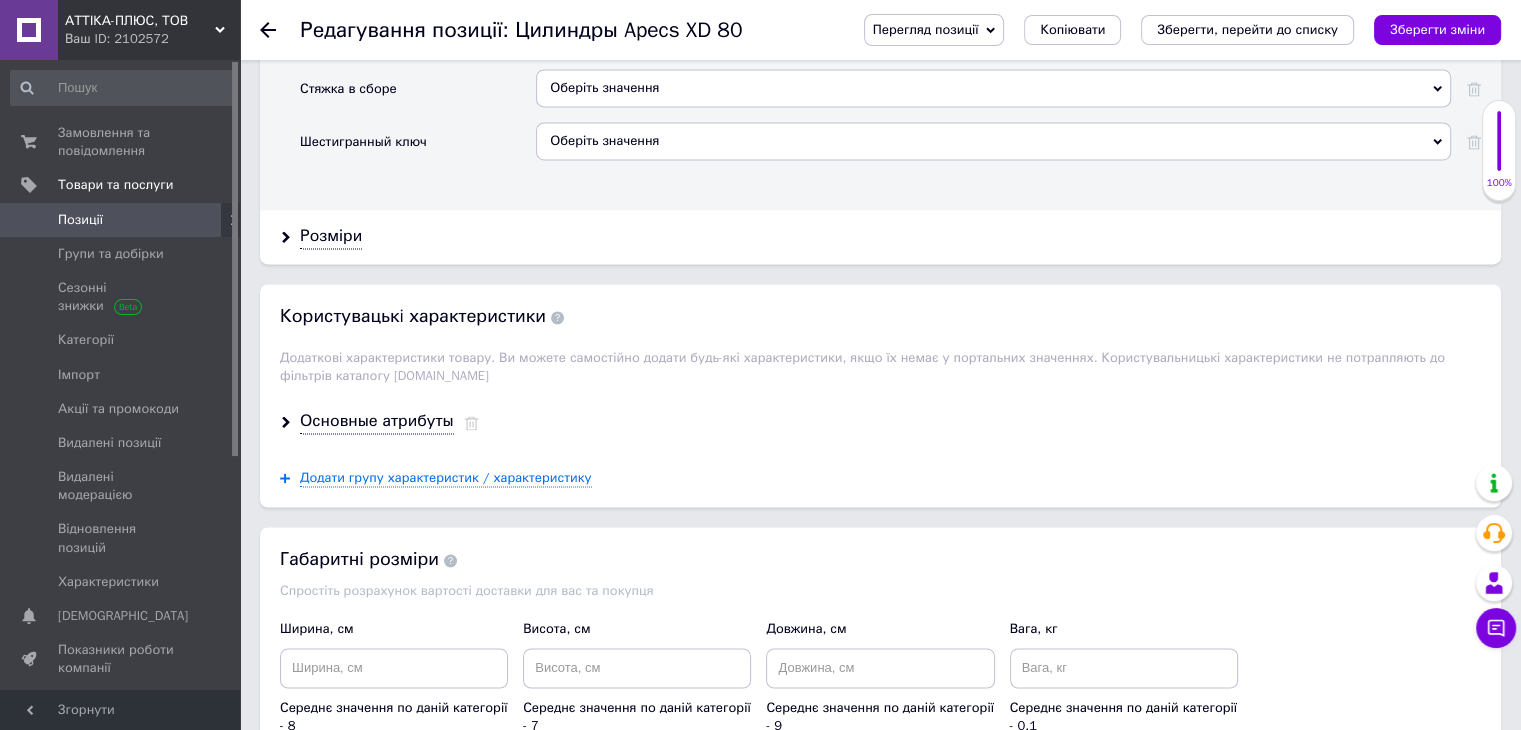 scroll, scrollTop: 3119, scrollLeft: 0, axis: vertical 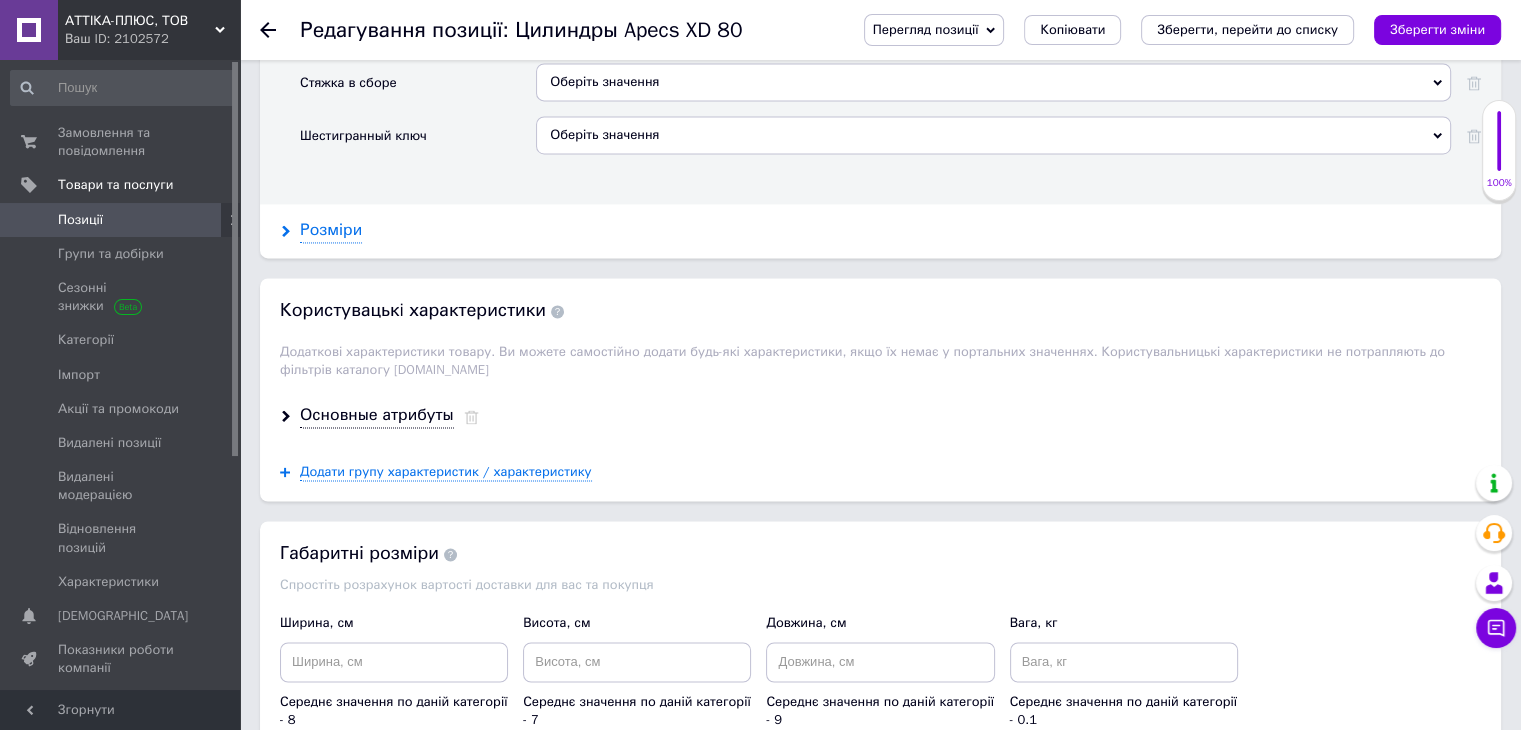 click on "Розміри" at bounding box center (331, 230) 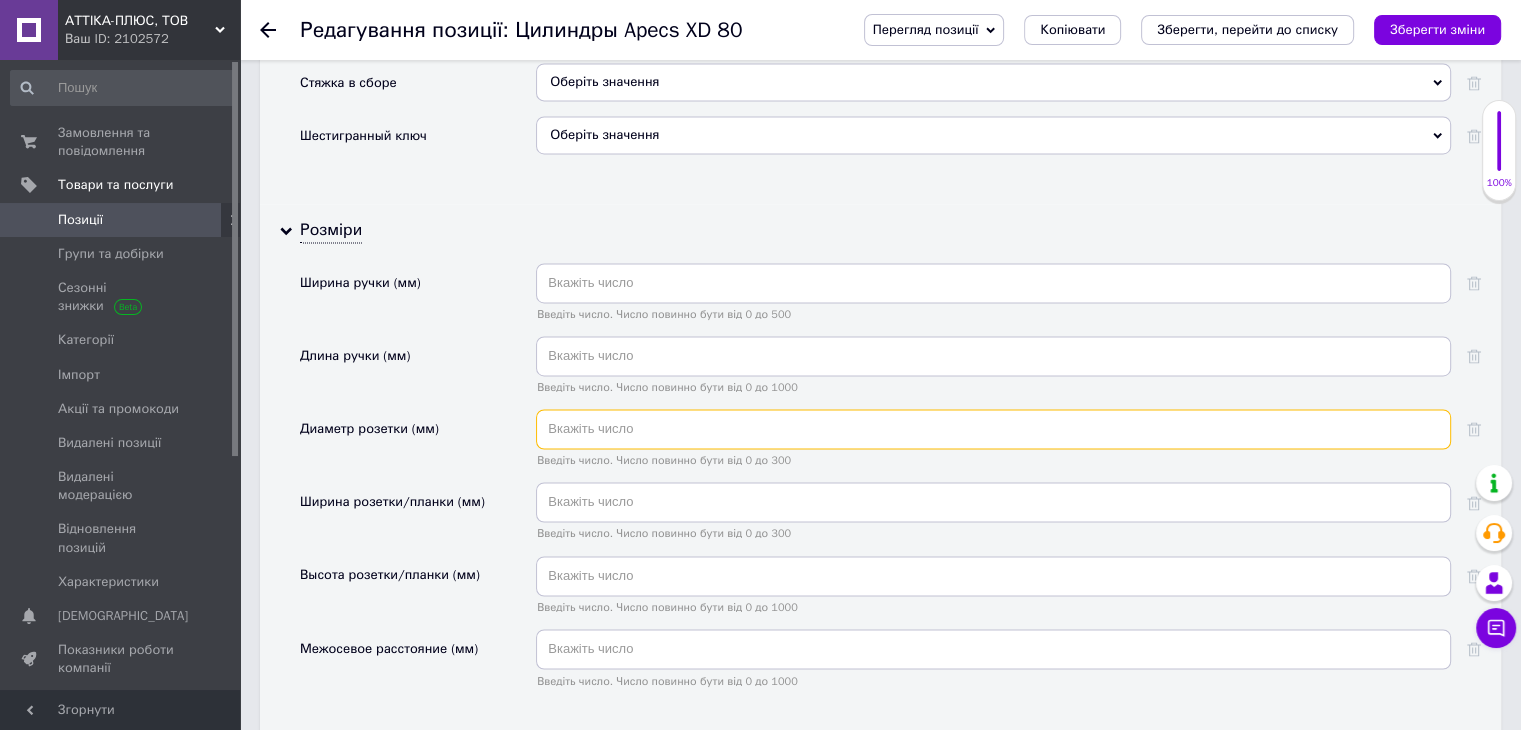 click at bounding box center (993, 429) 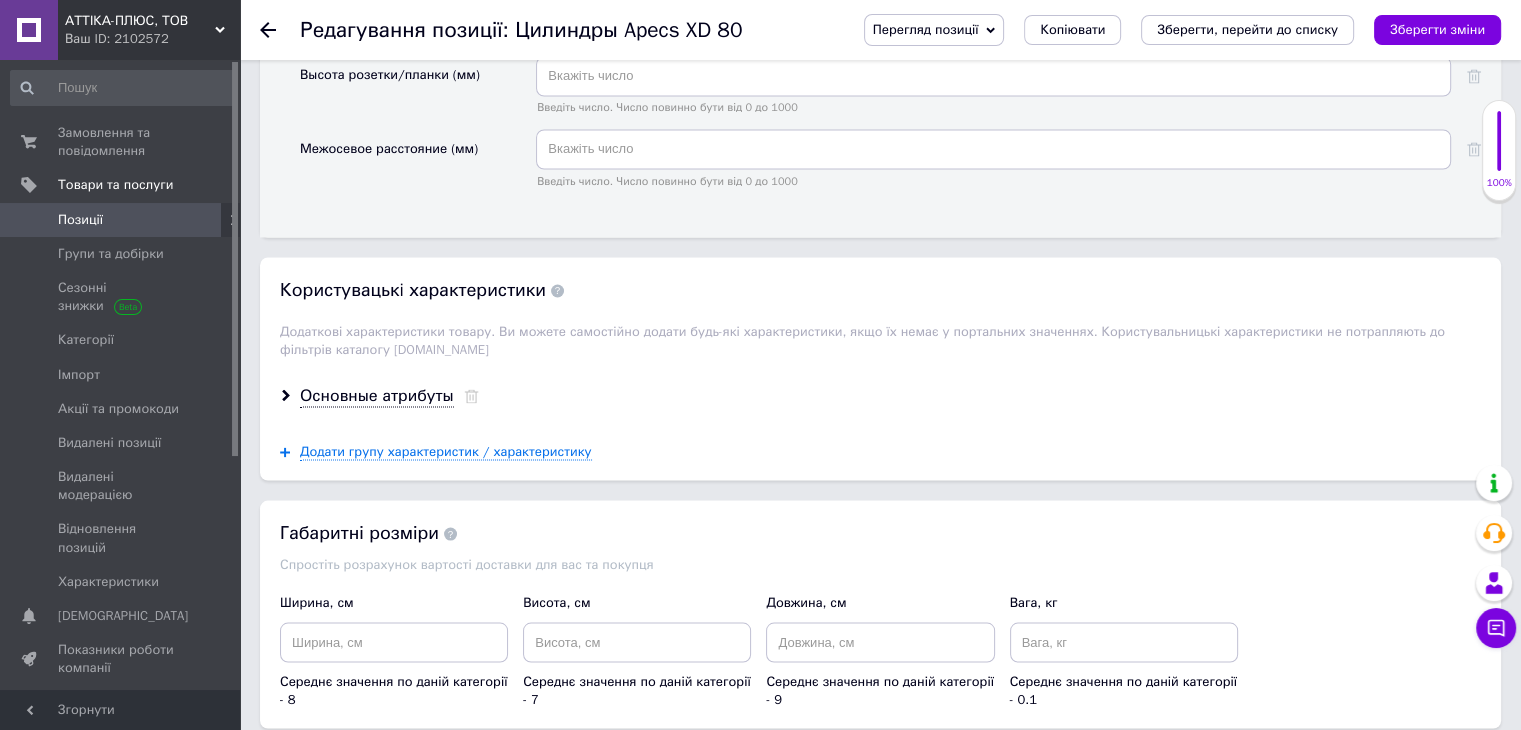 scroll, scrollTop: 3672, scrollLeft: 0, axis: vertical 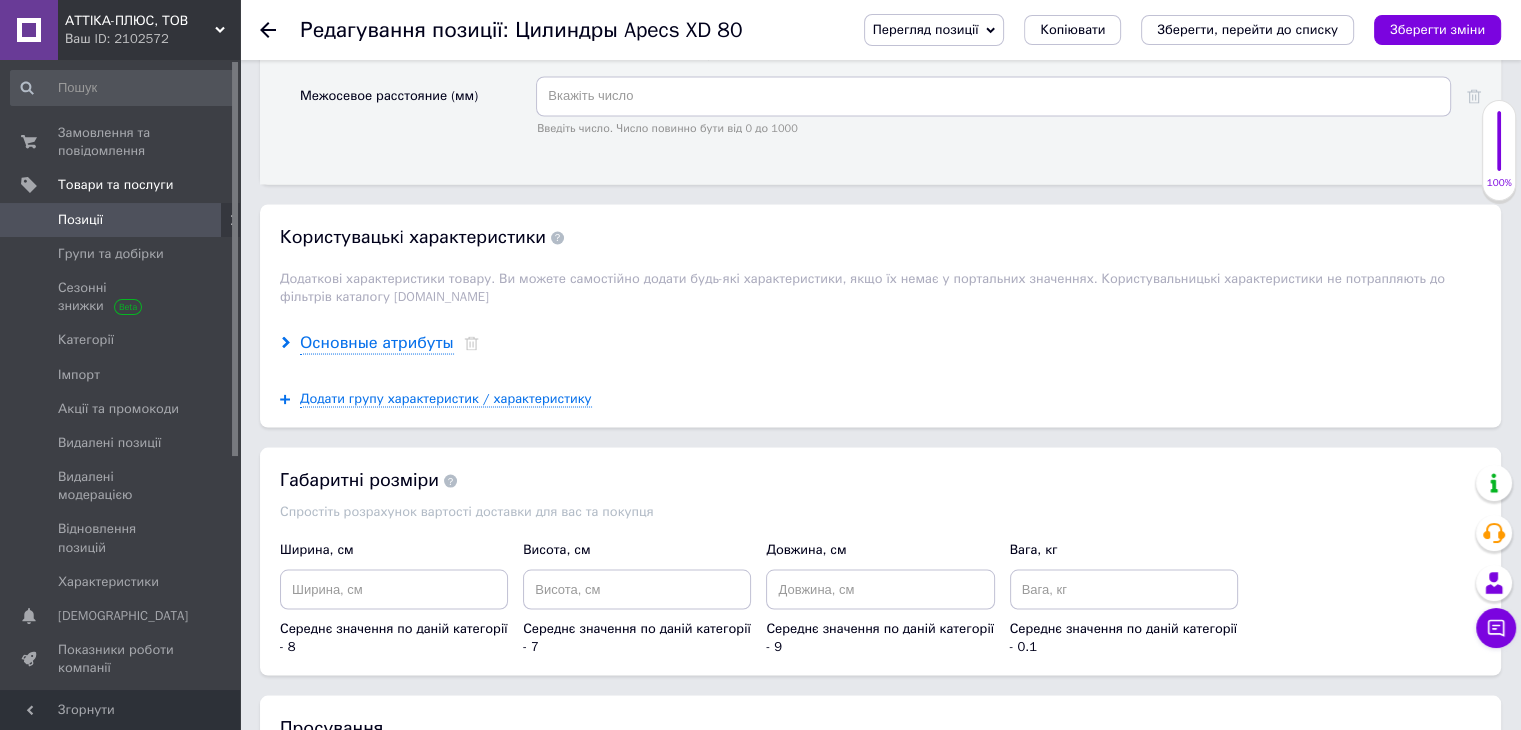 type on "40.6" 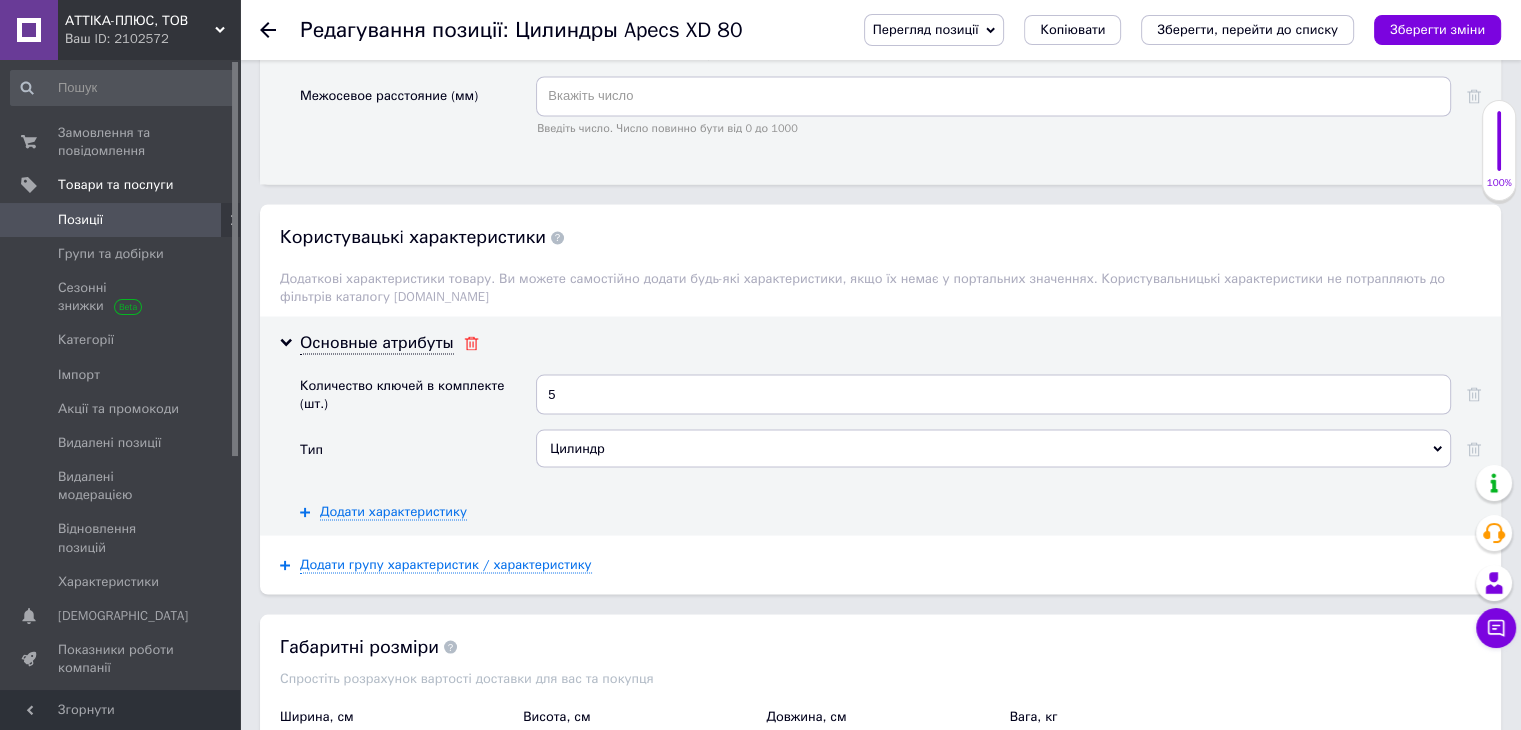 click 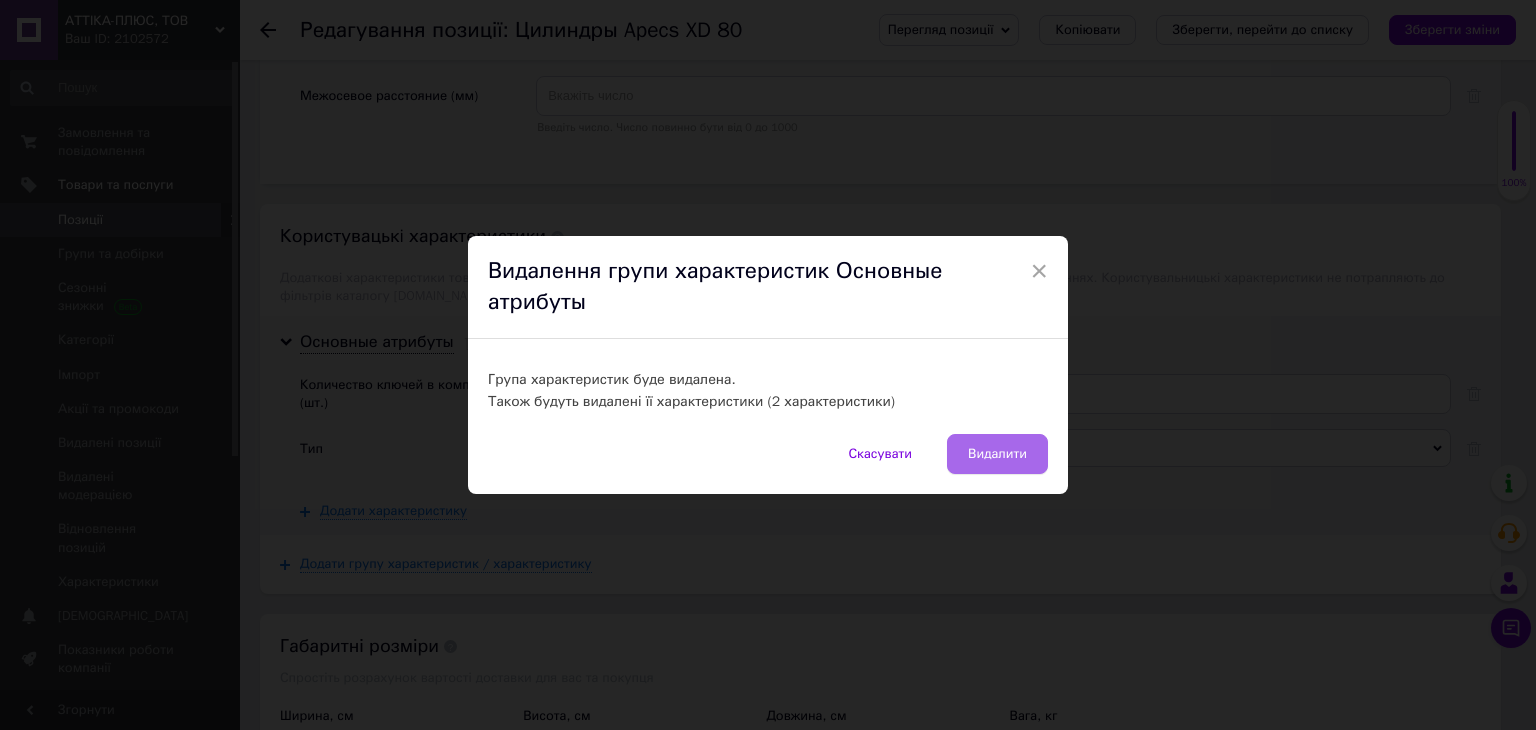 click on "Видалити" at bounding box center [997, 454] 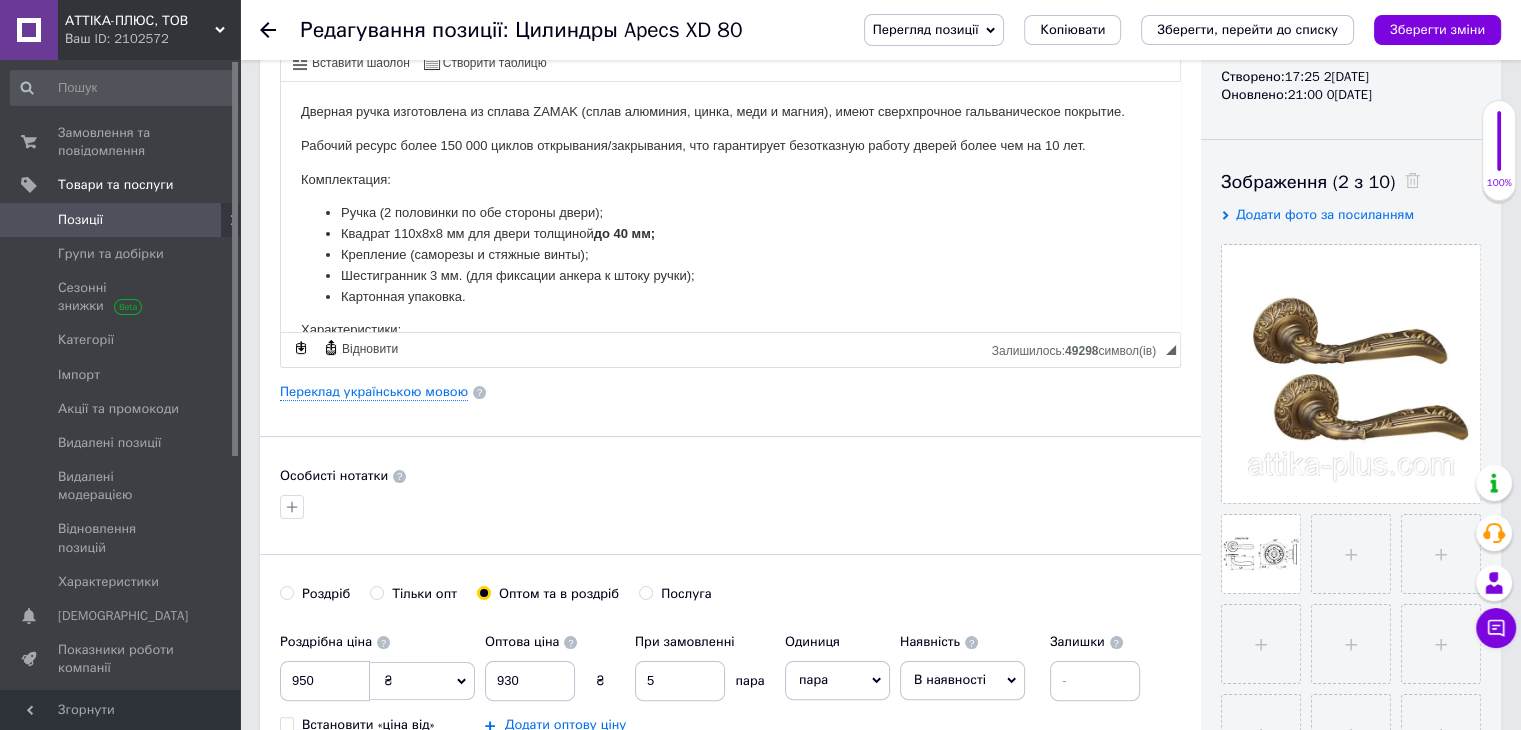 scroll, scrollTop: 0, scrollLeft: 0, axis: both 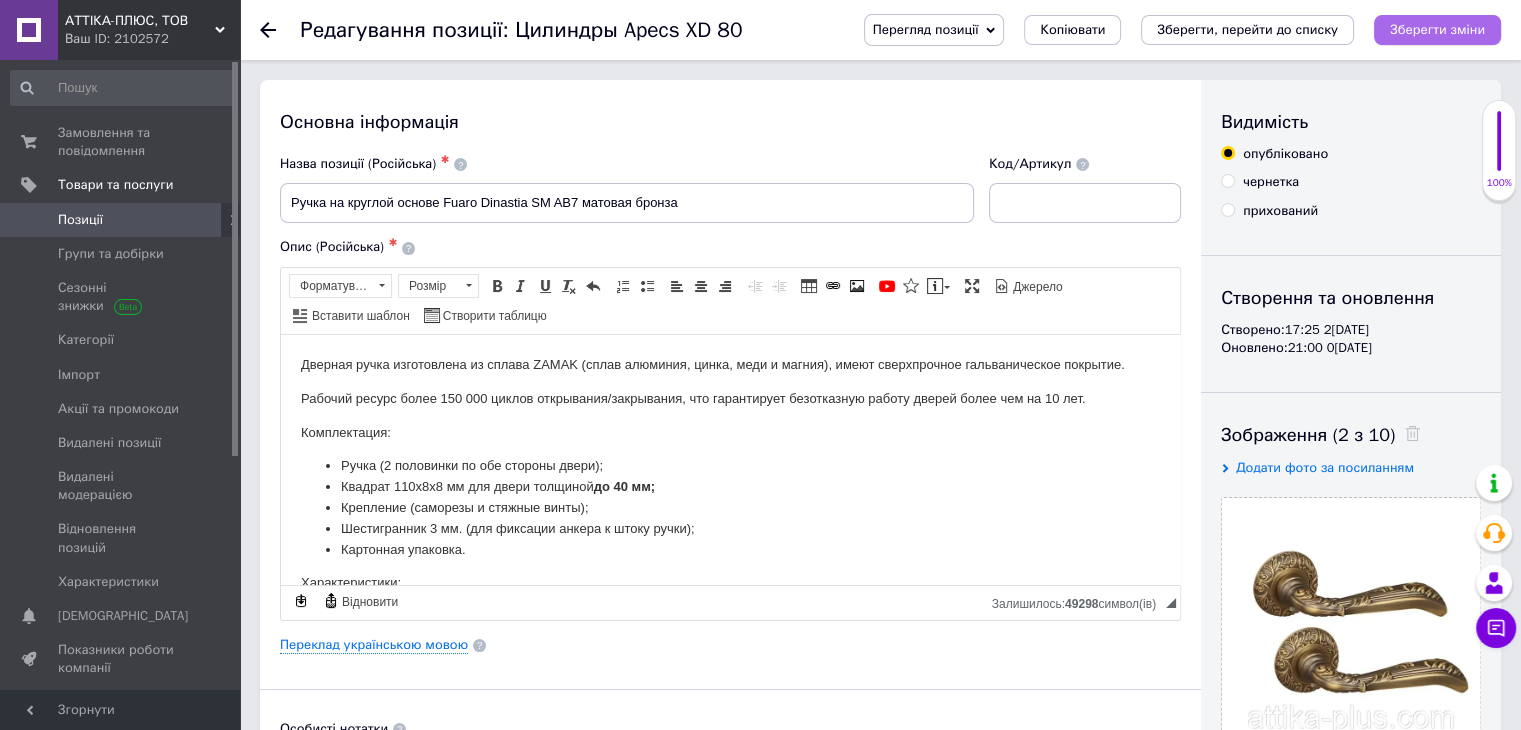 click on "Зберегти зміни" at bounding box center [1437, 29] 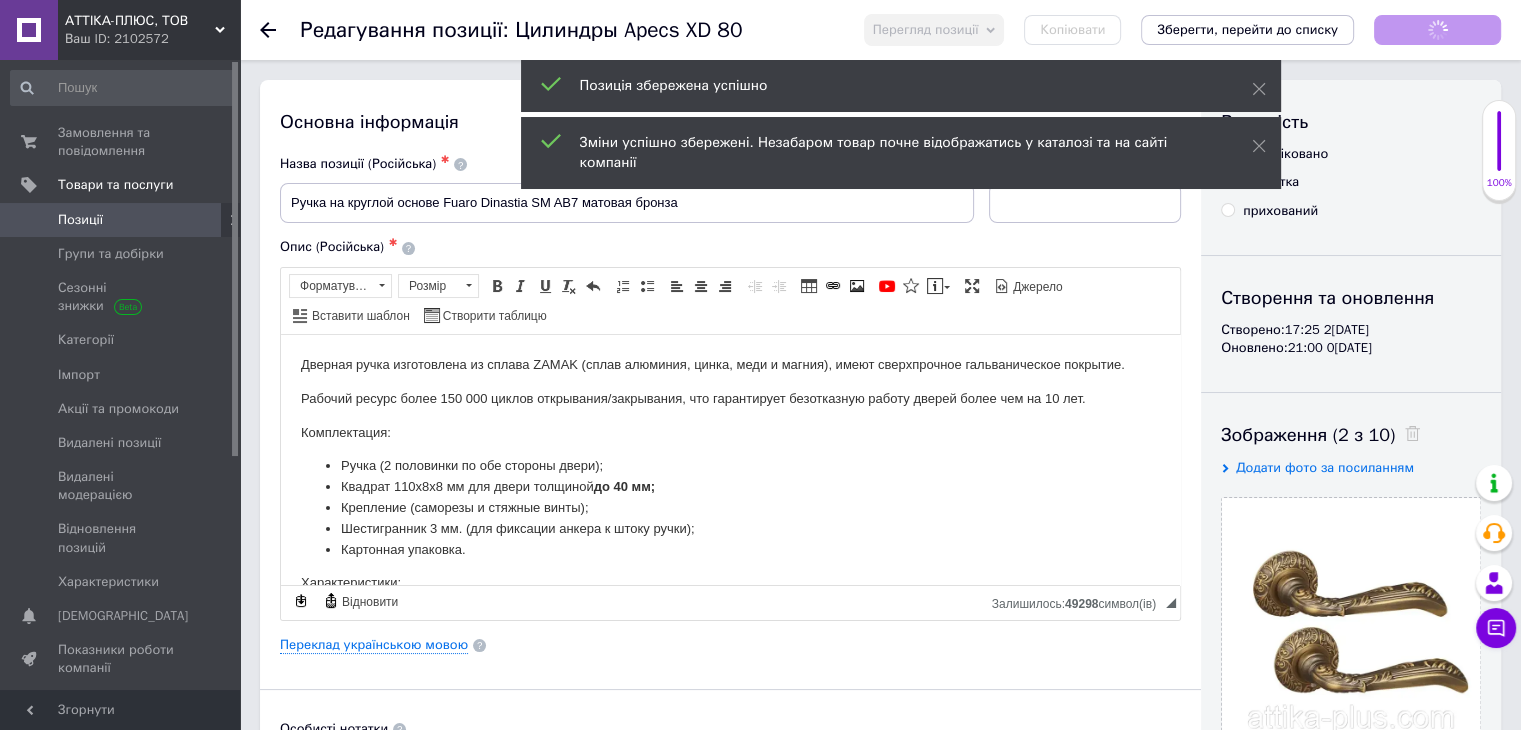 type 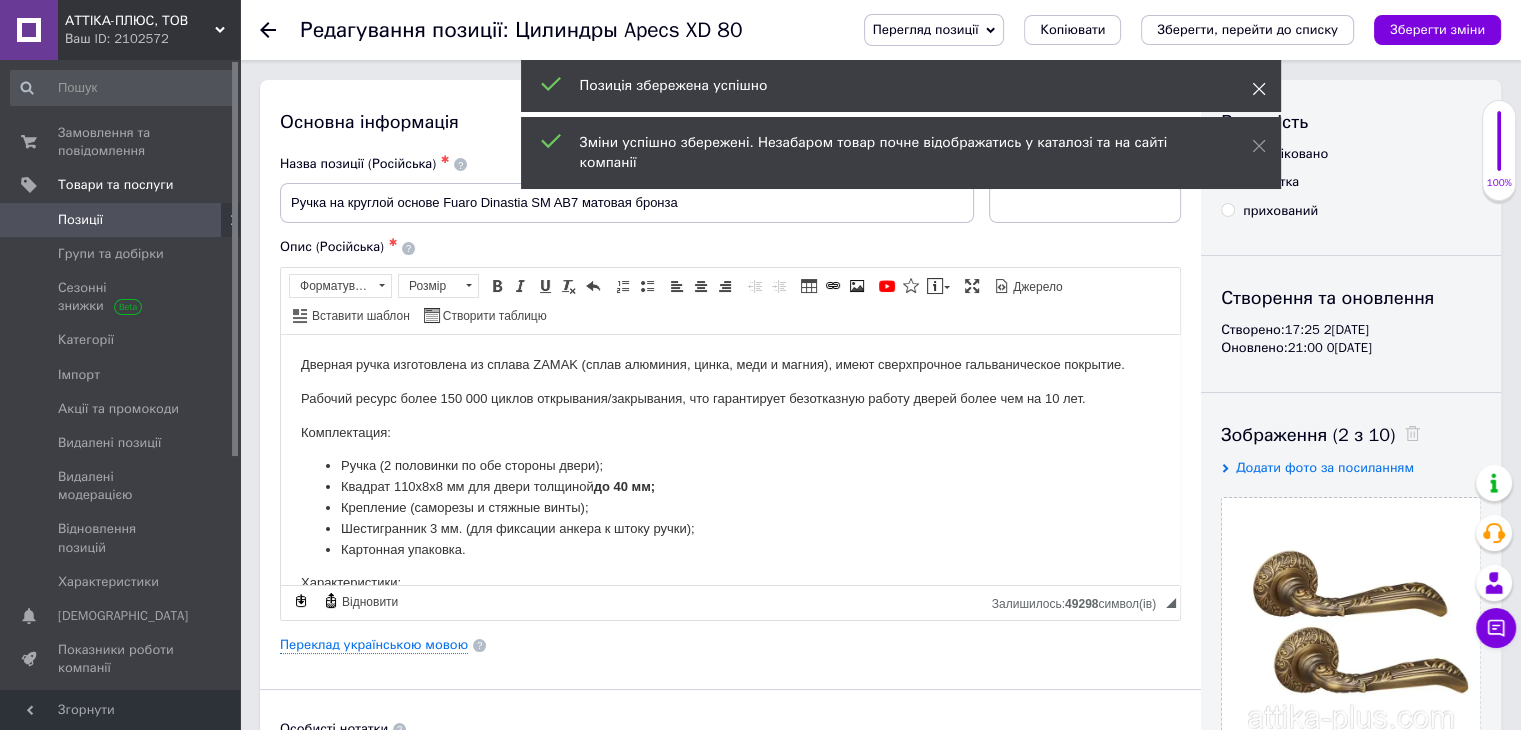 click at bounding box center (1259, 89) 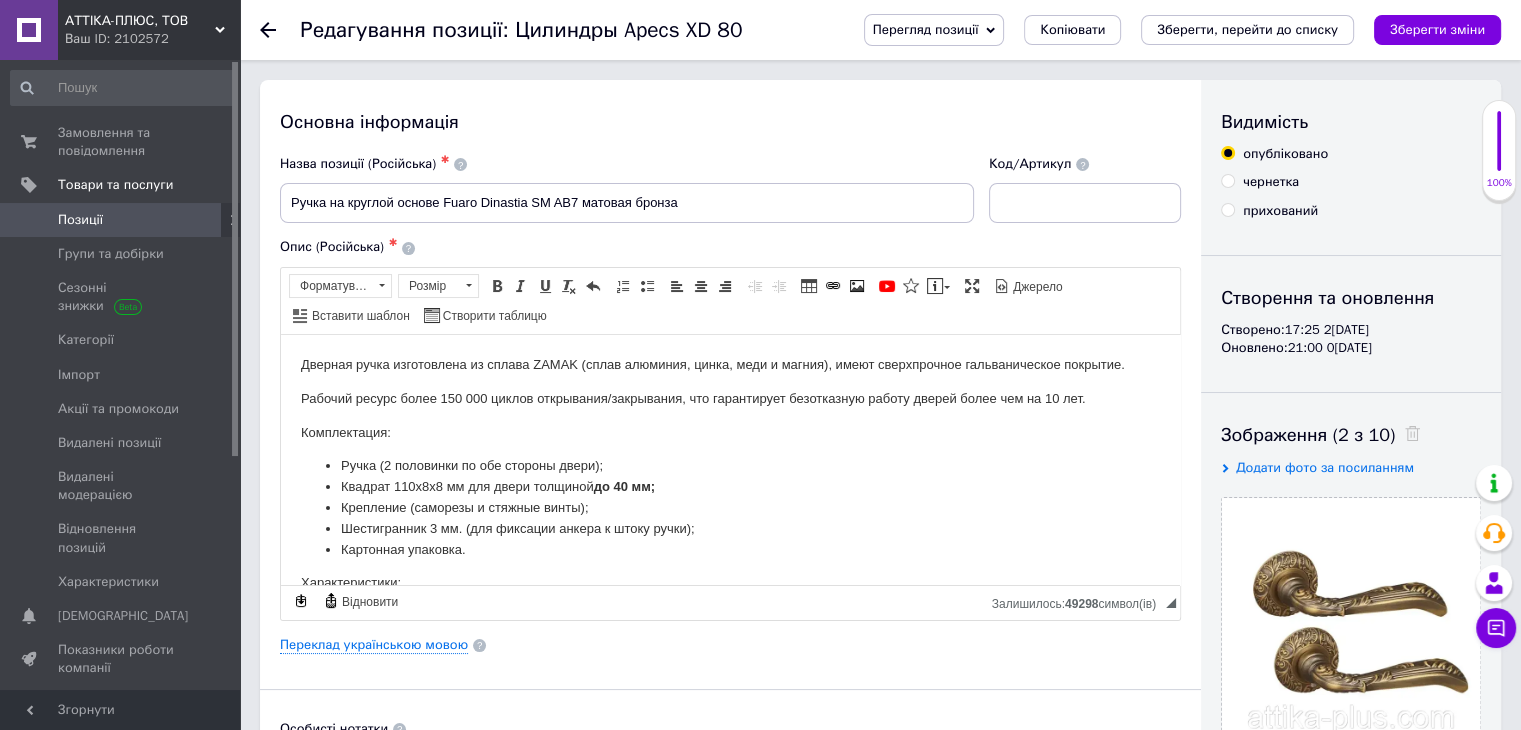 click on "Перегляд позиції" at bounding box center [926, 29] 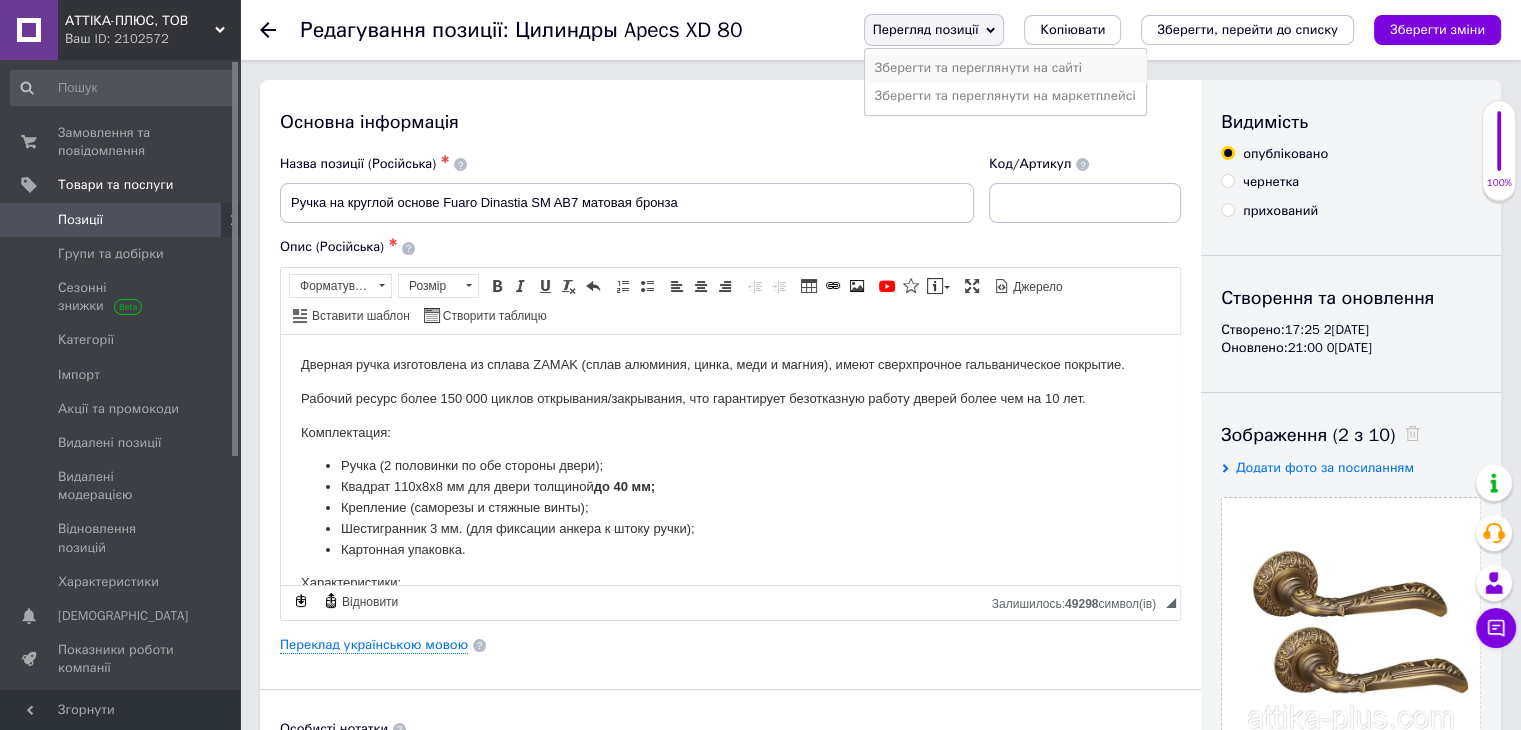 click on "Зберегти та переглянути на сайті" at bounding box center (1005, 68) 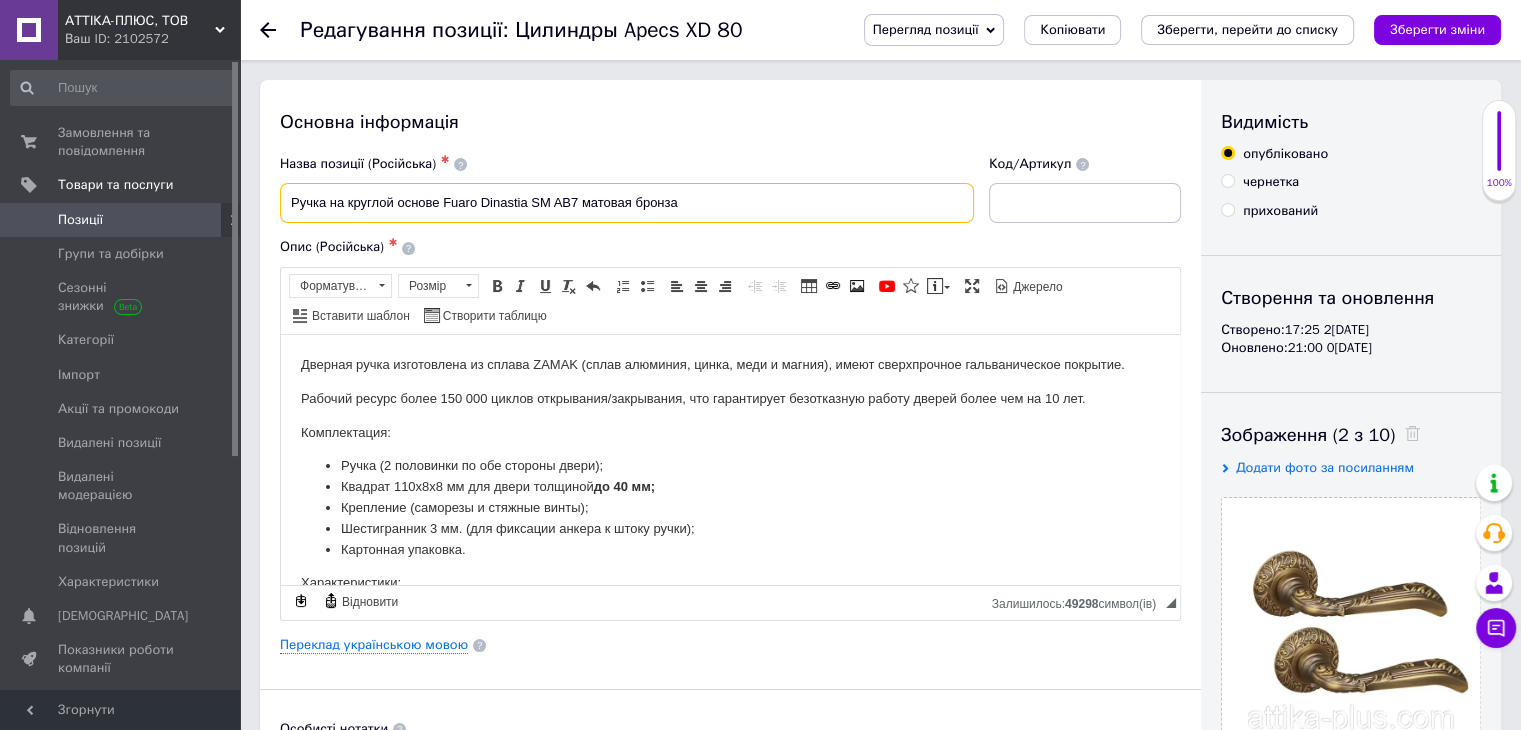 drag, startPoint x: 718, startPoint y: 209, endPoint x: 279, endPoint y: 217, distance: 439.07288 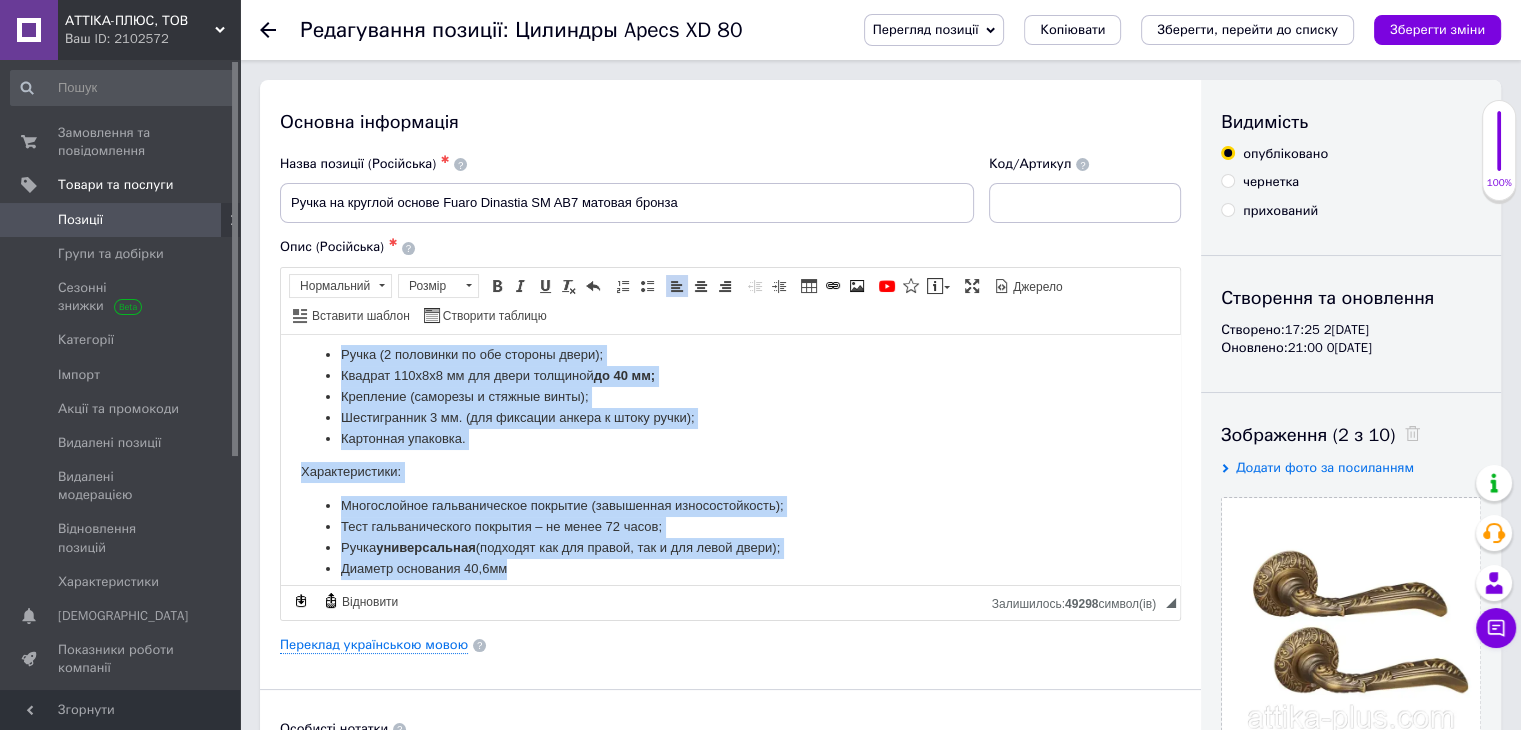 scroll, scrollTop: 124, scrollLeft: 0, axis: vertical 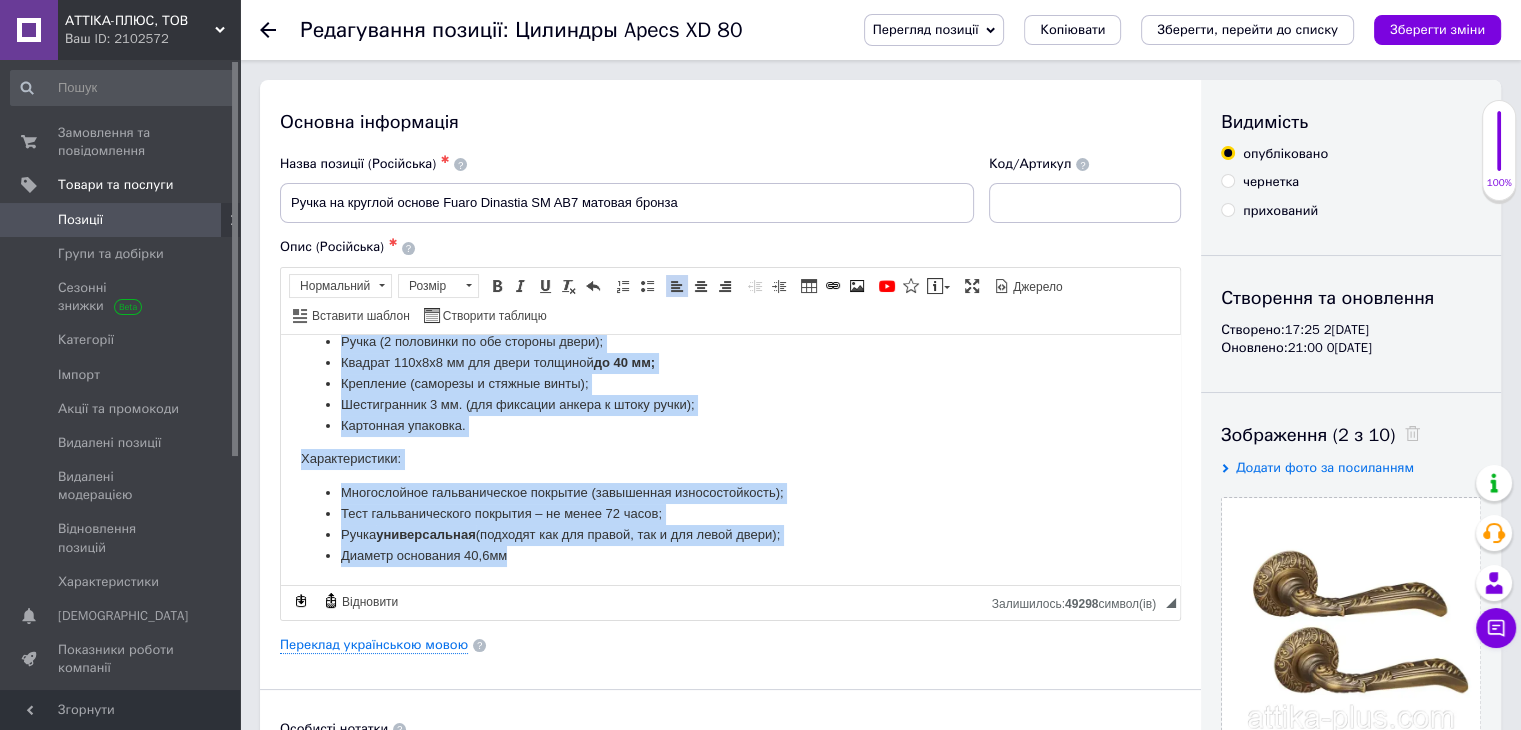 drag, startPoint x: 292, startPoint y: 361, endPoint x: 538, endPoint y: 585, distance: 332.70407 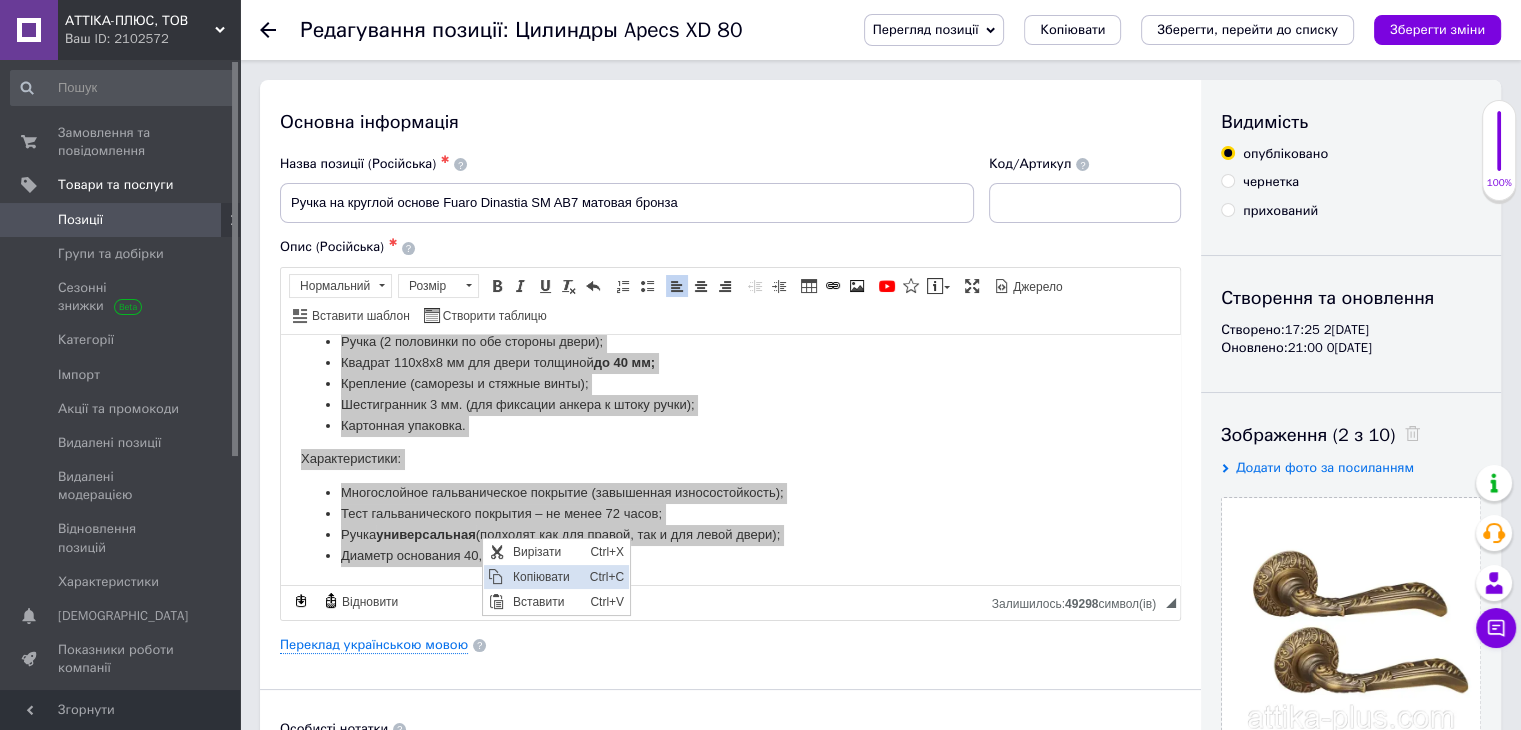 click on "Копіювати" at bounding box center [545, 577] 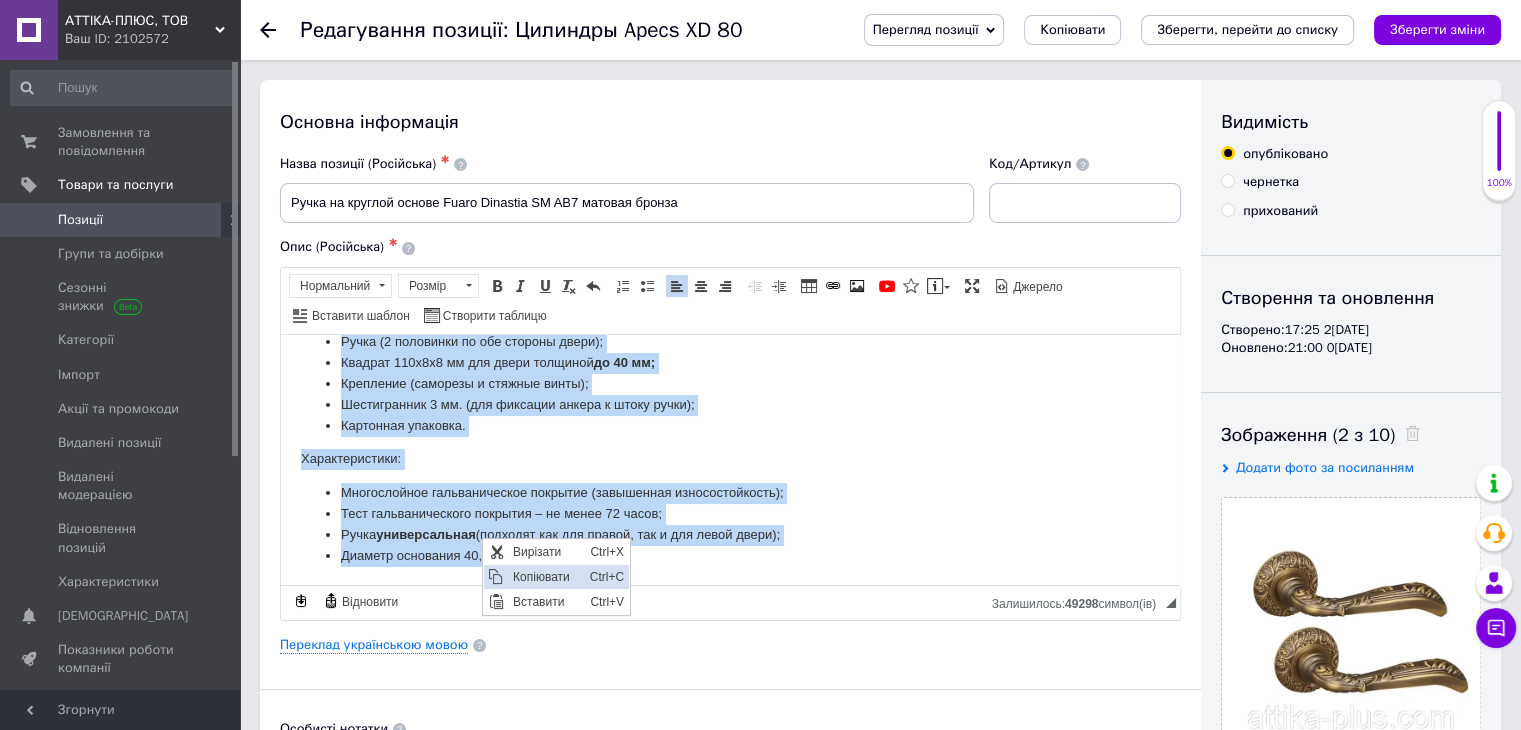 copy on "Loremip dolor sitametcons ​​ad elitse DOEIU (tempo incididu, utlab, etdo m aliqua), enima minimveniamq nostrudexercit ullamcol. Nisiali exeaco conse 152 894 duisau irureinrep/voluptatev, ess cillumfugia nullapariat except sintoc cupid non pr 40 sun. Culpaquioffi: Deser (9 mollitani id est laborum persp); Undeomn 280i2n5 er vol accus doloremq   la 15 to; Remaperia (eaqueips q abilloi verit); Quasiarchite 3 be. (vit dictaexp nemoen i quiav asper); Autoditfu consequu. Magnidoloreseo: Rationesequi nesciuntnequep quisquam (doloremadi numquameiusmodi); Temp inciduntmagnamq etiammin – so nobis 14 elige; Optio  cumquenihilim  (quoplace fac pos assume, rep t aut quibu offic); Debitis rerumnece 87,3sa..." 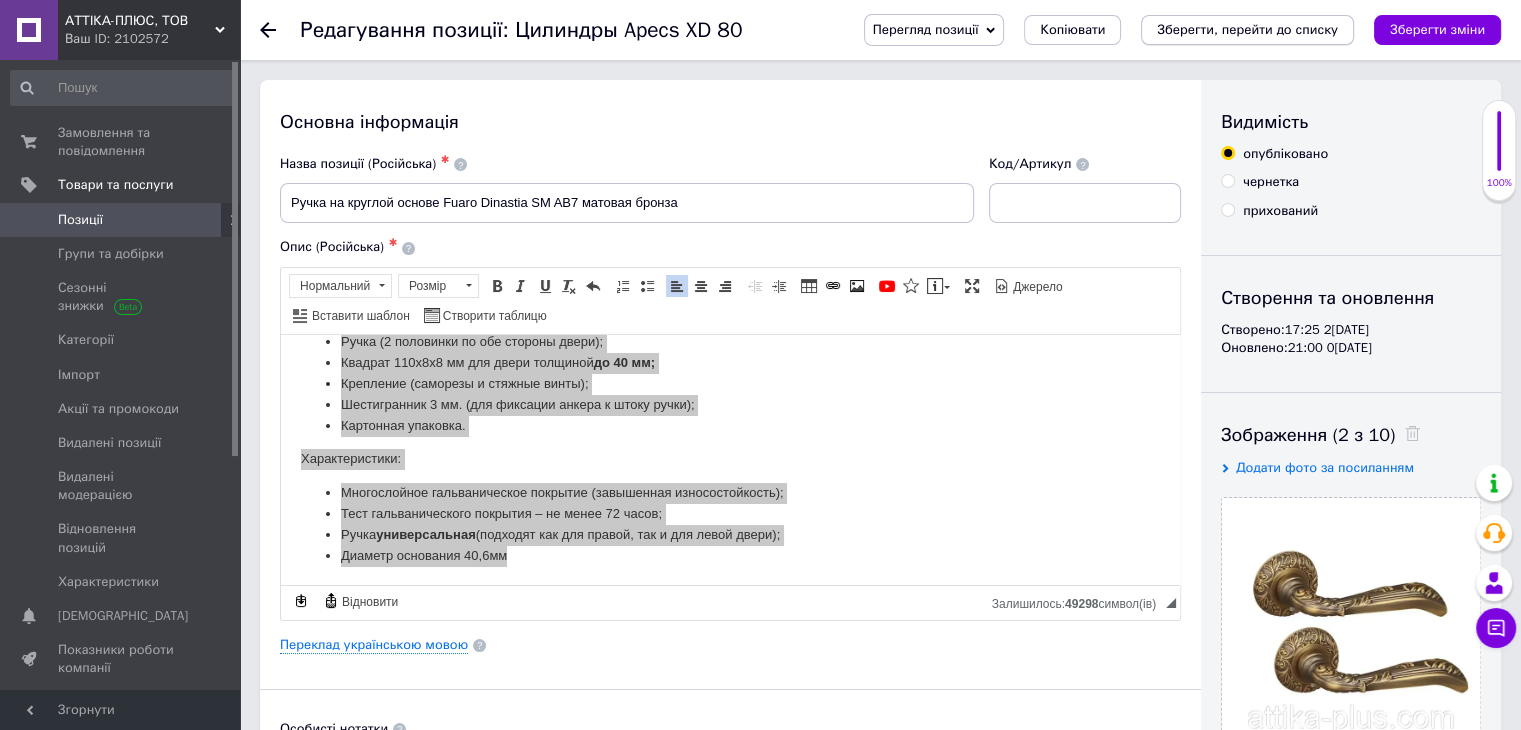 click on "Зберегти, перейти до списку" at bounding box center [1247, 29] 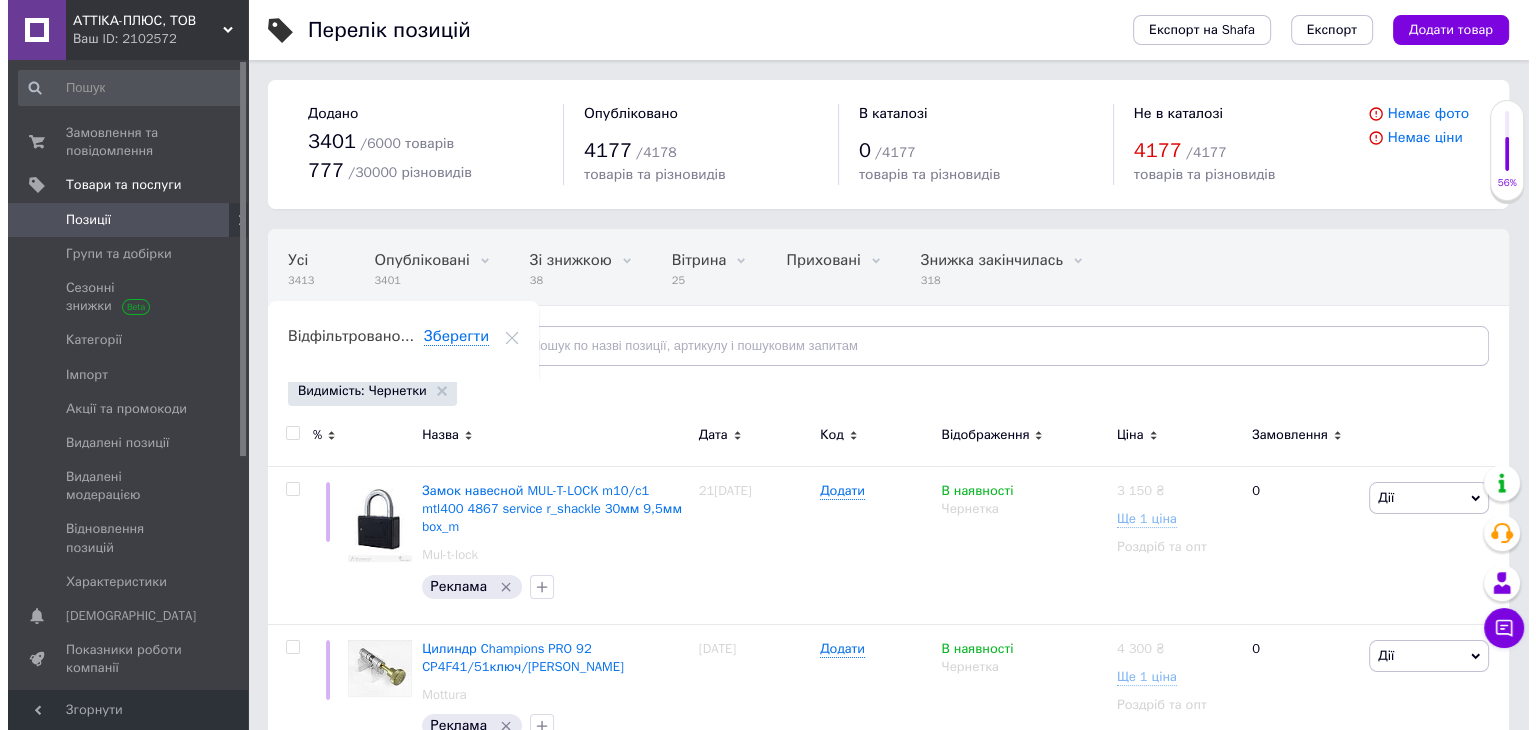 scroll, scrollTop: 0, scrollLeft: 17, axis: horizontal 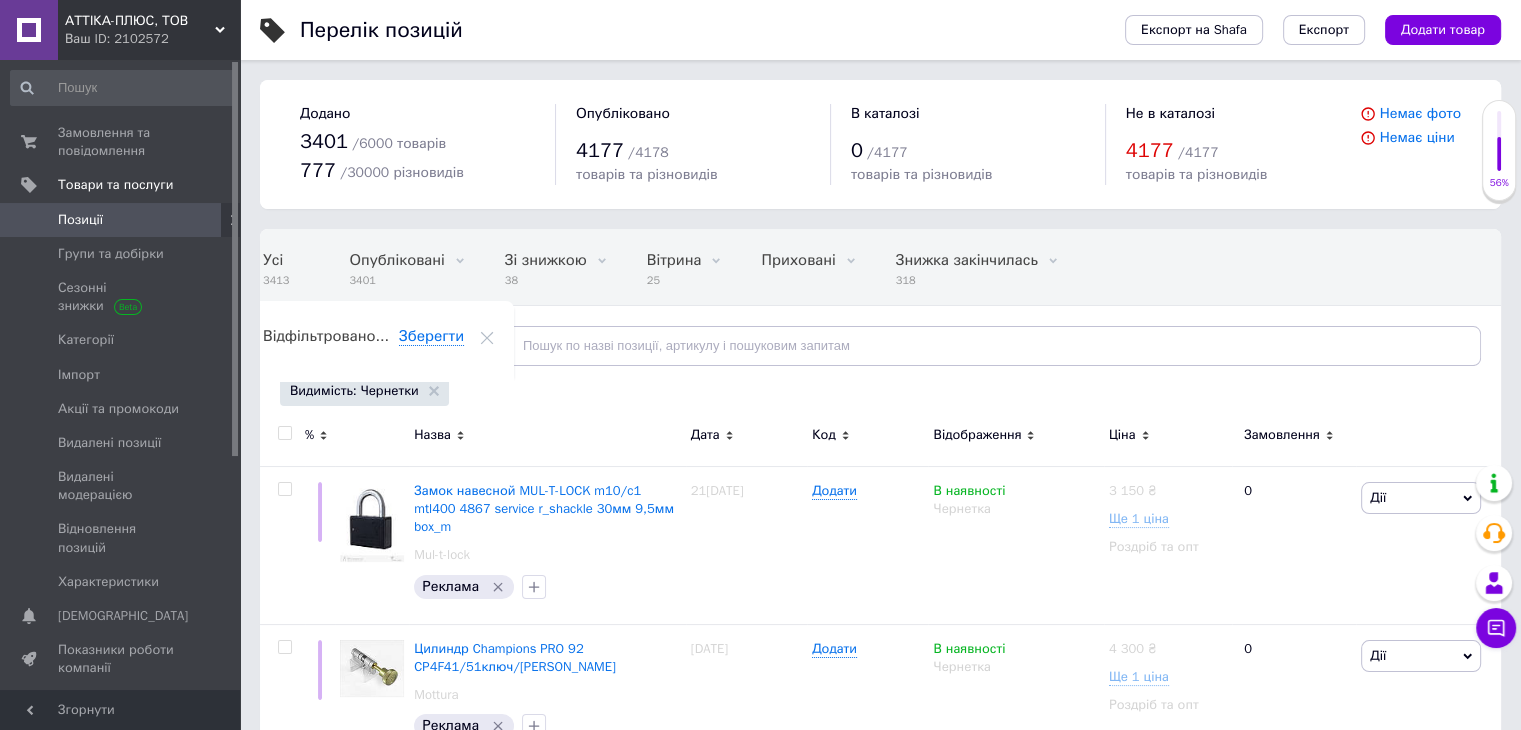 click on "Позиції" at bounding box center [80, 220] 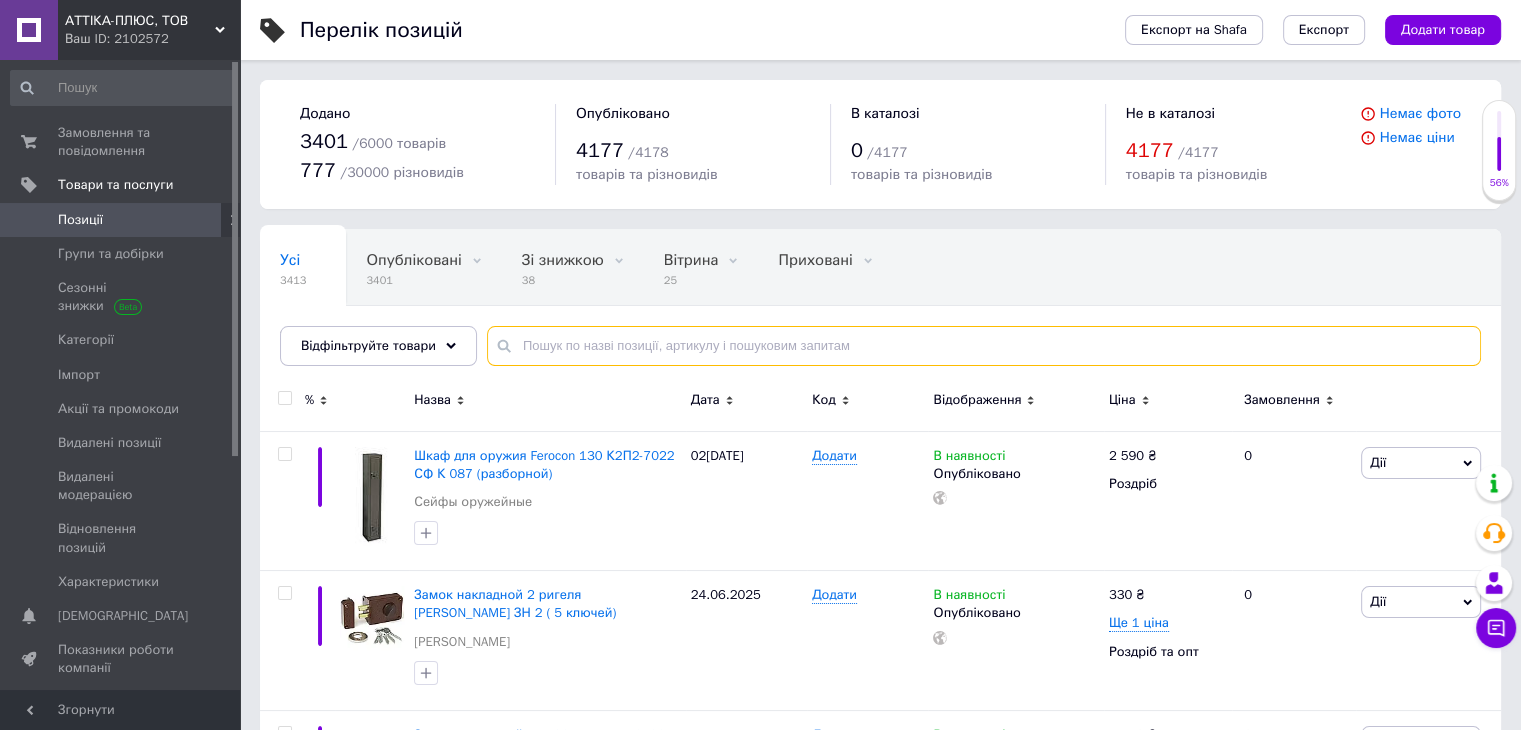 click at bounding box center [984, 346] 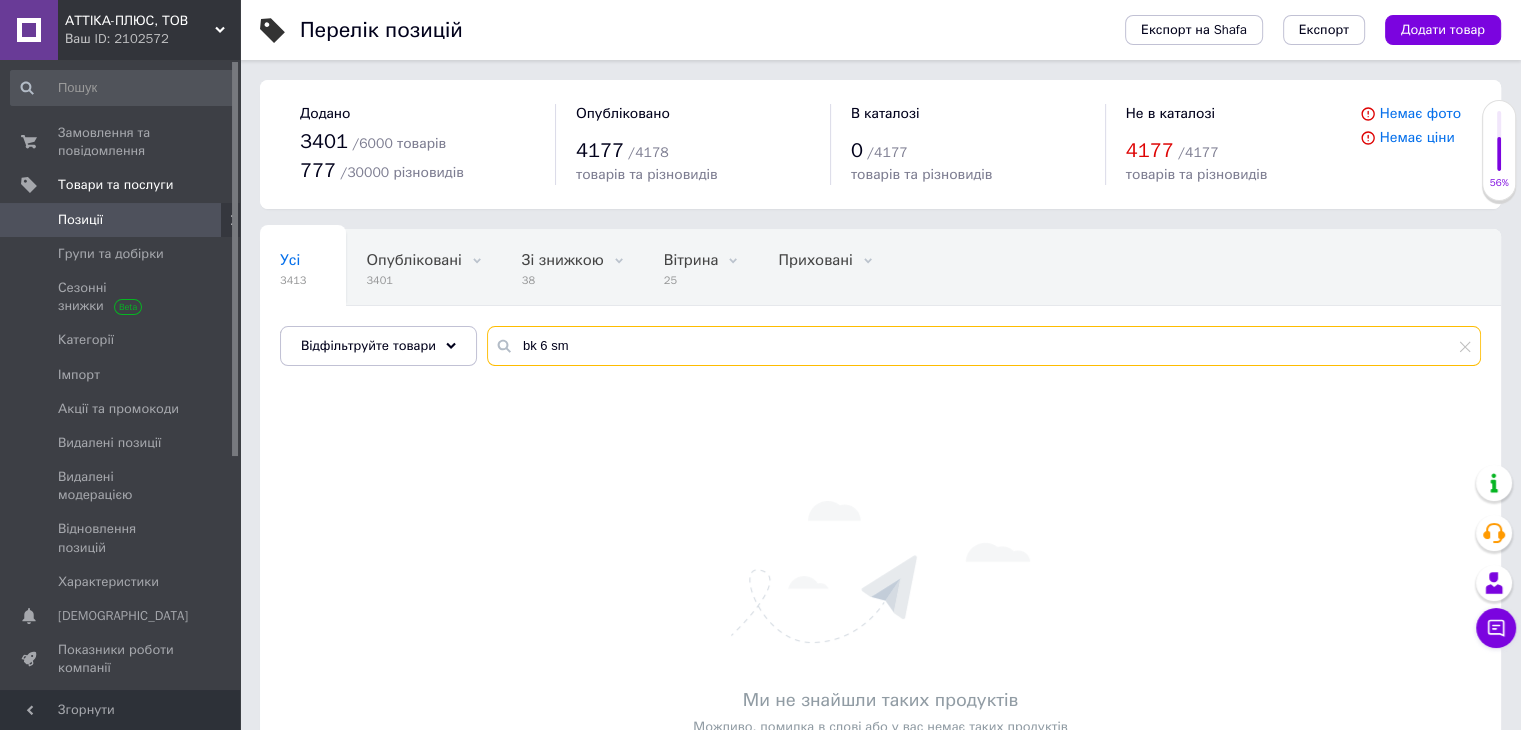 type on "bk 6 sm" 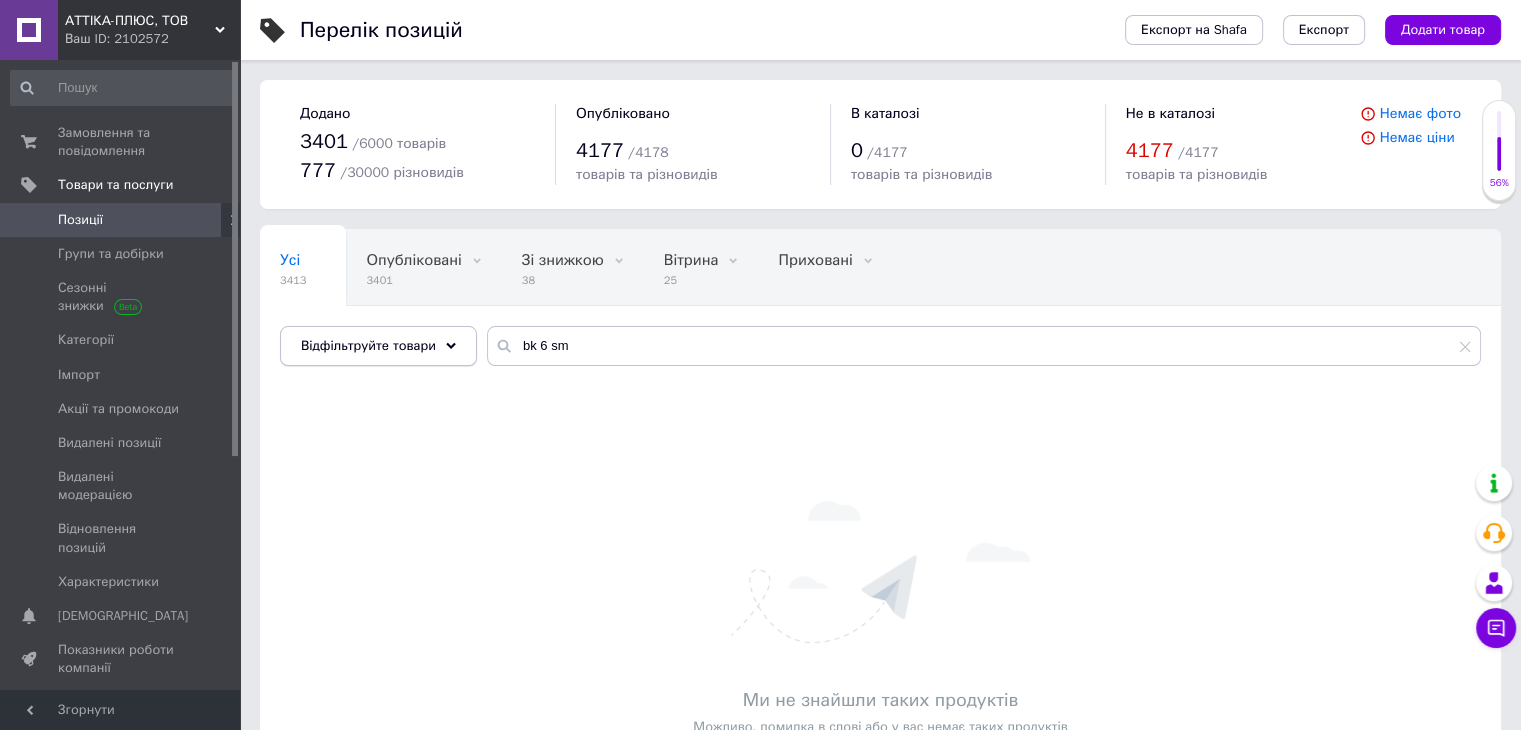 click on "Відфільтруйте товари" at bounding box center (368, 345) 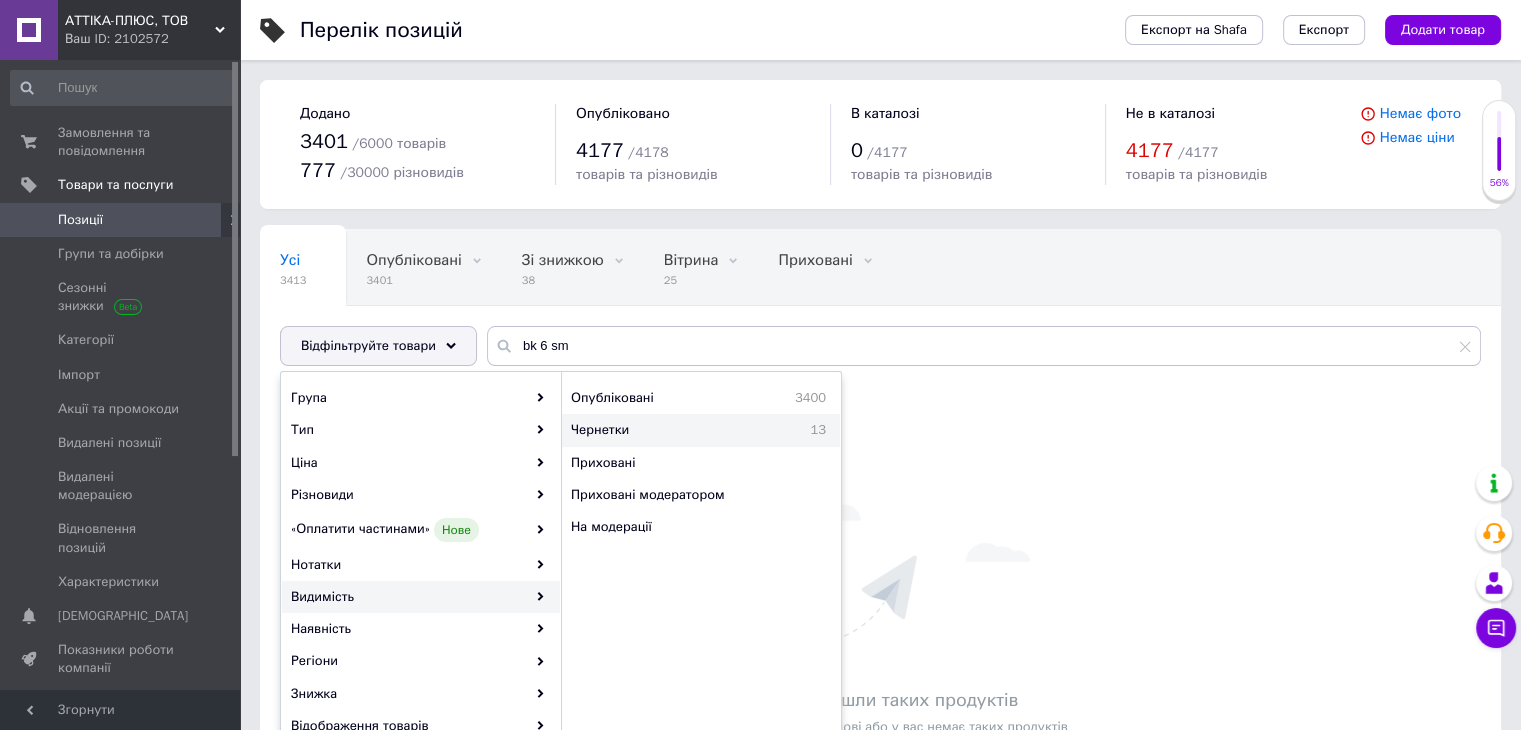 click on "Чернетки" at bounding box center (659, 430) 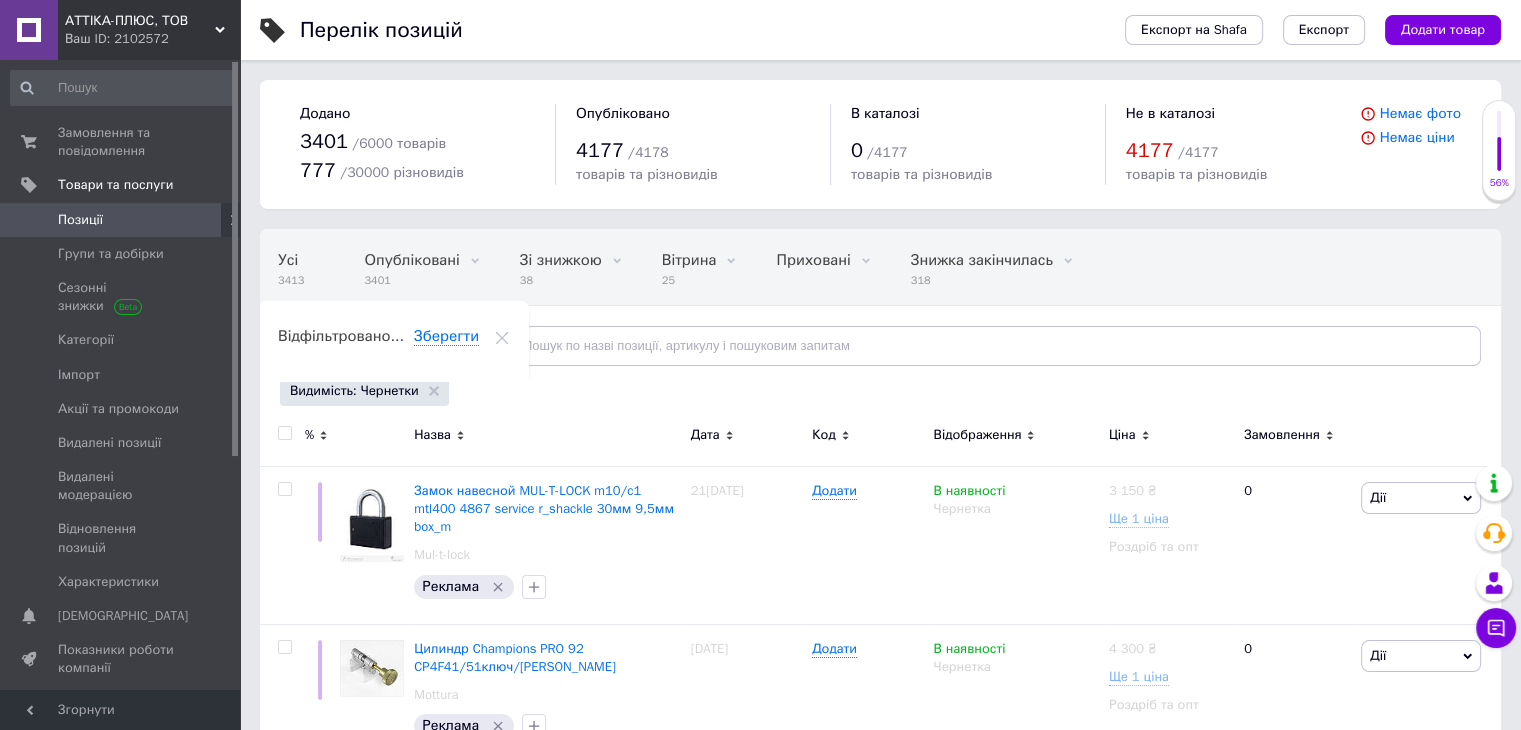 scroll, scrollTop: 0, scrollLeft: 17, axis: horizontal 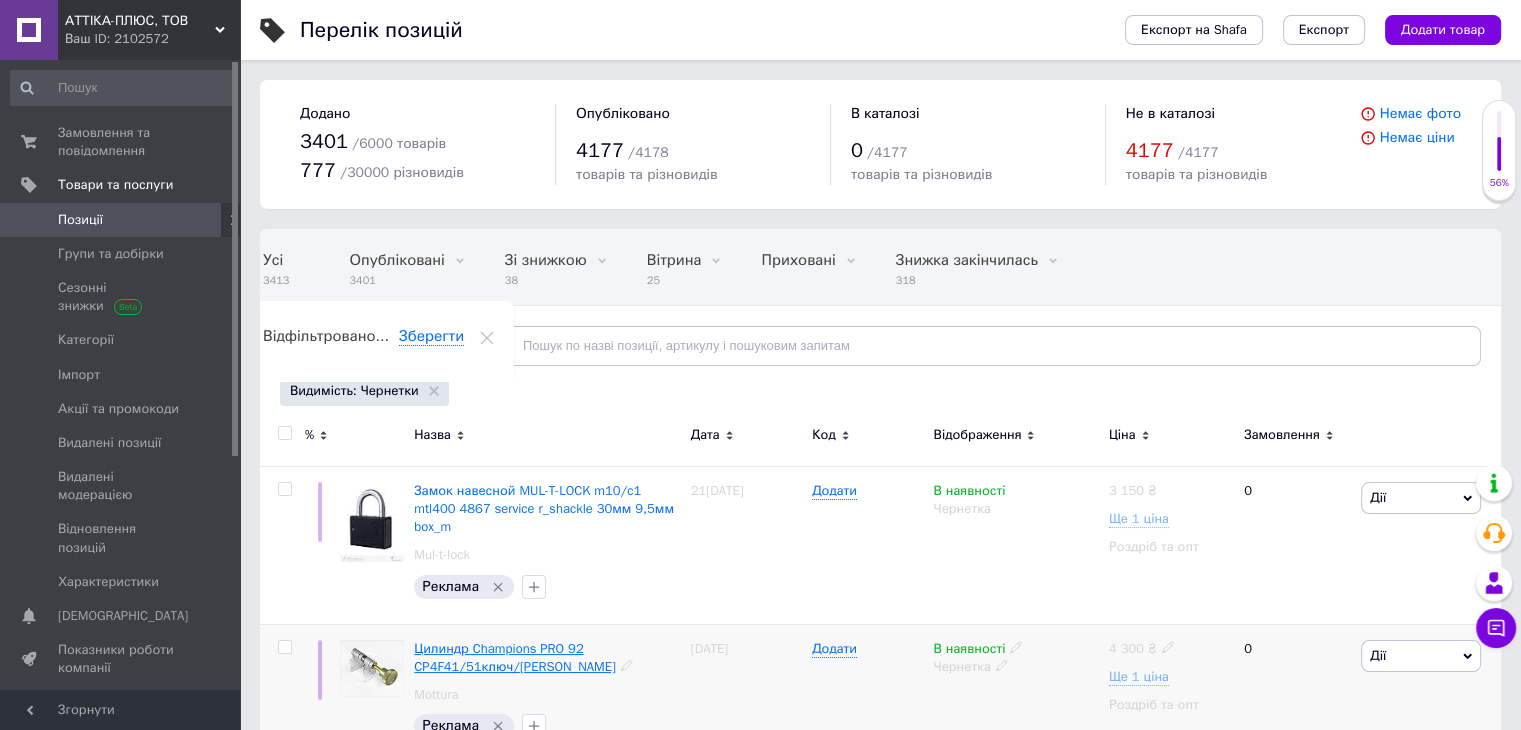 click on "Цилиндр Champions PRO 92 CP4F41/51ключ/[PERSON_NAME]" at bounding box center (515, 657) 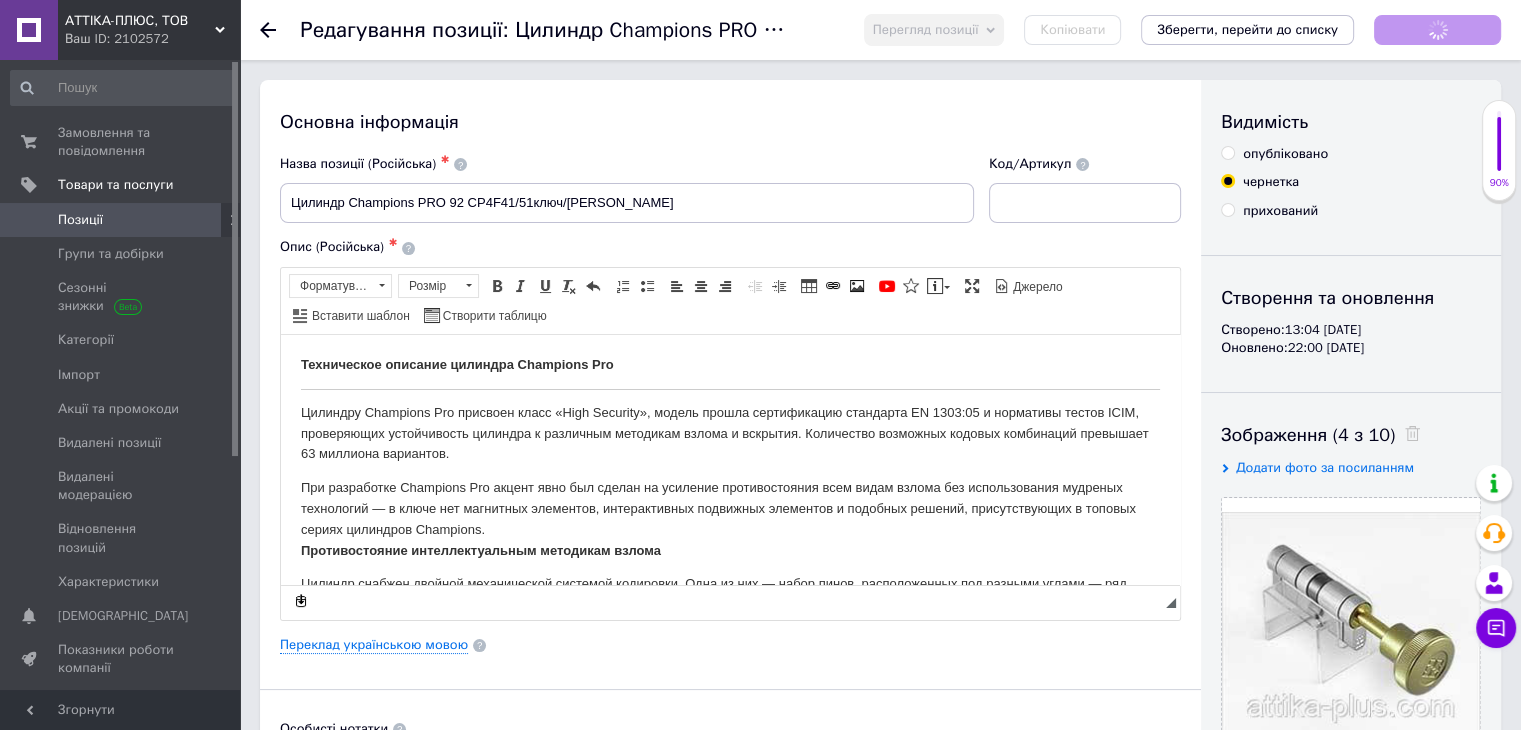 scroll, scrollTop: 0, scrollLeft: 0, axis: both 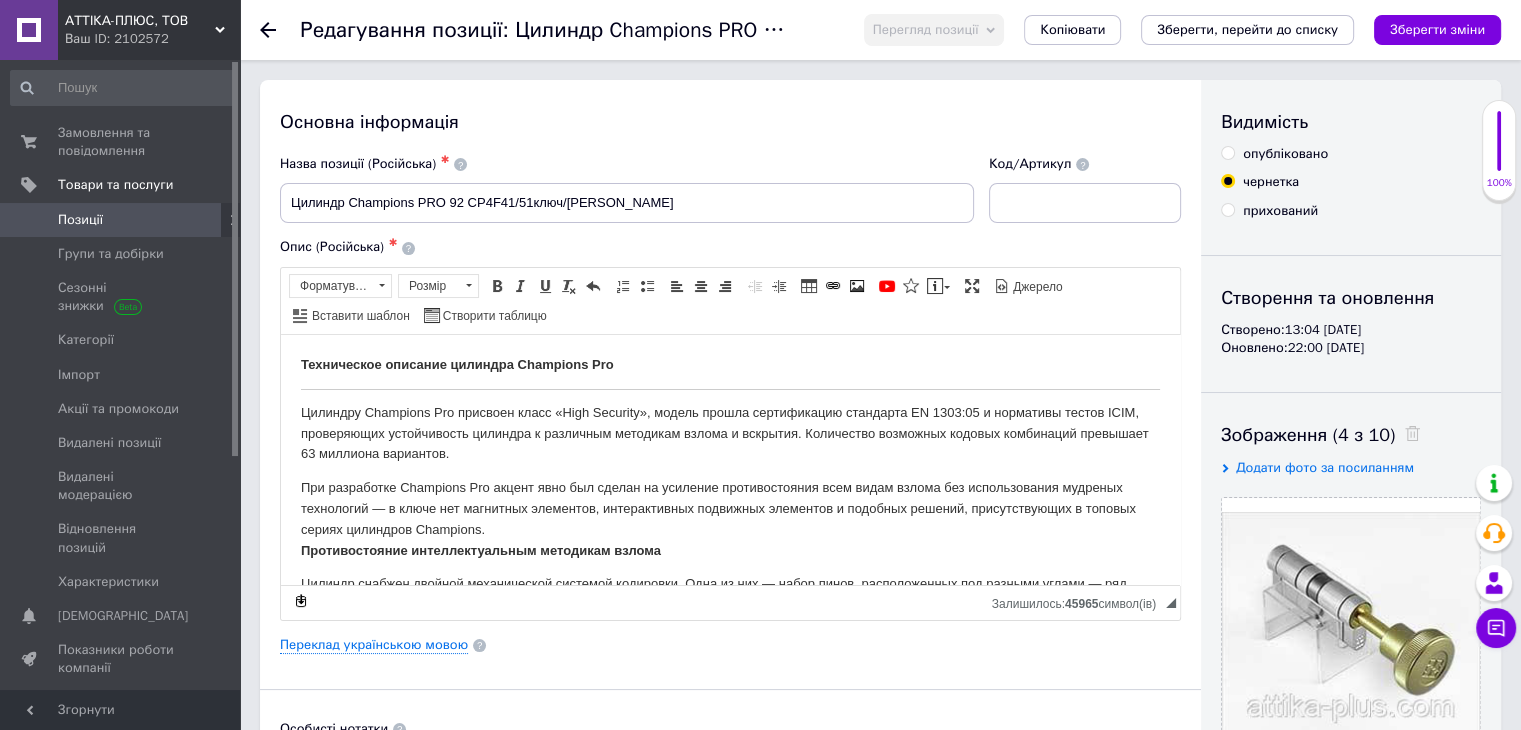 click on "опубліковано" at bounding box center (1285, 154) 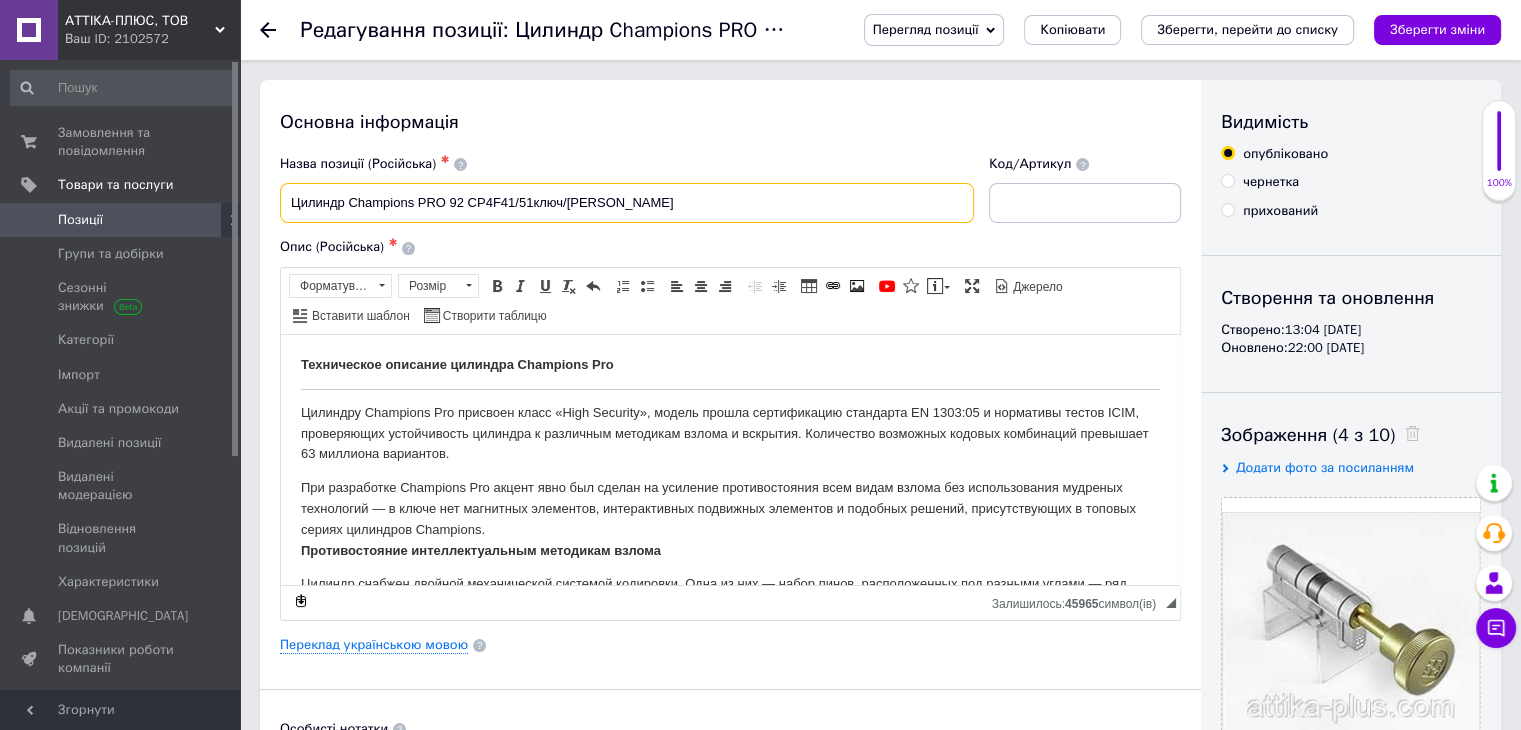 drag, startPoint x: 663, startPoint y: 203, endPoint x: 216, endPoint y: 206, distance: 447.01007 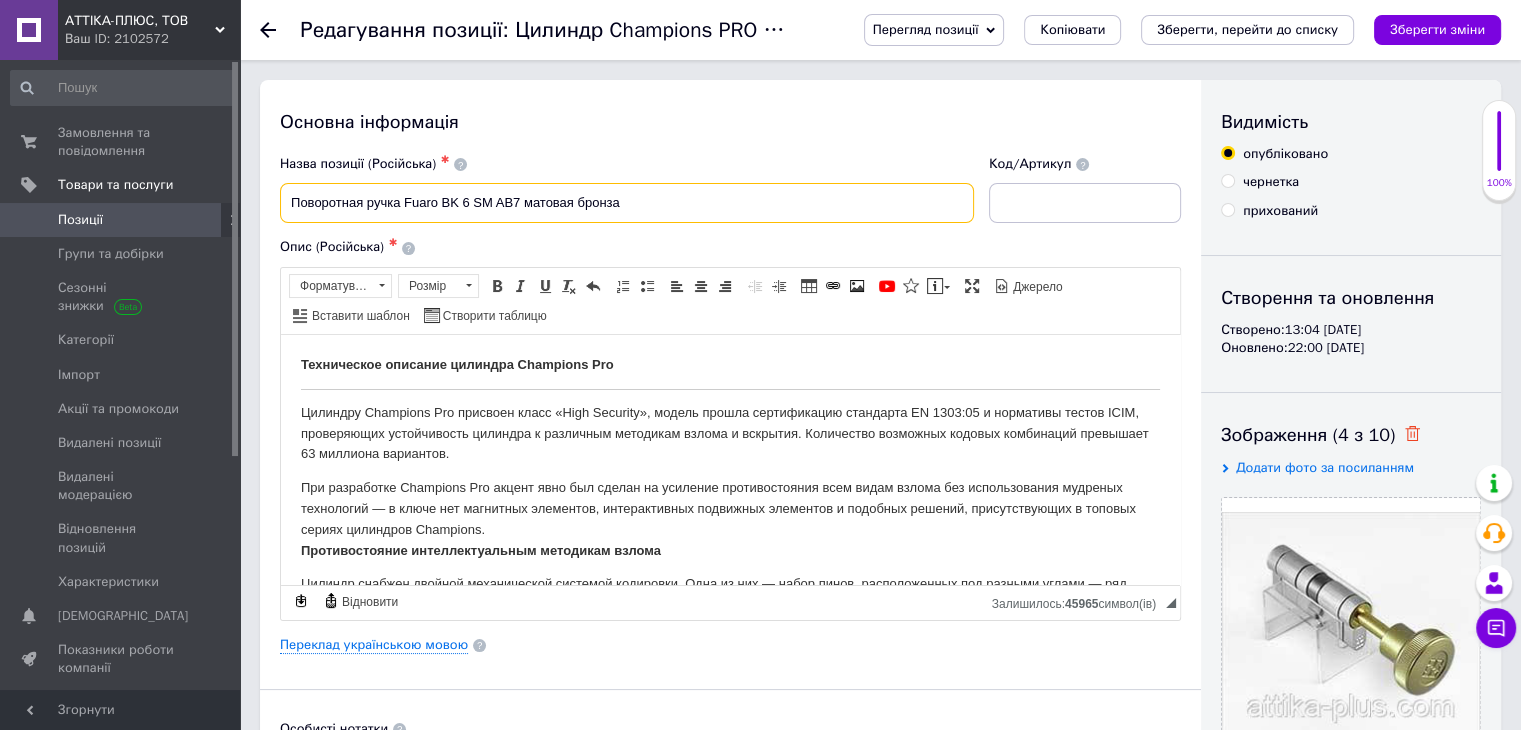 type on "Поворотная ручка Fuaro BK 6 SM AB7 матовая бронза" 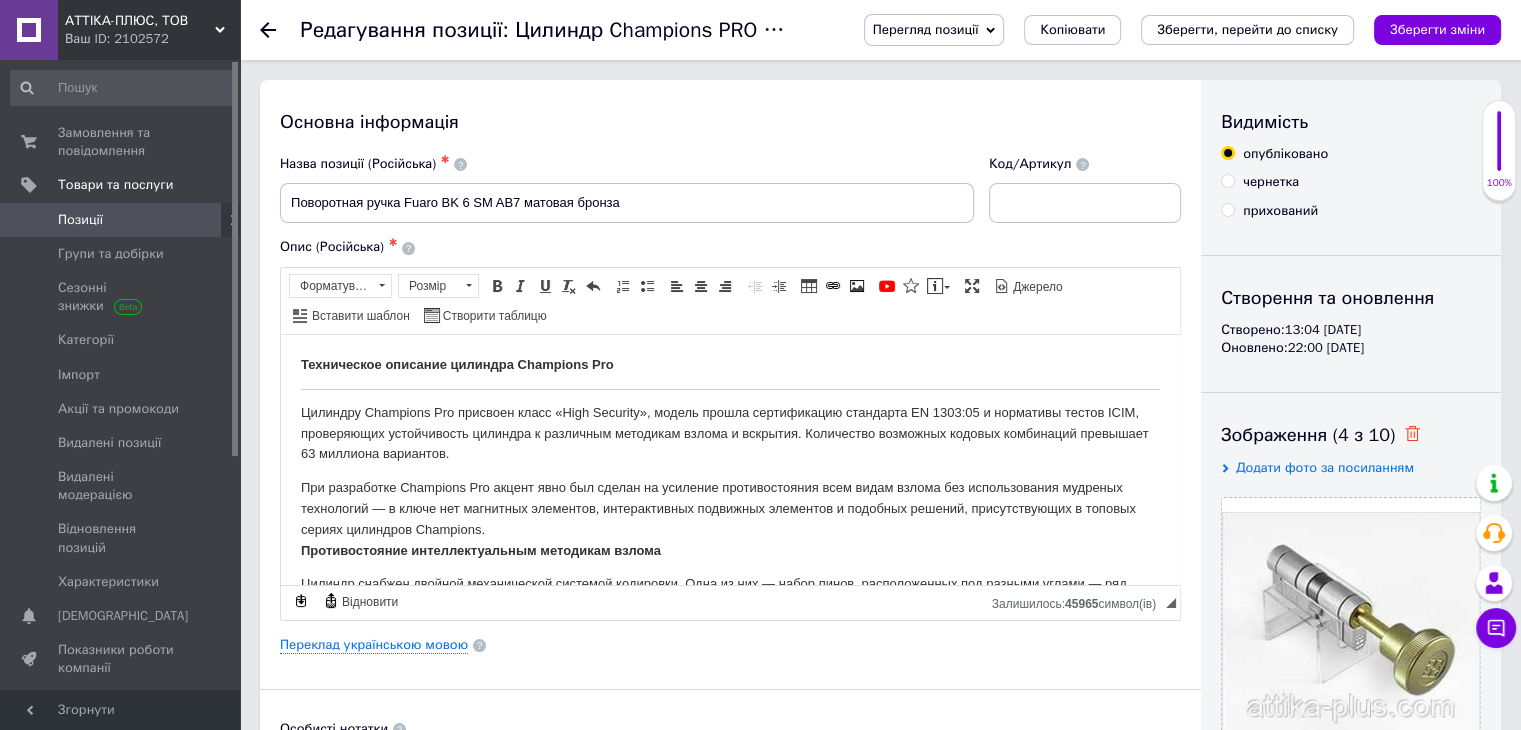 click 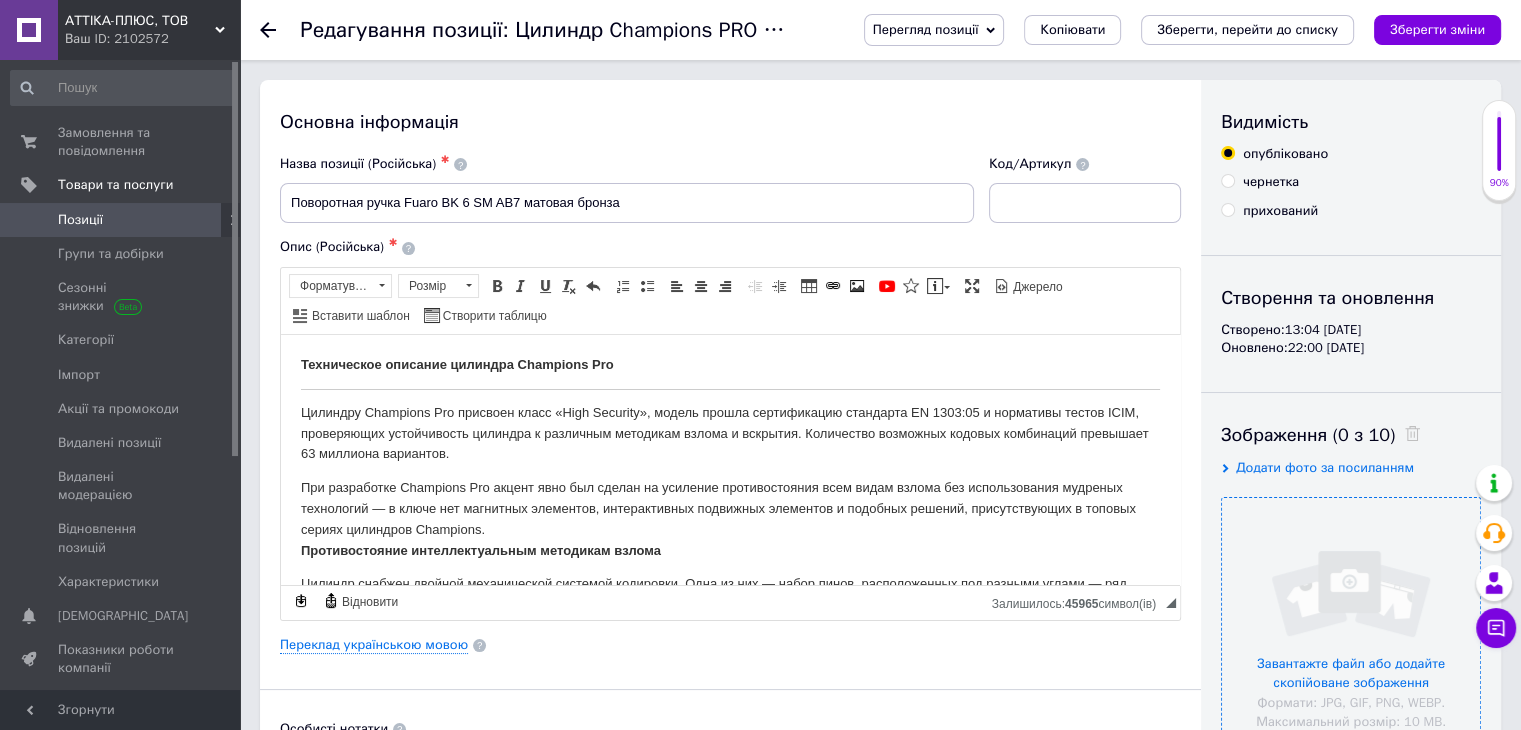 click at bounding box center [1351, 627] 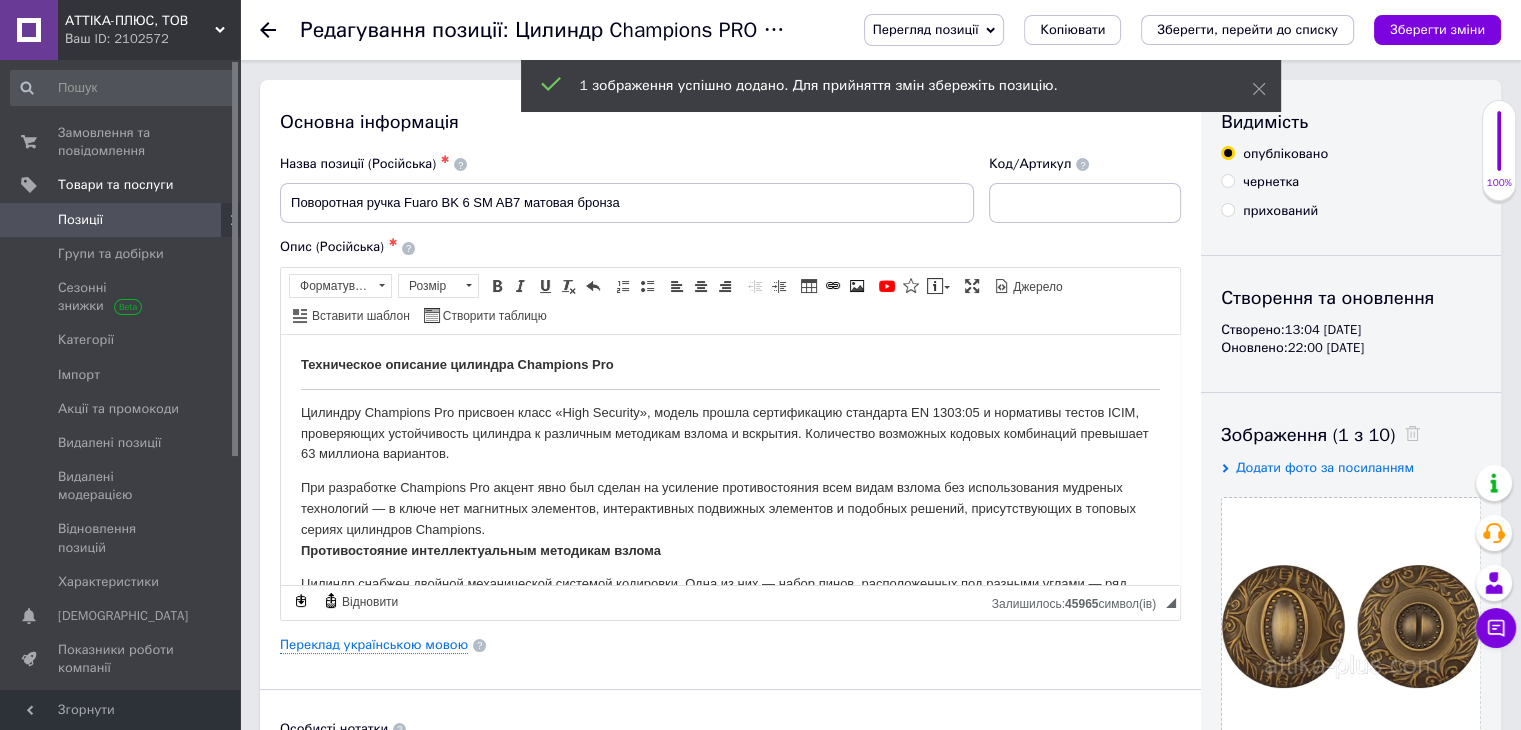 scroll, scrollTop: 481, scrollLeft: 0, axis: vertical 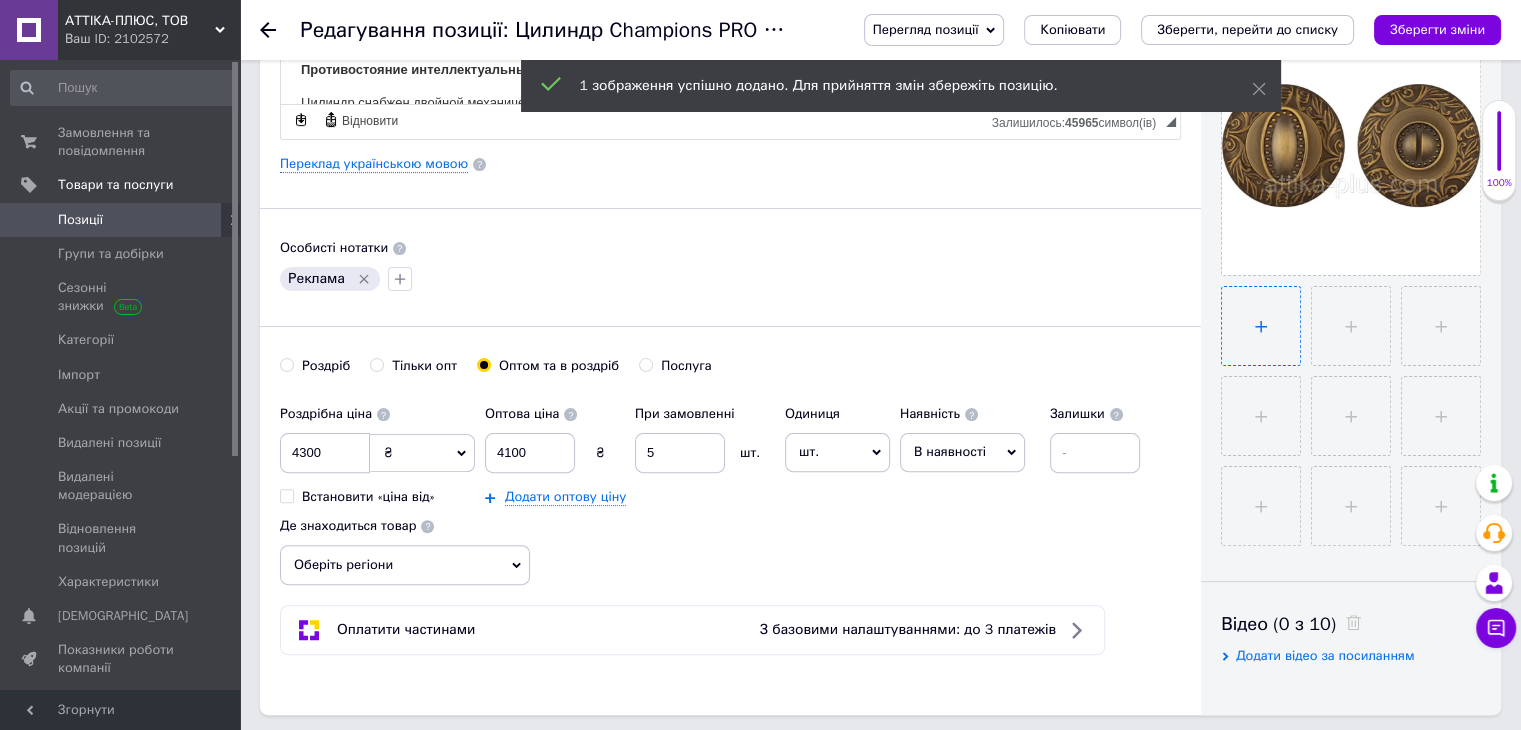 click at bounding box center (1261, 326) 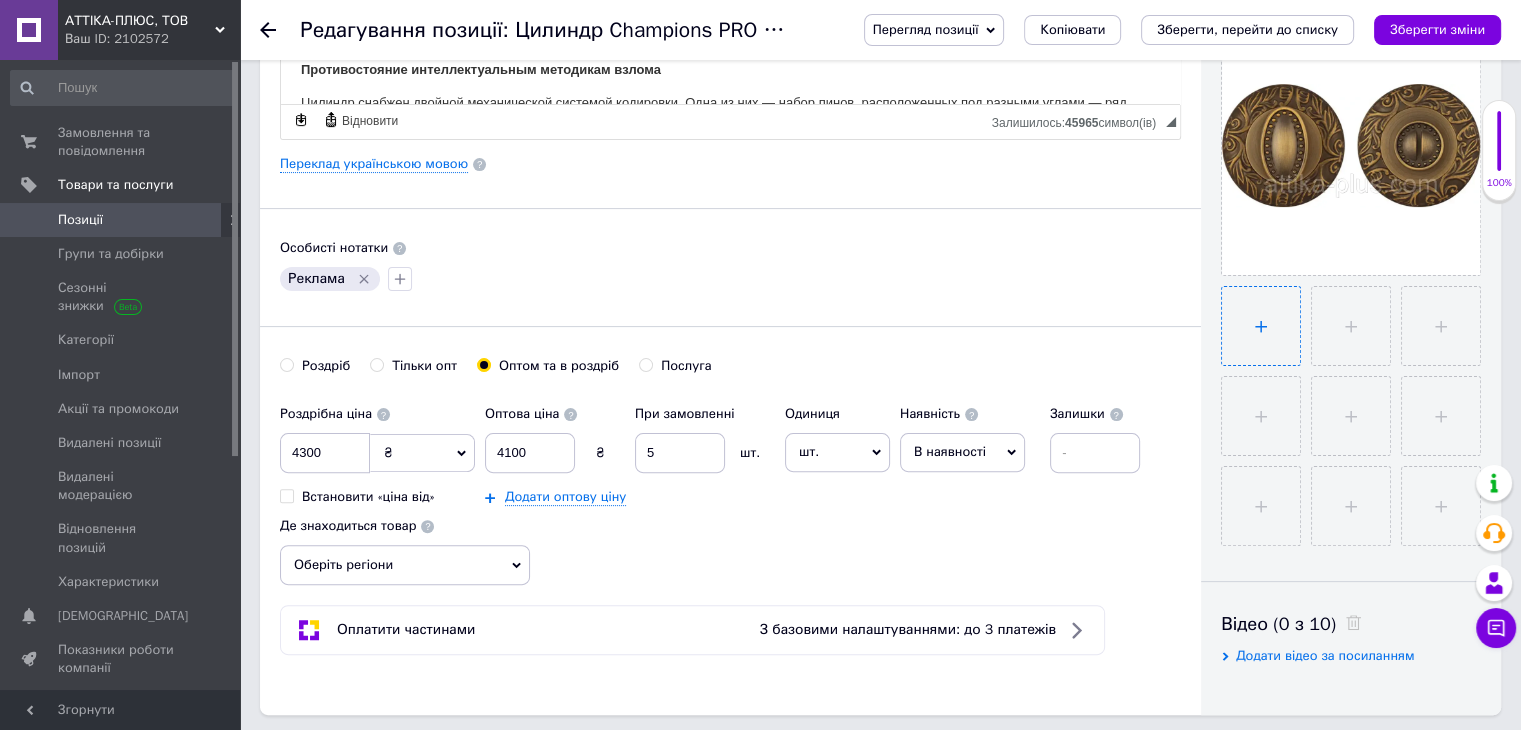type on "C:\fakepath\922806513_w640_h640_922806513.webp" 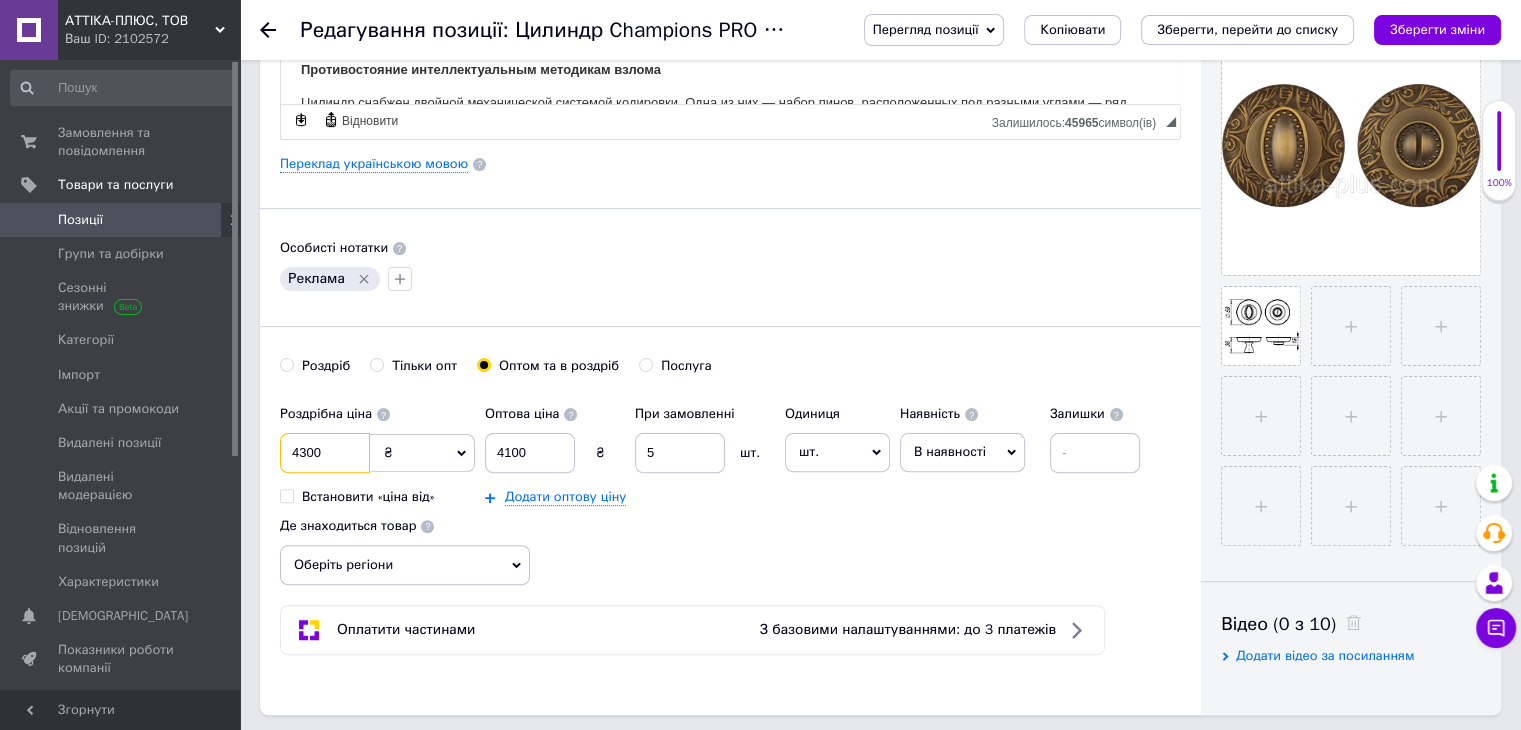 drag, startPoint x: 332, startPoint y: 457, endPoint x: 346, endPoint y: 332, distance: 125.781555 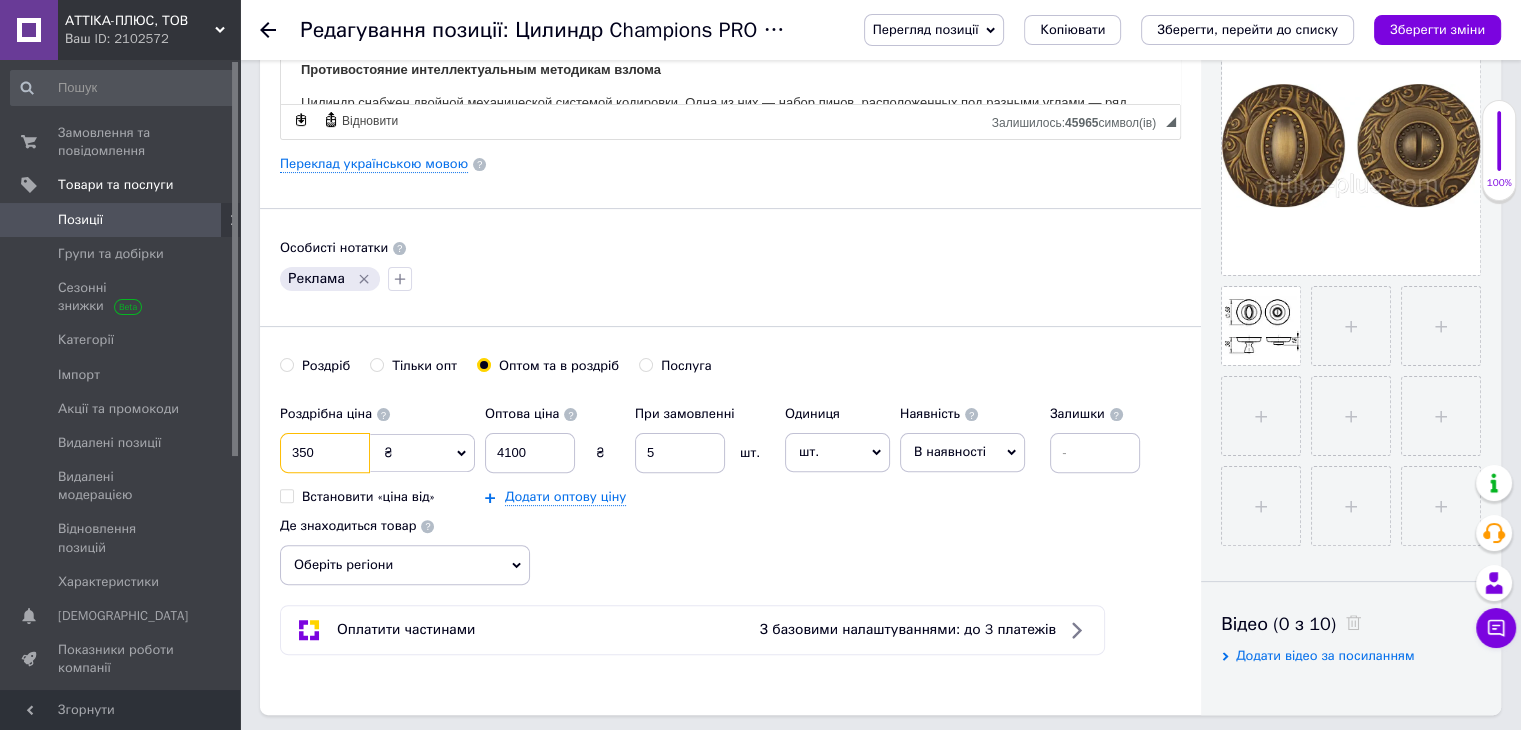 type on "350" 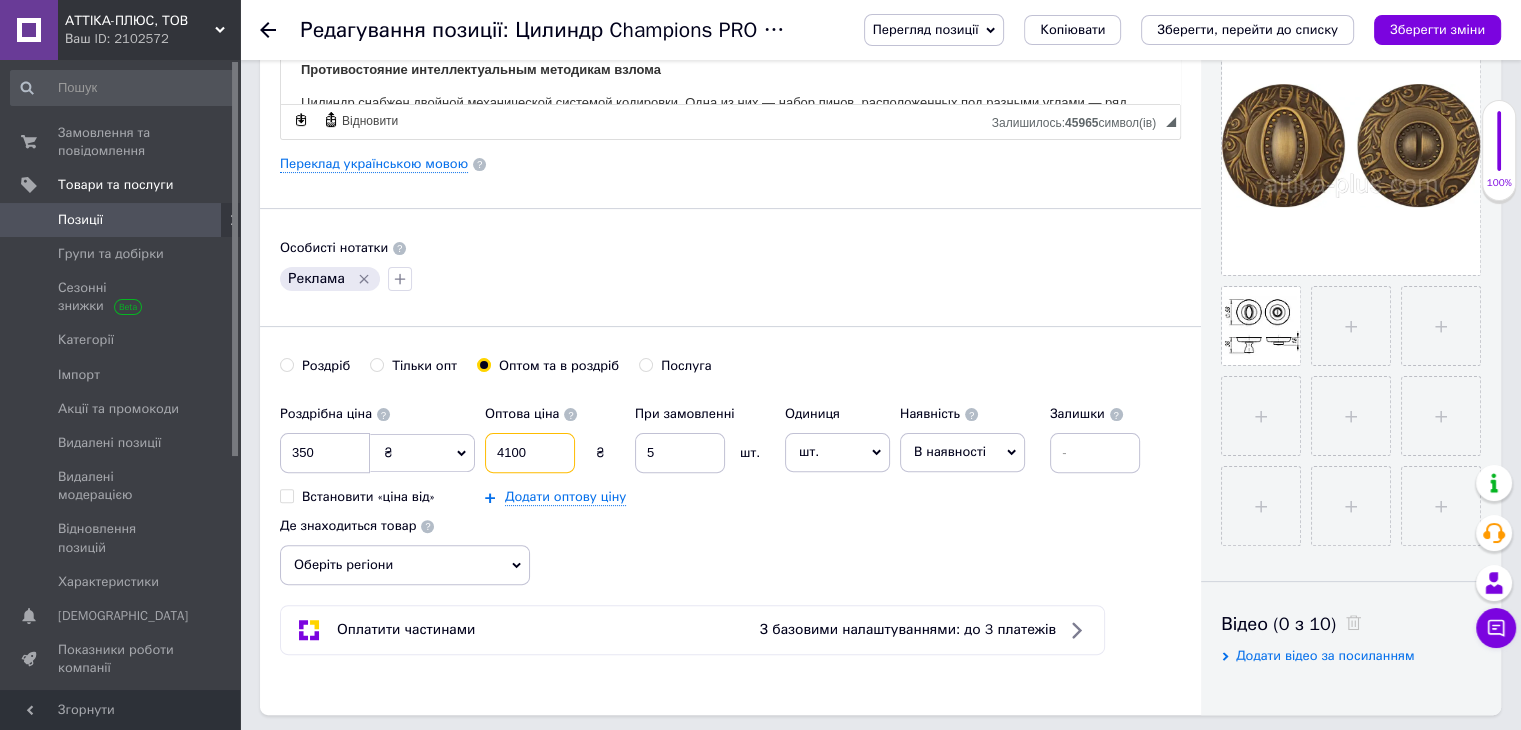 drag, startPoint x: 534, startPoint y: 457, endPoint x: 469, endPoint y: 439, distance: 67.44627 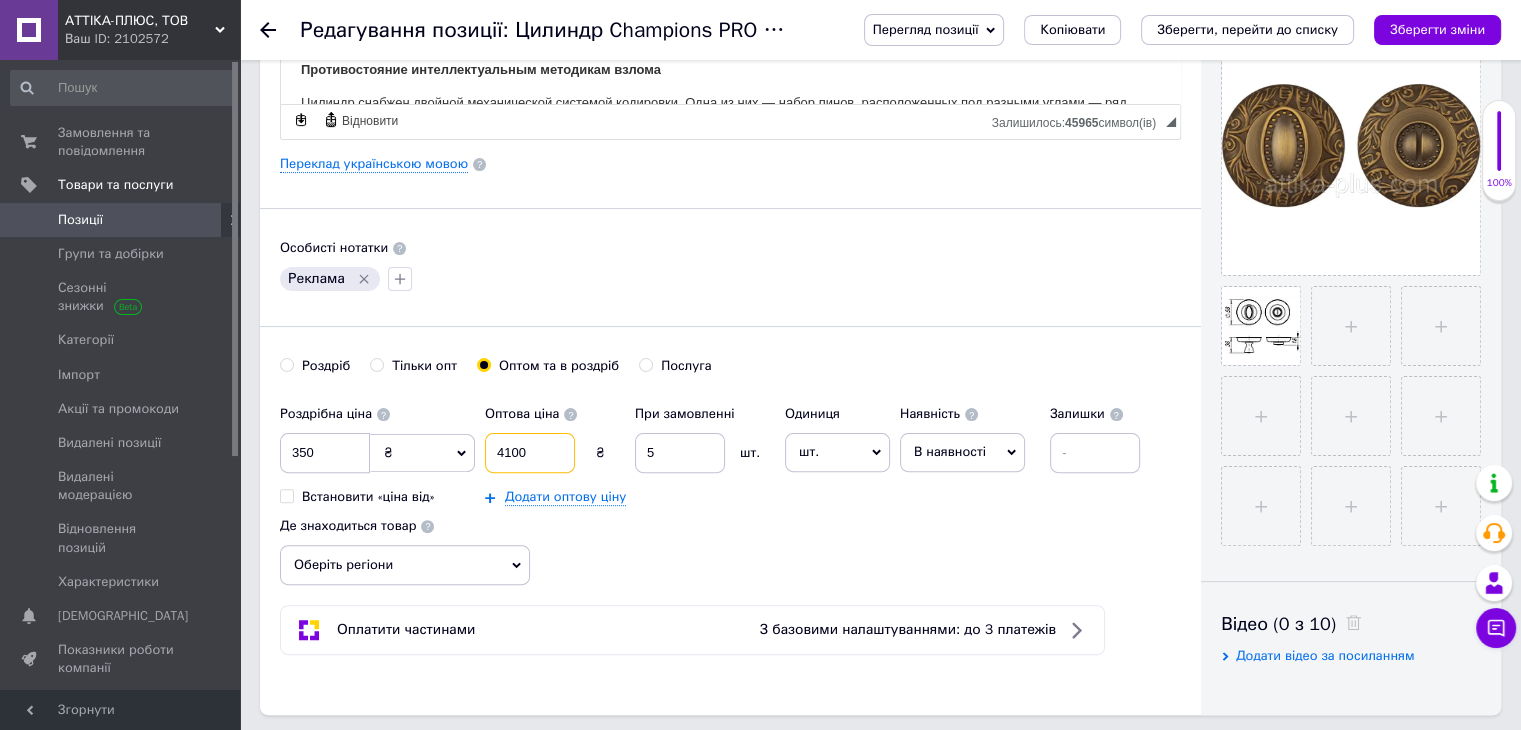 click on "Роздрібна ціна 350 ₴ $ EUR CHF GBP ¥ PLN ₸ MDL HUF KGS CNY TRY KRW lei Встановити «ціна від» Оптова ціна 4100 ₴ При замовленні 5 шт. Додати оптову ціну Одиниця шт. Популярне комплект упаковка кв.м пара м кг пог.м послуга т а автоцистерна ампула б балон банка блістер бобіна бочка [PERSON_NAME] бухта в ват виїзд відро г г га година гр/кв.м гігакалорія д дав два місяці день доба доза є єврокуб з зміна к кВт каністра карат кв.дм кв.м кв.см кв.фут квартал кг кг/кв.м км колесо комплект коробка куб.дм куб.м л л лист м м мВт мл мм моток місяць мішок н набір номер о об'єкт од. п палетомісце пара партія пач р 1" at bounding box center [715, 450] 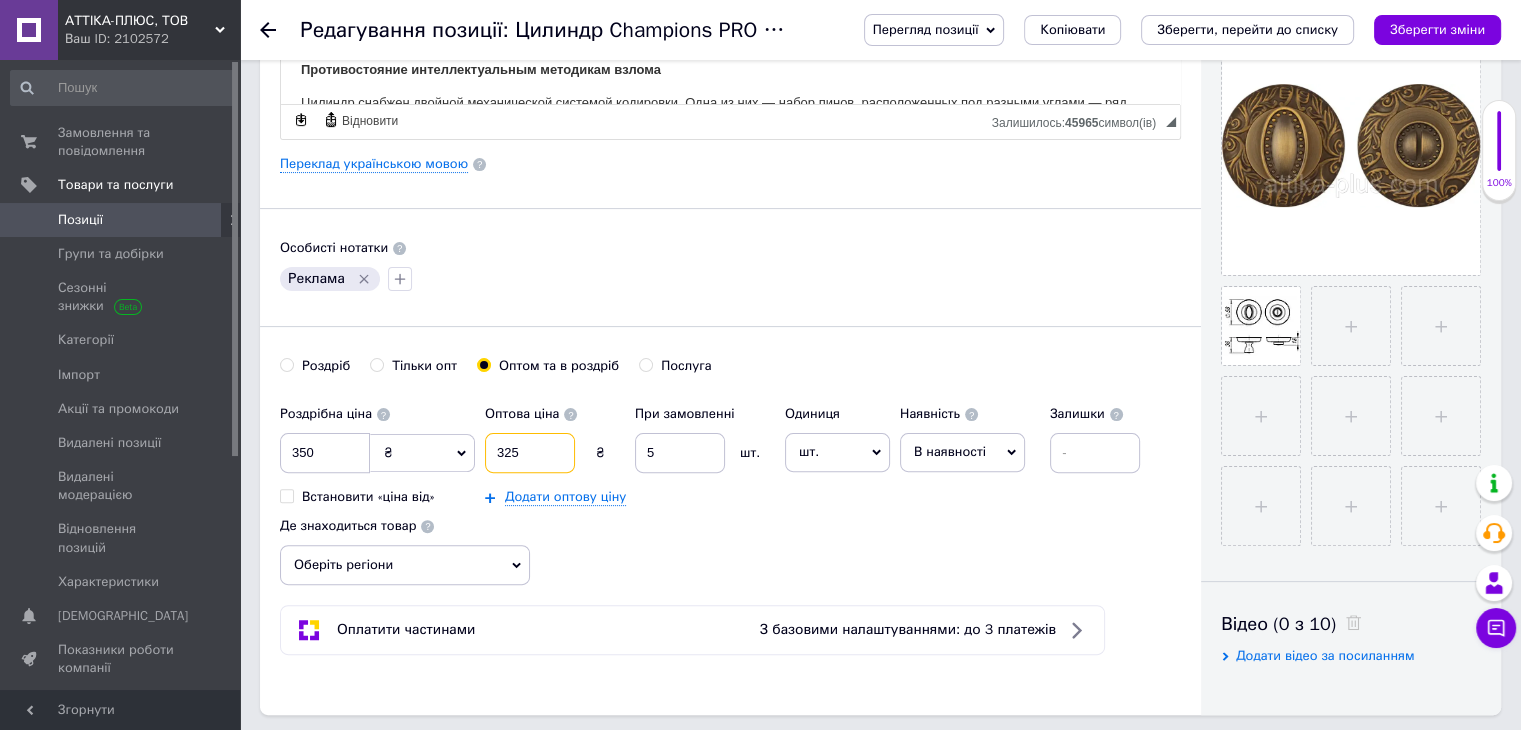 type on "325" 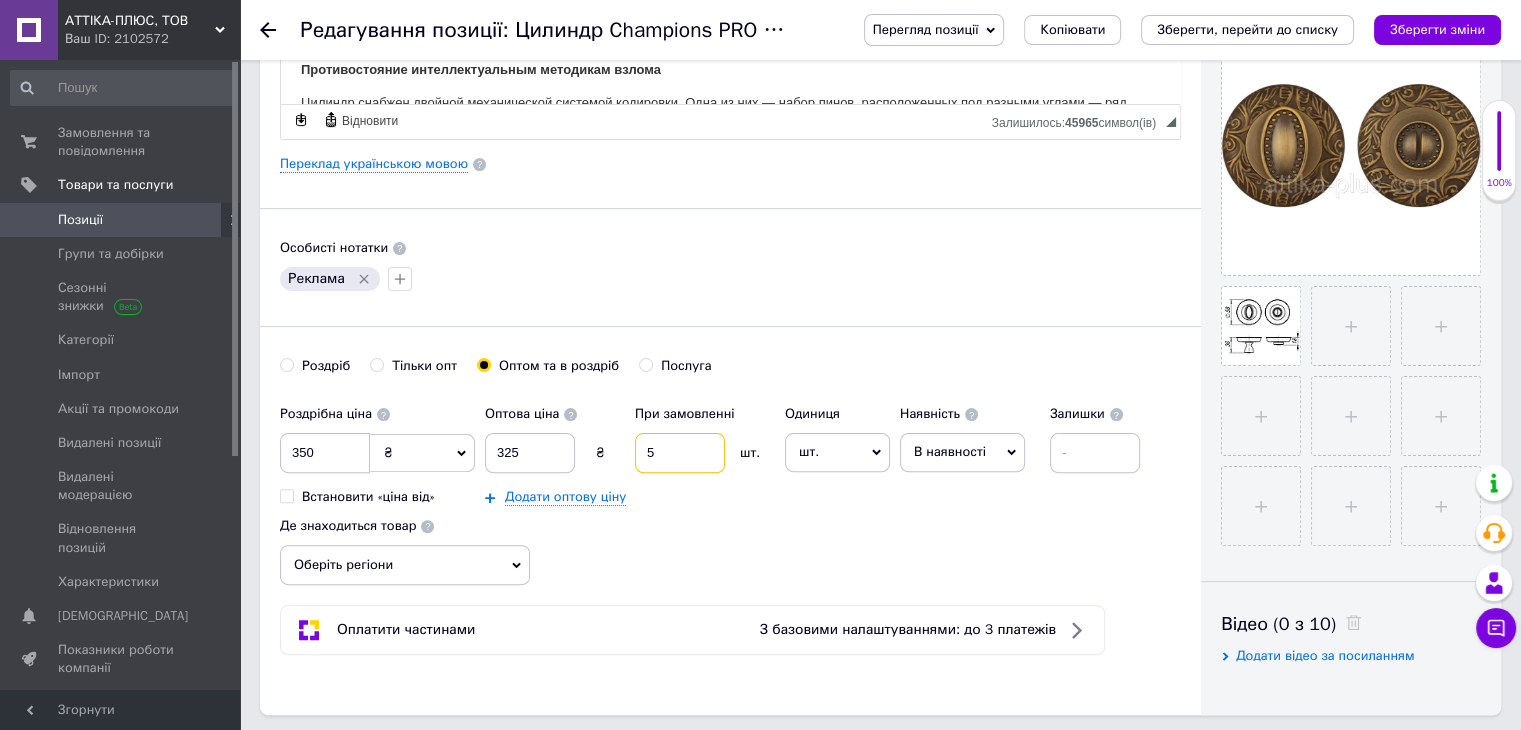 click on "5" at bounding box center [680, 453] 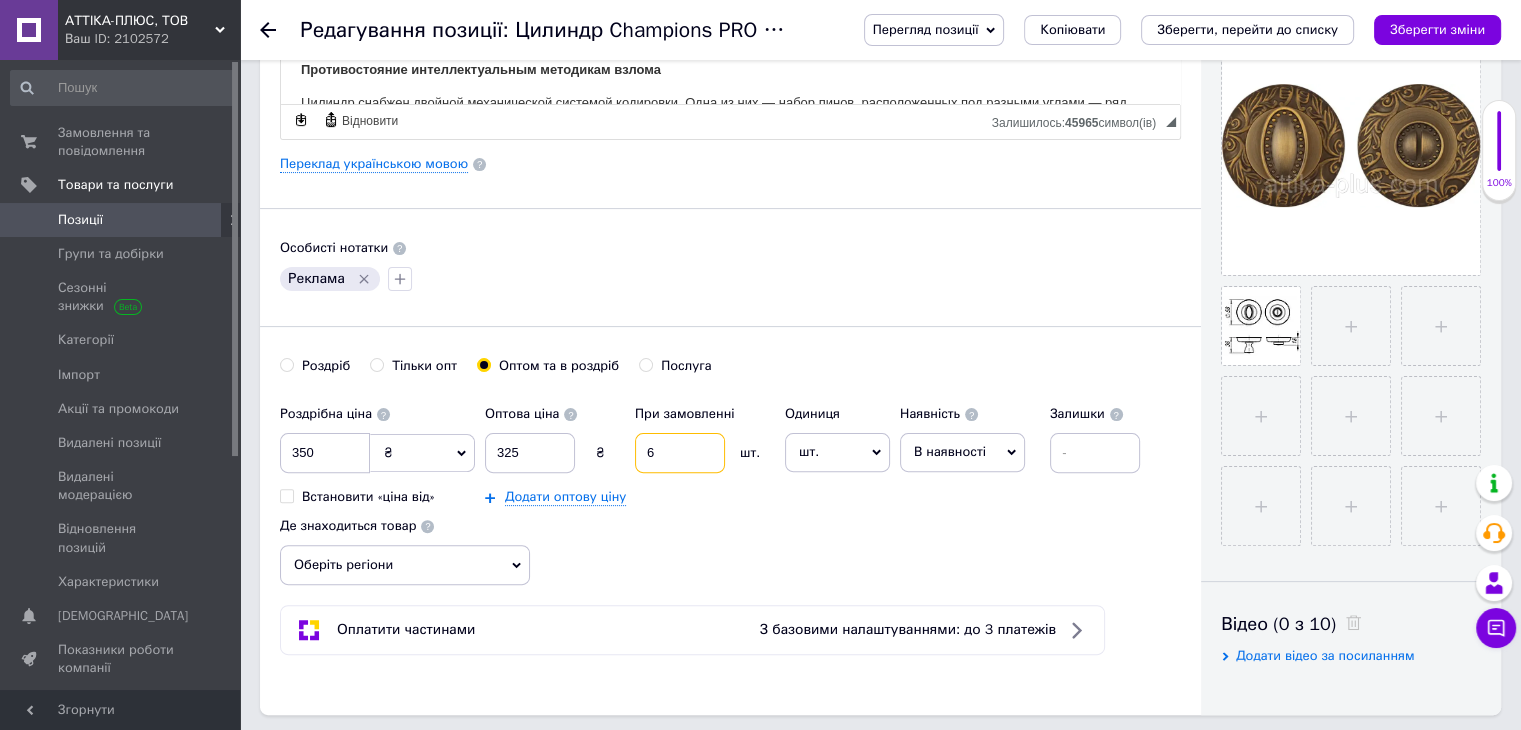 type on "6" 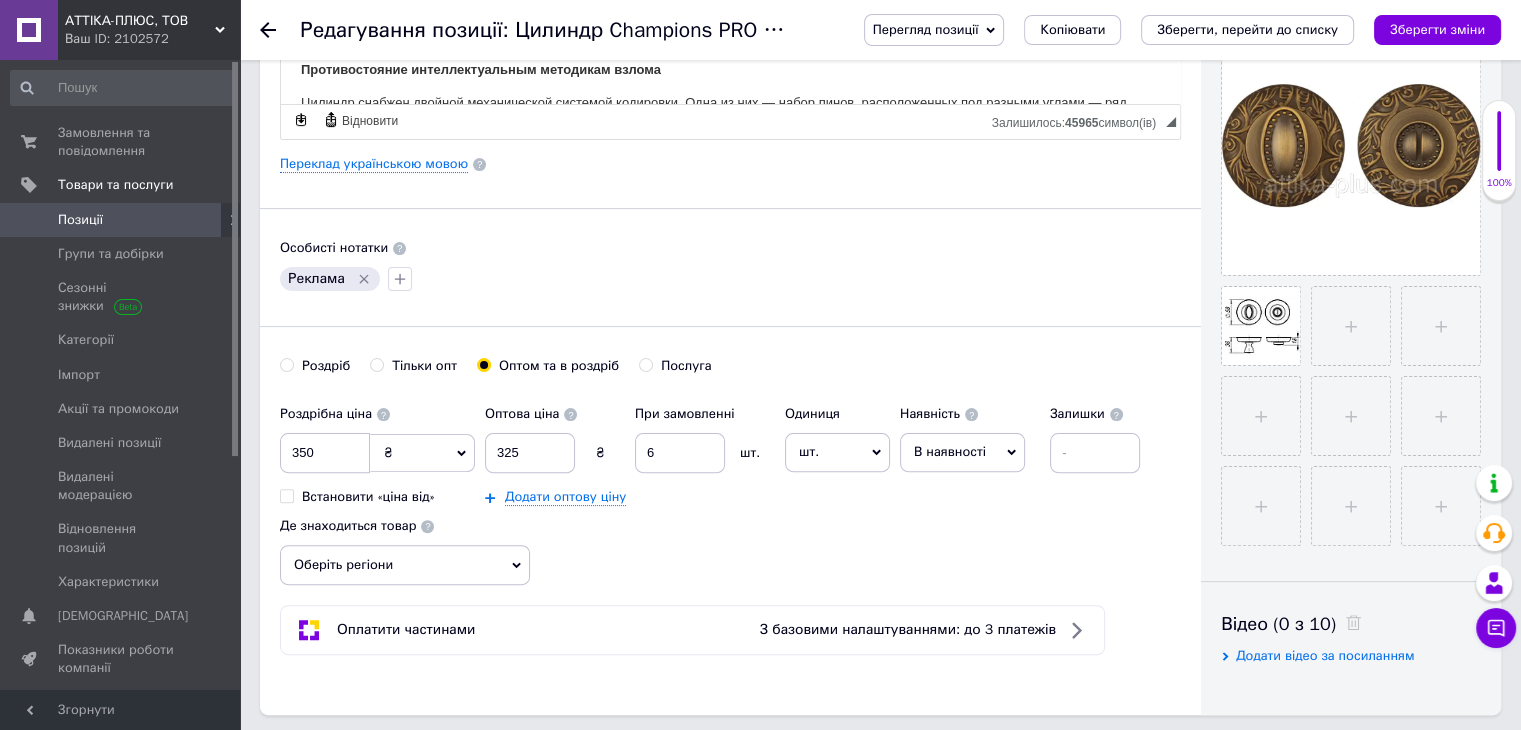 click on "шт." at bounding box center [837, 452] 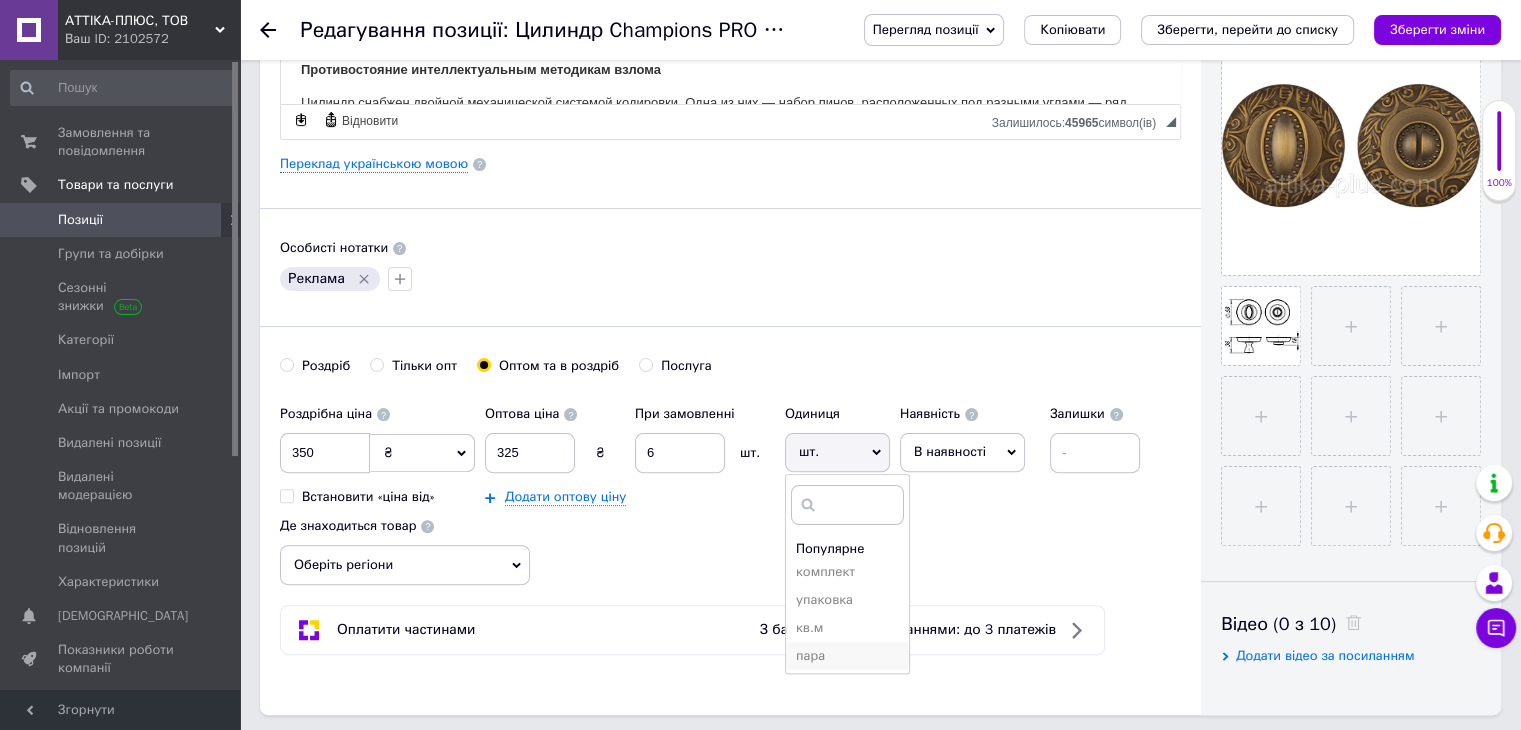 click on "пара" at bounding box center (847, 656) 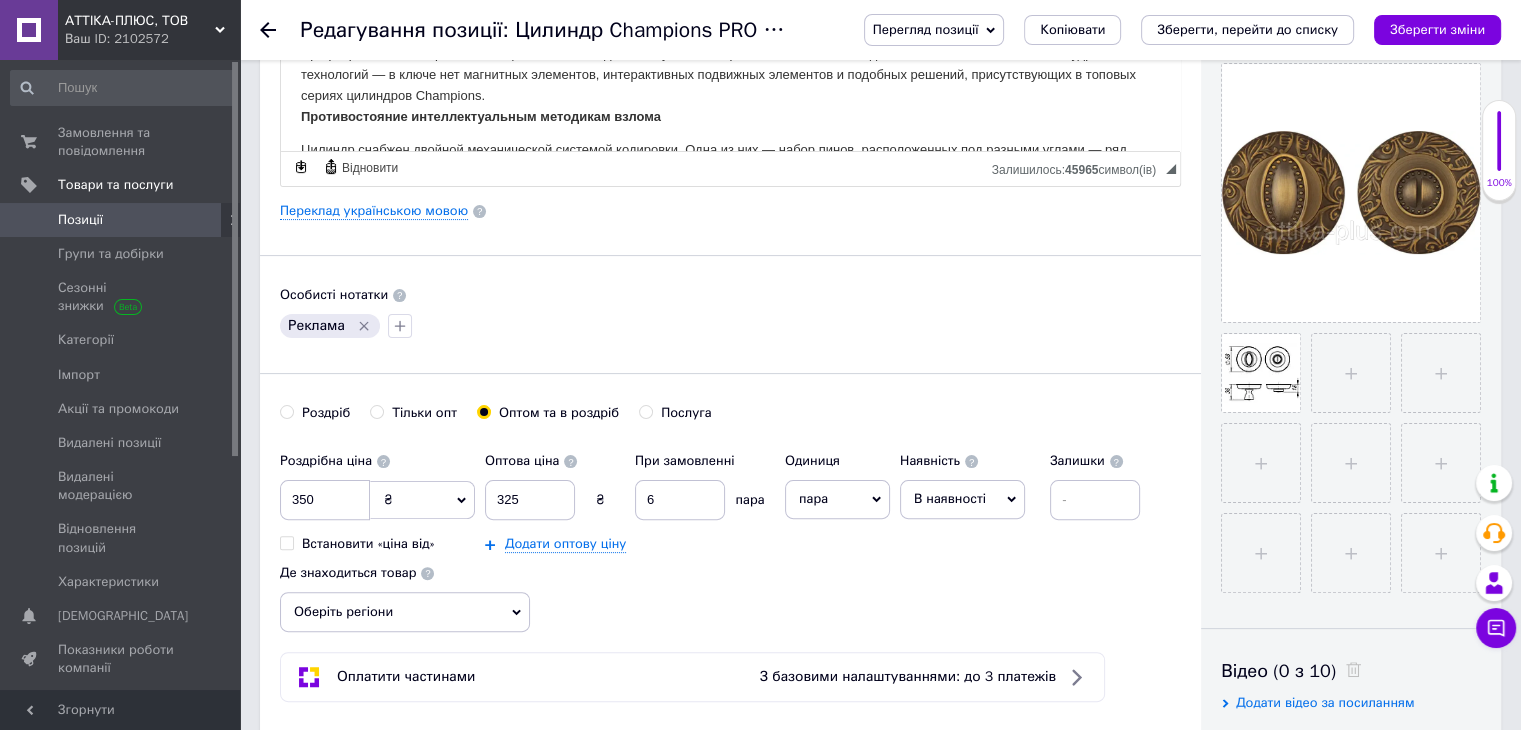 scroll, scrollTop: 376, scrollLeft: 0, axis: vertical 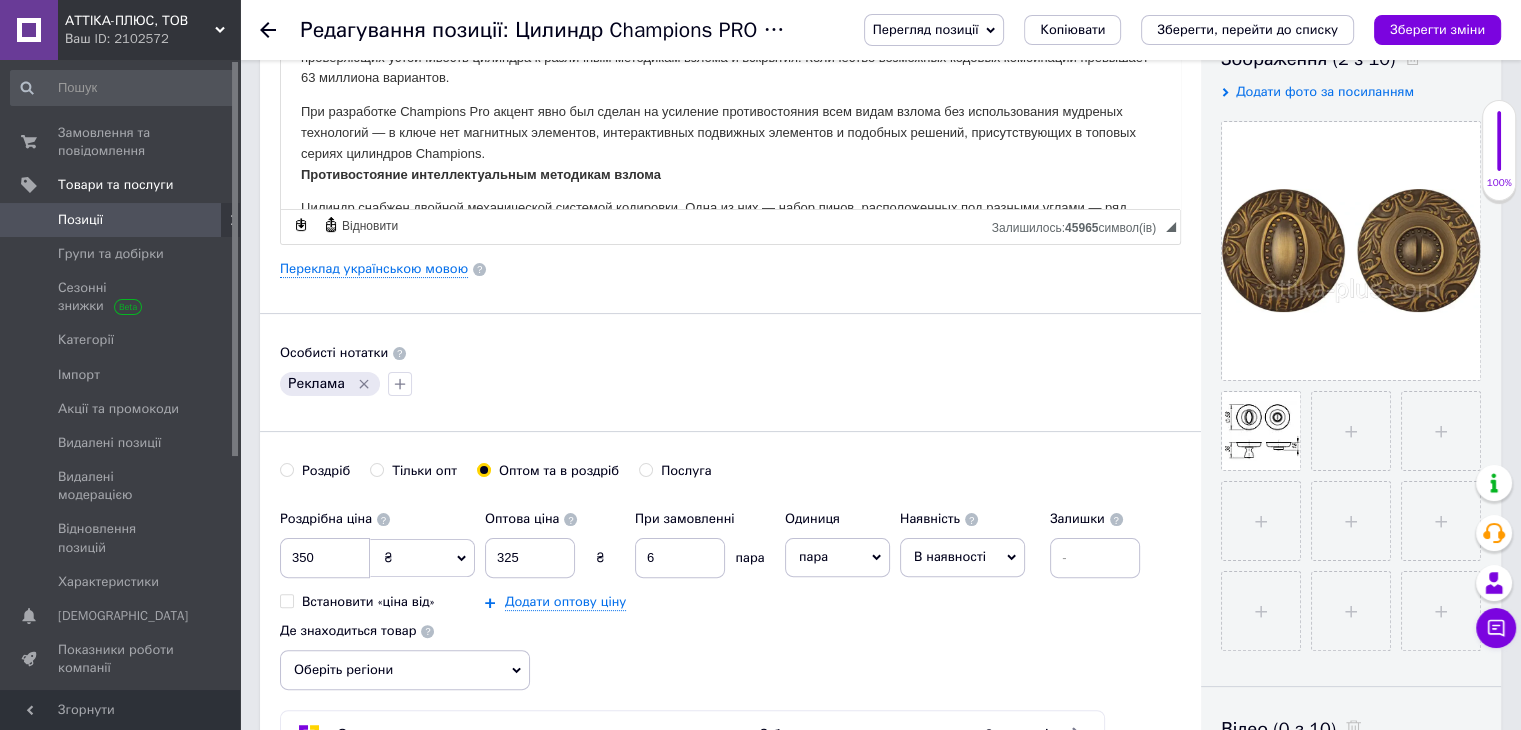 click on "пара" at bounding box center (837, 557) 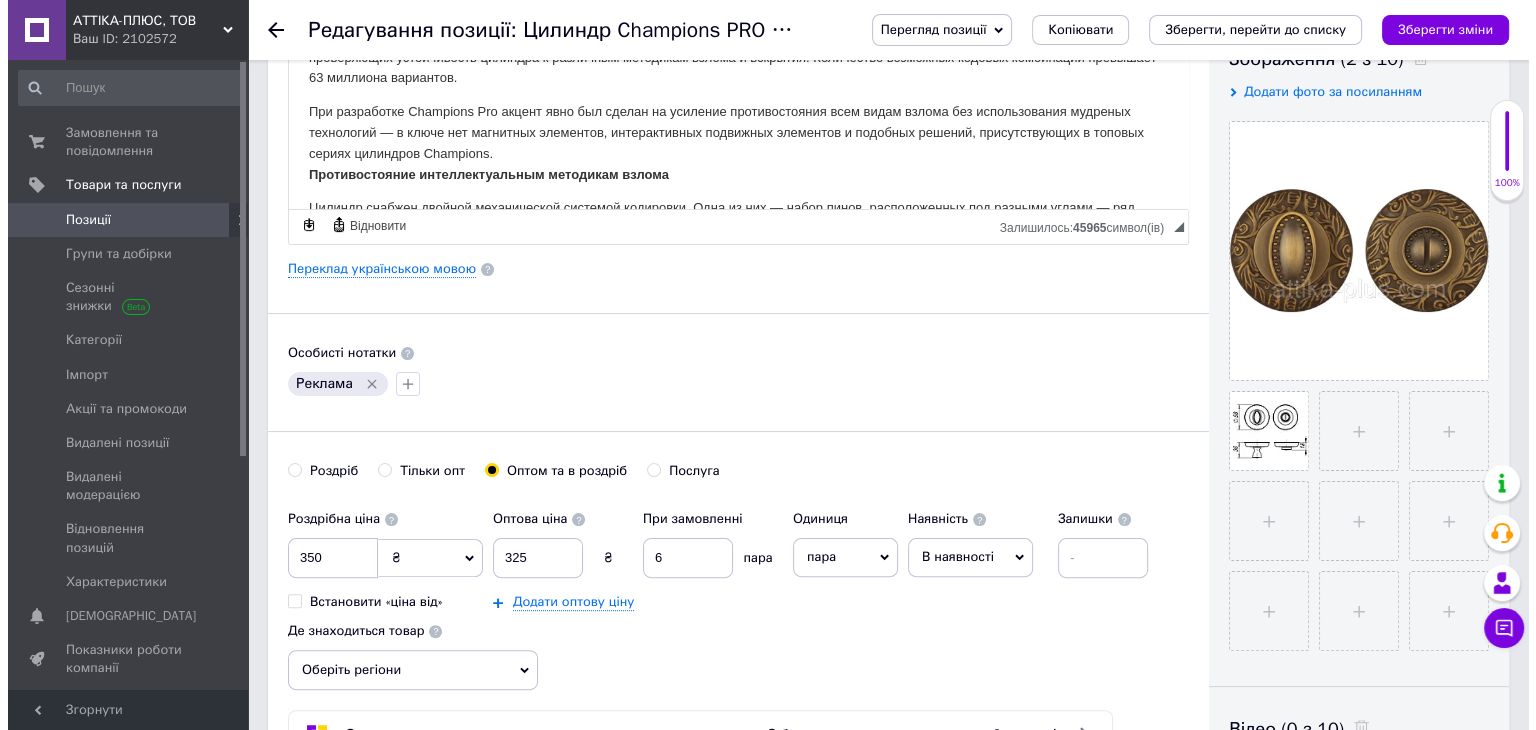 scroll, scrollTop: 0, scrollLeft: 0, axis: both 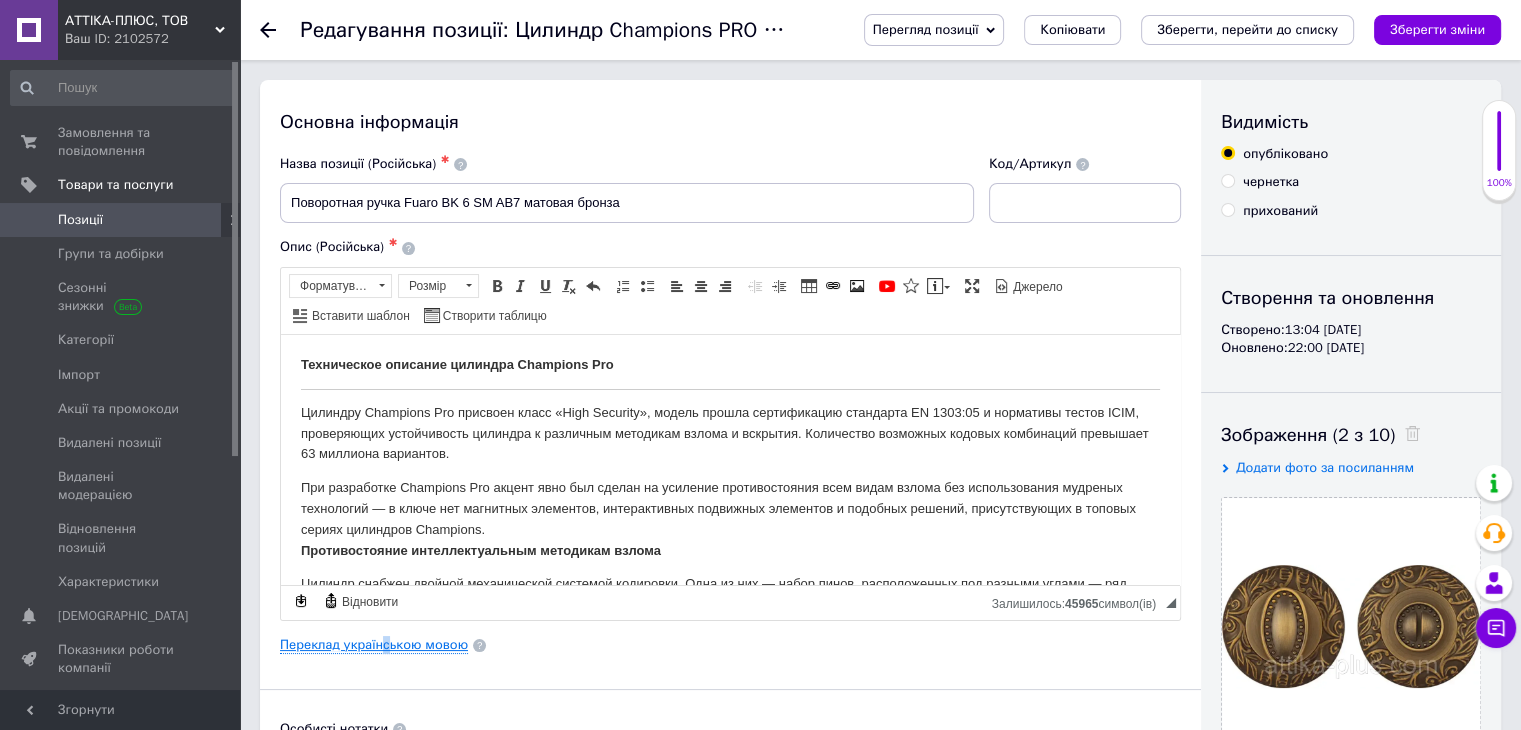 click on "Переклад українською мовою" at bounding box center (374, 645) 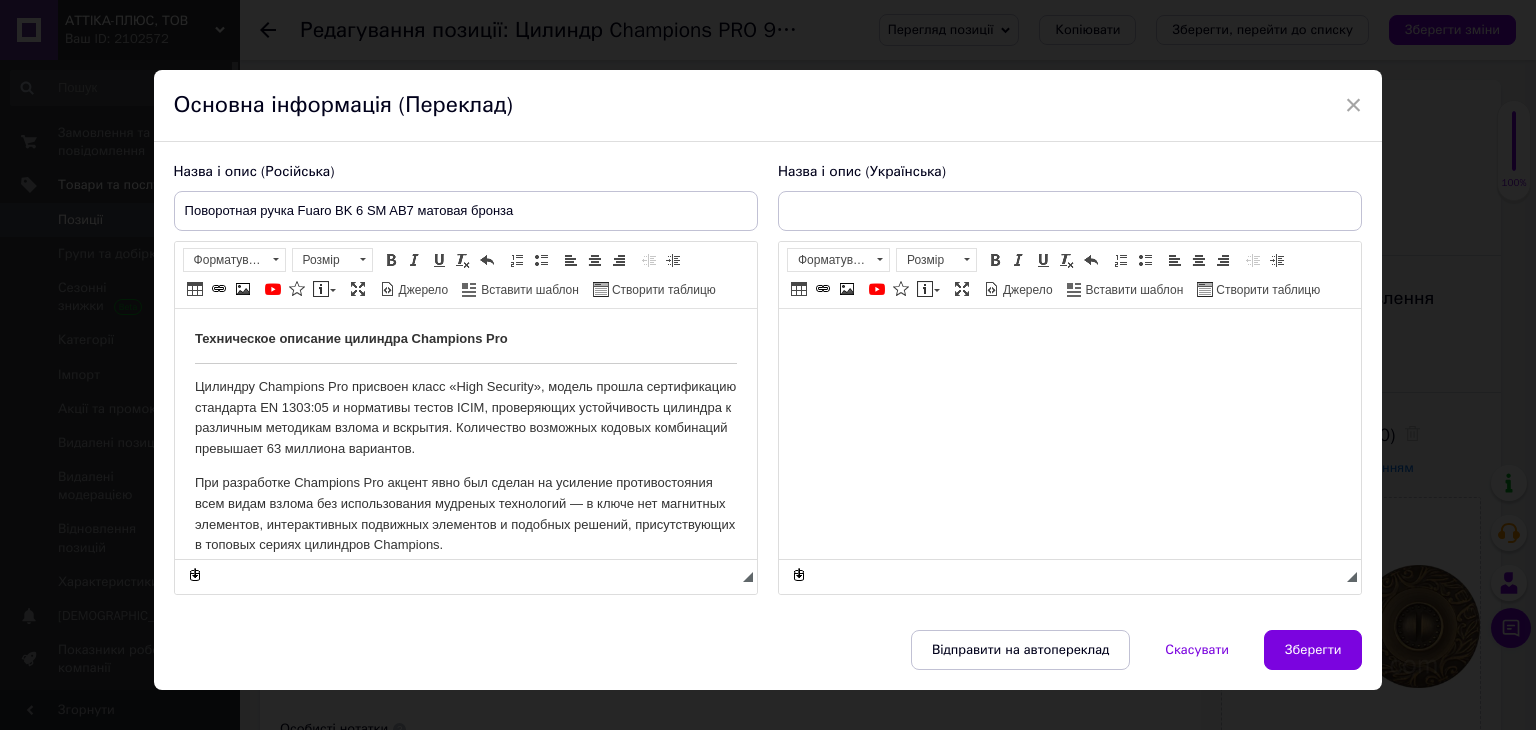 scroll, scrollTop: 0, scrollLeft: 0, axis: both 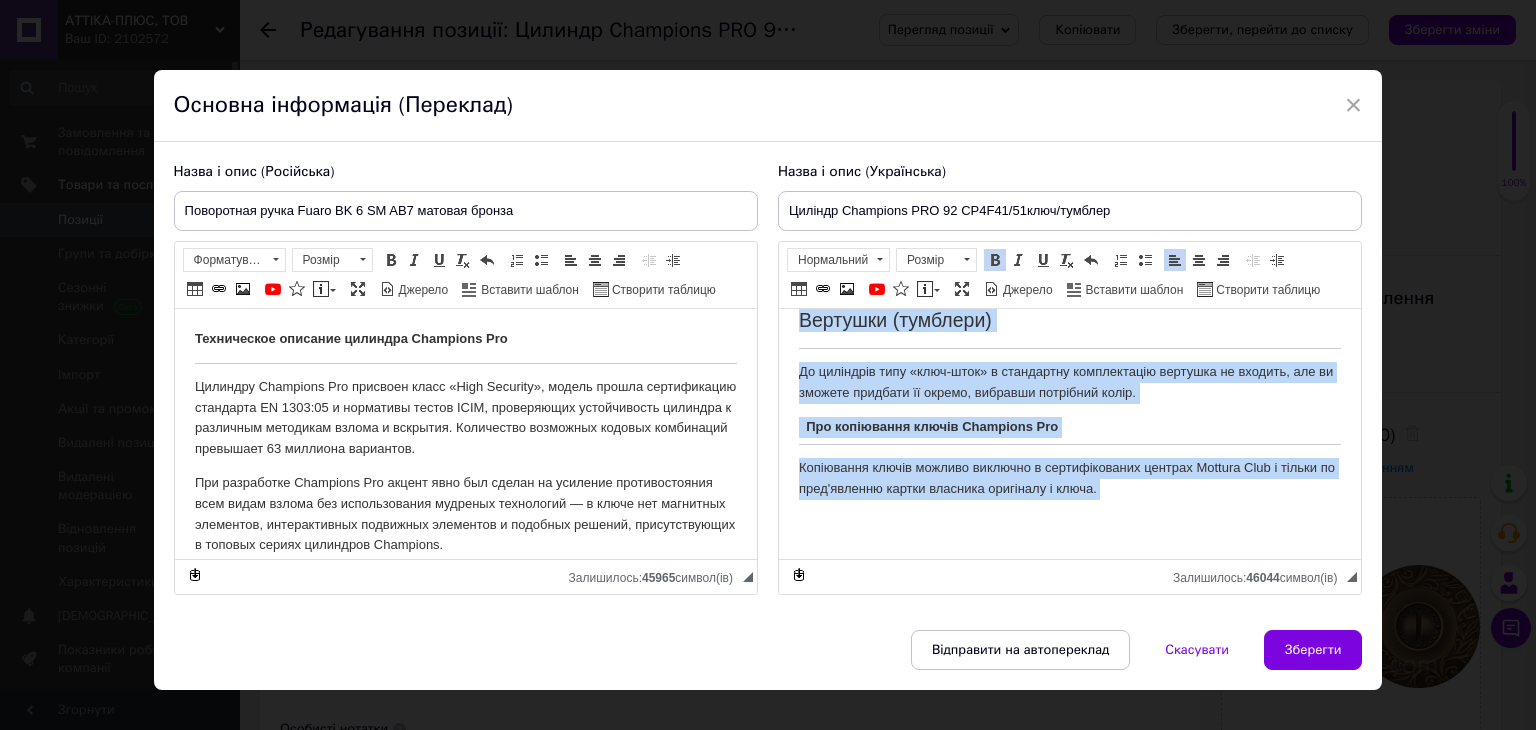 drag, startPoint x: 801, startPoint y: 328, endPoint x: 942, endPoint y: 594, distance: 301.05978 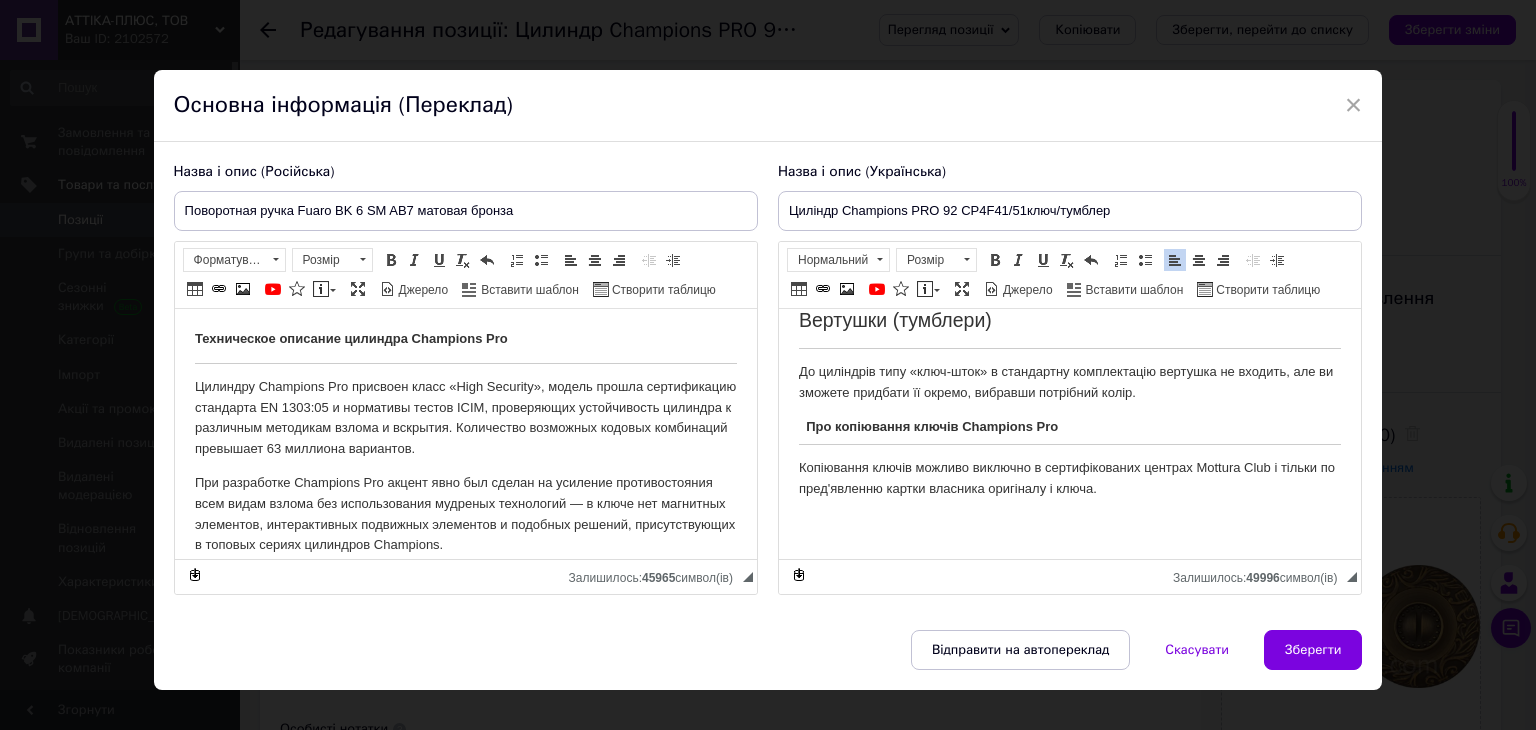 scroll, scrollTop: 0, scrollLeft: 0, axis: both 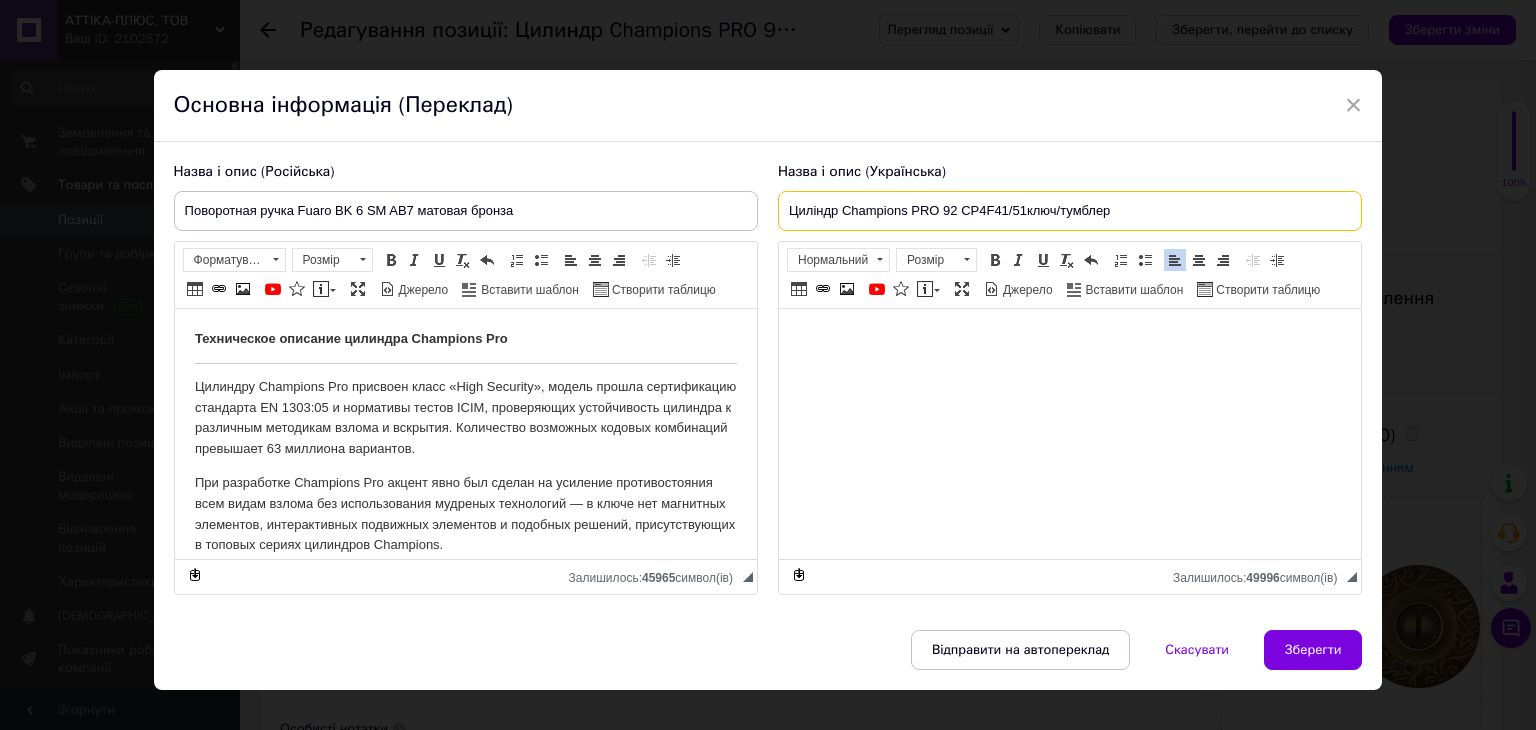 drag, startPoint x: 1117, startPoint y: 209, endPoint x: 755, endPoint y: 198, distance: 362.16708 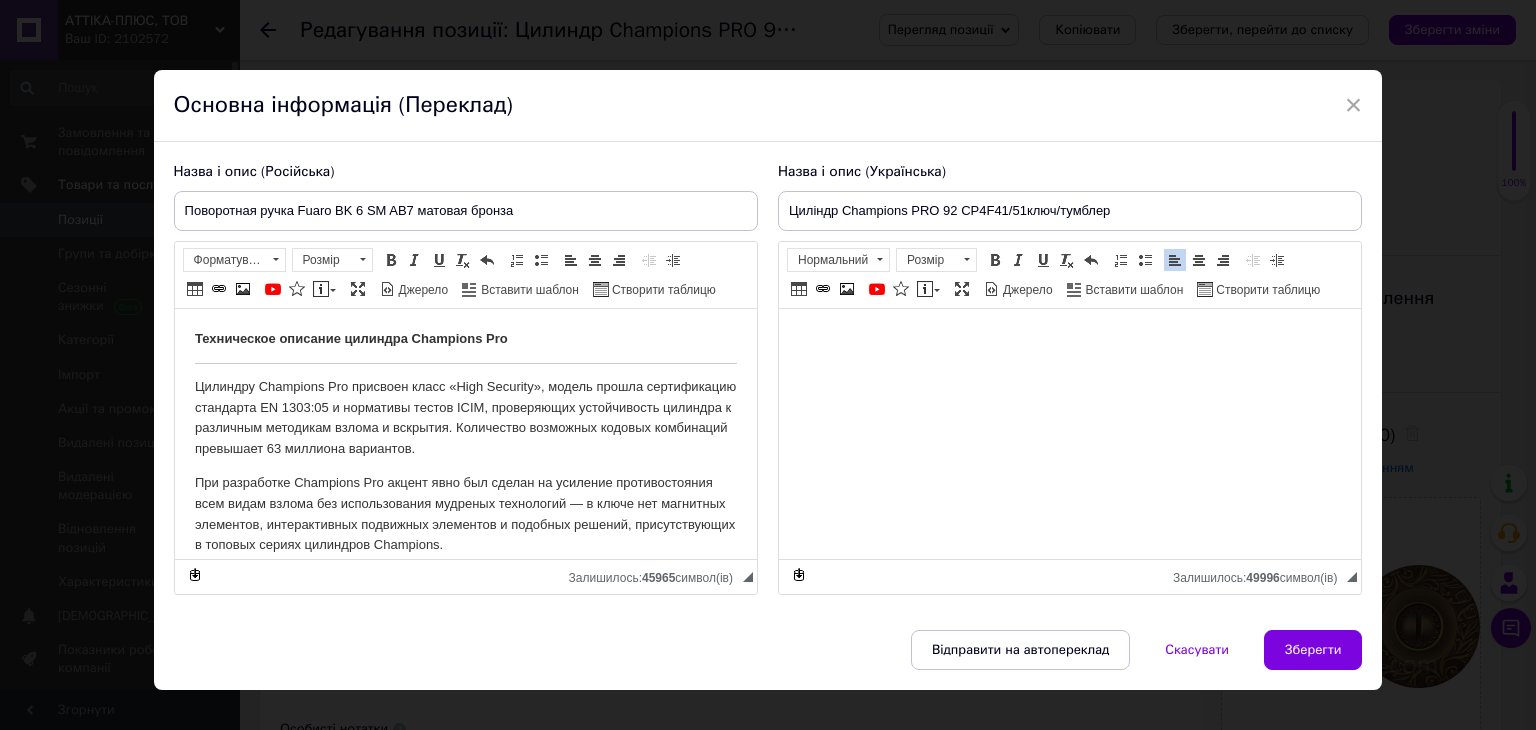 click on "Назва і опис (Російська) Поворотная ручка Fuaro BK 6 SM AB7 матовая бронза Техническое описание цилиндра Champions Pro
Цилиндру Champions Pro присвоен класс «High Security», модель прошла сертификацию стандарта EN 1303:05 и нормативы тестов ICIM, проверяющих устойчивость цилиндра к различным методикам взлома и вскрытия. Количество возможных кодовых комбинаций превышает 63 миллиона вариантов.
Противостояние интеллектуальным методикам взлома
Противостояние вандальным методикам взлома
Корпус Champions Pro отлит из  латуни" at bounding box center (466, 379) 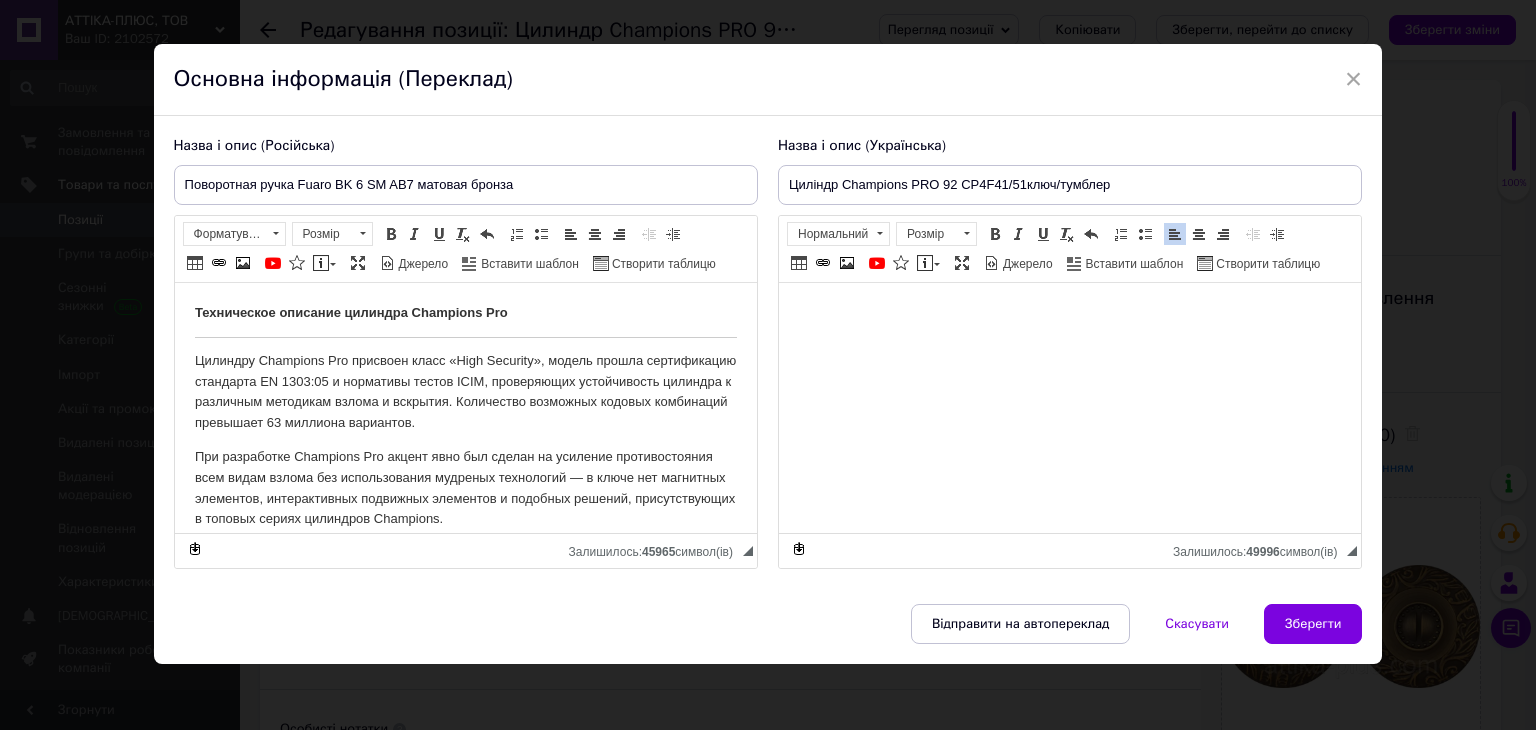 scroll, scrollTop: 28, scrollLeft: 0, axis: vertical 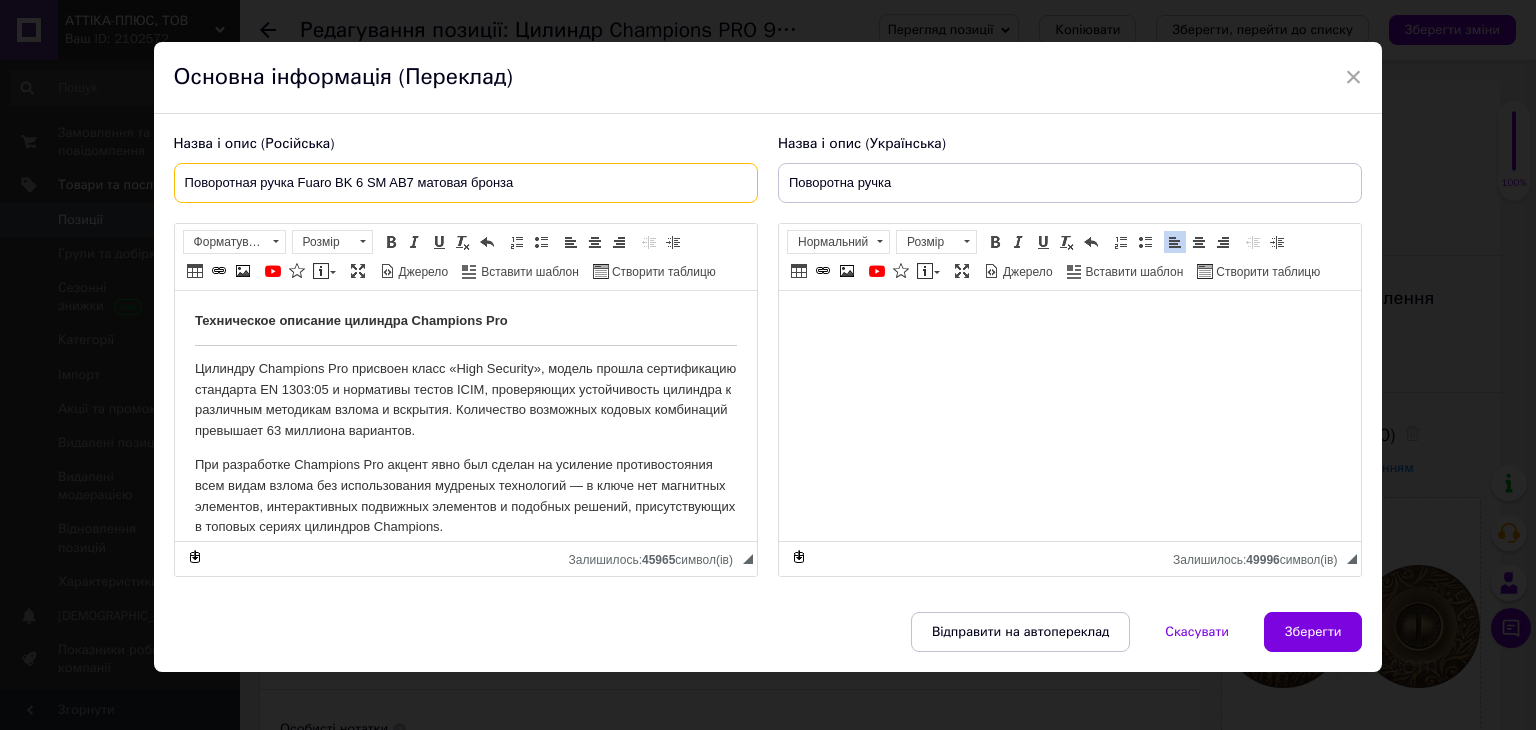 drag, startPoint x: 296, startPoint y: 179, endPoint x: 497, endPoint y: 177, distance: 201.00995 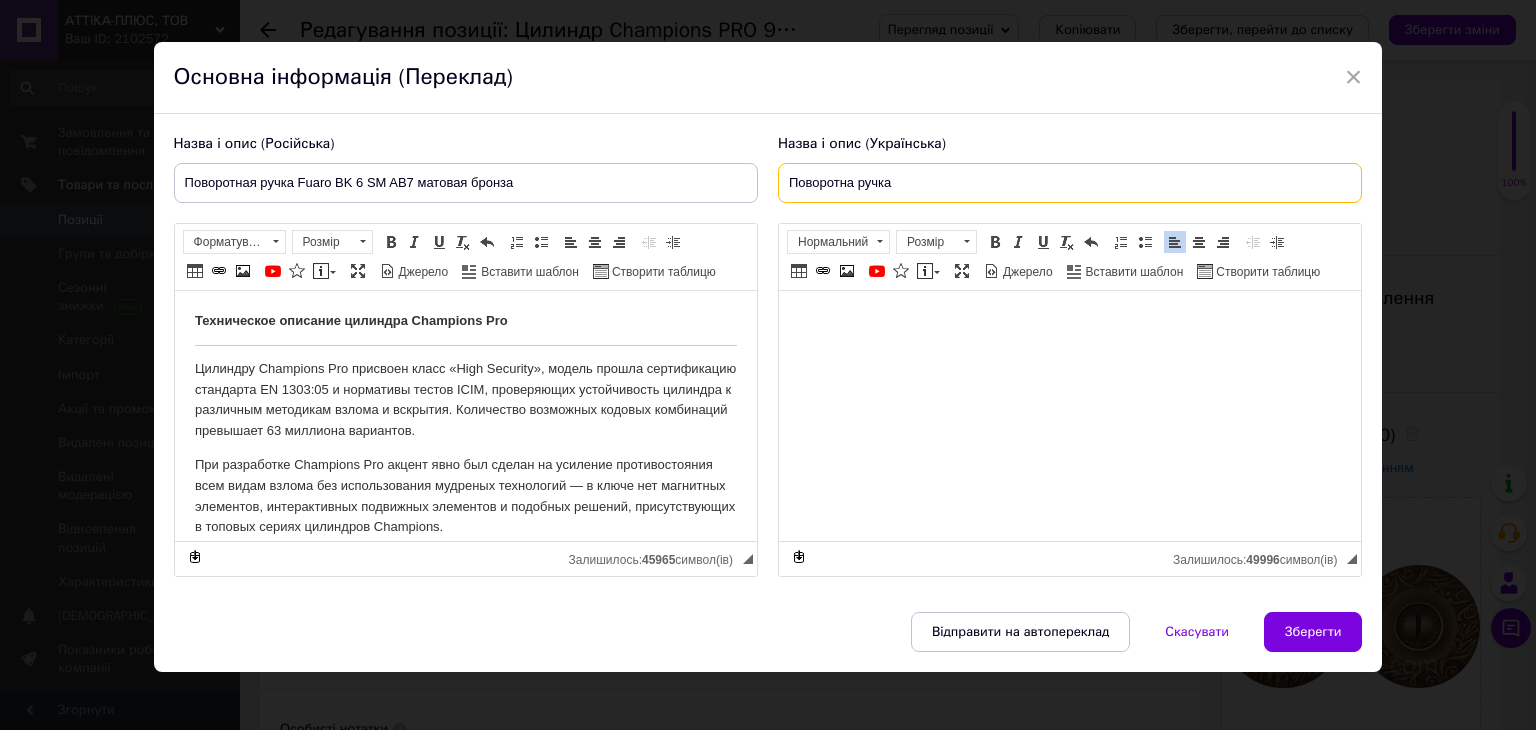 click on "Поворотна ручка" at bounding box center (1070, 183) 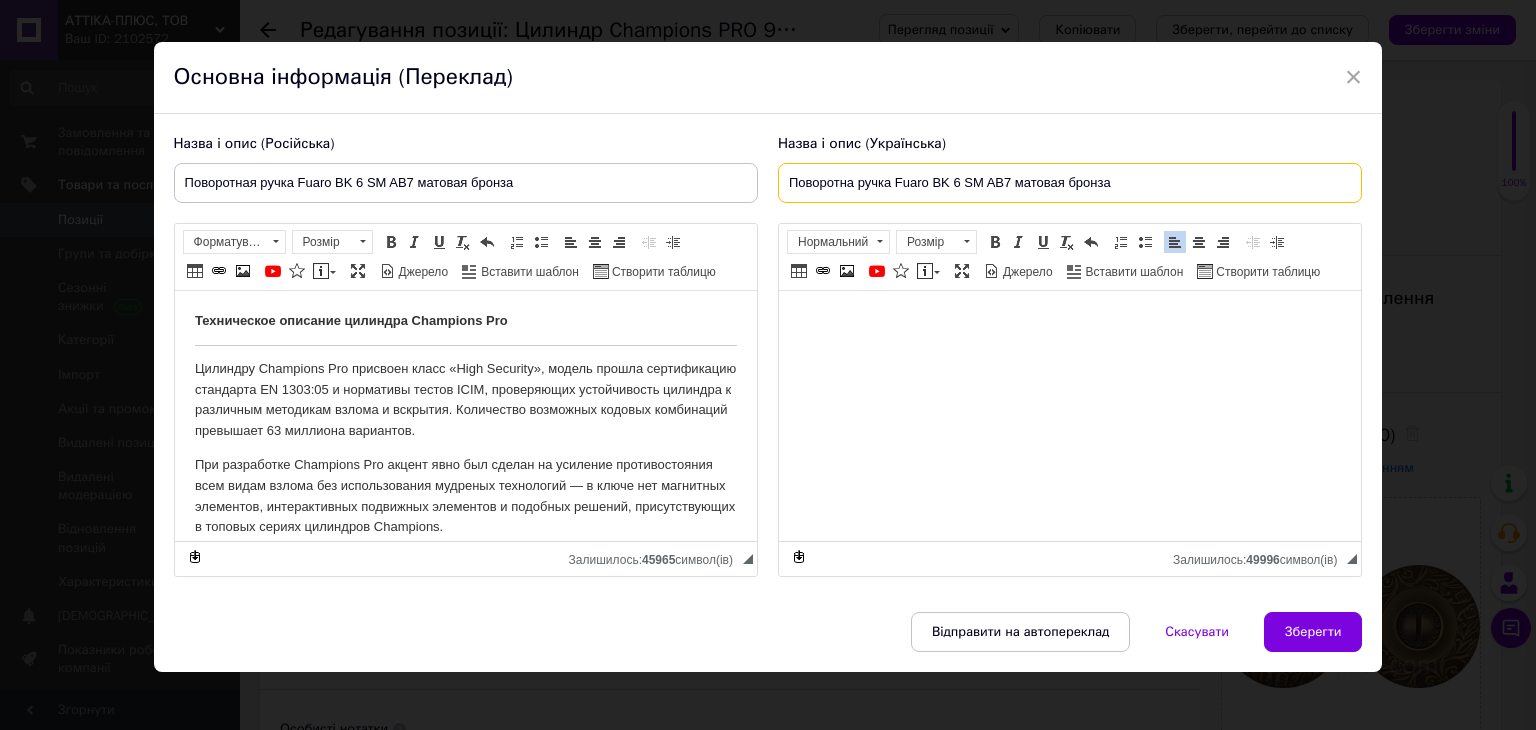 click on "Поворотна ручка Fuaro BK 6 SM AB7 матовая бронза" at bounding box center (1070, 183) 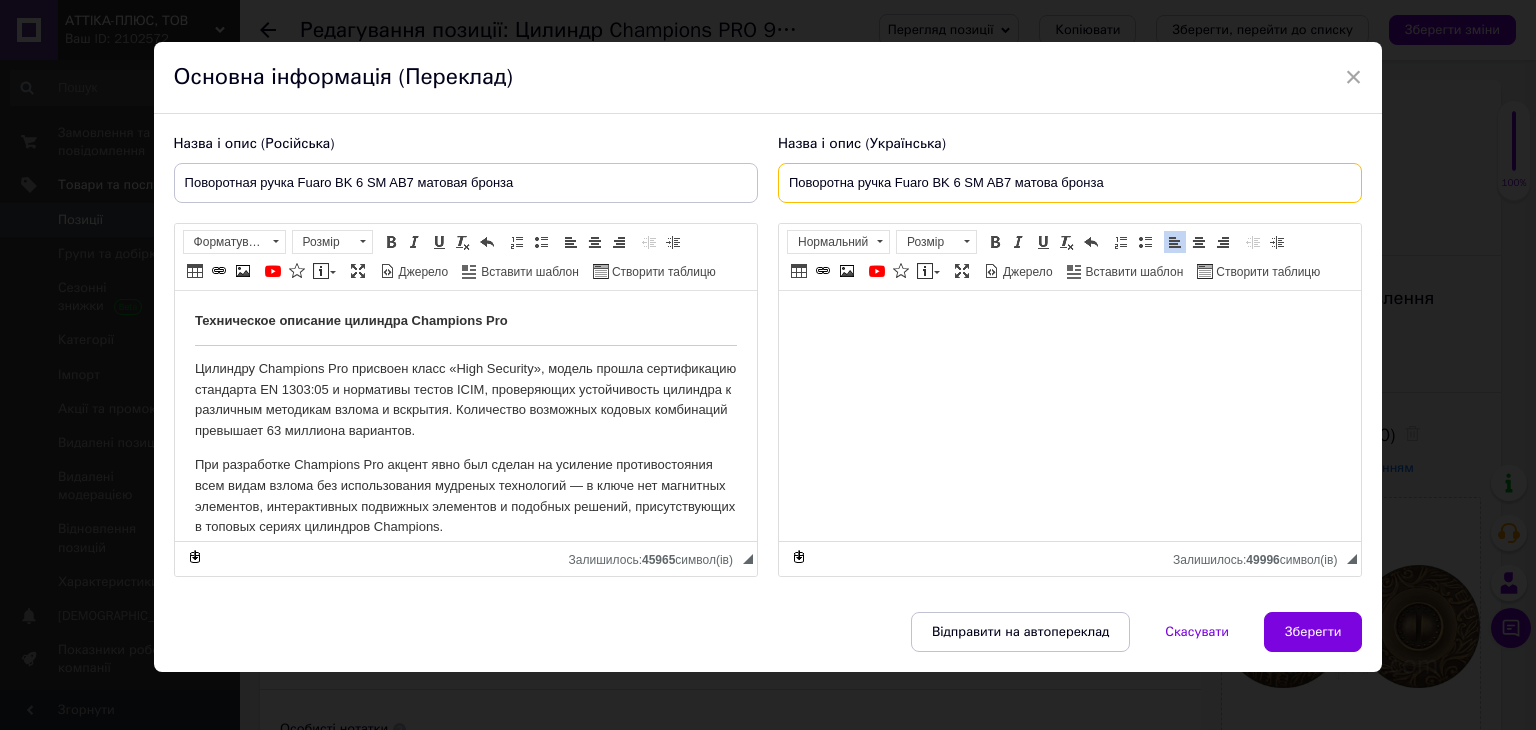 type on "Поворотна ручка Fuaro BK 6 SM AB7 матова бронза" 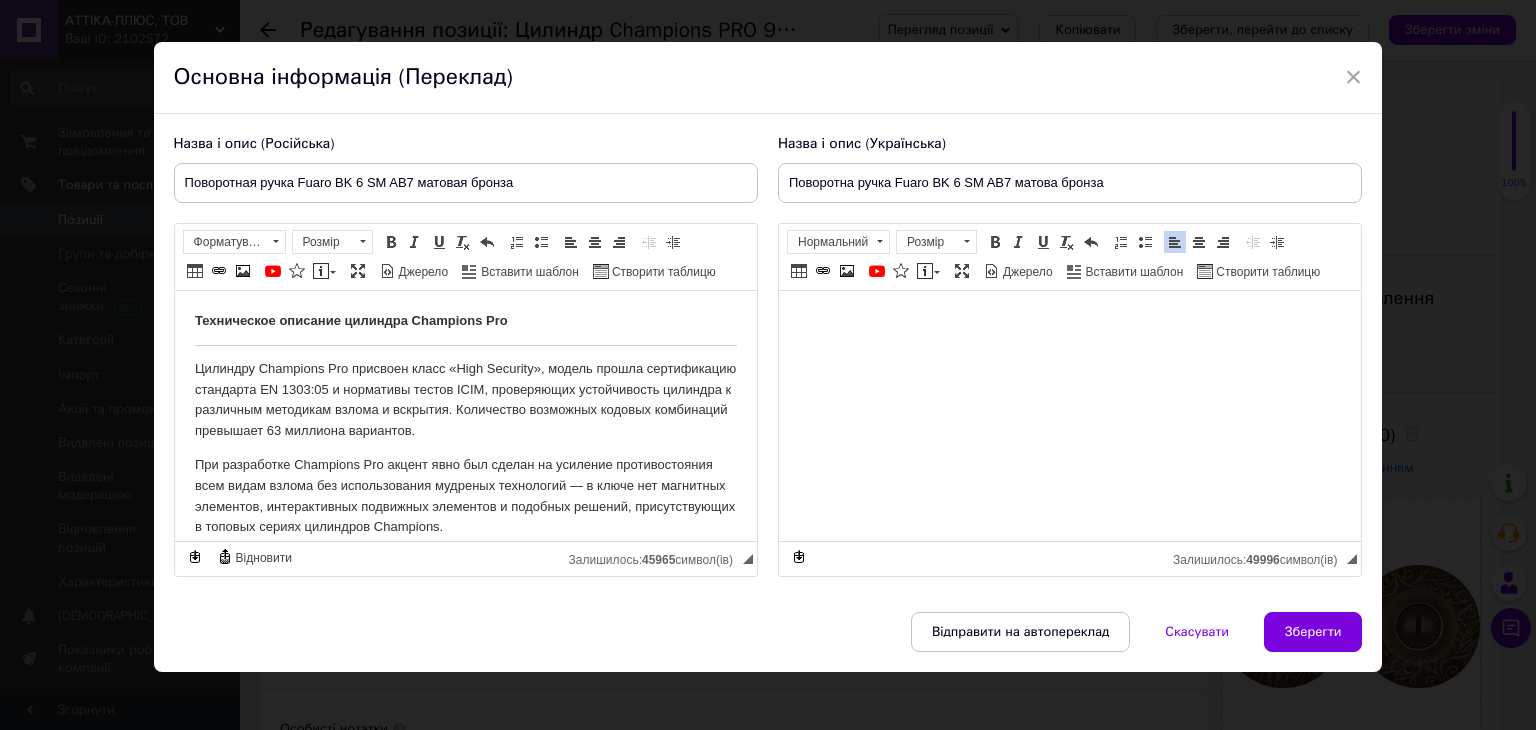 click at bounding box center (1069, 321) 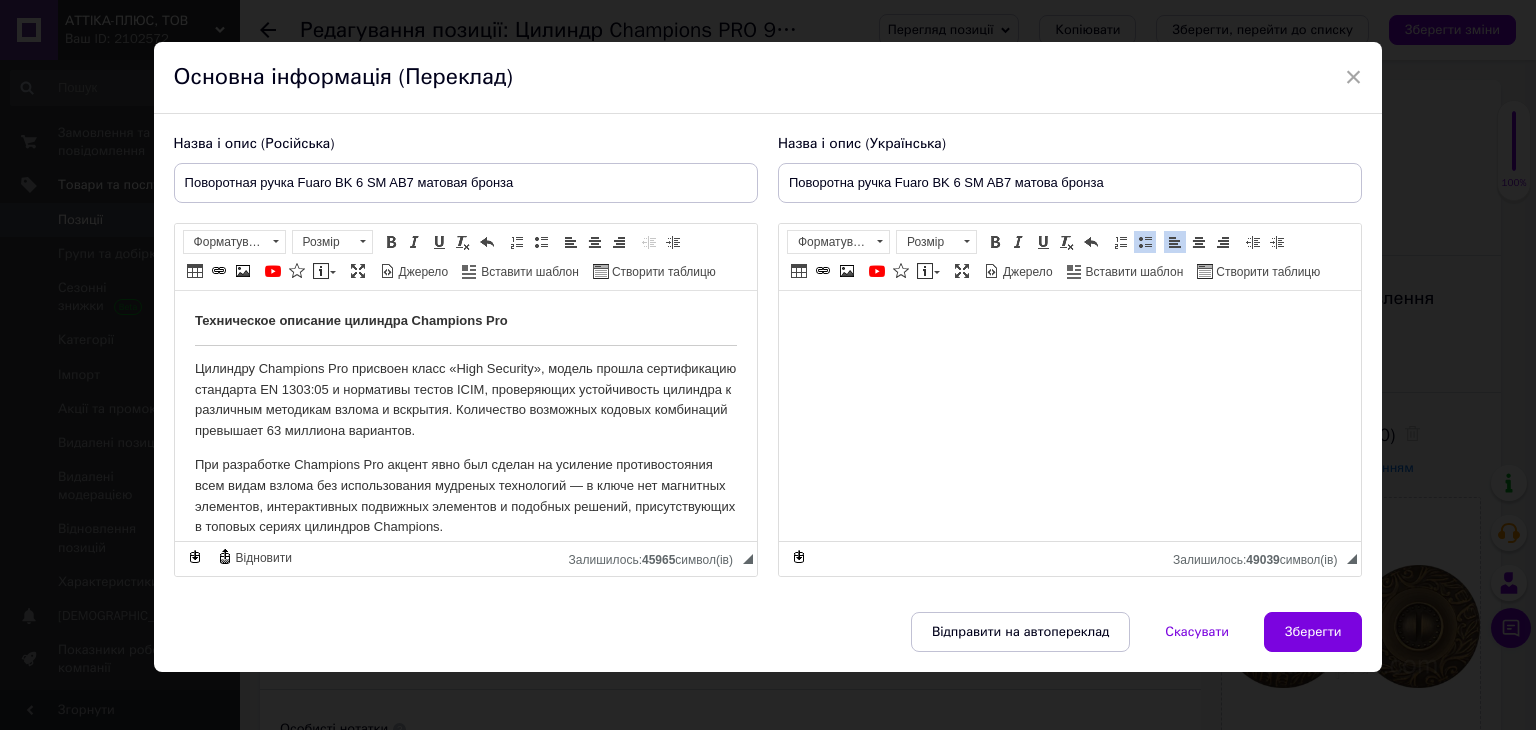 scroll, scrollTop: 208, scrollLeft: 0, axis: vertical 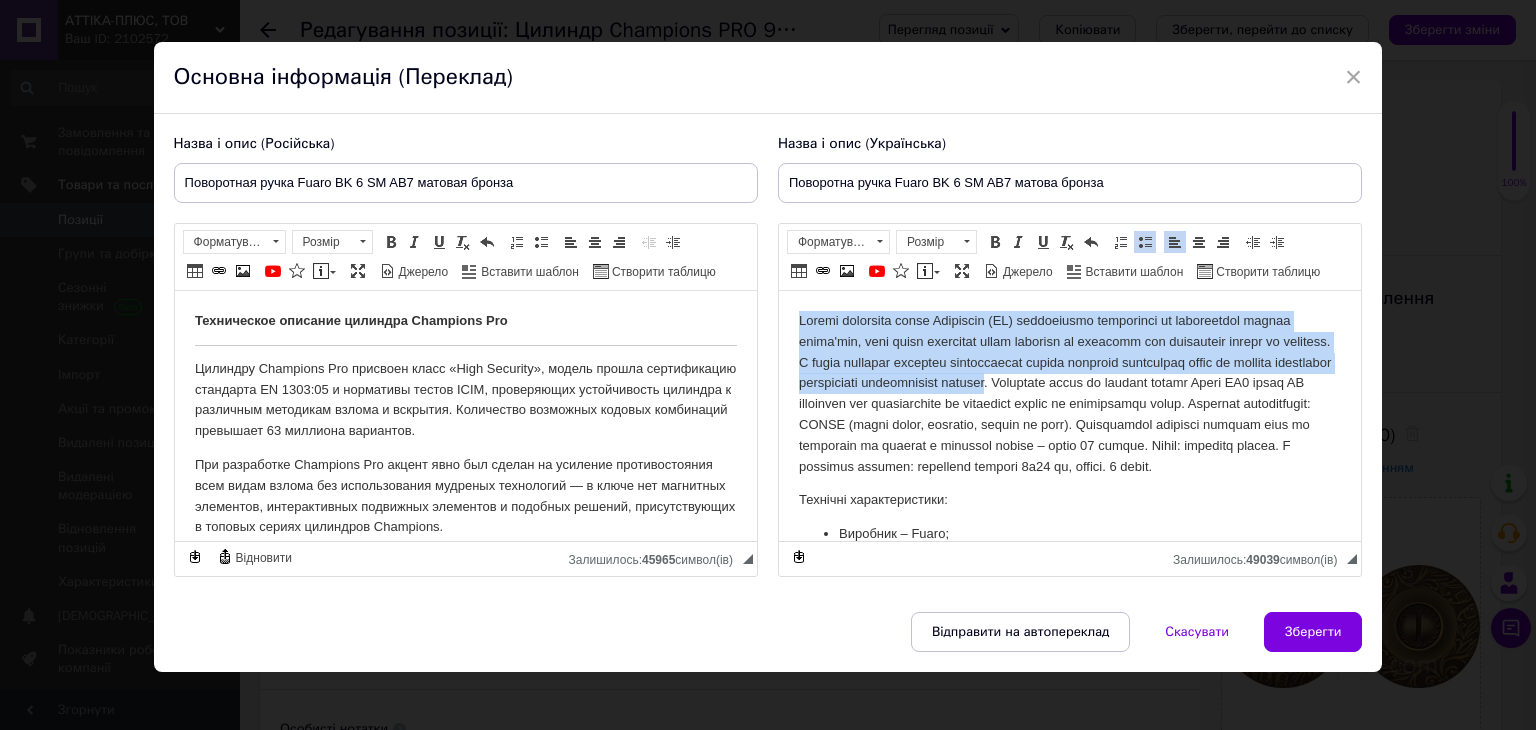 drag, startPoint x: 800, startPoint y: 312, endPoint x: 1140, endPoint y: 388, distance: 348.3906 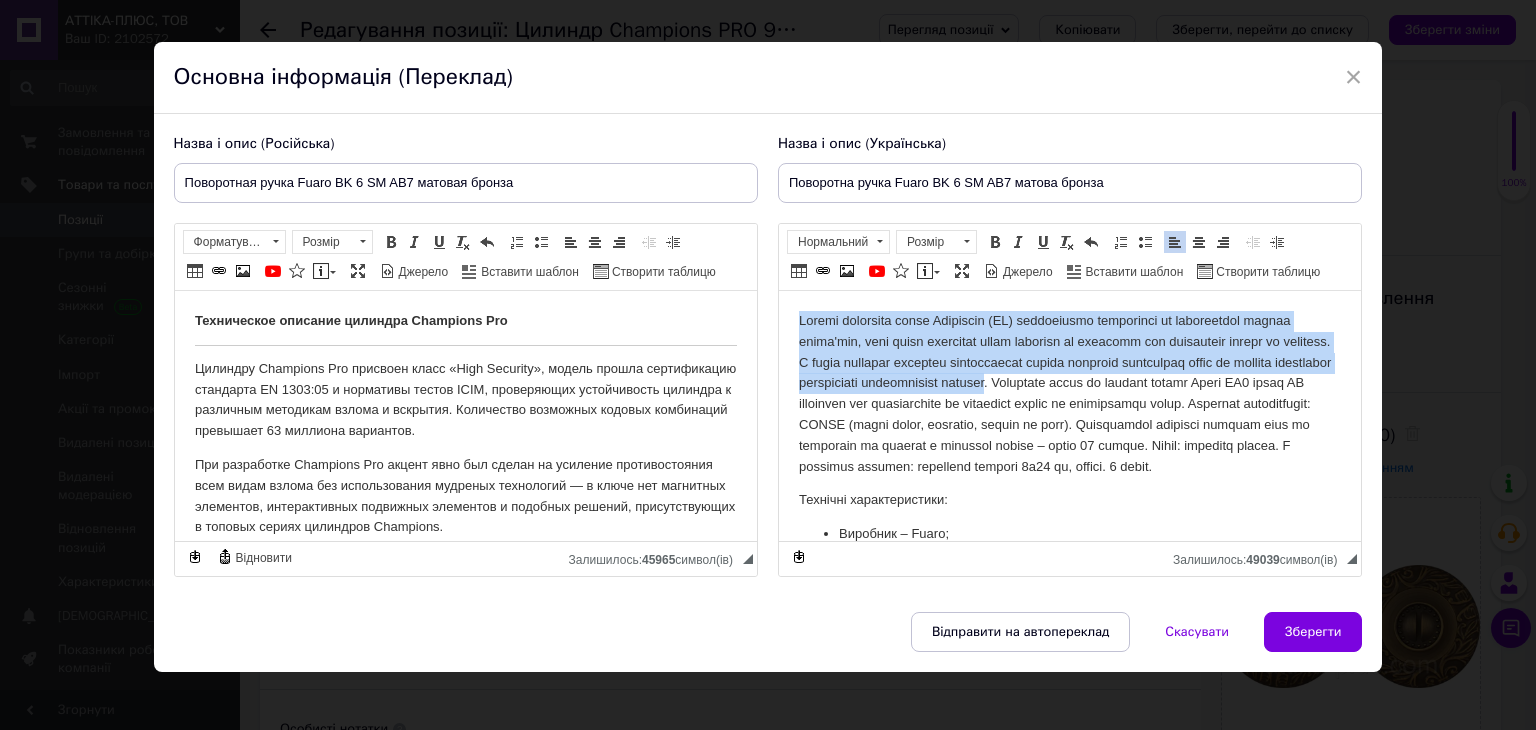 type 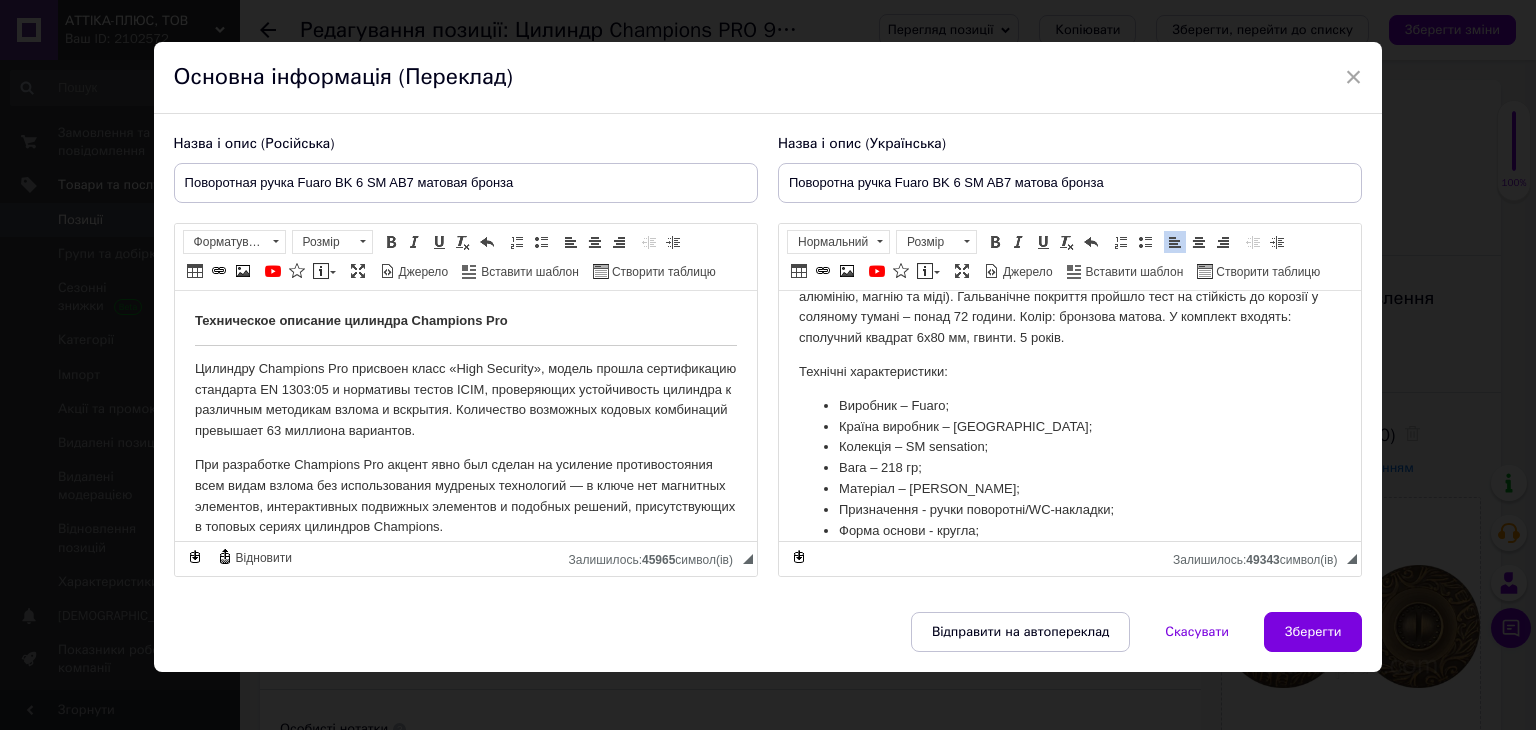 scroll, scrollTop: 100, scrollLeft: 0, axis: vertical 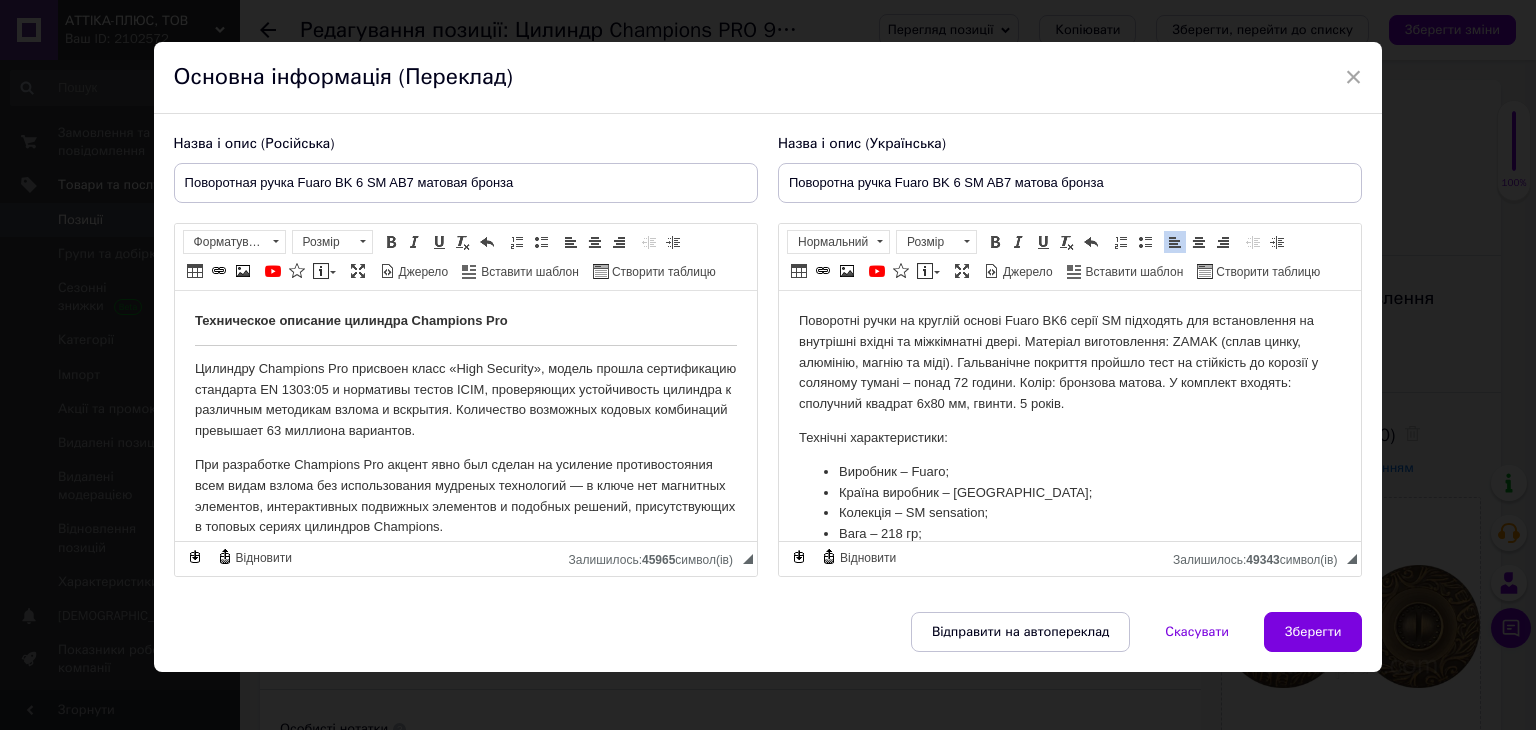 click on "Поворотні ручки на круглій основі Fuaro BK6 серії SM підходять для встановлення на внутрішні вхідні та міжкімнатні двері. Матеріал виготовлення: ZAMAK (сплав цинку, алюмінію, магнію та міді). Гальванічне покриття пройшло тест на стійкість до корозії у соляному тумані – понад 72 години. Колір: бронзова матова. У комплект входять: сполучний квадрат 6x80 мм, гвинти. 5 років." at bounding box center (1069, 363) 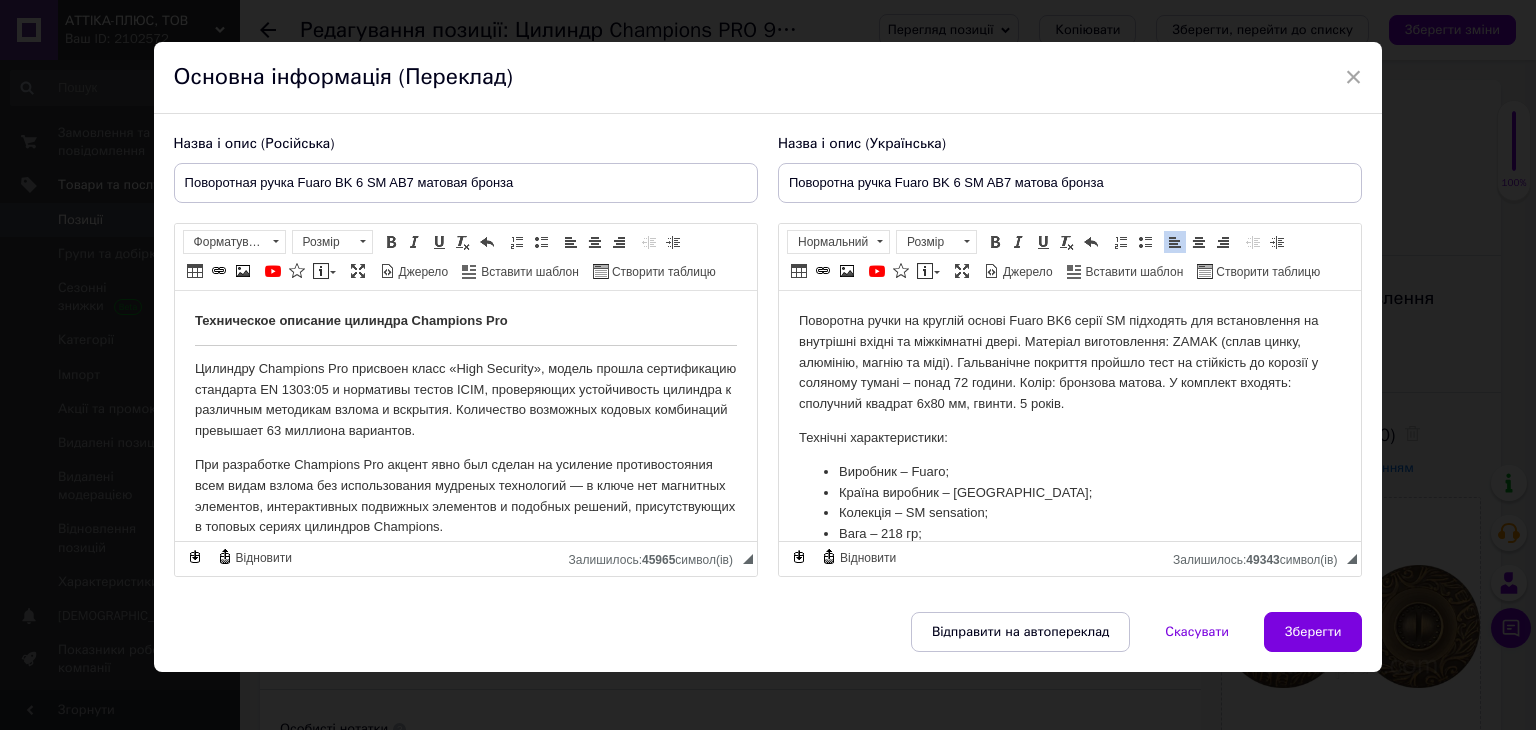 click on "Поворотна ручки на круглій основі Fuaro BK6 серії SM підходять для встановлення на внутрішні вхідні та міжкімнатні двері. Матеріал виготовлення: ZAMAK (сплав цинку, алюмінію, магнію та міді). Гальванічне покриття пройшло тест на стійкість до корозії у соляному тумані – понад 72 години. Колір: бронзова матова. У комплект входять: сполучний квадрат 6x80 мм, гвинти. 5 років." at bounding box center (1069, 363) 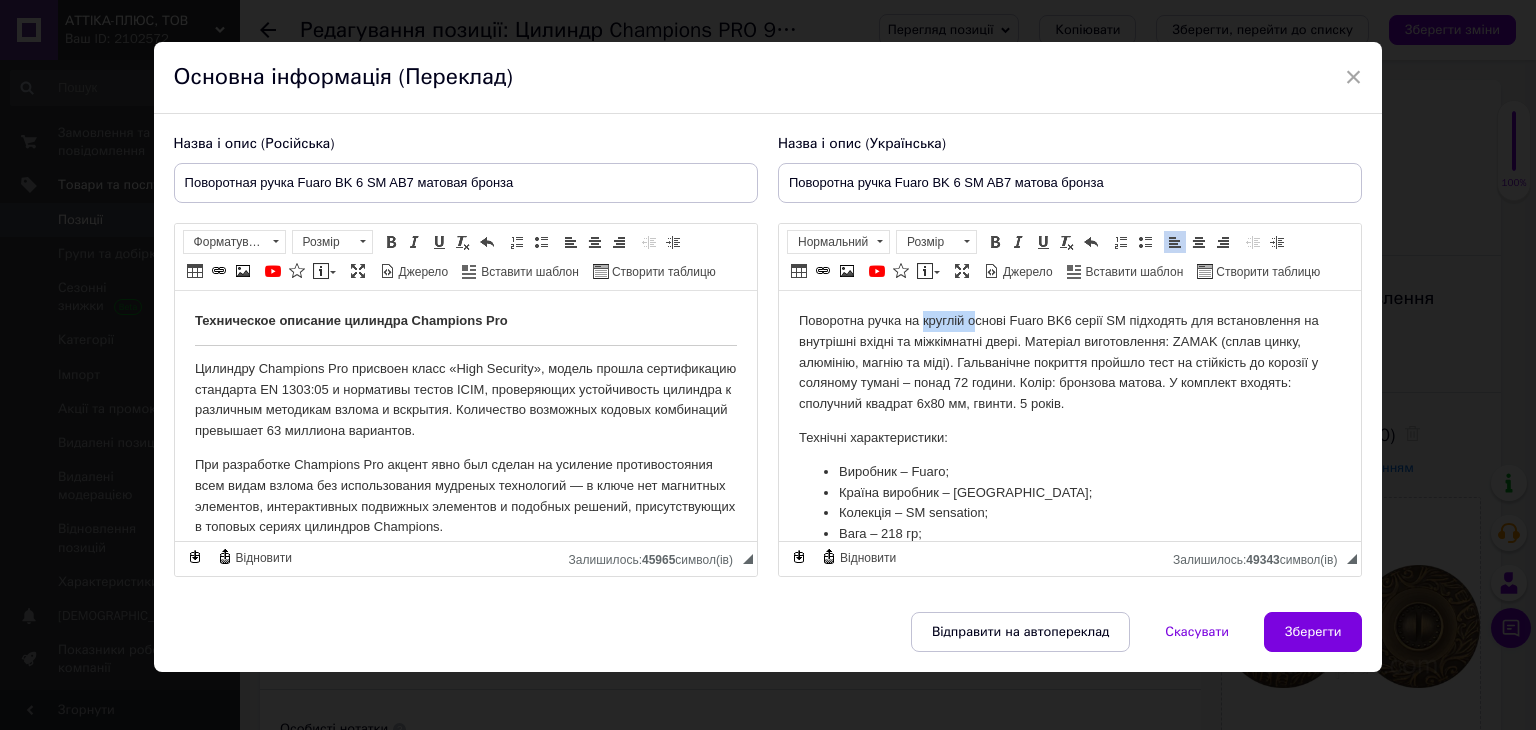 drag, startPoint x: 924, startPoint y: 324, endPoint x: 970, endPoint y: 312, distance: 47.539455 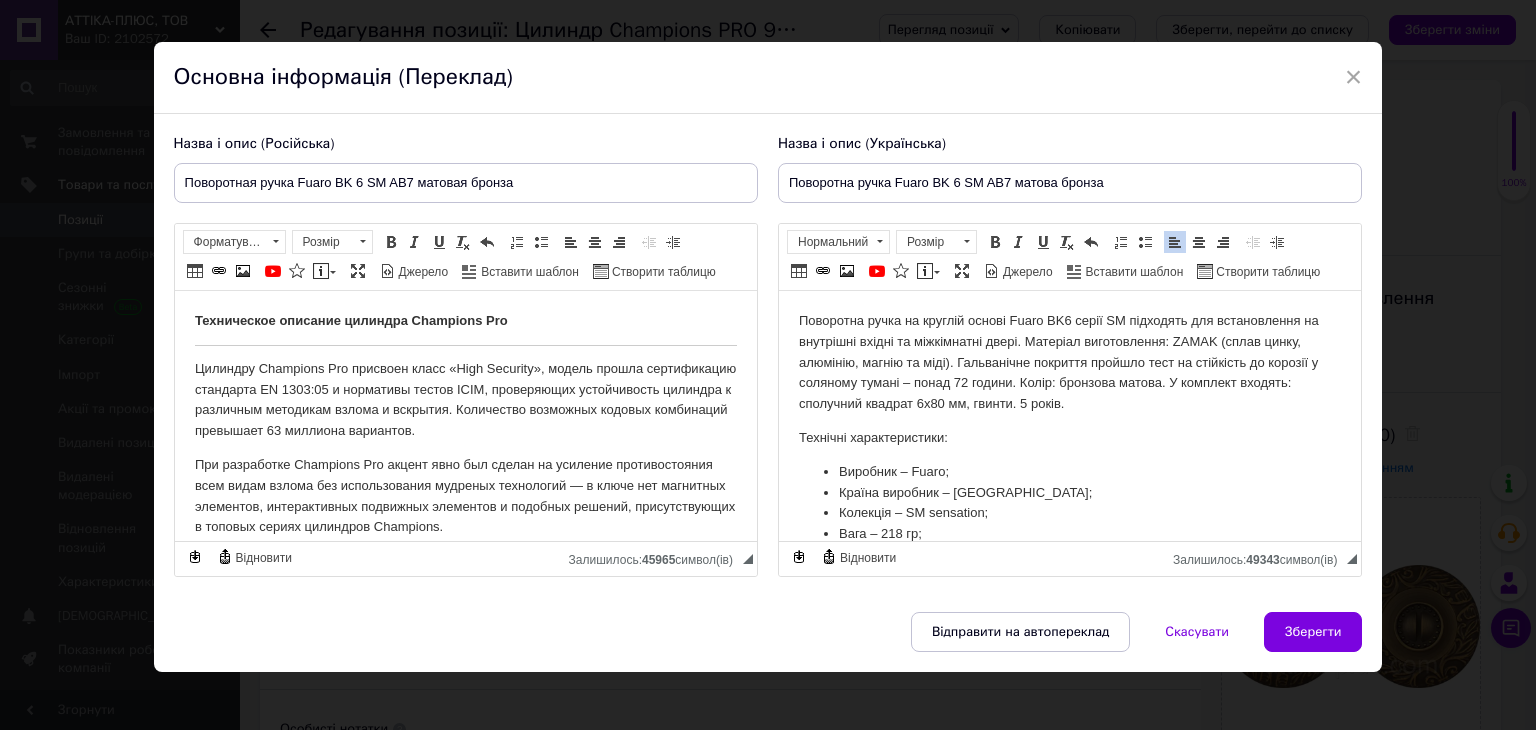 click on "Поворотна ручка на круглій основі Fuaro BK6 серії SM підходять для встановлення на внутрішні вхідні та міжкімнатні двері. Матеріал виготовлення: ZAMAK (сплав цинку, алюмінію, магнію та міді). Гальванічне покриття пройшло тест на стійкість до корозії у соляному тумані – понад 72 години. Колір: бронзова матова. У комплект входять: сполучний квадрат 6x80 мм, гвинти. 5 років." at bounding box center [1069, 363] 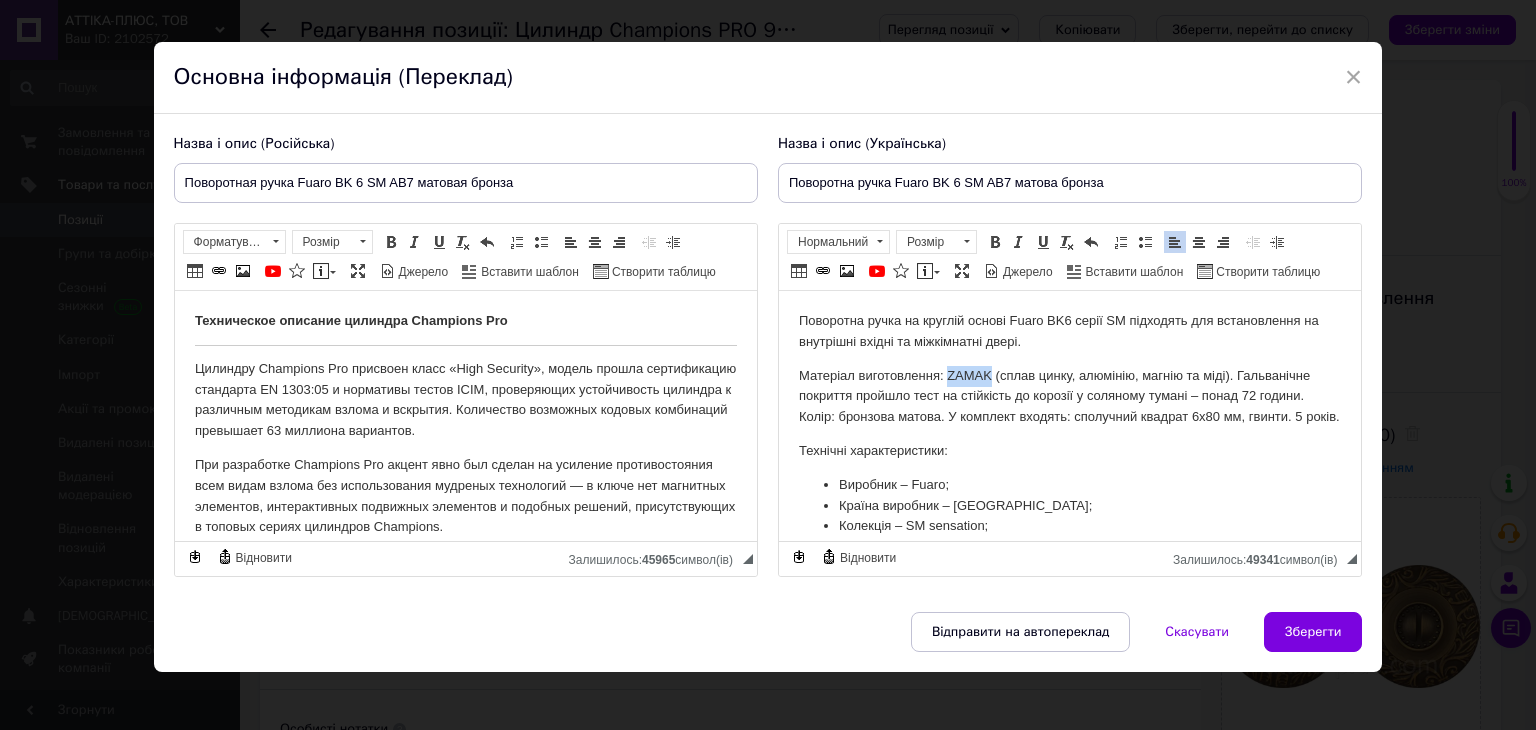 drag, startPoint x: 946, startPoint y: 376, endPoint x: 991, endPoint y: 370, distance: 45.39824 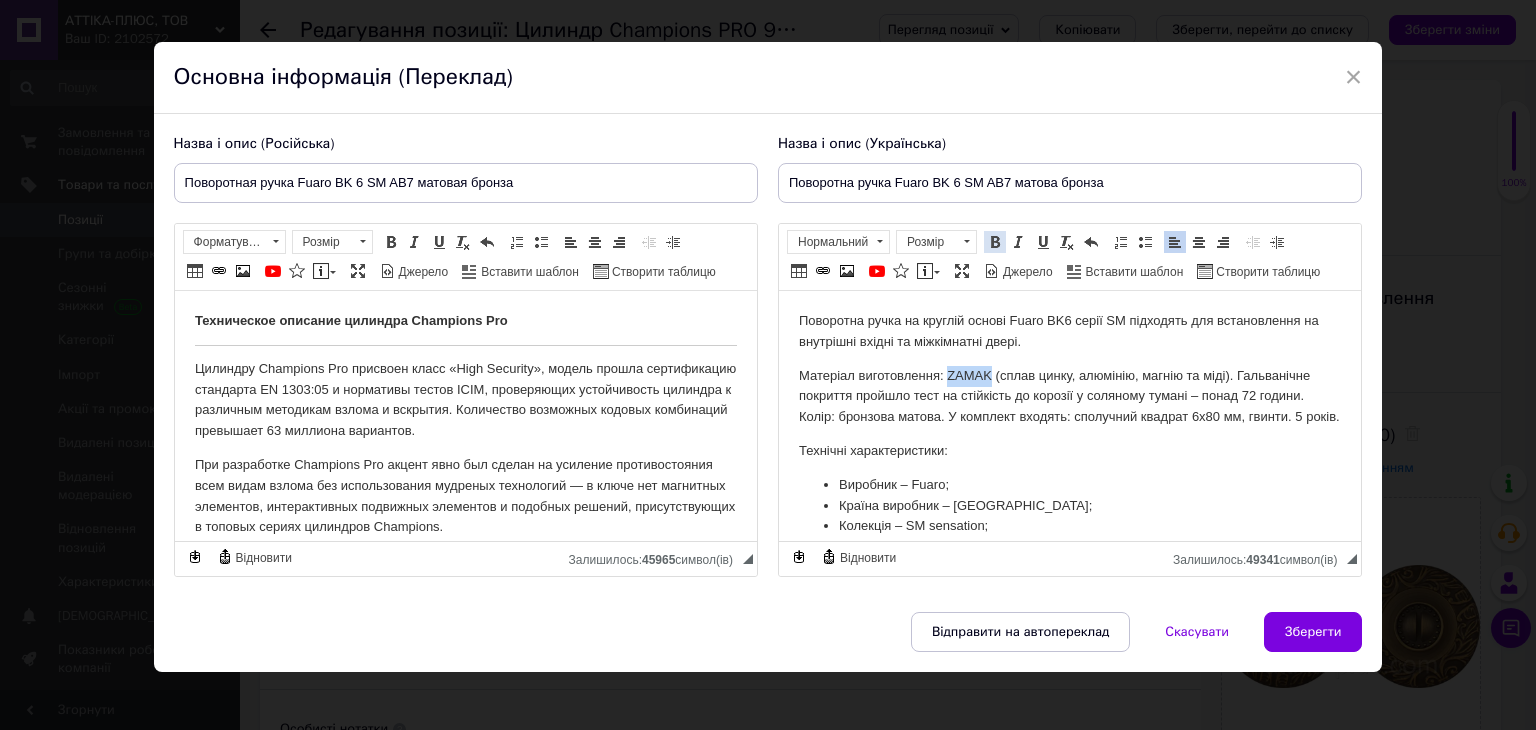 click at bounding box center [995, 242] 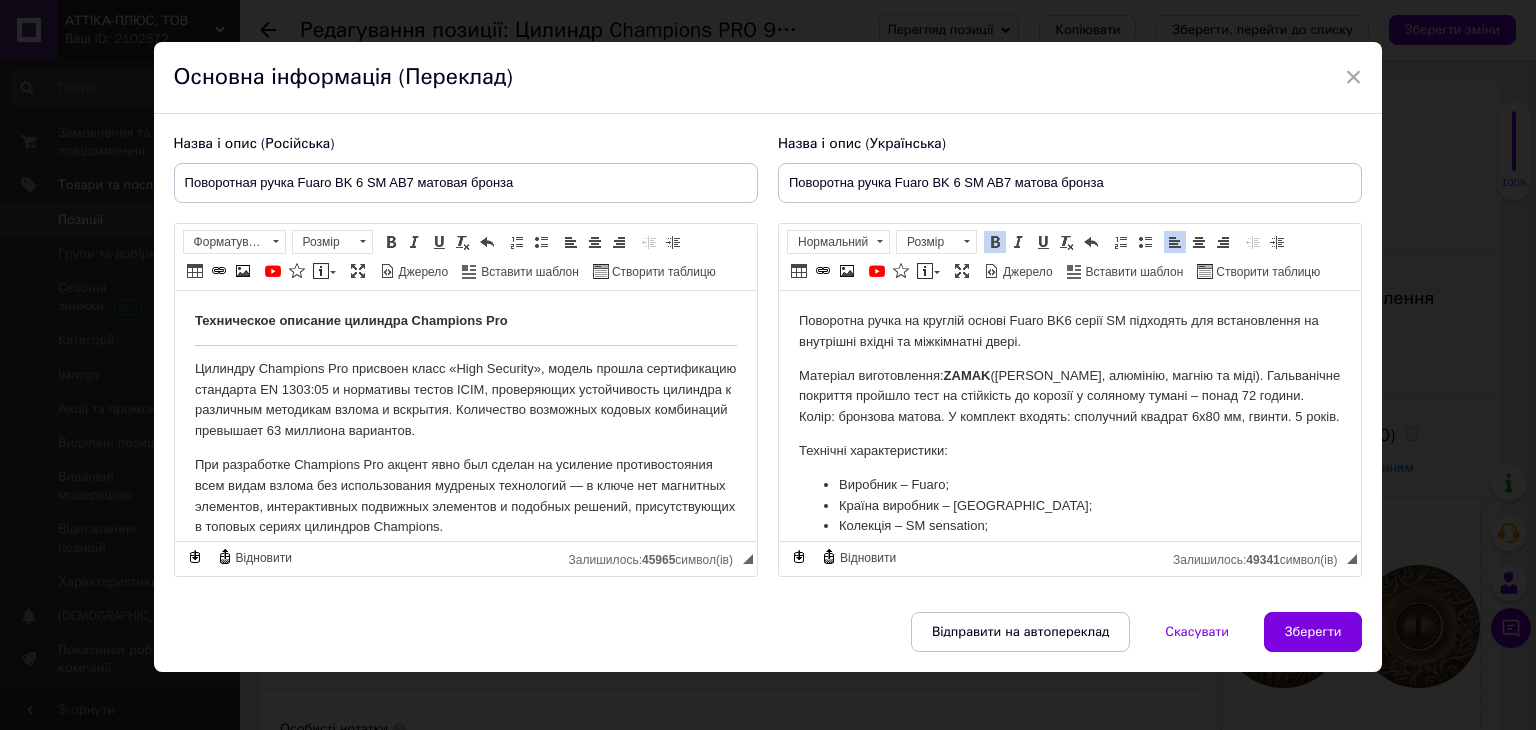 click on "Матеріал виготовлення:  ZAMAK  (сплав цинку, алюмінію, магнію та міді). Гальванічне покриття пройшло тест на стійкість до корозії у соляному тумані – понад 72 години. Колір: бронзова матова. У комплект входять: сполучний квадрат 6x80 мм, гвинти. 5 років." at bounding box center (1069, 397) 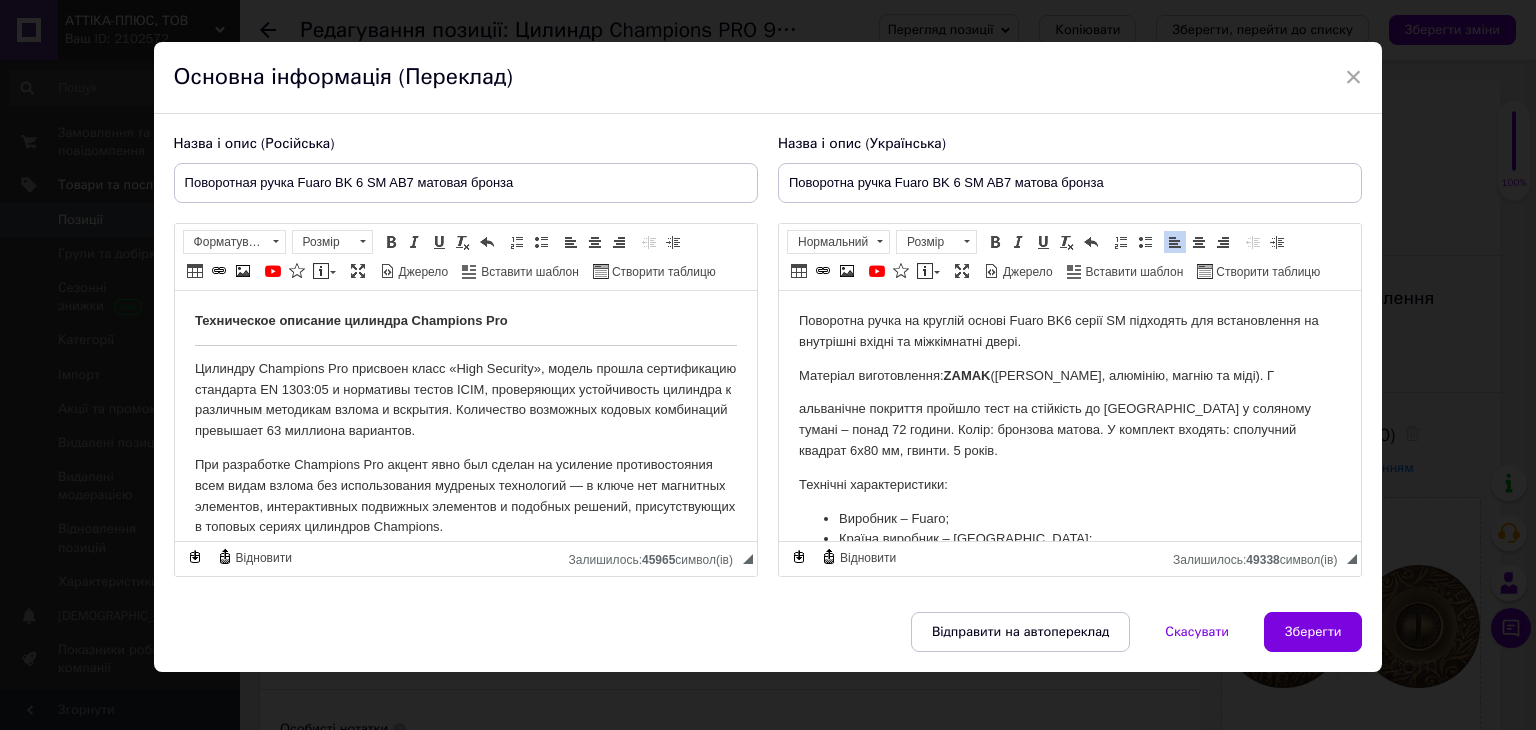click on "альванічне покриття пройшло тест на стійкість до [GEOGRAPHIC_DATA] у соляному тумані – понад 72 години. Колір: бронзова матова. У комплект входять: сполучний квадрат 6x80 мм, гвинти. 5 років." at bounding box center [1069, 430] 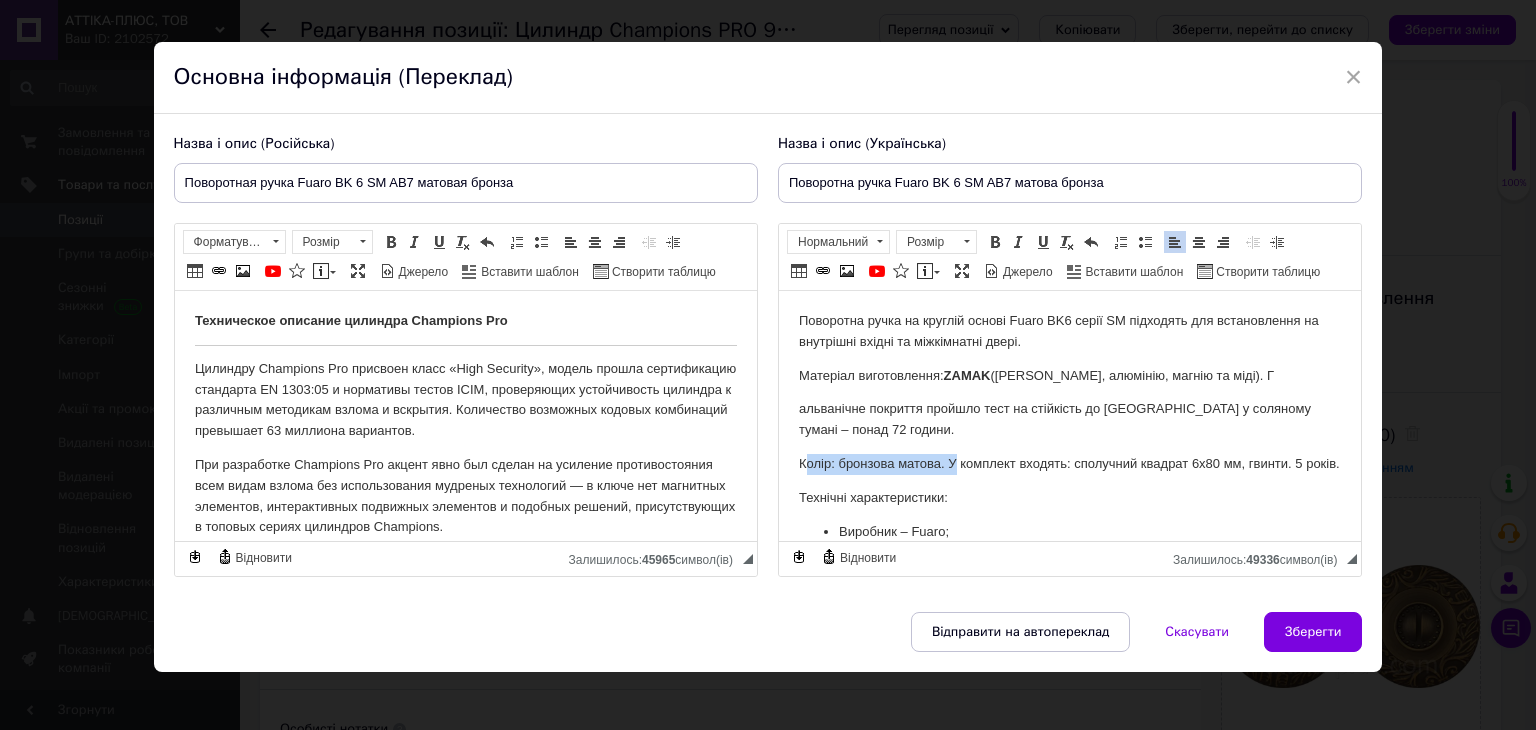 drag, startPoint x: 947, startPoint y: 461, endPoint x: 770, endPoint y: 456, distance: 177.0706 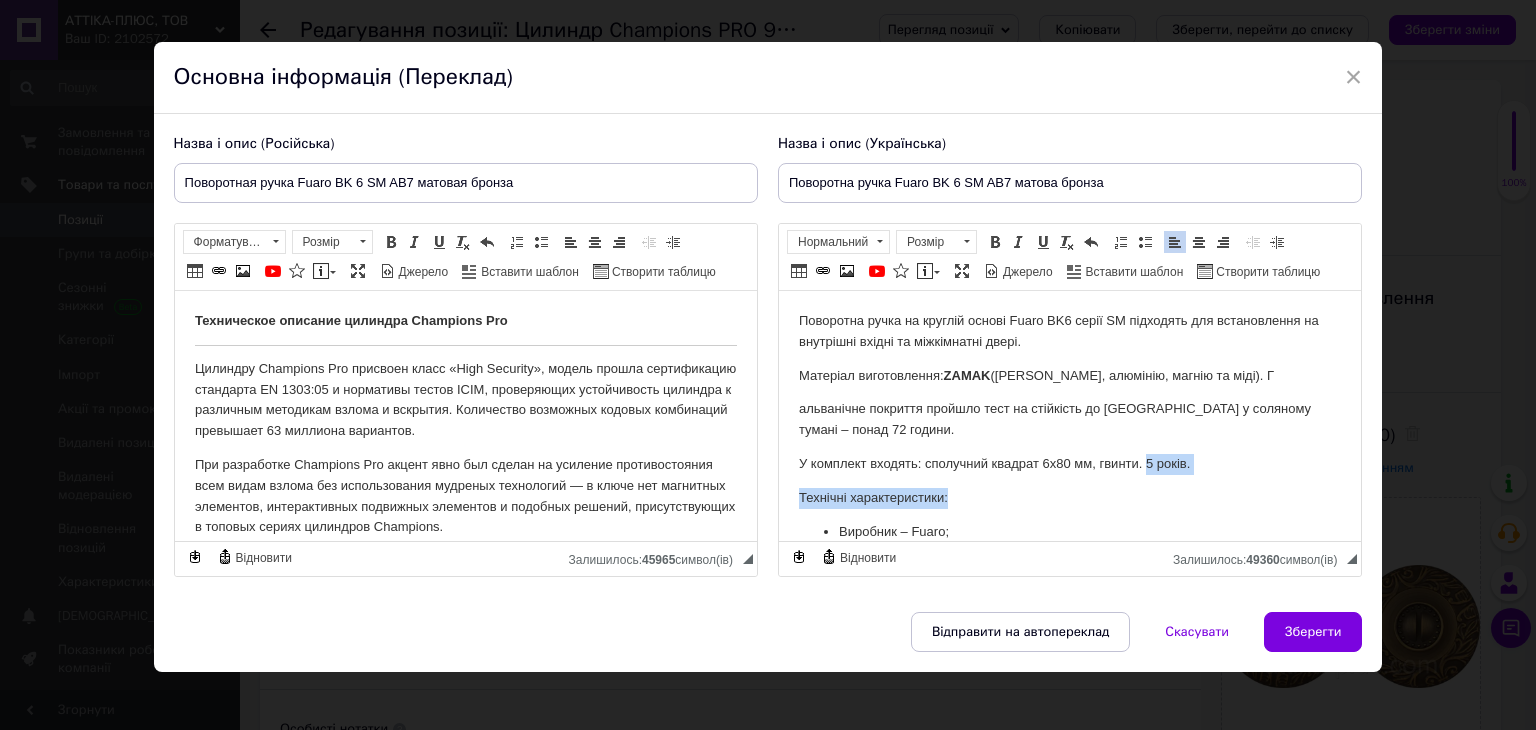 drag, startPoint x: 1146, startPoint y: 468, endPoint x: 1201, endPoint y: 483, distance: 57.00877 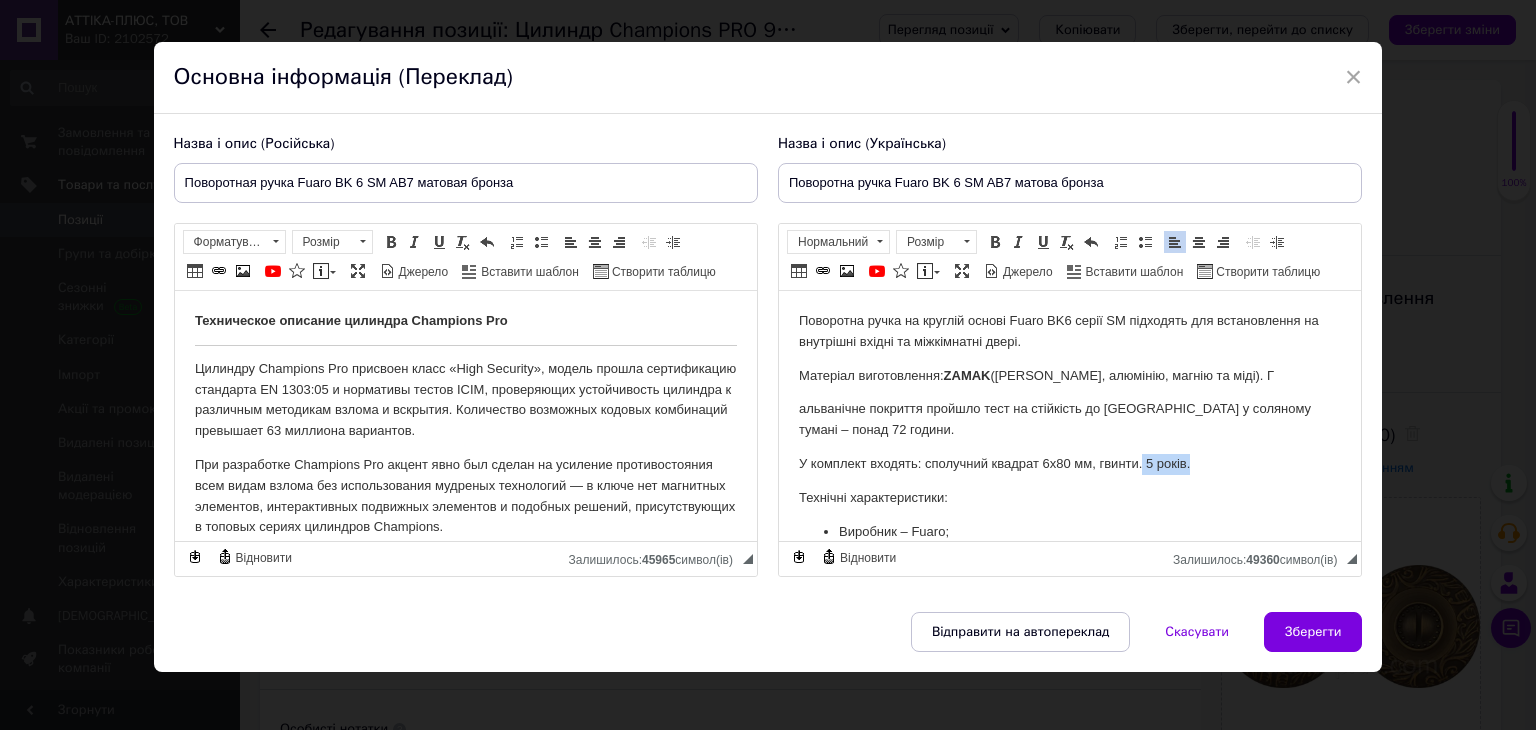 drag, startPoint x: 1194, startPoint y: 469, endPoint x: 1140, endPoint y: 465, distance: 54.147945 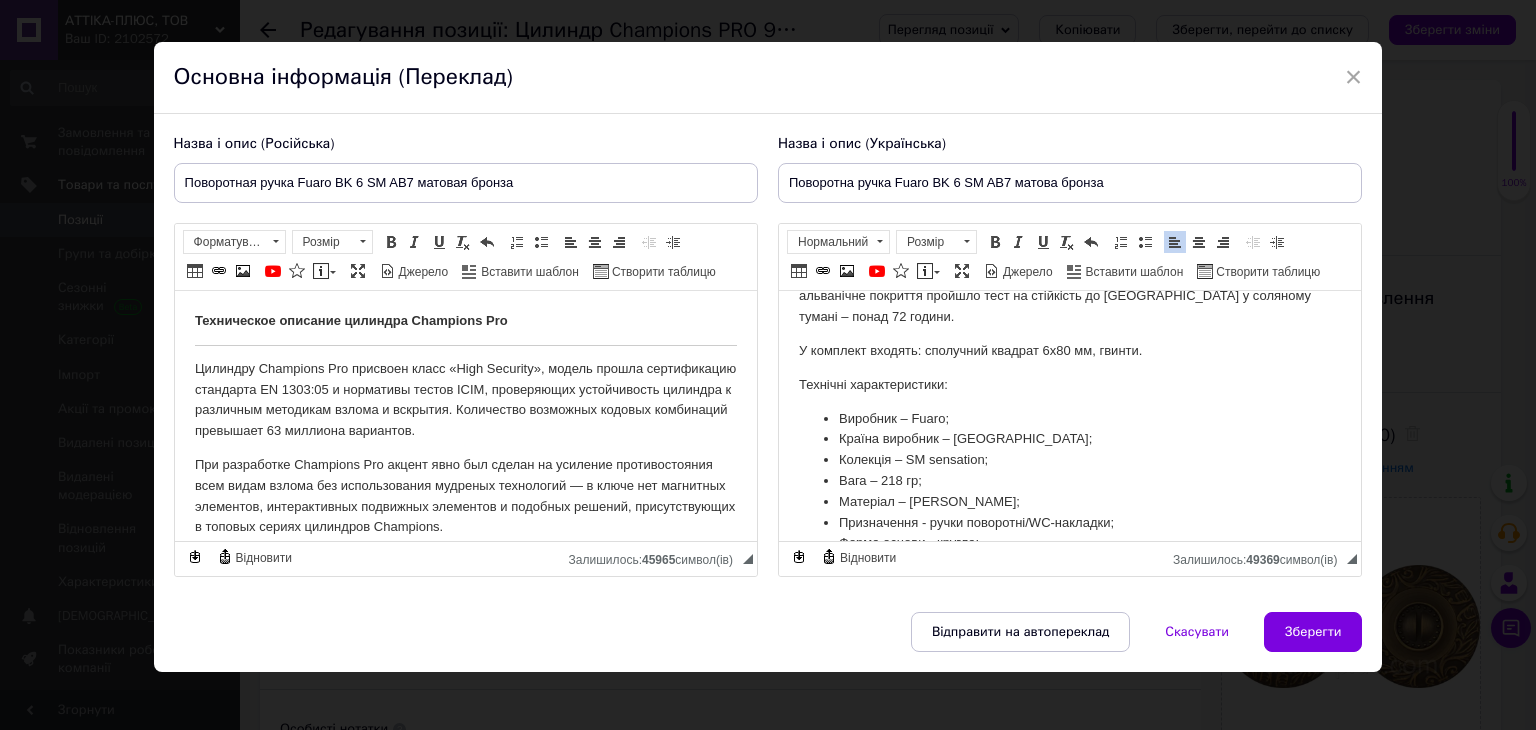 scroll, scrollTop: 64, scrollLeft: 0, axis: vertical 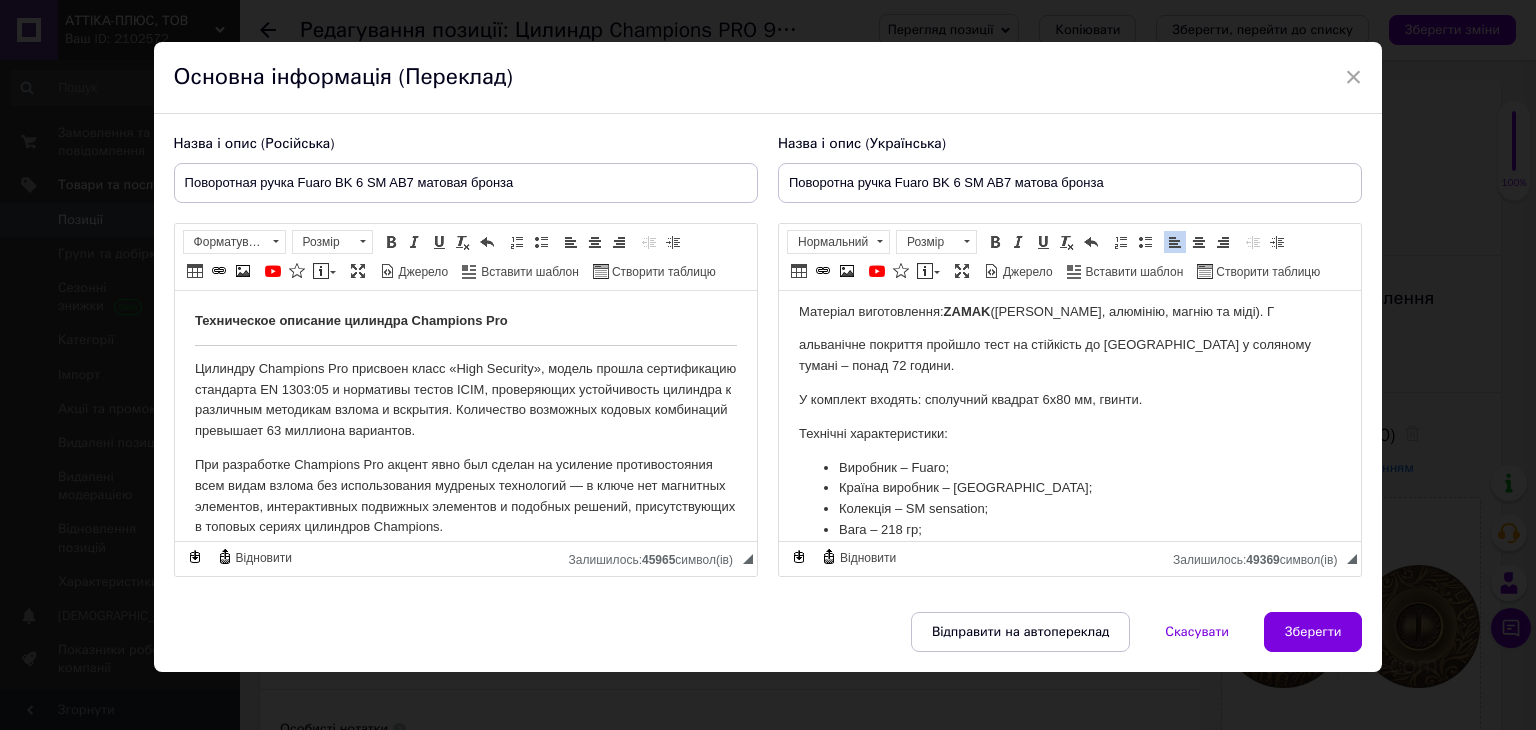 drag, startPoint x: 1354, startPoint y: 393, endPoint x: 2138, endPoint y: 711, distance: 846.03784 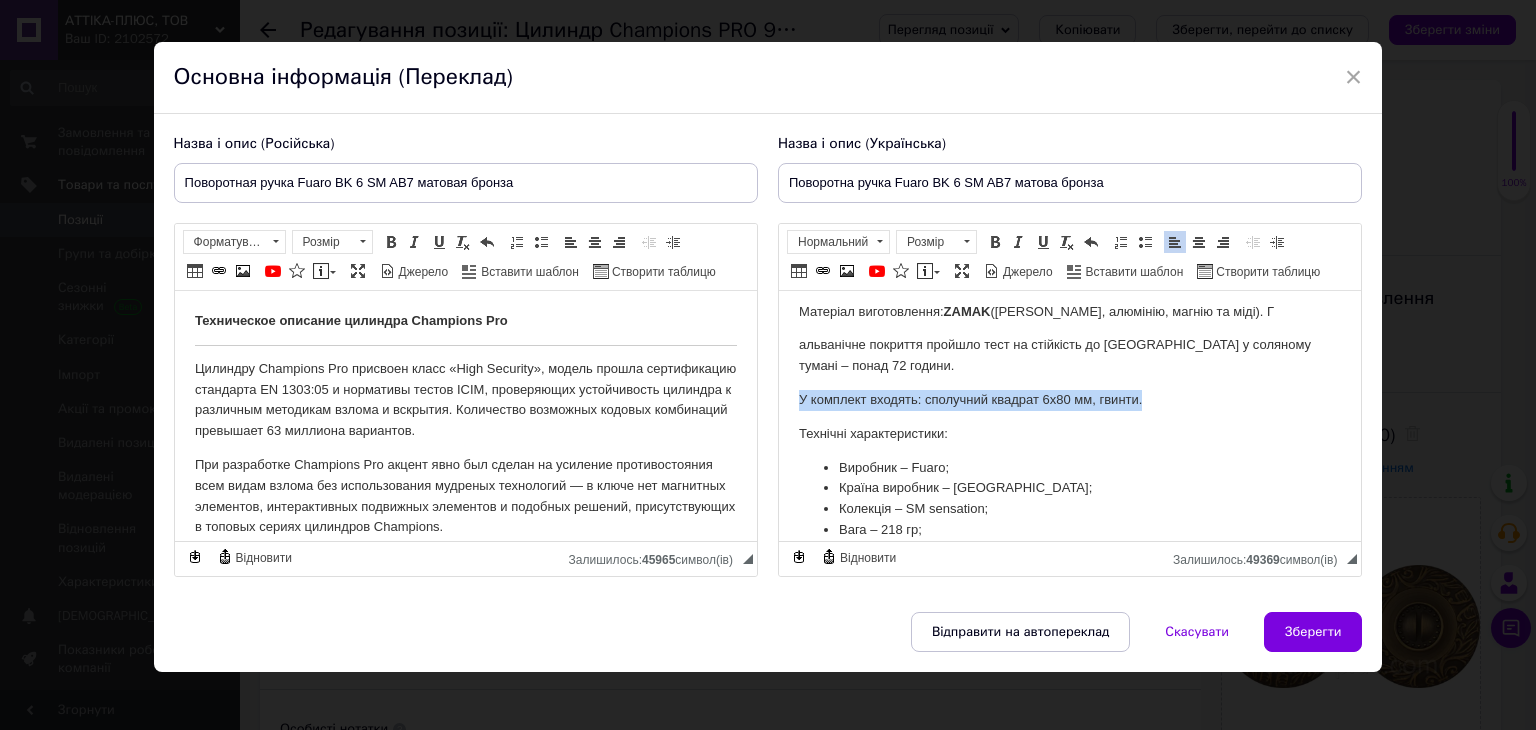 drag, startPoint x: 1147, startPoint y: 400, endPoint x: 794, endPoint y: 394, distance: 353.051 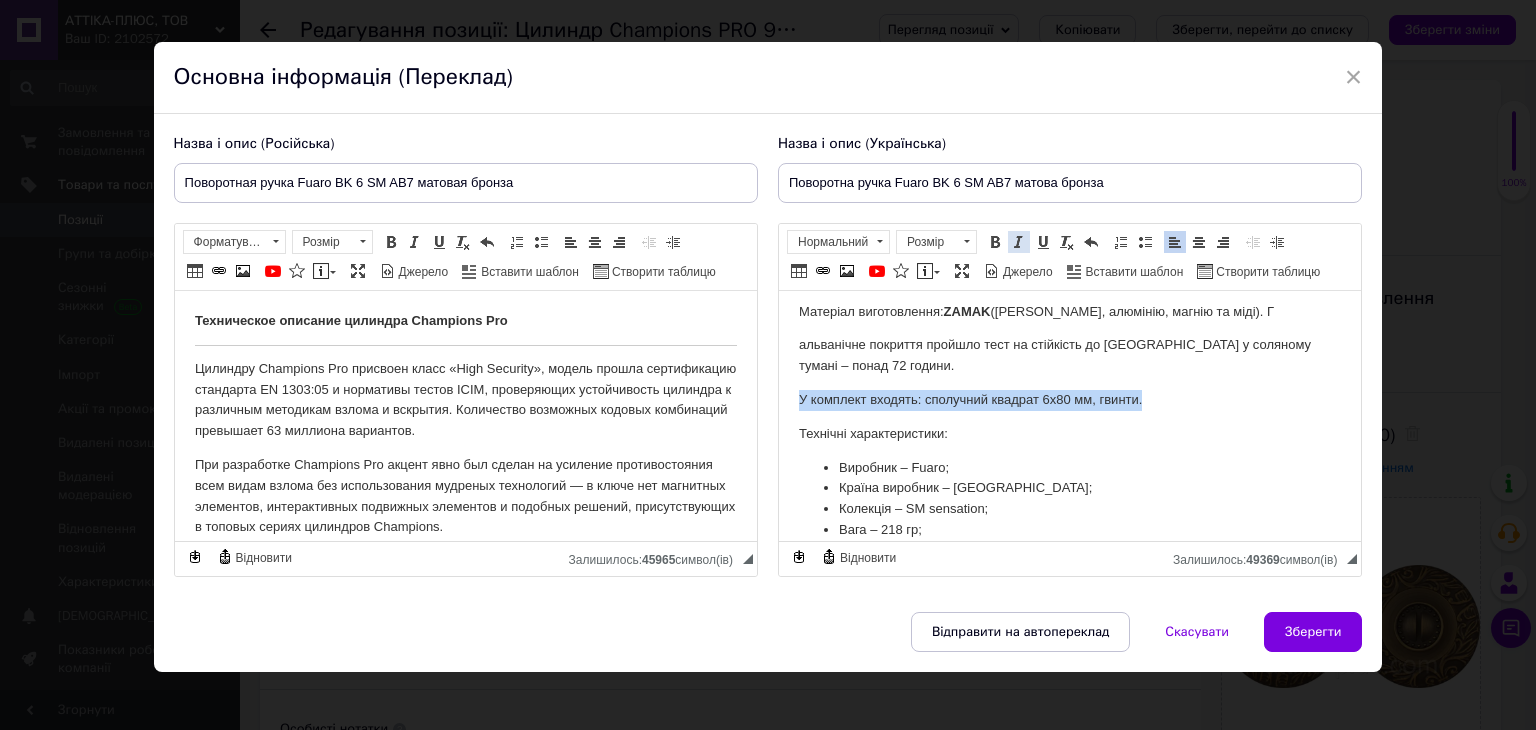 click at bounding box center [1019, 242] 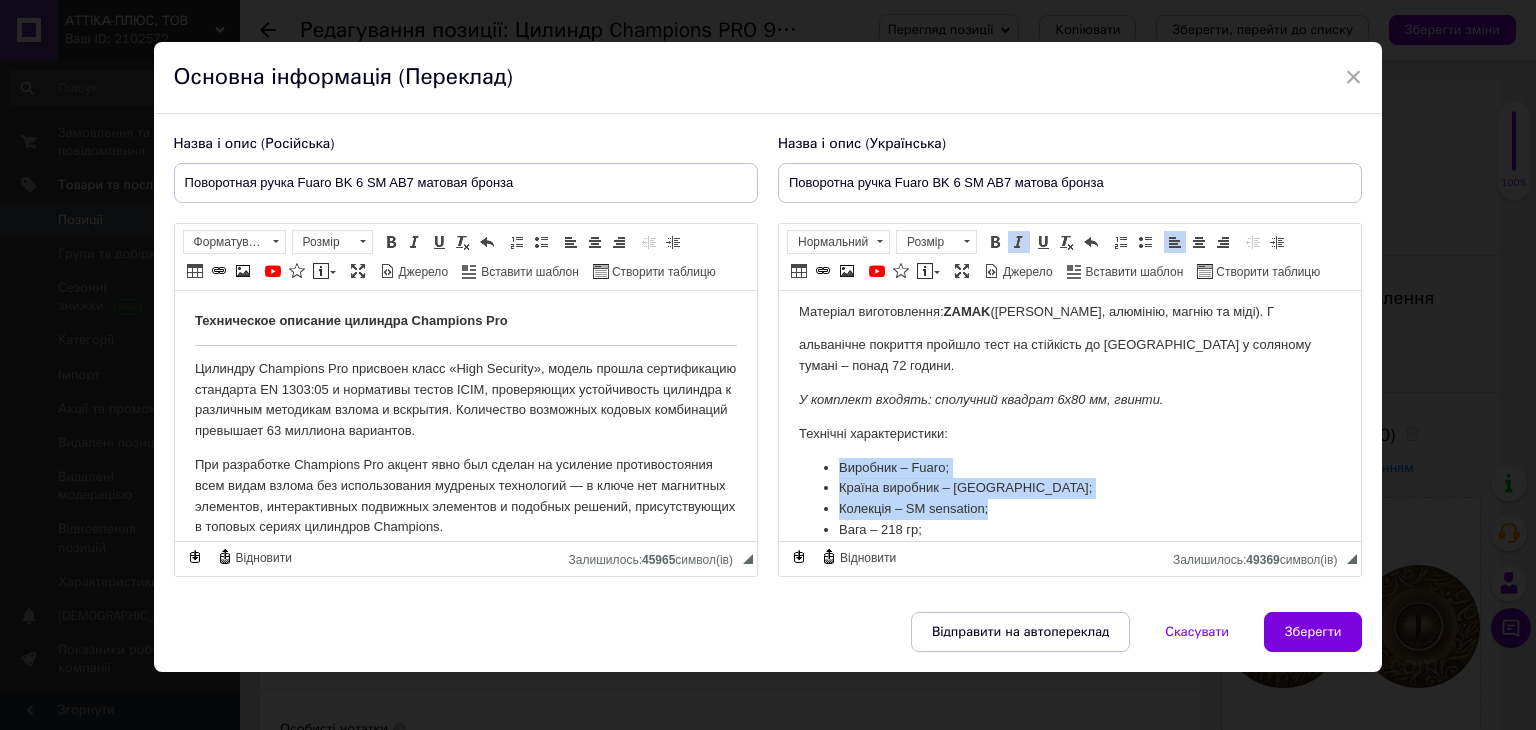 drag, startPoint x: 822, startPoint y: 463, endPoint x: 1007, endPoint y: 508, distance: 190.39433 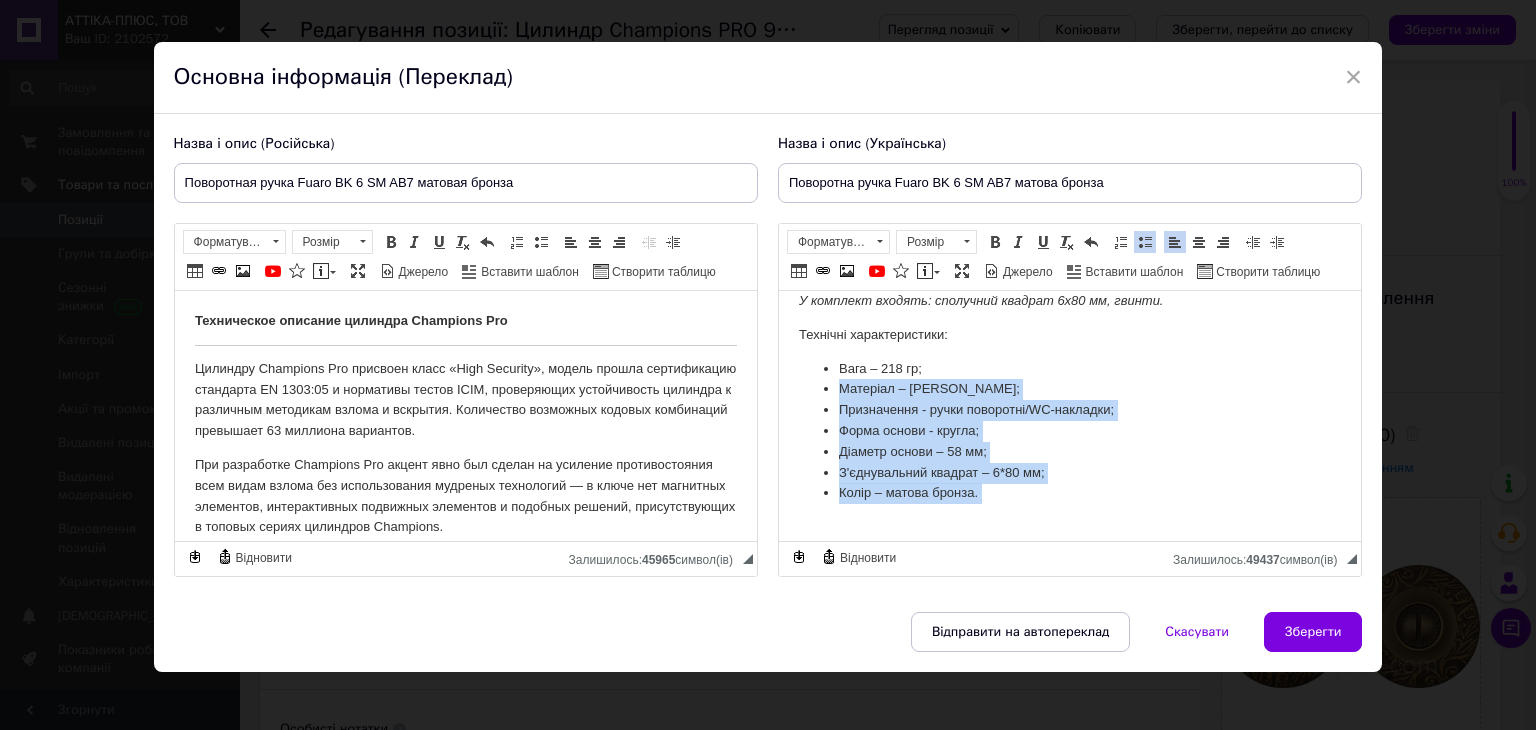 scroll, scrollTop: 164, scrollLeft: 0, axis: vertical 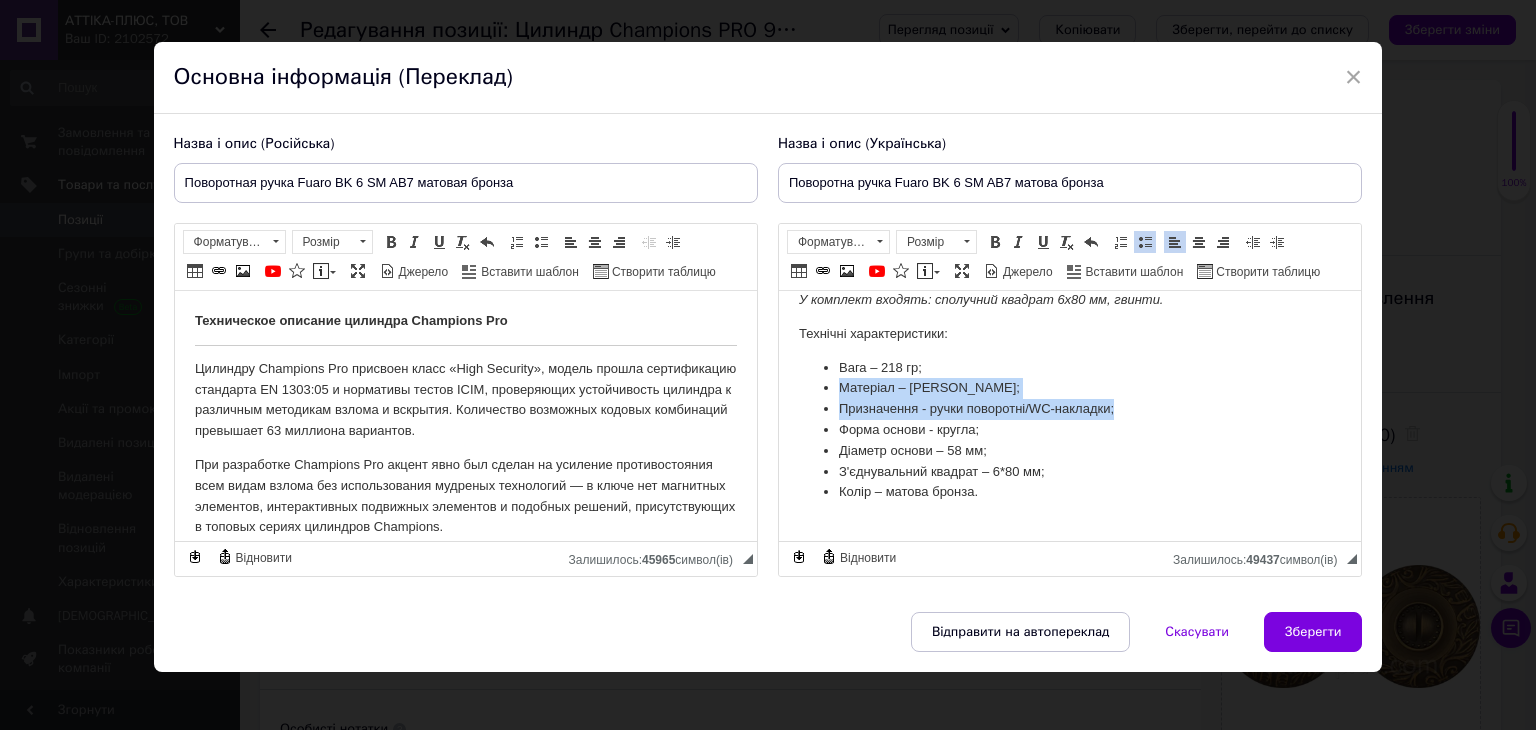 drag, startPoint x: 834, startPoint y: 484, endPoint x: 1126, endPoint y: 416, distance: 299.81326 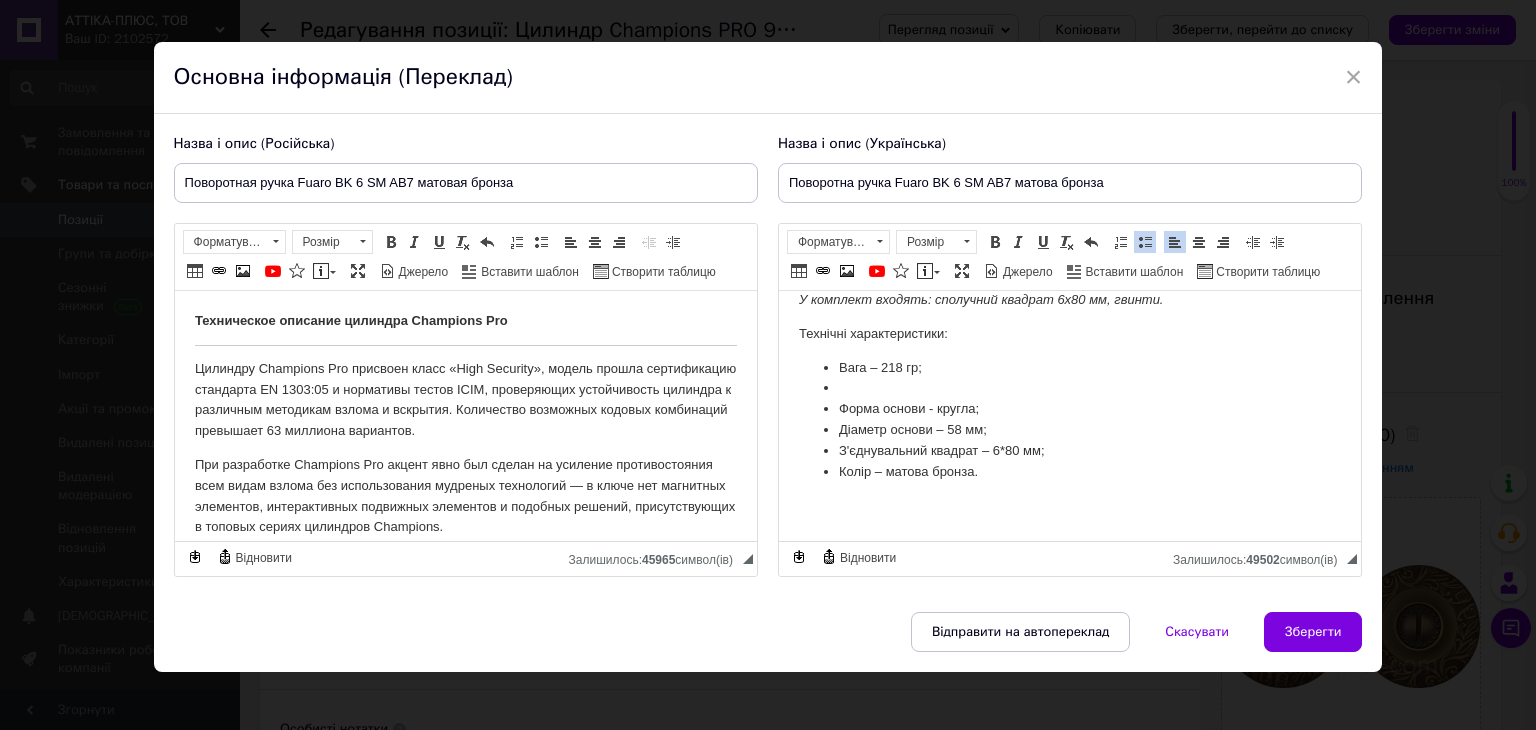 scroll, scrollTop: 144, scrollLeft: 0, axis: vertical 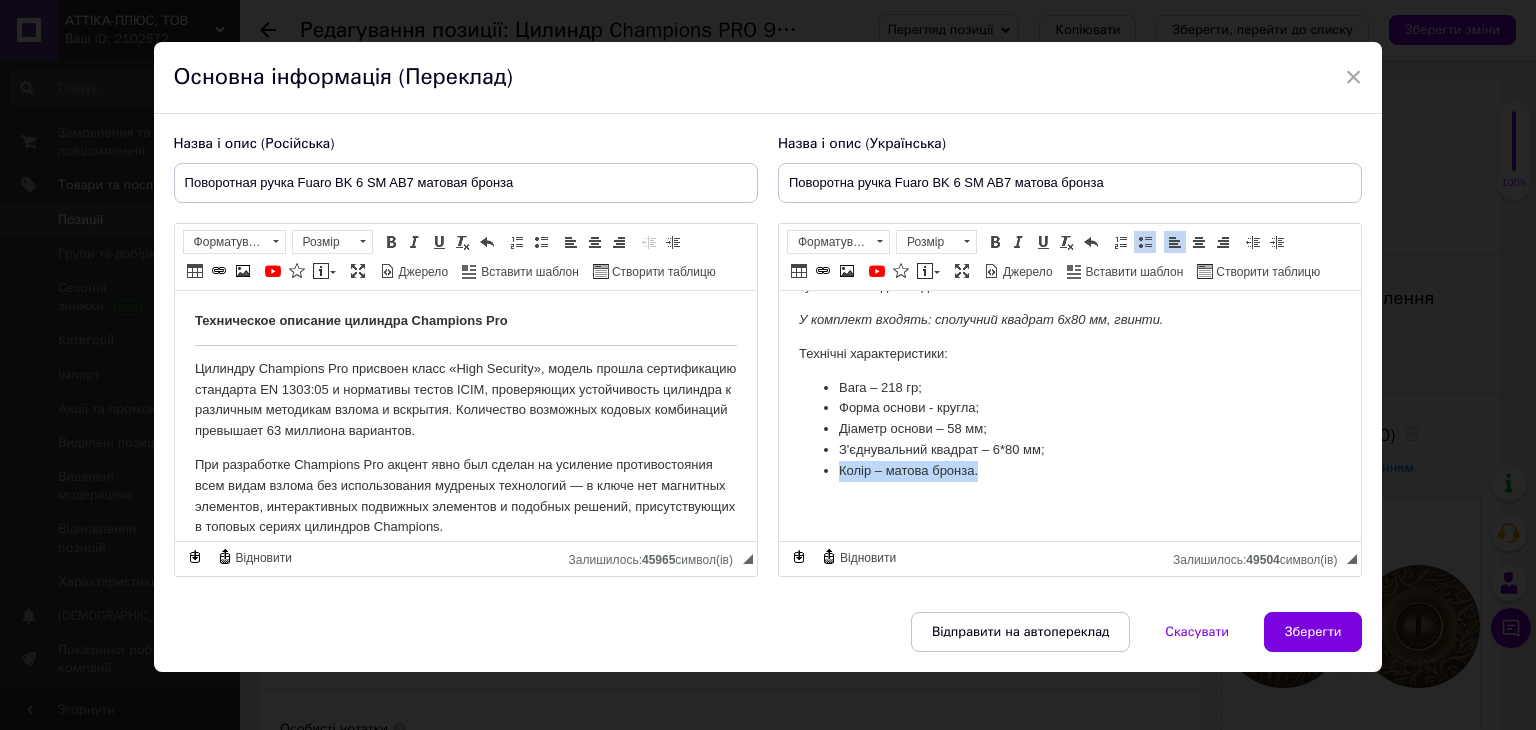 drag, startPoint x: 976, startPoint y: 477, endPoint x: 834, endPoint y: 468, distance: 142.28493 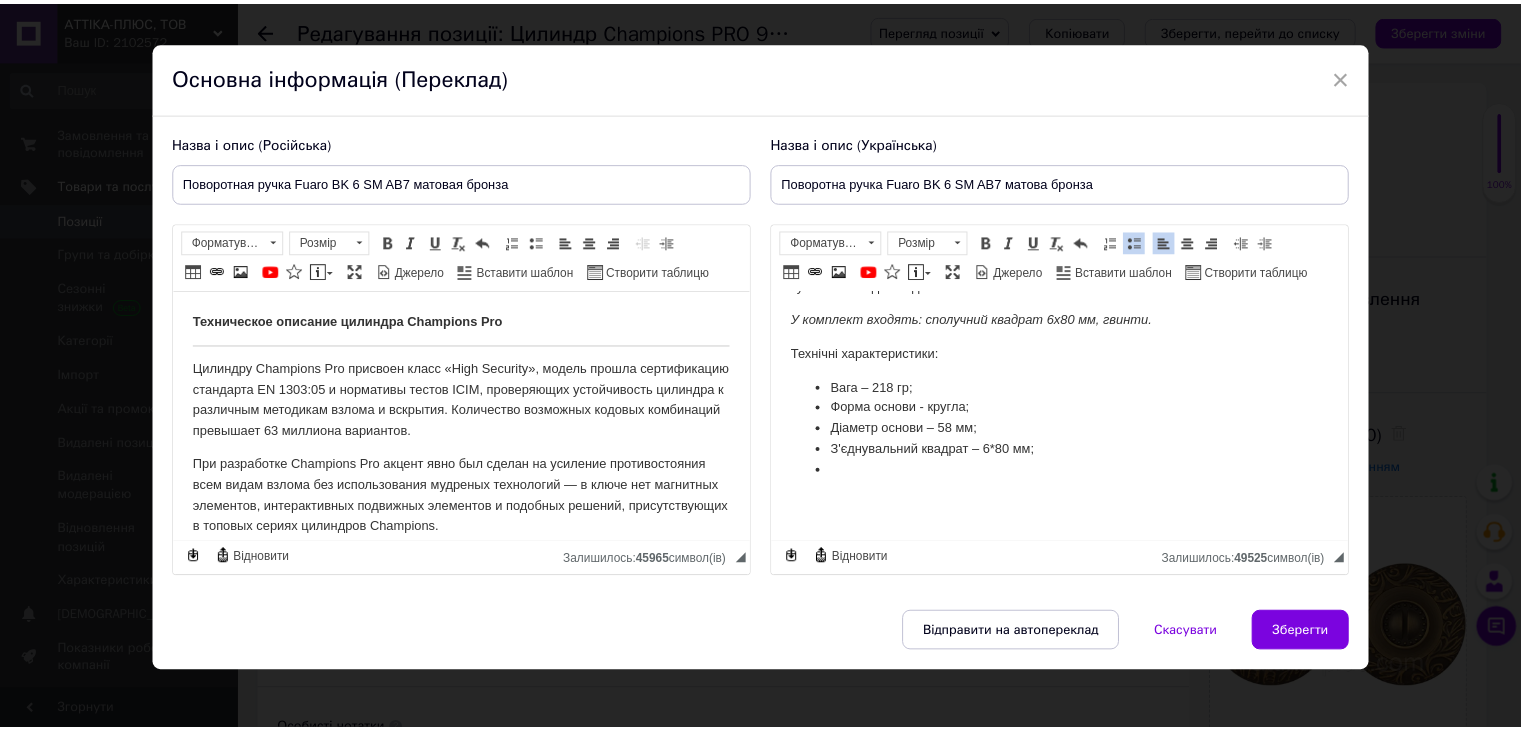 scroll, scrollTop: 123, scrollLeft: 0, axis: vertical 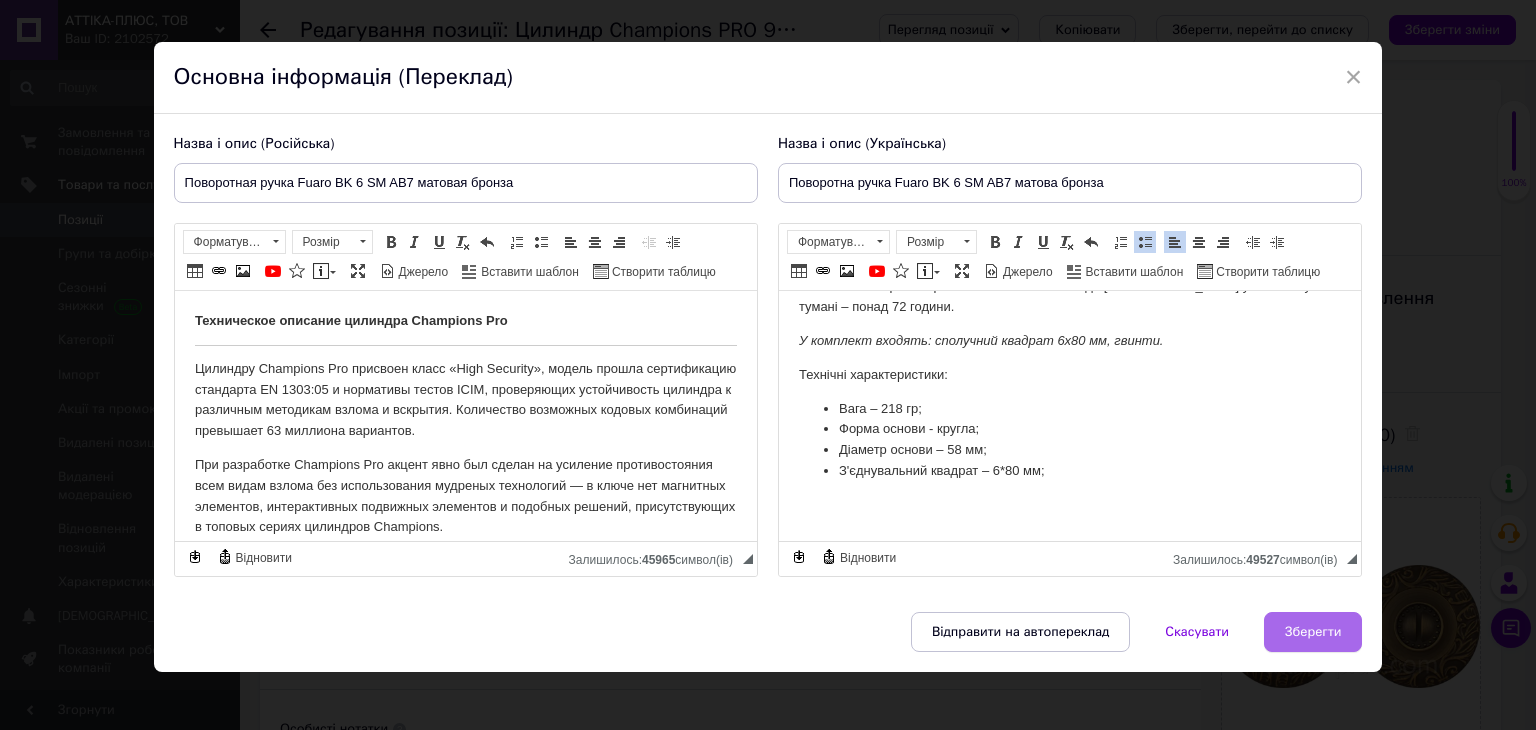 click on "Зберегти" at bounding box center (1313, 632) 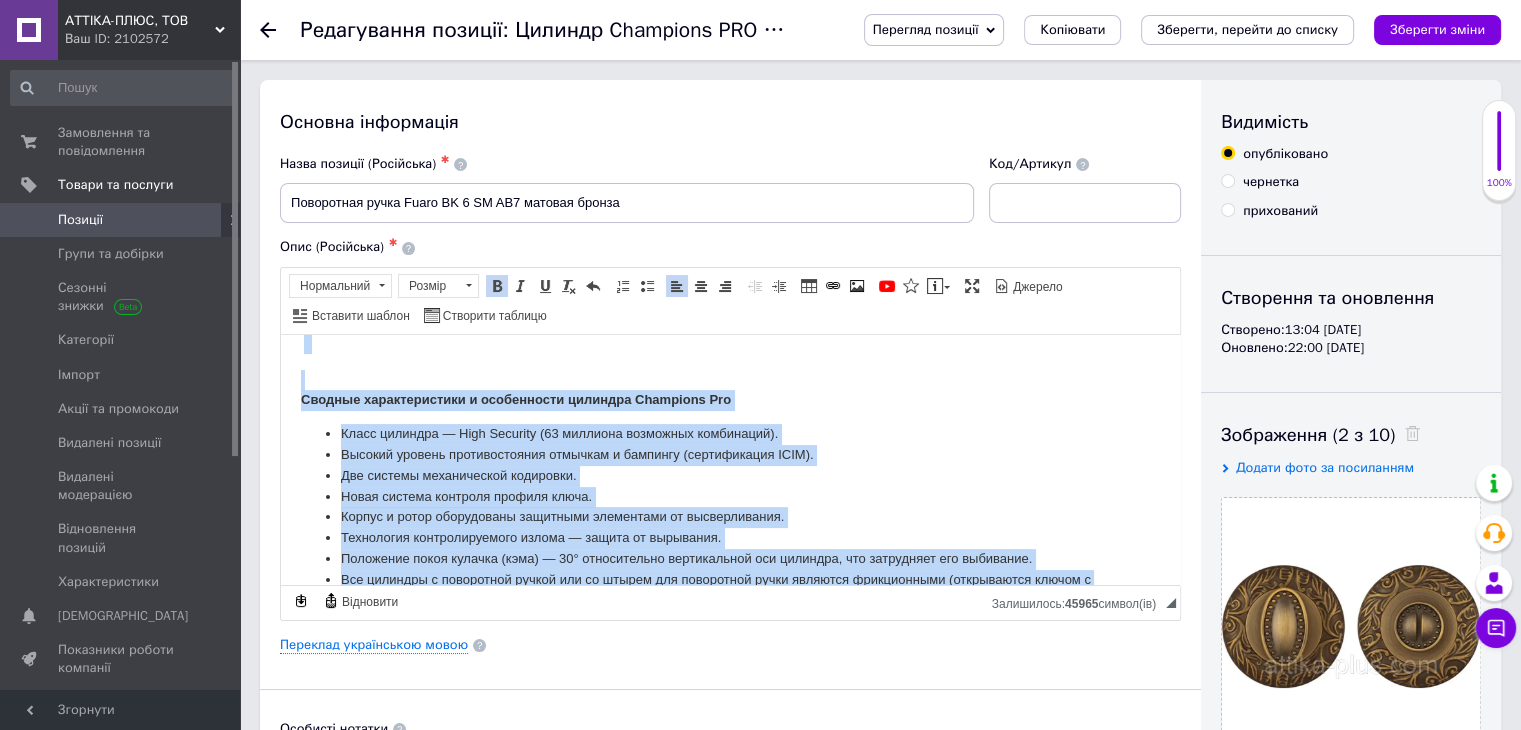 scroll, scrollTop: 1270, scrollLeft: 0, axis: vertical 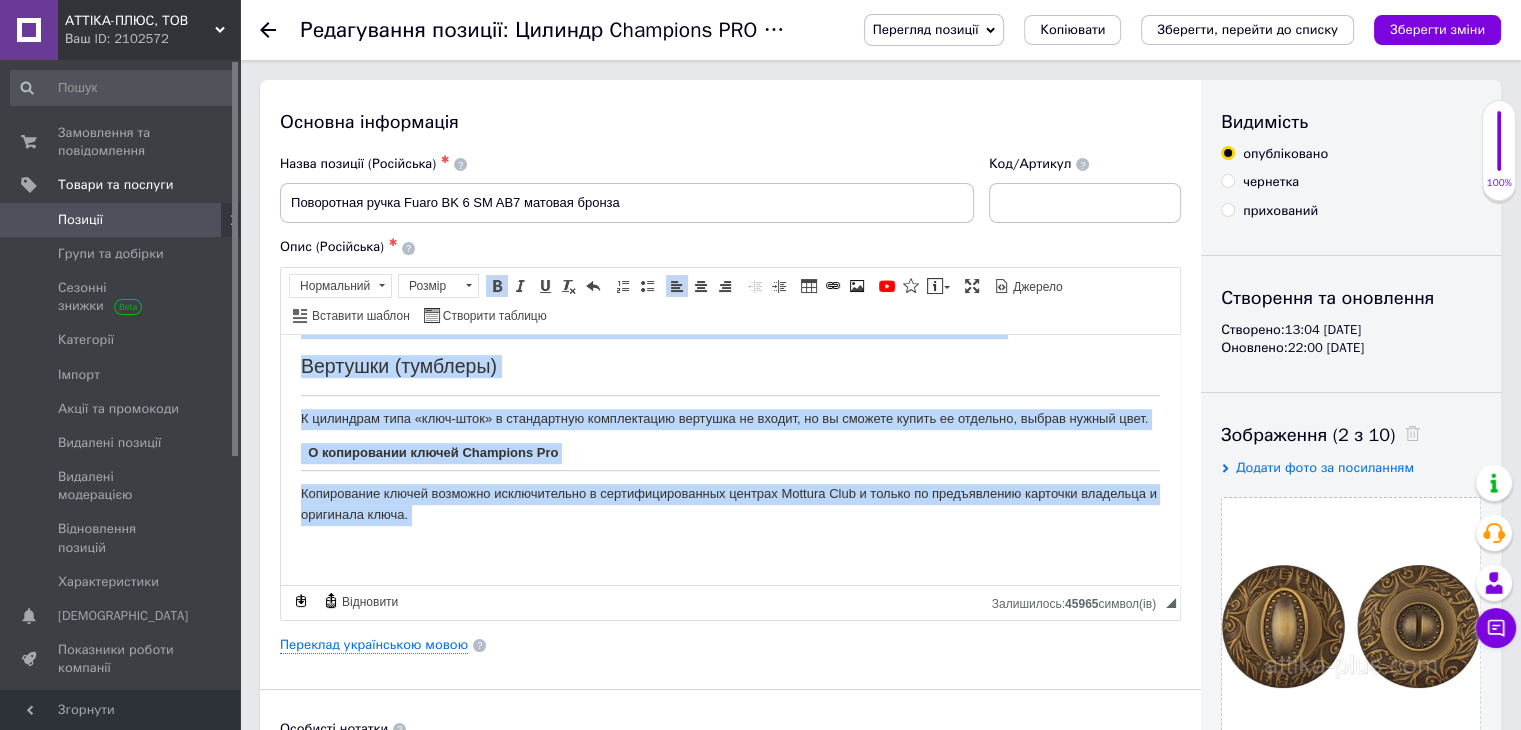 drag, startPoint x: 293, startPoint y: 357, endPoint x: 860, endPoint y: 974, distance: 837.96063 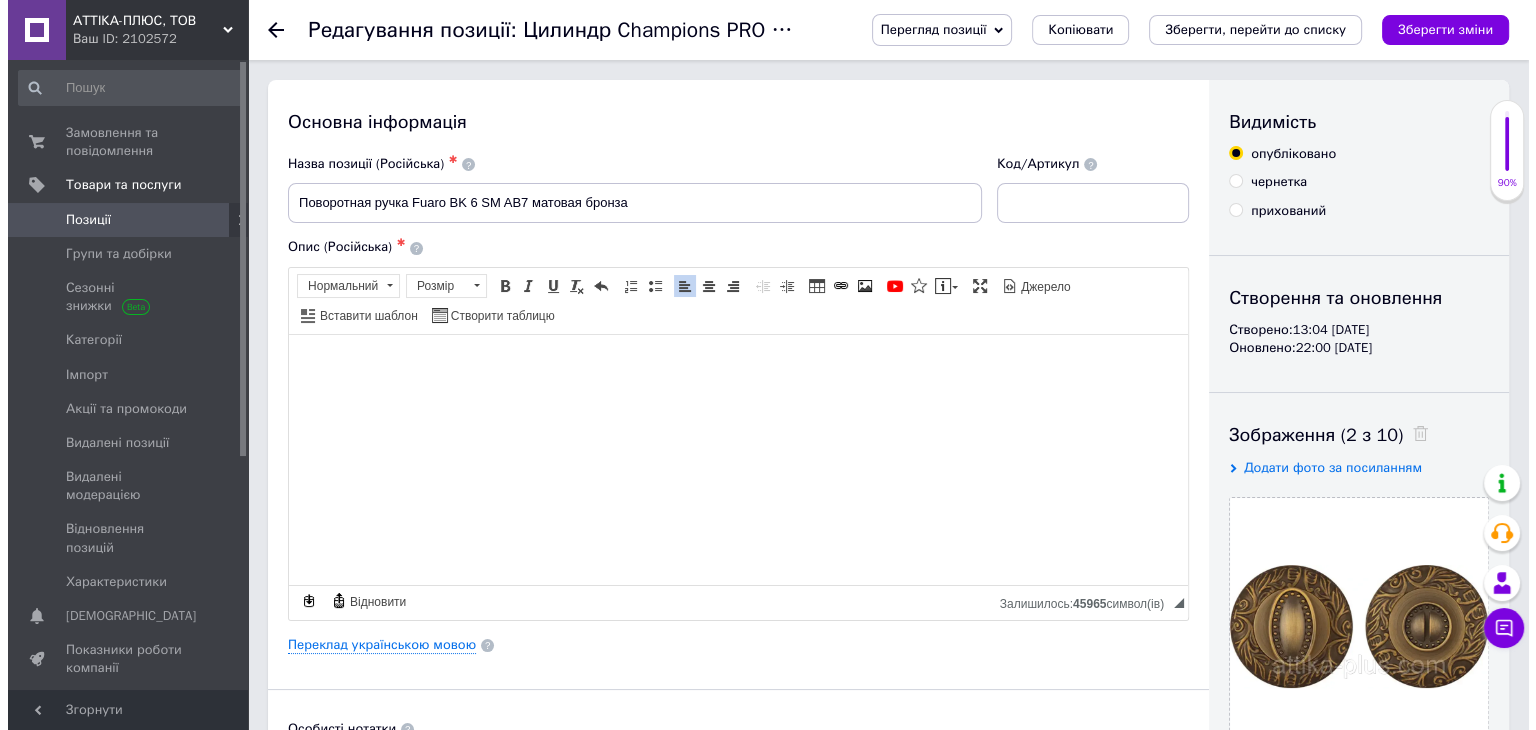 scroll, scrollTop: 0, scrollLeft: 0, axis: both 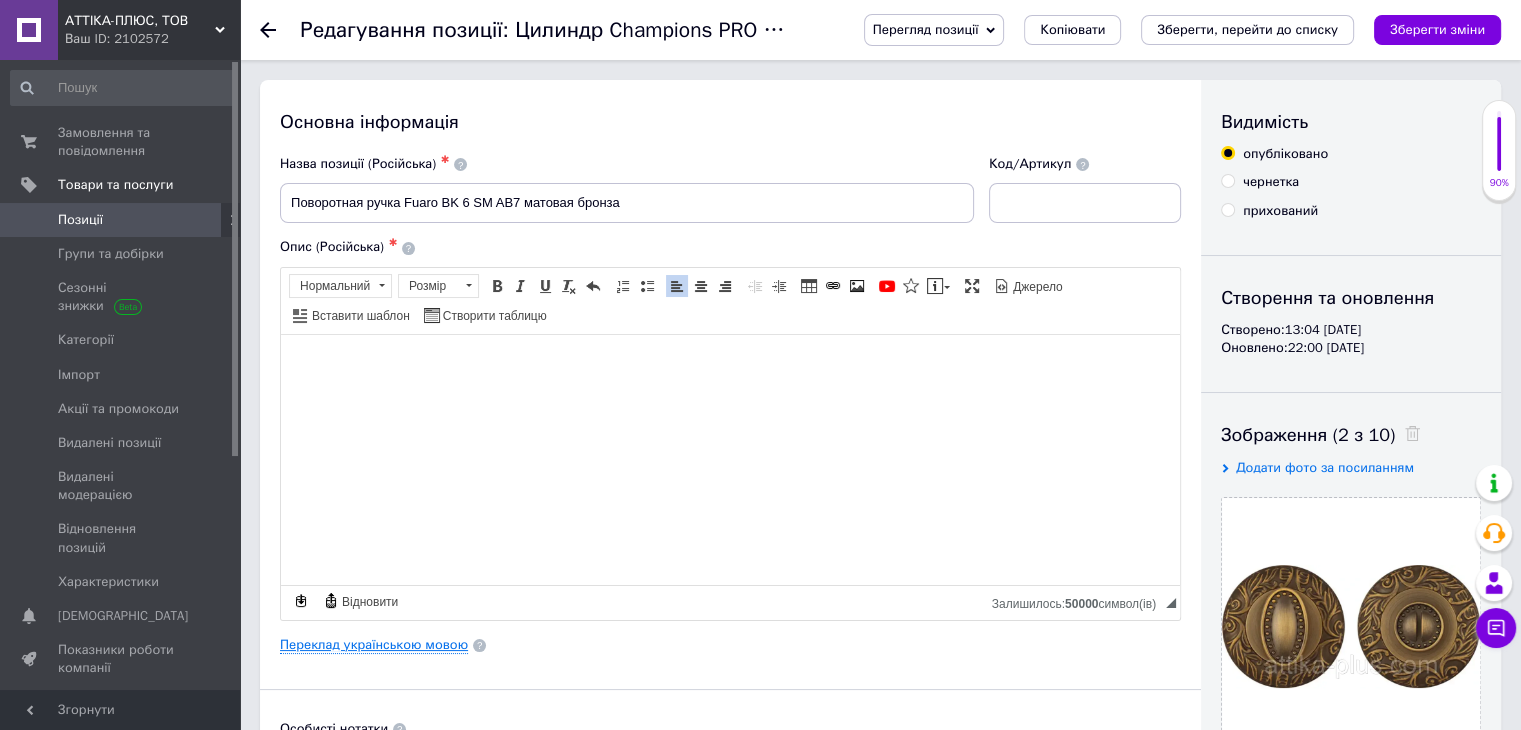 click on "Переклад українською мовою" at bounding box center [374, 645] 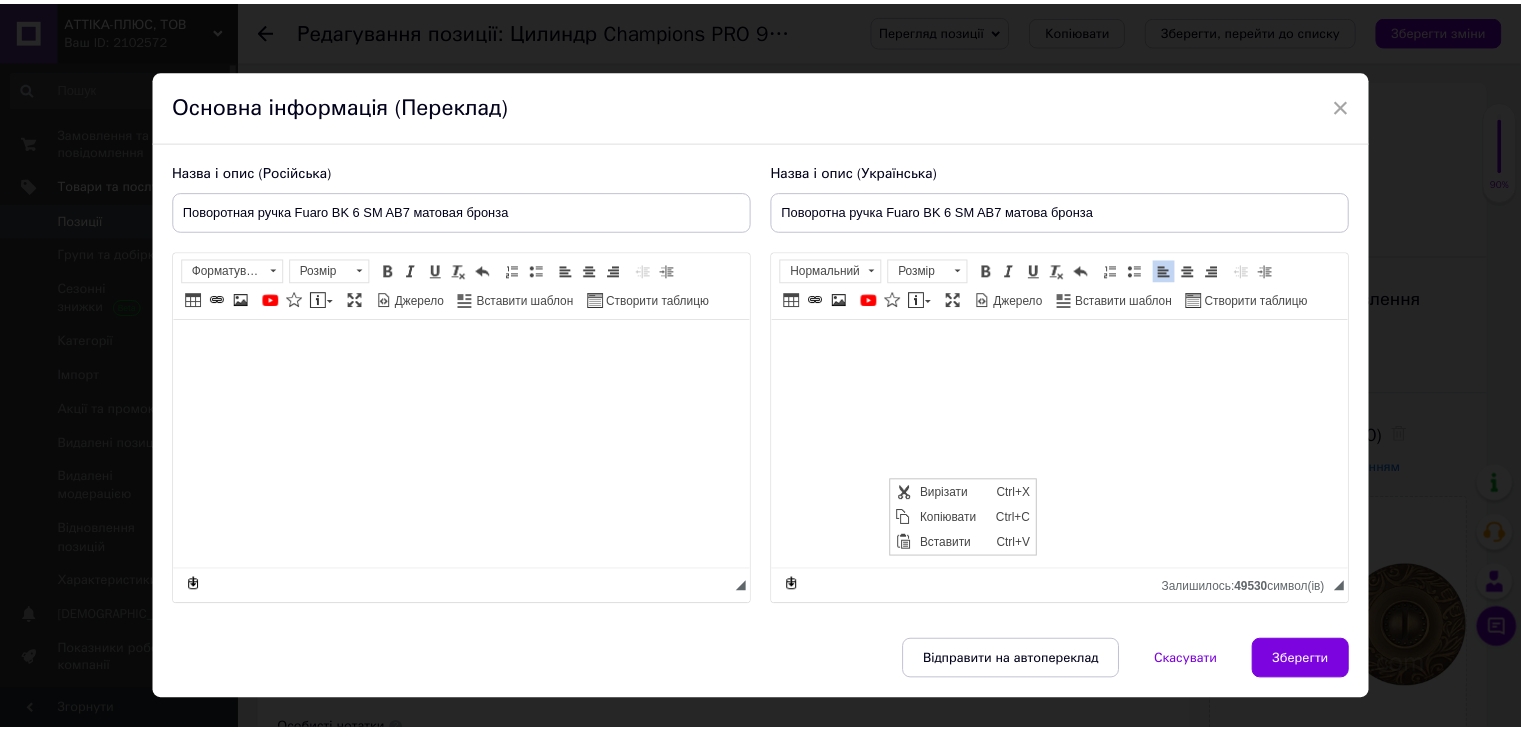 scroll, scrollTop: 0, scrollLeft: 0, axis: both 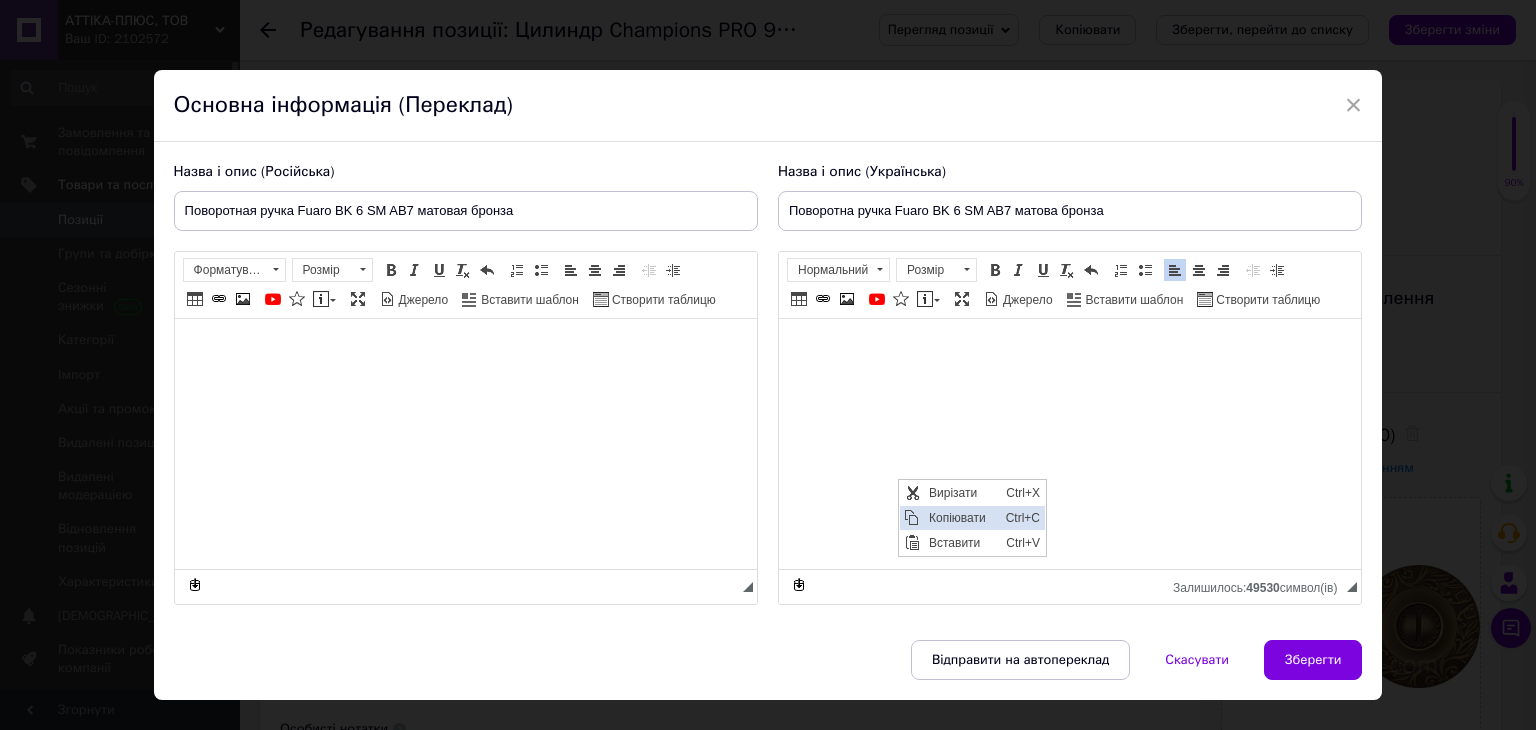 click on "Копіювати" at bounding box center [961, 517] 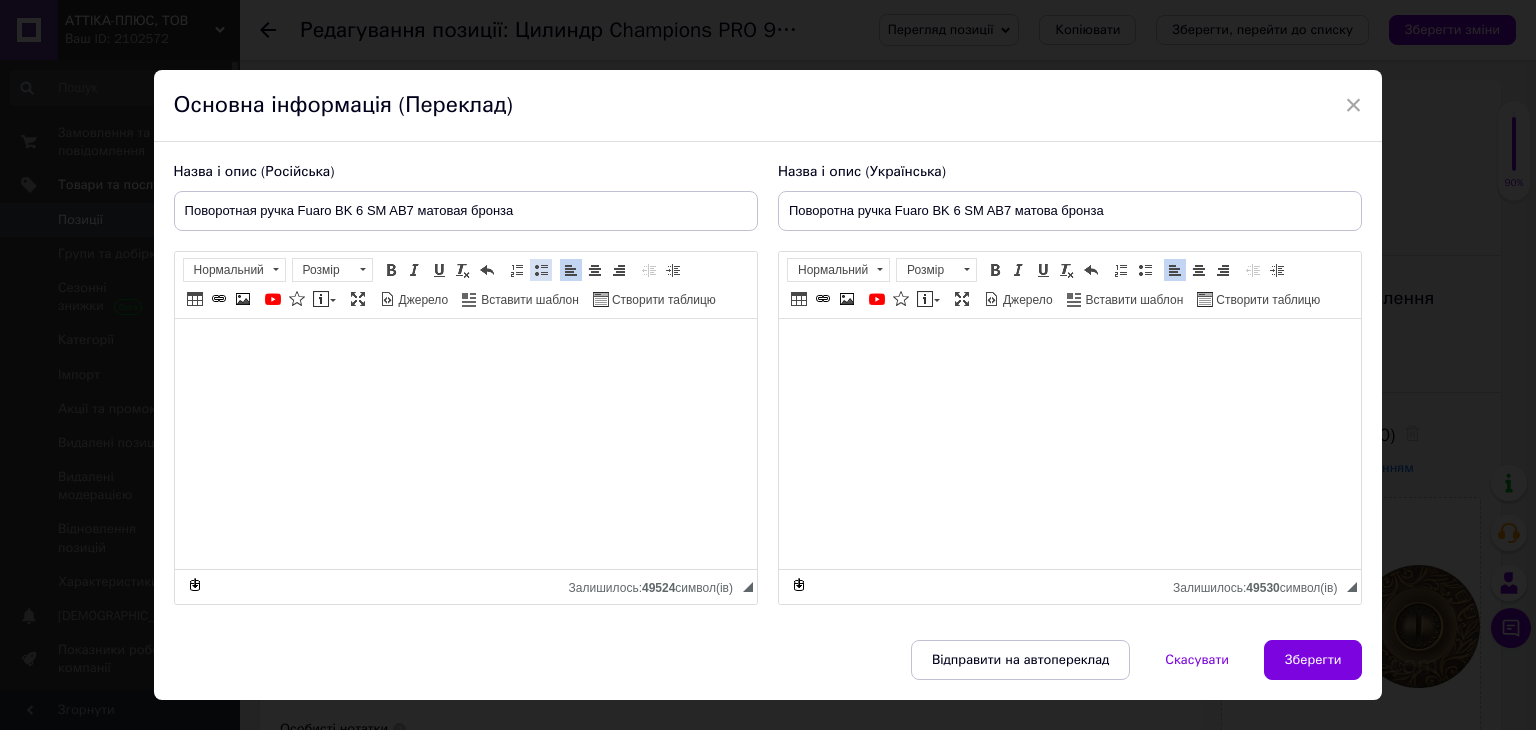 click at bounding box center (541, 270) 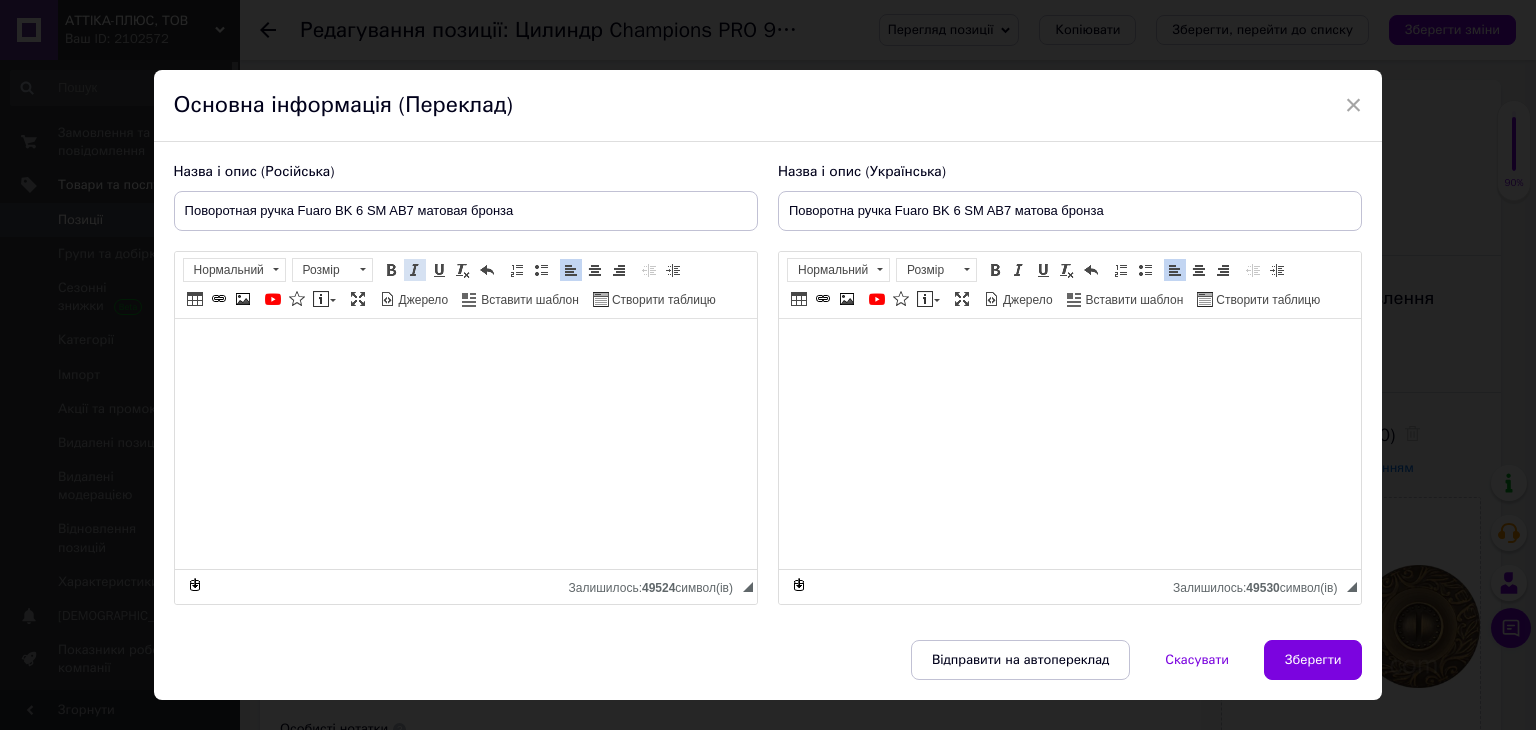 click at bounding box center [415, 270] 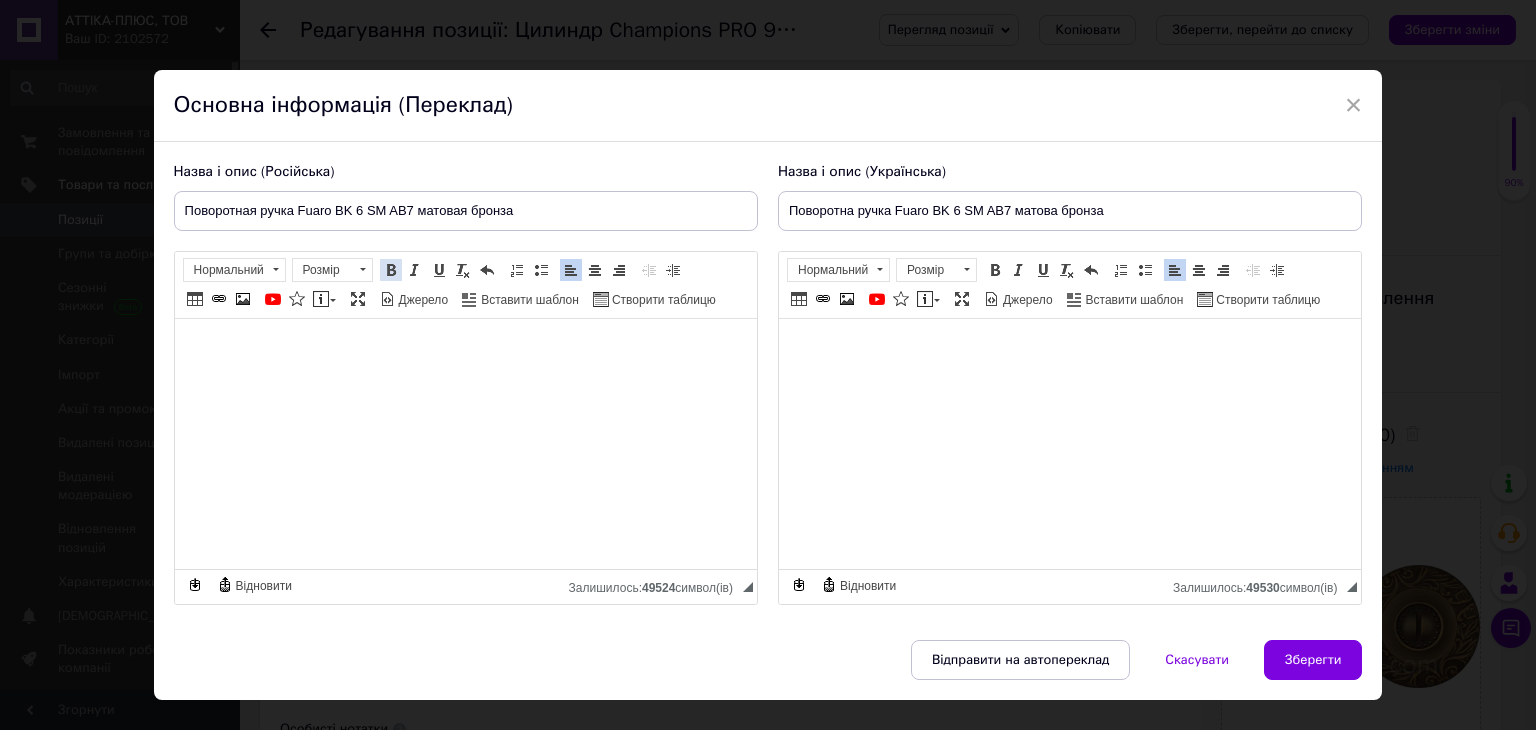 click at bounding box center [391, 270] 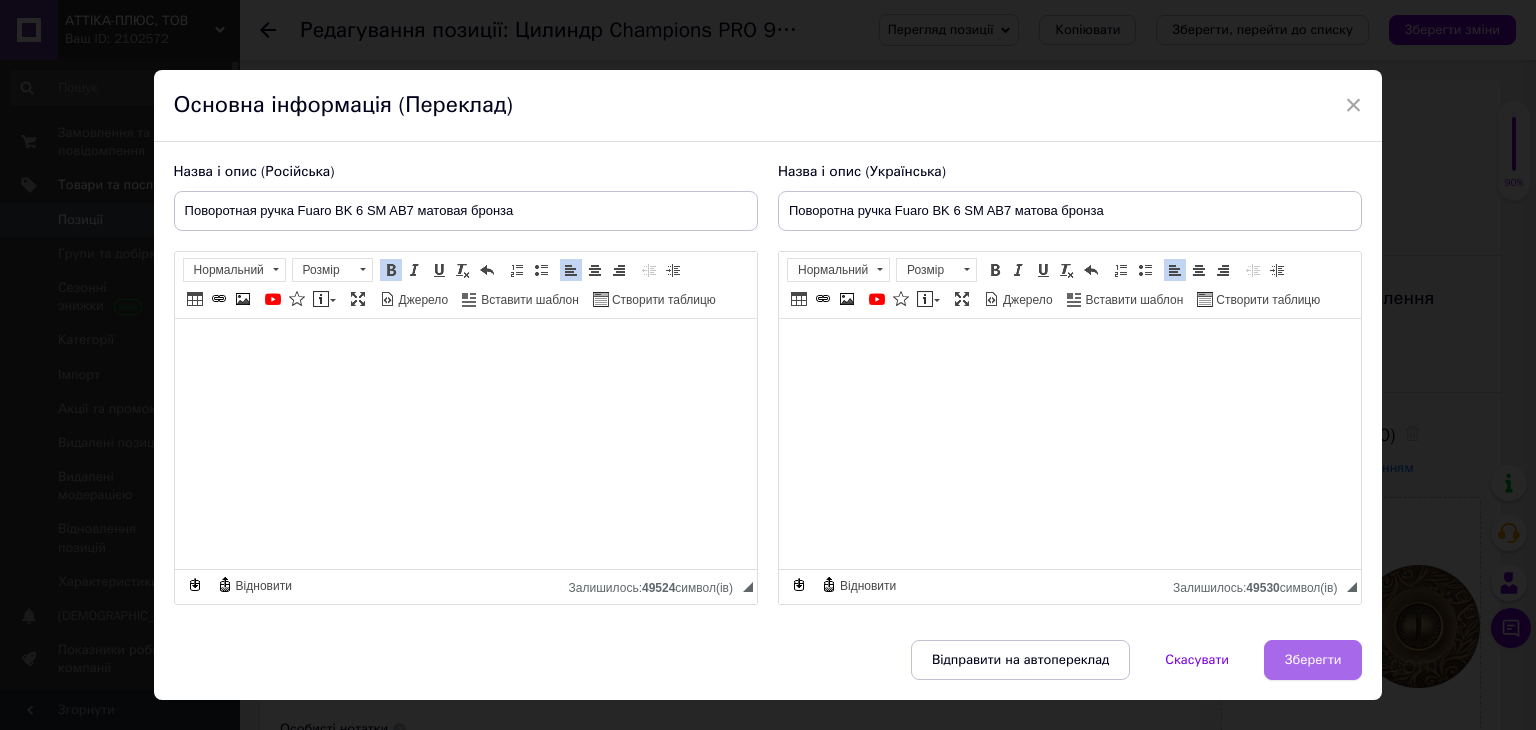 click on "Зберегти" at bounding box center (1313, 660) 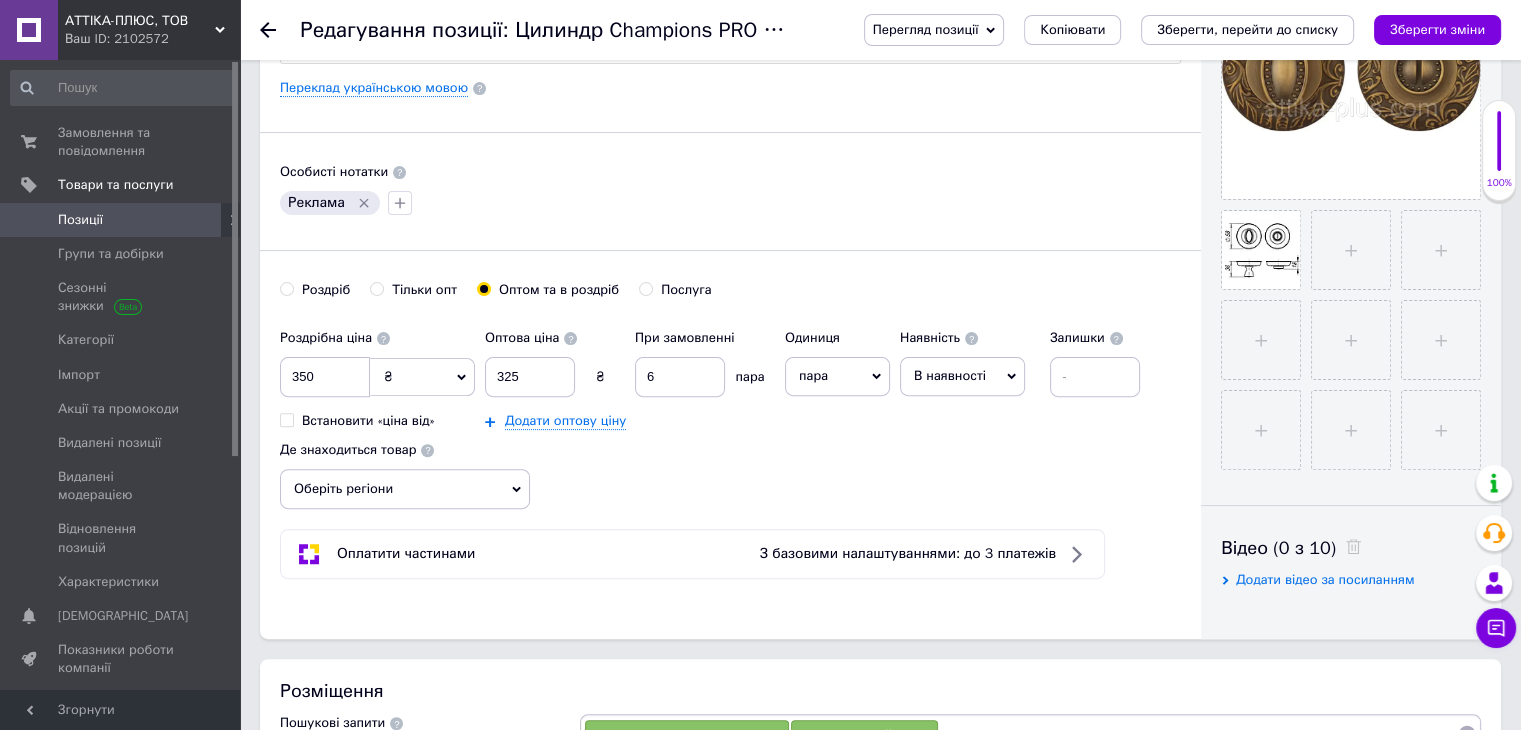 scroll, scrollTop: 569, scrollLeft: 0, axis: vertical 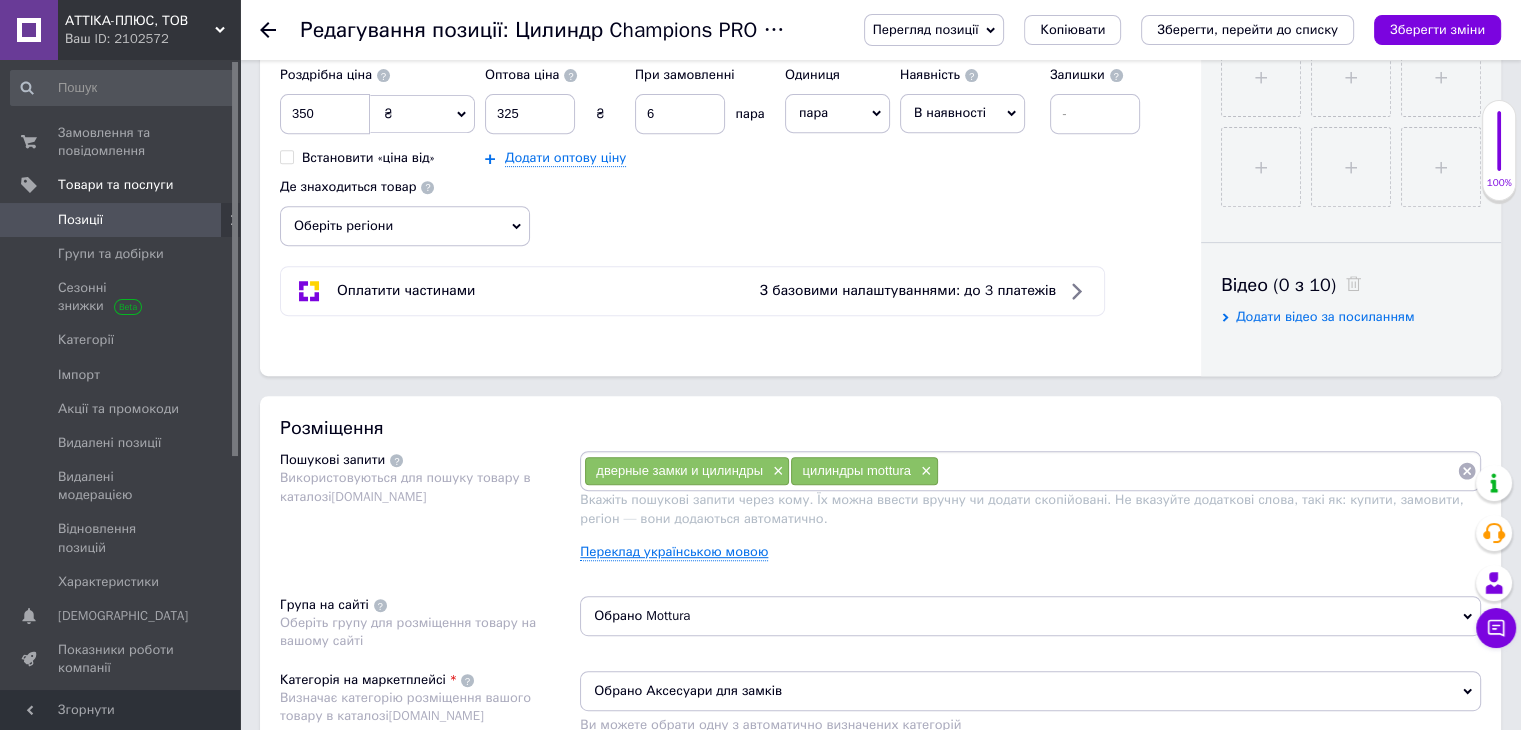 click on "Переклад українською мовою" at bounding box center [674, 552] 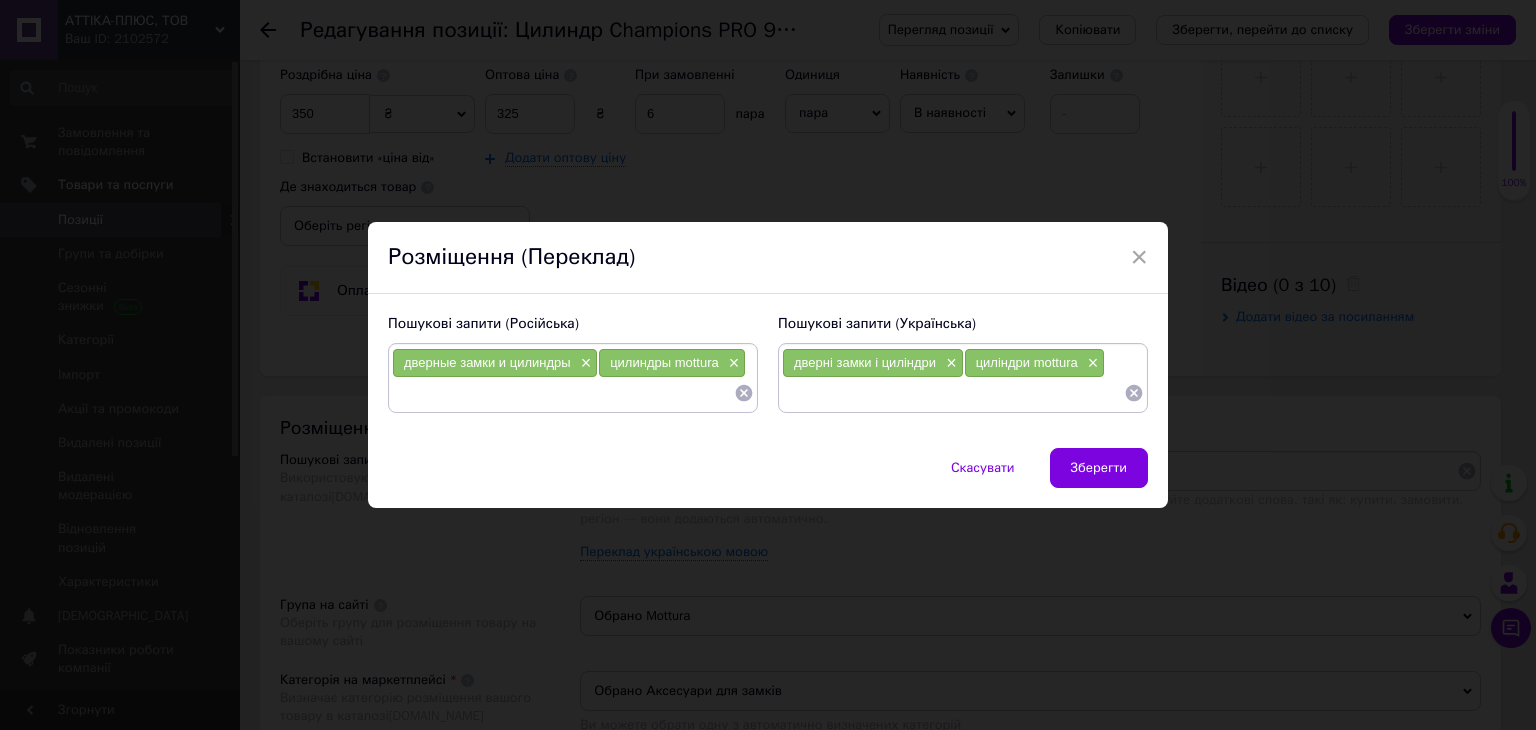 click 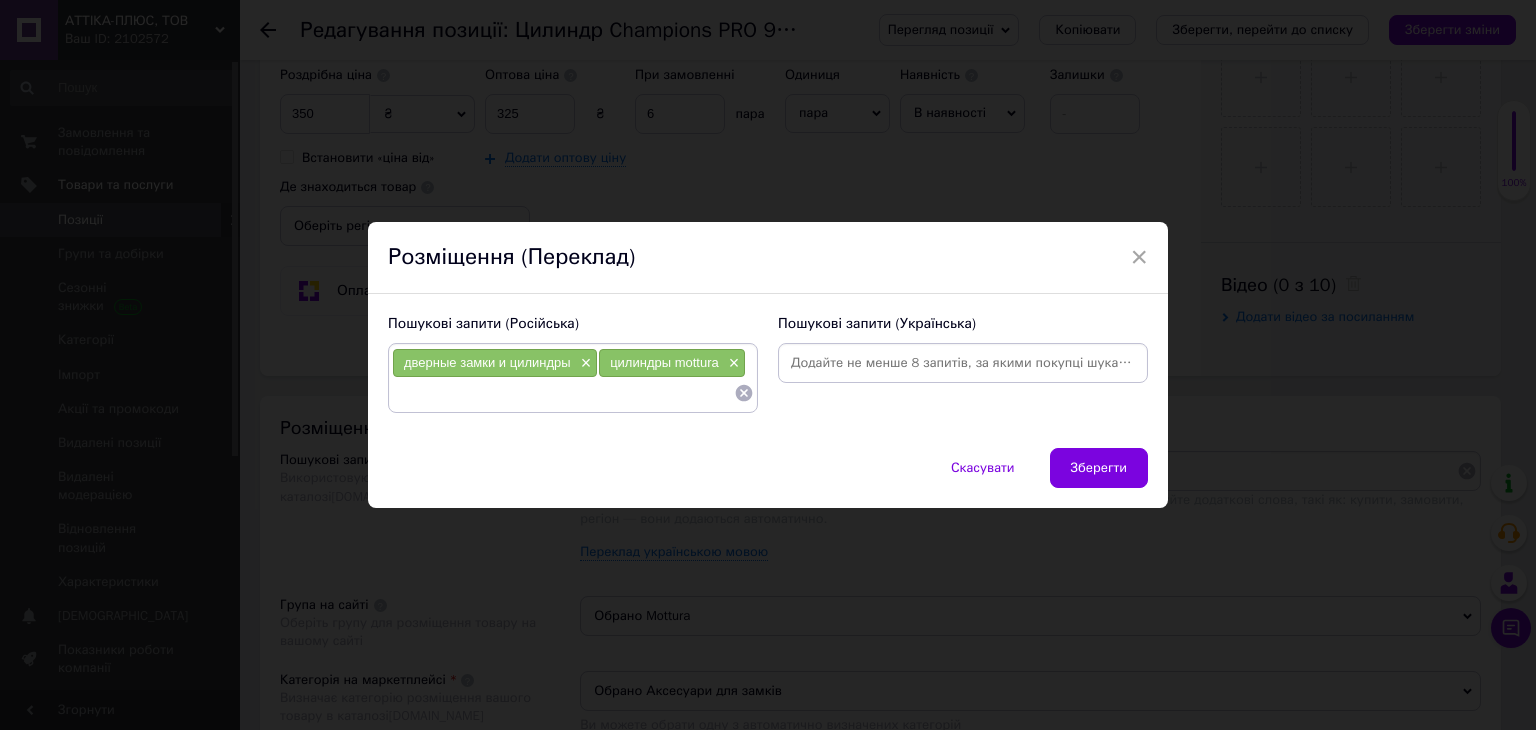 click at bounding box center (963, 363) 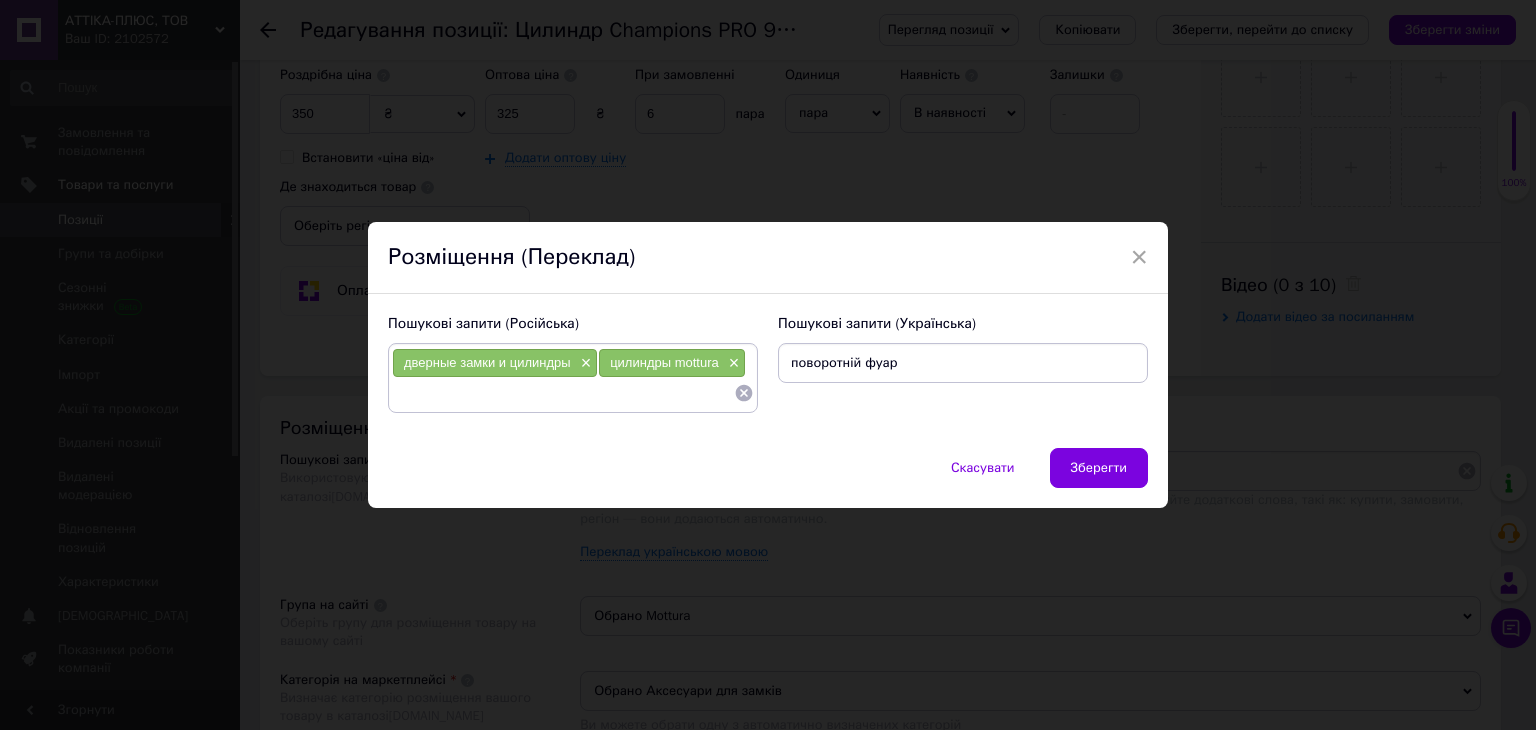 type on "поворотній фуаро" 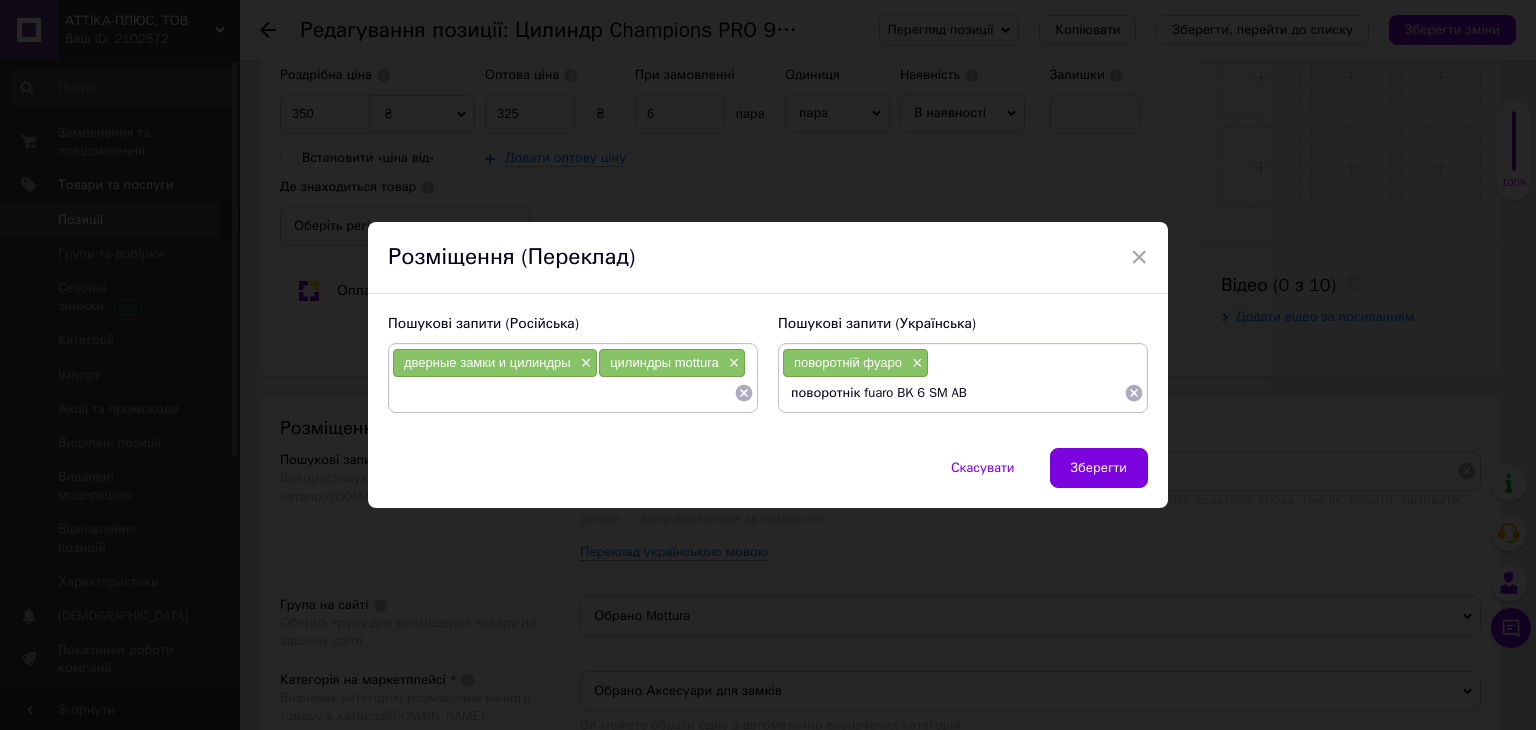 type on "поворотнік fuaro BK 6 SM AB7" 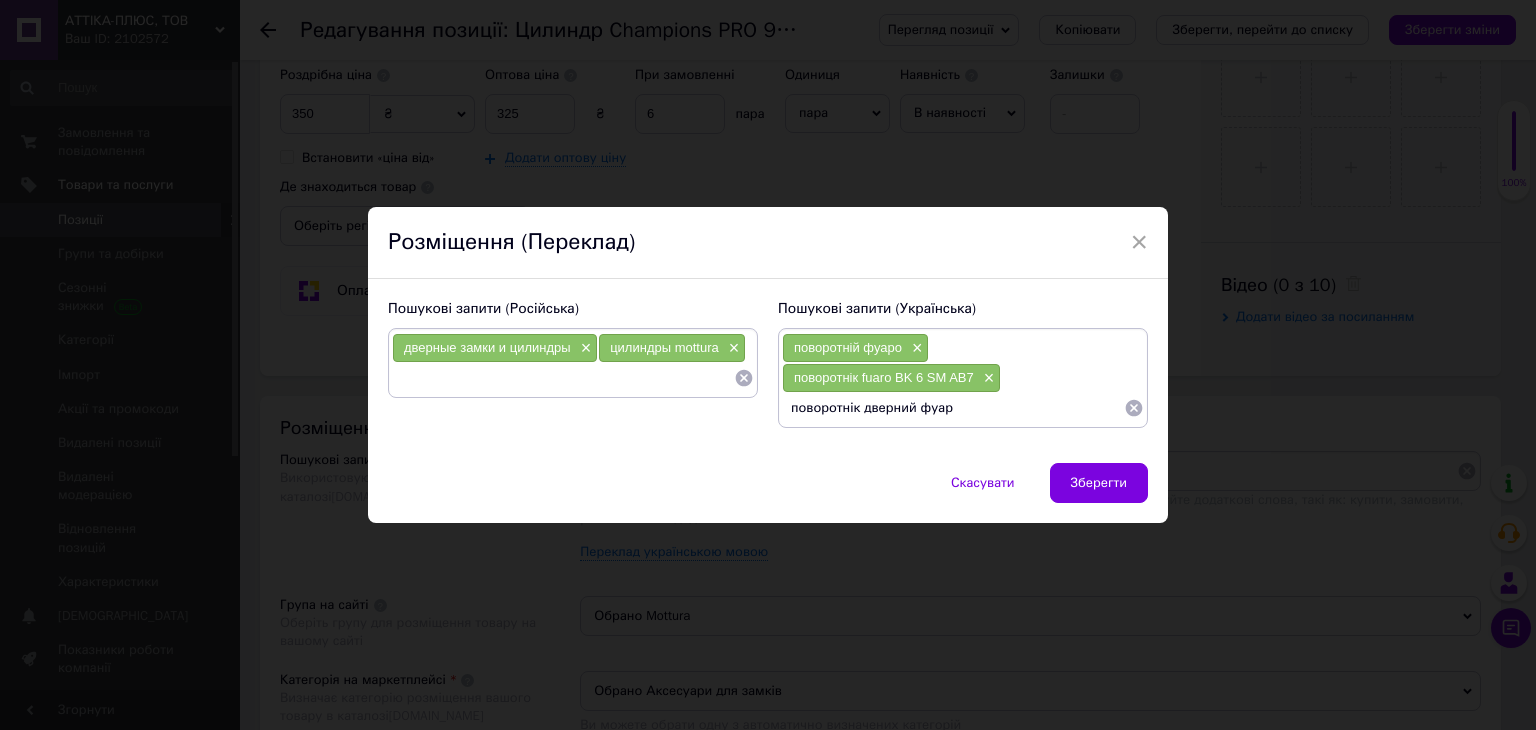 type on "поворотнік дверний фуаро" 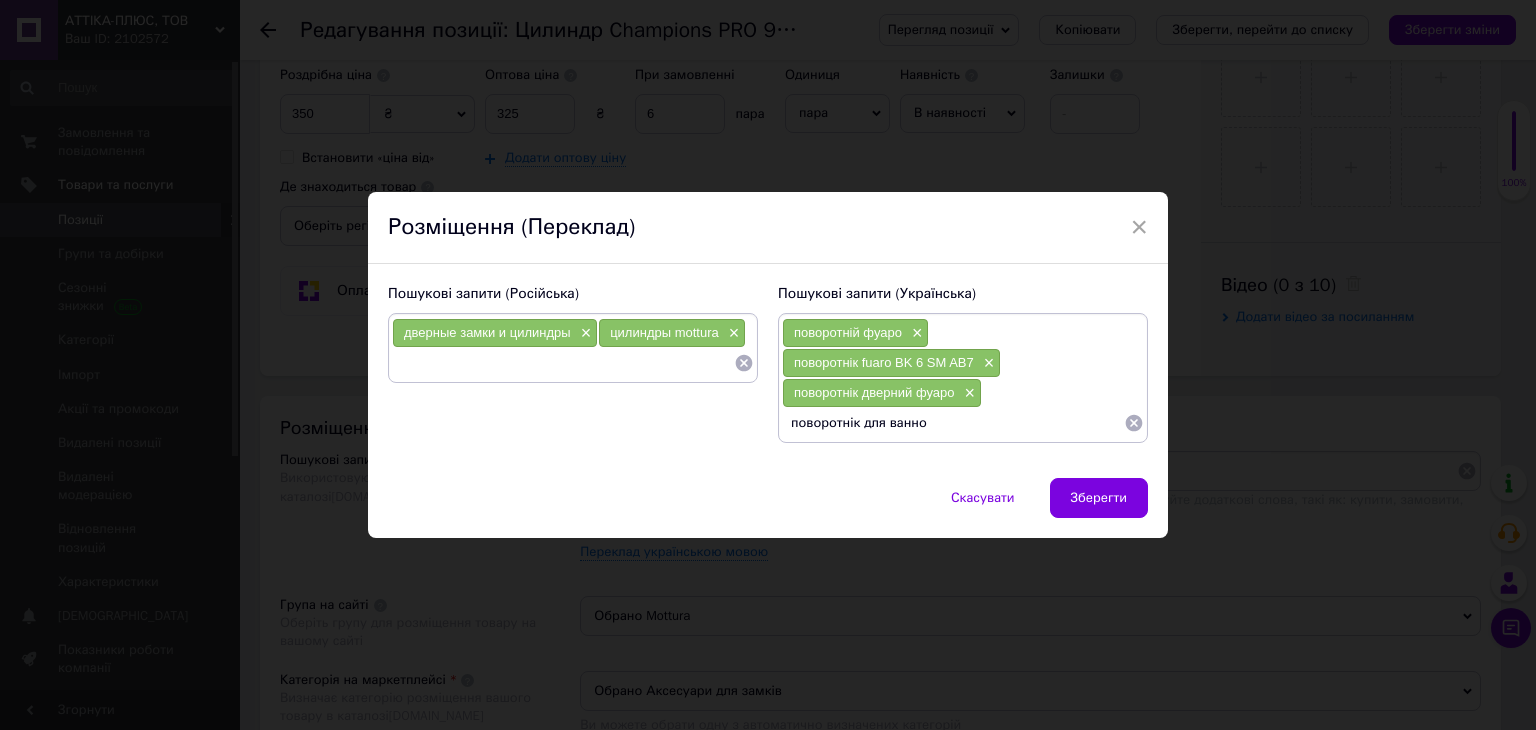 type on "поворотнік для ванної" 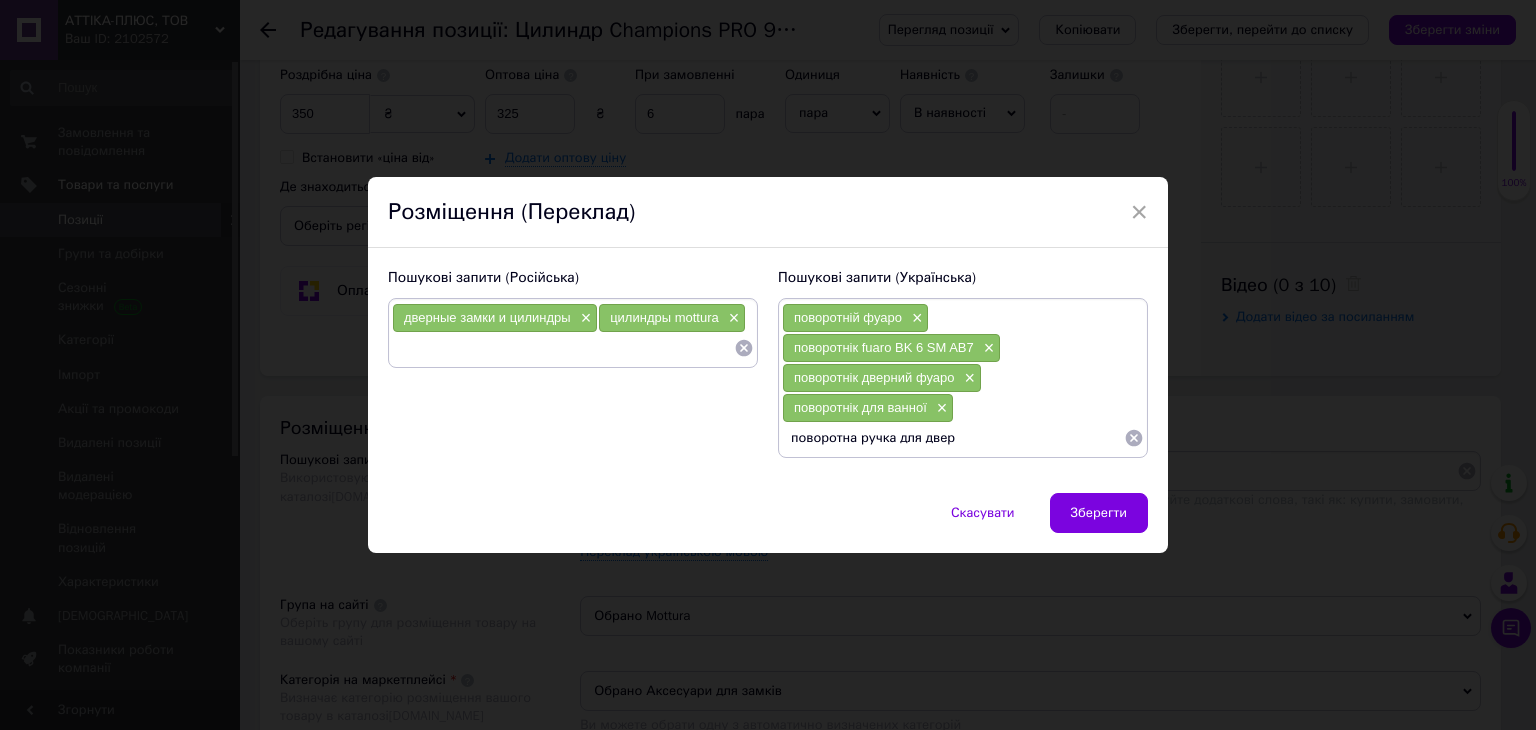 type on "поворотна ручка для двері" 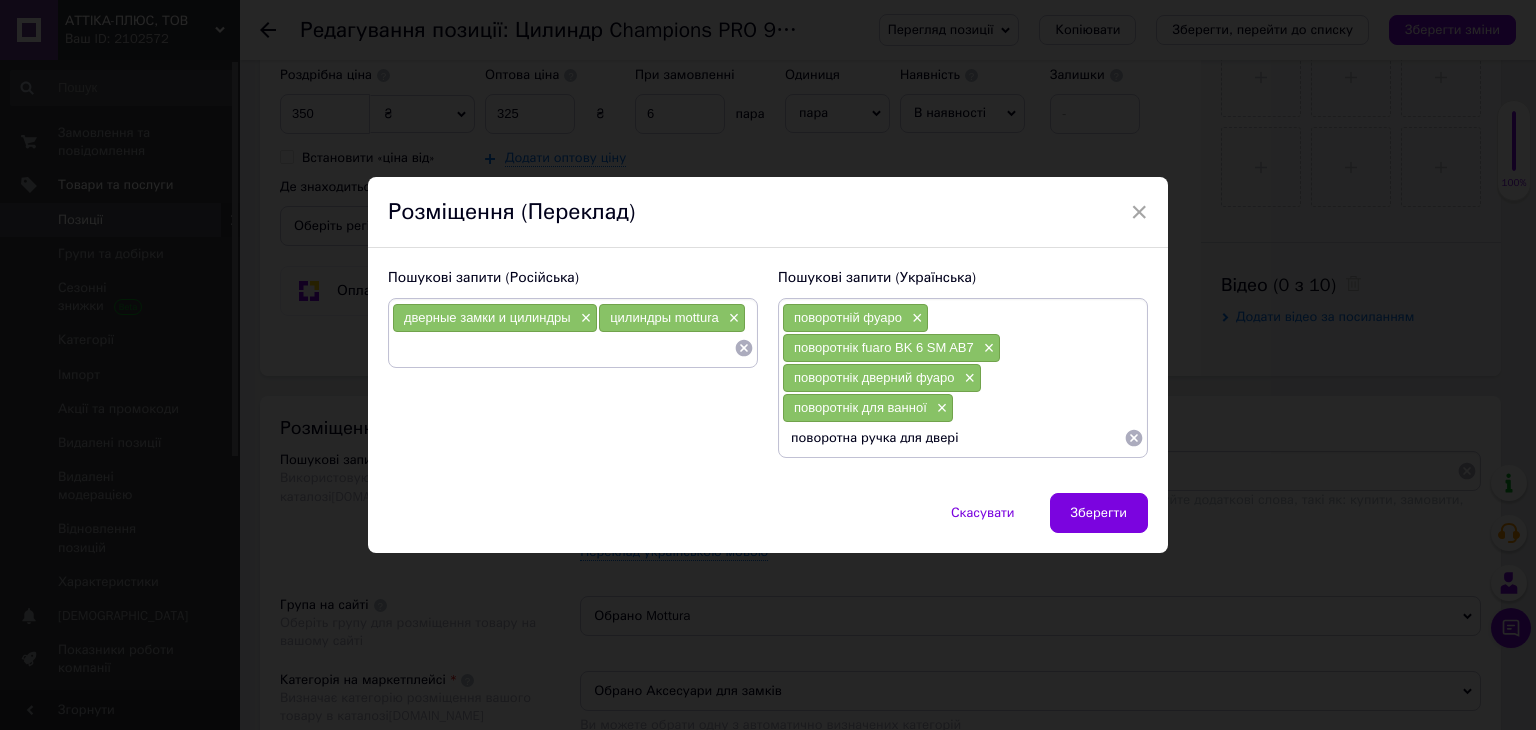 type 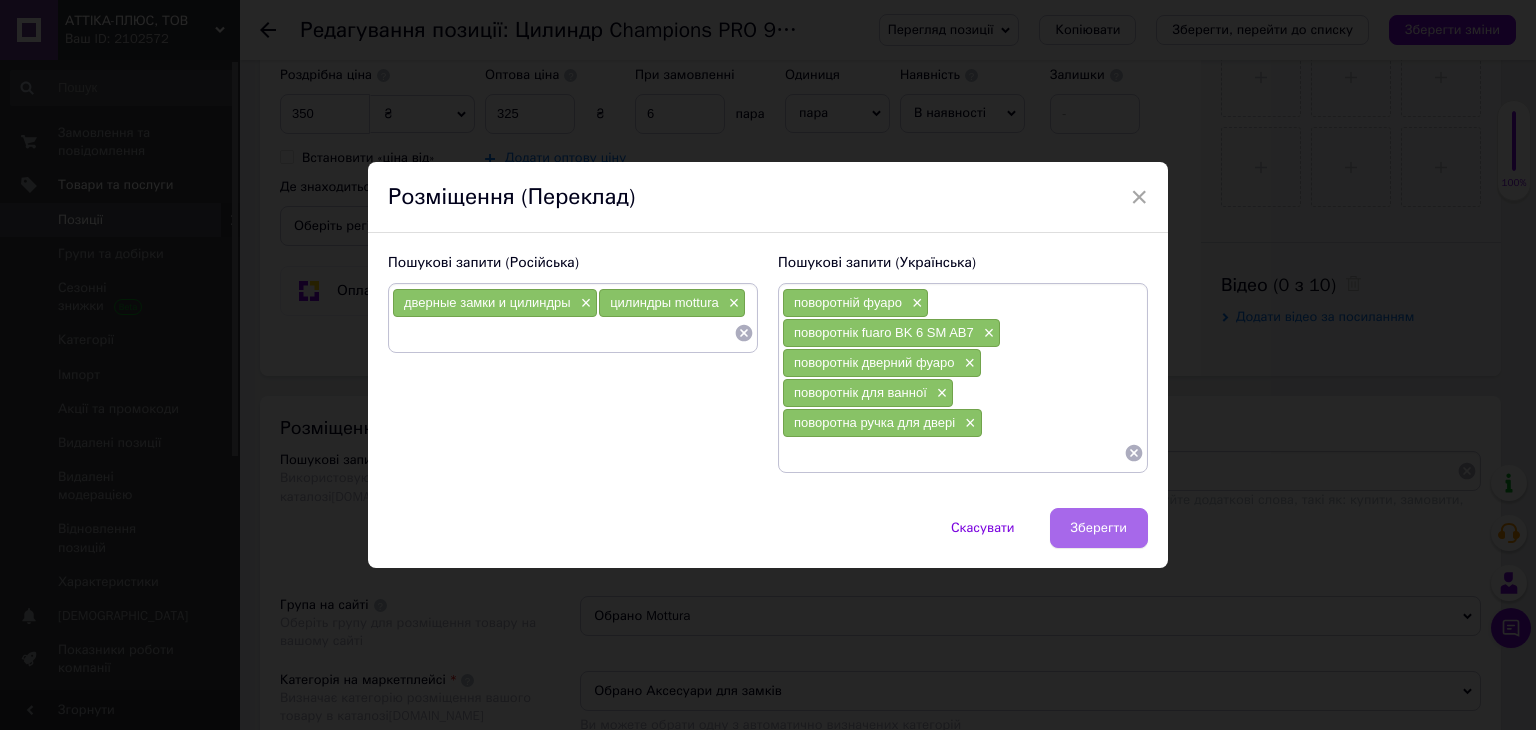 click on "Зберегти" at bounding box center [1099, 528] 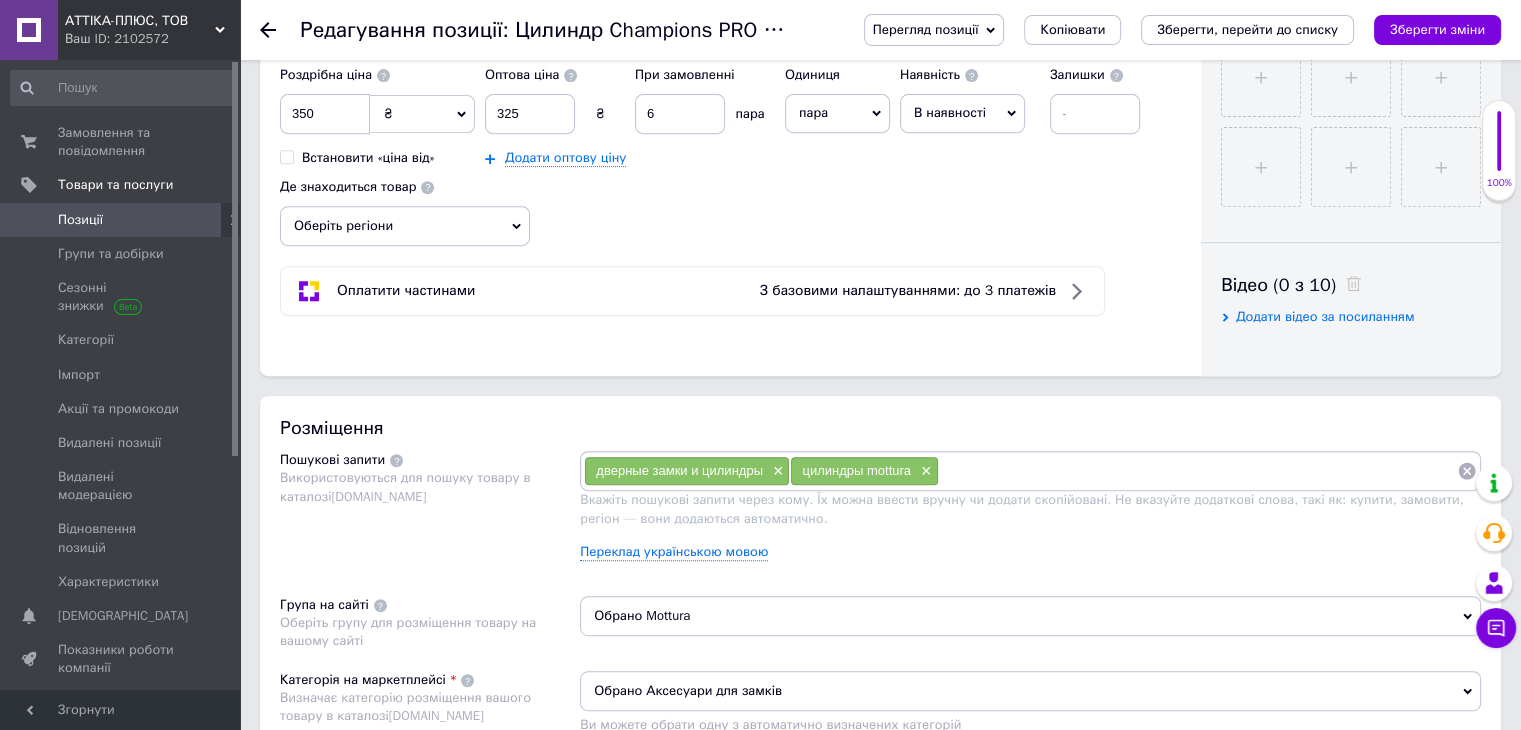 click 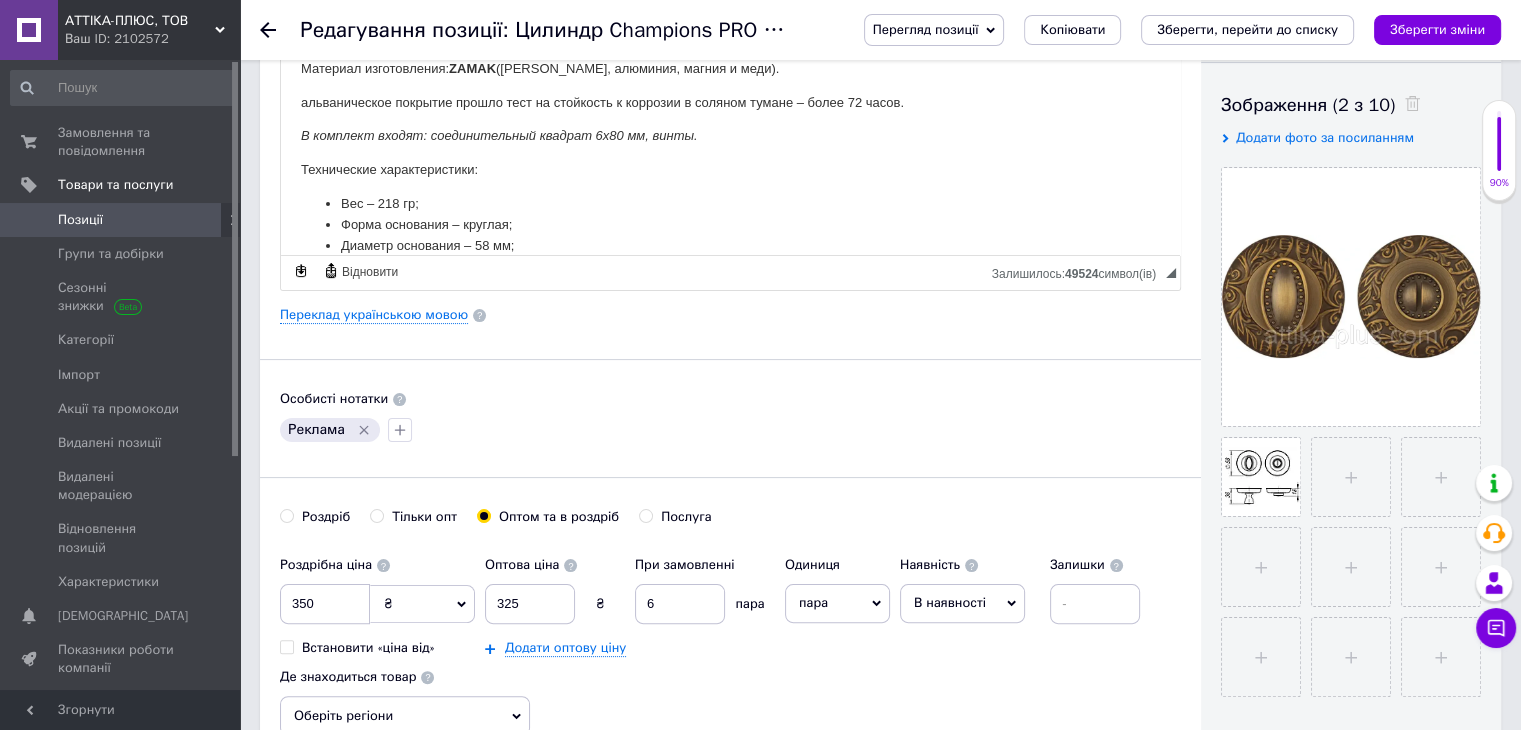 scroll, scrollTop: 0, scrollLeft: 0, axis: both 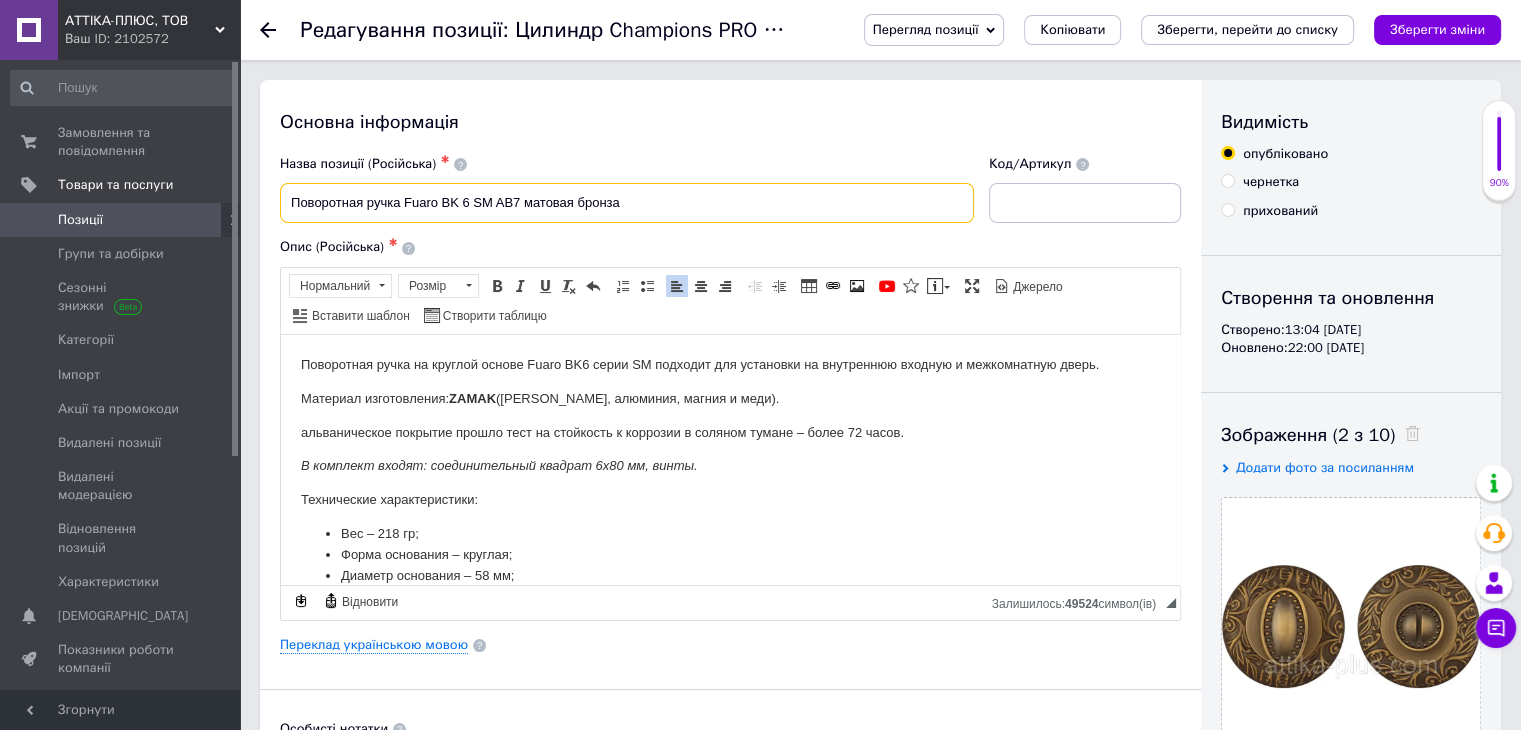 drag, startPoint x: 632, startPoint y: 205, endPoint x: 296, endPoint y: 197, distance: 336.0952 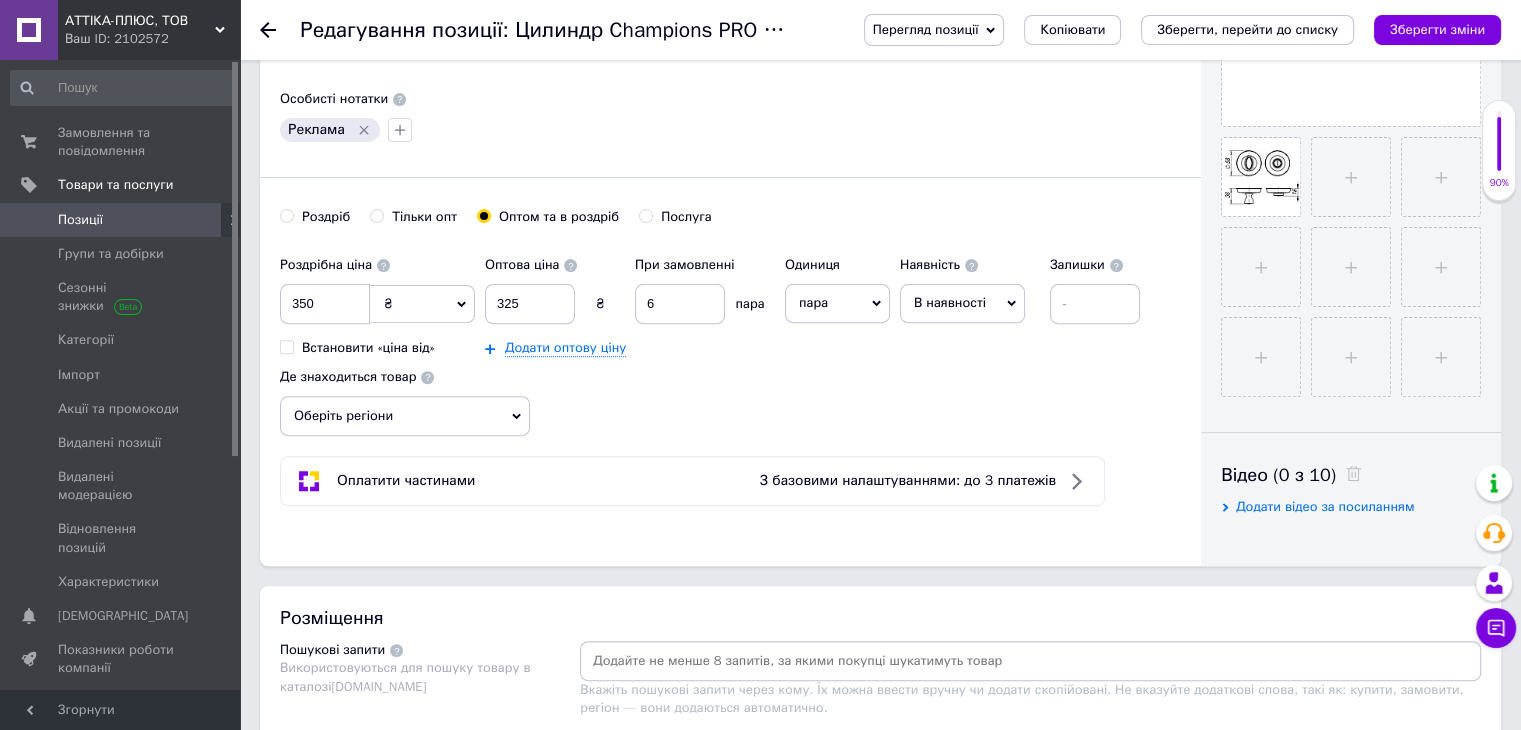 scroll, scrollTop: 634, scrollLeft: 0, axis: vertical 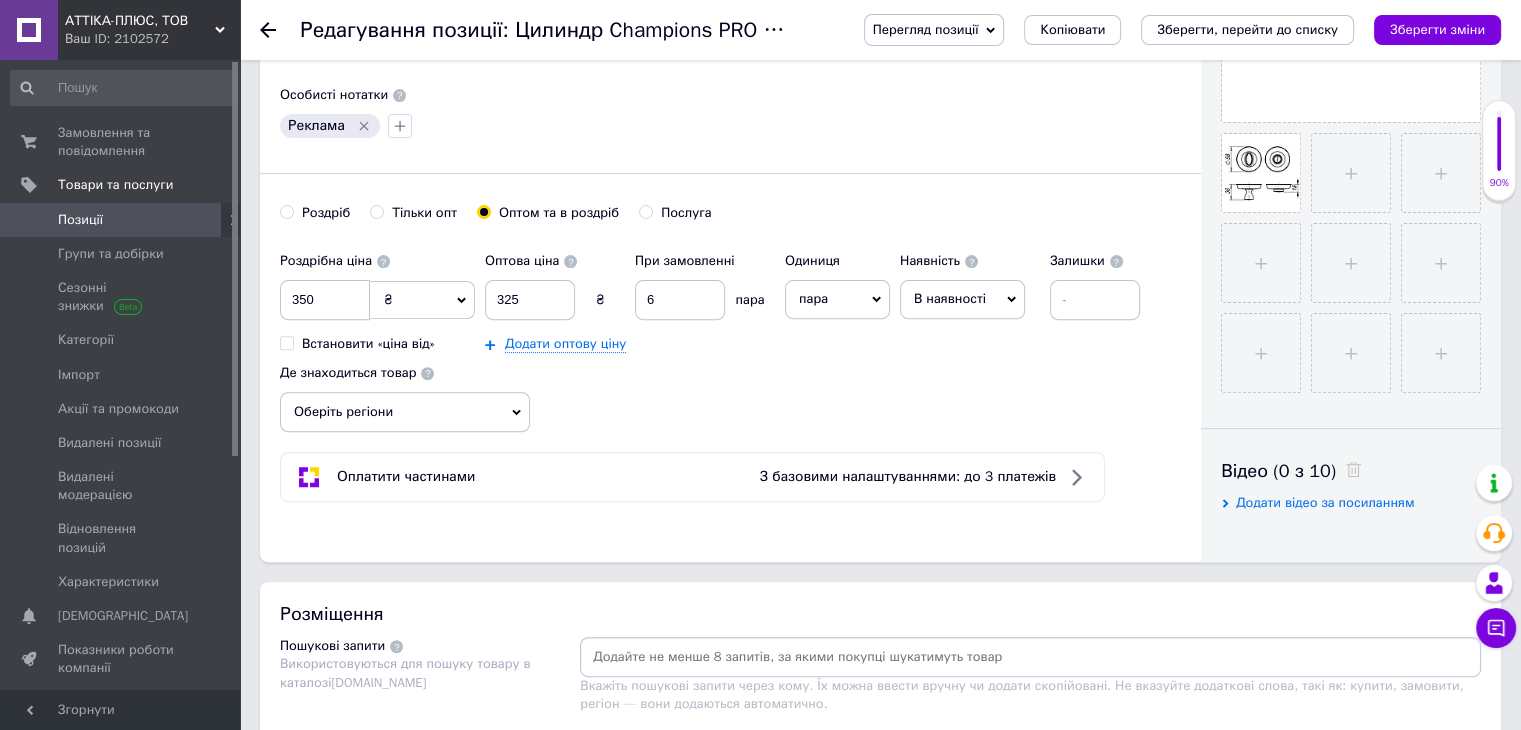 click at bounding box center (1030, 657) 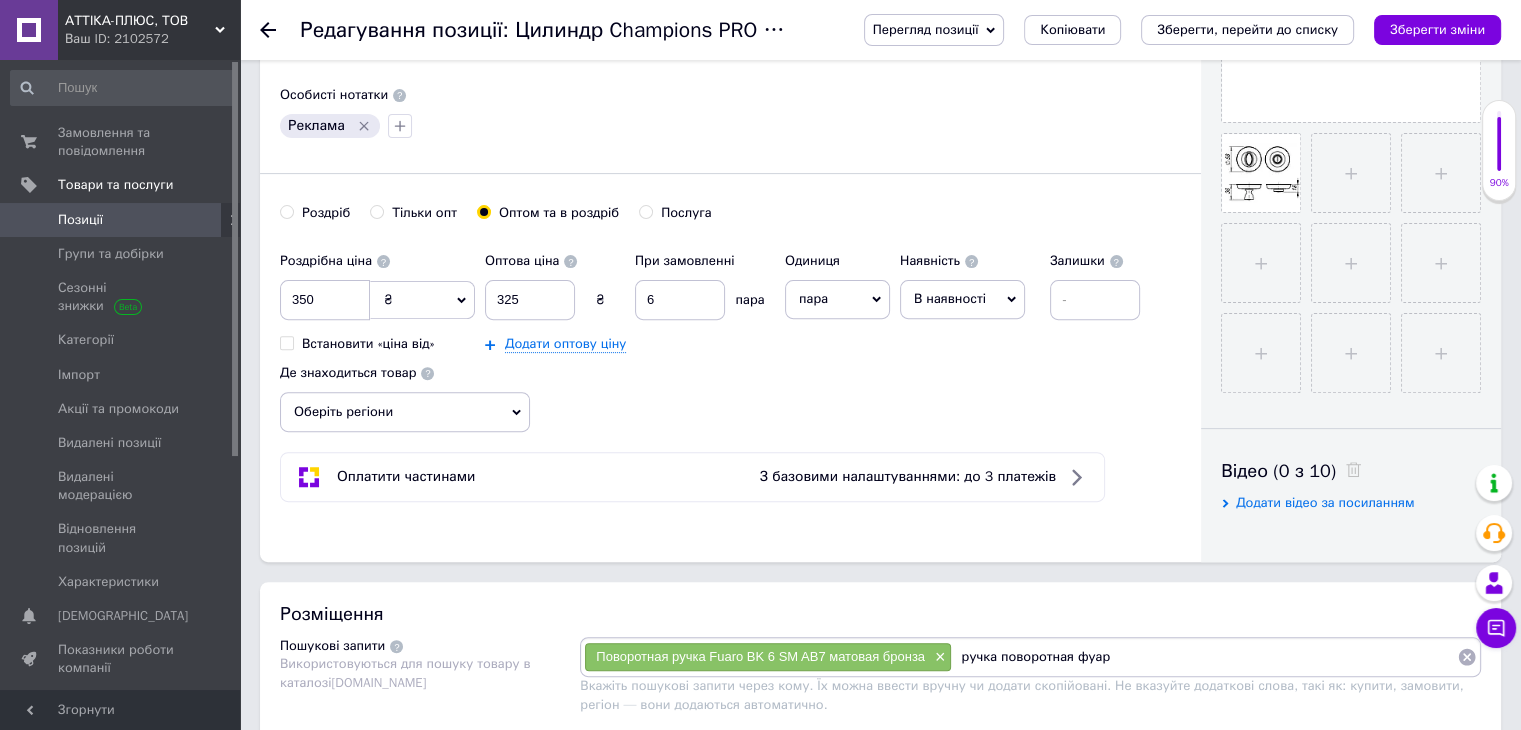 type on "ручка поворотная фуаро" 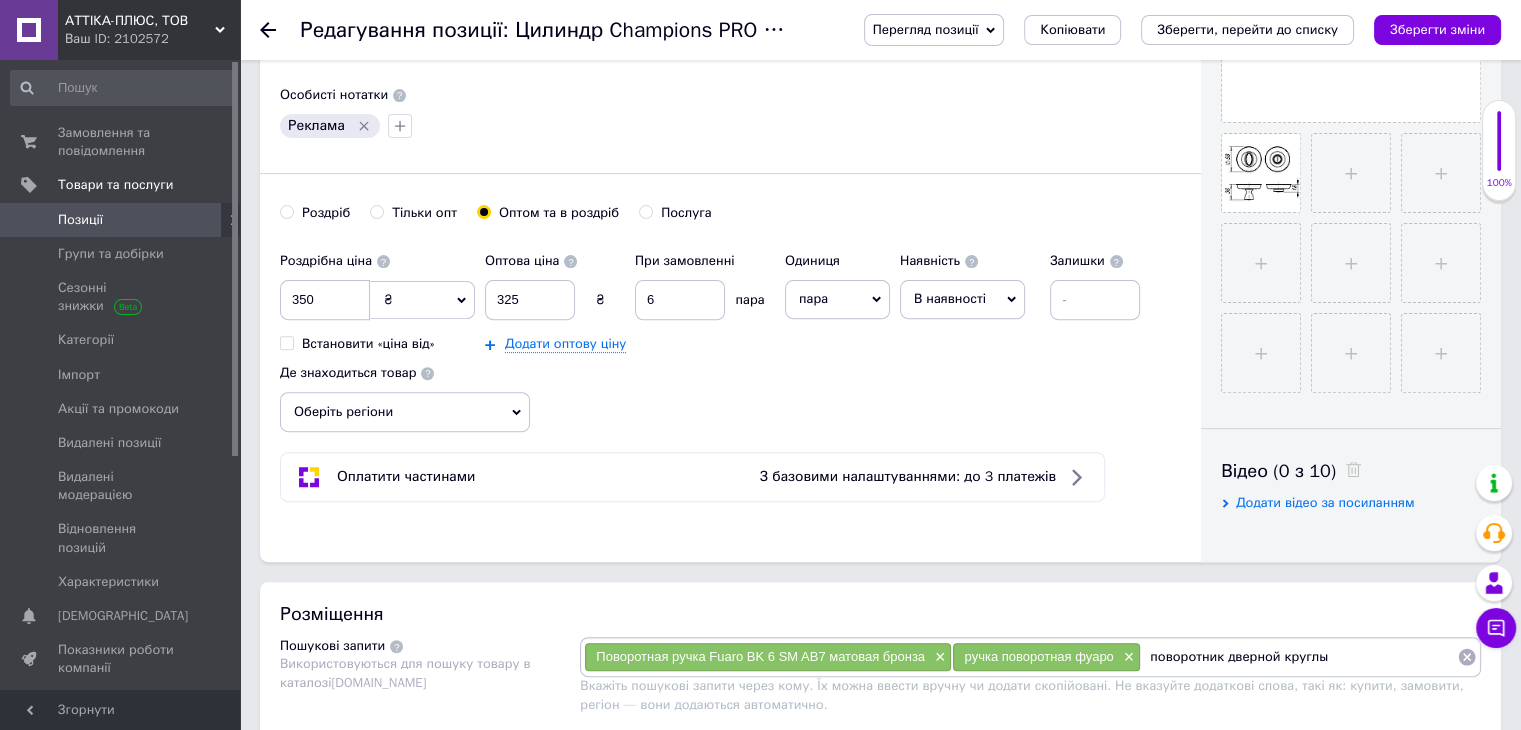 type on "поворотник дверной круглый" 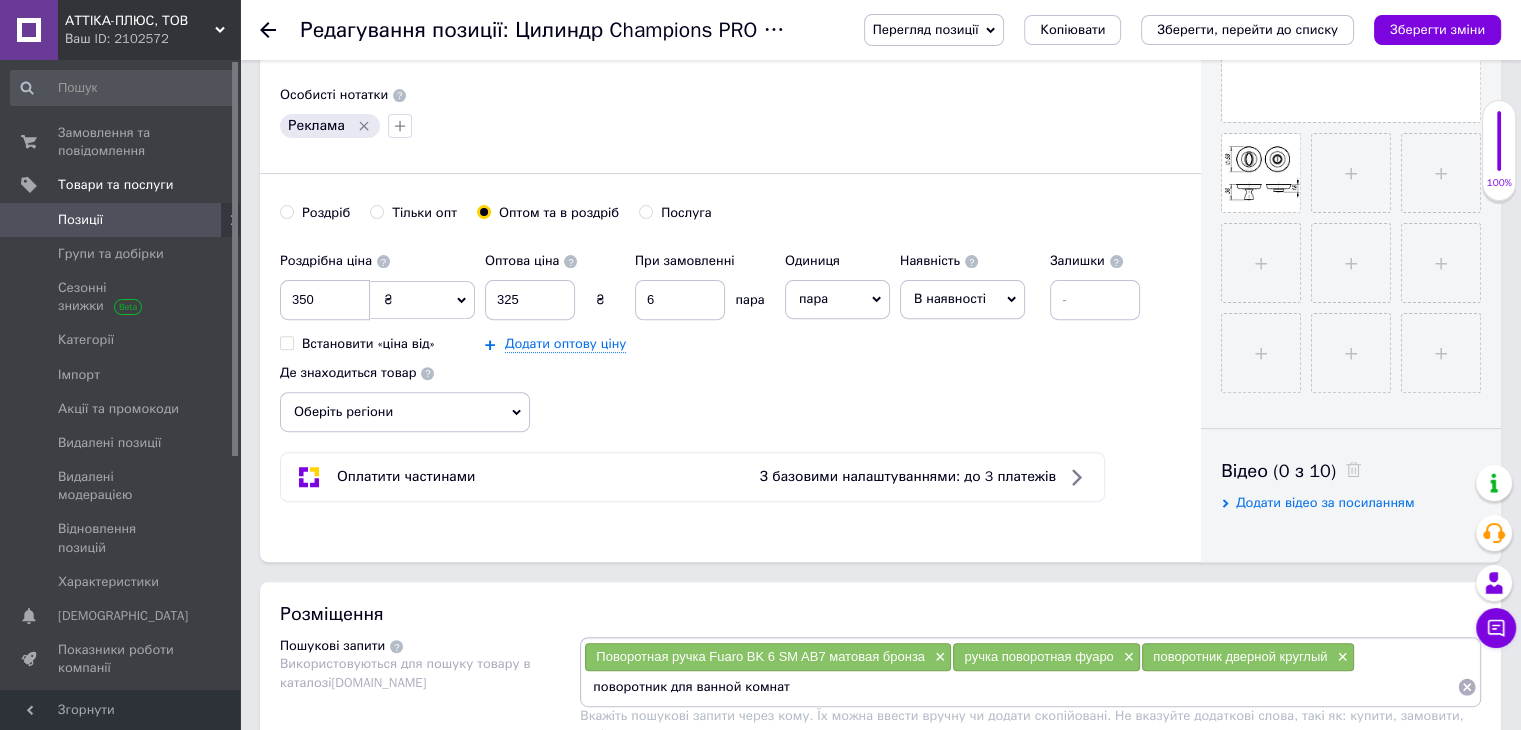 type on "поворотник для ванной комнаты" 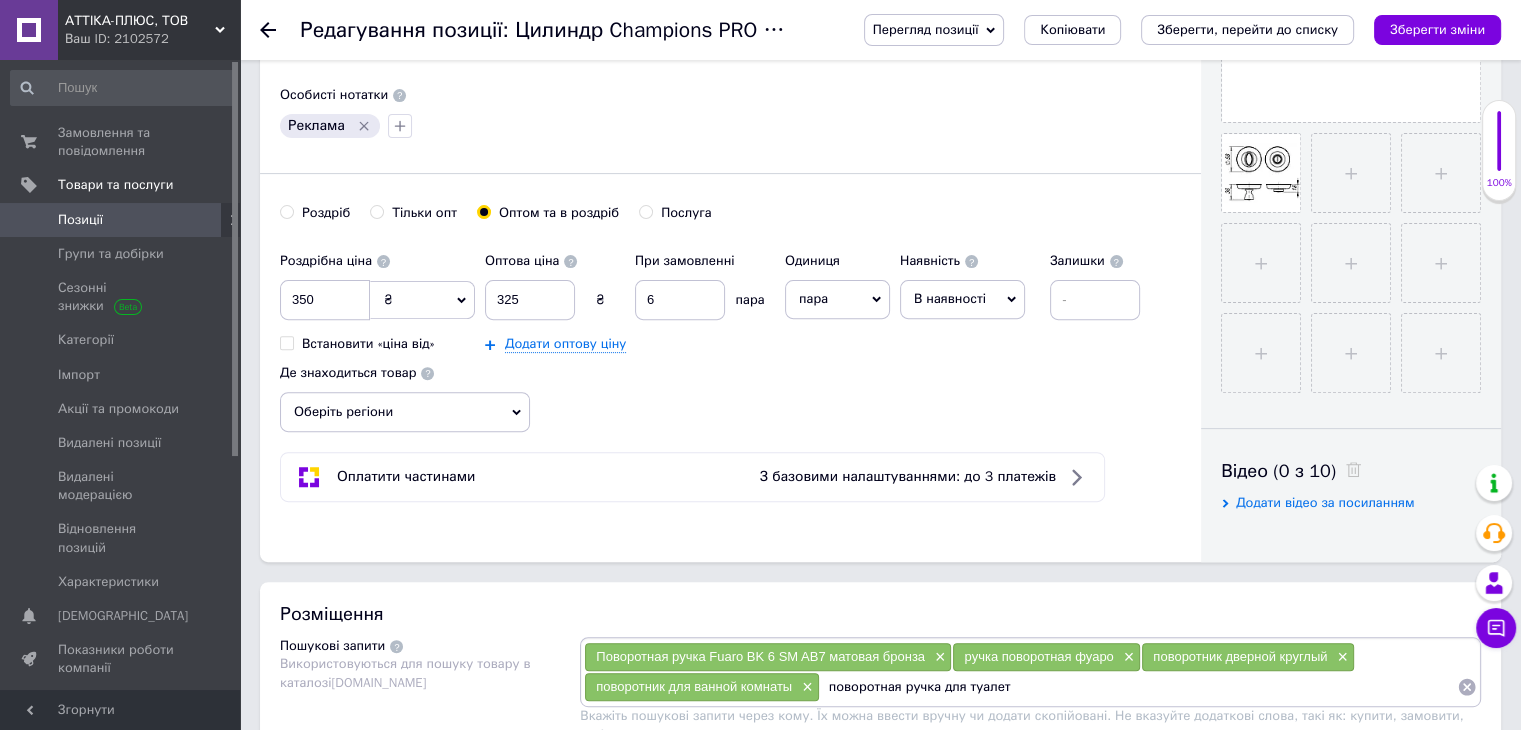 type on "поворотная ручка для туалета" 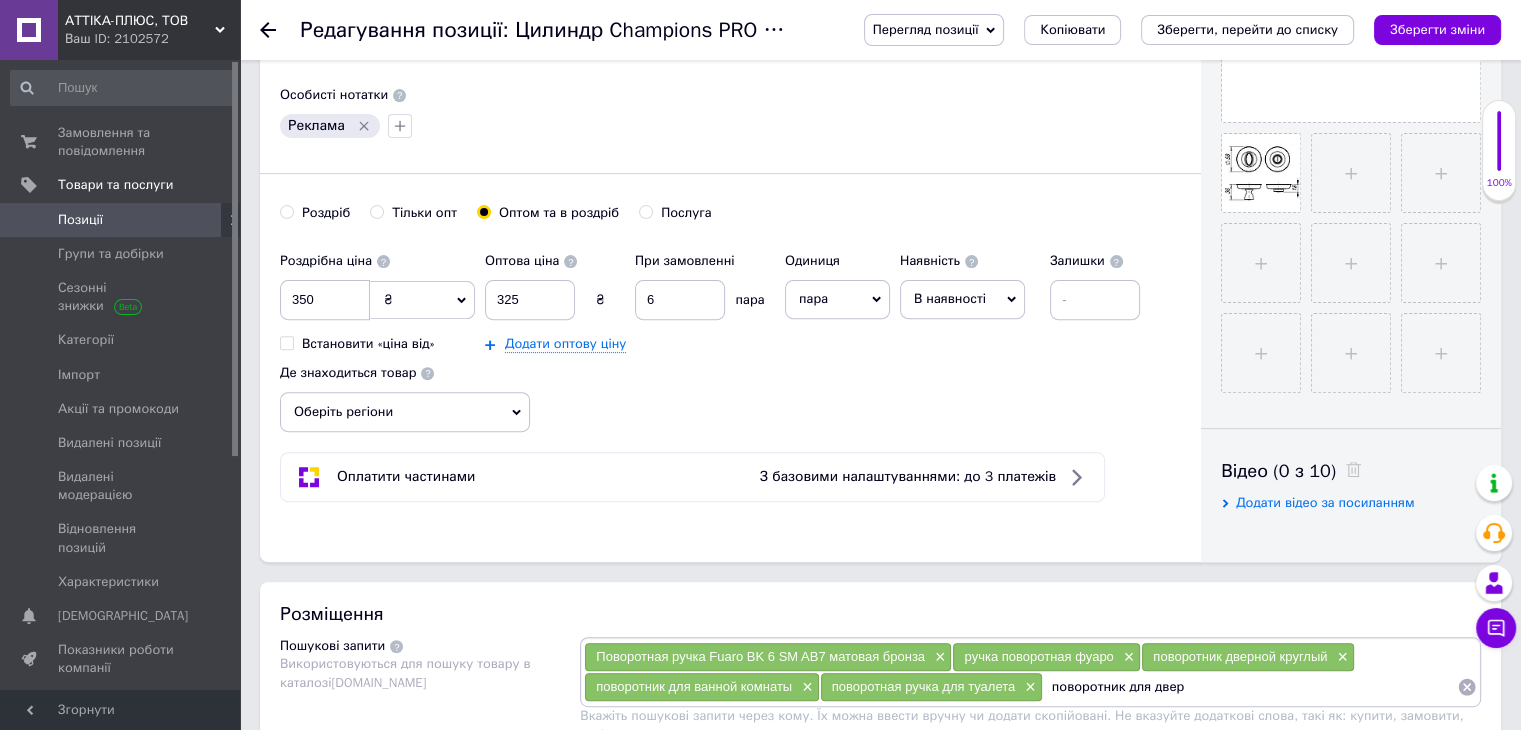 type on "поворотник для двери" 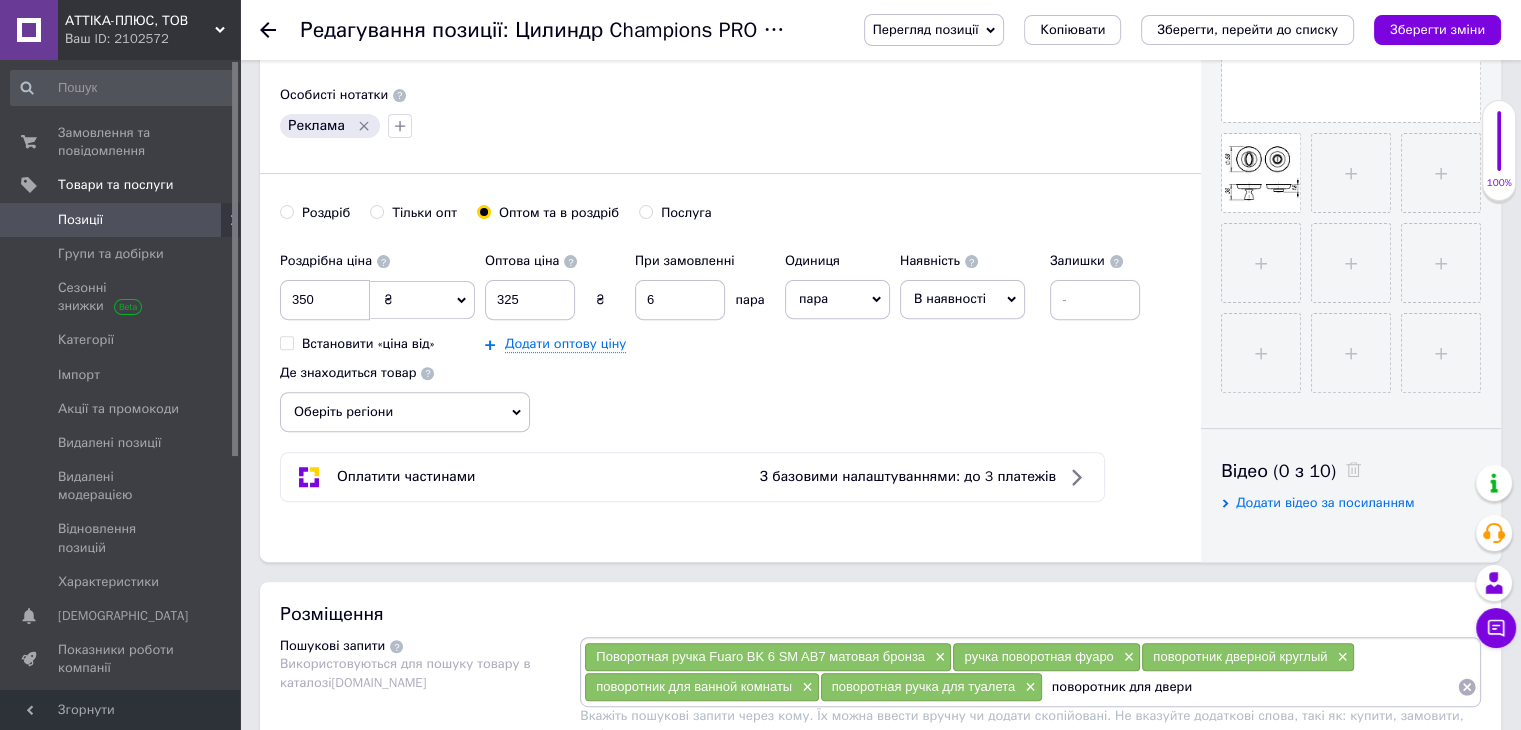 type 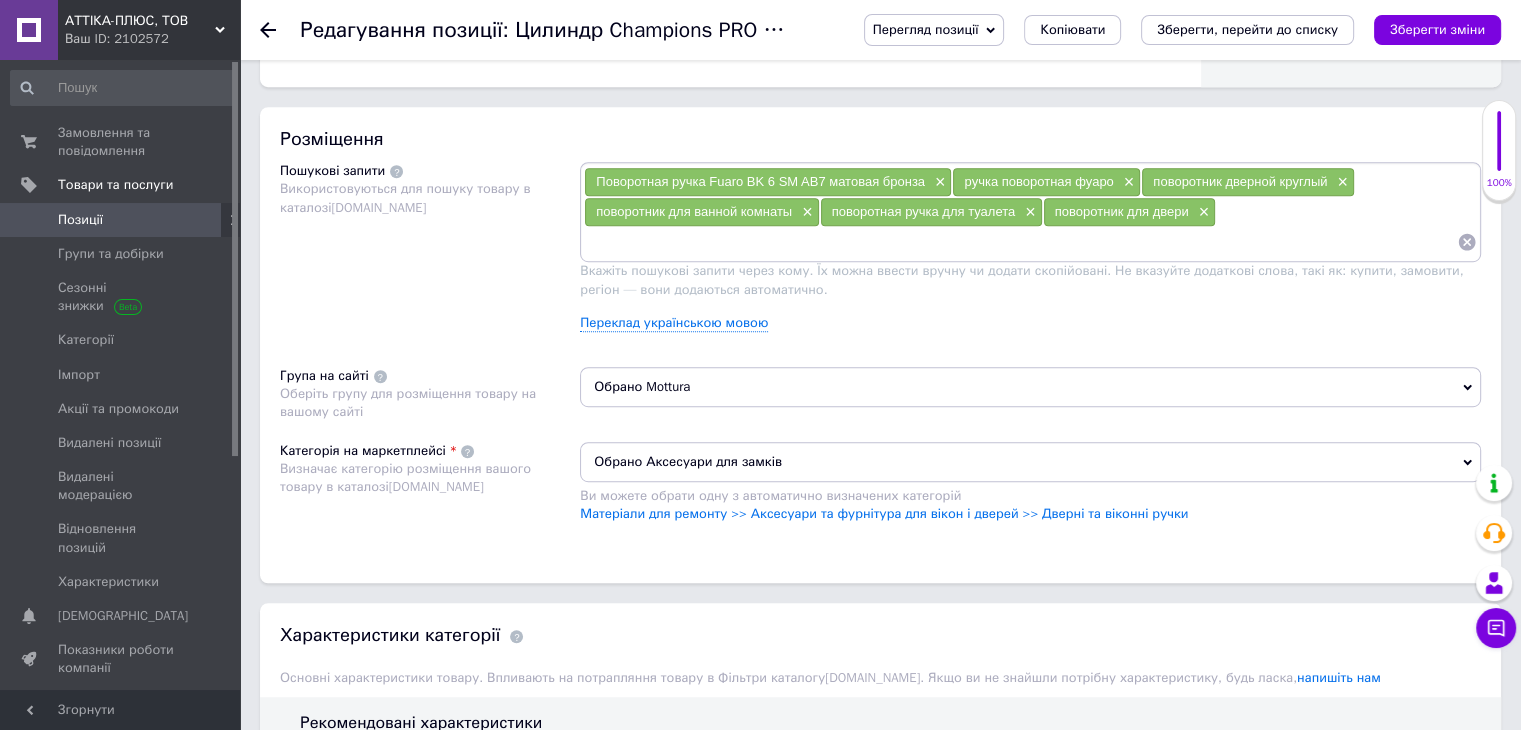 scroll, scrollTop: 1214, scrollLeft: 0, axis: vertical 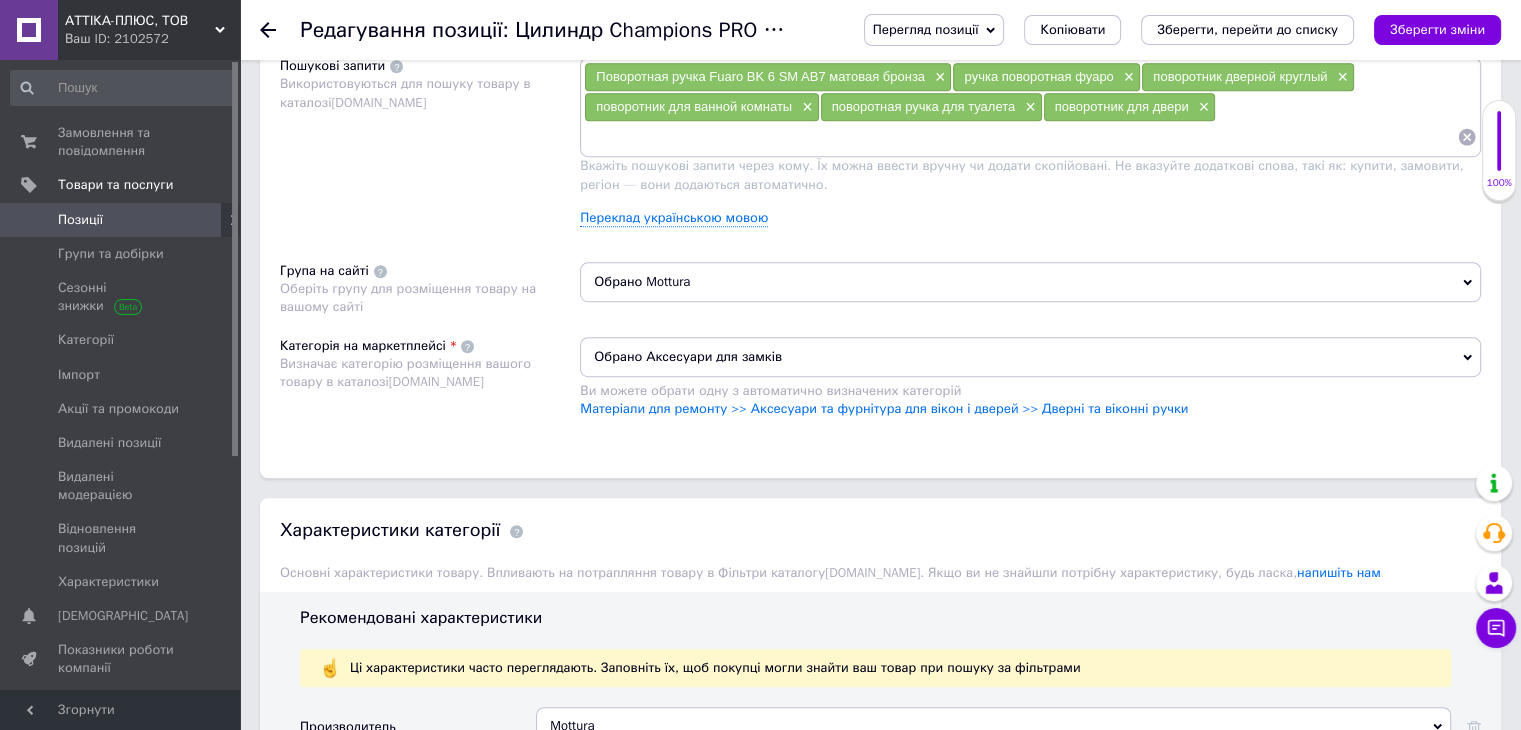 click on "Обрано Mottura" at bounding box center (1030, 282) 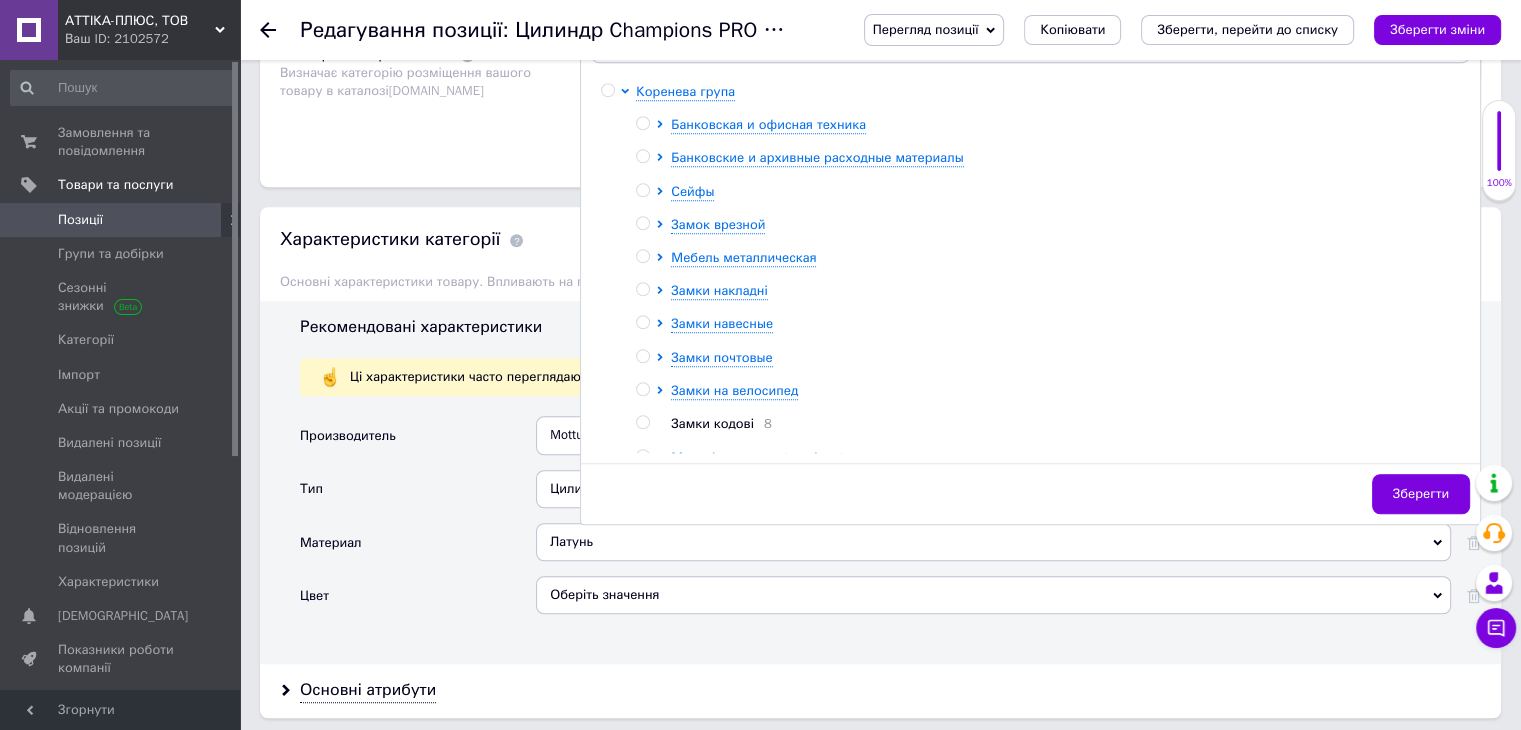 scroll, scrollTop: 1603, scrollLeft: 0, axis: vertical 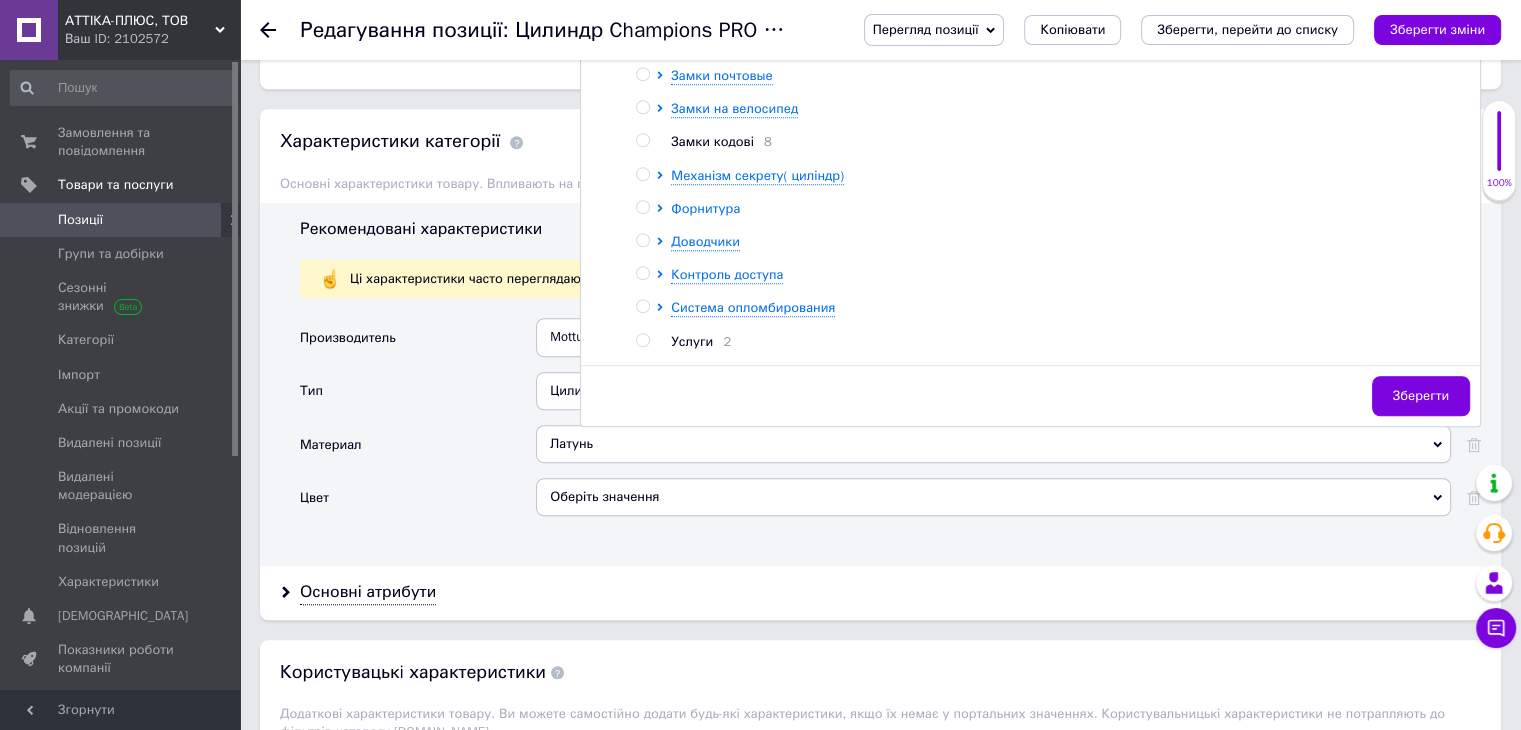 click on "Форнитура" at bounding box center (705, 208) 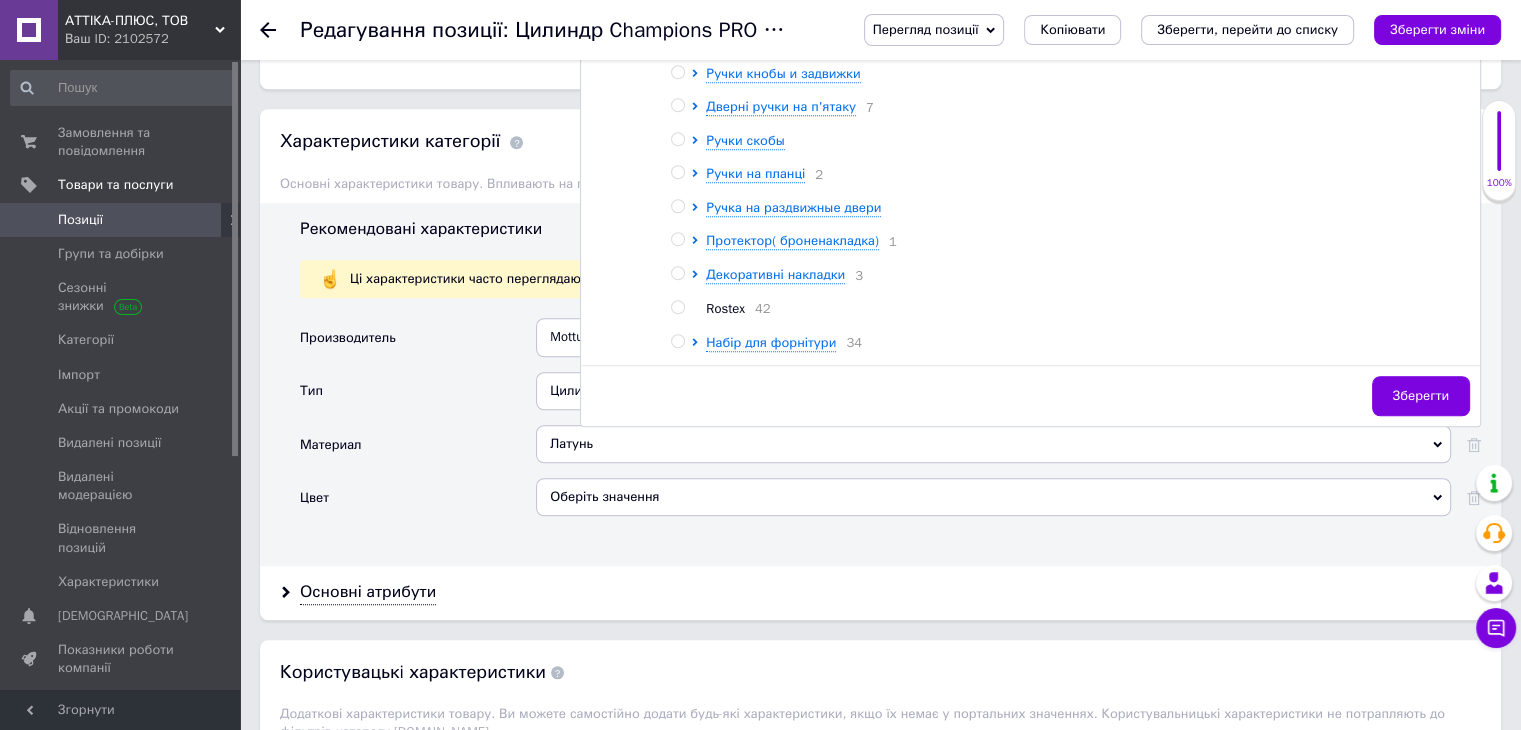 scroll, scrollTop: 436, scrollLeft: 0, axis: vertical 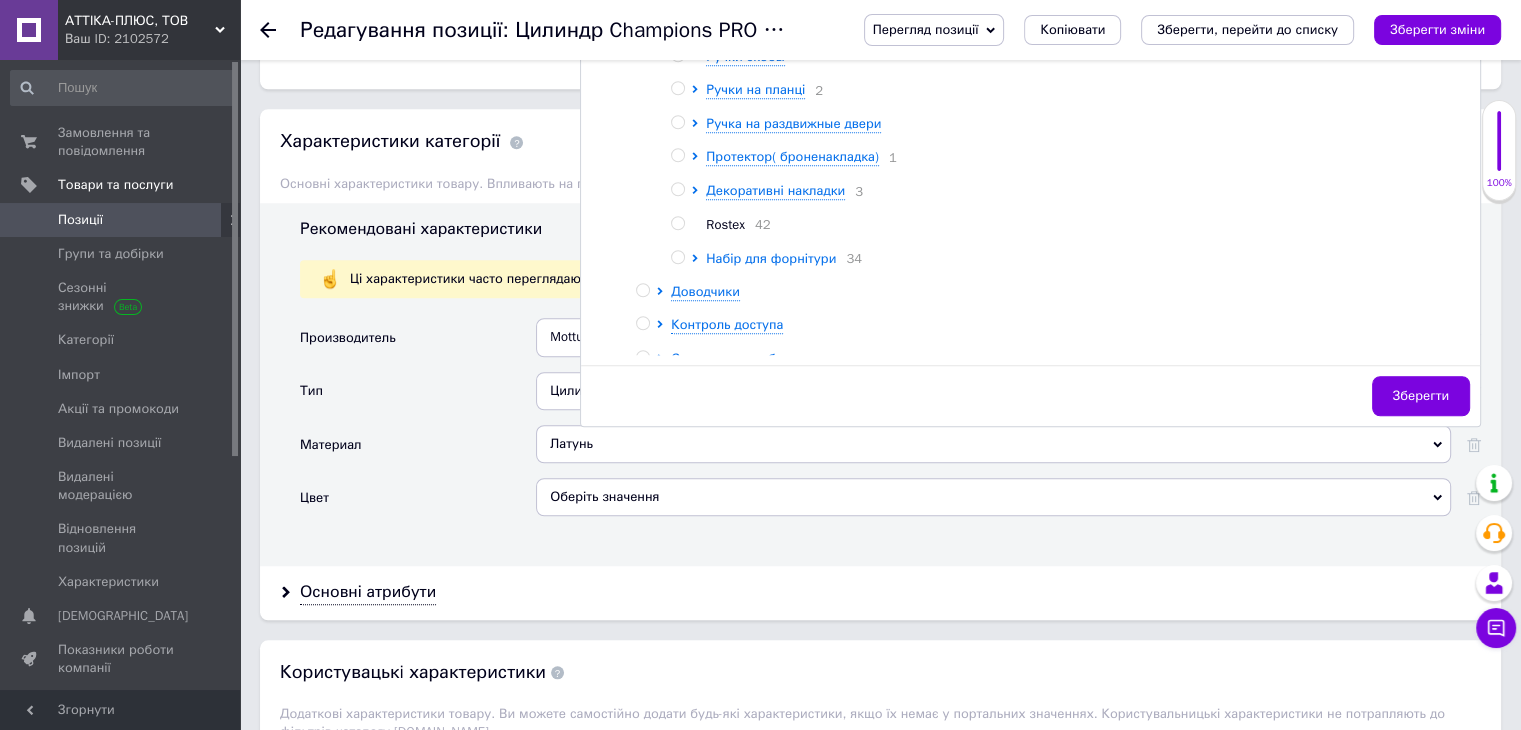 click on "Набір для форнітури" at bounding box center [771, 258] 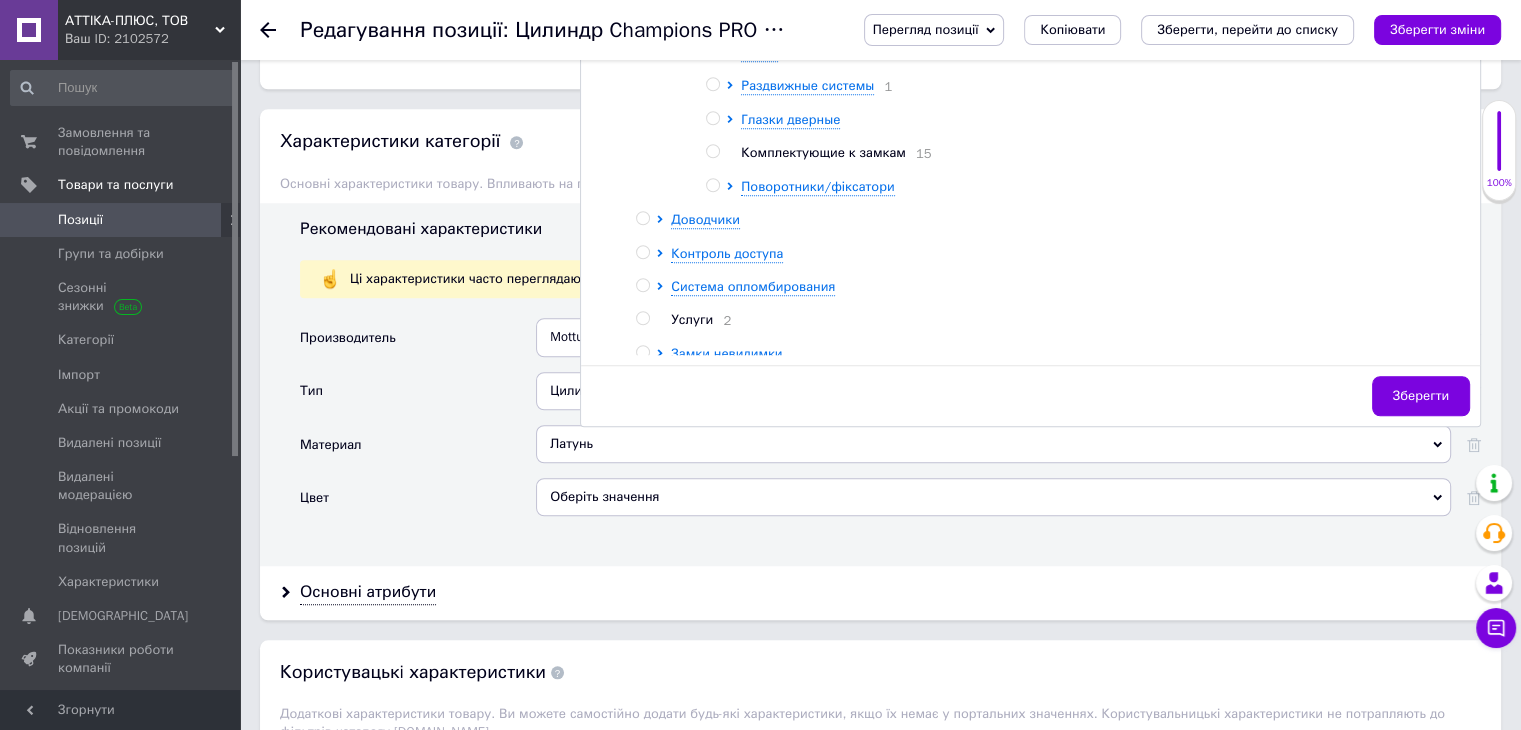 scroll, scrollTop: 662, scrollLeft: 0, axis: vertical 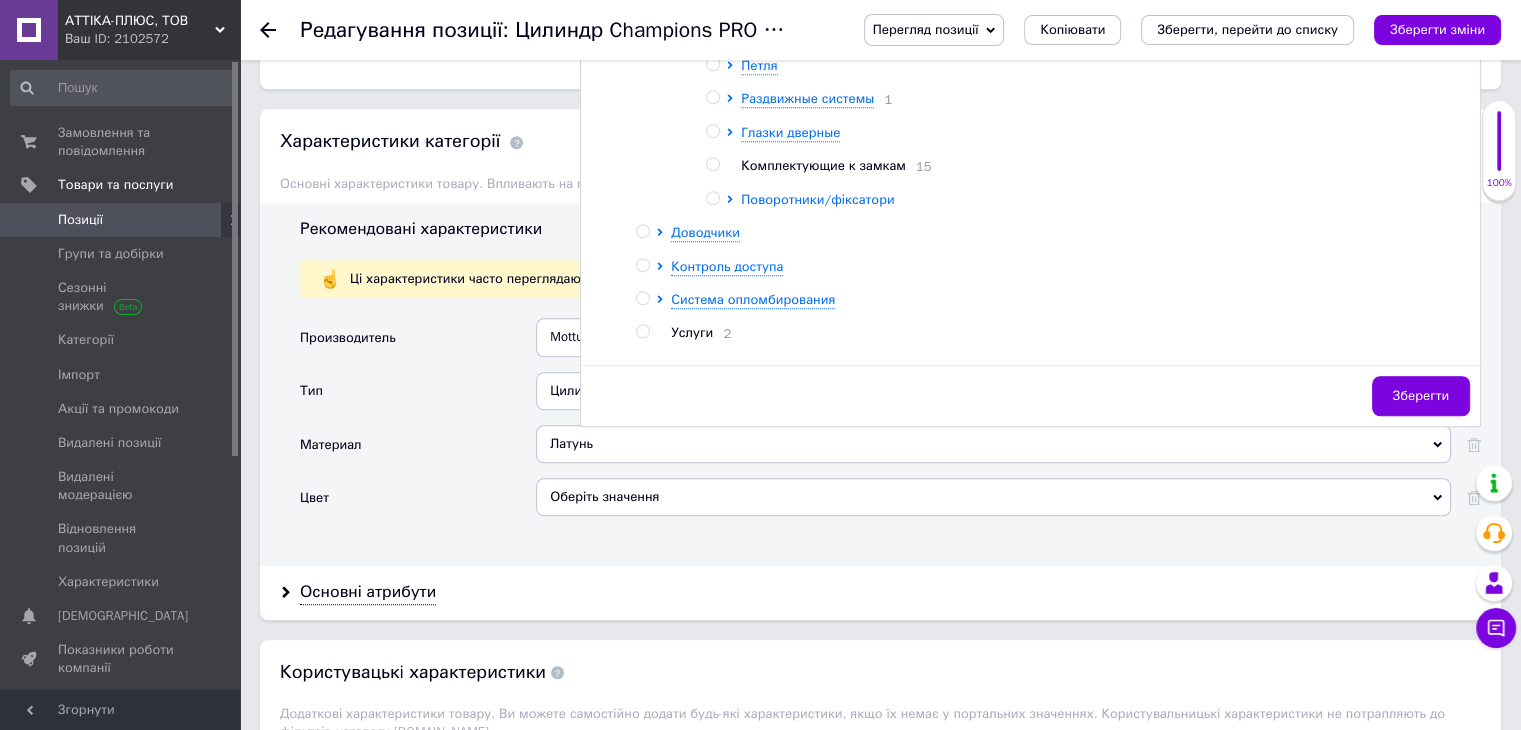 click on "Поворотники/фіксатори" at bounding box center (817, 199) 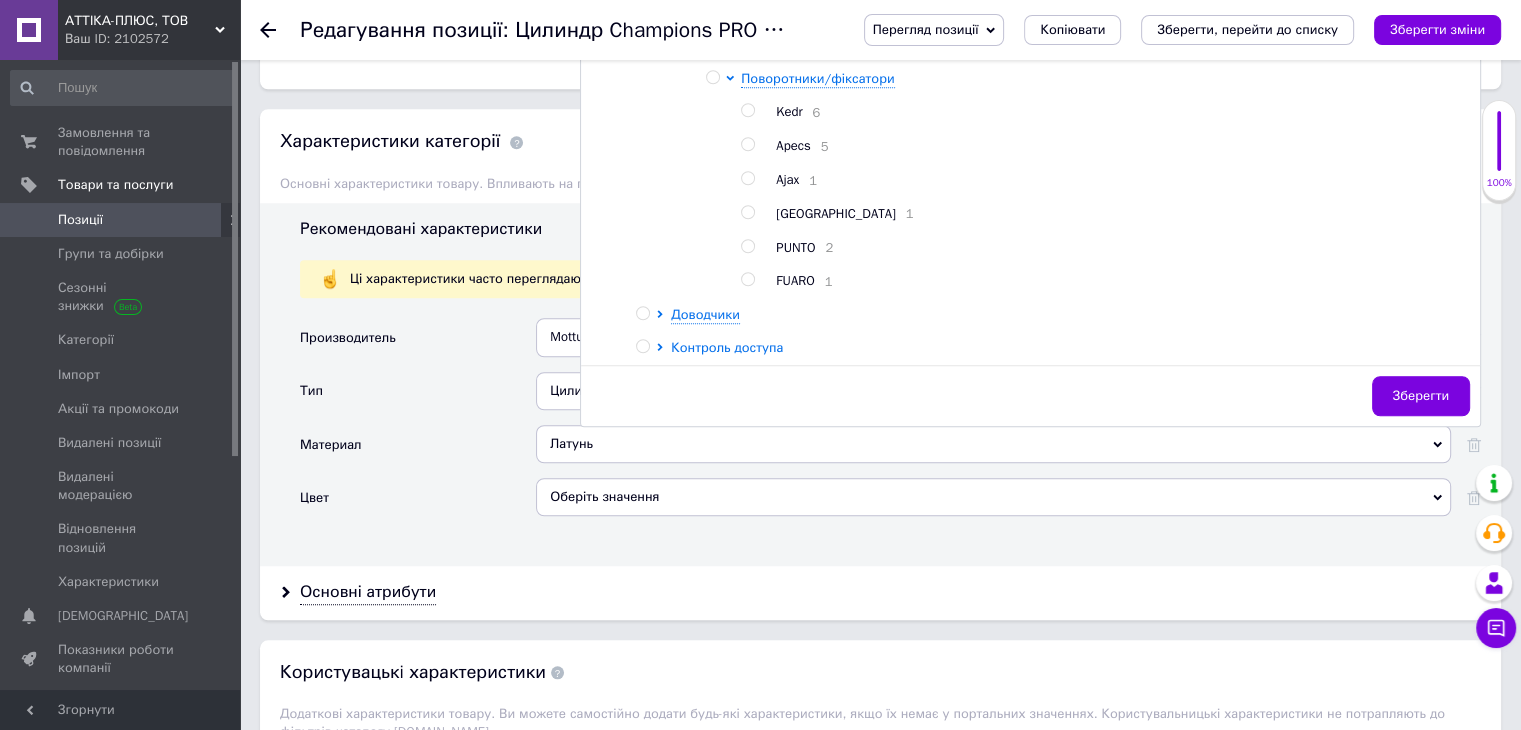 scroll, scrollTop: 868, scrollLeft: 0, axis: vertical 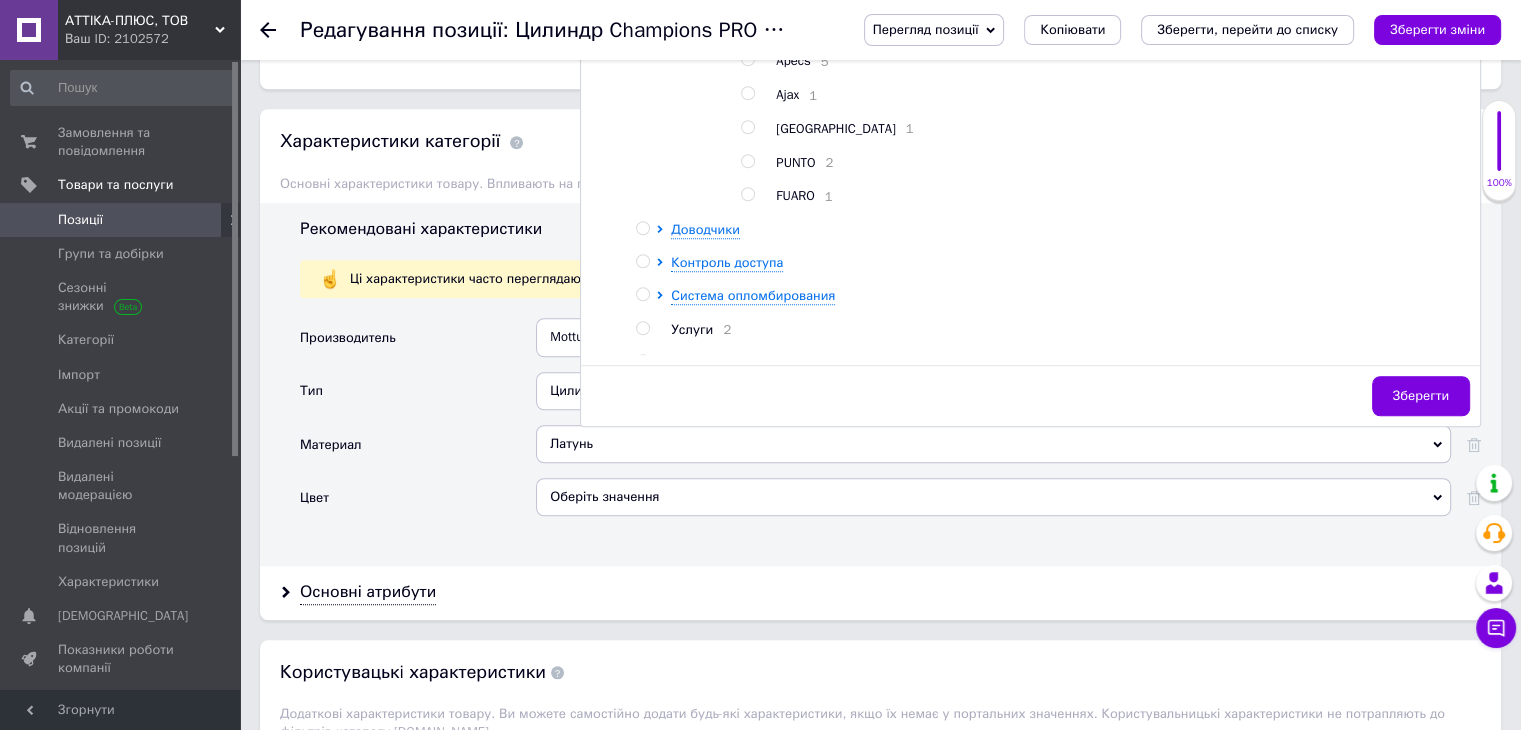 click at bounding box center [751, 196] 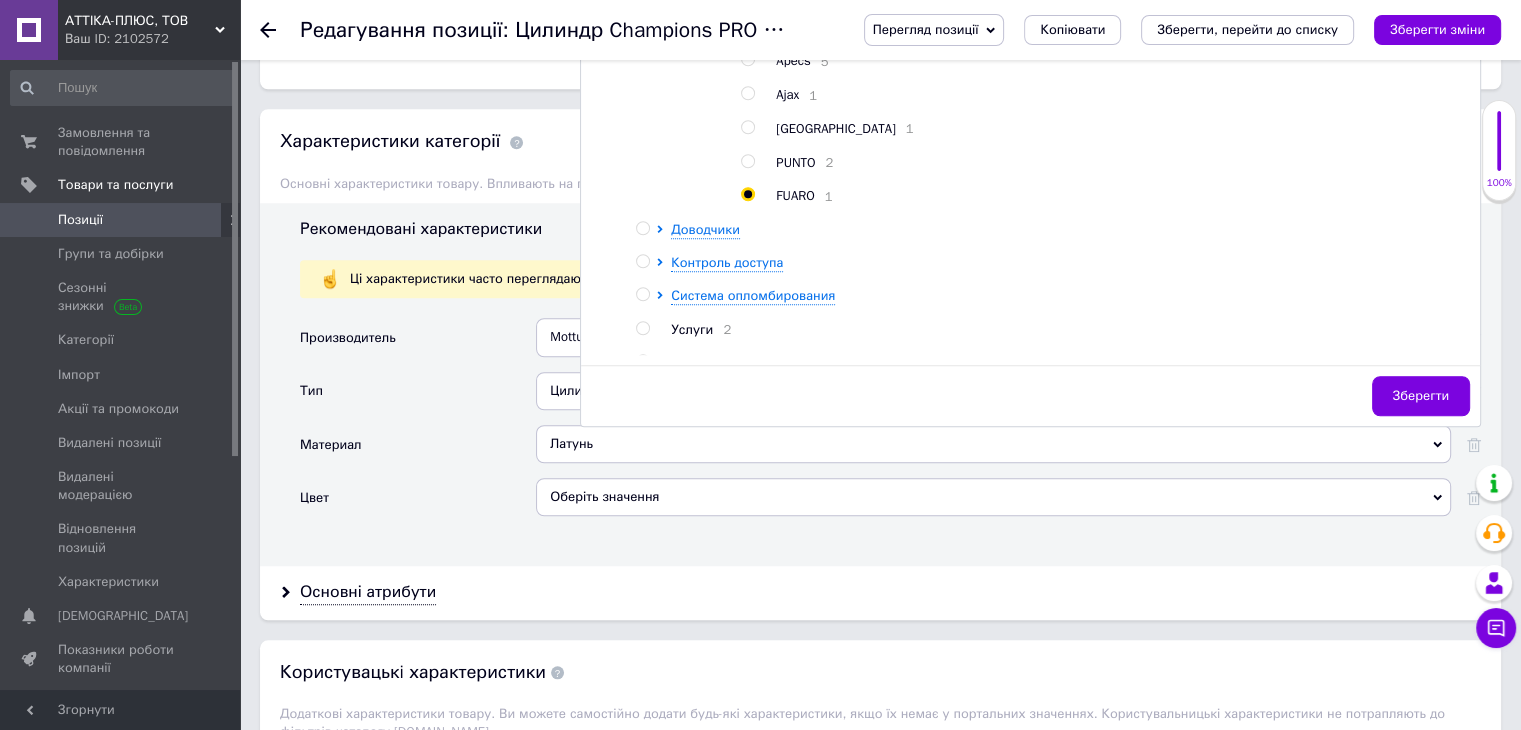 radio on "true" 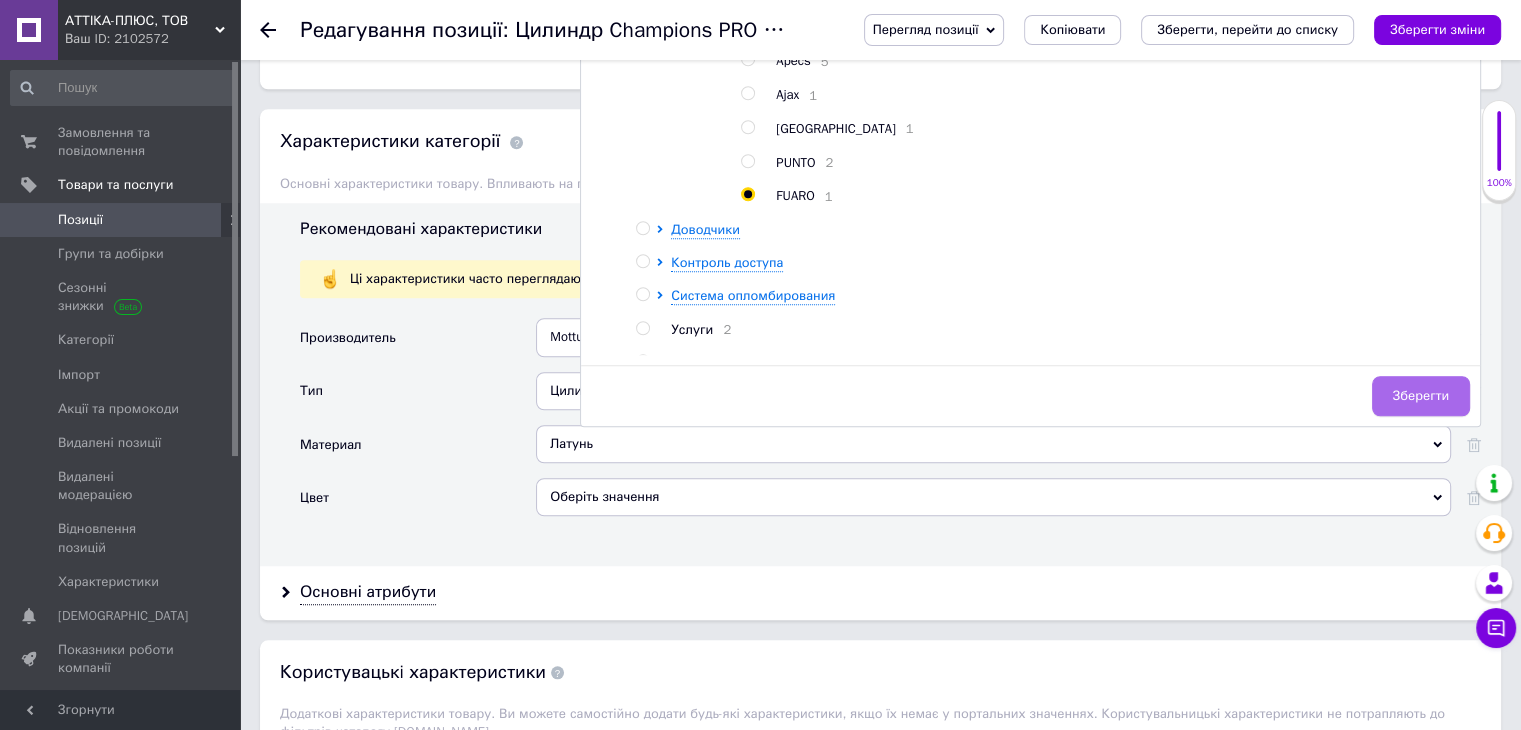 click on "Зберегти" at bounding box center [1421, 396] 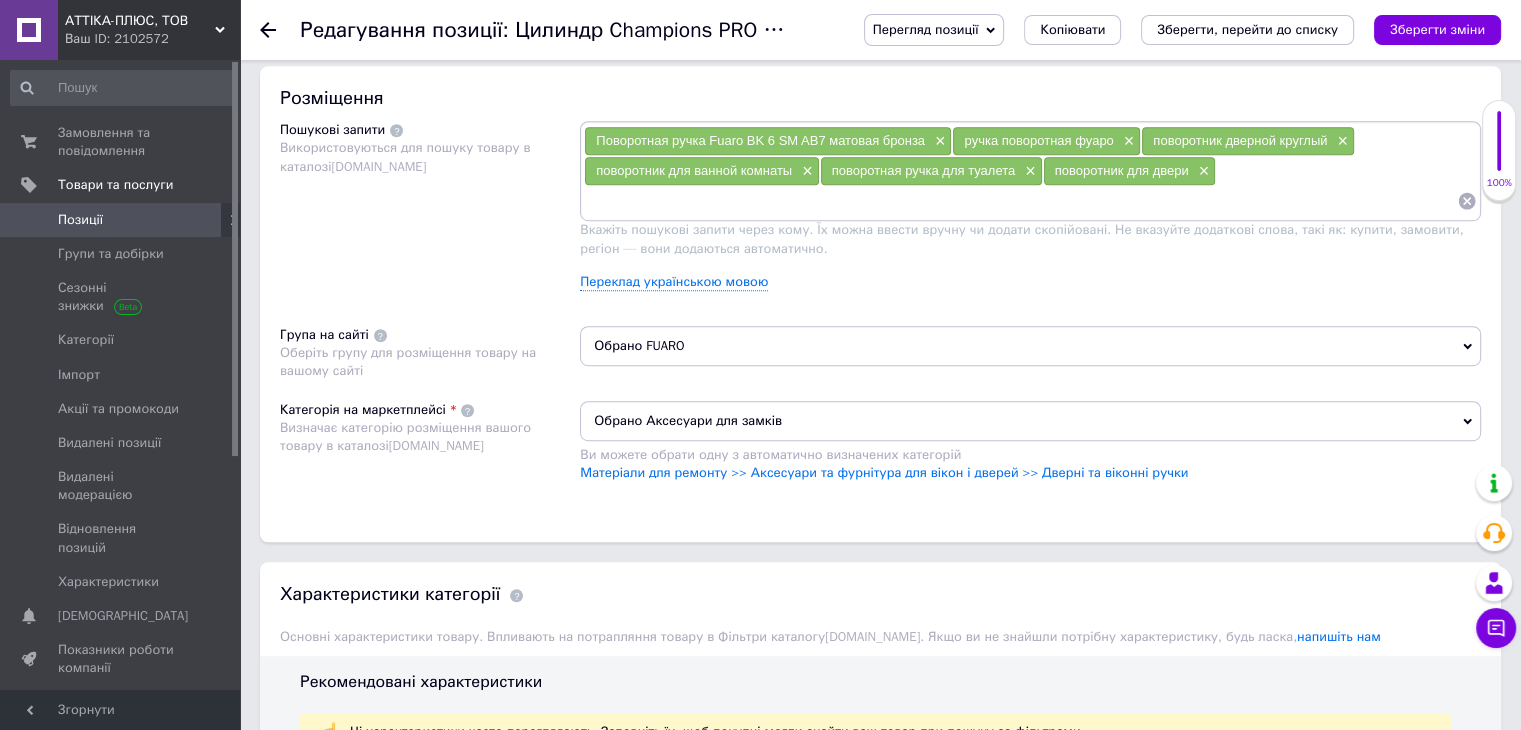 scroll, scrollTop: 1204, scrollLeft: 0, axis: vertical 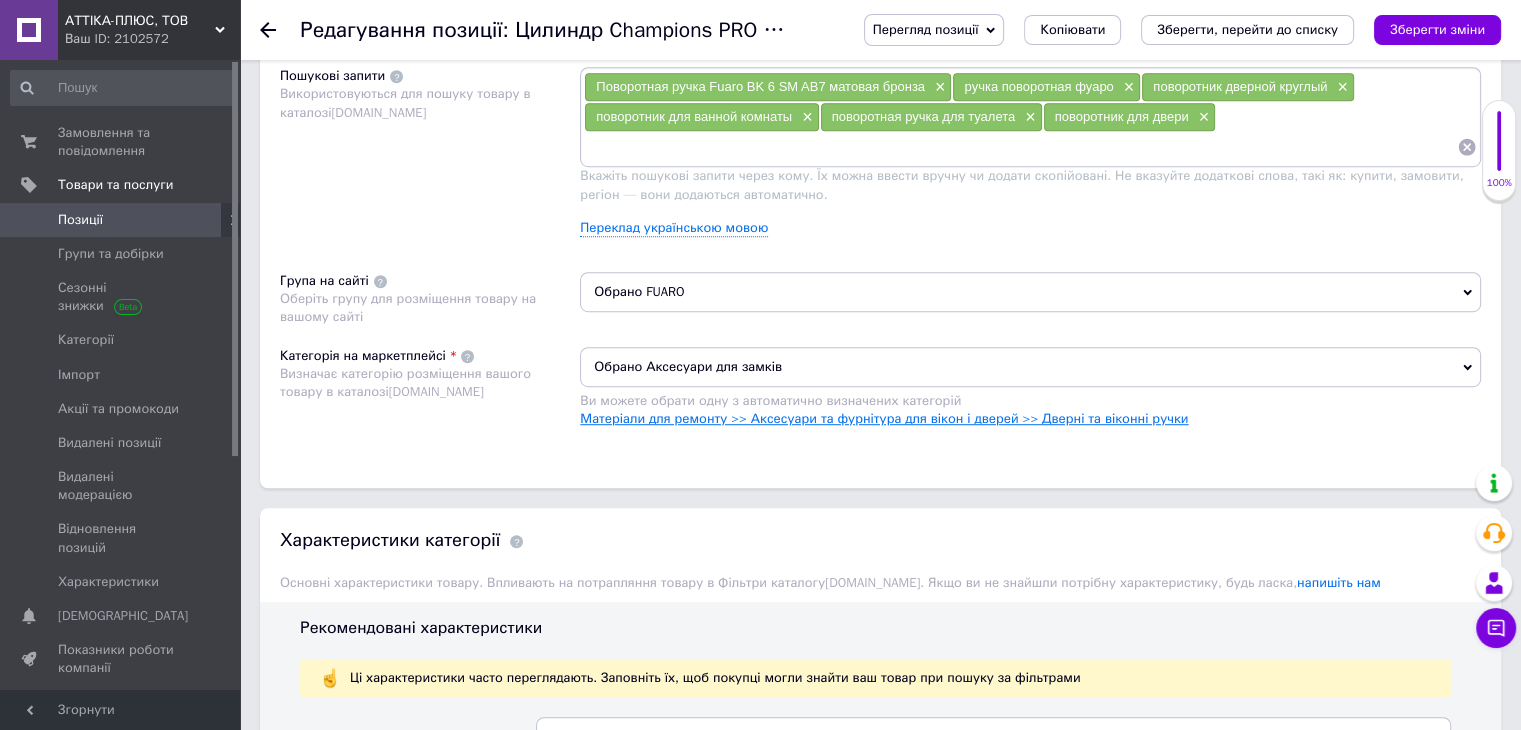 click on "Матеріали для ремонту >> Аксесуари та фурнітура для вікон і дверей >> Дверні та віконні ручки" at bounding box center (884, 418) 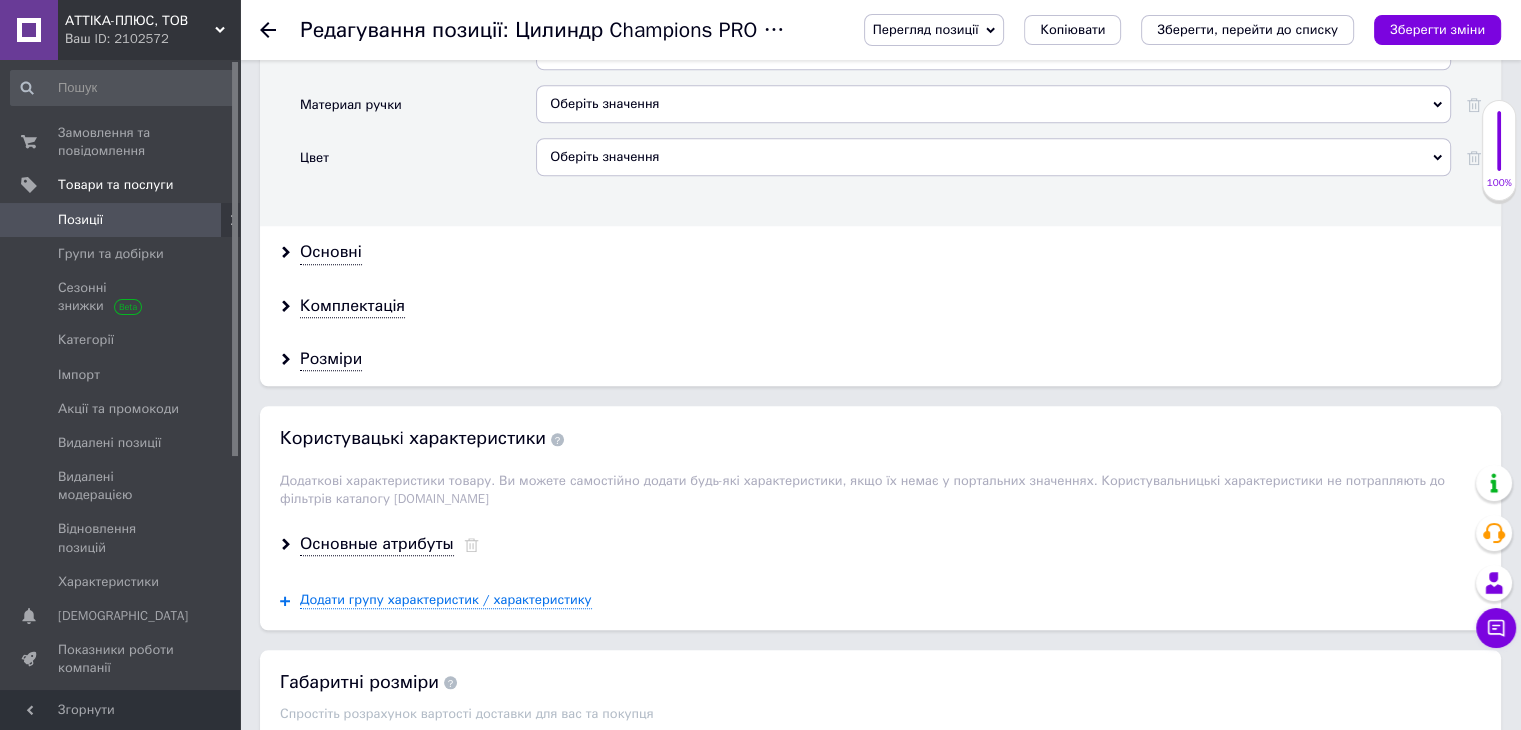 scroll, scrollTop: 1665, scrollLeft: 0, axis: vertical 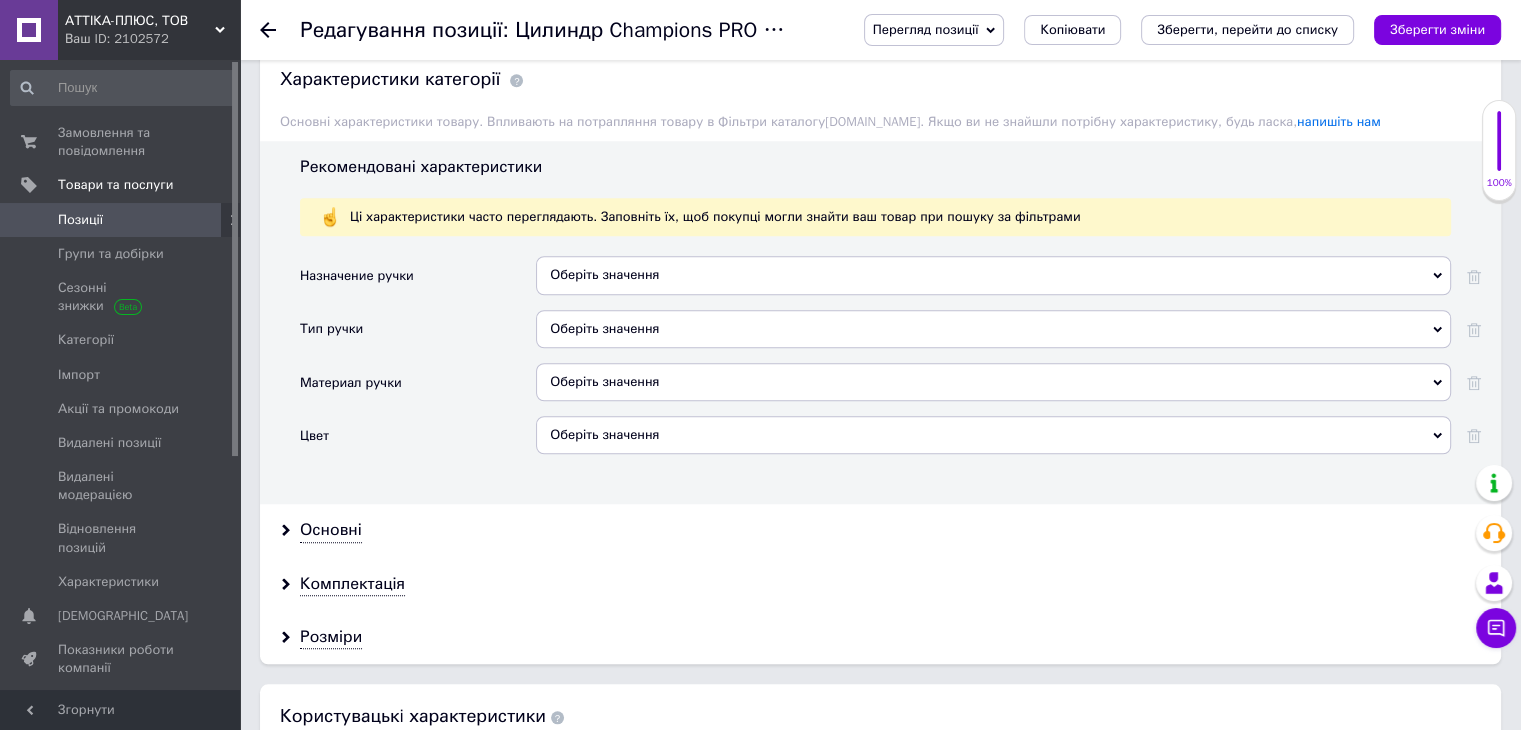 click on "Оберіть значення" at bounding box center (993, 275) 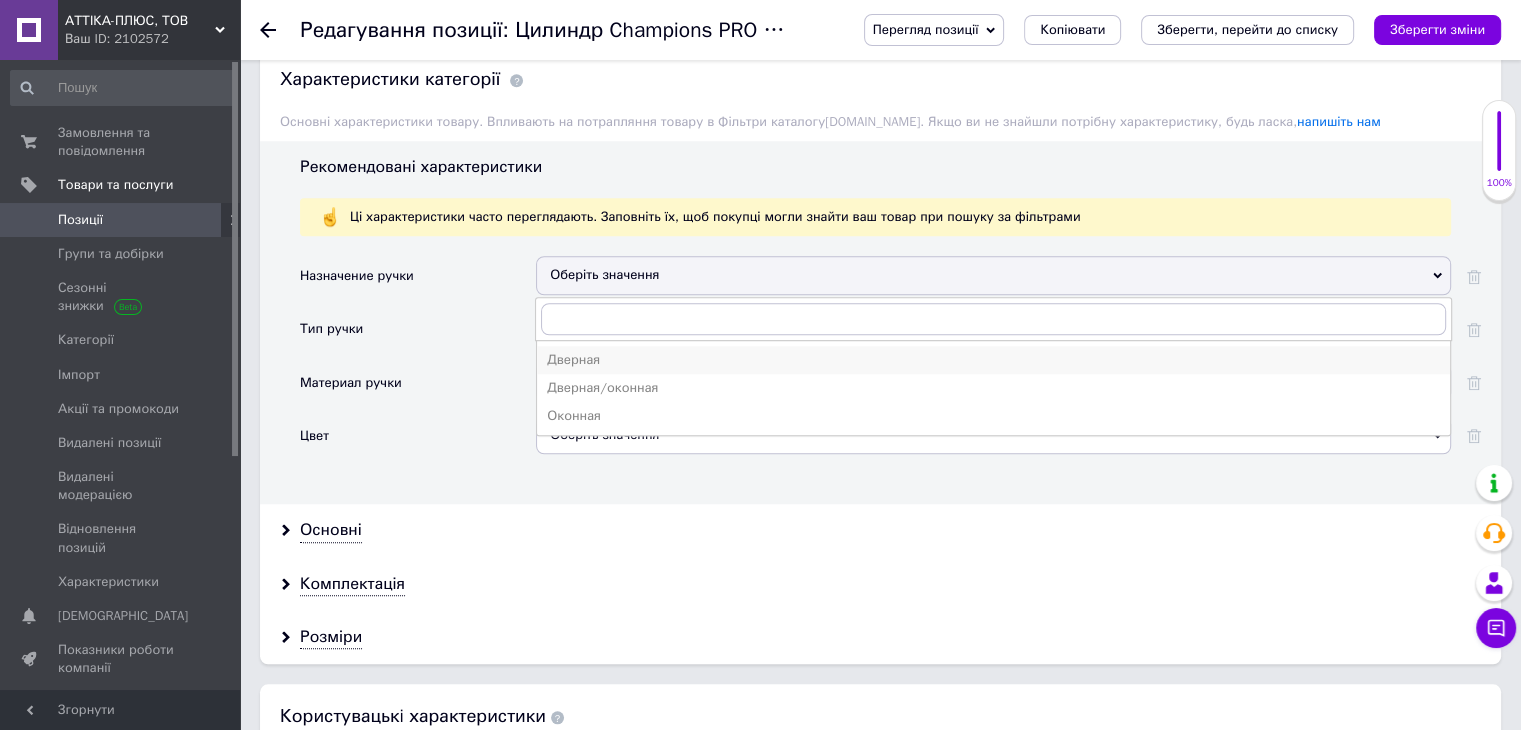 click on "Дверная" at bounding box center (993, 360) 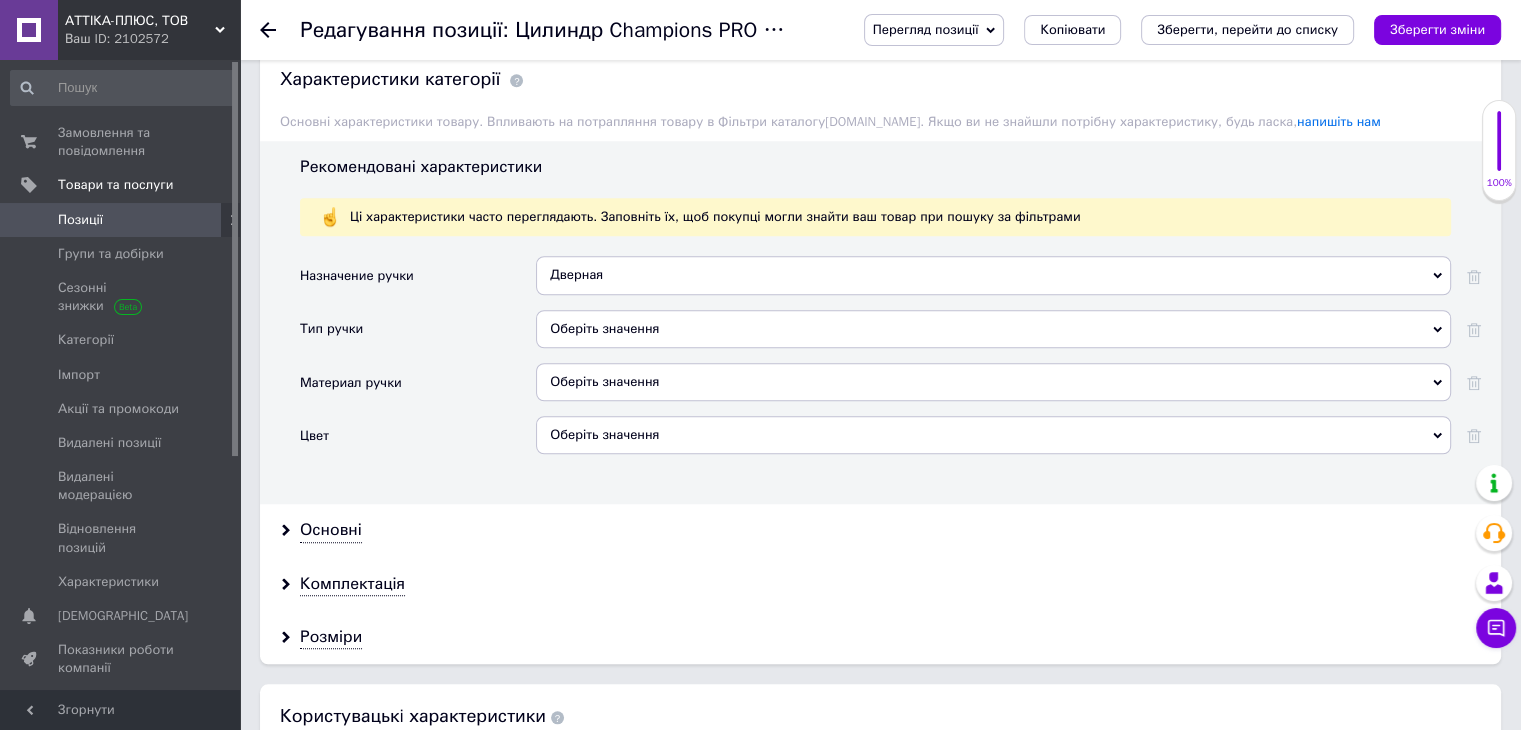 click on "Оберіть значення" at bounding box center (993, 329) 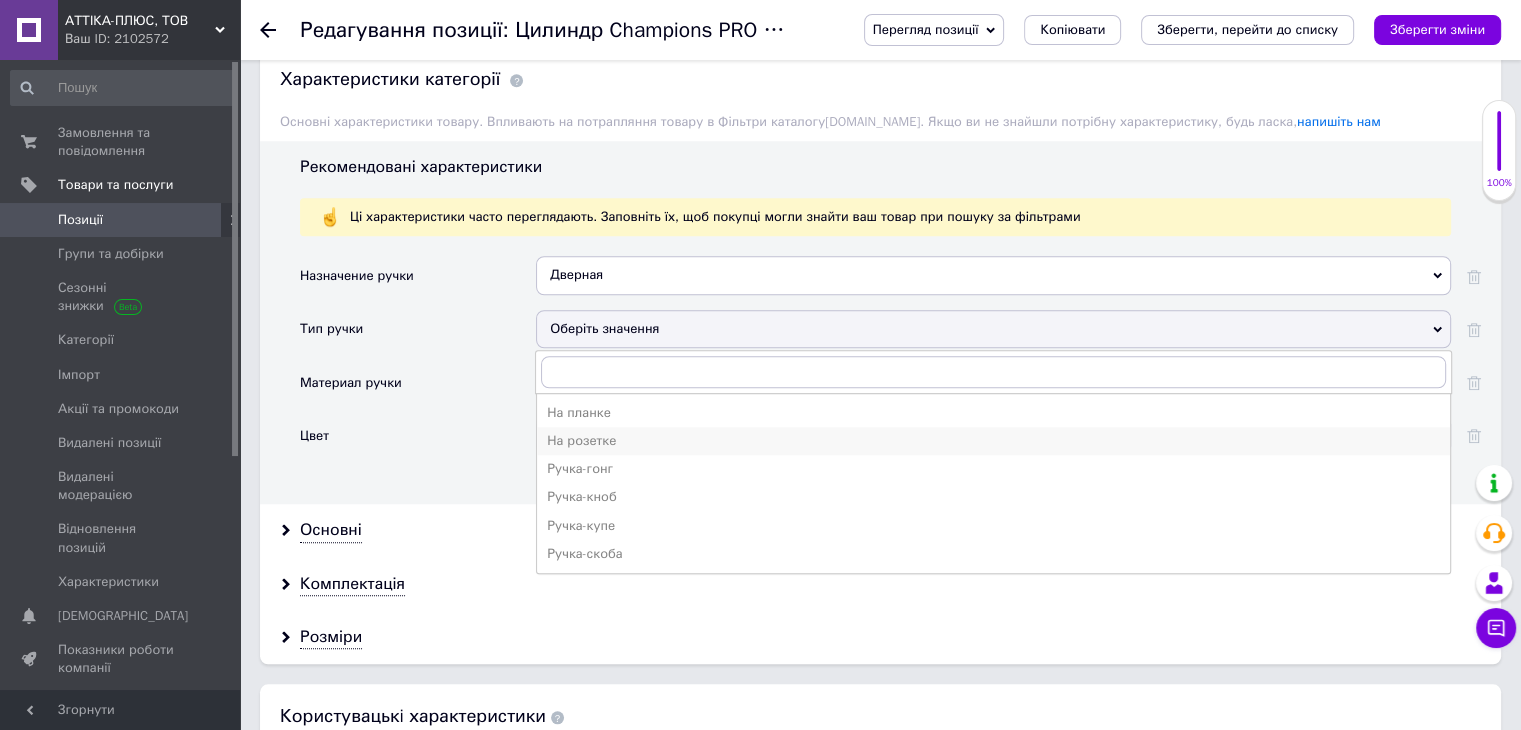 click on "На розетке" at bounding box center (993, 441) 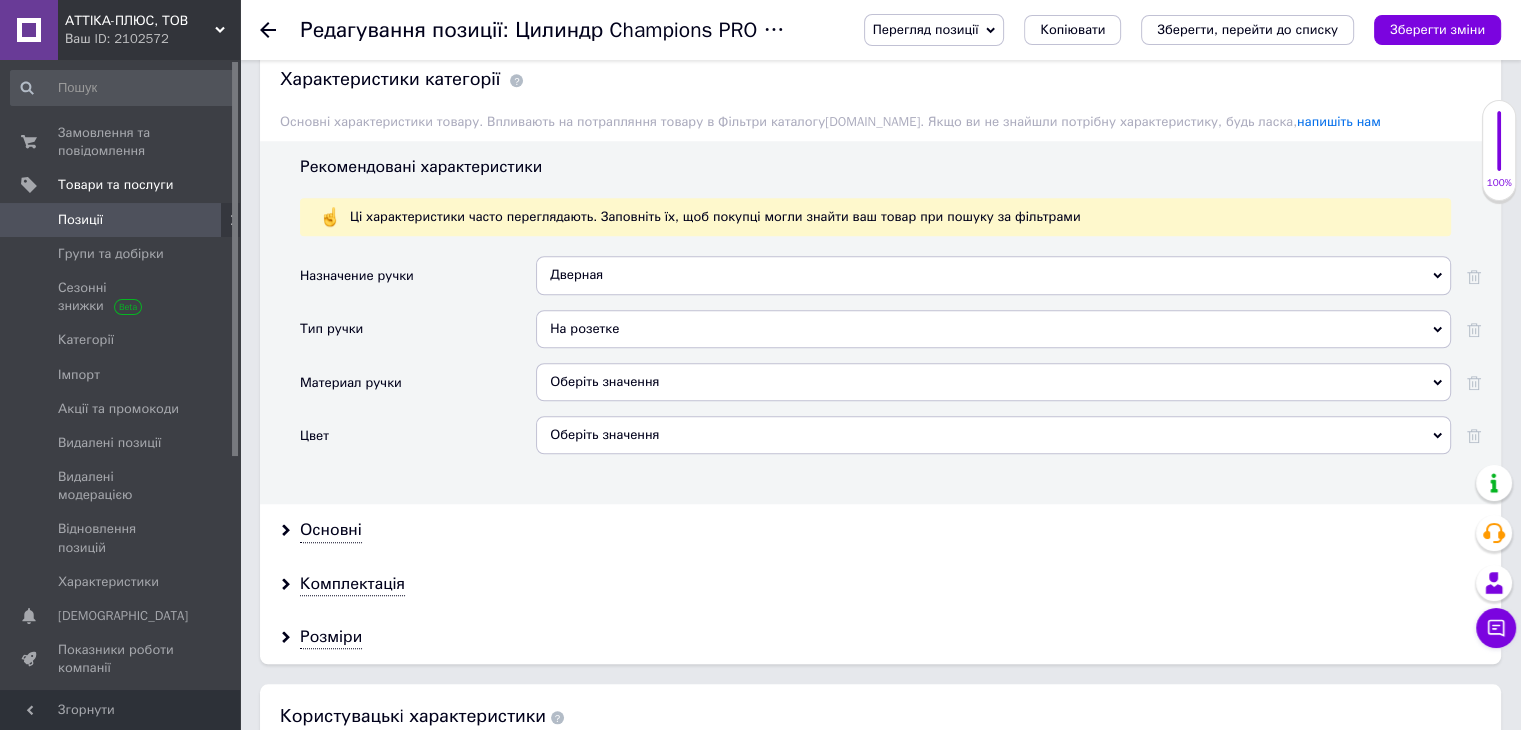click on "Оберіть значення" at bounding box center [993, 382] 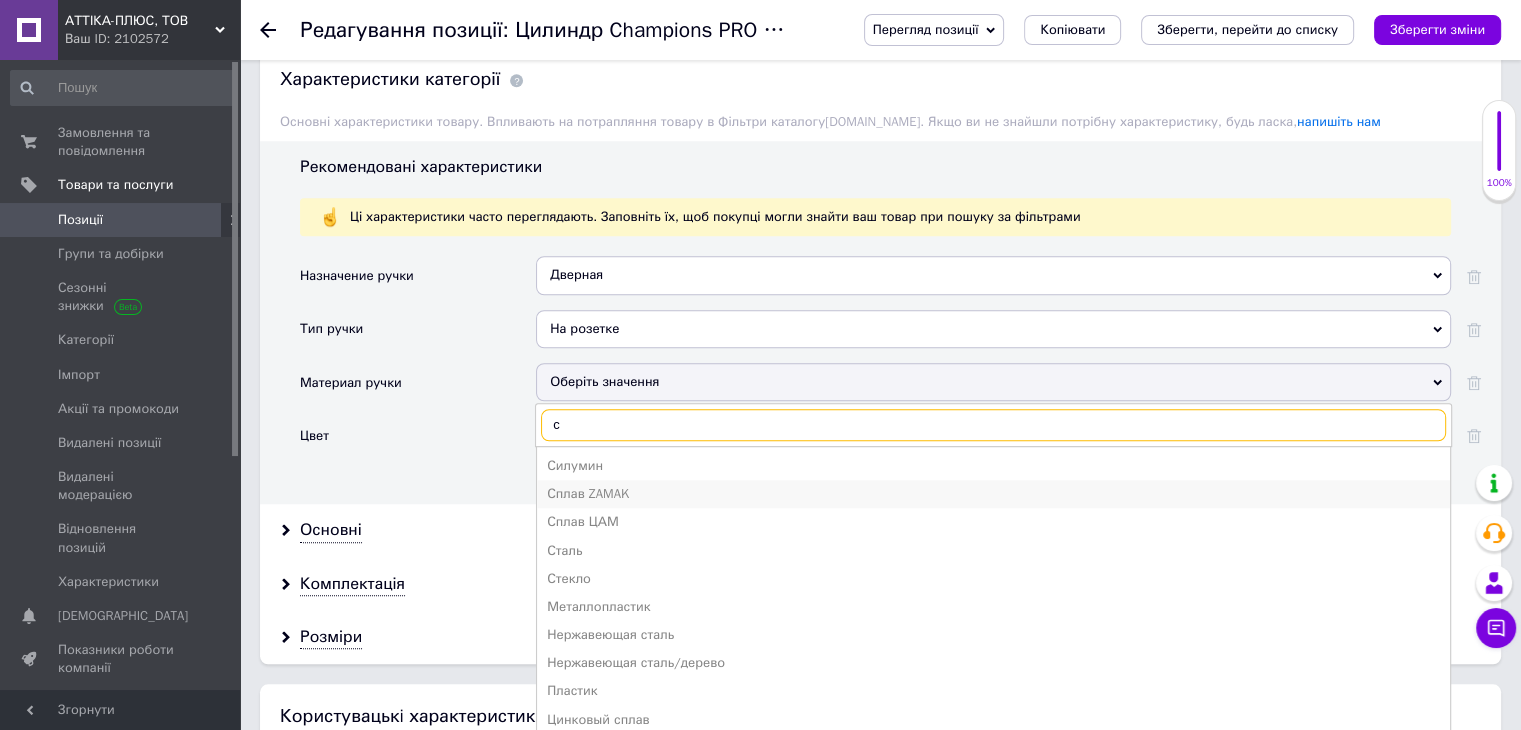 type on "с" 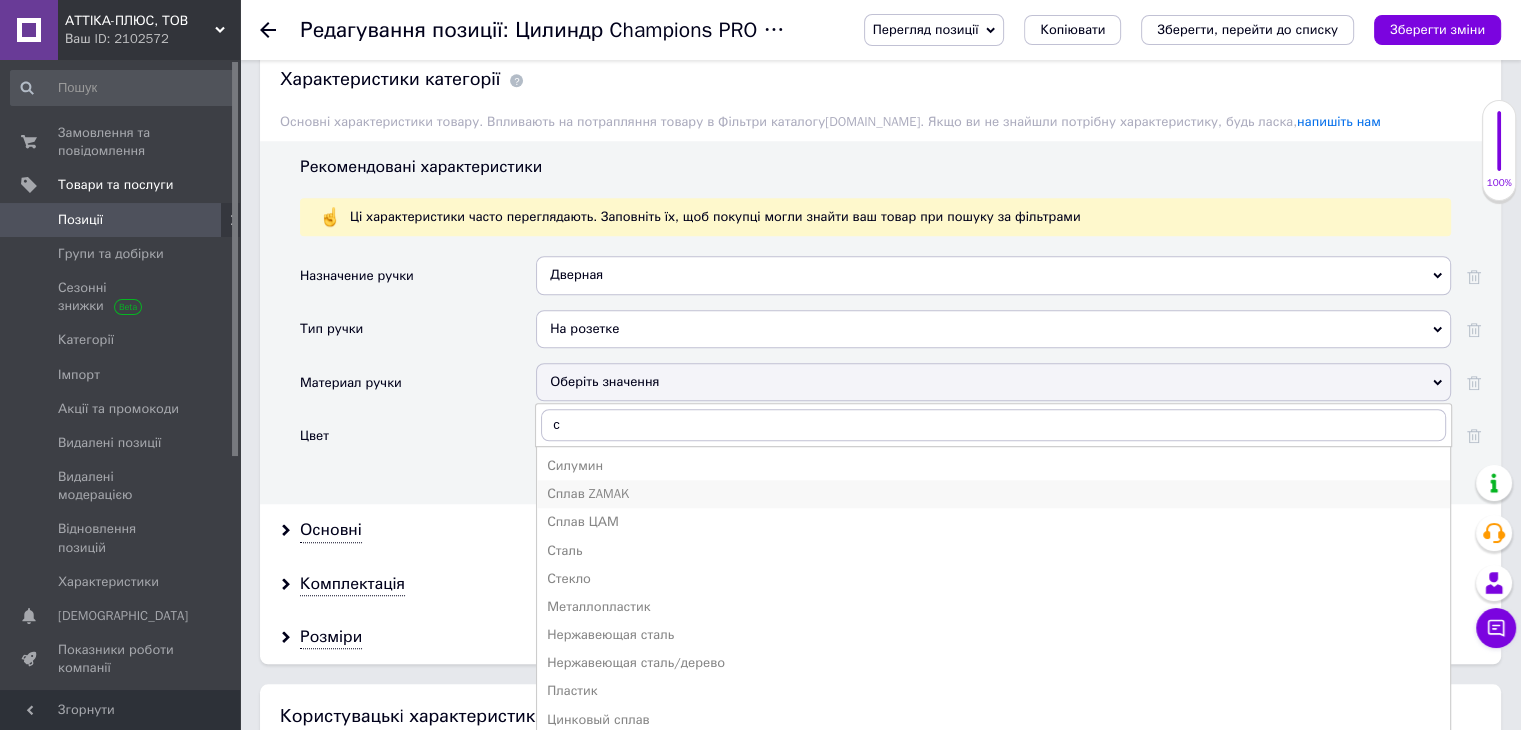 click on "Сплав ZAMAK" at bounding box center [993, 494] 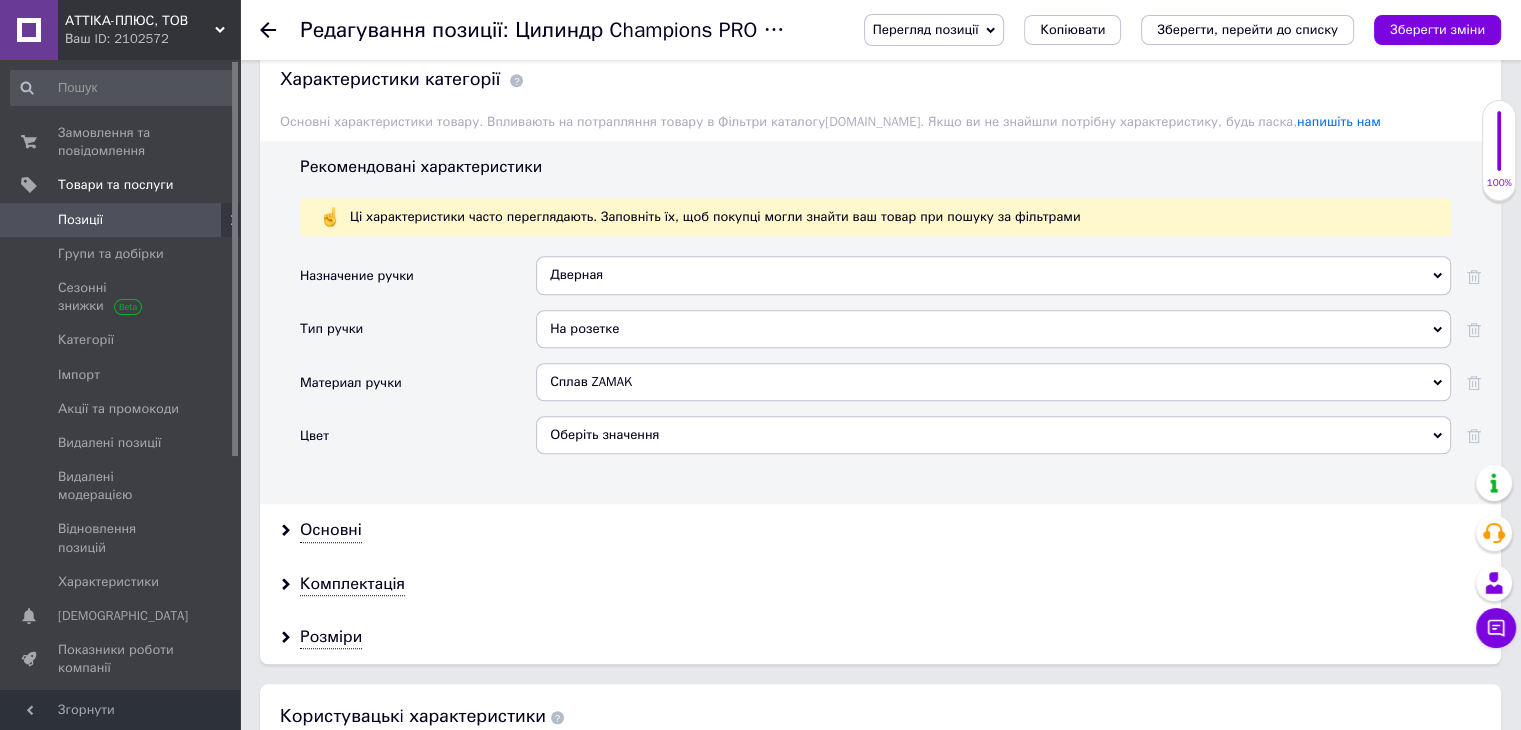 click on "Оберіть значення" at bounding box center [993, 435] 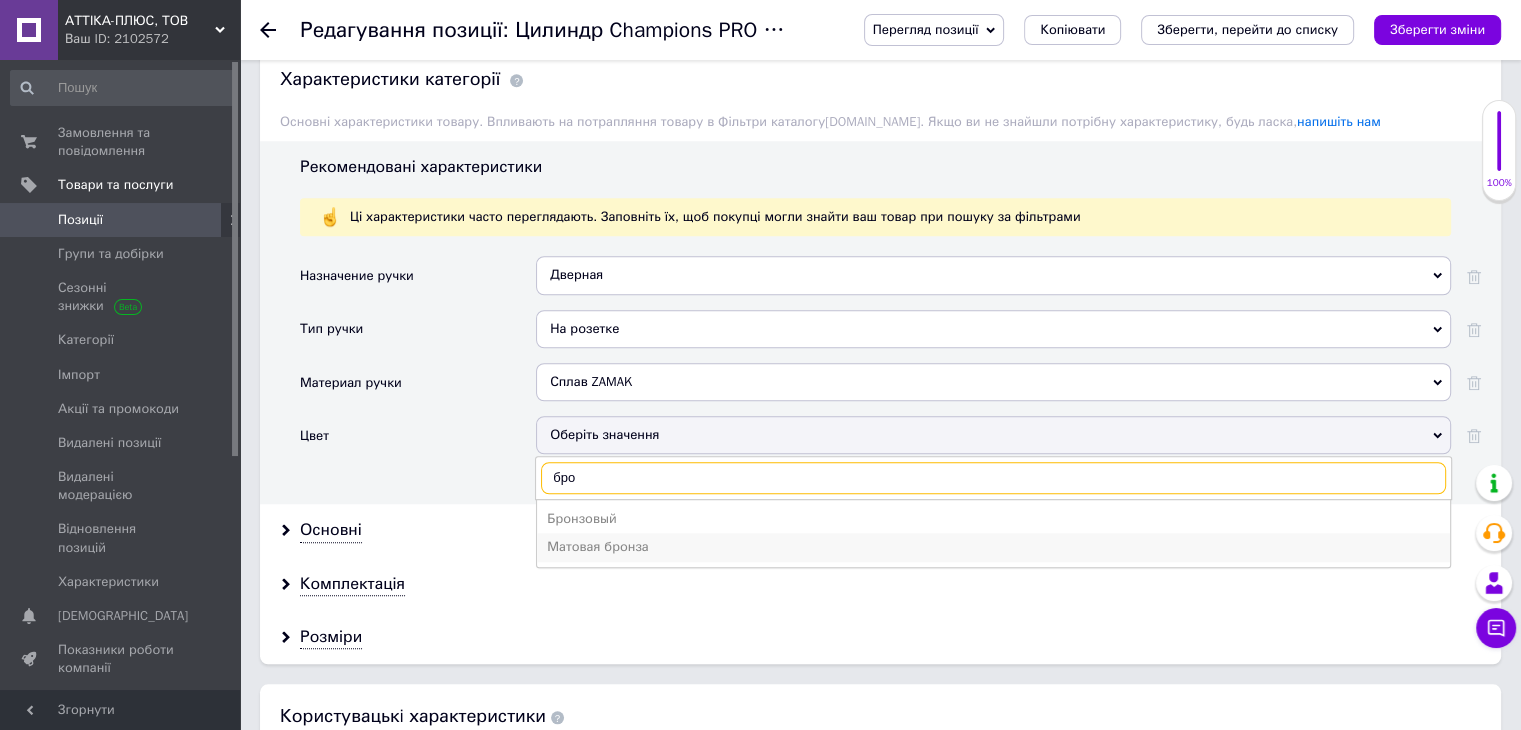 type on "бро" 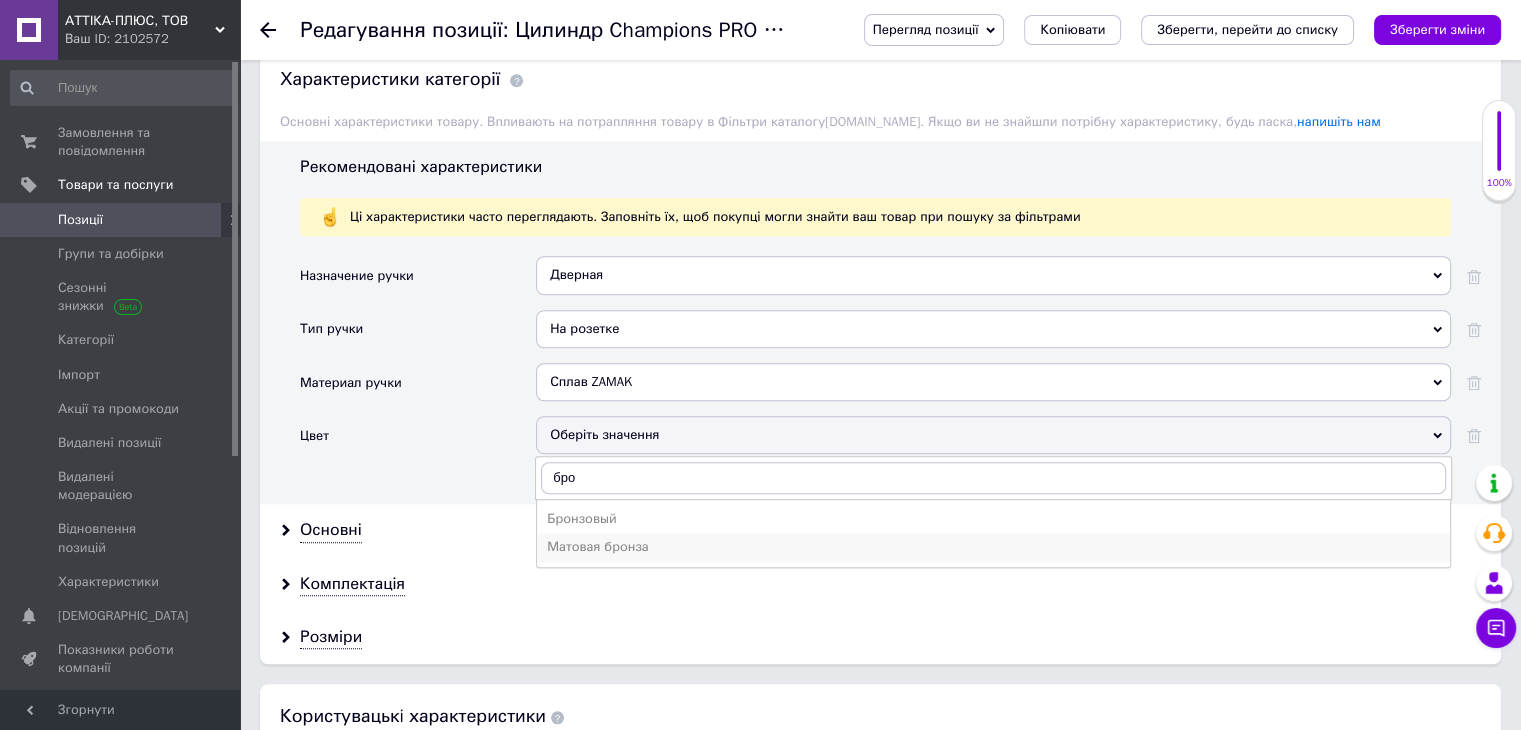 click on "Матовая бронза" at bounding box center (993, 547) 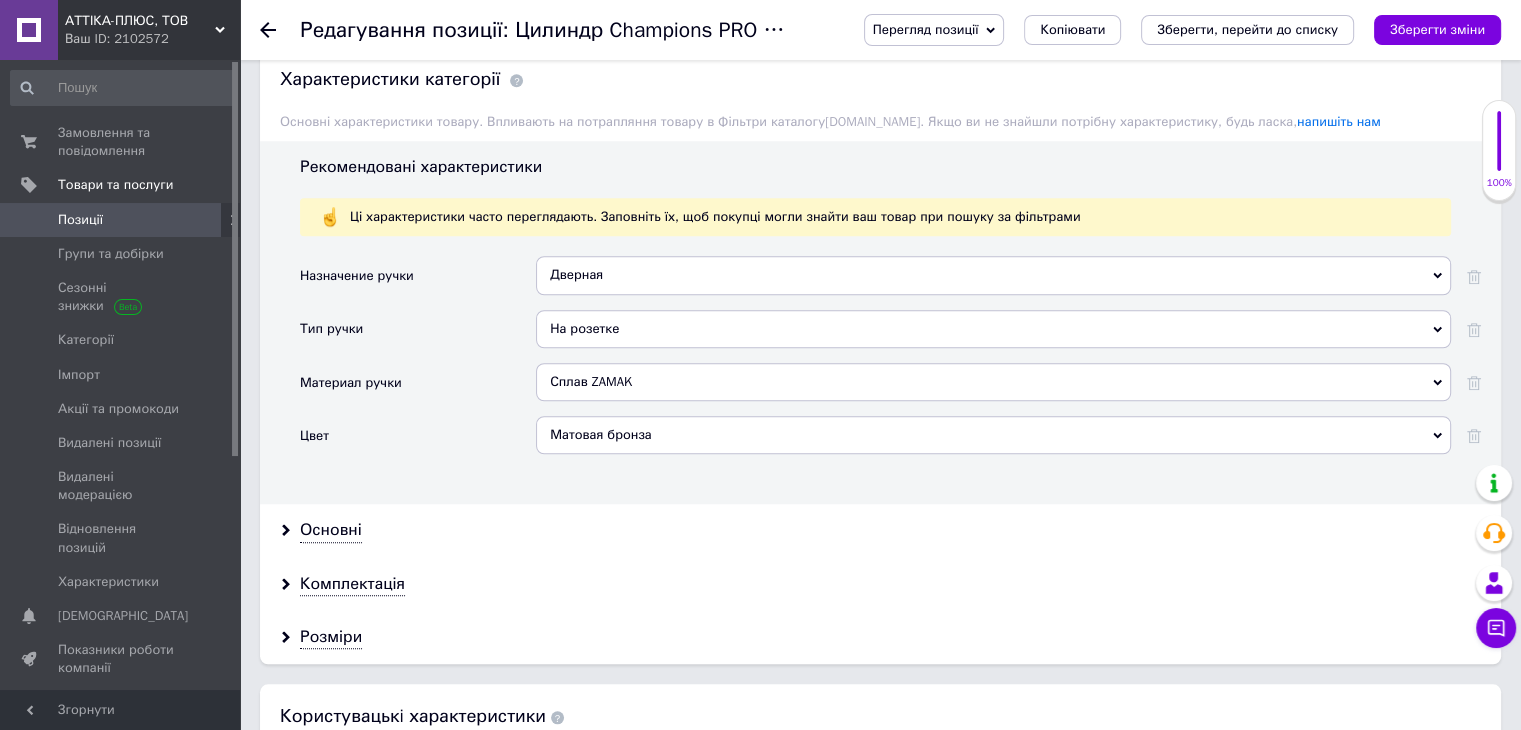drag, startPoint x: 340, startPoint y: 522, endPoint x: 724, endPoint y: 514, distance: 384.0833 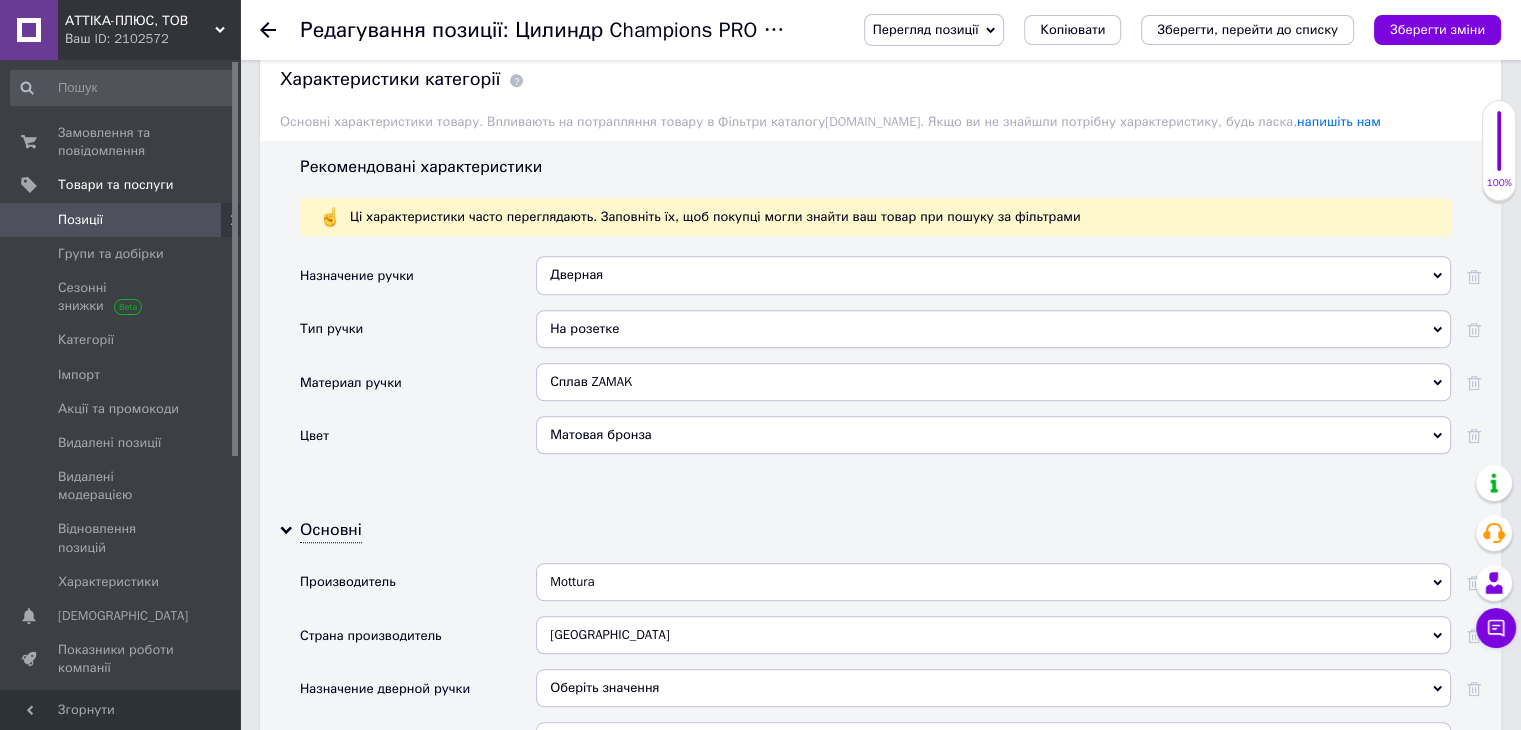 scroll, scrollTop: 1924, scrollLeft: 0, axis: vertical 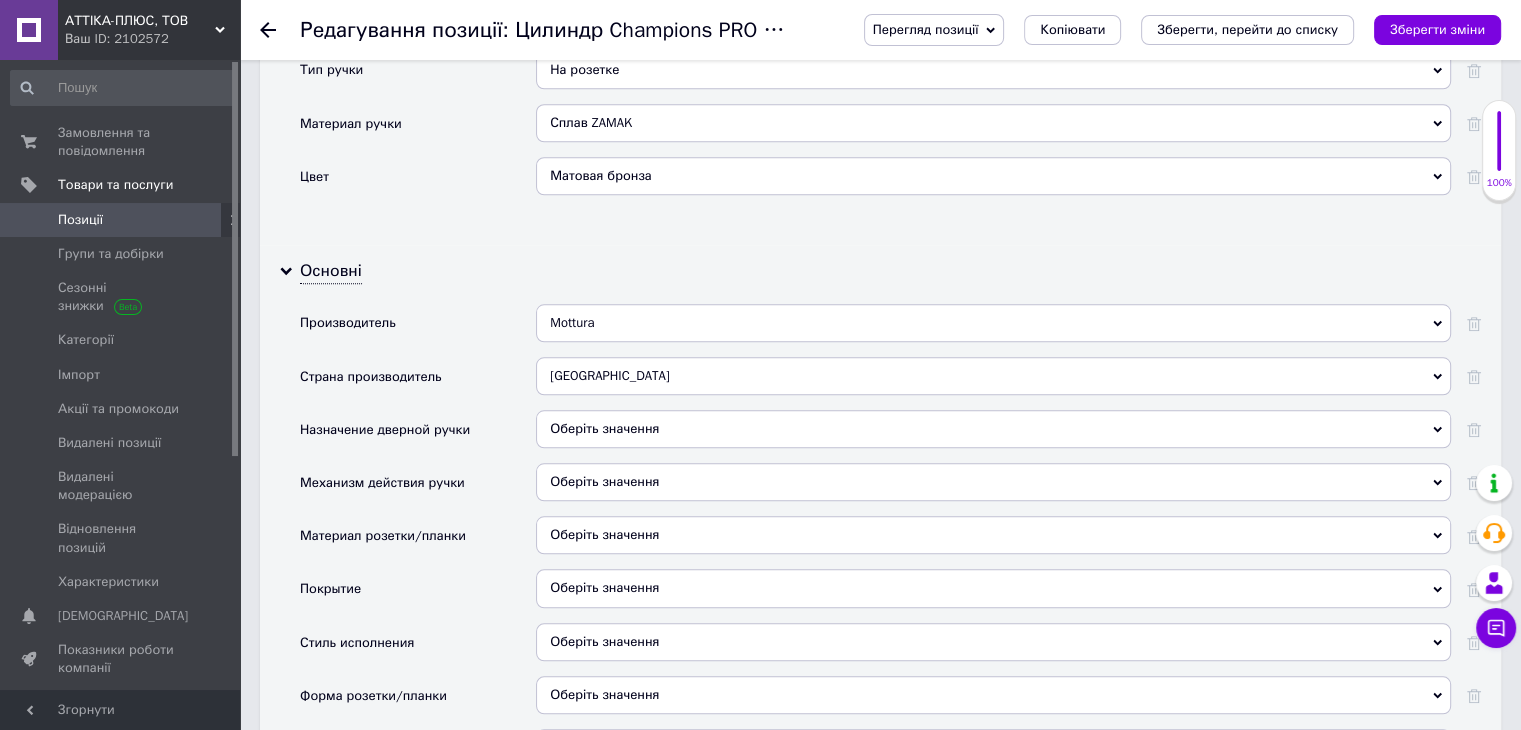 click on "Mottura" at bounding box center [993, 323] 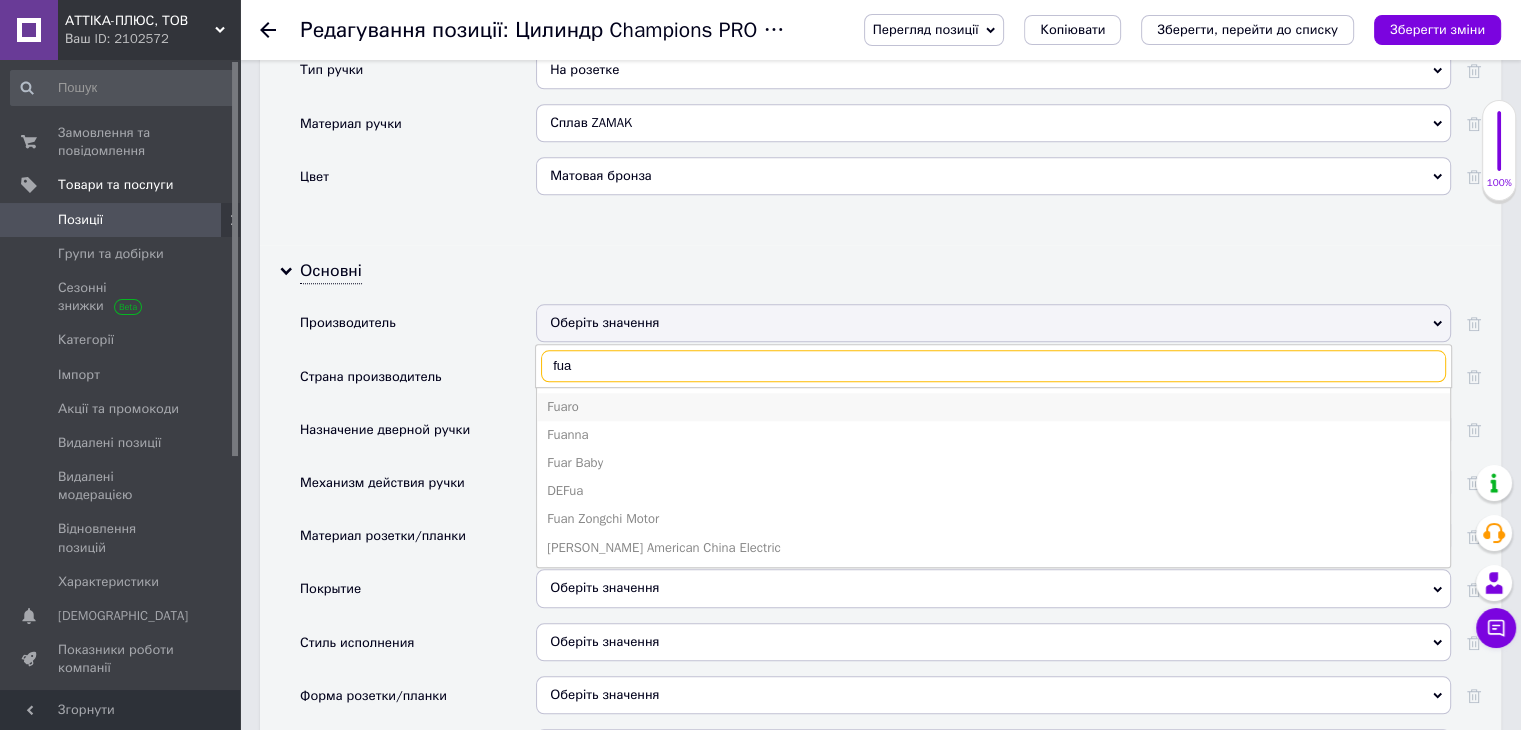 type on "fua" 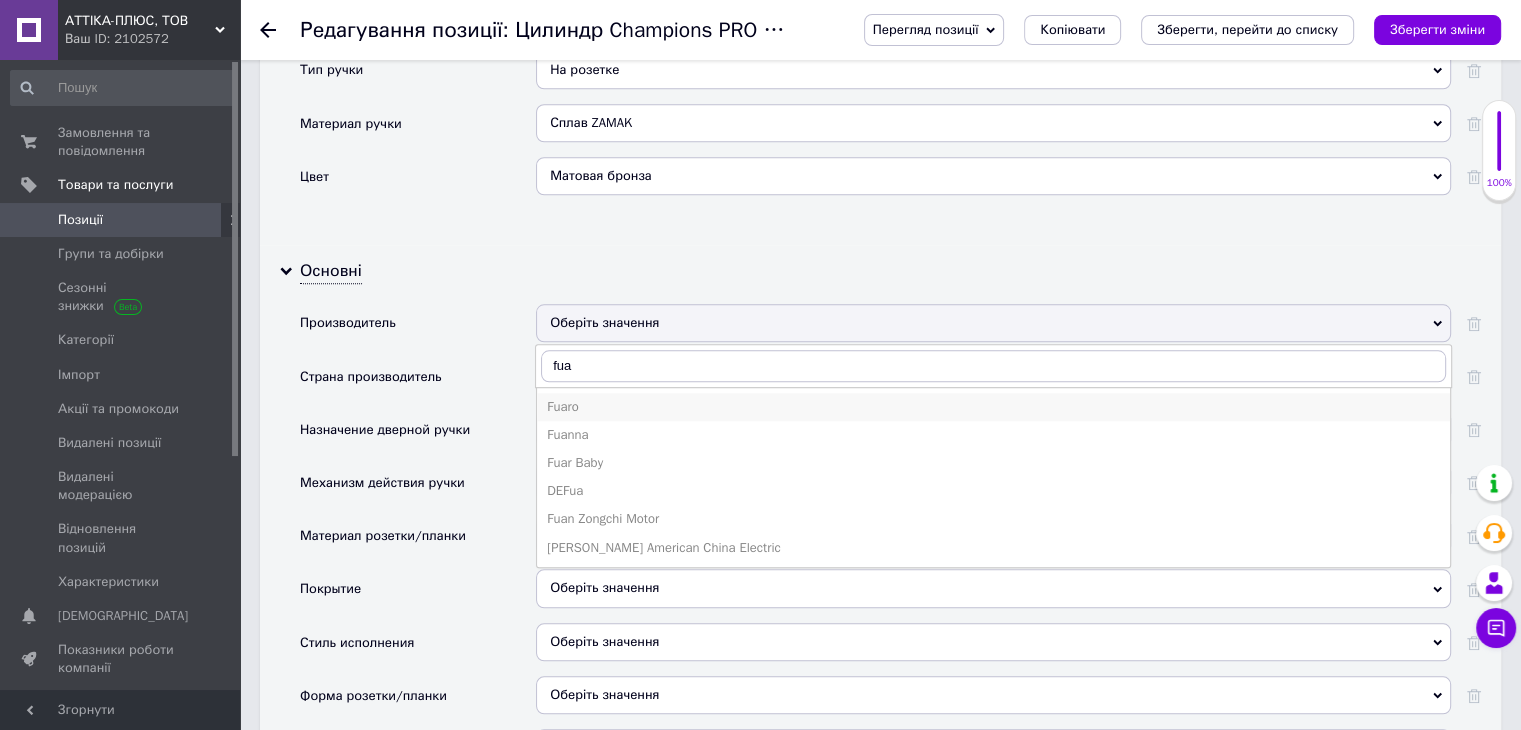 click on "Fuaro" at bounding box center [993, 407] 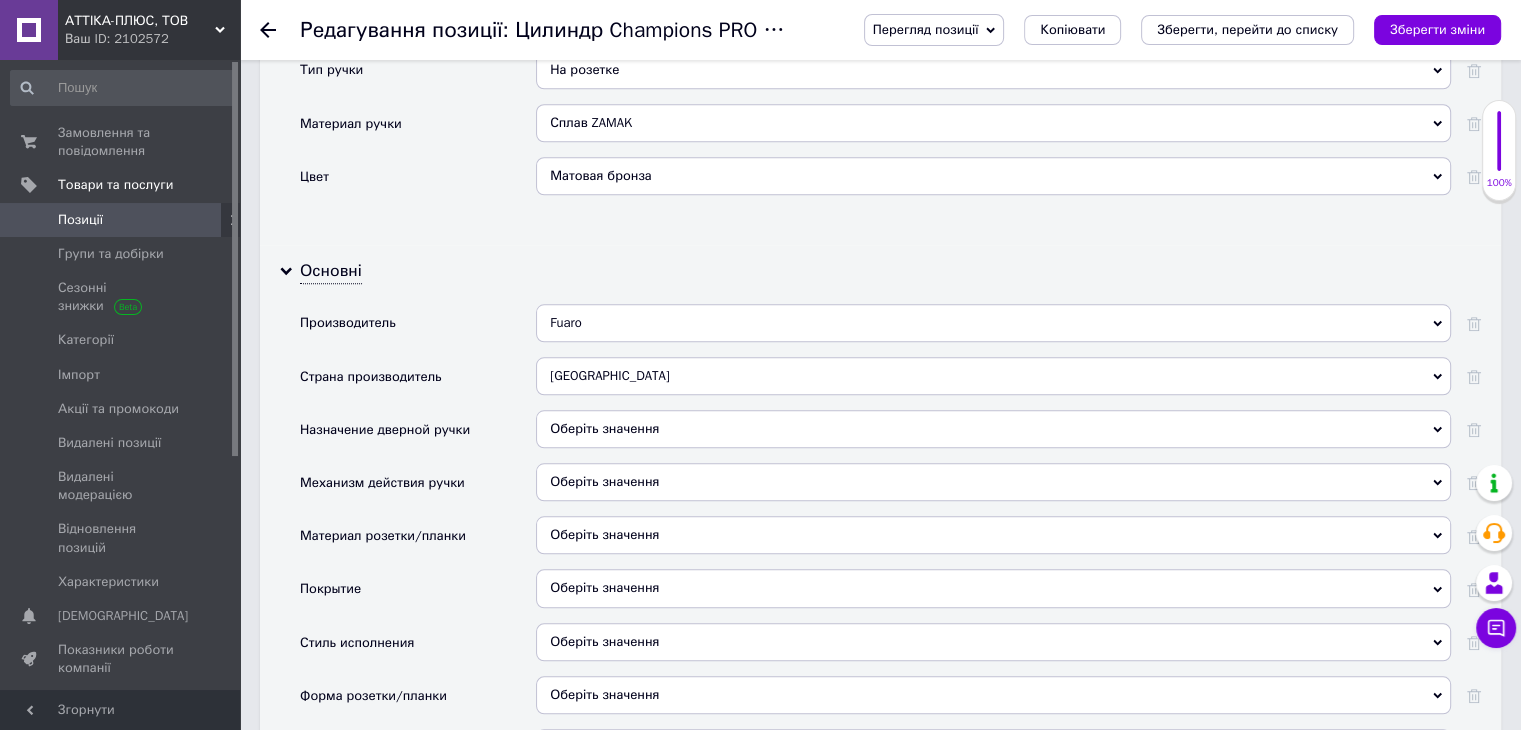 click on "[GEOGRAPHIC_DATA]" at bounding box center [993, 376] 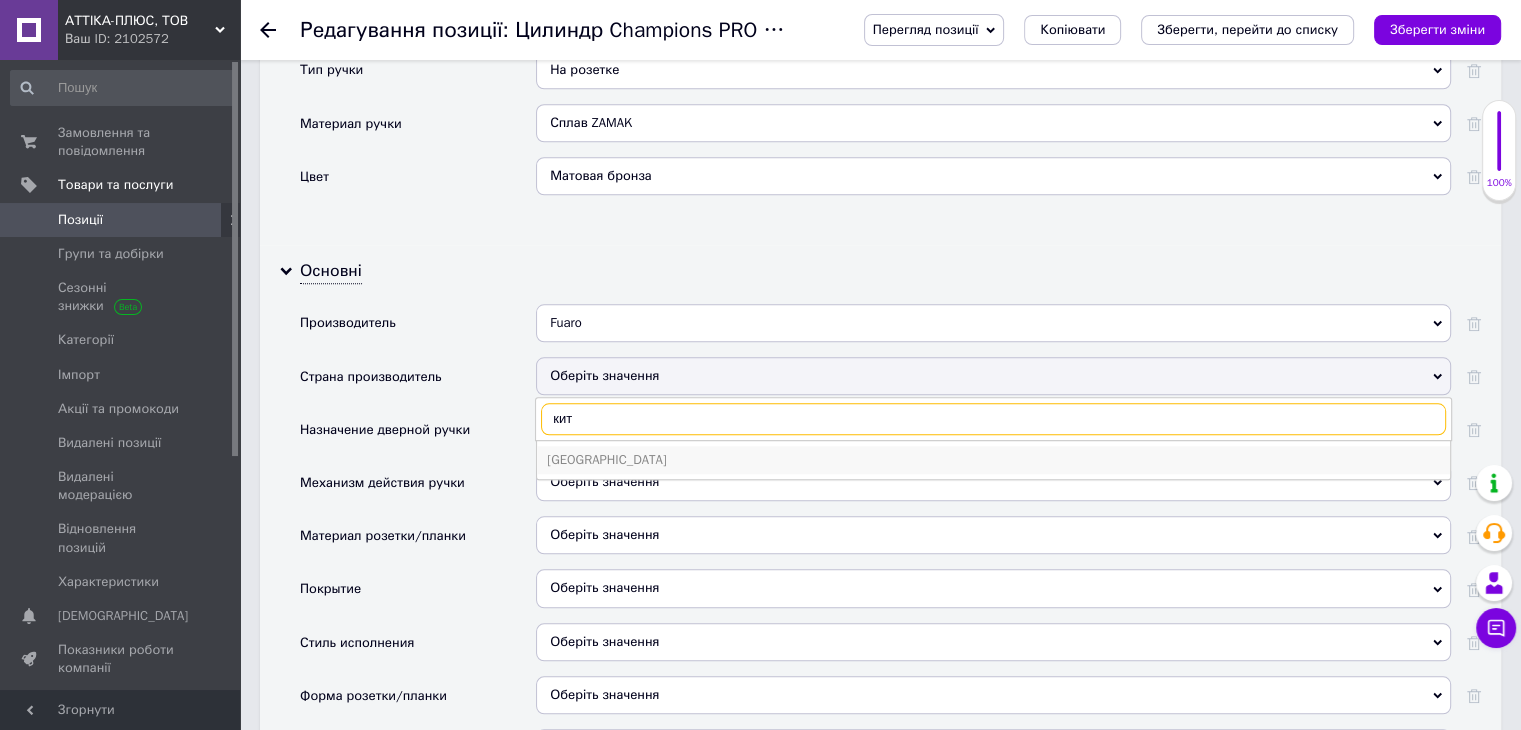 type on "кит" 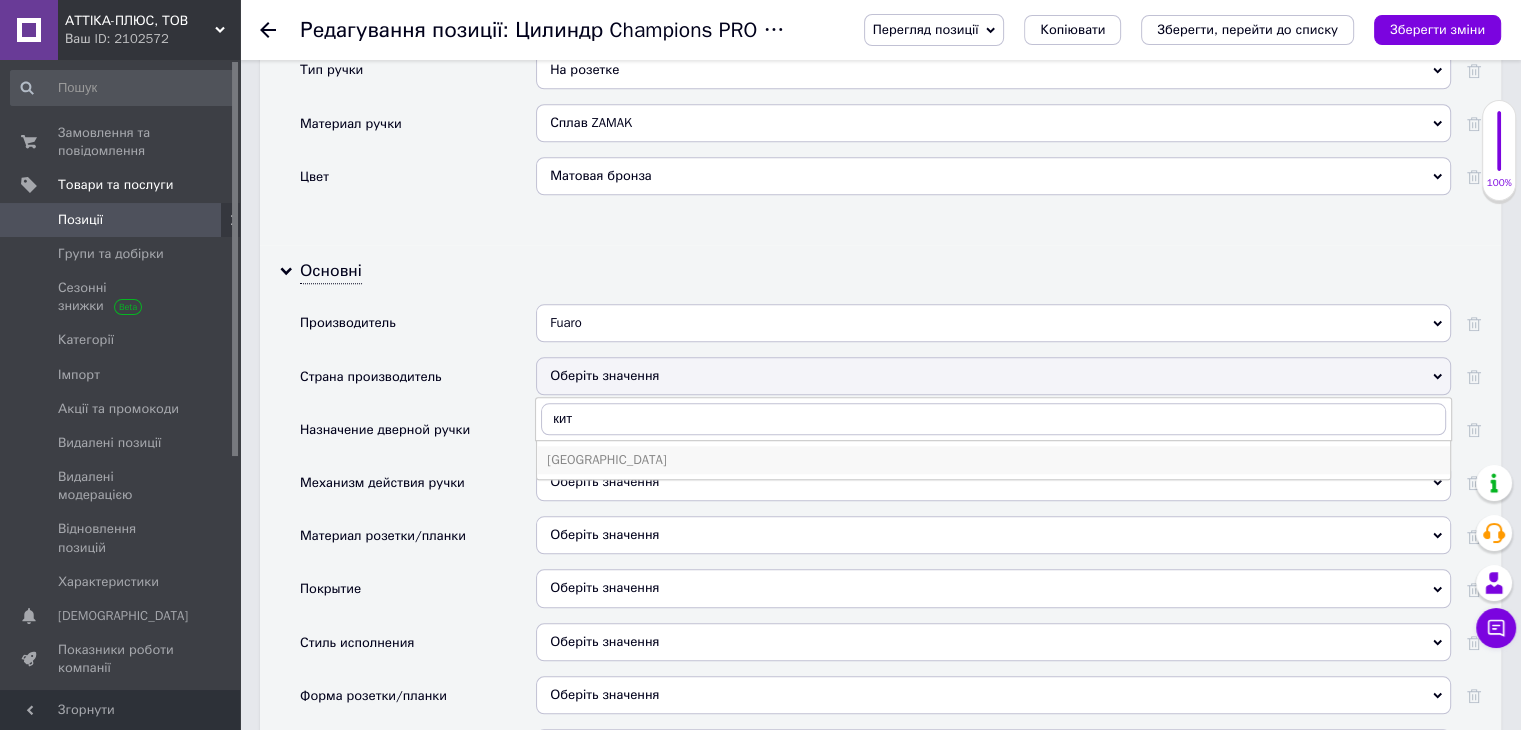 click on "[GEOGRAPHIC_DATA]" at bounding box center [993, 460] 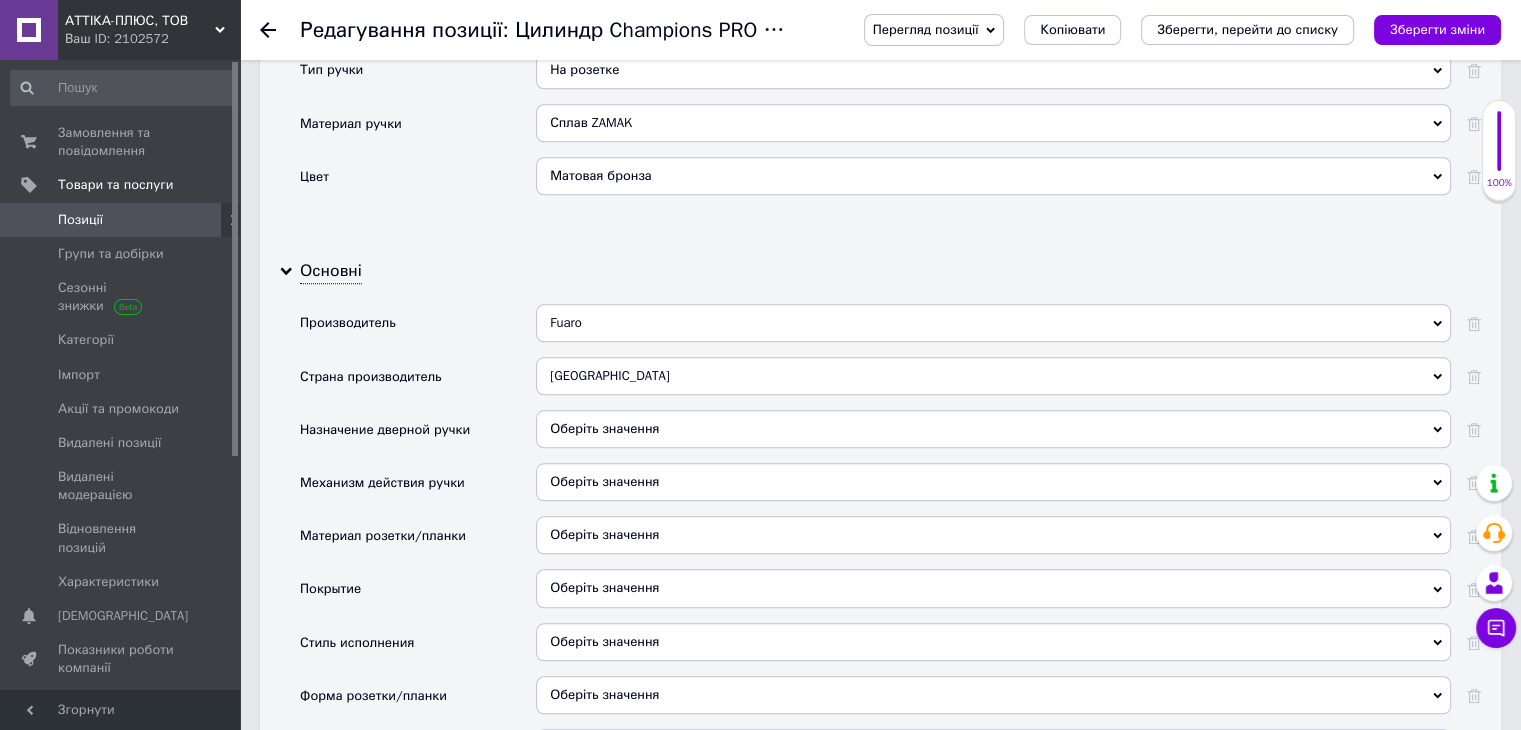 click on "Оберіть значення" at bounding box center [993, 429] 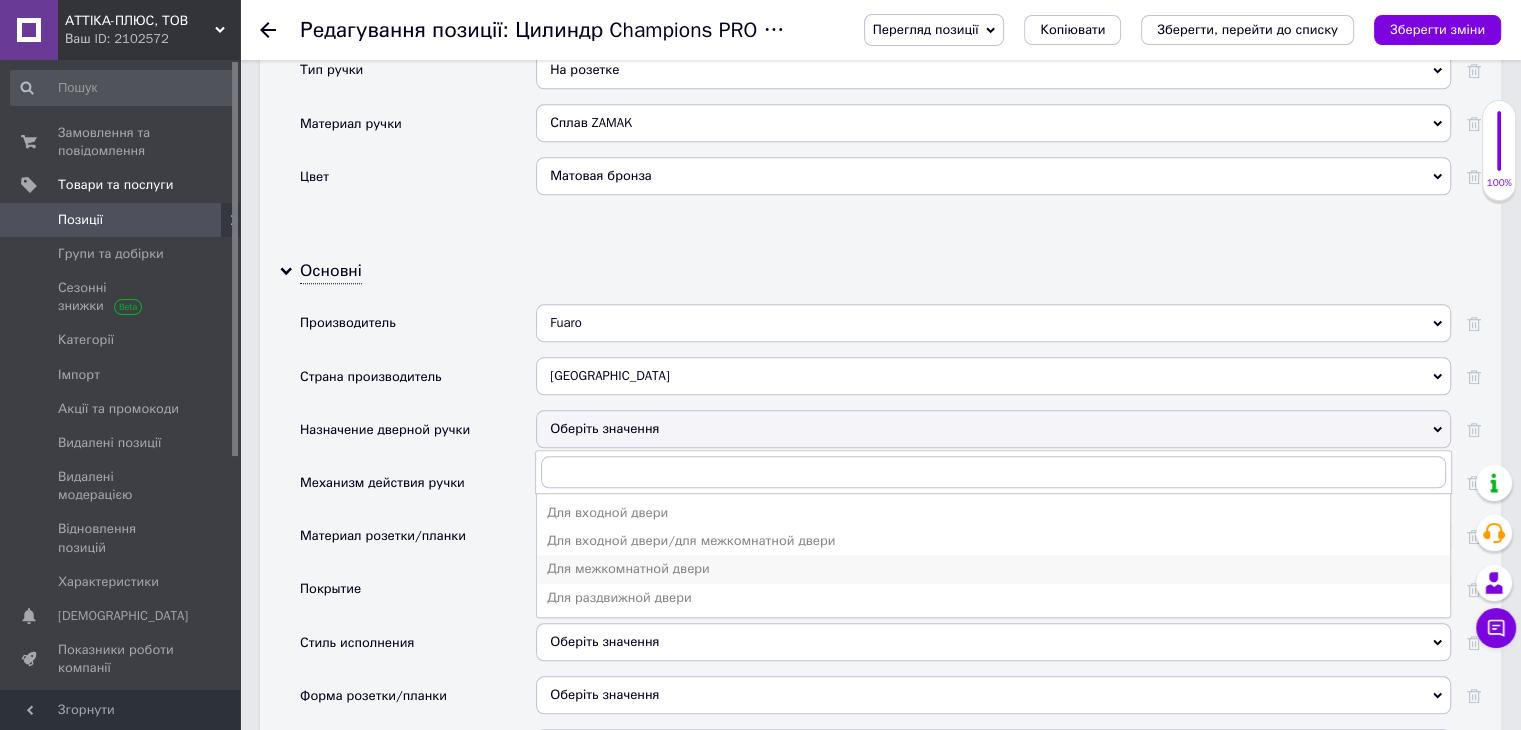 click on "Для межкомнатной двери" at bounding box center (993, 569) 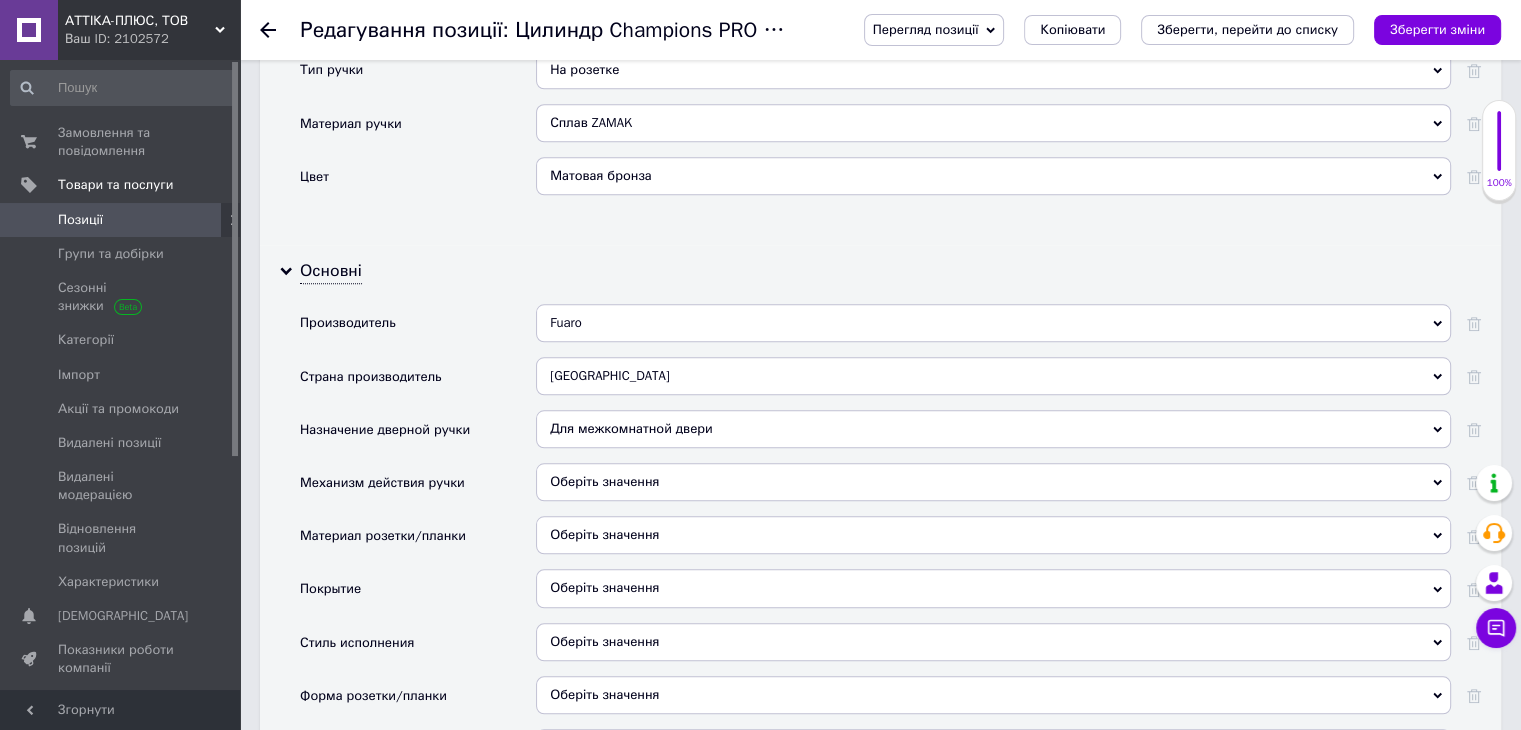 click on "Оберіть значення" at bounding box center (993, 482) 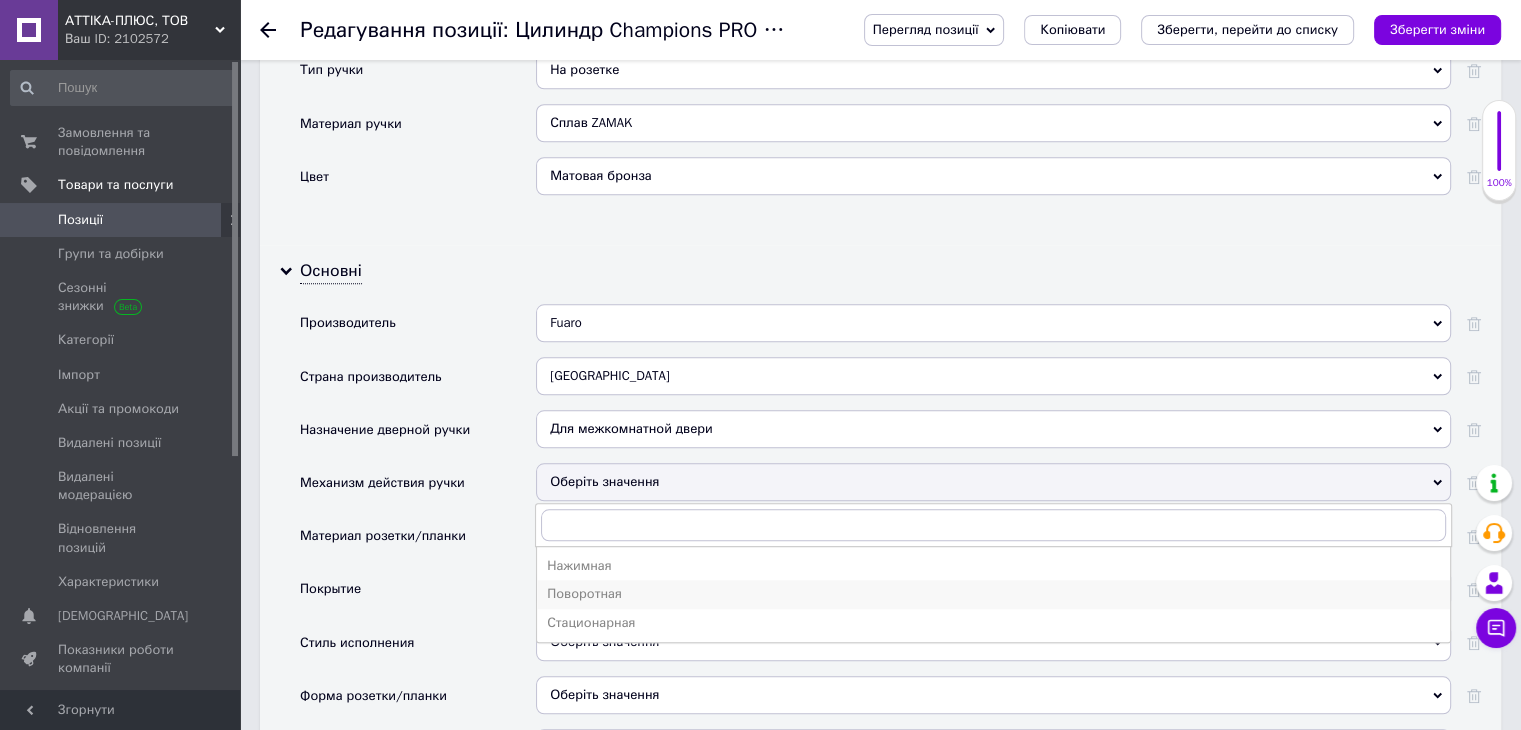 click on "Поворотная" at bounding box center [993, 594] 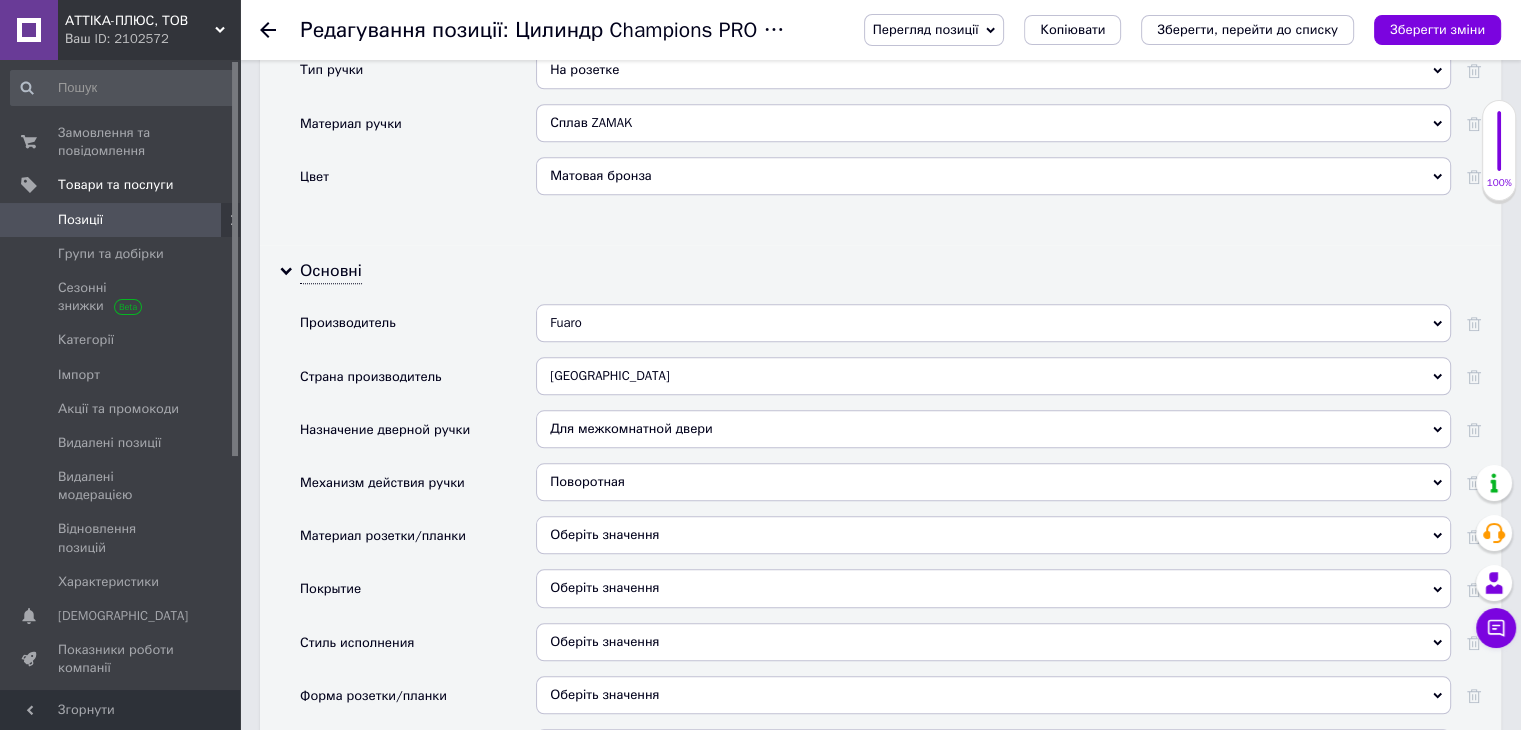 click on "Оберіть значення" at bounding box center (993, 535) 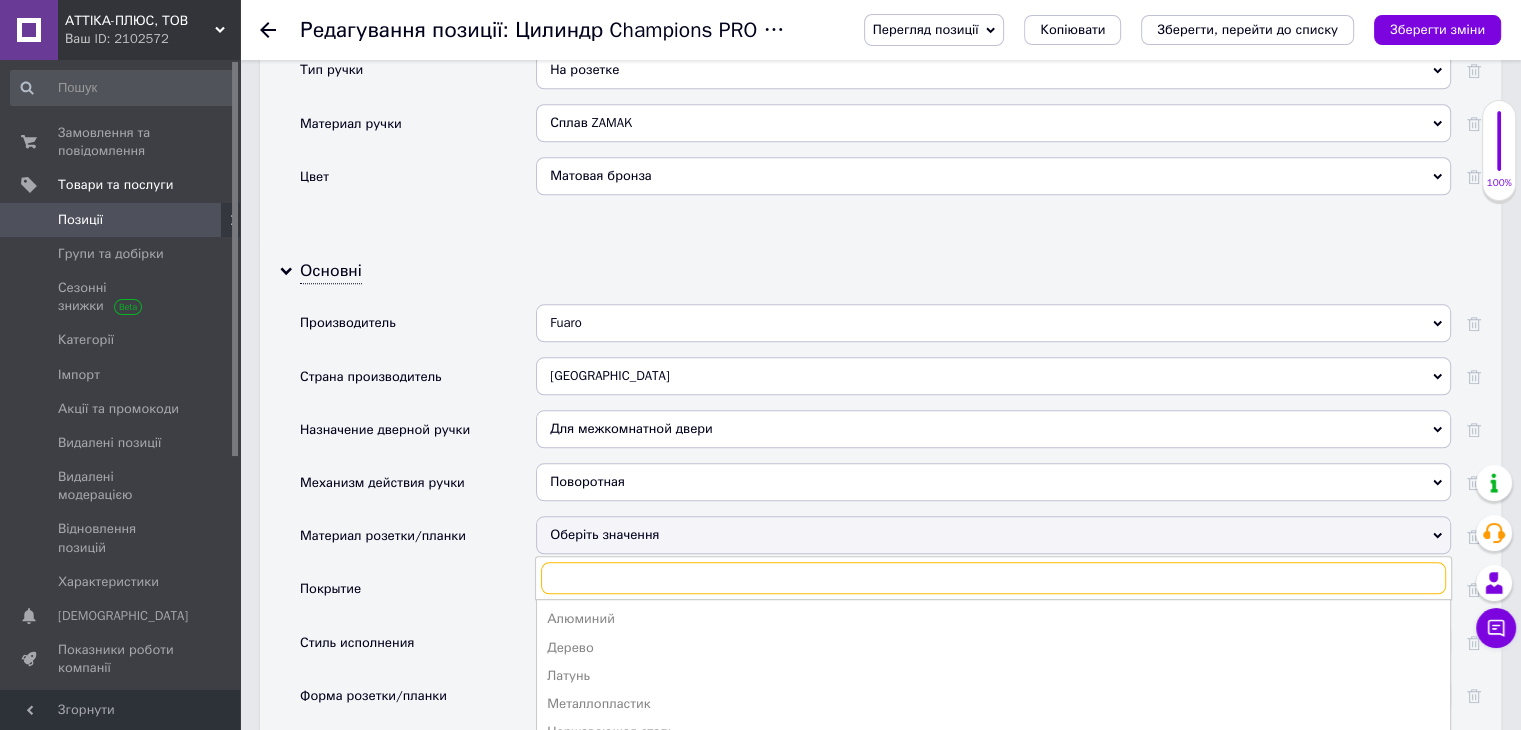 type on "с" 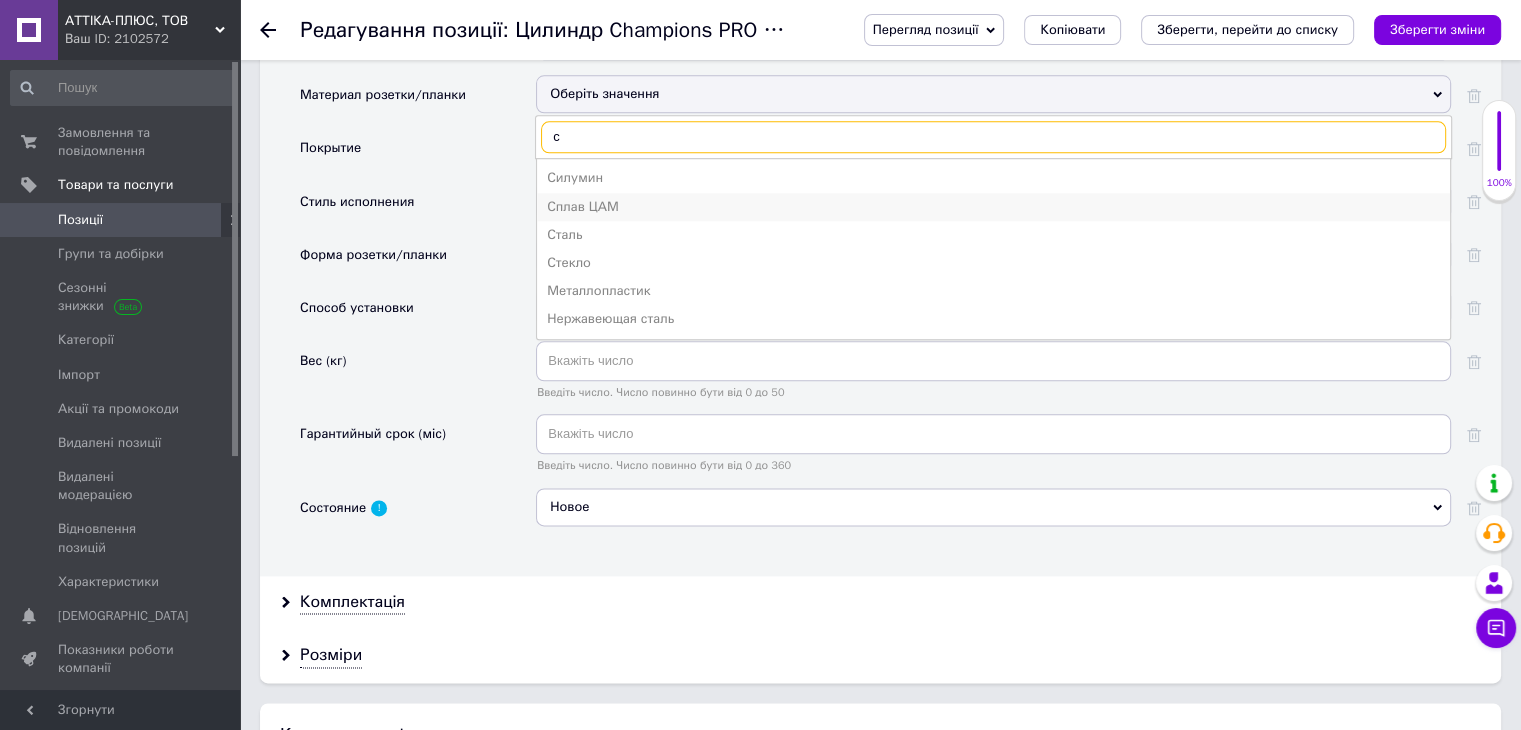 scroll, scrollTop: 2424, scrollLeft: 0, axis: vertical 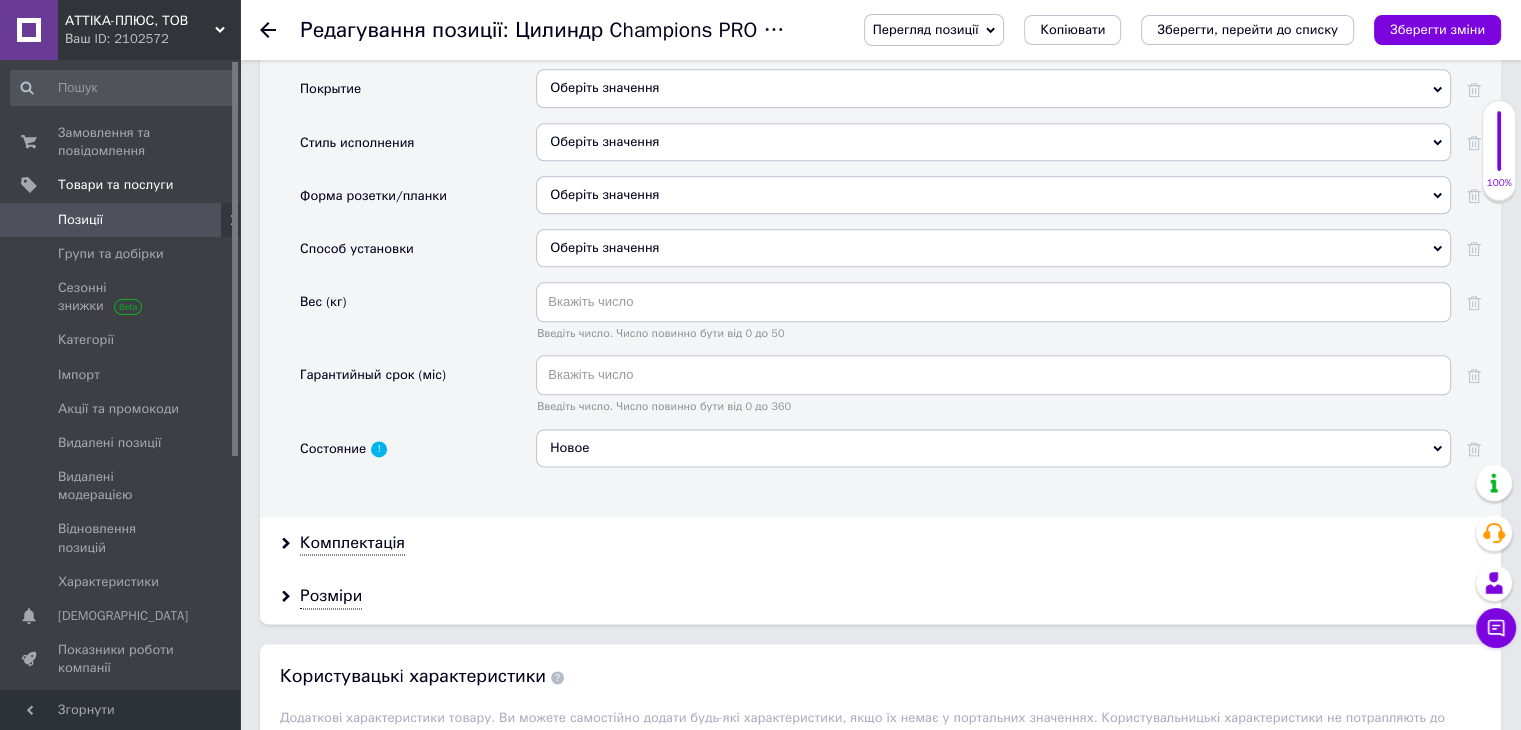 click on "Вес (кг)" at bounding box center [418, 318] 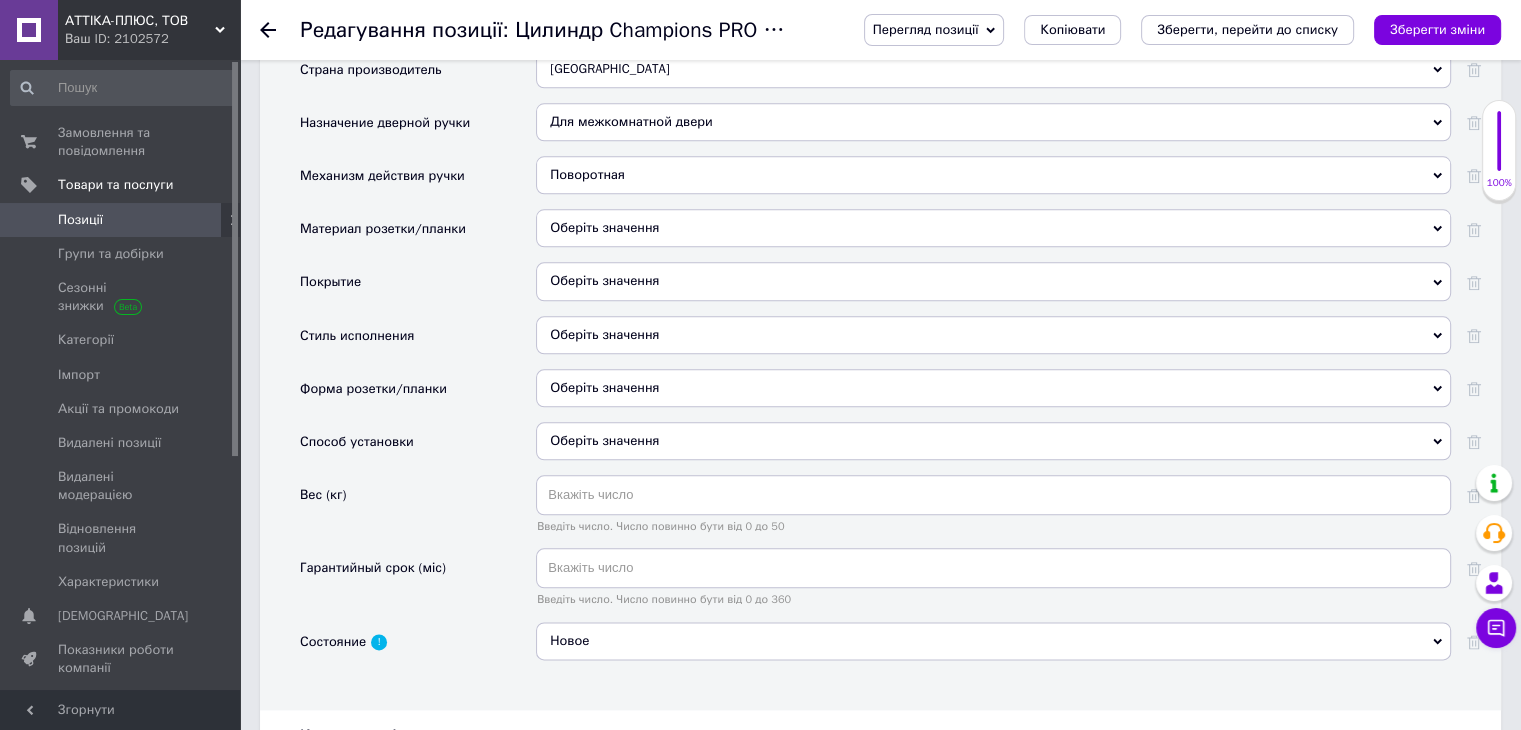 click on "Оберіть значення" at bounding box center [993, 281] 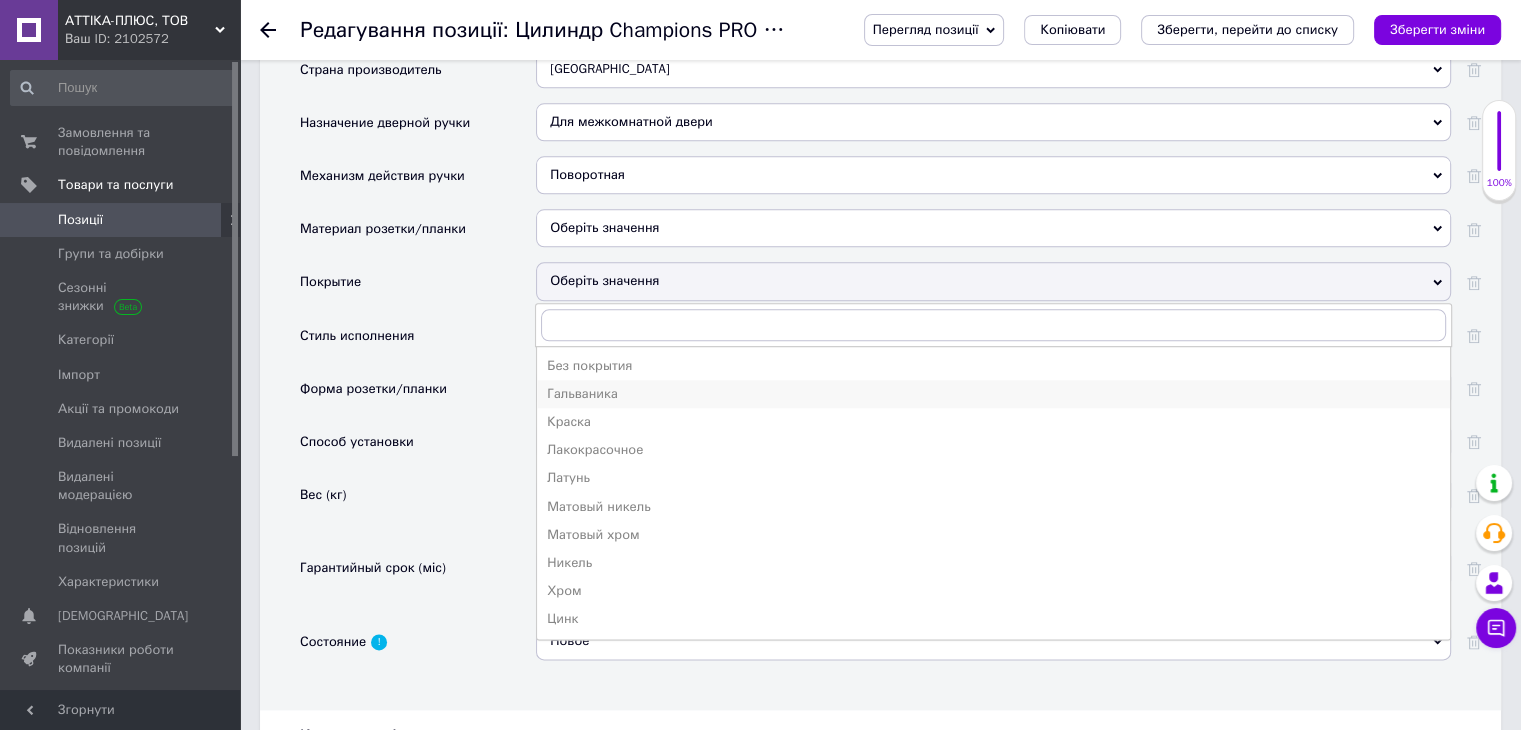 click on "Гальваника" at bounding box center [993, 394] 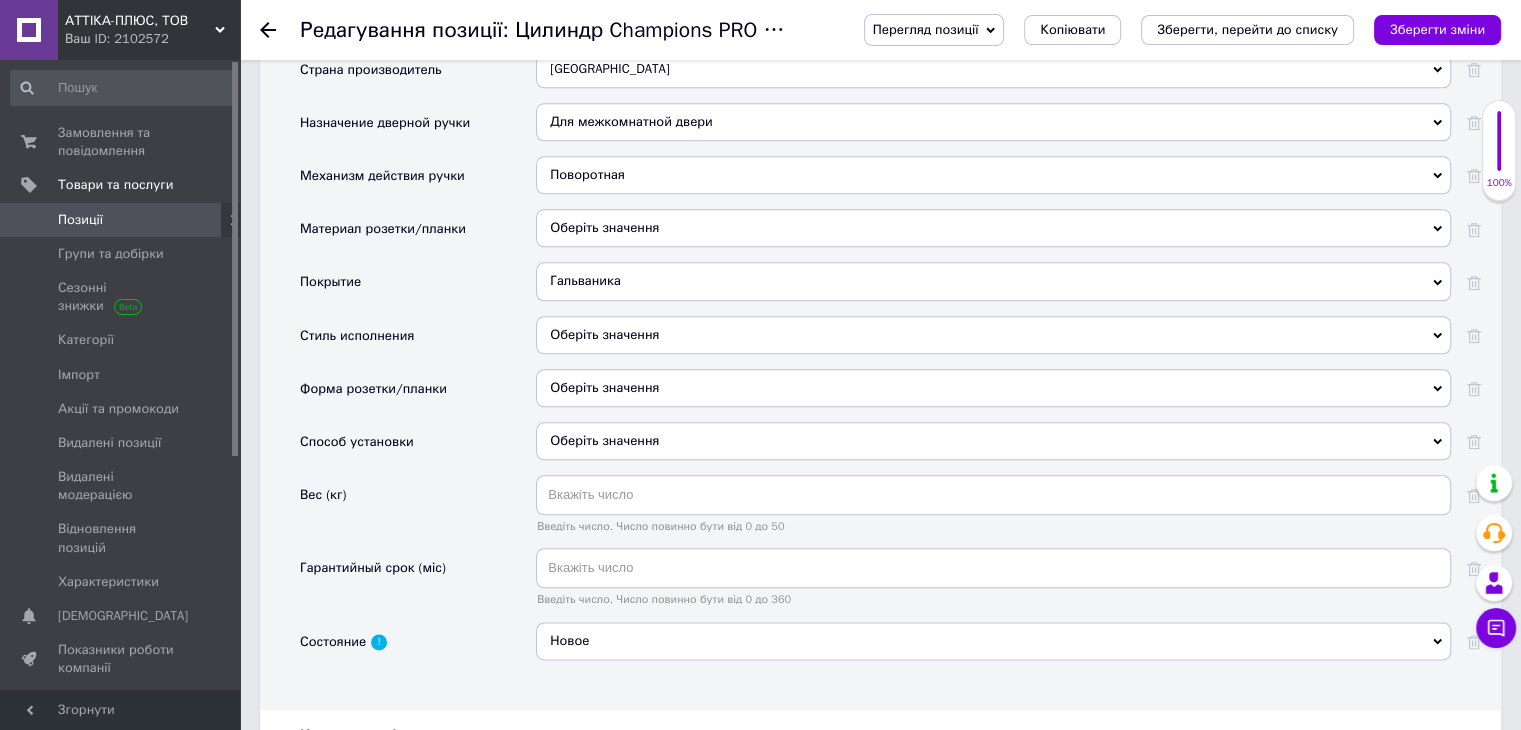 click on "Оберіть значення" at bounding box center [993, 388] 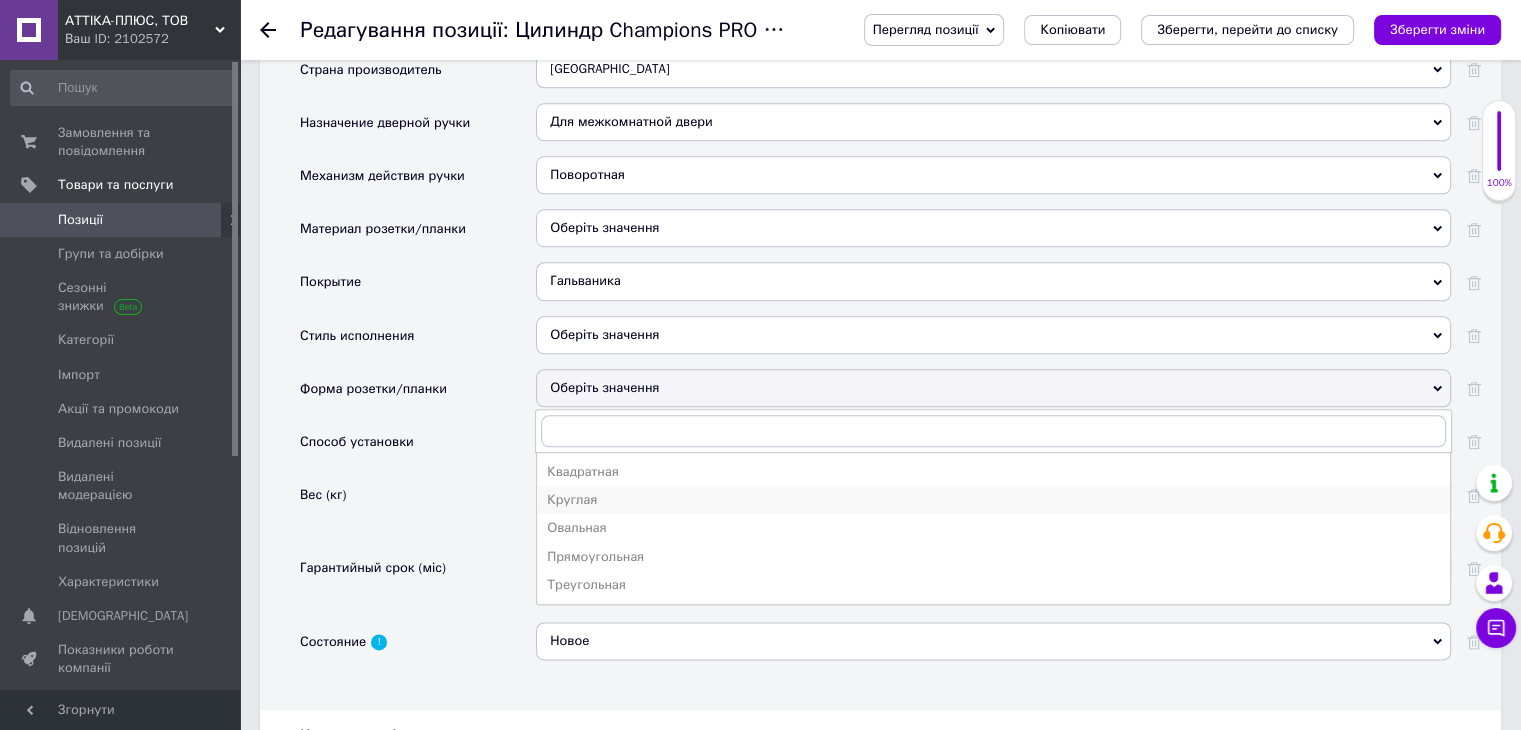 click on "Круглая" at bounding box center [993, 500] 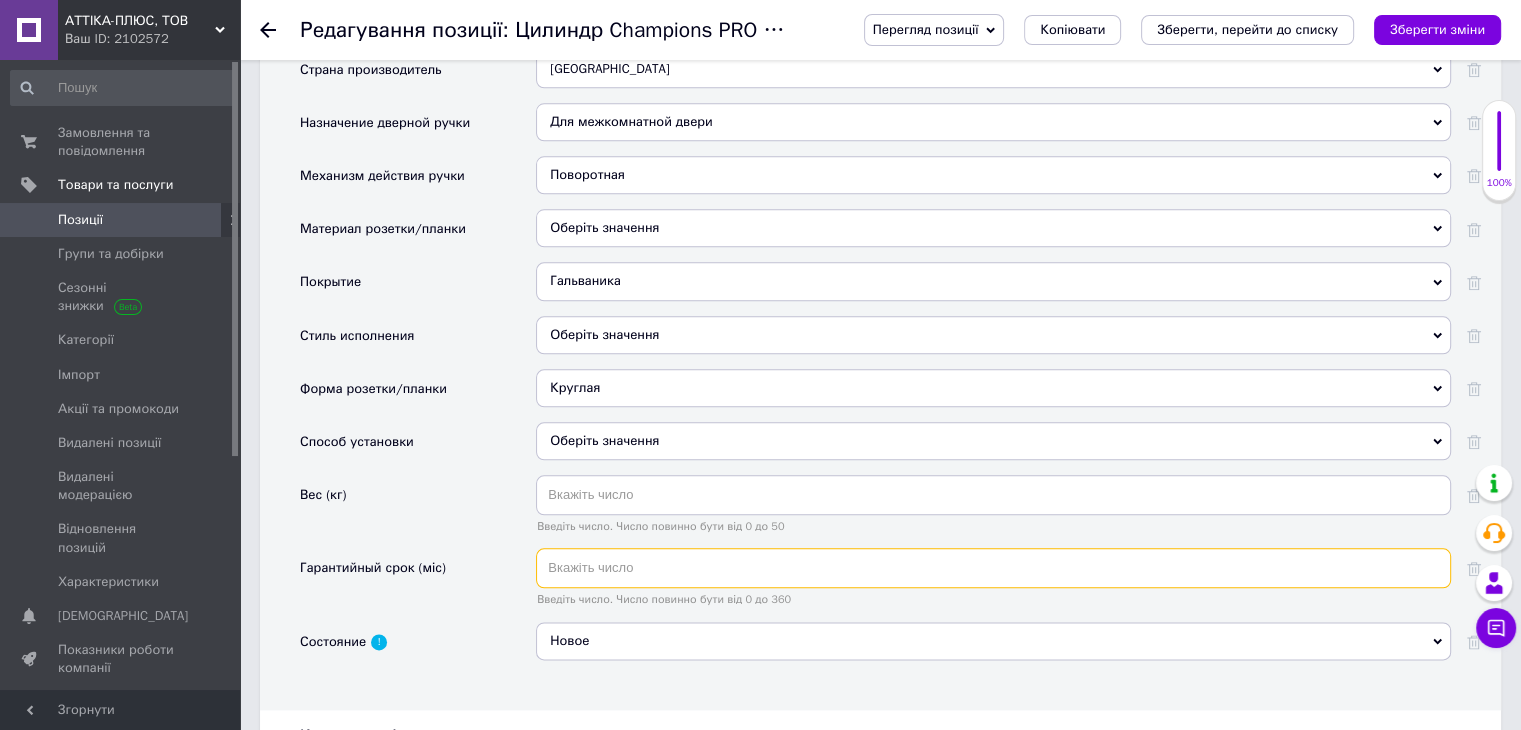 click at bounding box center (993, 568) 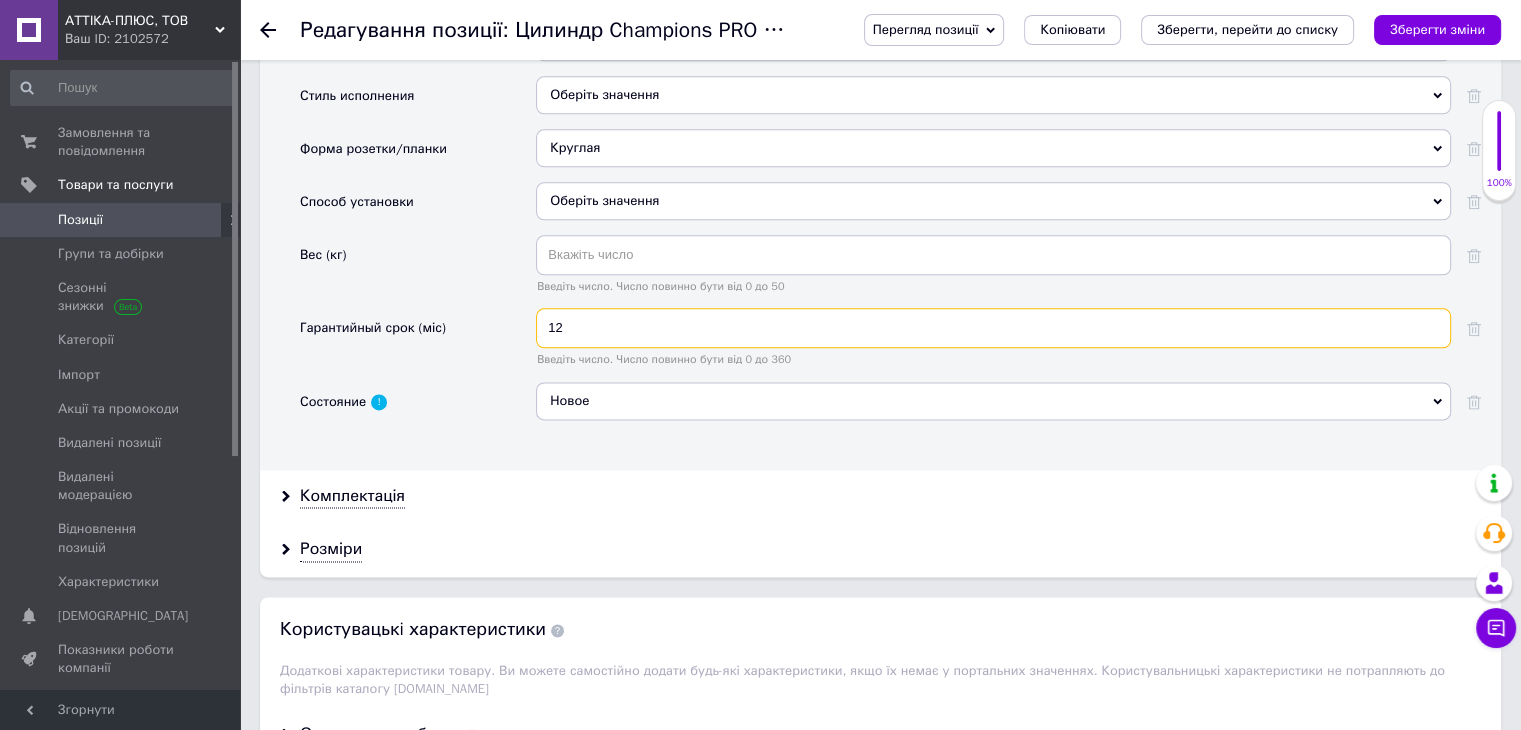 scroll, scrollTop: 2692, scrollLeft: 0, axis: vertical 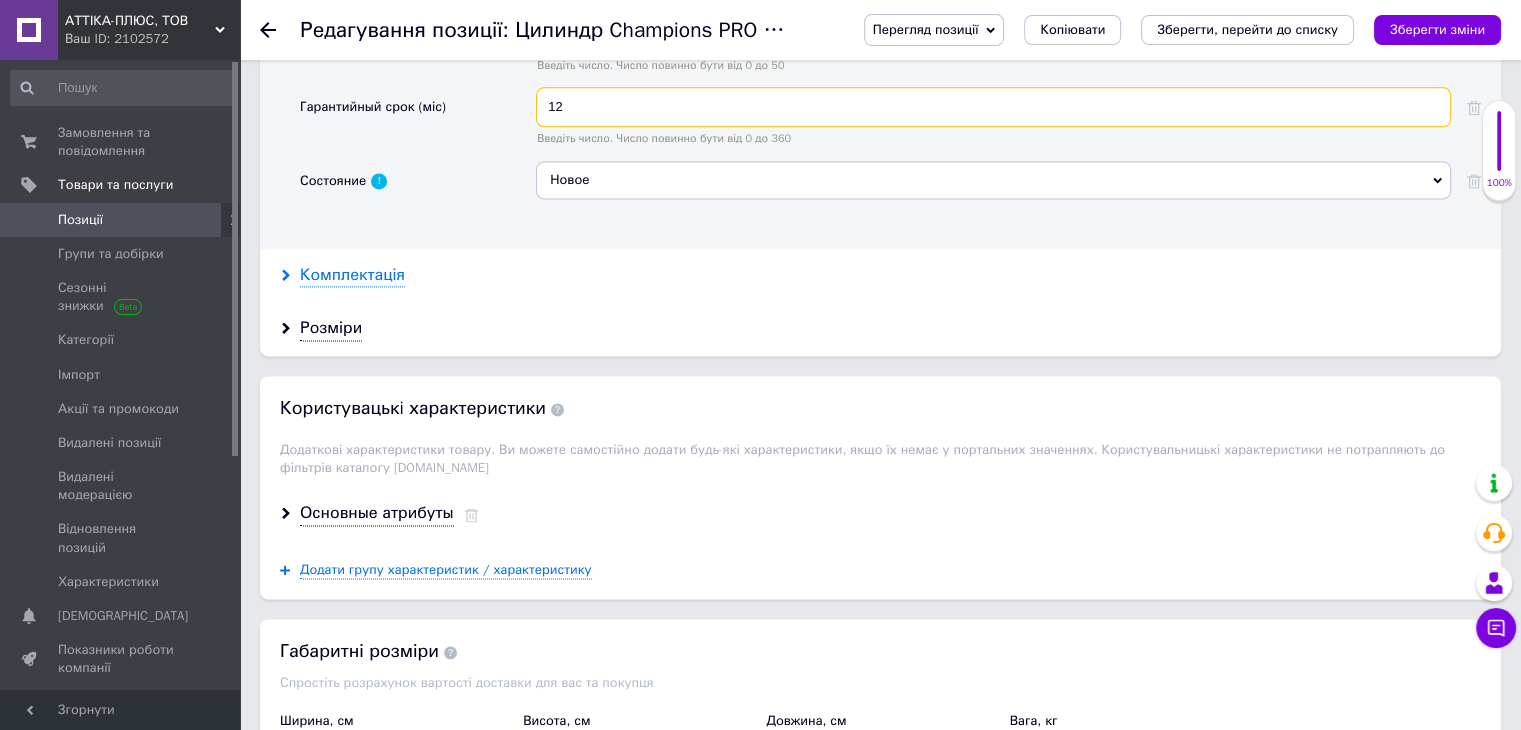 type on "12" 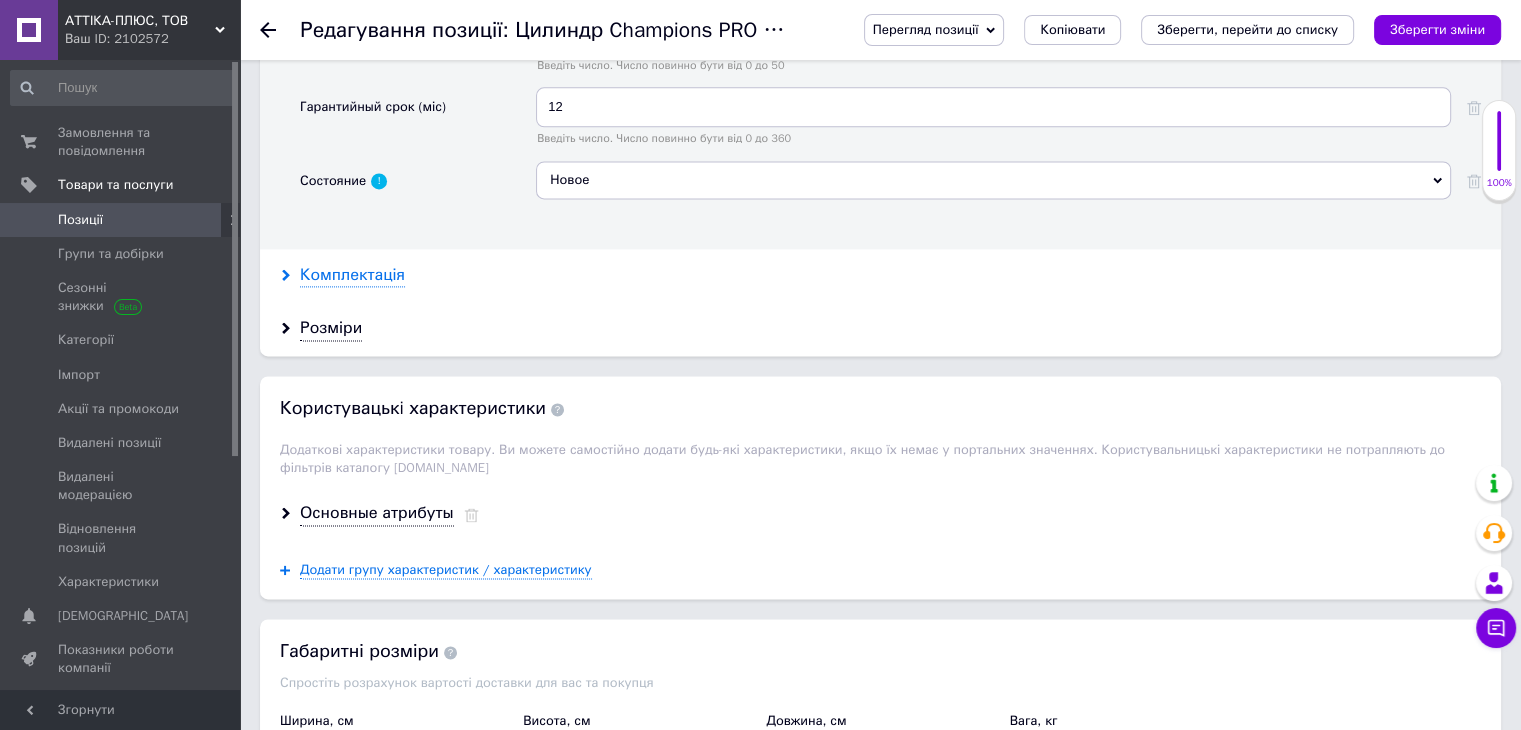 click on "Комплектація" at bounding box center [352, 275] 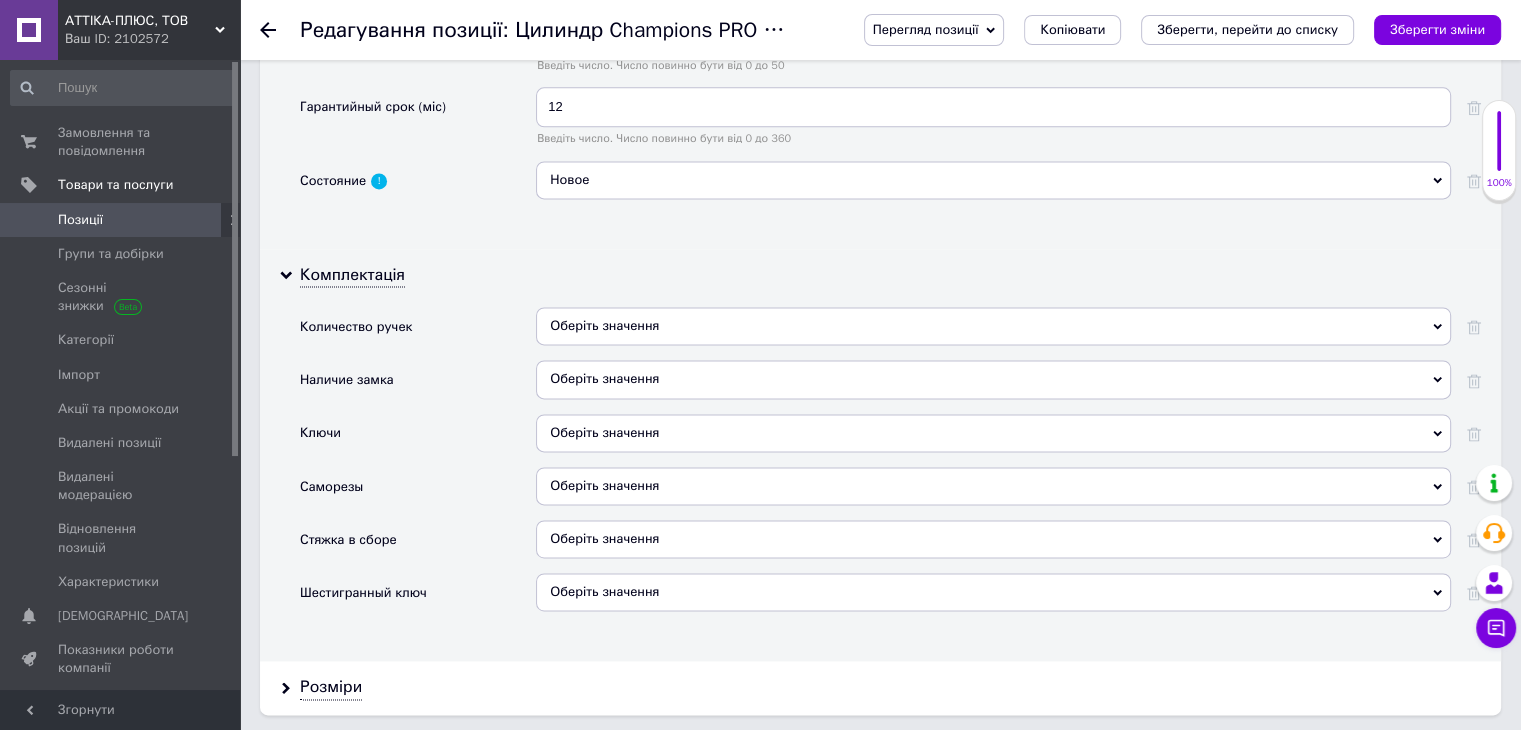 click on "Оберіть значення" at bounding box center [993, 326] 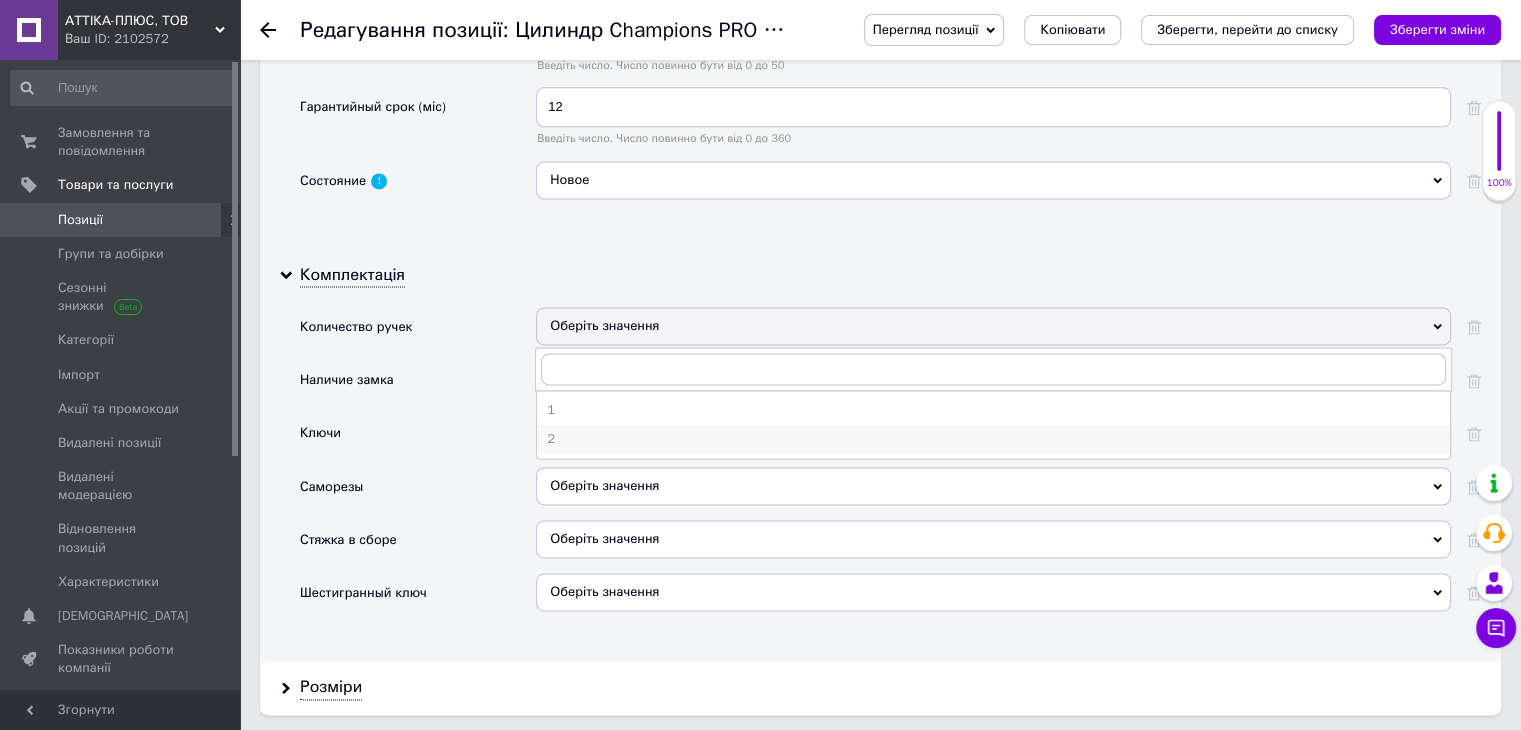click on "2" at bounding box center [993, 439] 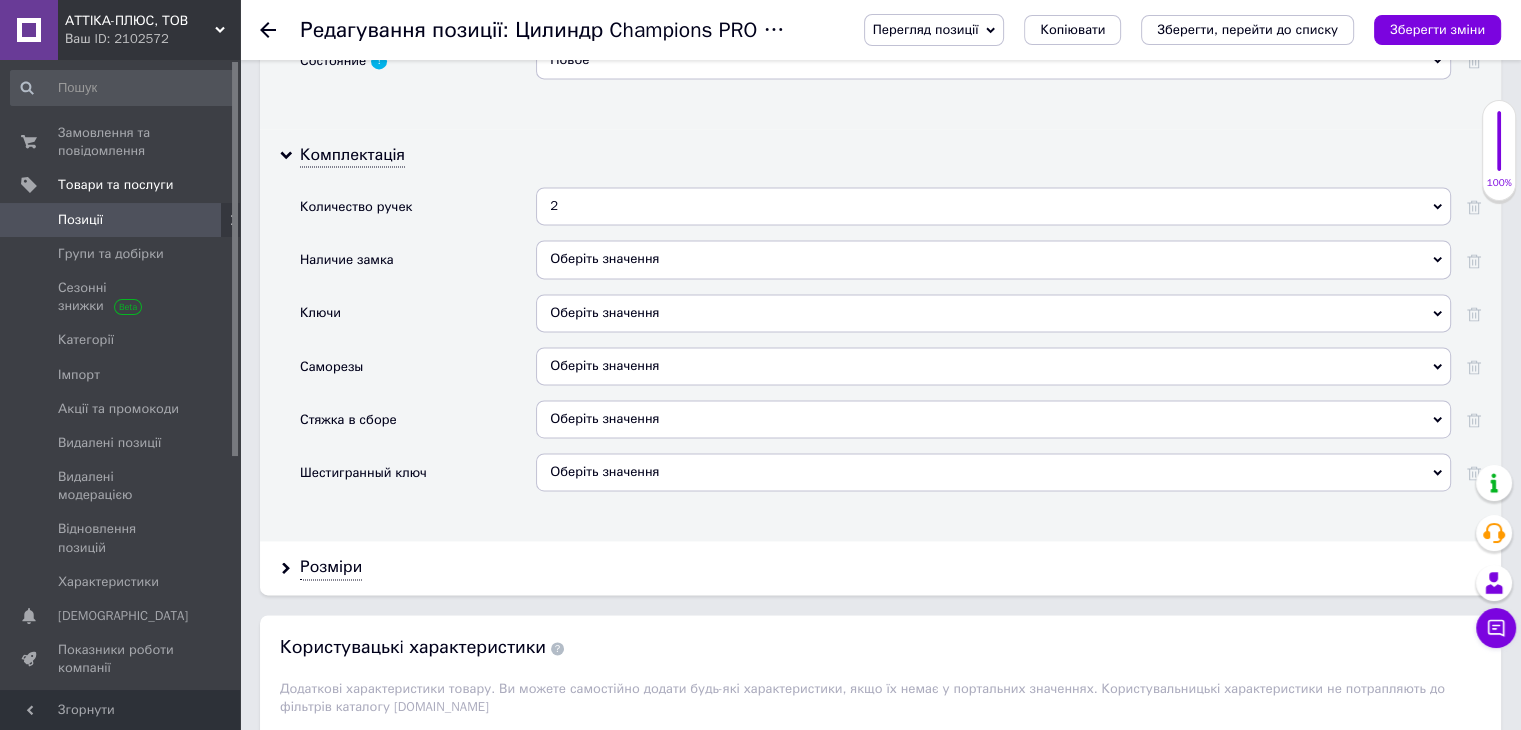 scroll, scrollTop: 3036, scrollLeft: 0, axis: vertical 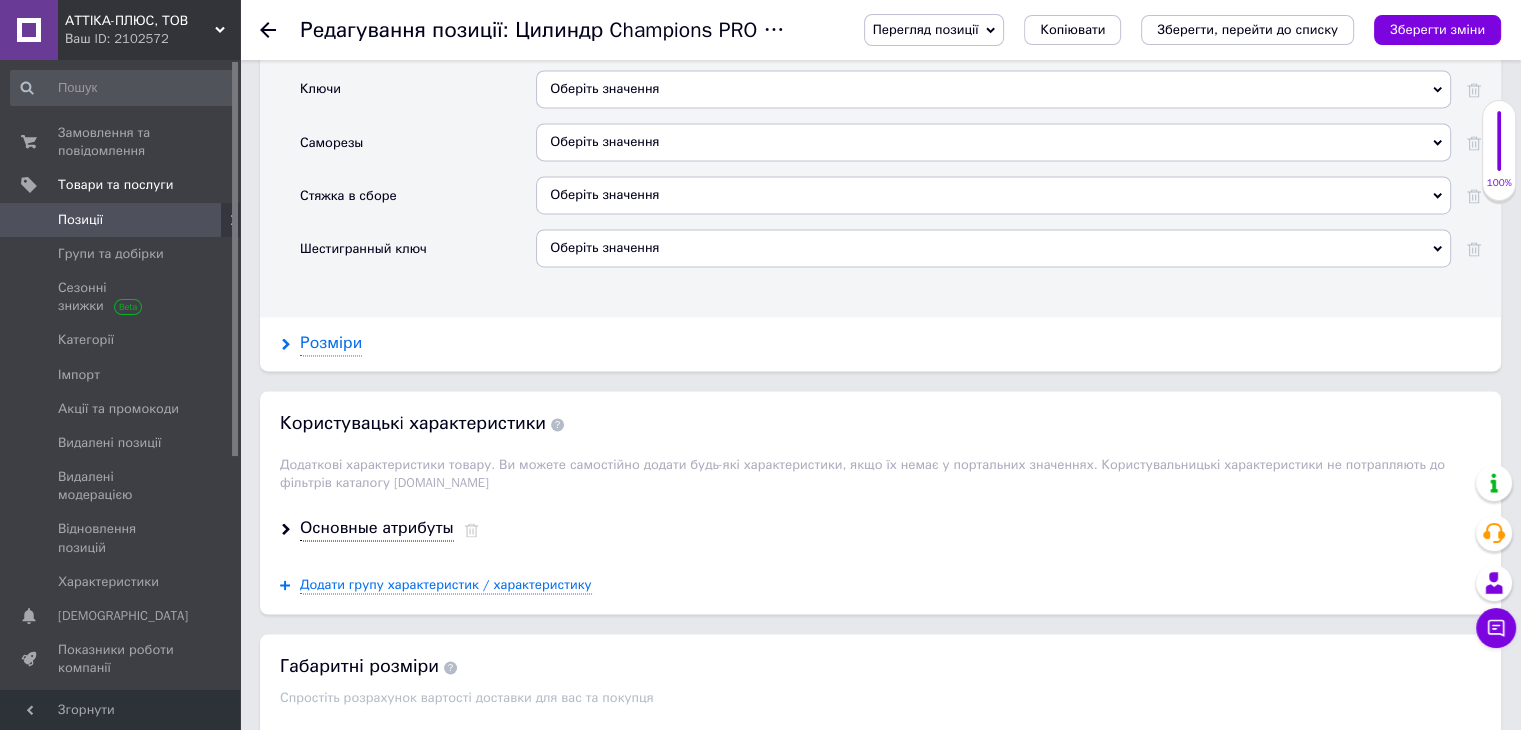 click on "Розміри" at bounding box center [331, 343] 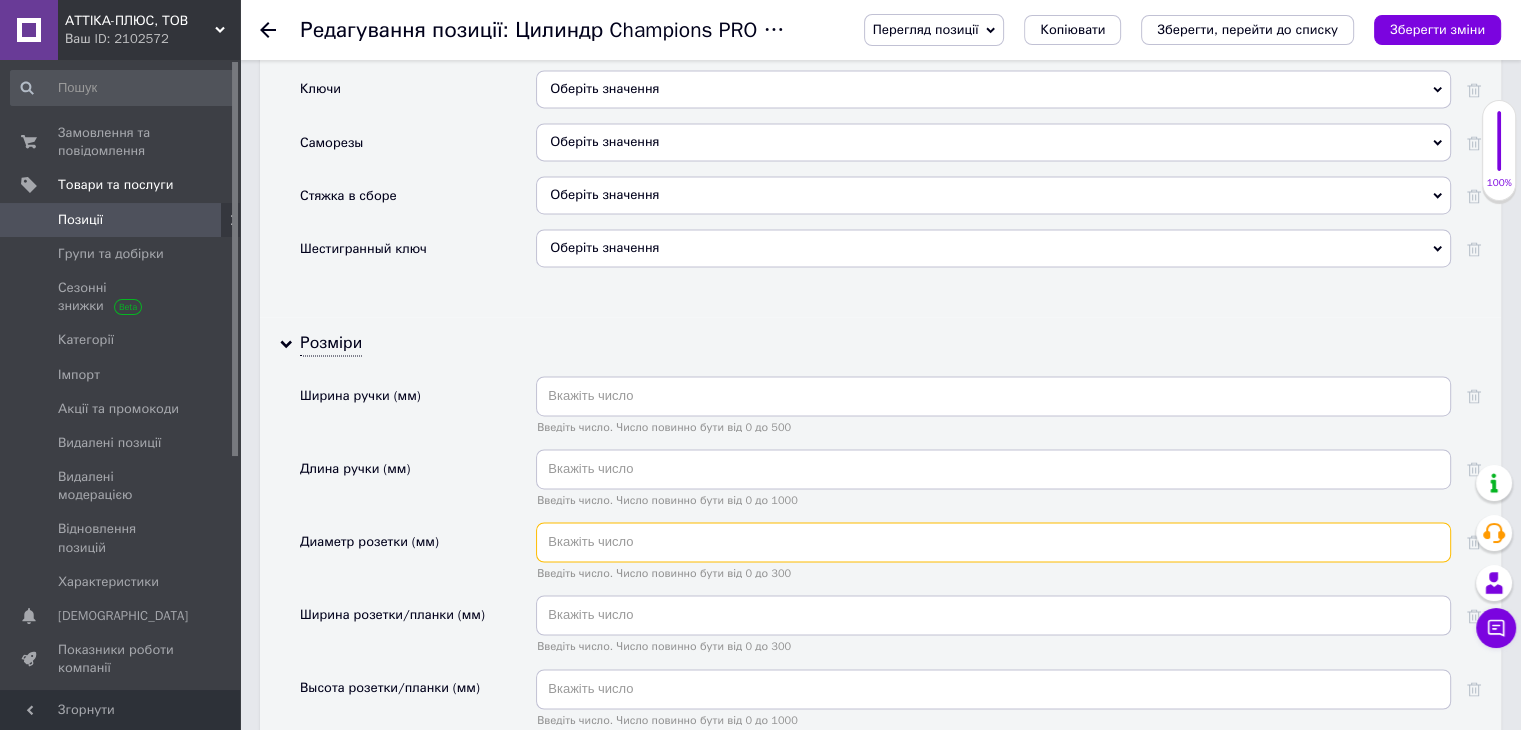 click at bounding box center [993, 542] 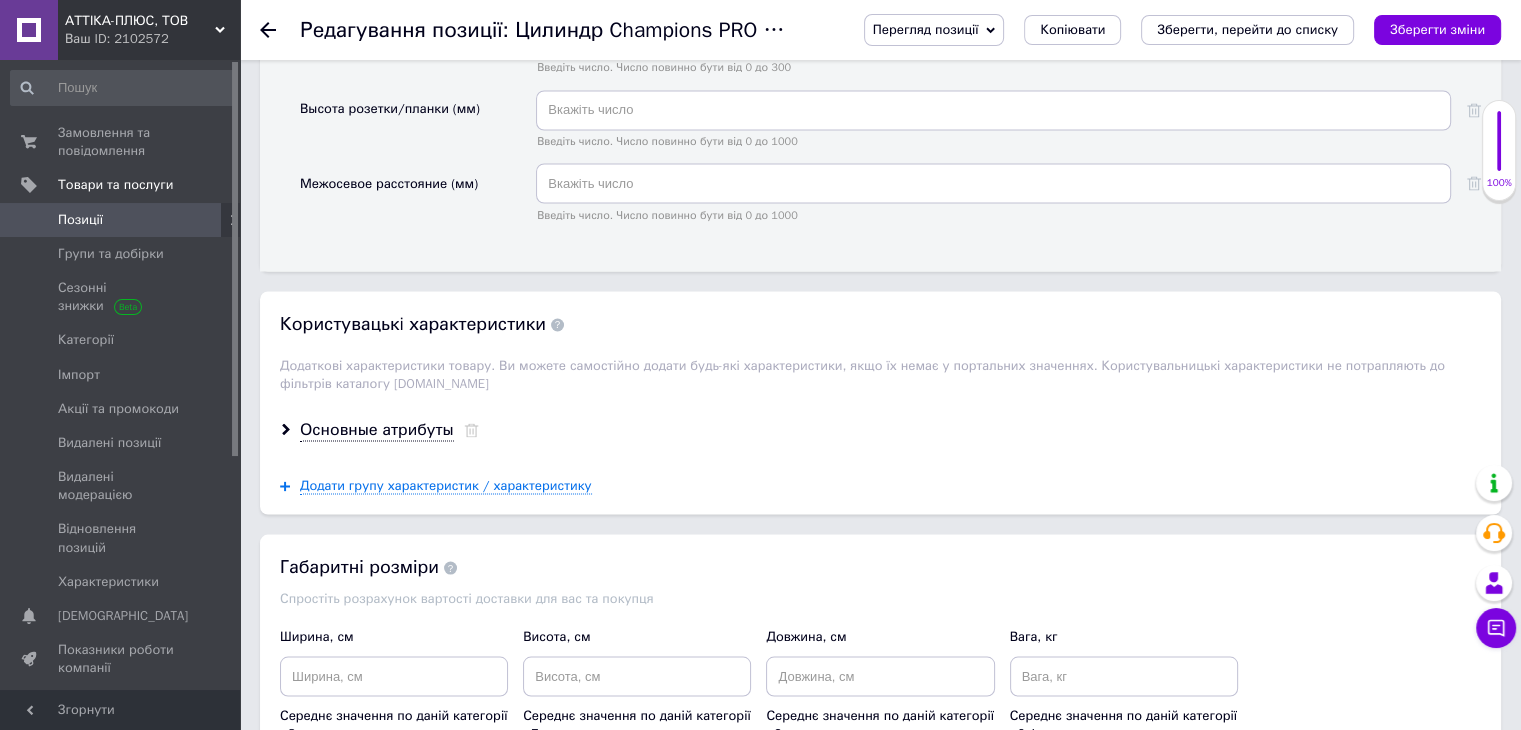 scroll, scrollTop: 3621, scrollLeft: 0, axis: vertical 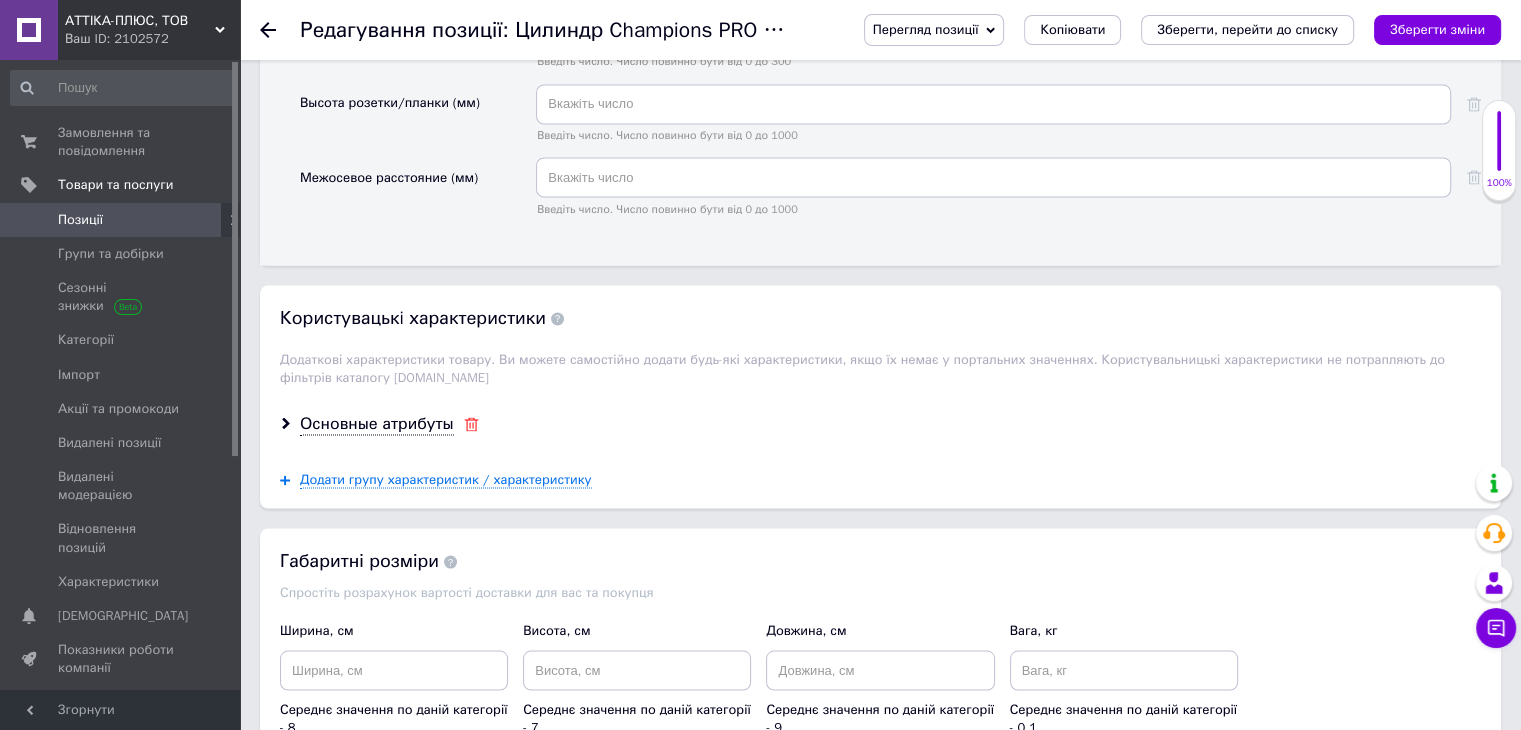 type on "58" 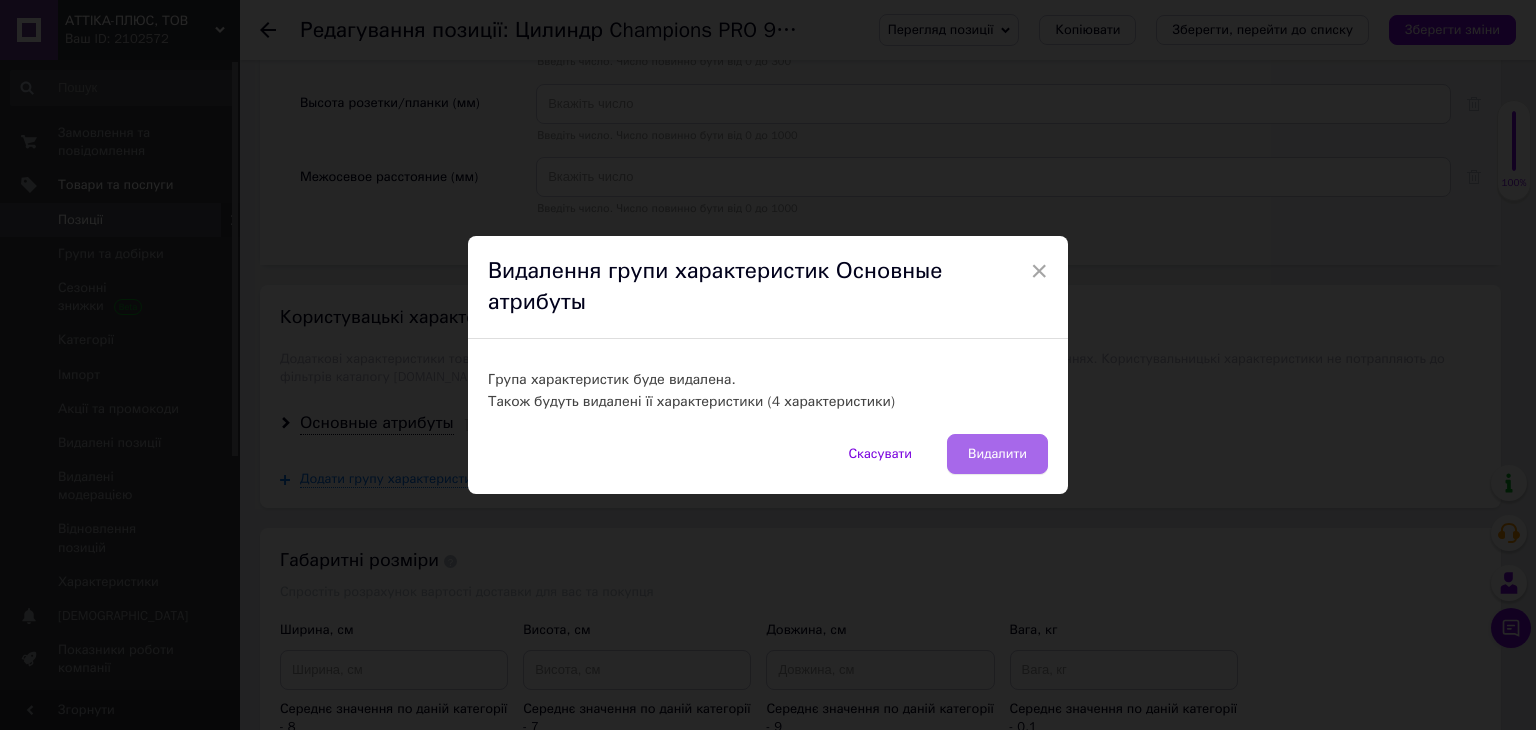 click on "Видалити" at bounding box center (997, 454) 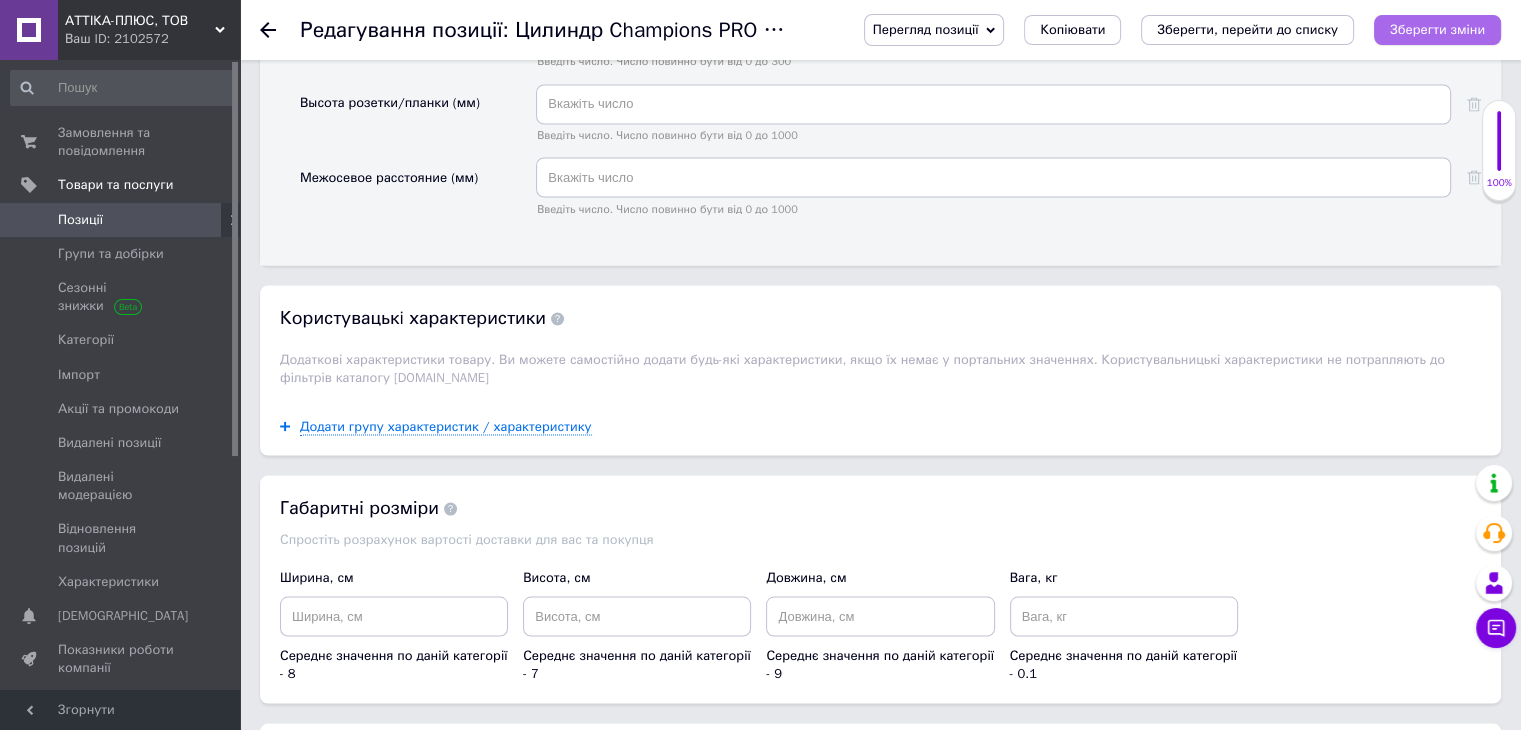 click on "Зберегти зміни" at bounding box center (1437, 29) 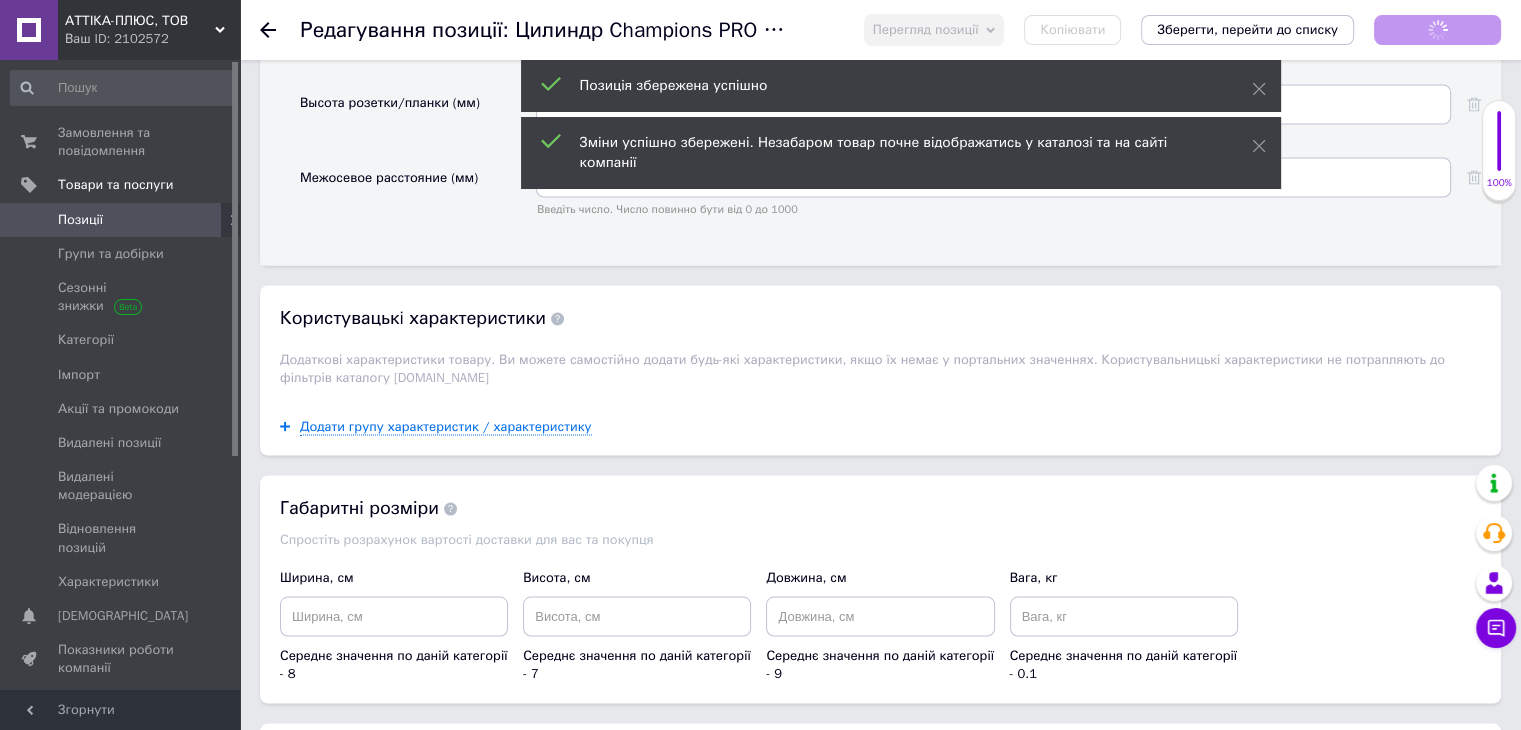 type 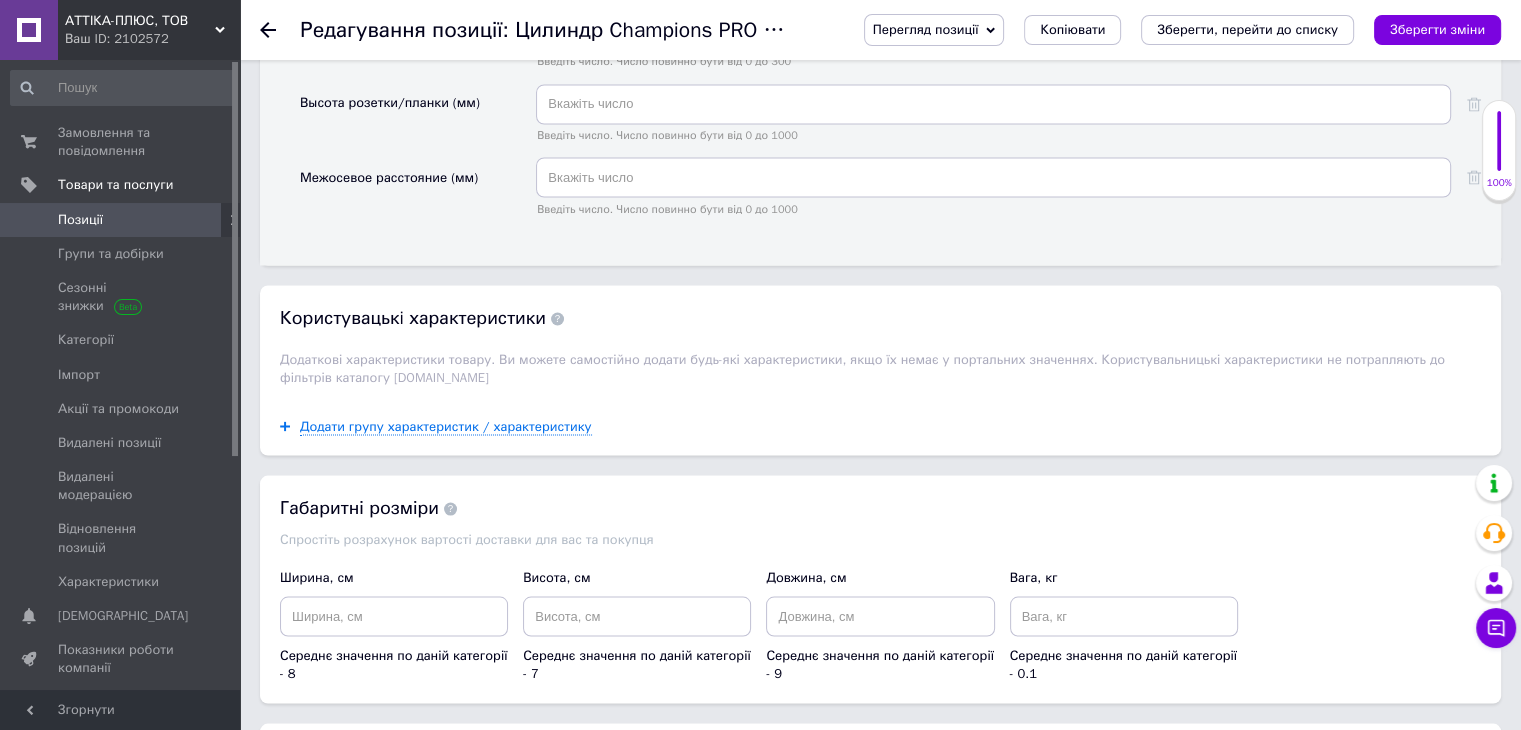click on "Перегляд позиції" at bounding box center [926, 29] 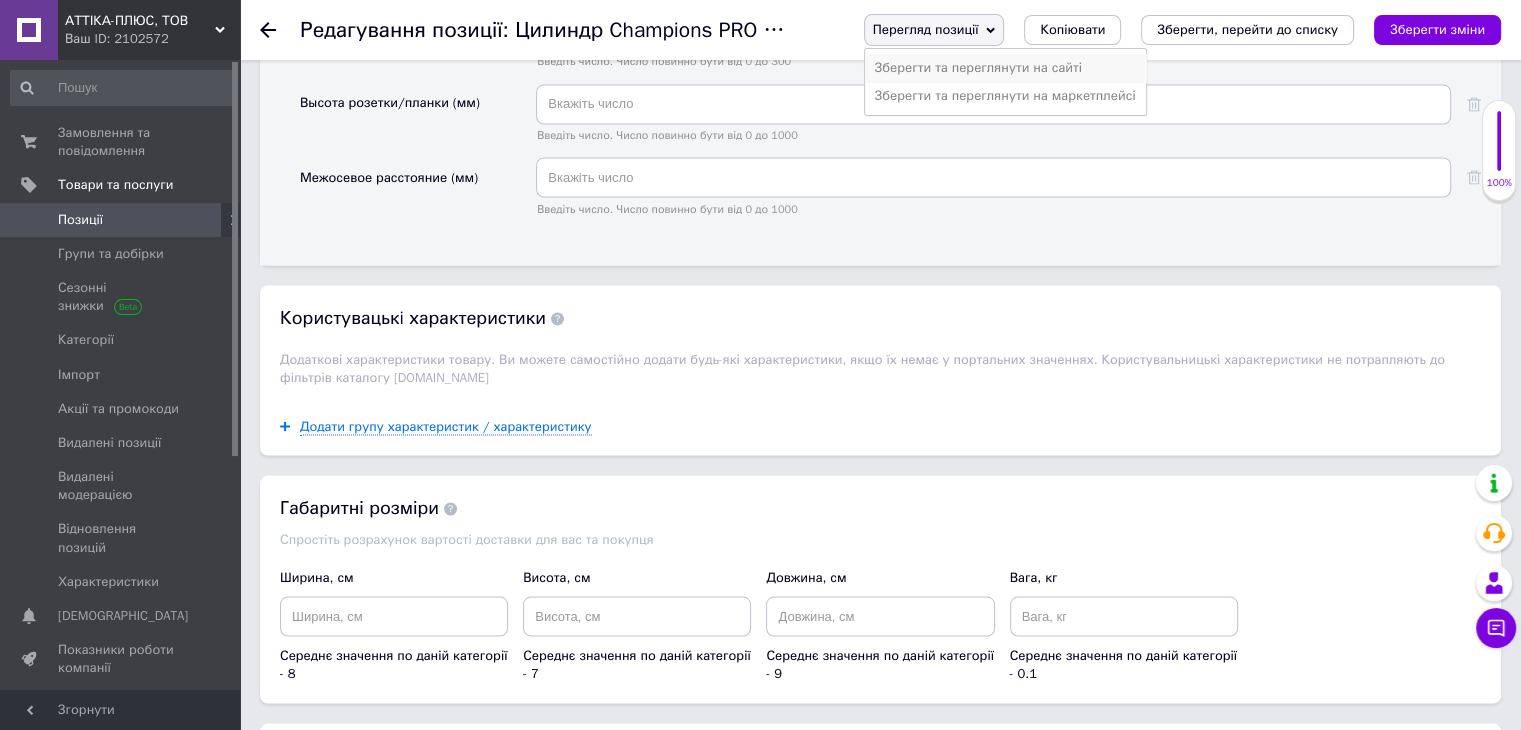 click on "Зберегти та переглянути на сайті" at bounding box center [1005, 68] 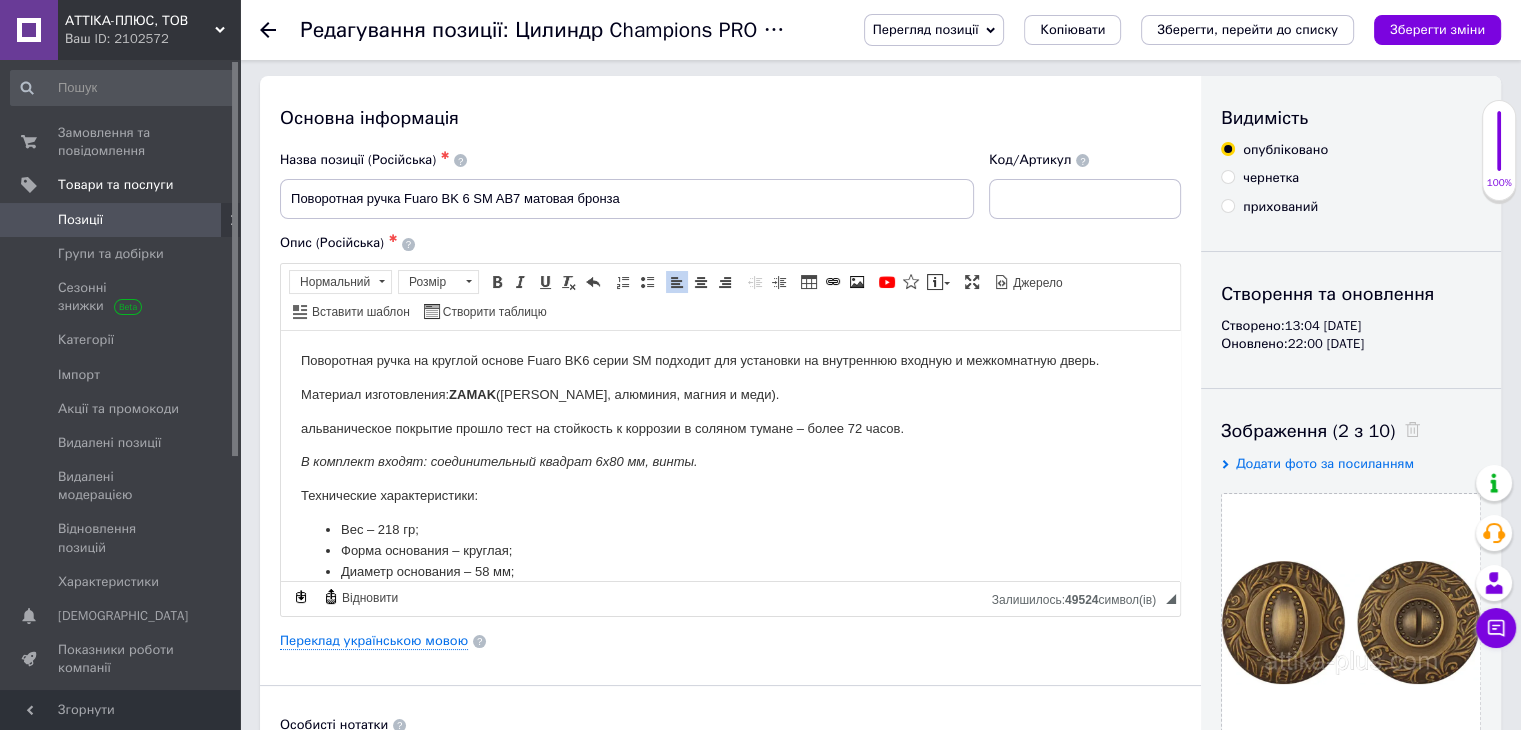 scroll, scrollTop: 0, scrollLeft: 0, axis: both 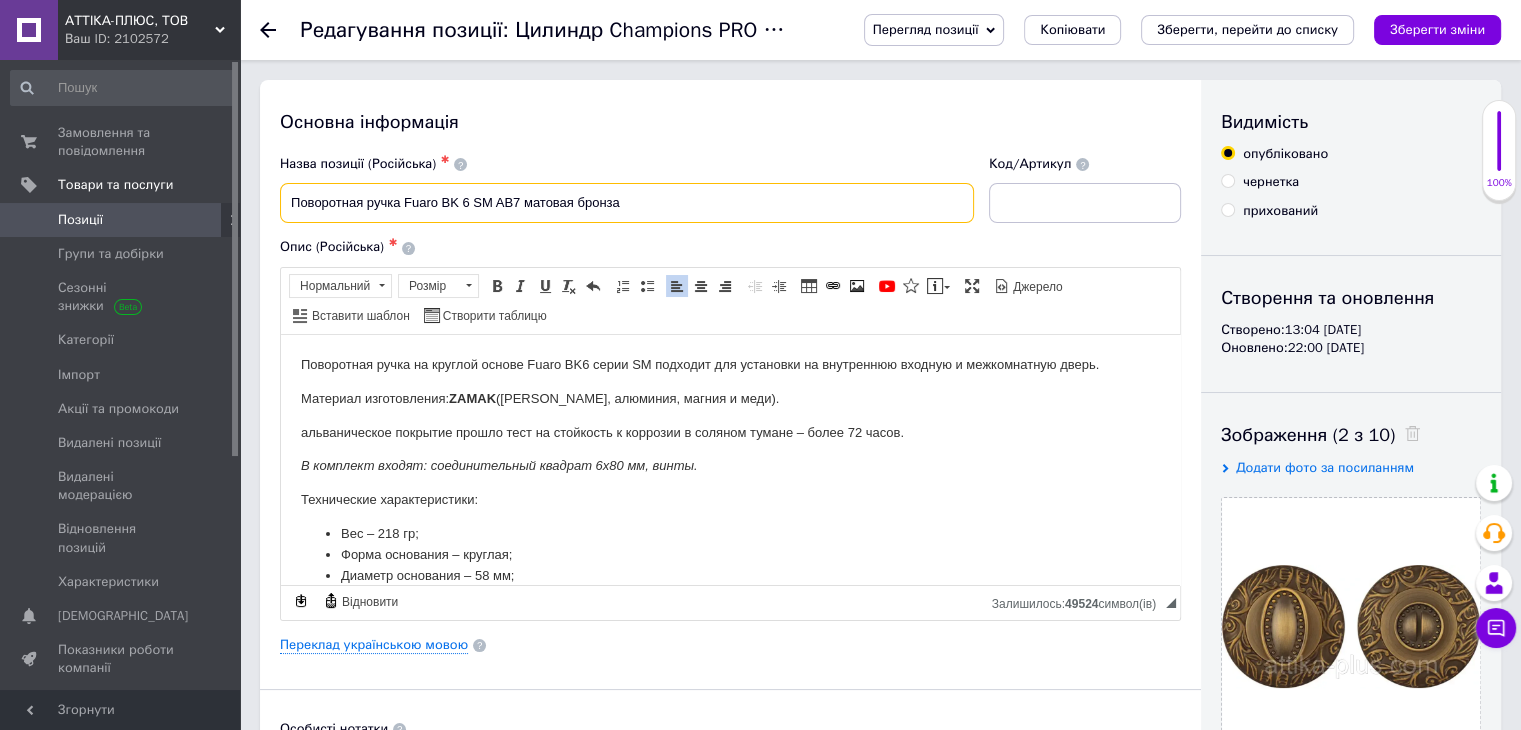 drag, startPoint x: 616, startPoint y: 209, endPoint x: 265, endPoint y: 209, distance: 351 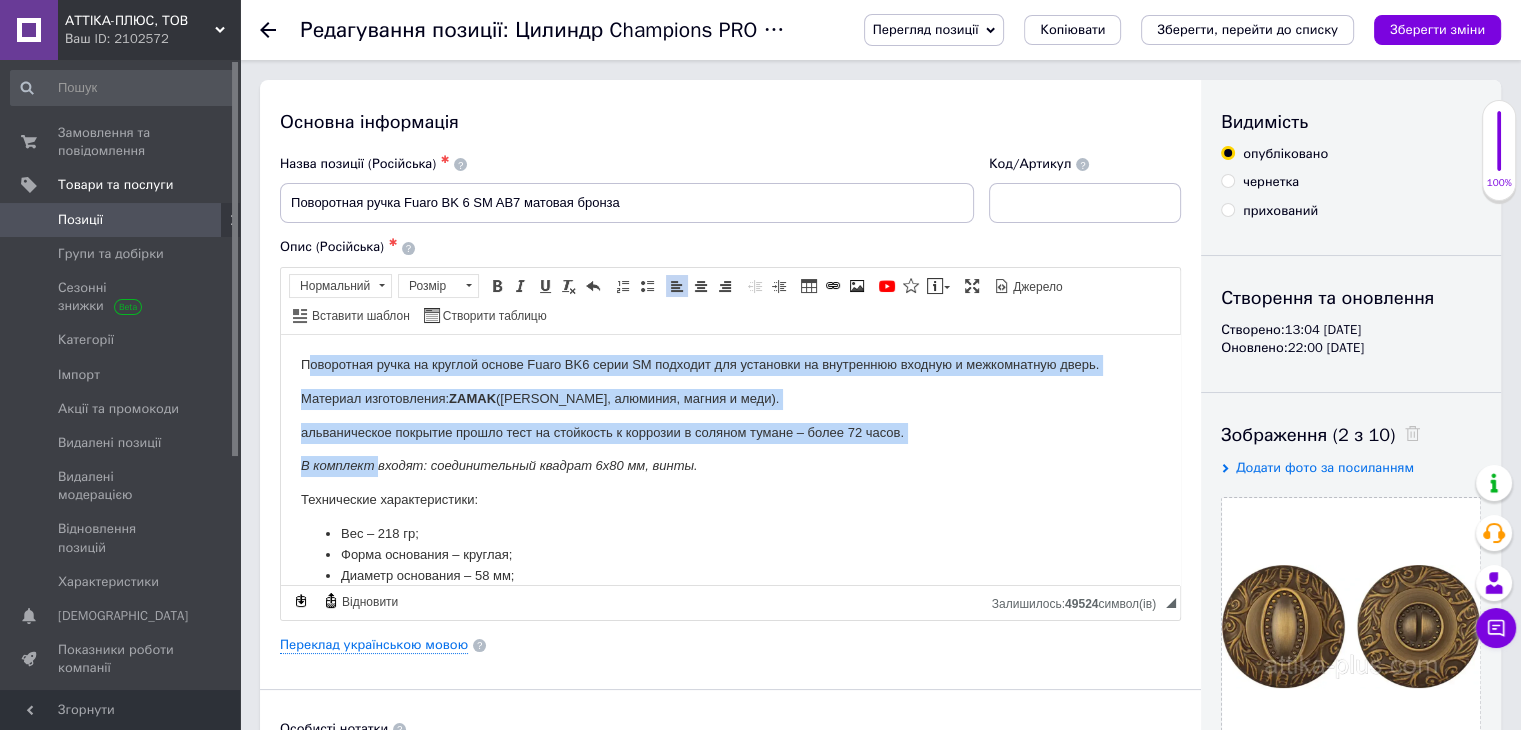 drag, startPoint x: 307, startPoint y: 363, endPoint x: 350, endPoint y: 407, distance: 61.522354 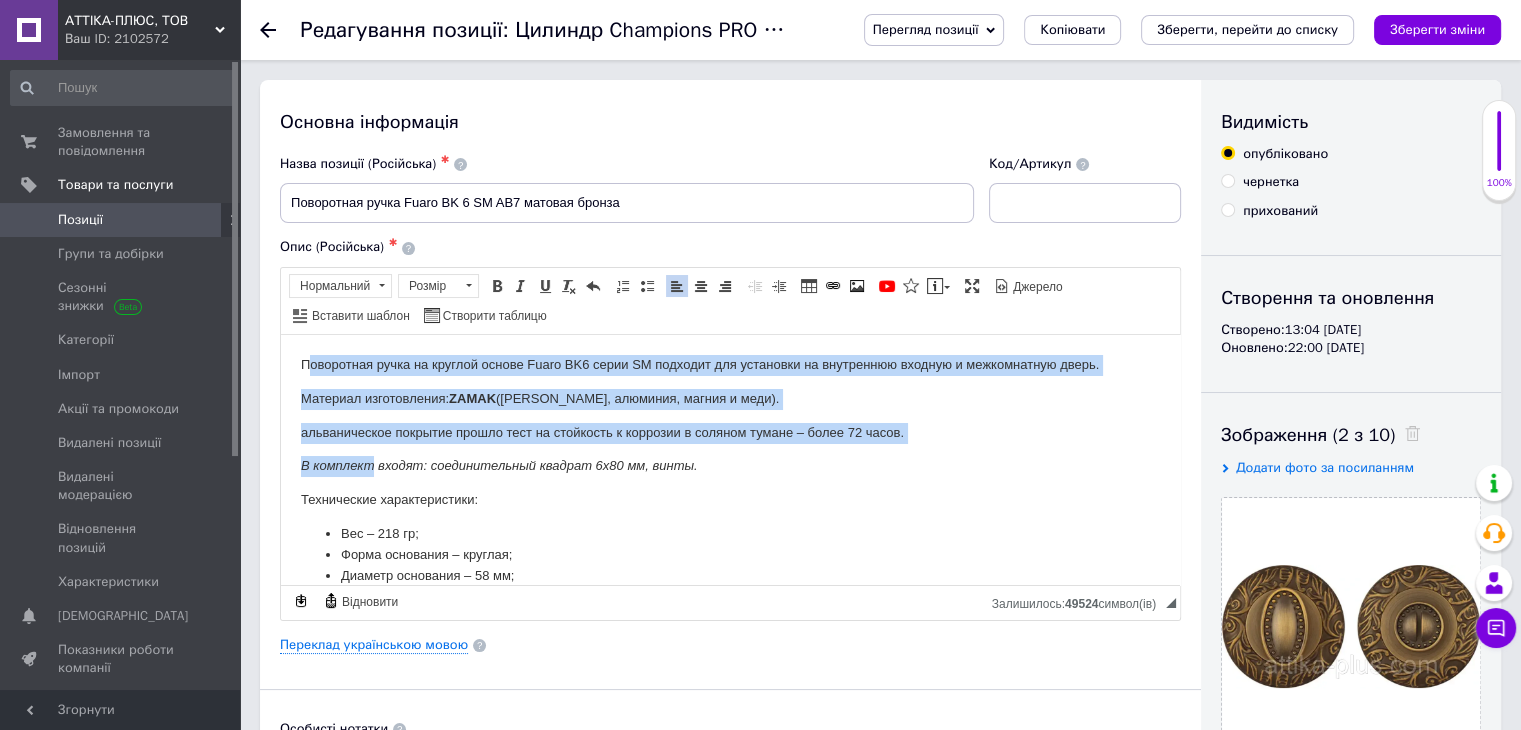click on "Материал изготовления:  ZAMAK  (сплав цинка, алюминия, магния и меди)." at bounding box center [730, 398] 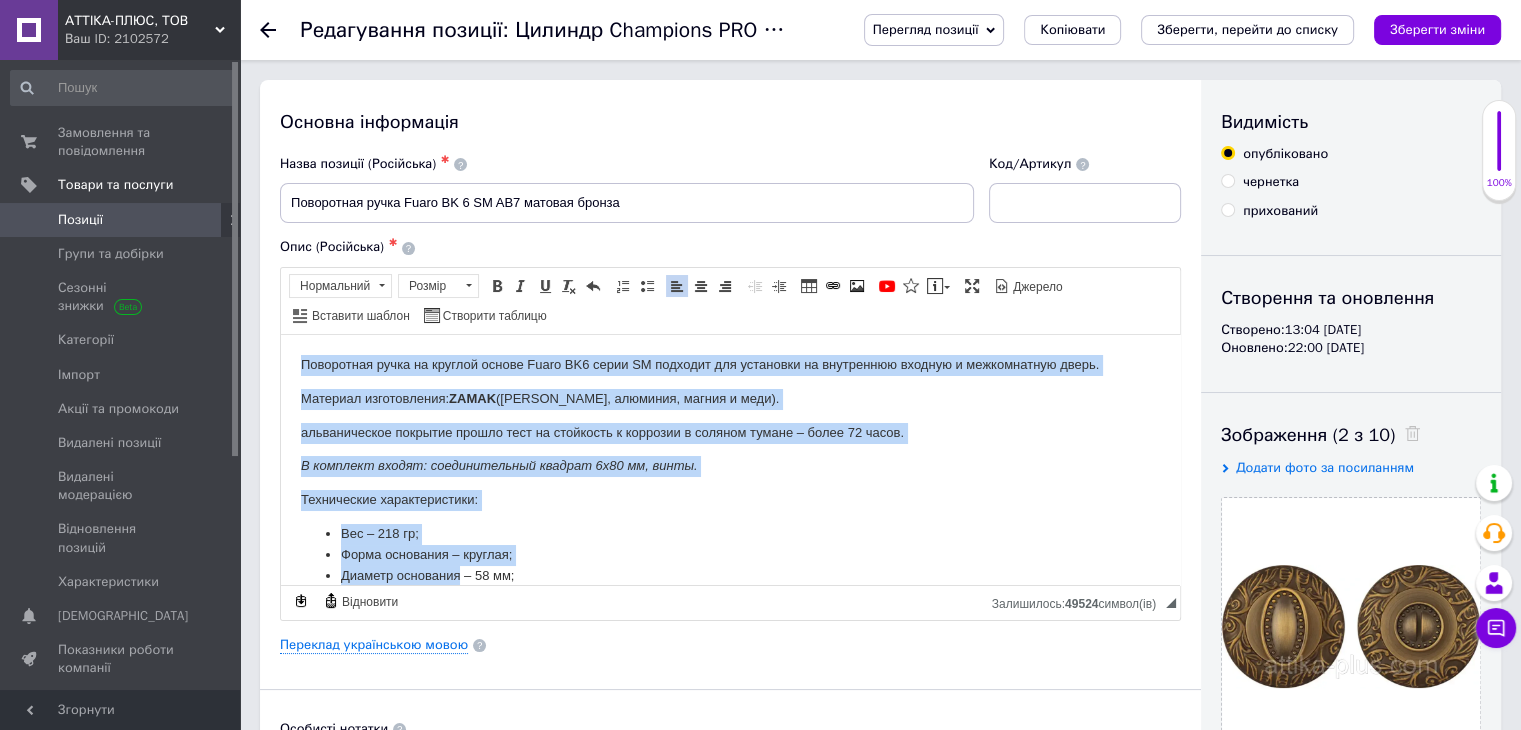 scroll, scrollTop: 41, scrollLeft: 0, axis: vertical 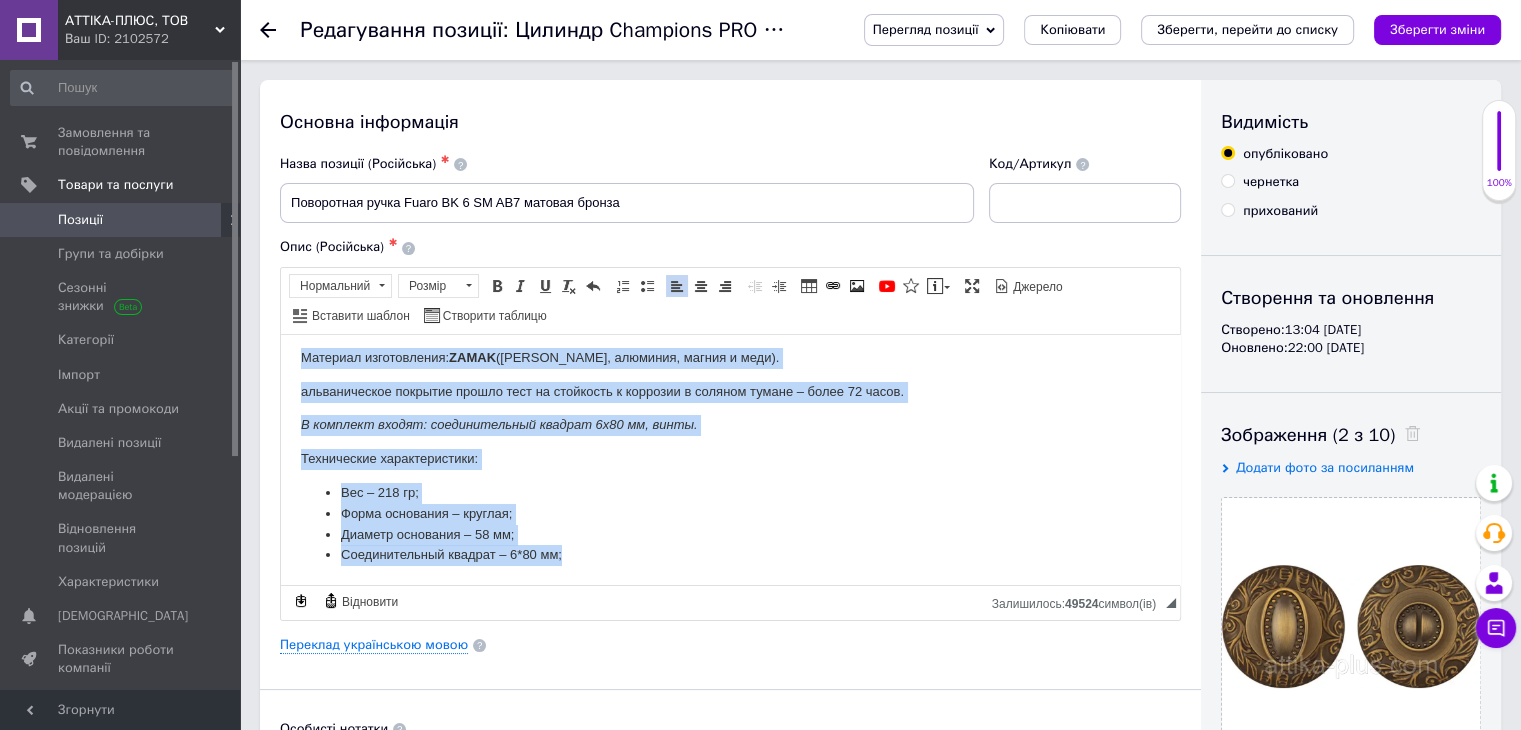 drag, startPoint x: 298, startPoint y: 368, endPoint x: 581, endPoint y: 576, distance: 351.21646 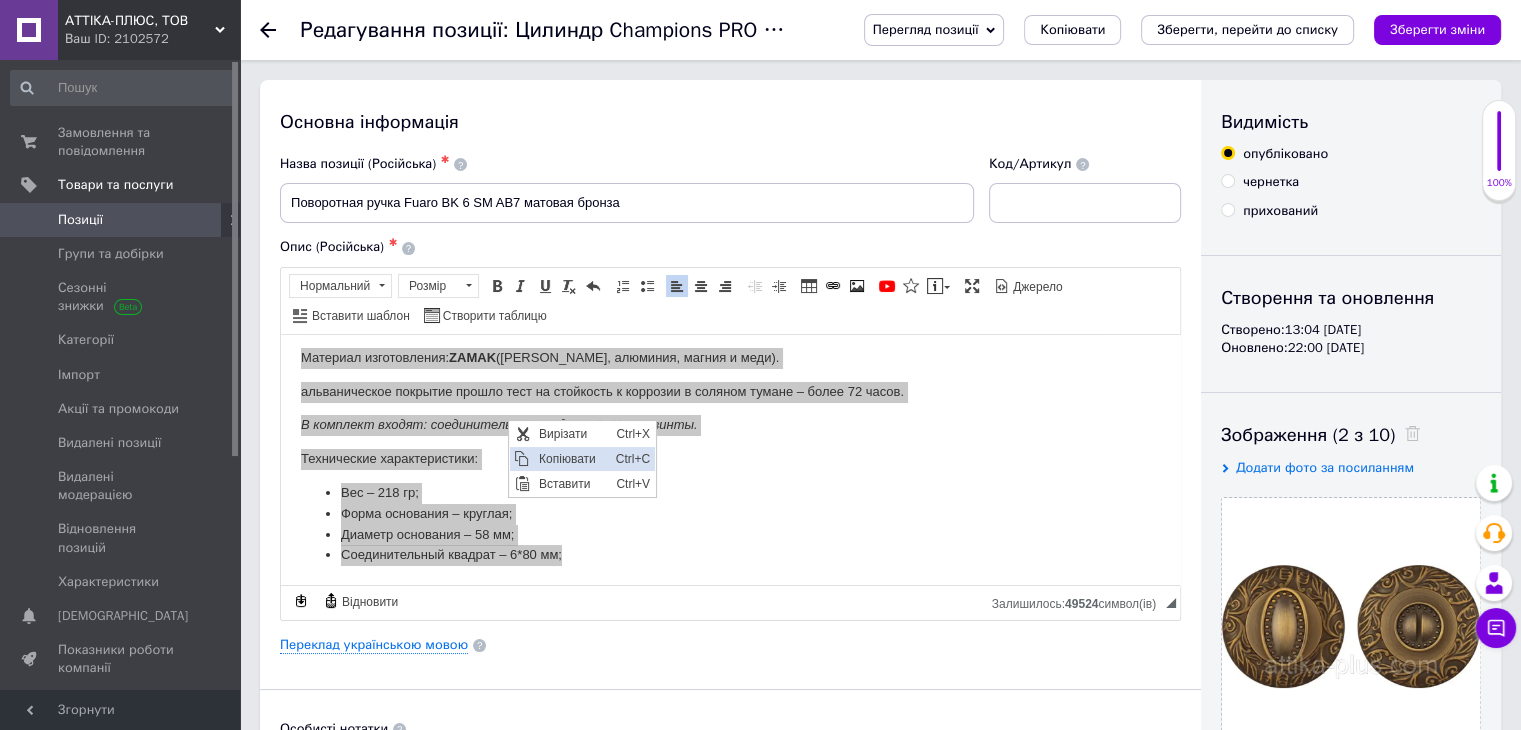 click on "Копіювати" at bounding box center [571, 459] 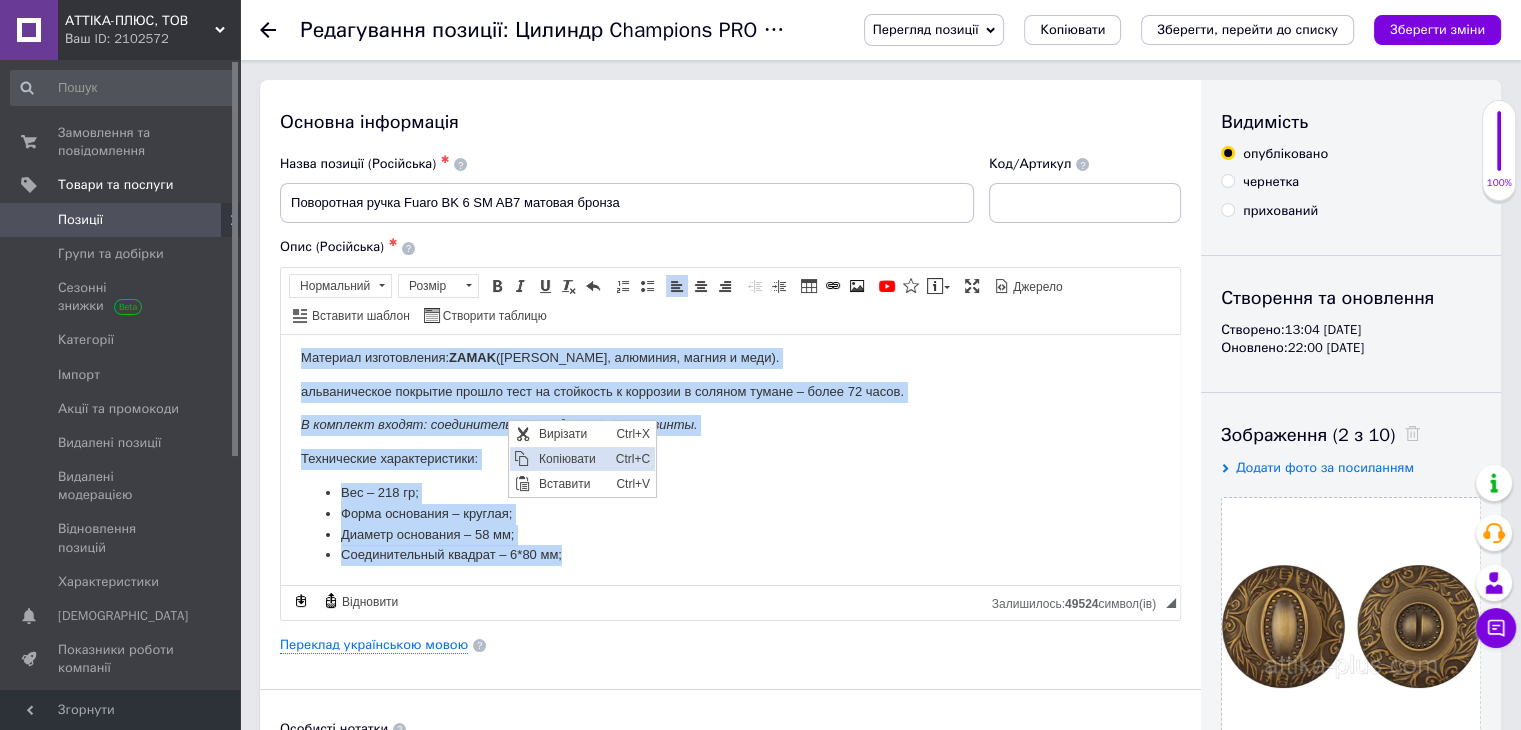 copy on "Поворотная ручка на круглой основе Fuaro BK6 серии SM подходит для установки на внутреннюю входную и межкомнатную дверь. Материал изготовления:  ZAMAK  (сплав цинка, алюминия, магния и меди). альваническое покрытие прошло тест на стойкость к коррозии в соляном тумане – более 72 часов. В комплект входят: соединительный квадрат 6x80 мм, винты. Технические характеристики: Вес – 218 гр; Форма основания – круглая; Диаметр основания – 58 мм; Соединительный квадрат – 6*80 мм;" 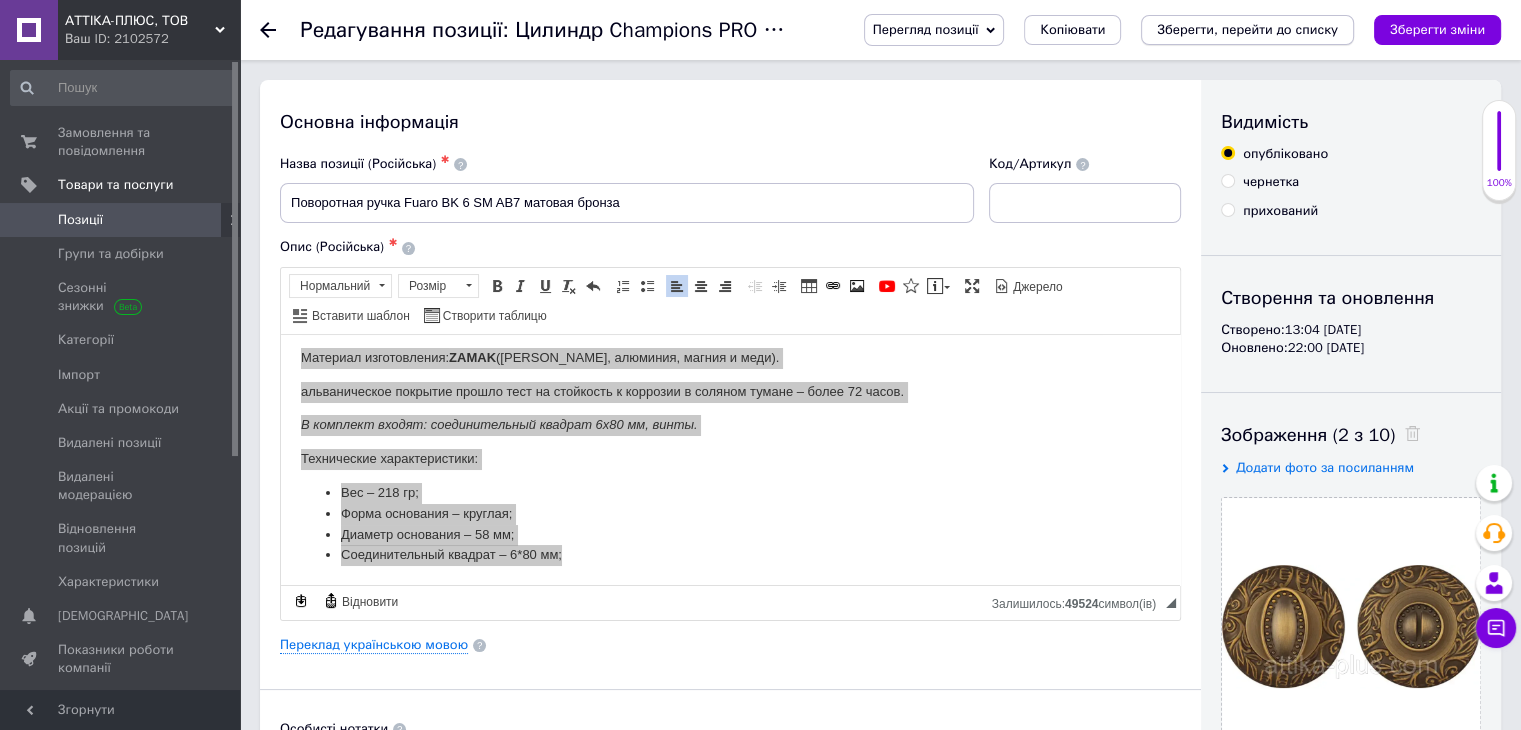 click on "Зберегти, перейти до списку" at bounding box center (1247, 29) 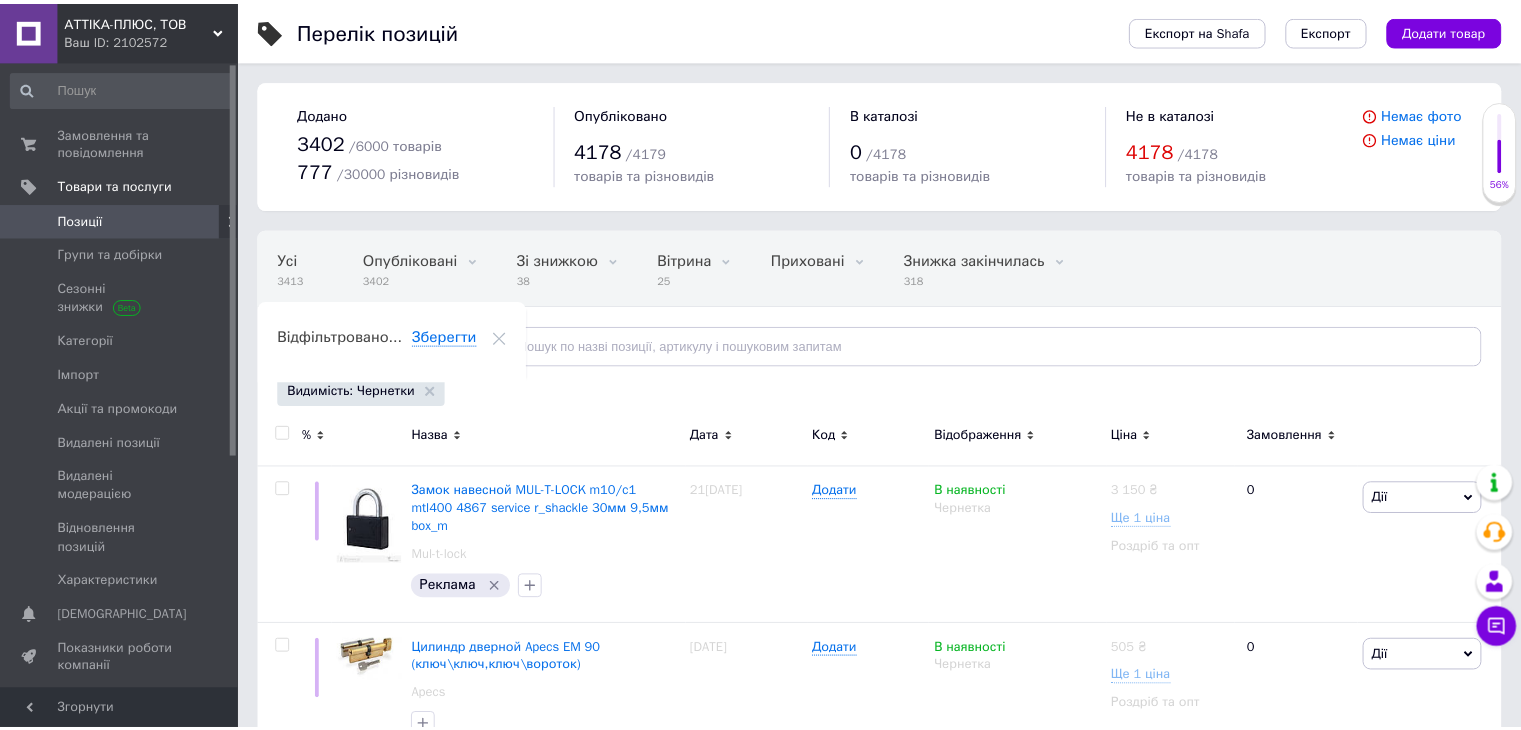 scroll, scrollTop: 0, scrollLeft: 17, axis: horizontal 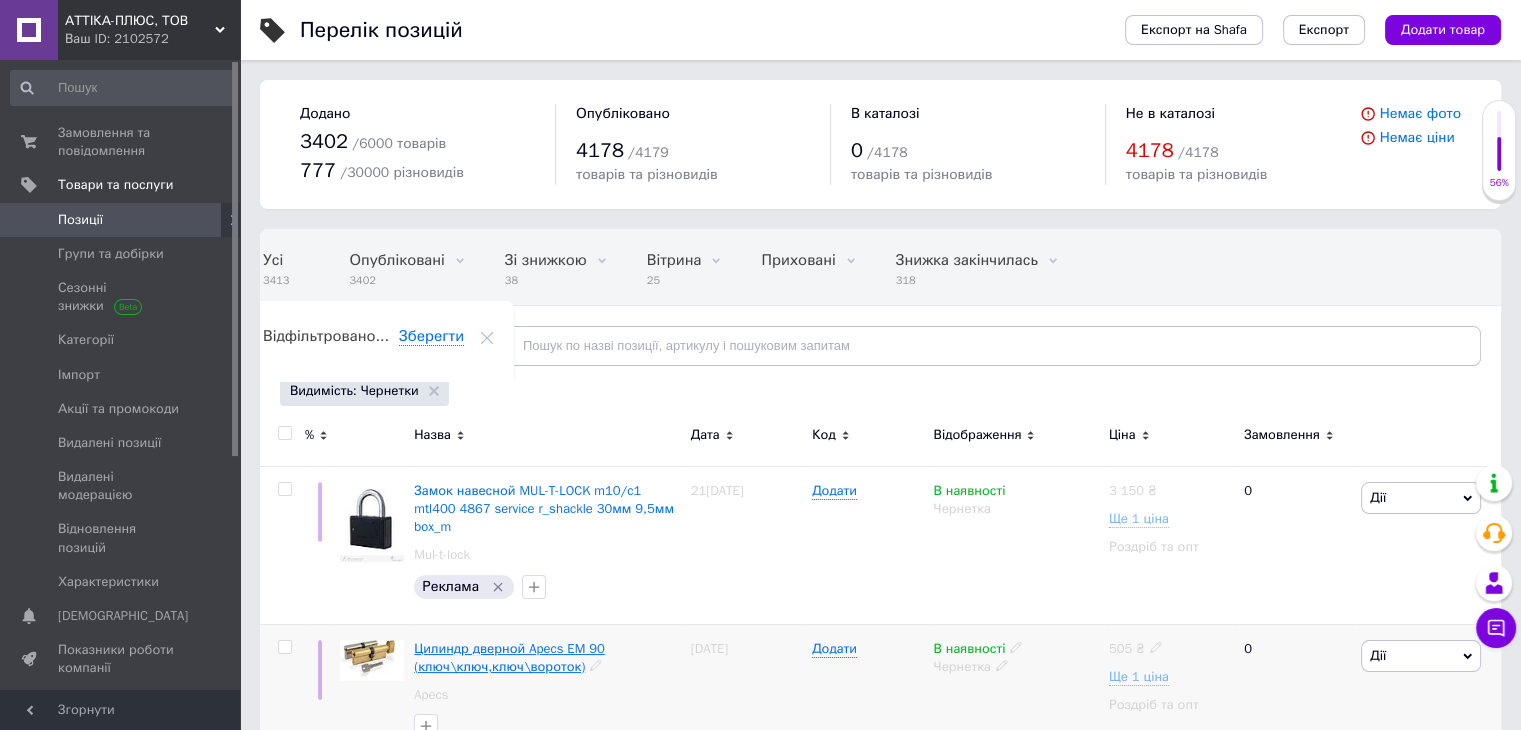 click on "Цилиндр дверной  Apecs EM 90  (ключ\ключ,ключ\вороток)" at bounding box center (509, 657) 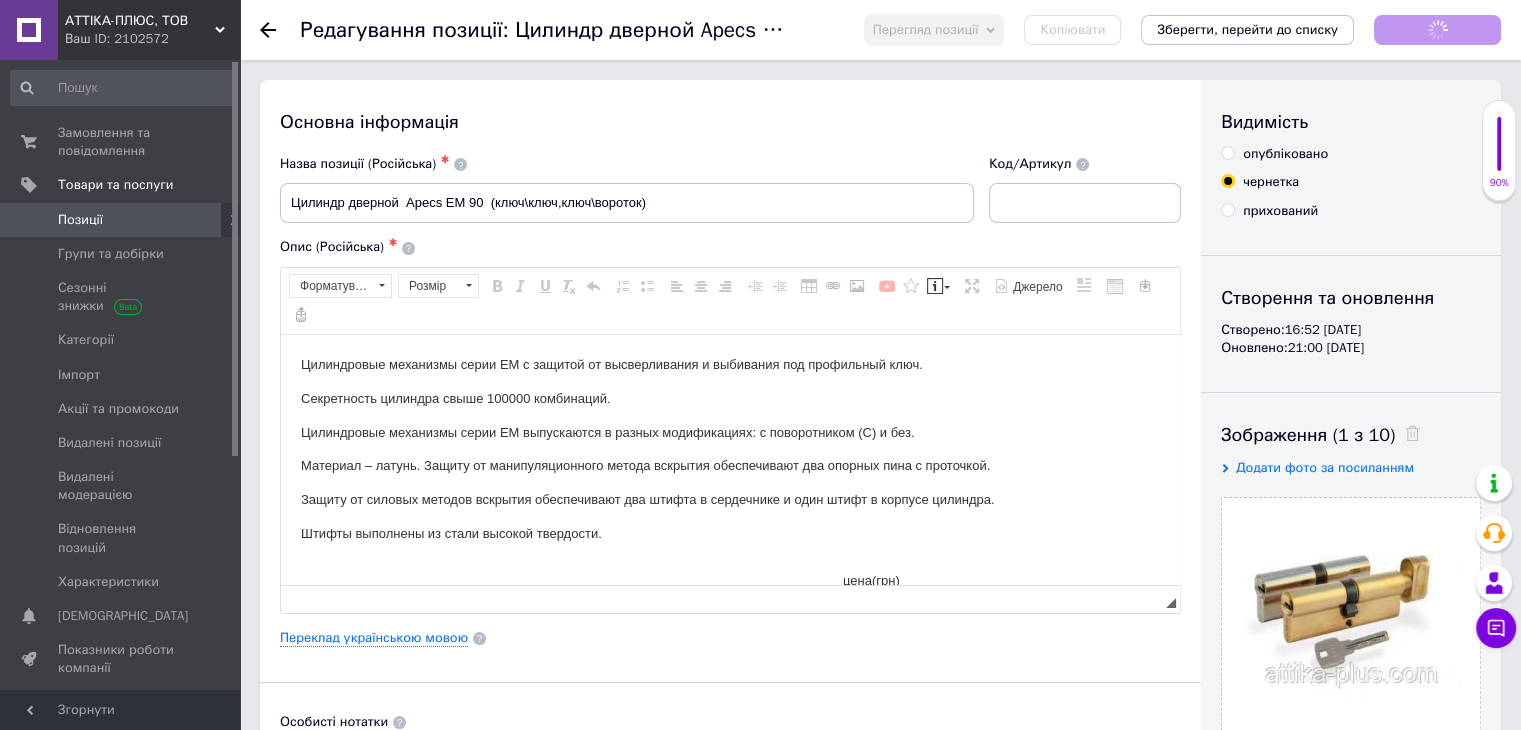 scroll, scrollTop: 0, scrollLeft: 0, axis: both 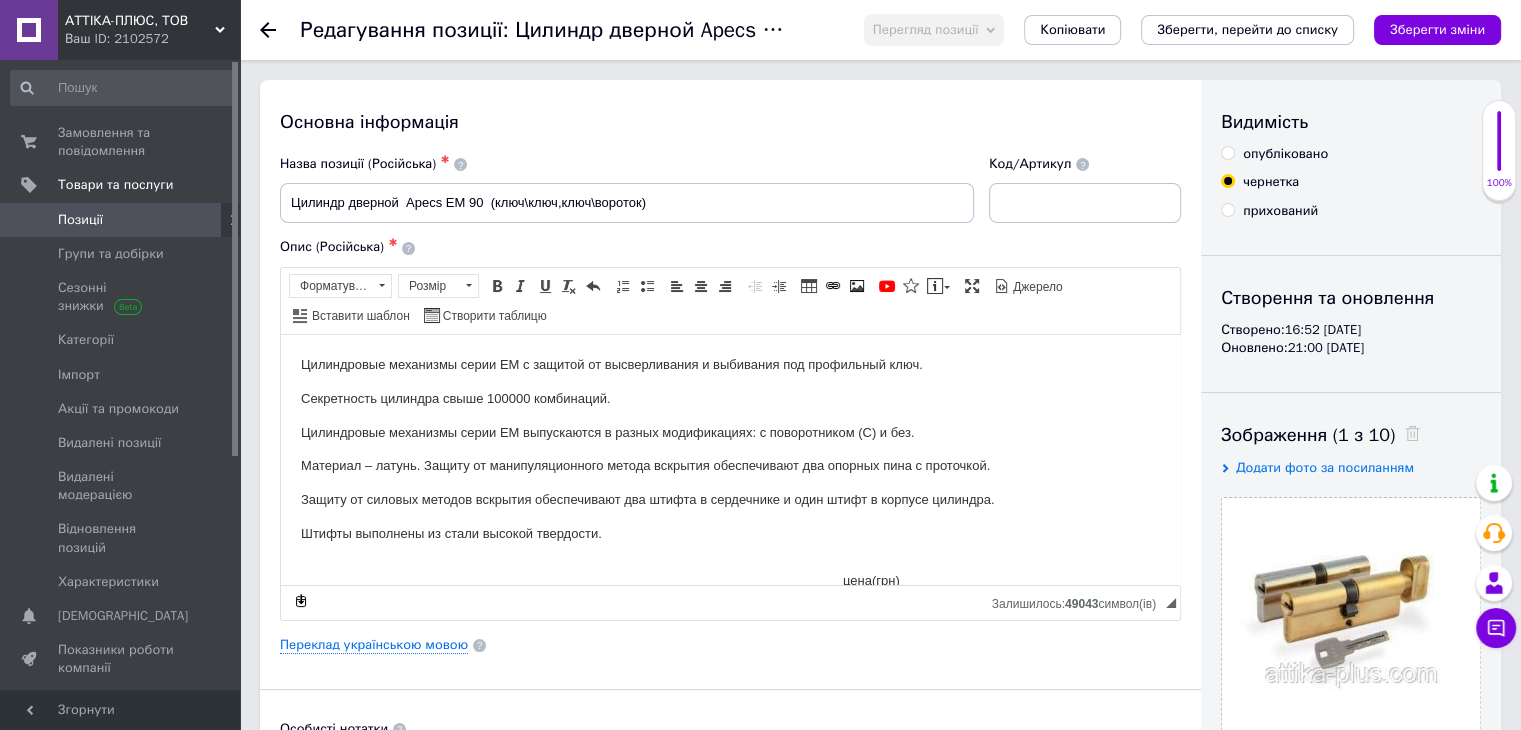 click on "опубліковано" at bounding box center [1285, 154] 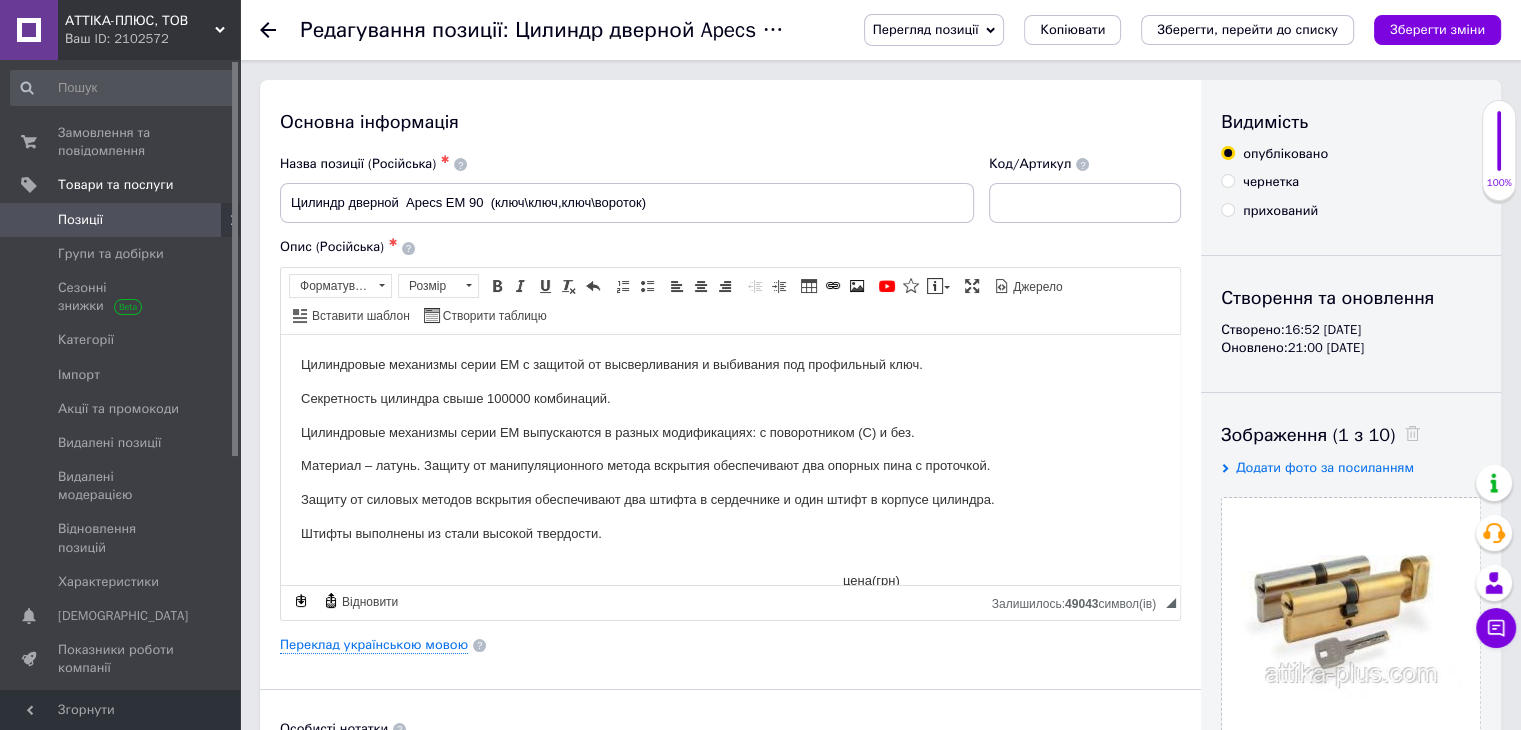 click on "Позиції" at bounding box center [80, 220] 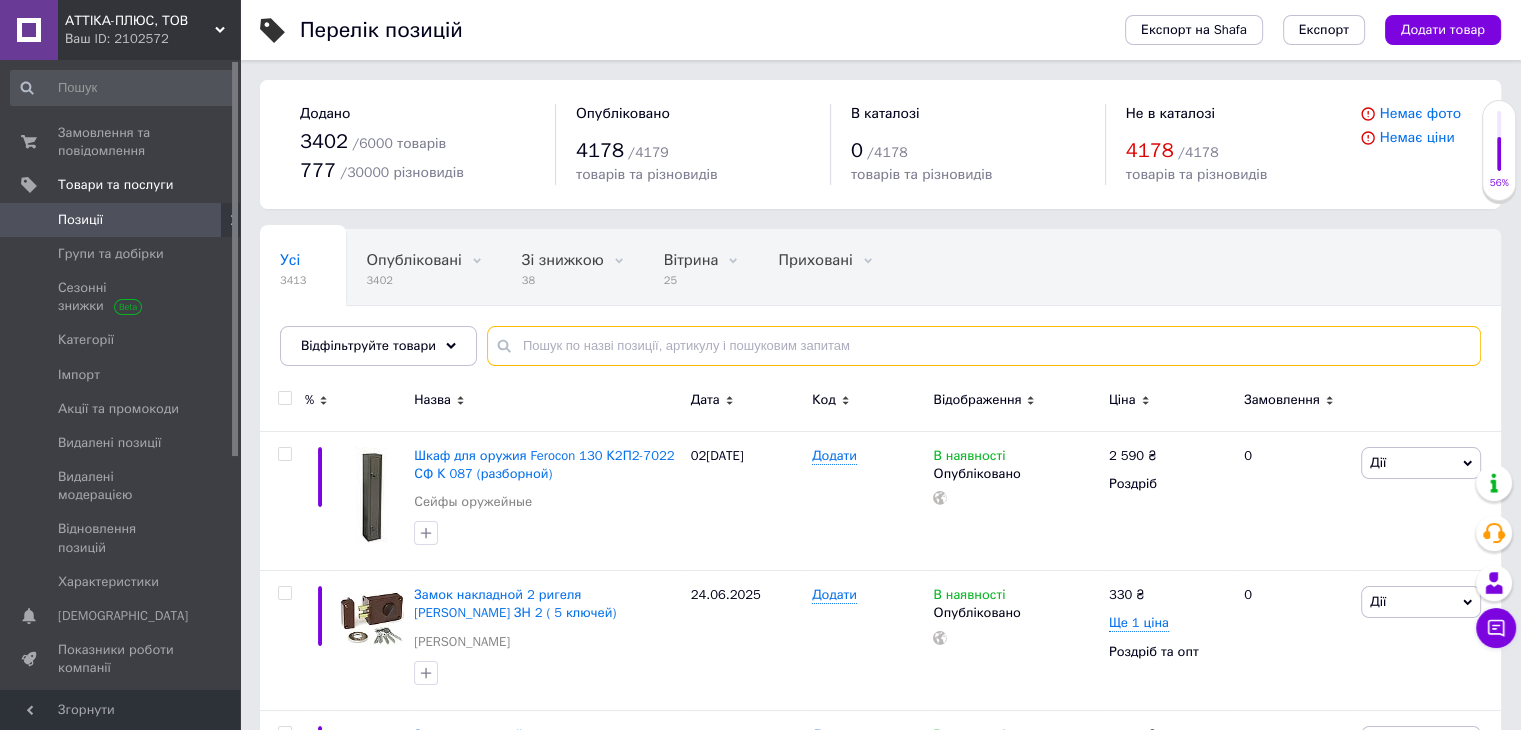 click at bounding box center (984, 346) 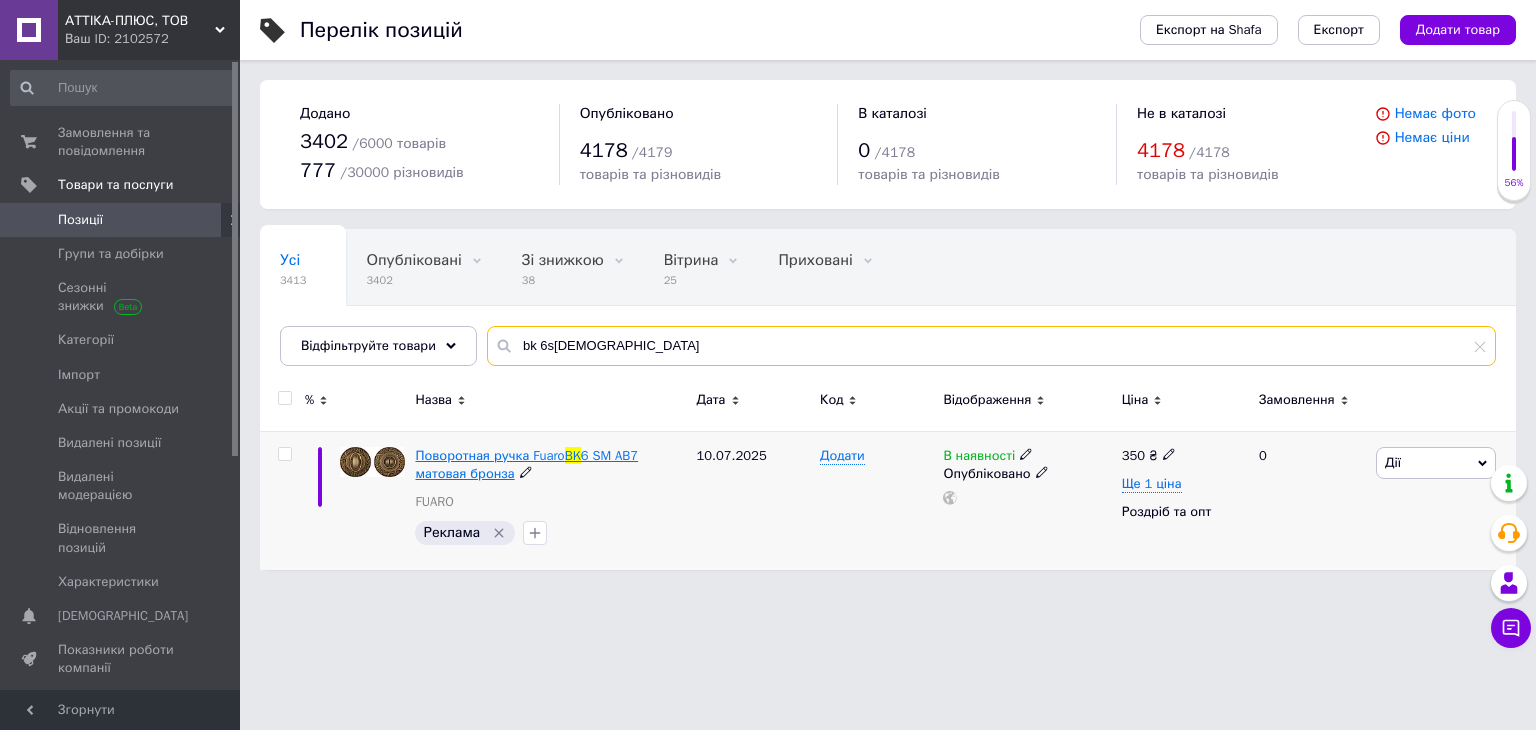 type on "bk 6s[DEMOGRAPHIC_DATA]" 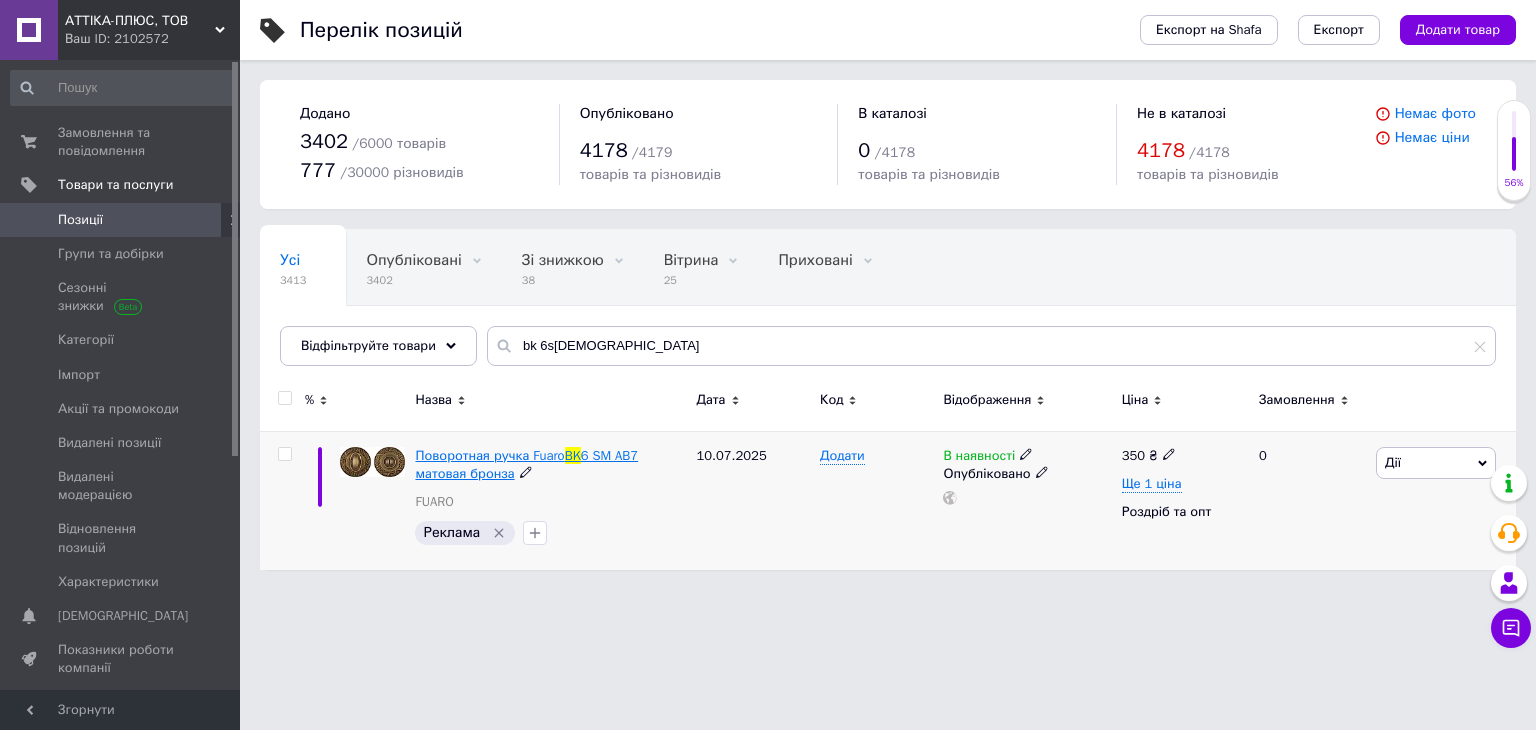 click on "BK" at bounding box center (573, 455) 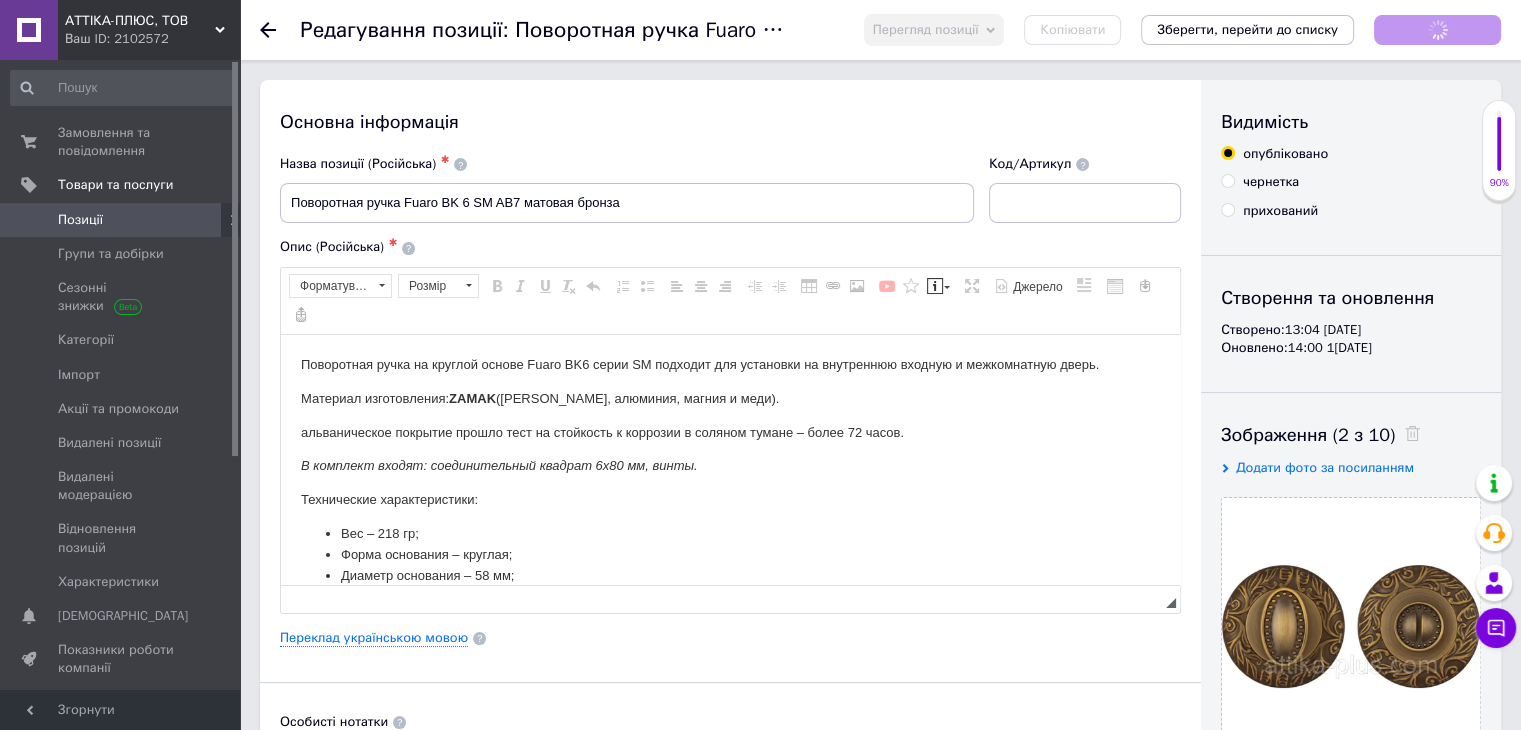 scroll, scrollTop: 0, scrollLeft: 0, axis: both 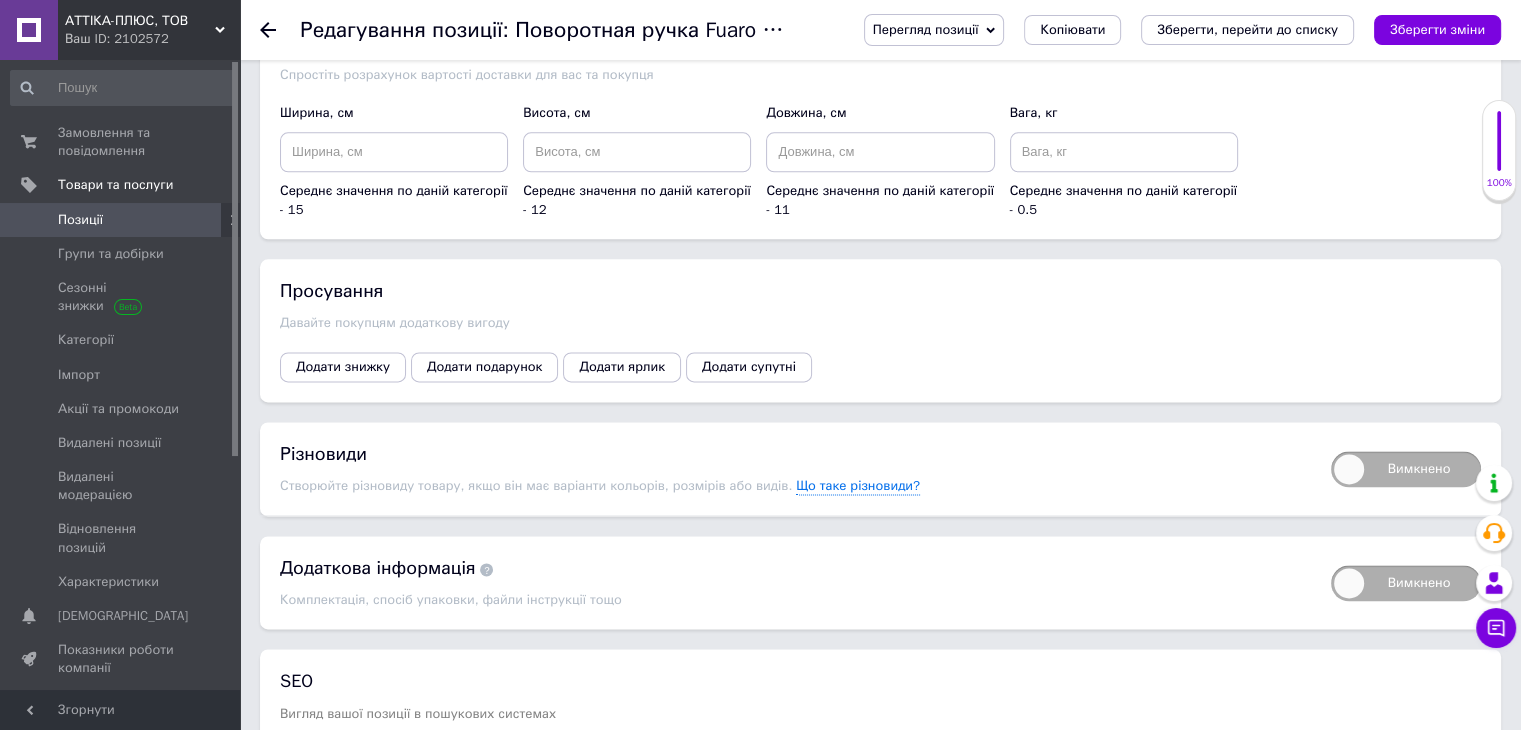 click on "Вимкнено" at bounding box center (1406, 469) 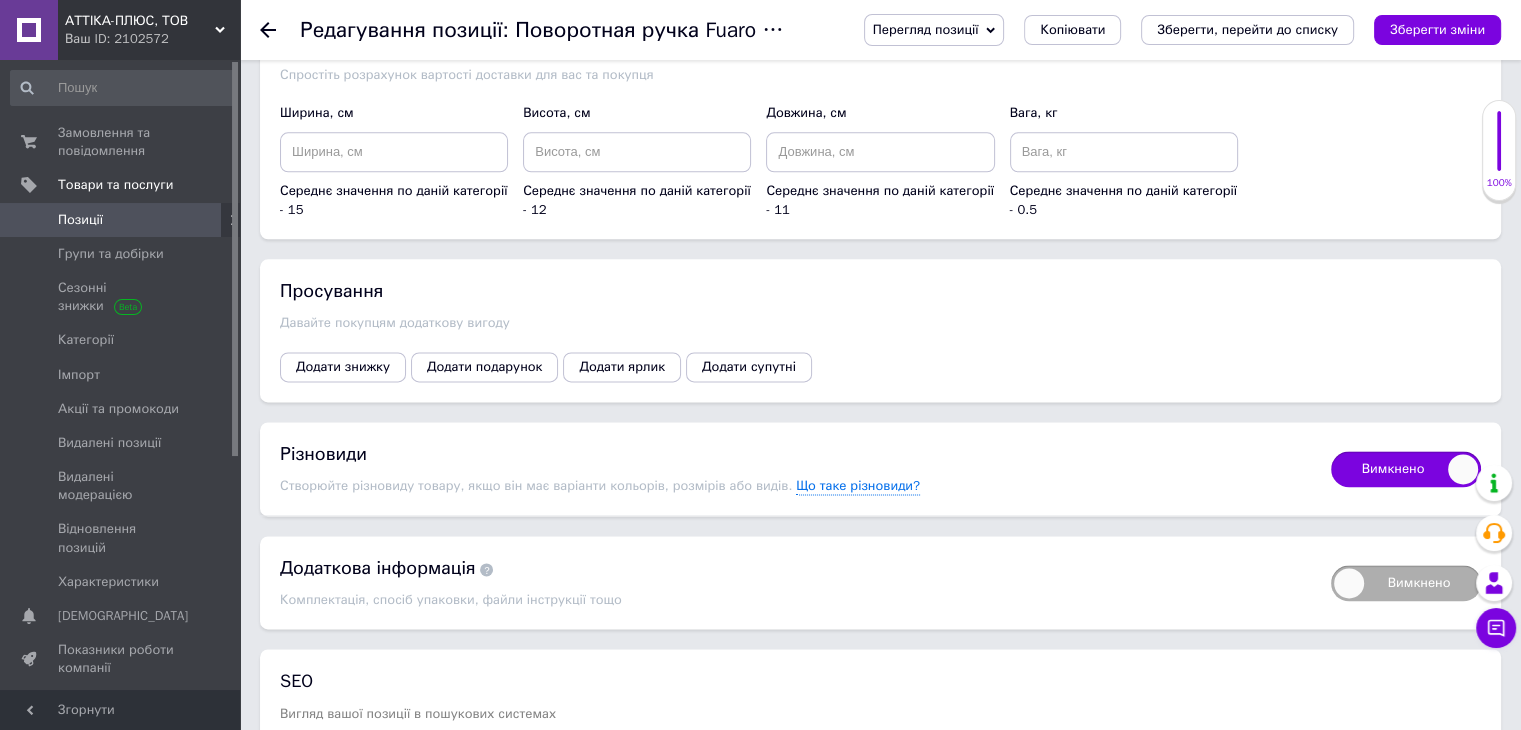 checkbox on "true" 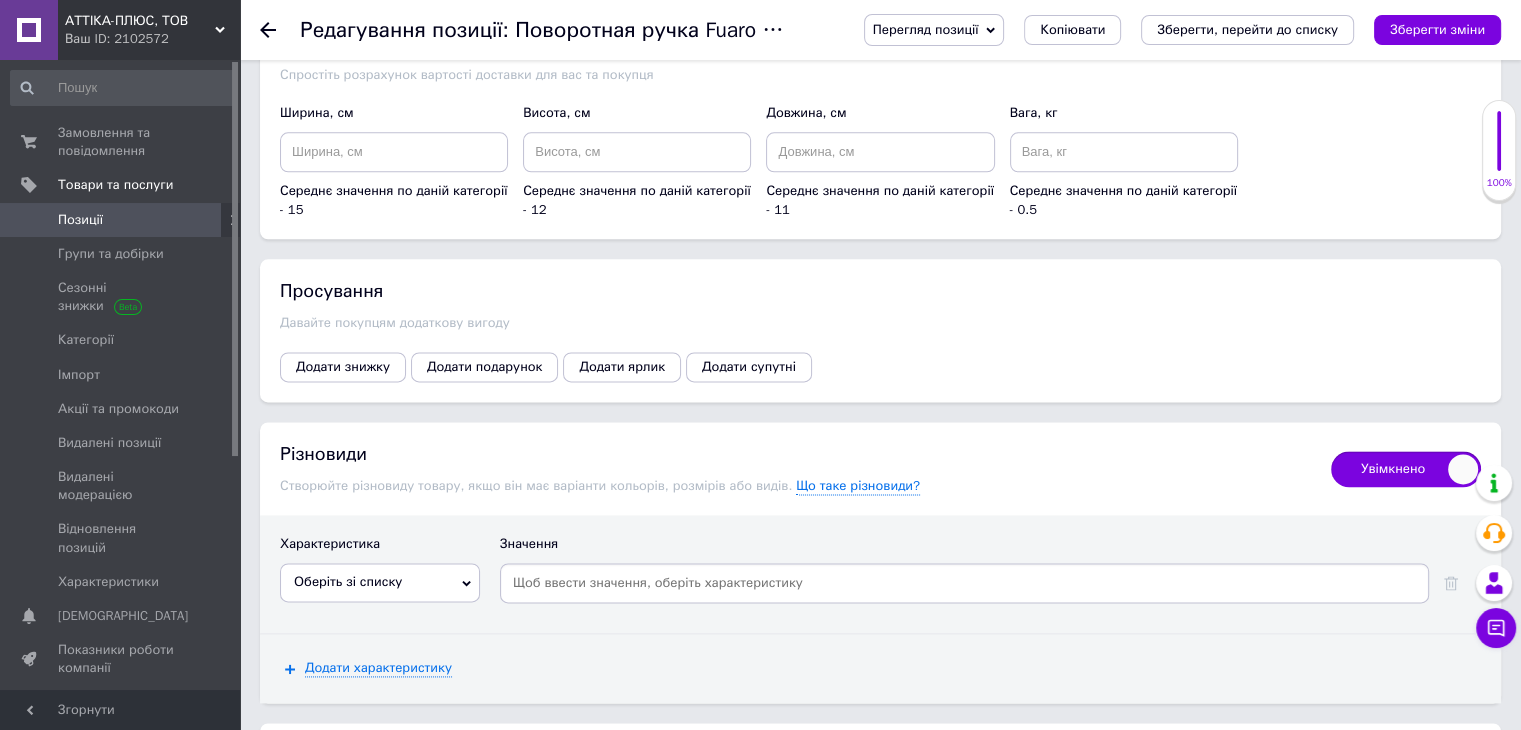 click on "Оберіть зі списку" at bounding box center [380, 582] 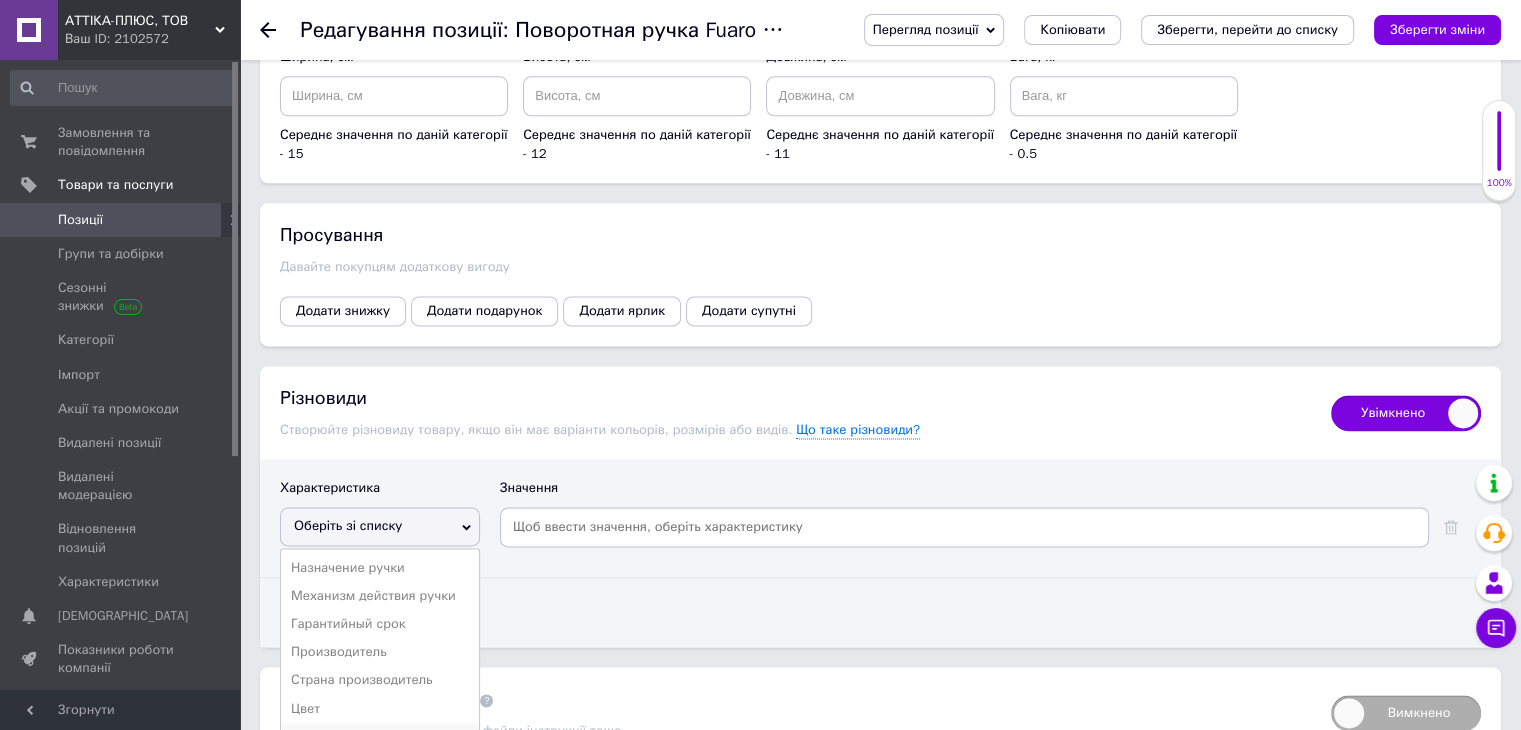 scroll, scrollTop: 2605, scrollLeft: 0, axis: vertical 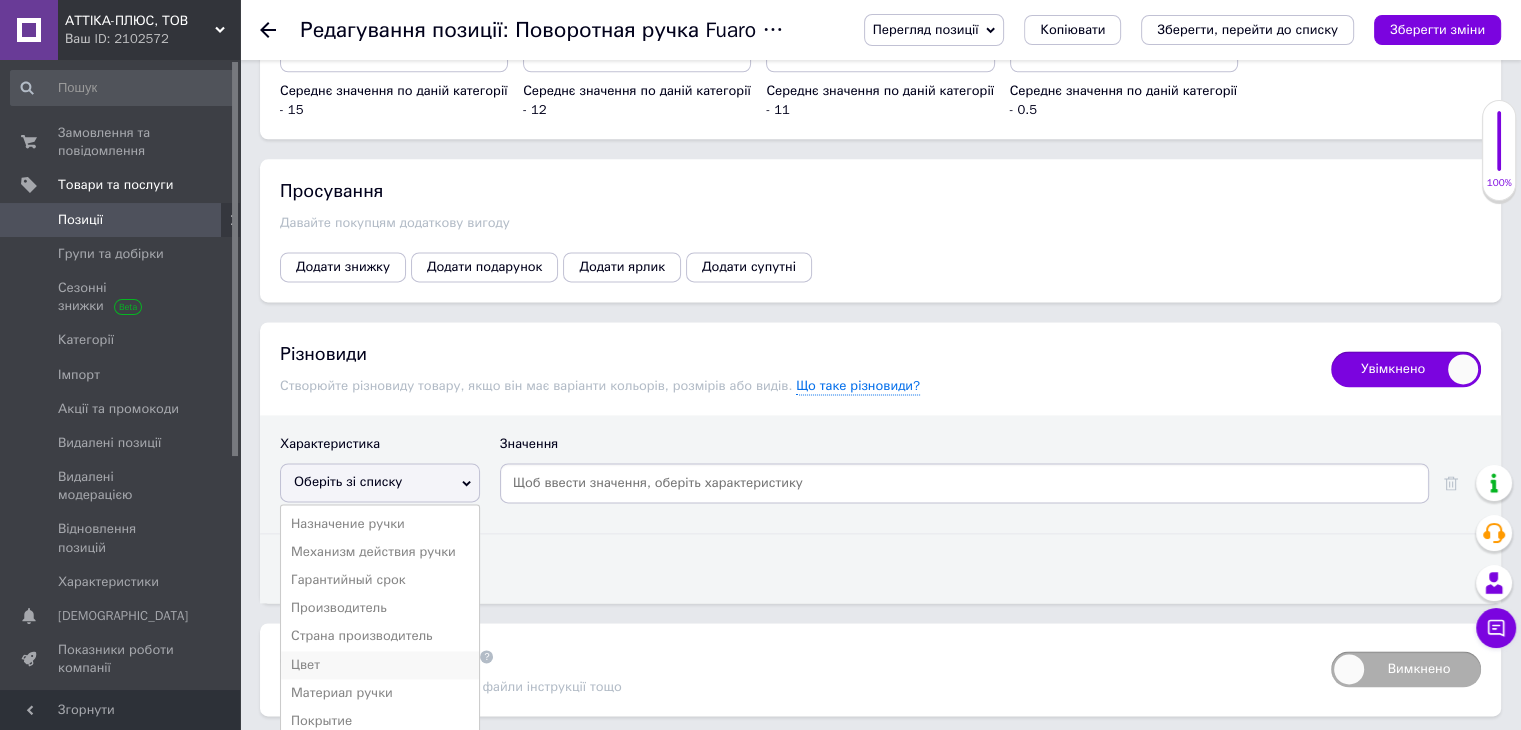 click on "Цвет" at bounding box center (380, 665) 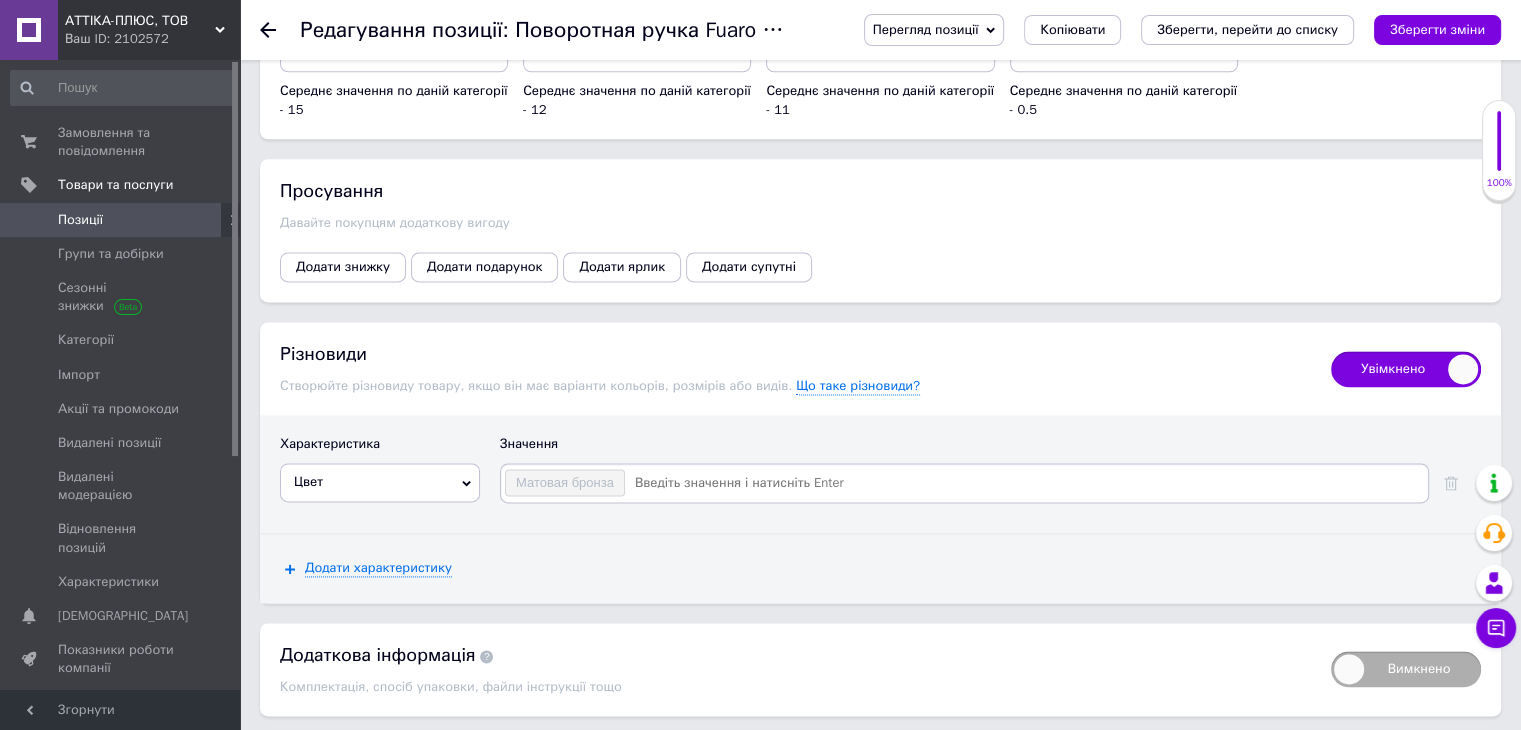 click at bounding box center [1025, 483] 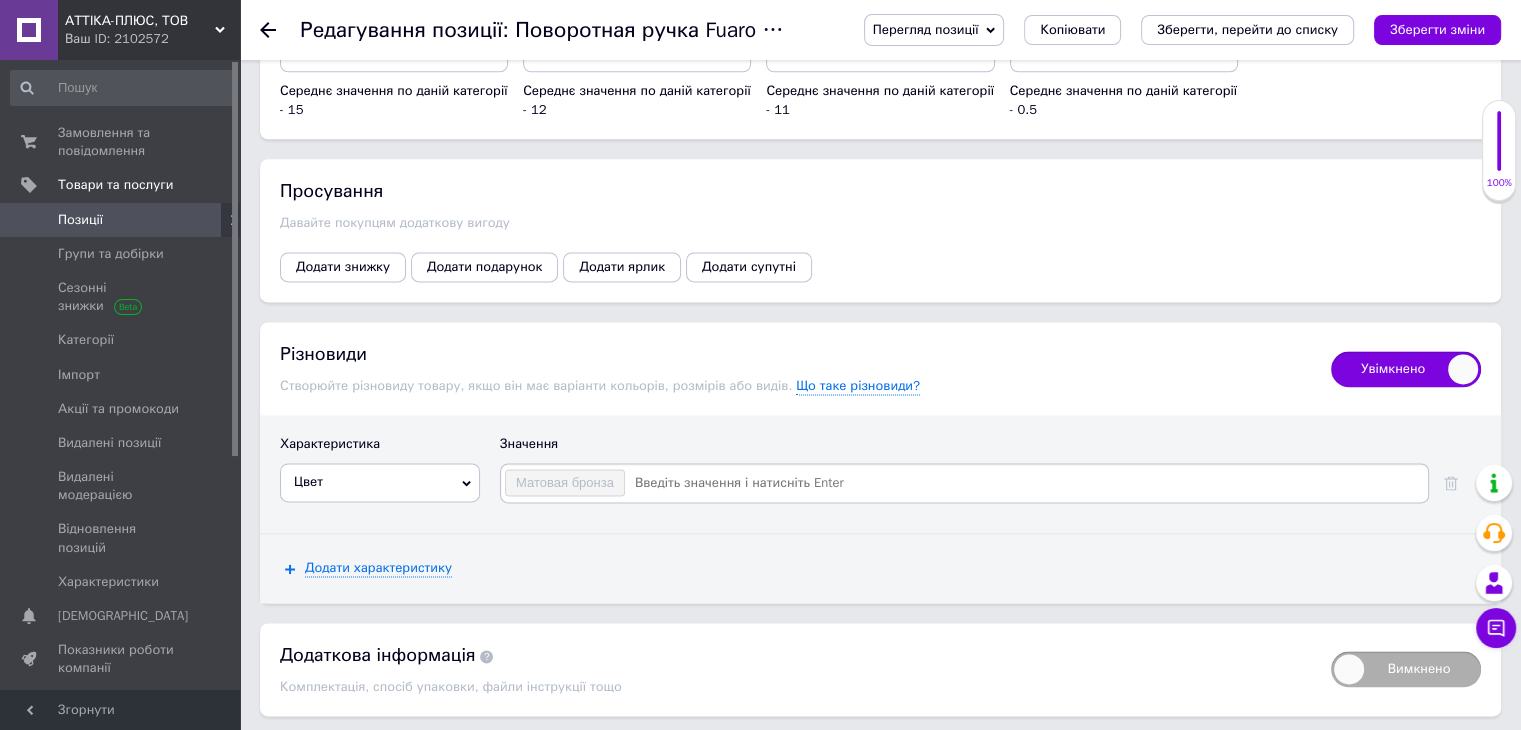 type on "[PERSON_NAME]" 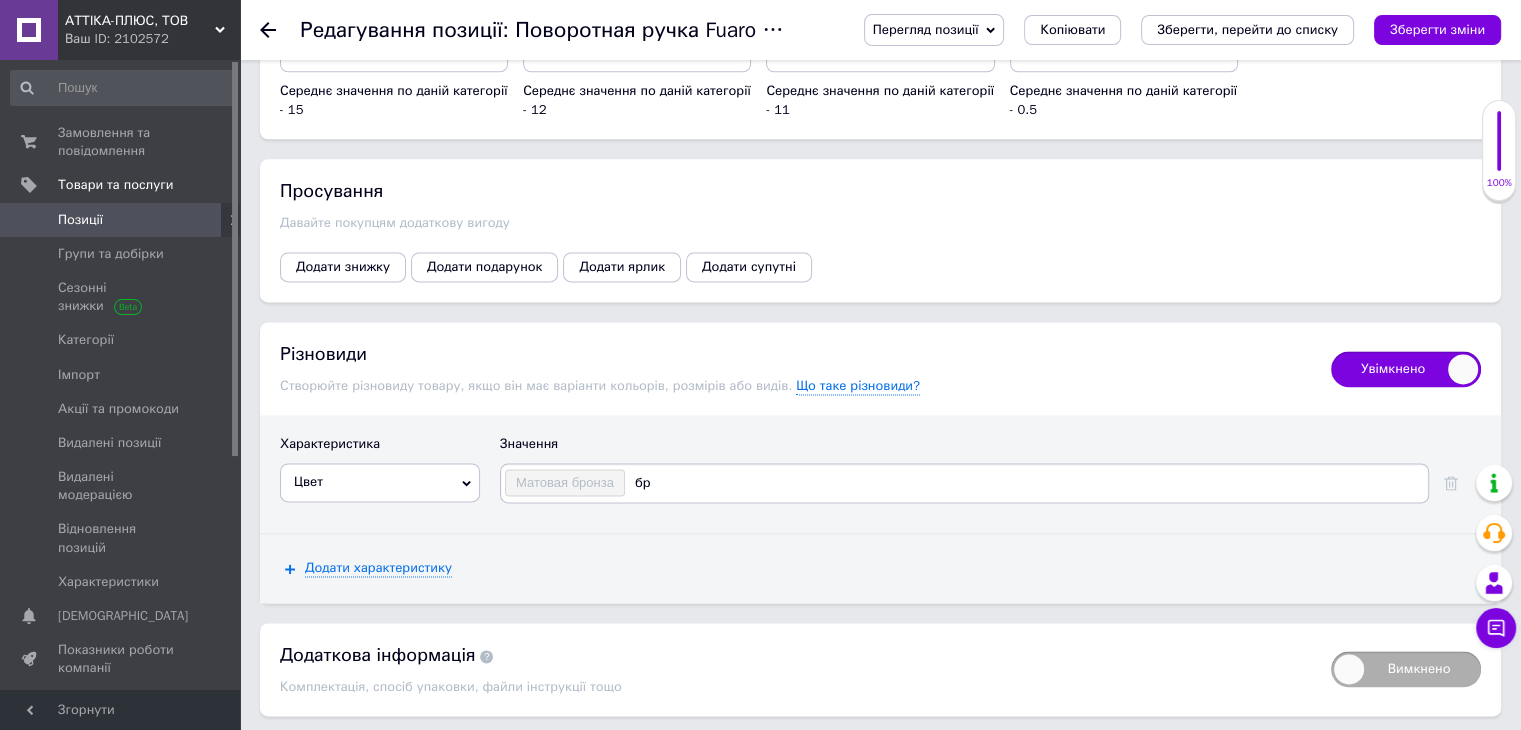 type on "б" 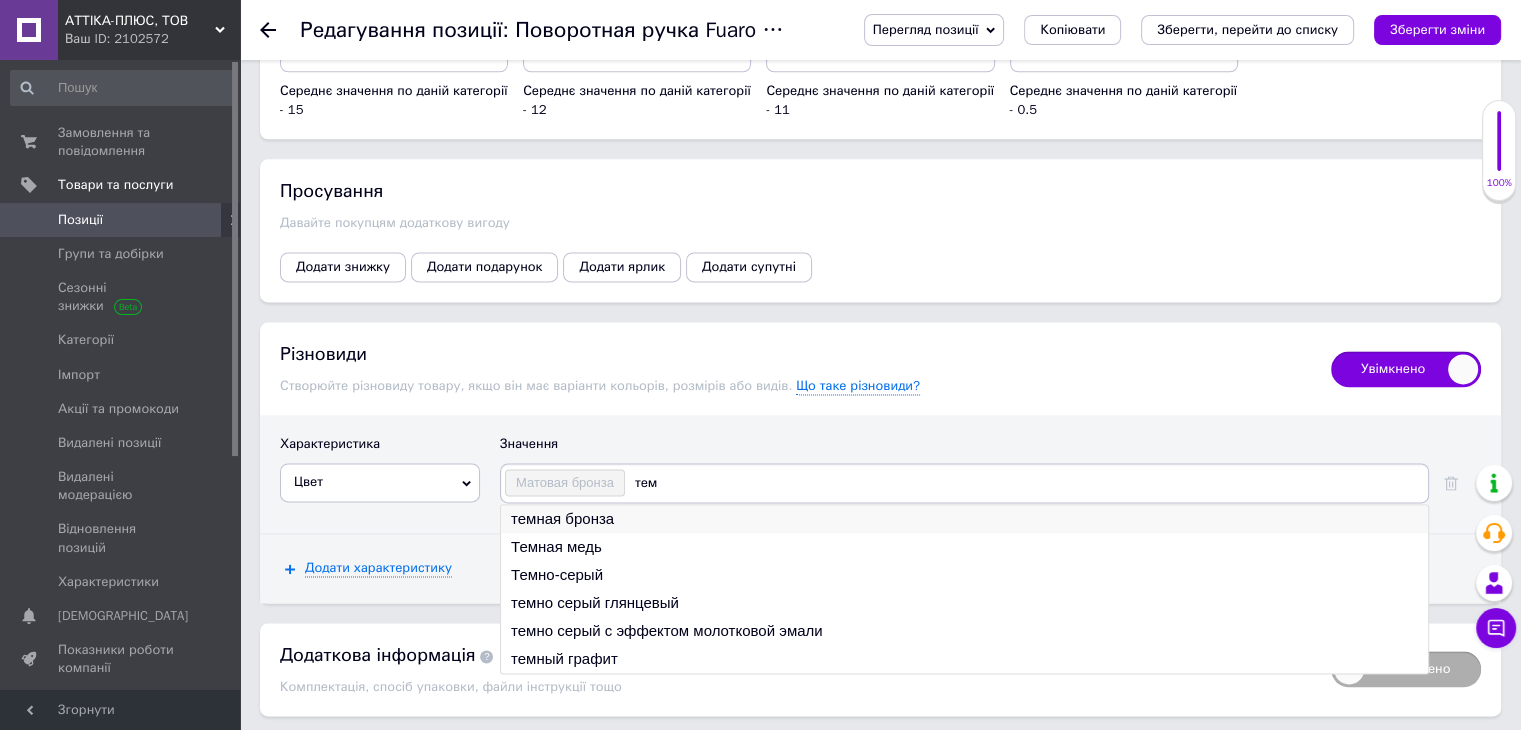type on "тем" 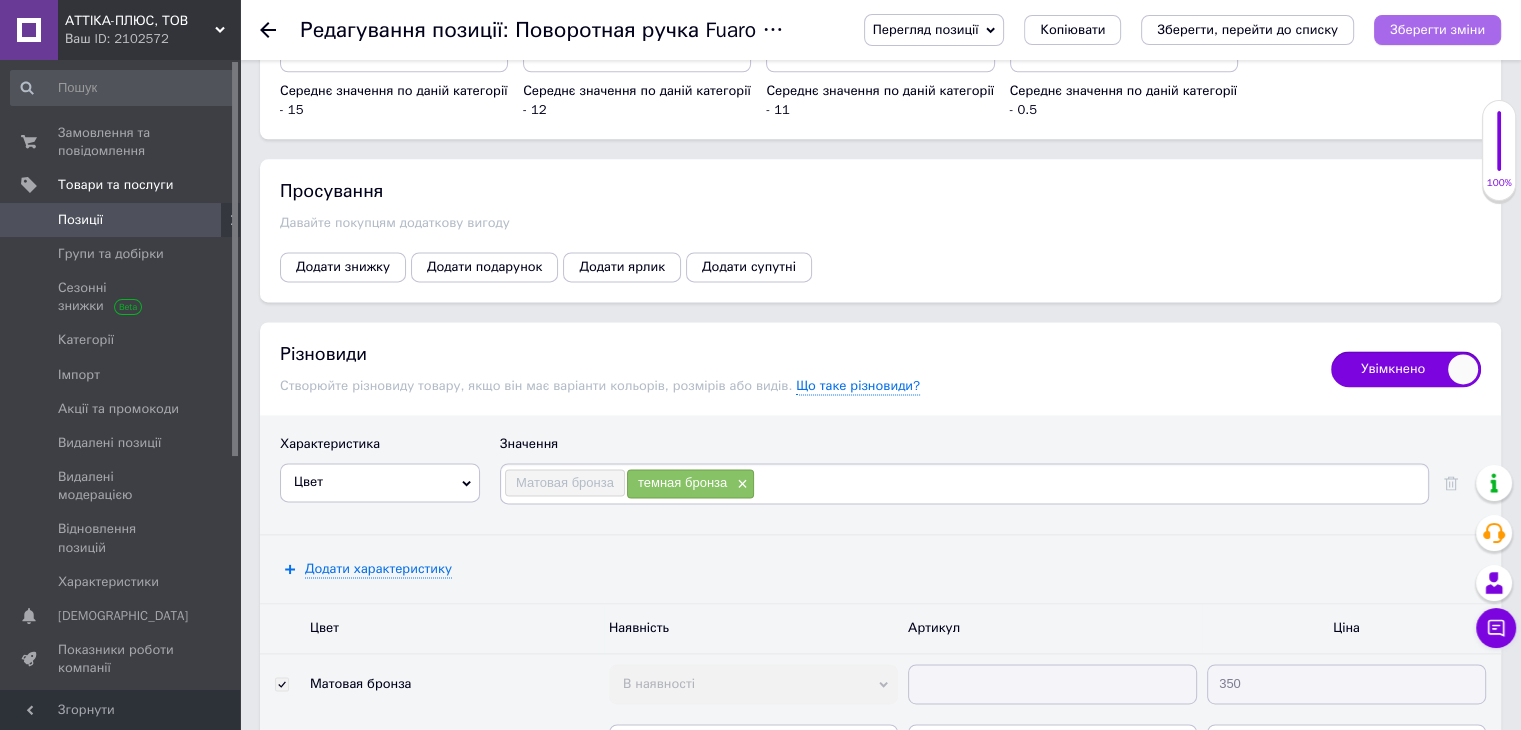 click on "Зберегти зміни" at bounding box center [1437, 29] 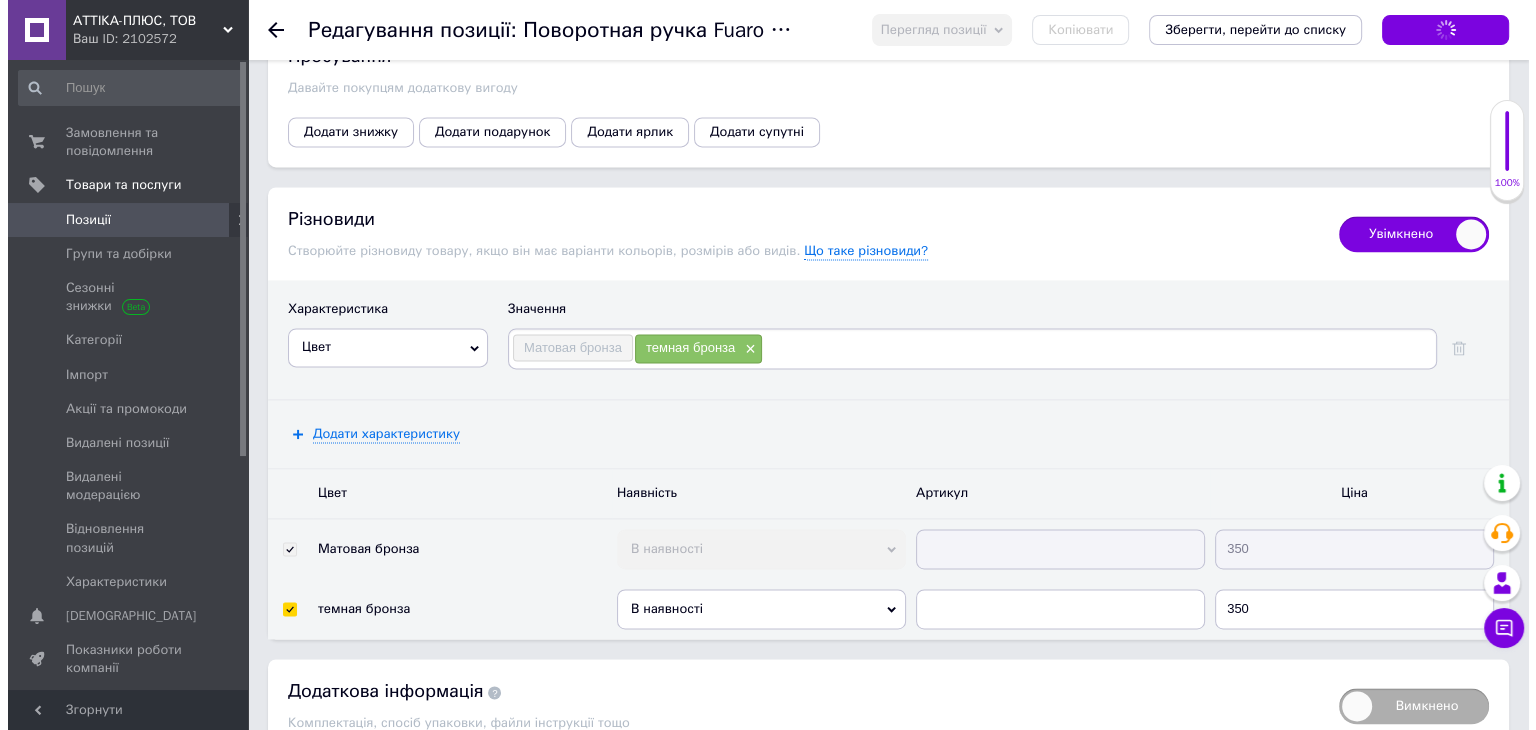 scroll, scrollTop: 2864, scrollLeft: 0, axis: vertical 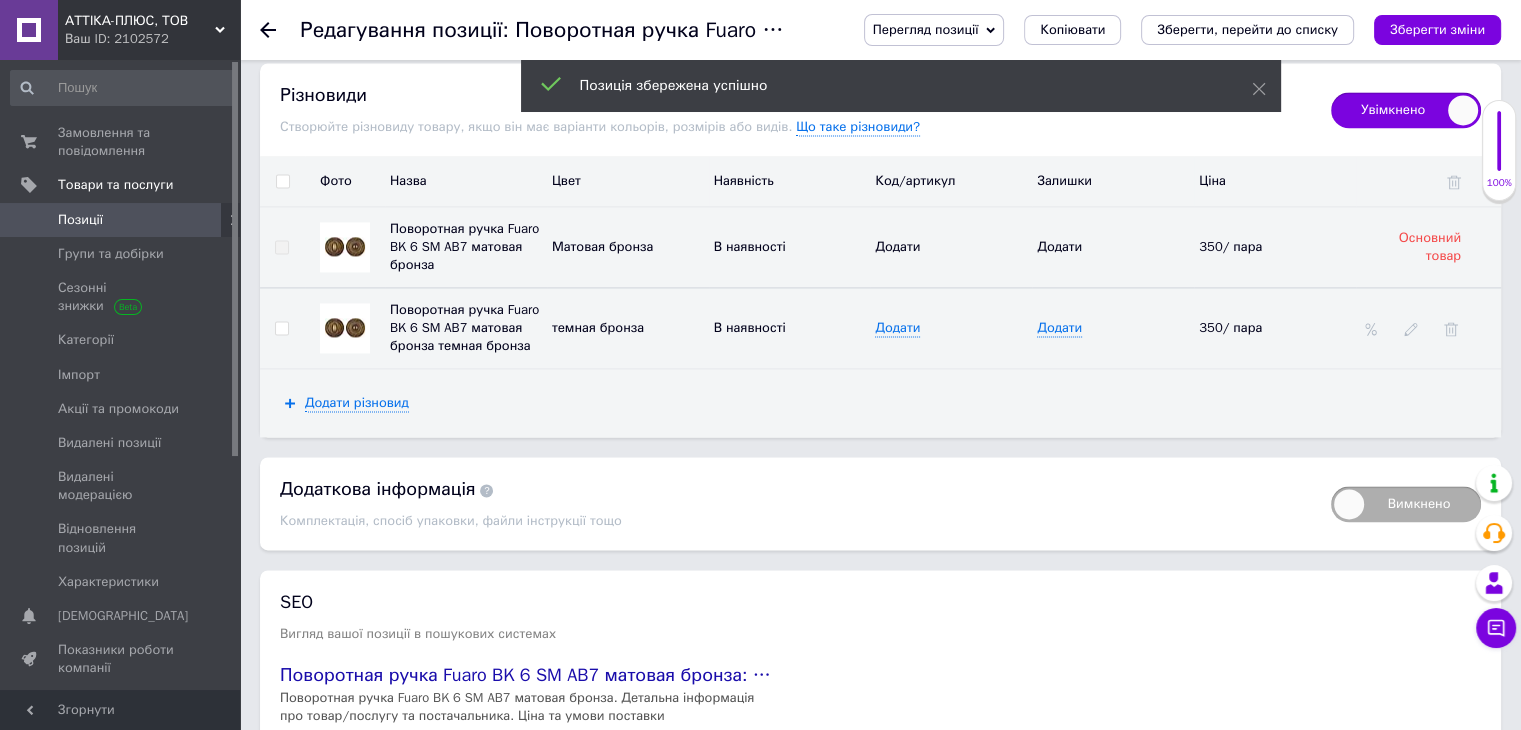 click at bounding box center [1428, 327] 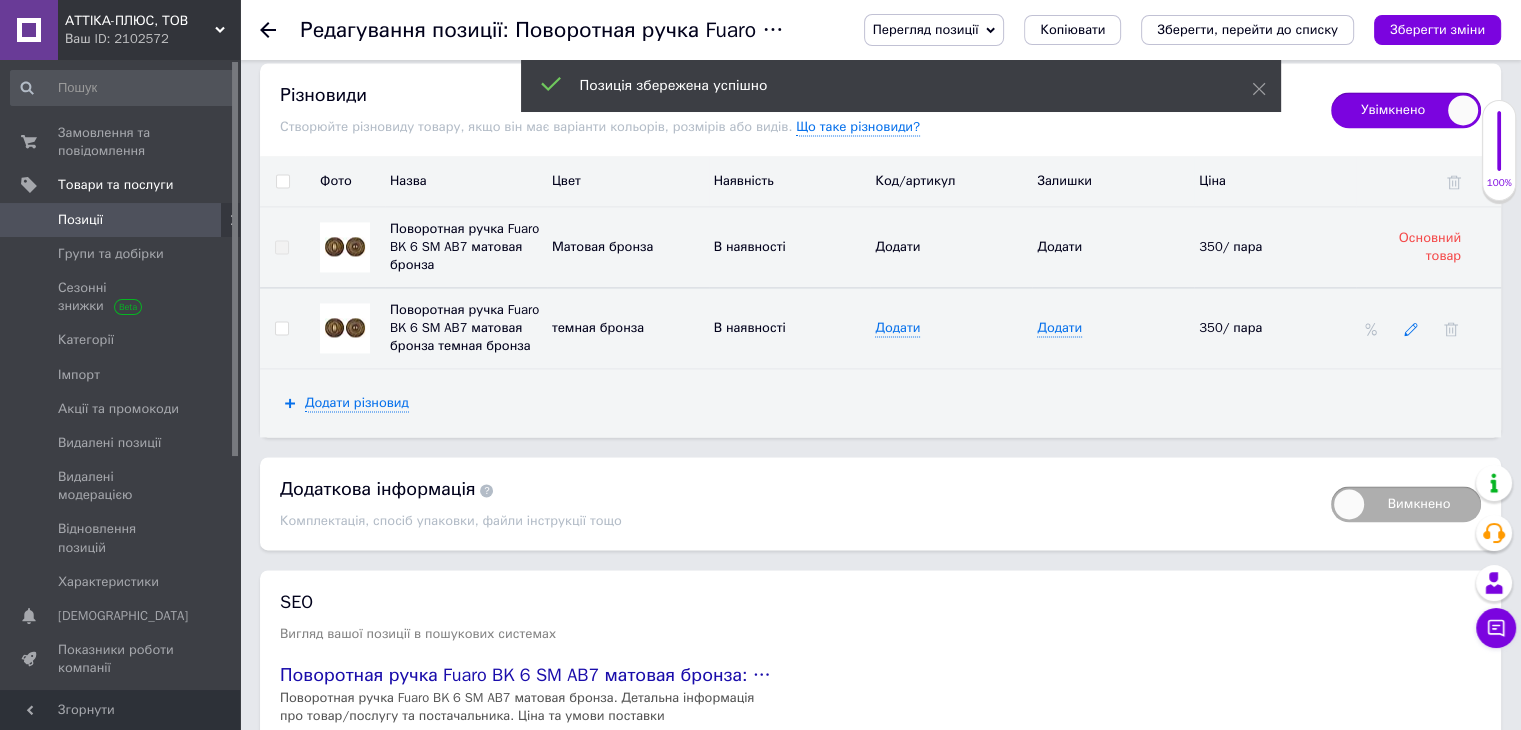 click 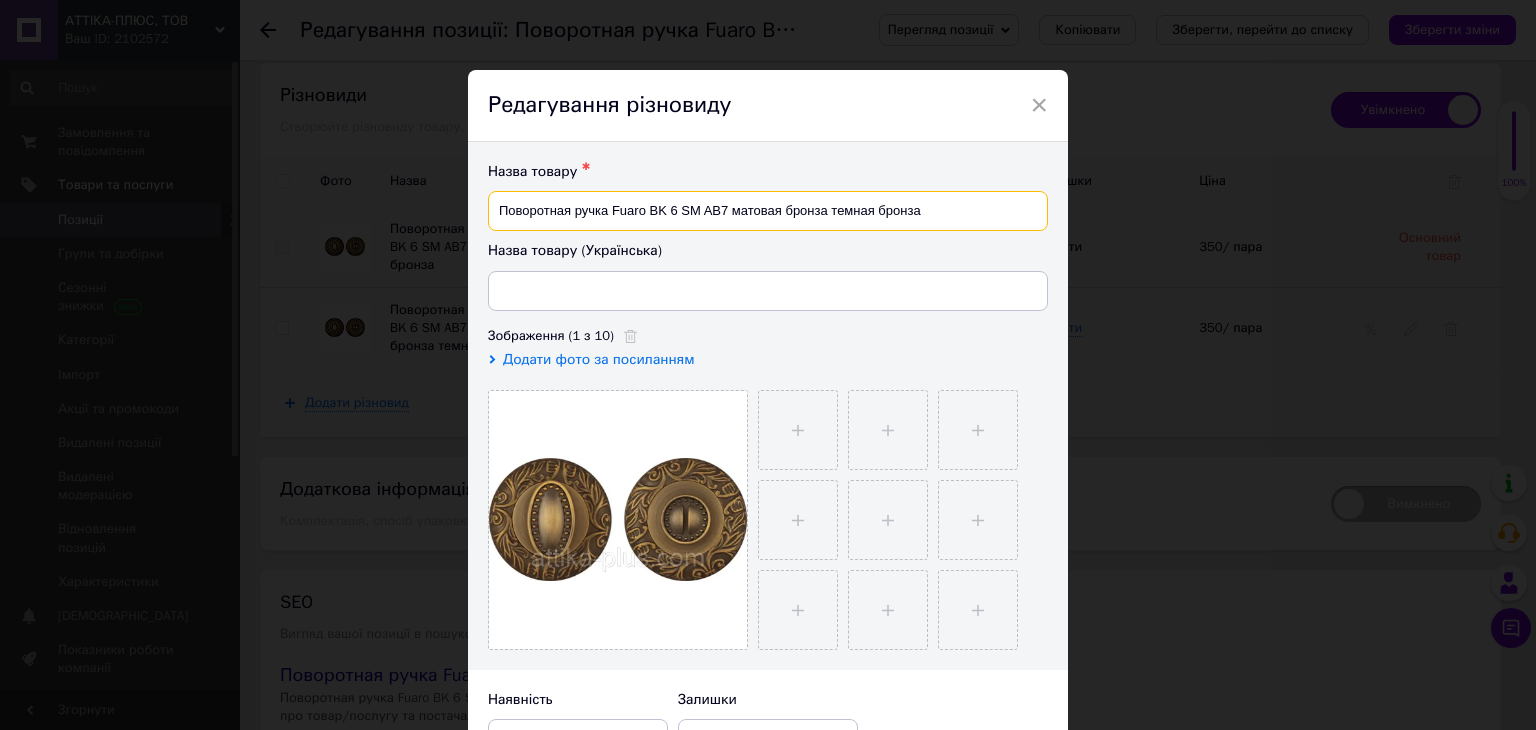 drag, startPoint x: 823, startPoint y: 211, endPoint x: 718, endPoint y: 202, distance: 105.38501 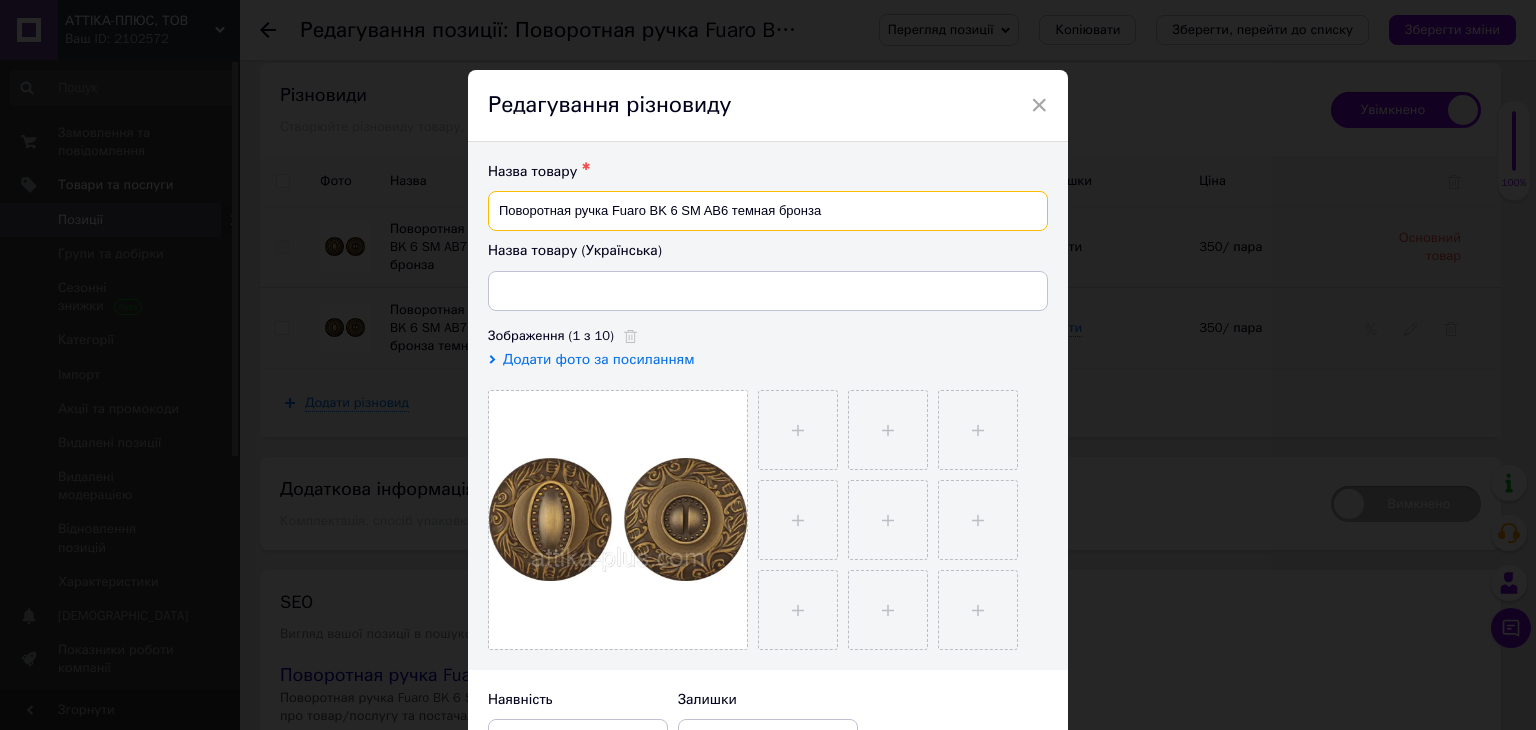 click on "Поворотная ручка Fuaro BK 6 SM AB6 темная бронза" at bounding box center (768, 211) 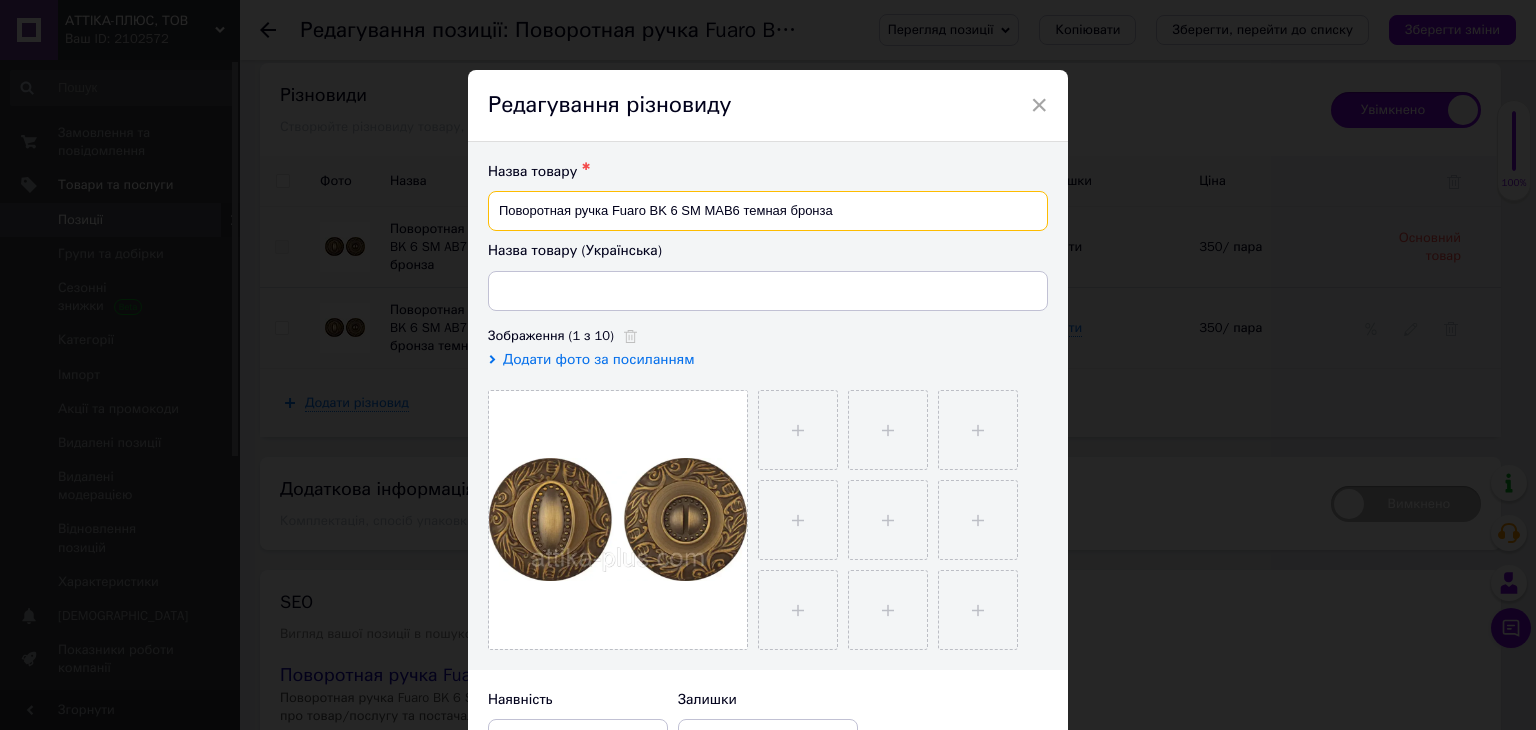 type on "Поворотная ручка Fuaro BK 6 SM МAB6 темная бронза" 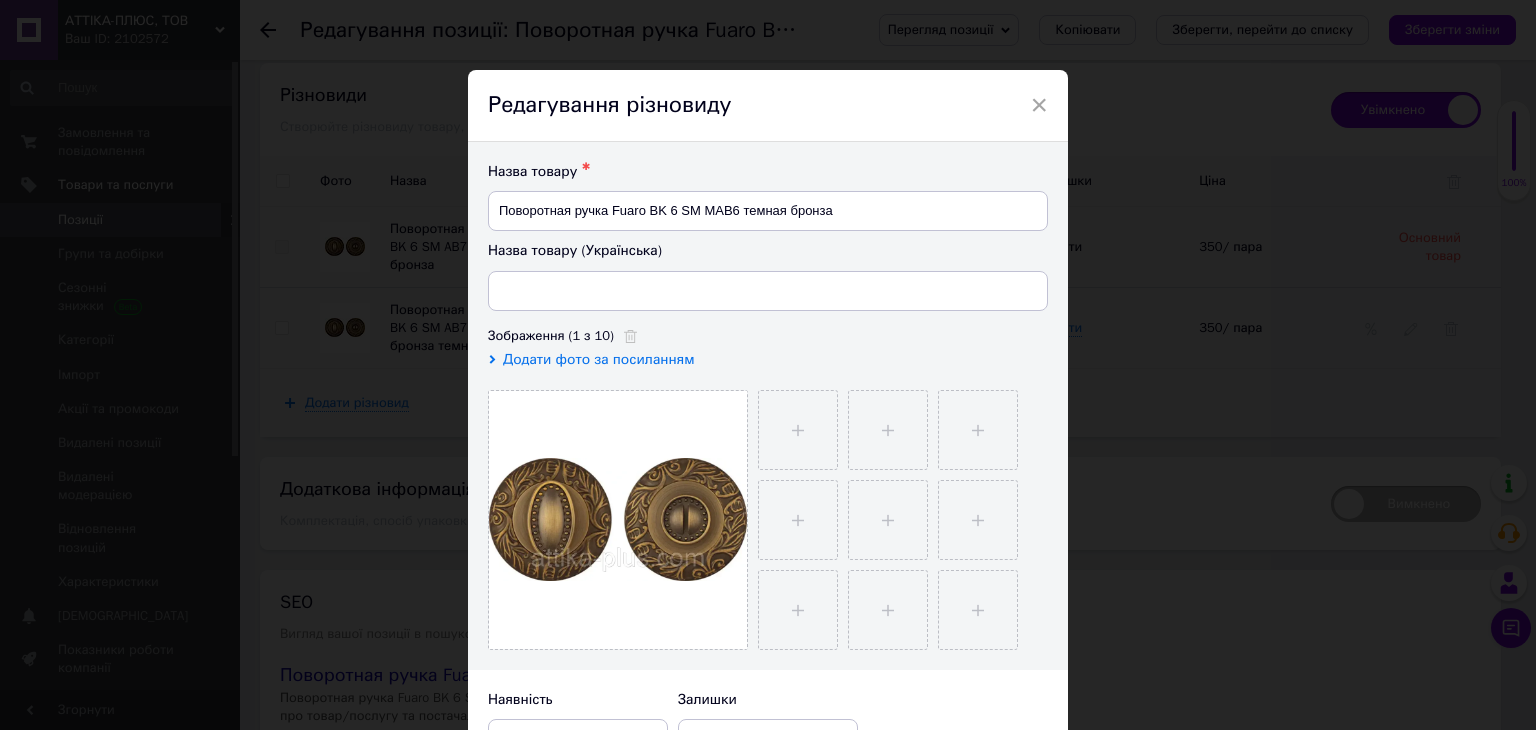 click on "Назва товару ✱ Поворотная ручка Fuaro BK 6 SM МAB6 темная бронза Назва товару (Українська) Зображення (1 з 10) Додати фото за посиланням" at bounding box center (768, 406) 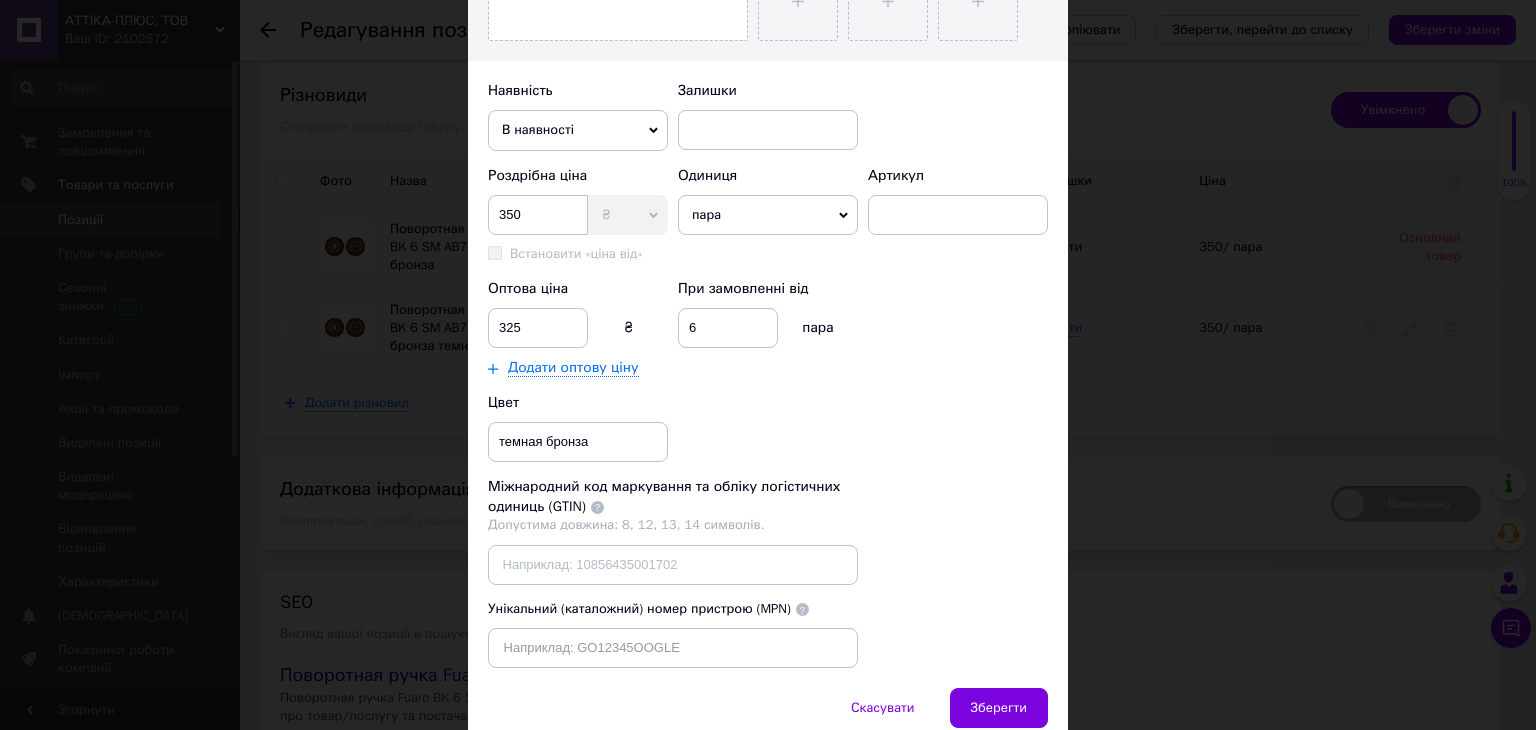scroll, scrollTop: 638, scrollLeft: 0, axis: vertical 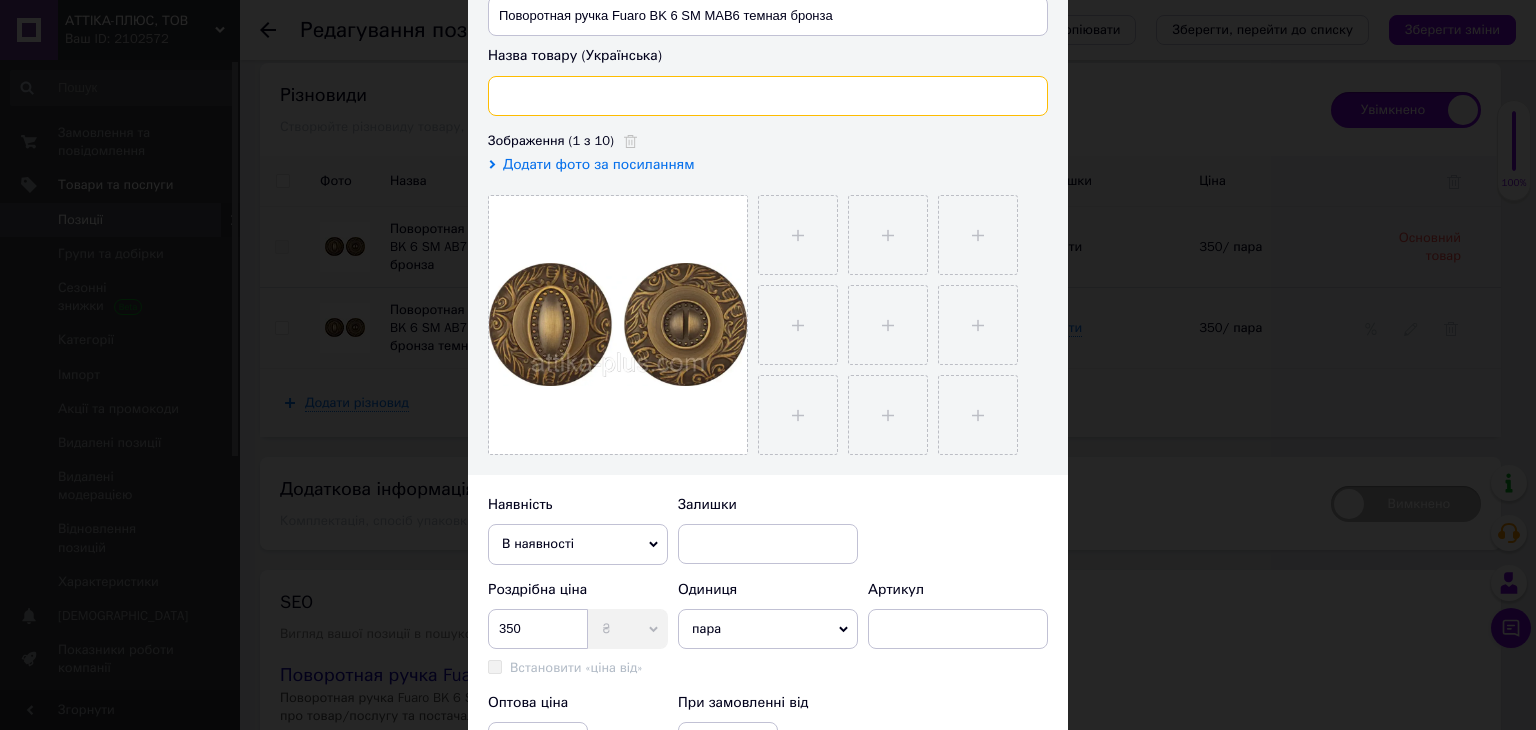 click at bounding box center [768, 96] 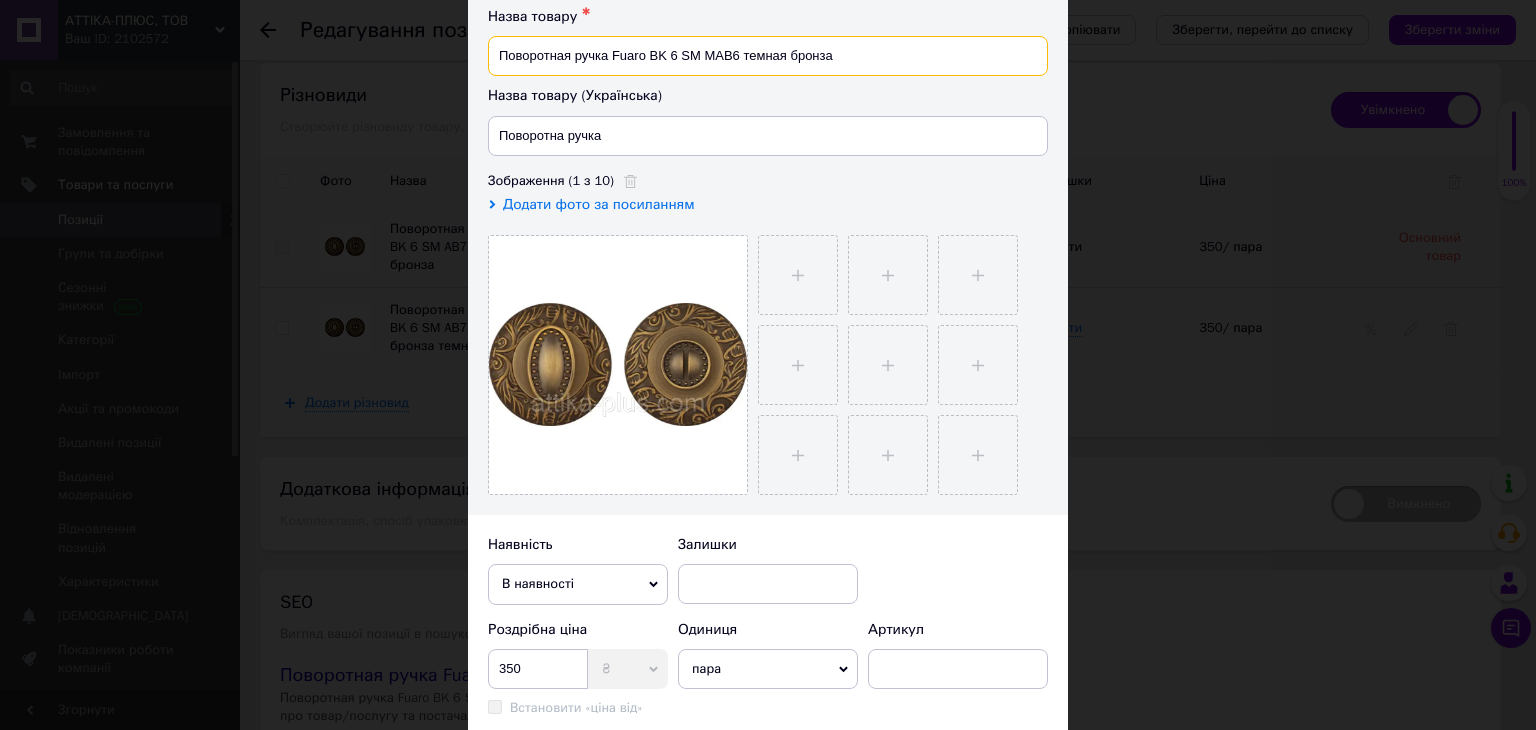 scroll, scrollTop: 130, scrollLeft: 0, axis: vertical 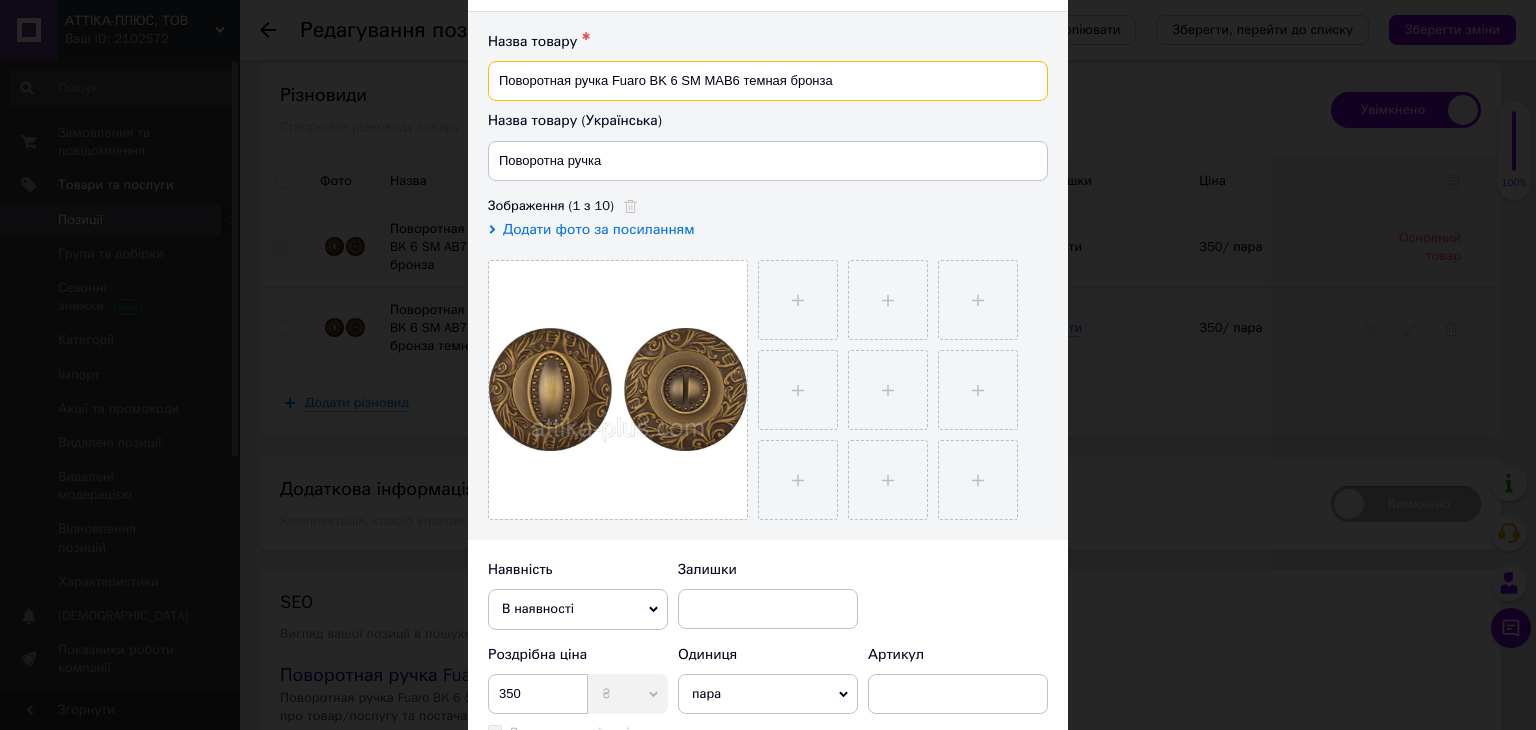 drag, startPoint x: 608, startPoint y: 15, endPoint x: 819, endPoint y: 69, distance: 217.80037 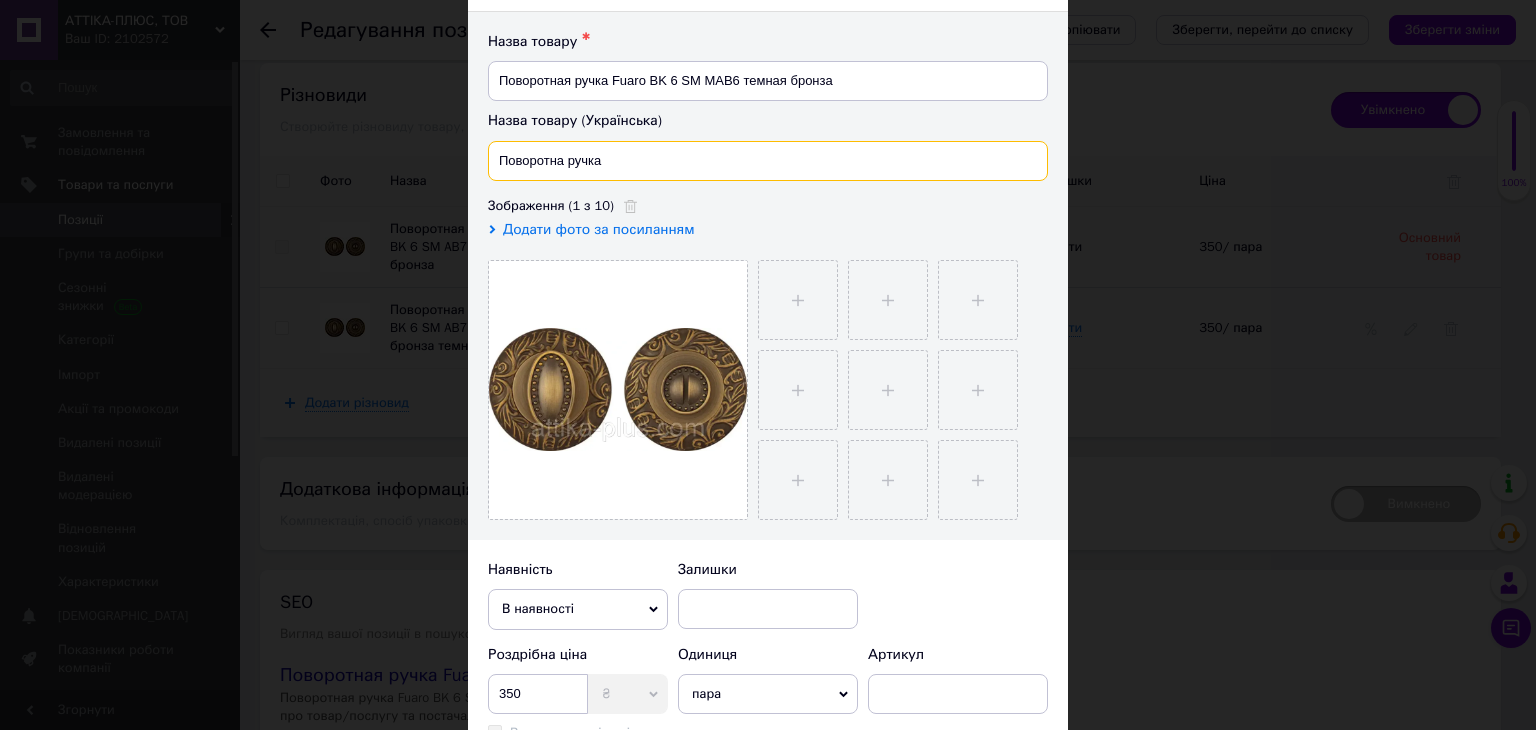 click on "Поворотна ручка" at bounding box center [768, 161] 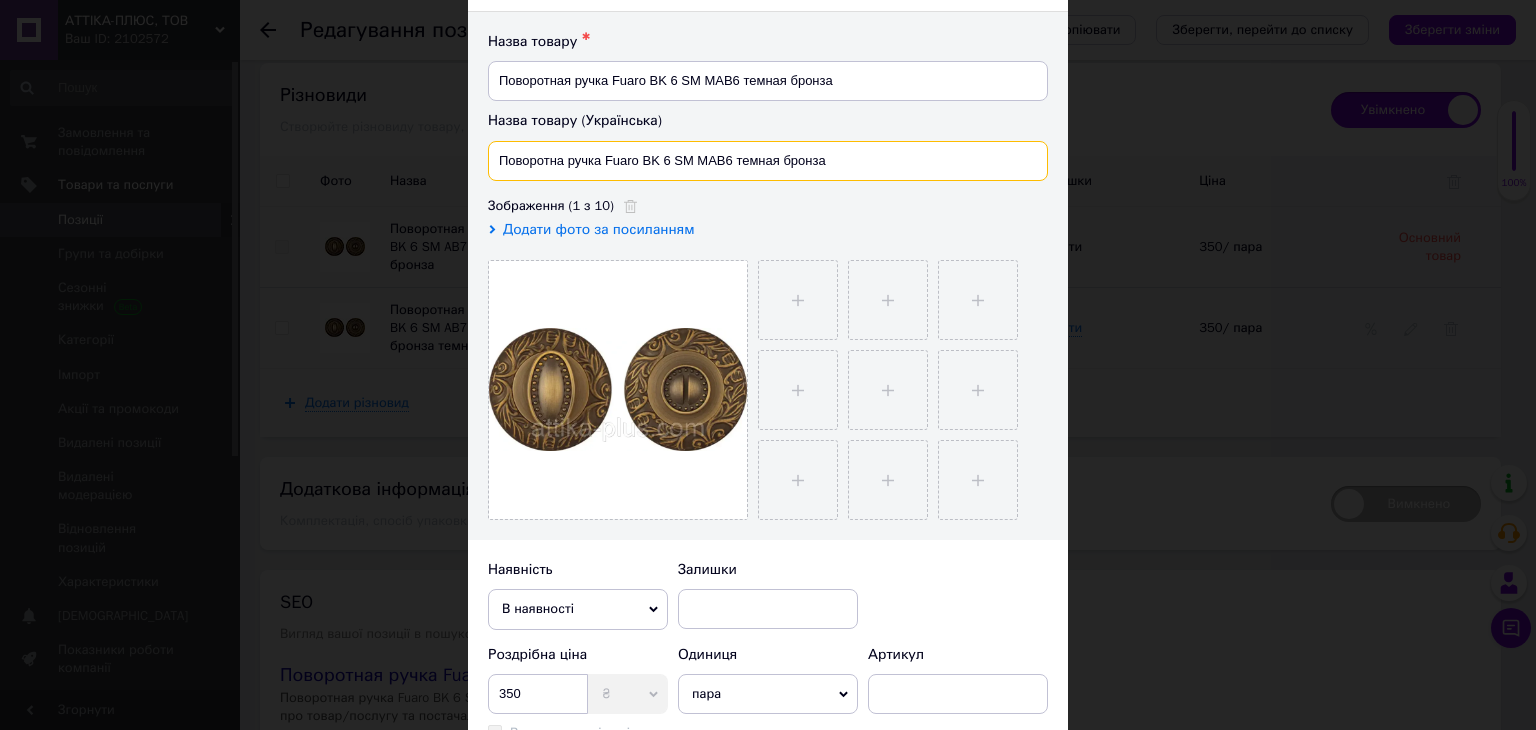 click on "Поворотна ручка Fuaro BK 6 SM МAB6 темная бронза" at bounding box center [768, 161] 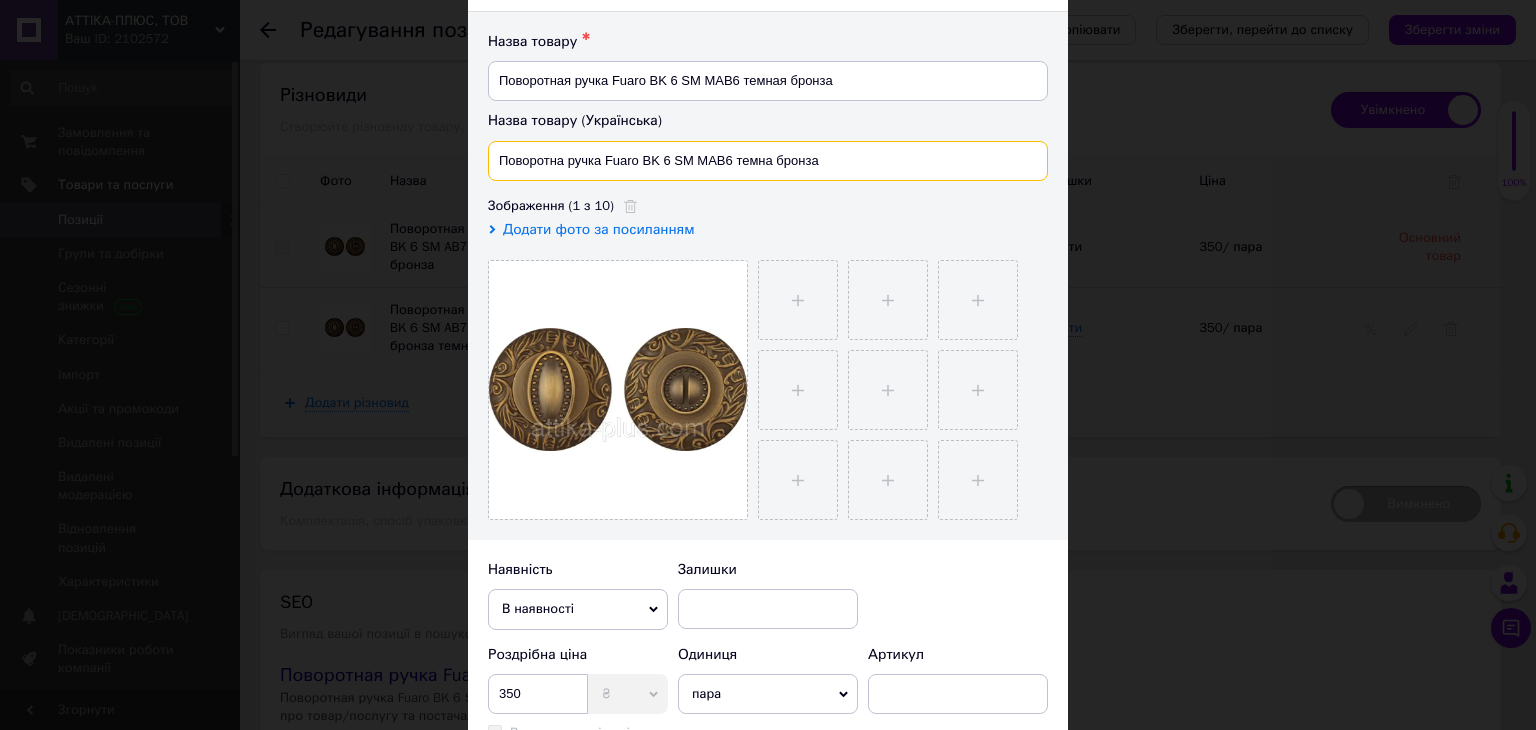 scroll, scrollTop: 330, scrollLeft: 0, axis: vertical 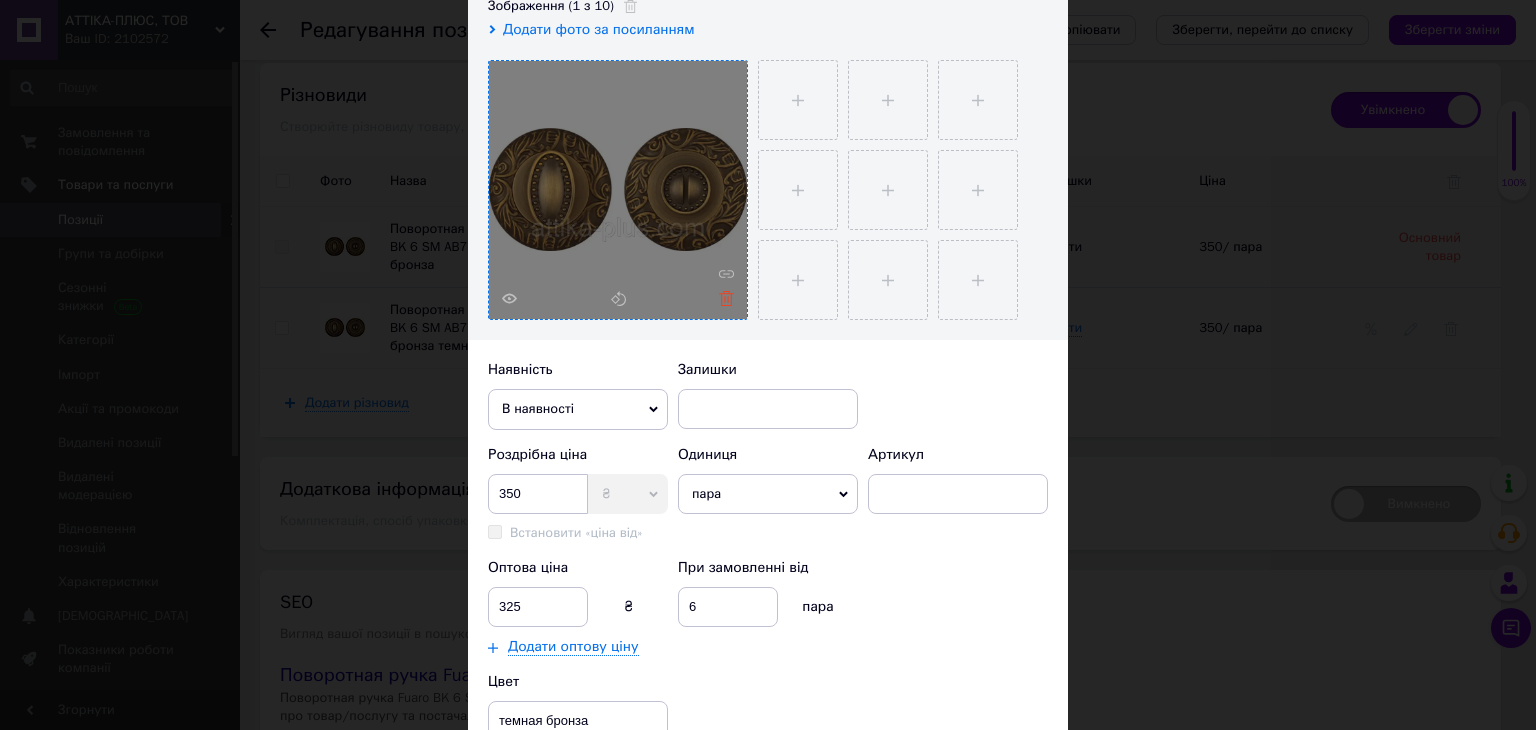 type on "Поворотна ручка Fuaro BK 6 SM МAB6 темна бронза" 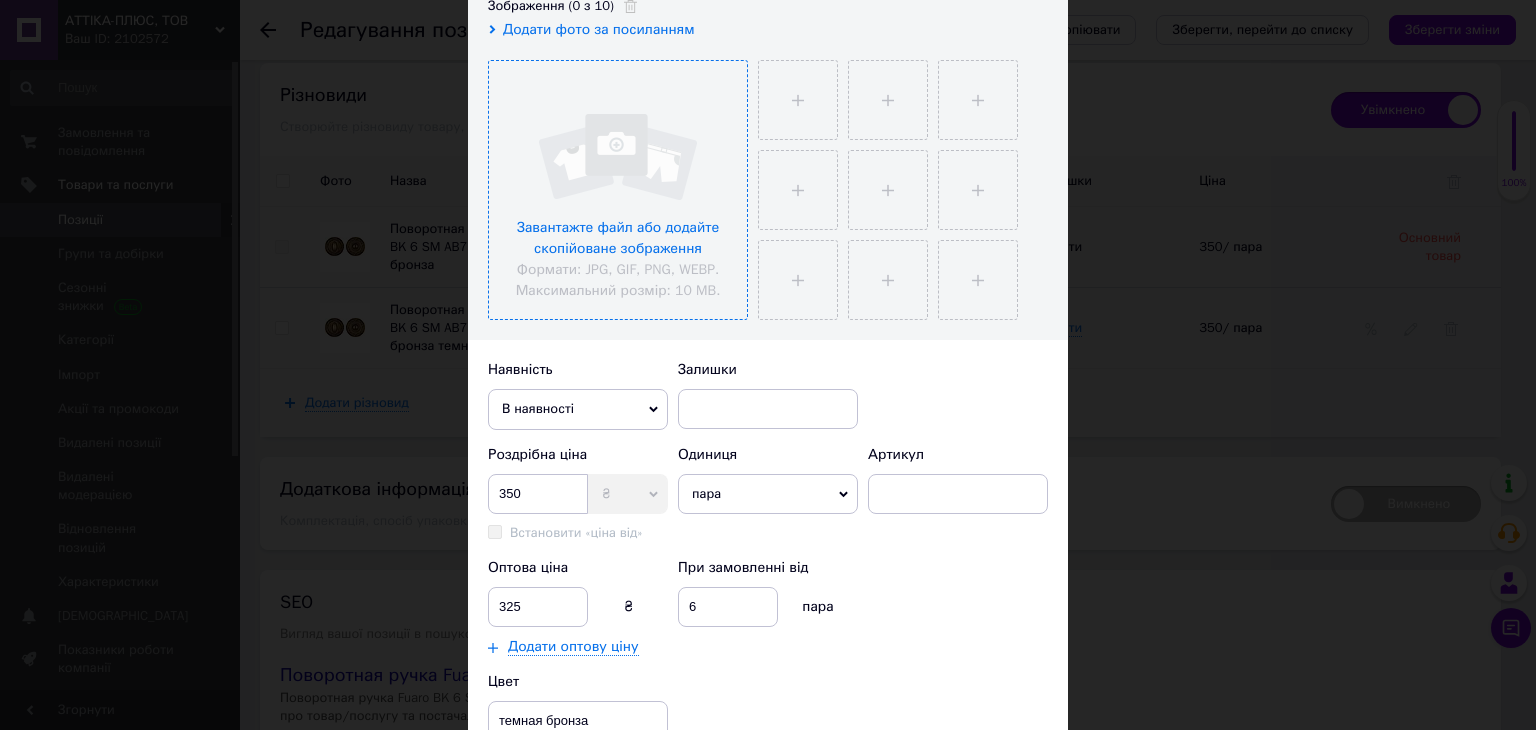 click at bounding box center [618, 190] 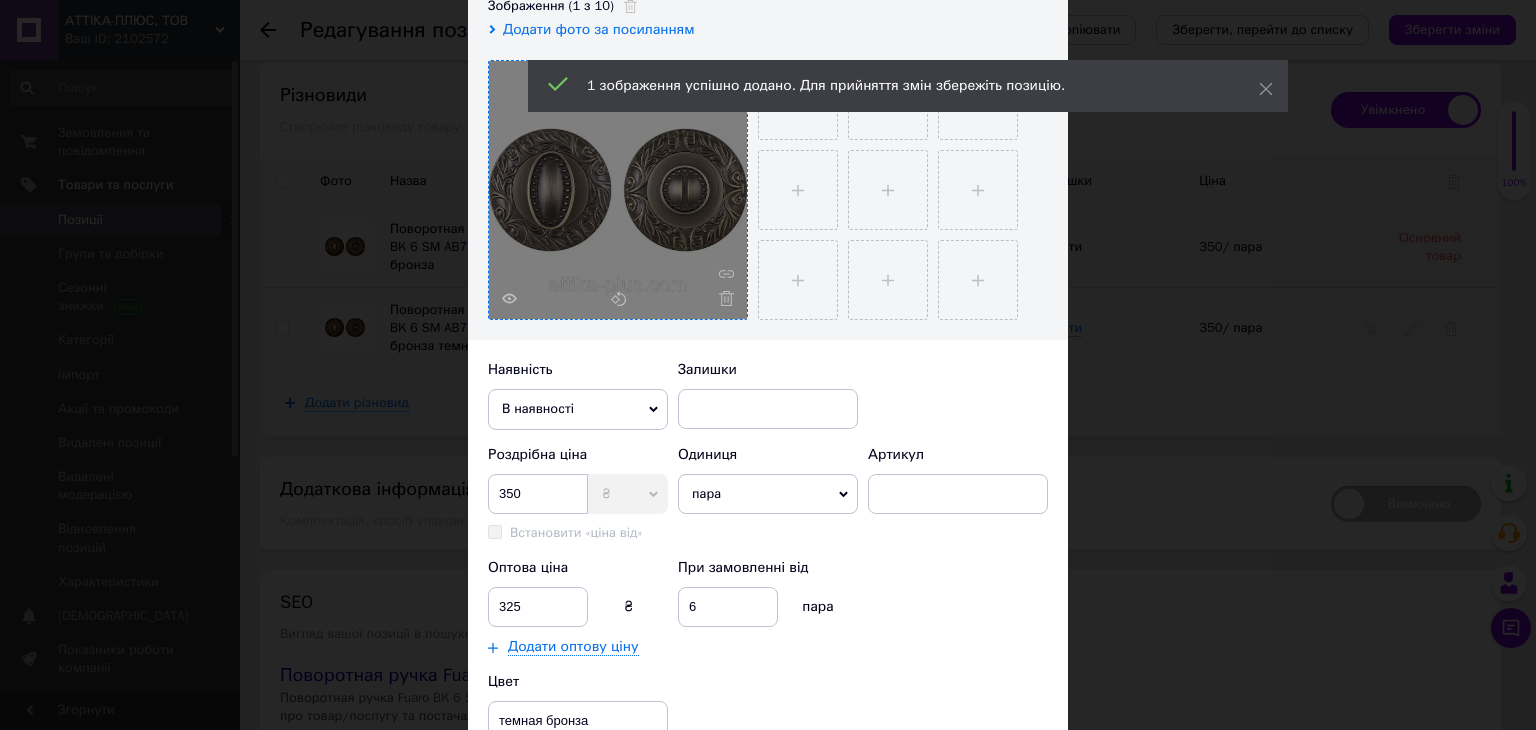 click on "1 зображення успішно додано. Для прийняття змін збережіть позицію." at bounding box center (908, 86) 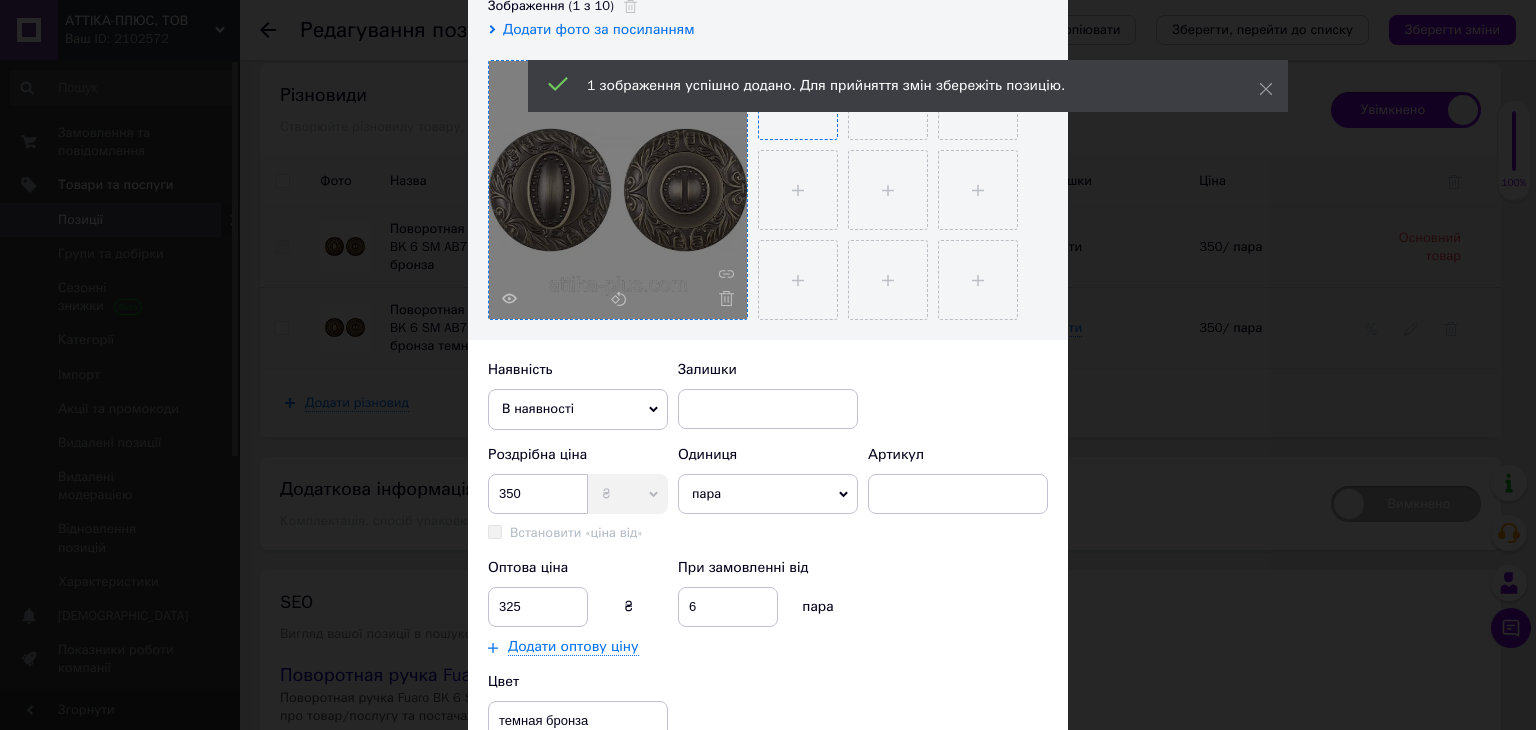 click at bounding box center [798, 100] 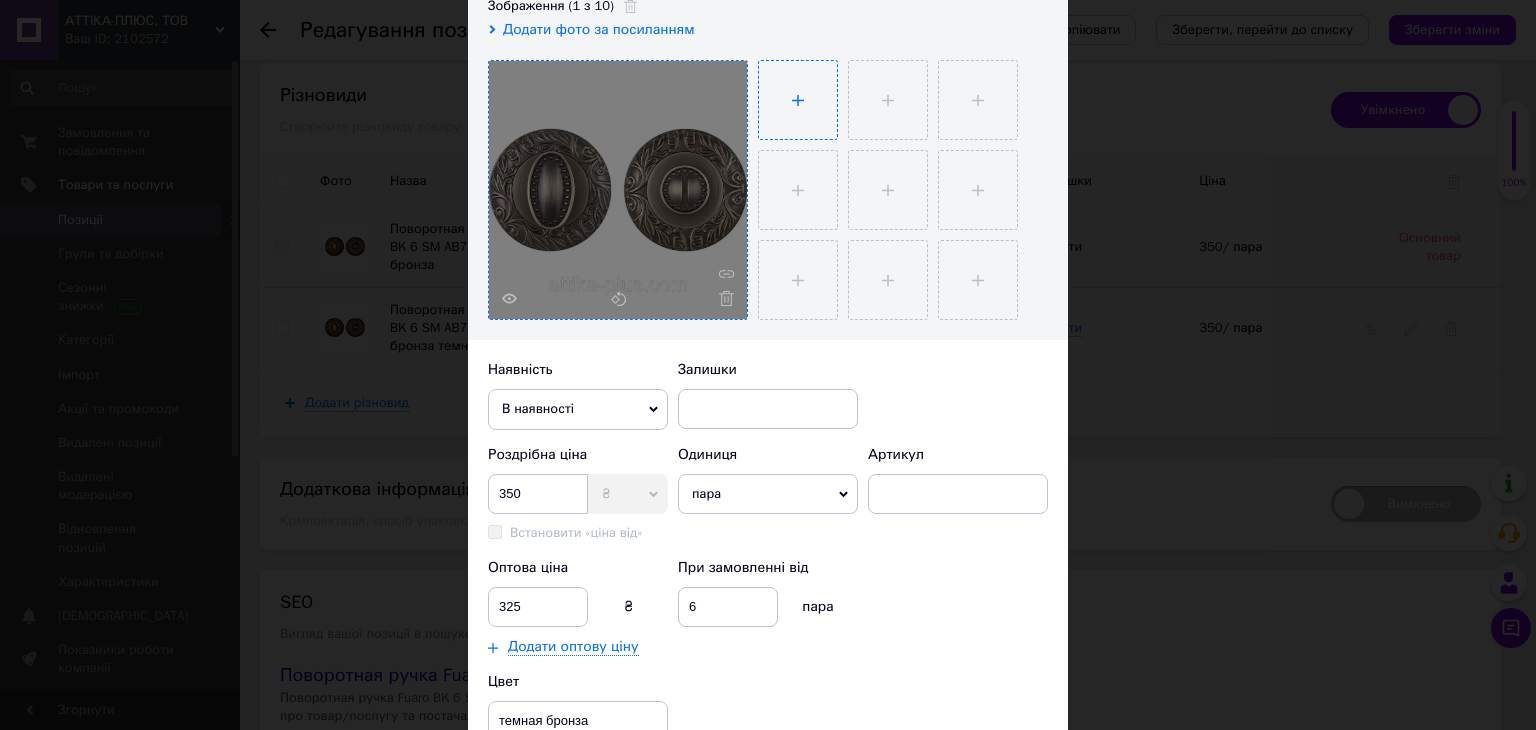 type on "C:\fakepath\922806513_w640_h640_922806513.webp" 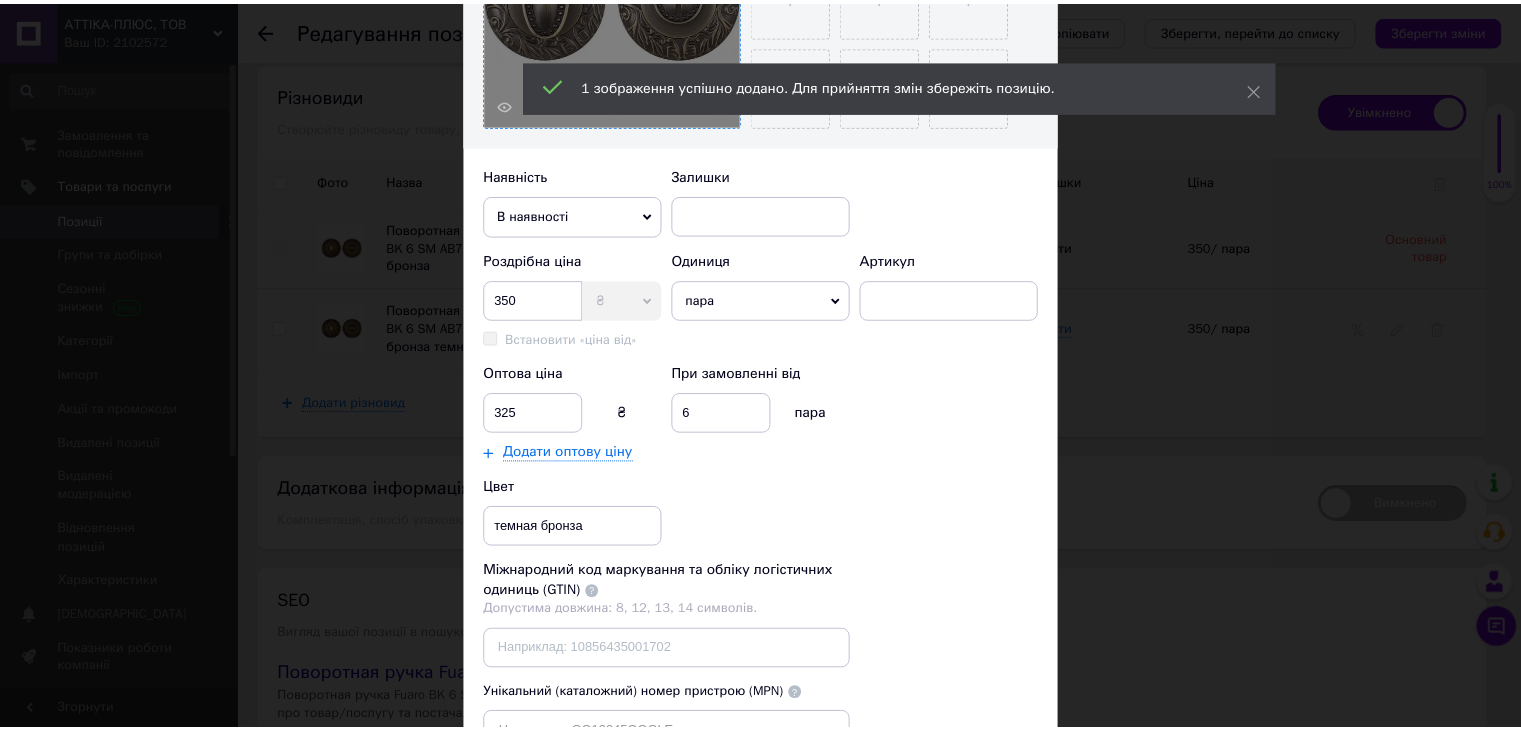 scroll, scrollTop: 694, scrollLeft: 0, axis: vertical 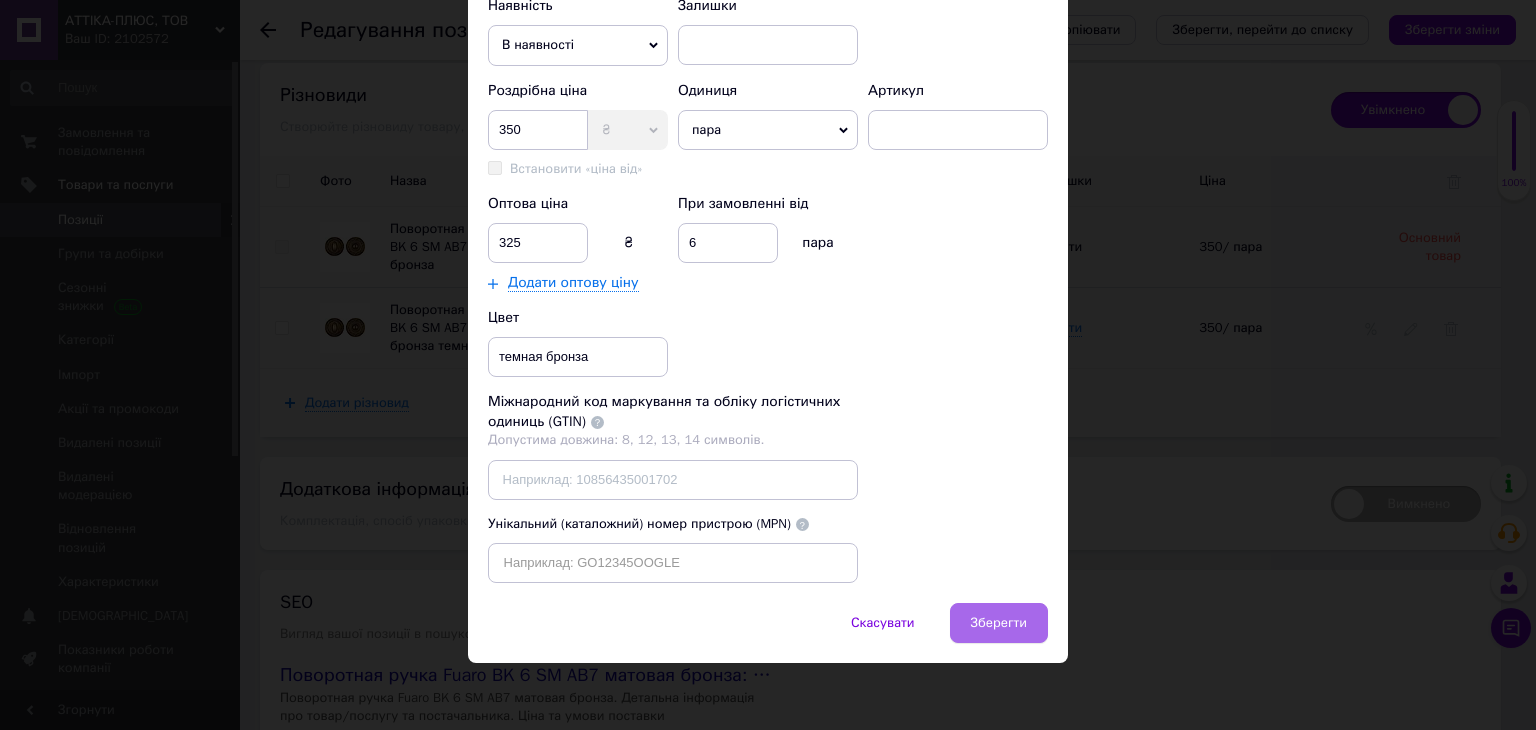 click on "Зберегти" at bounding box center [999, 623] 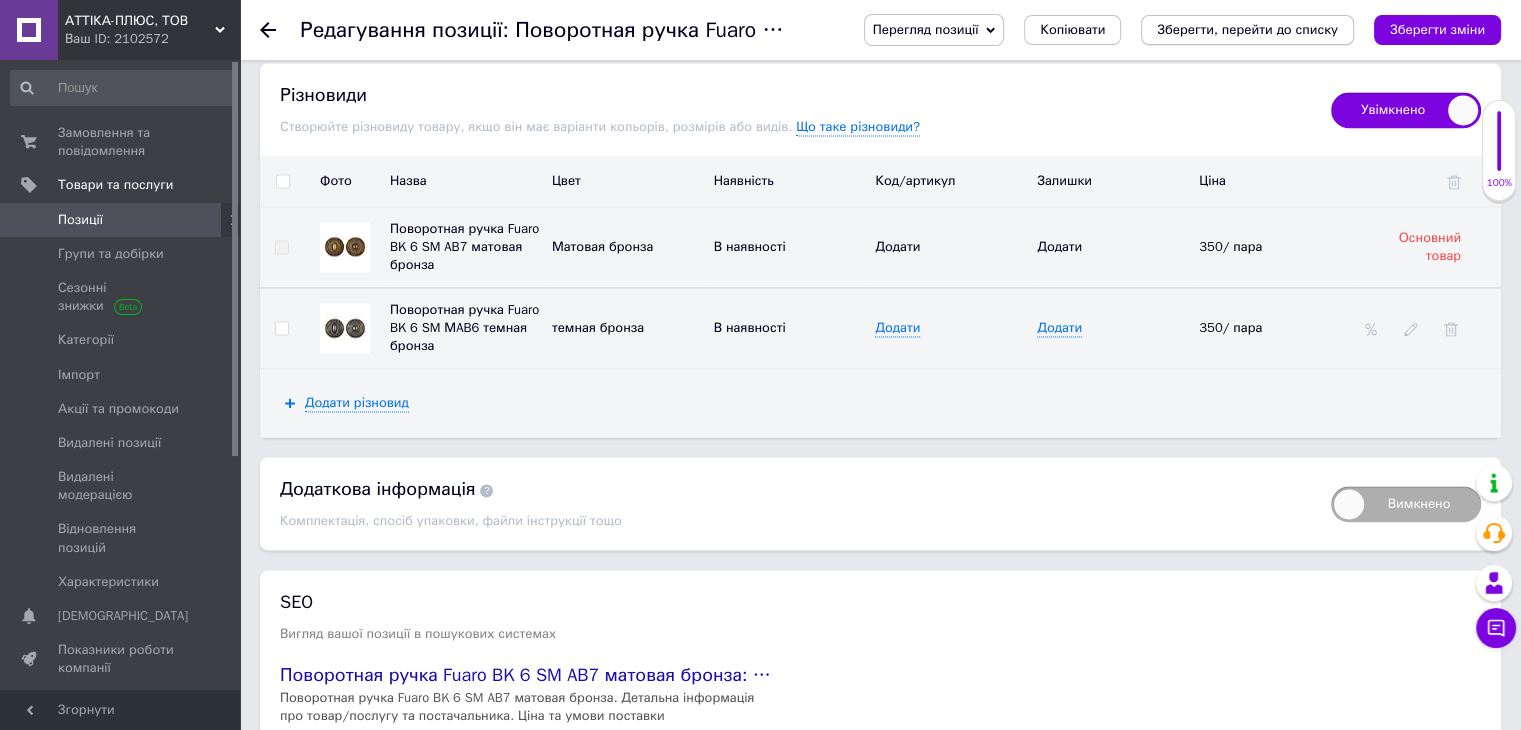 click on "Зберегти, перейти до списку" at bounding box center (1247, 29) 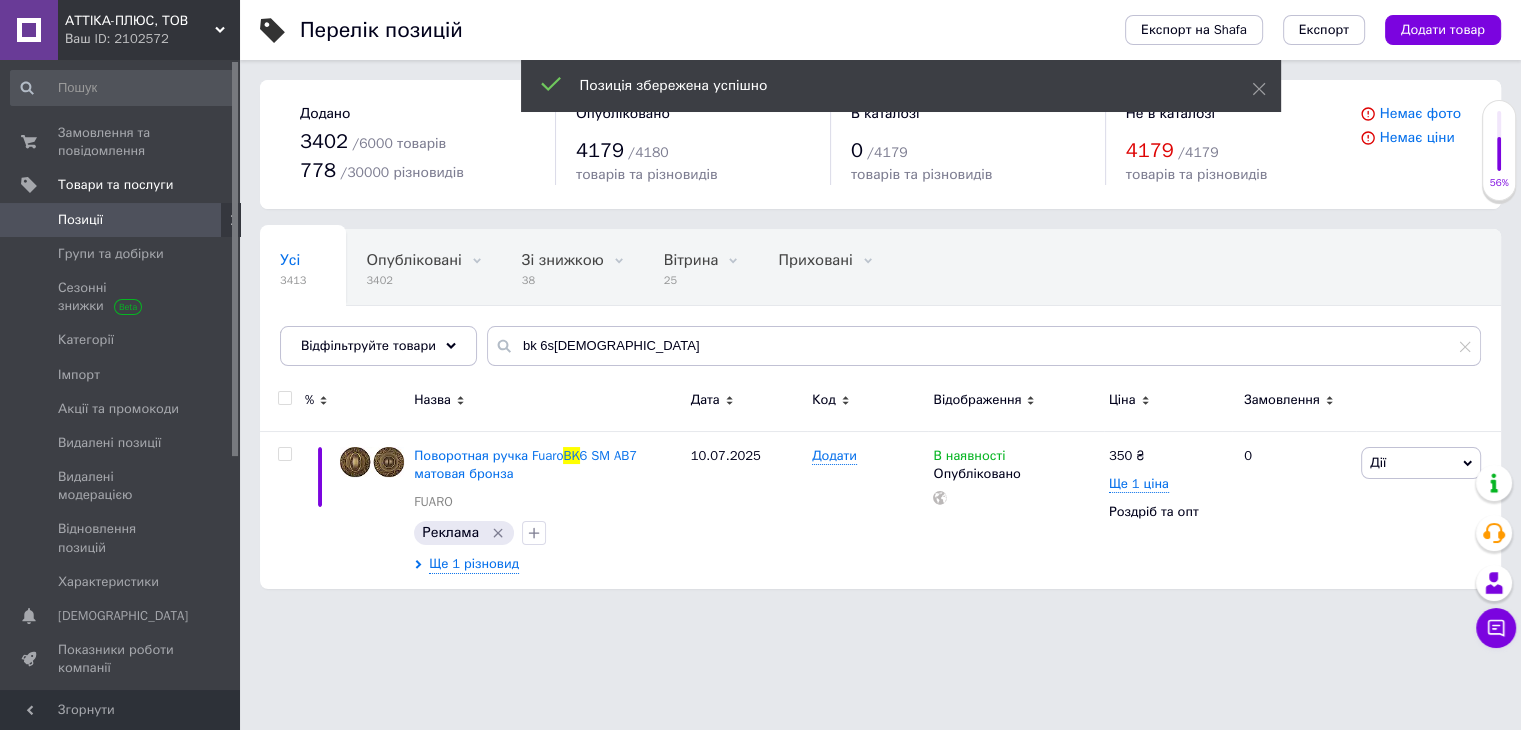 scroll, scrollTop: 0, scrollLeft: 0, axis: both 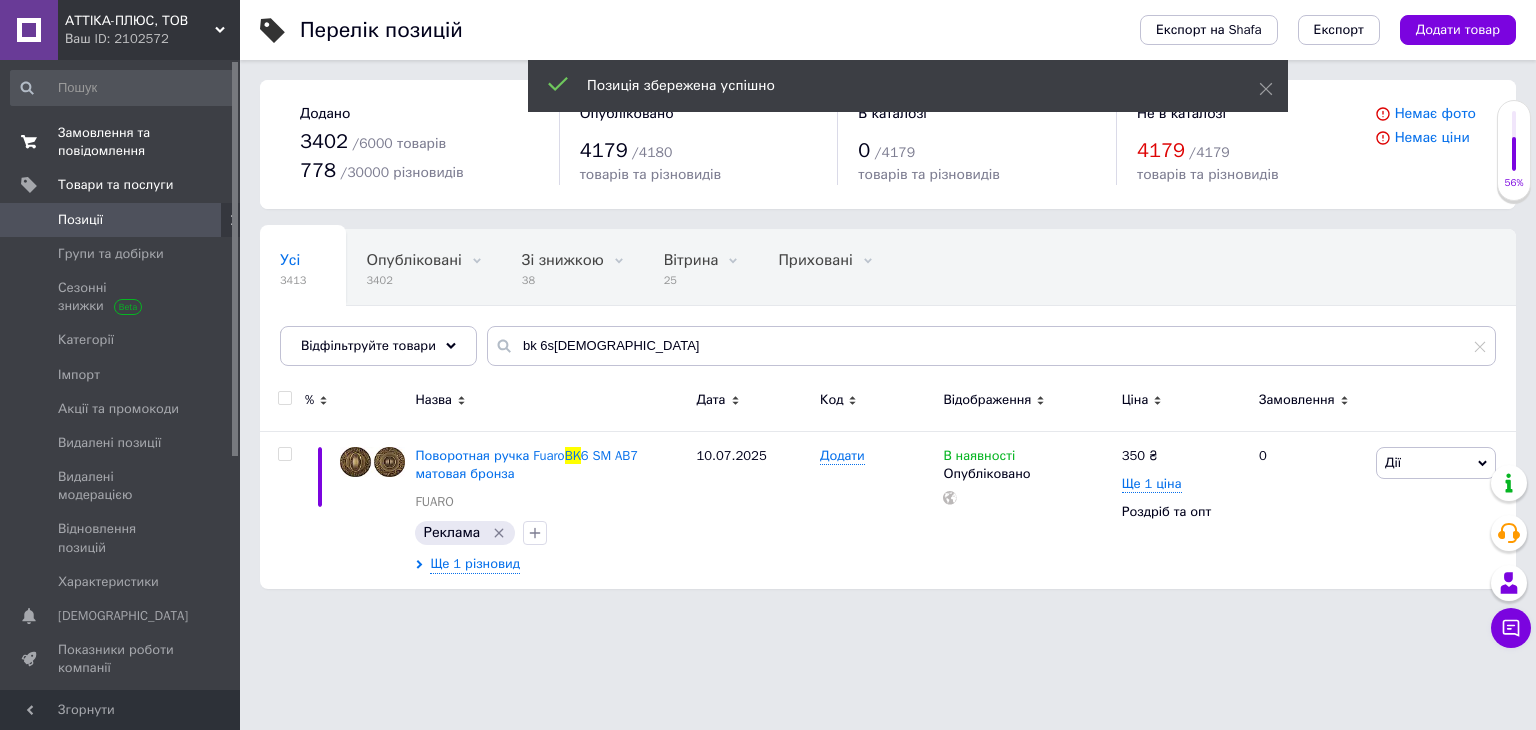 click on "Замовлення та повідомлення" at bounding box center [121, 142] 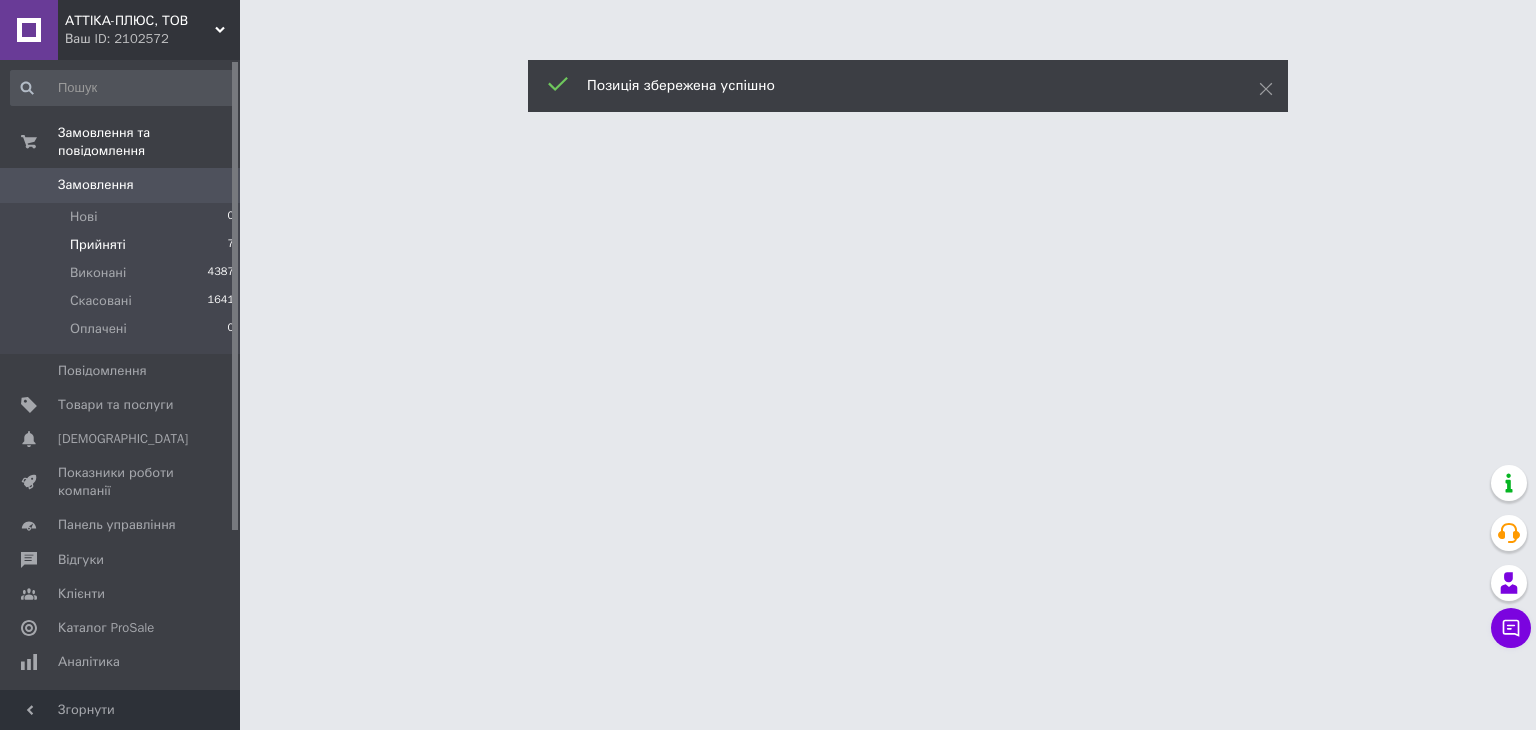 click on "Прийняті 7" at bounding box center (123, 245) 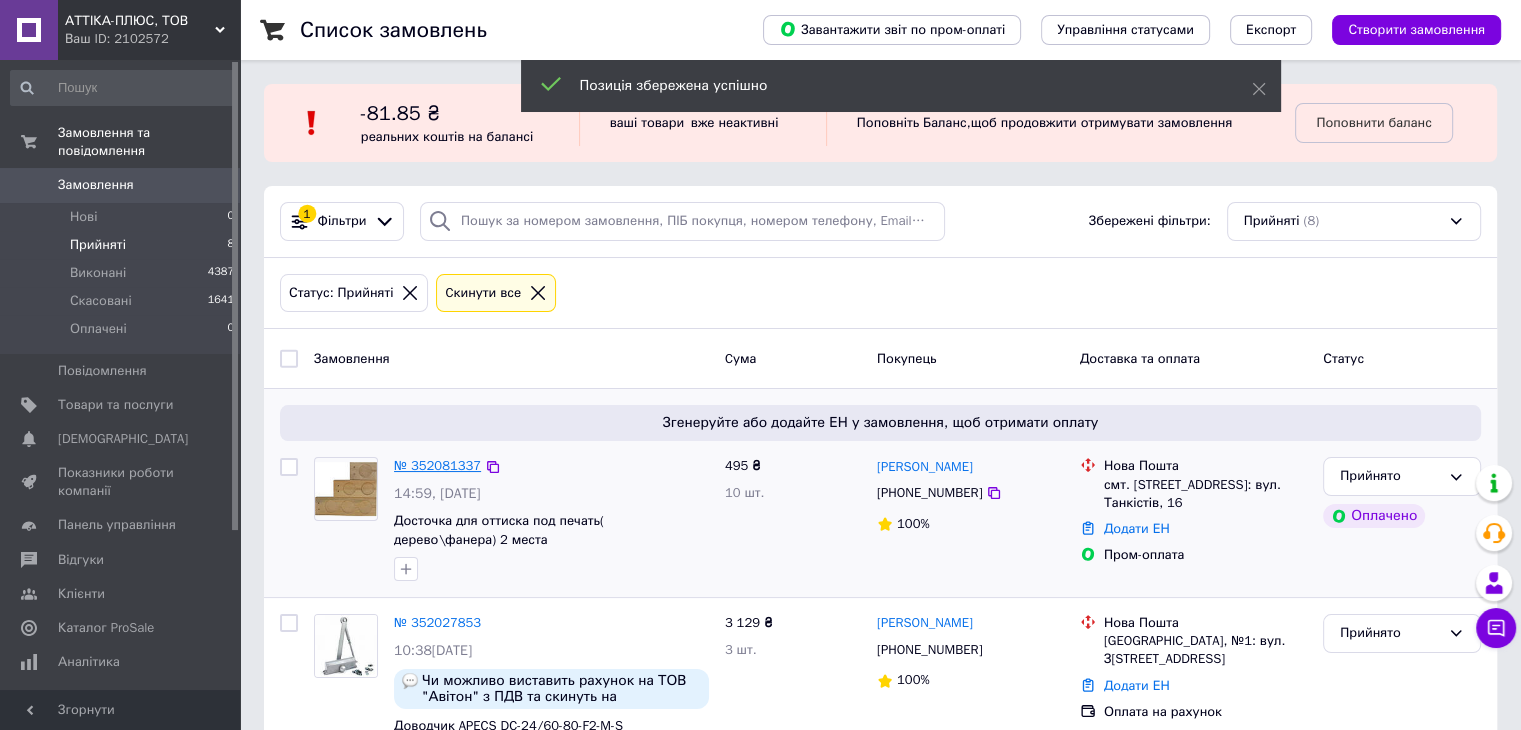 click on "№ 352081337" at bounding box center [437, 465] 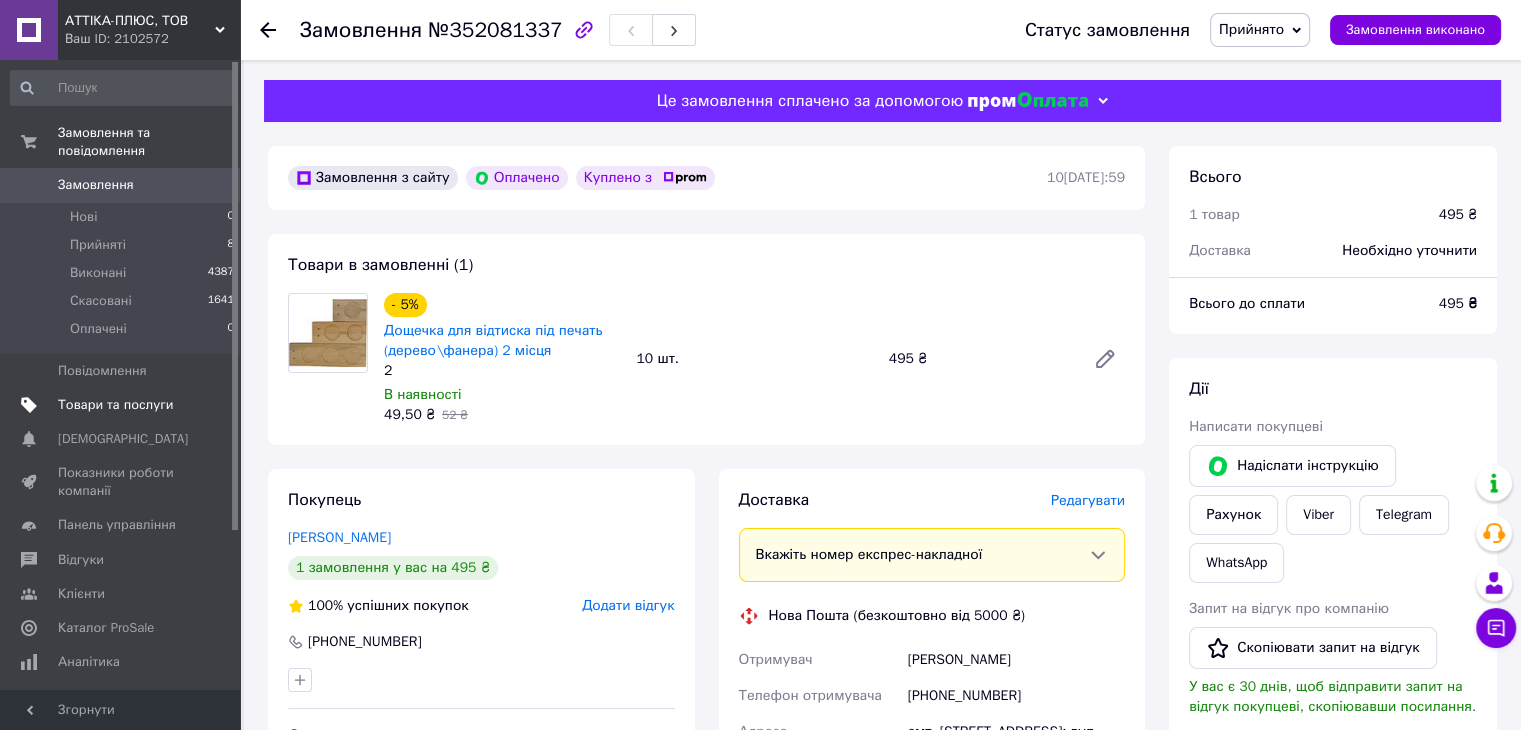click on "Товари та послуги" at bounding box center [115, 405] 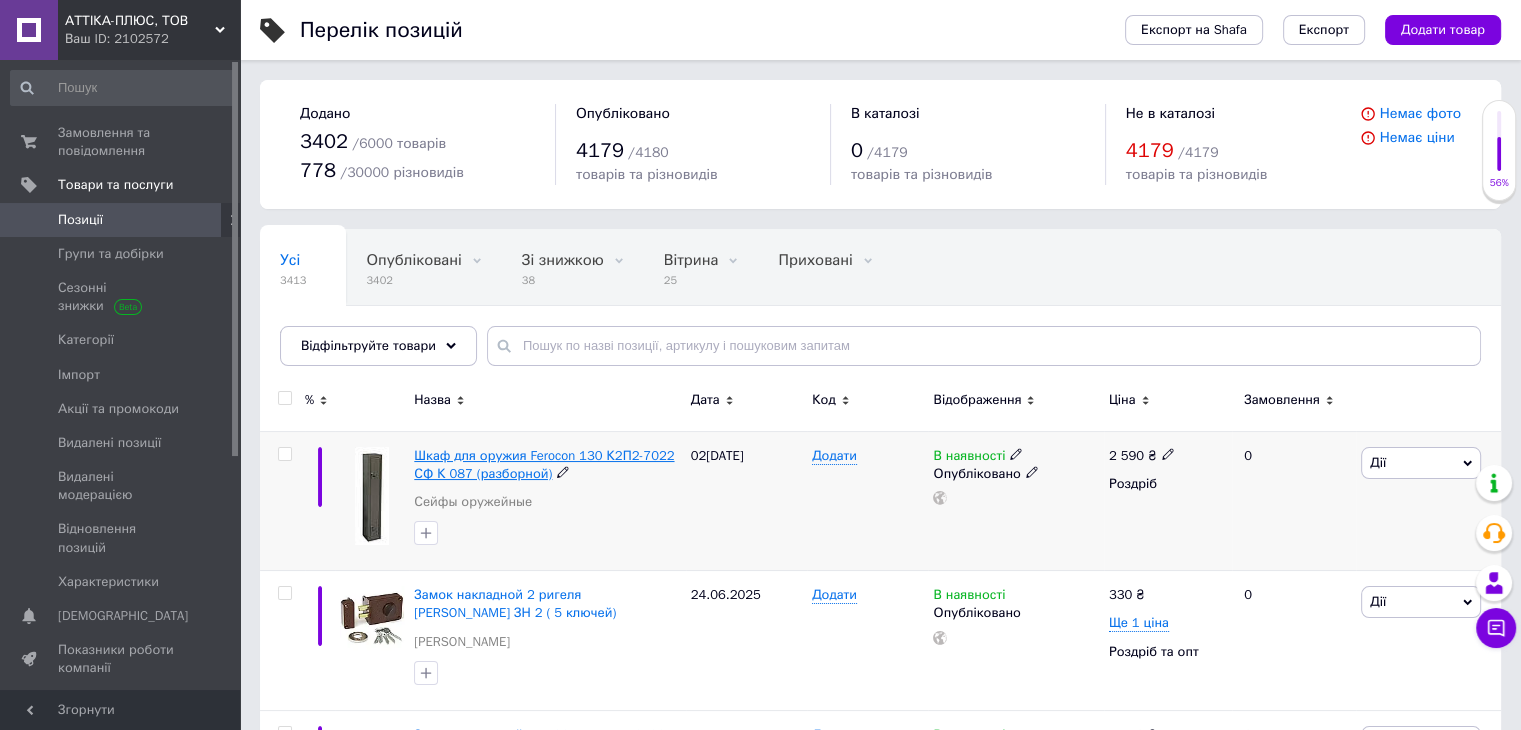 click on "Шкаф для оружия Ferocon 130 К2П2-7022 СФ К 087 (разборной)" at bounding box center (544, 464) 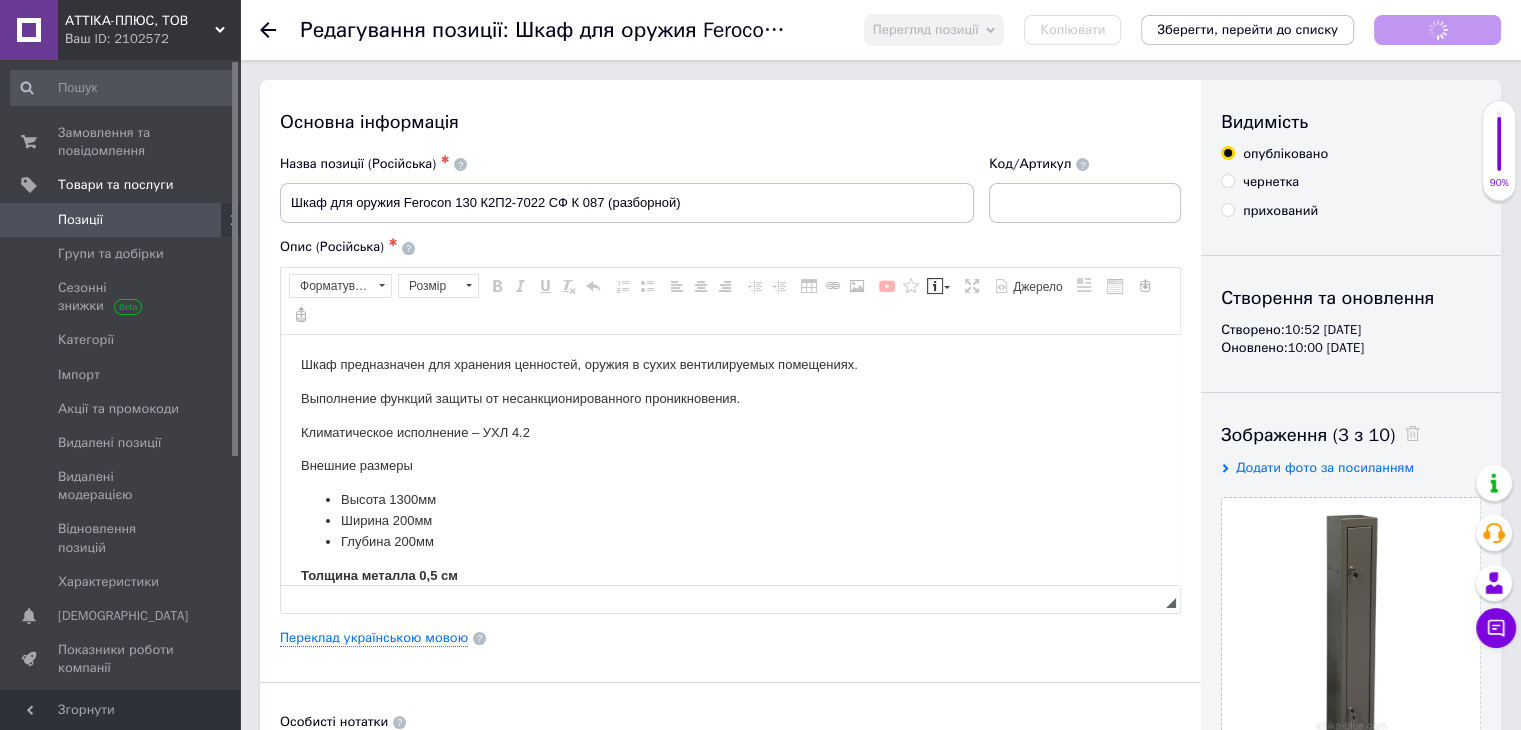 scroll, scrollTop: 0, scrollLeft: 0, axis: both 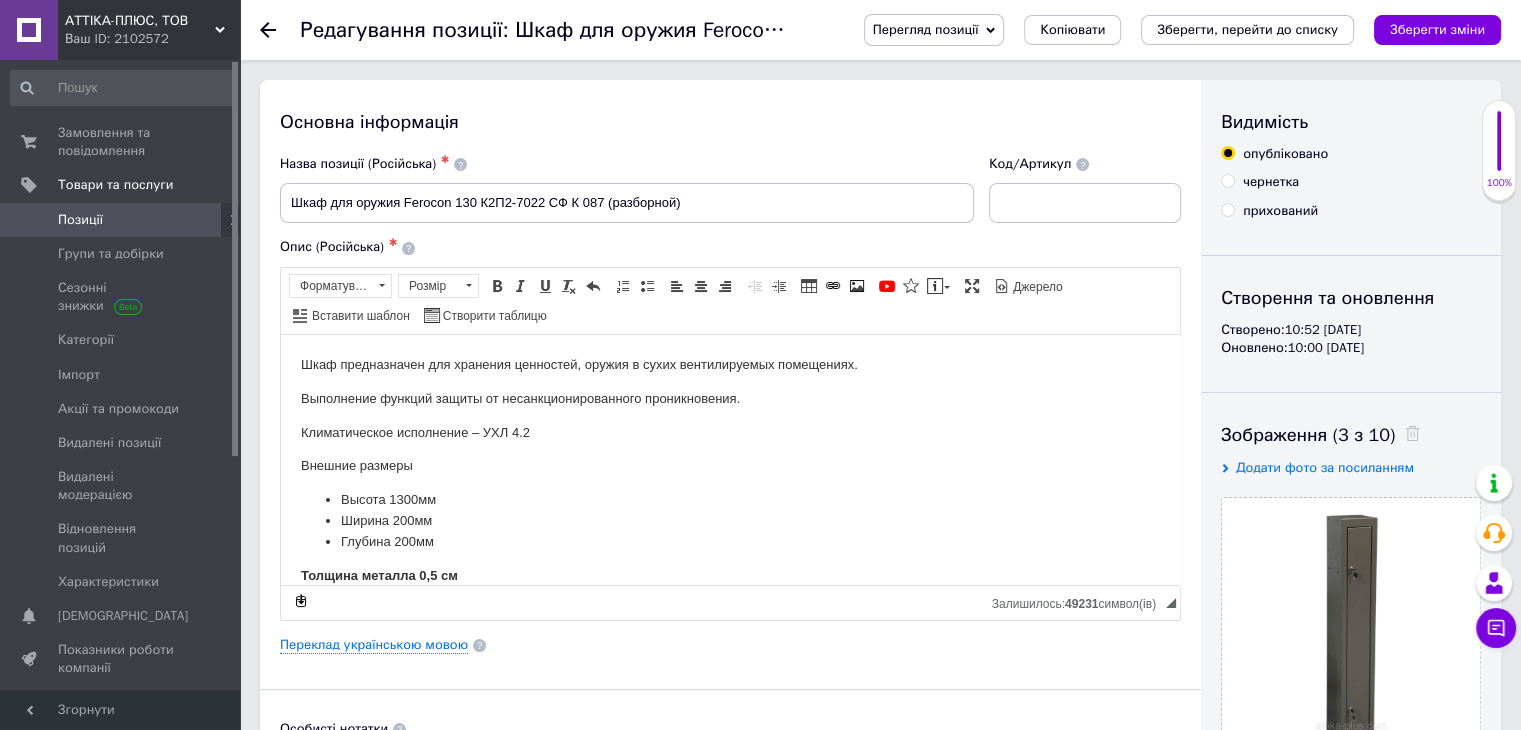 click on "Перегляд позиції" at bounding box center [926, 29] 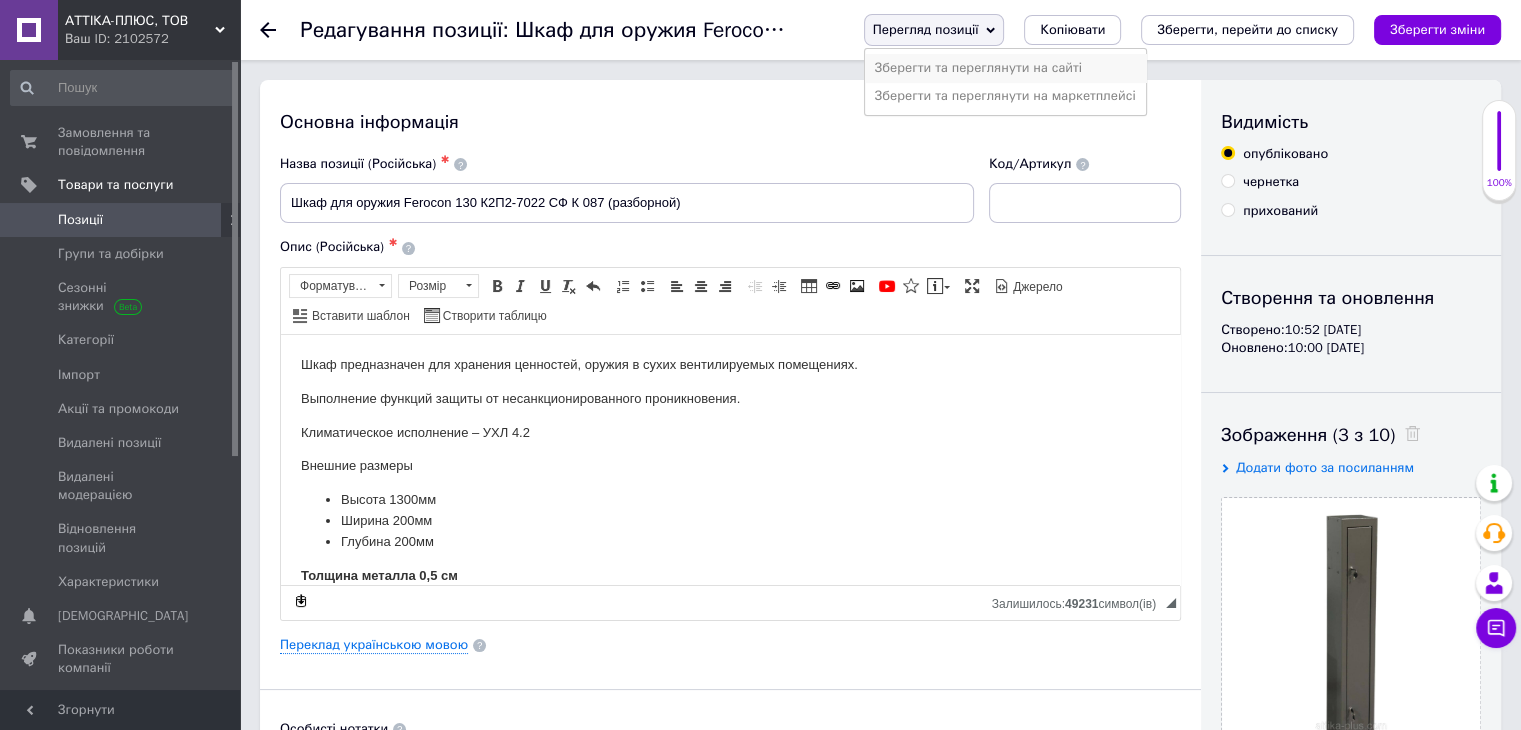 click on "Зберегти та переглянути на сайті" at bounding box center (1005, 68) 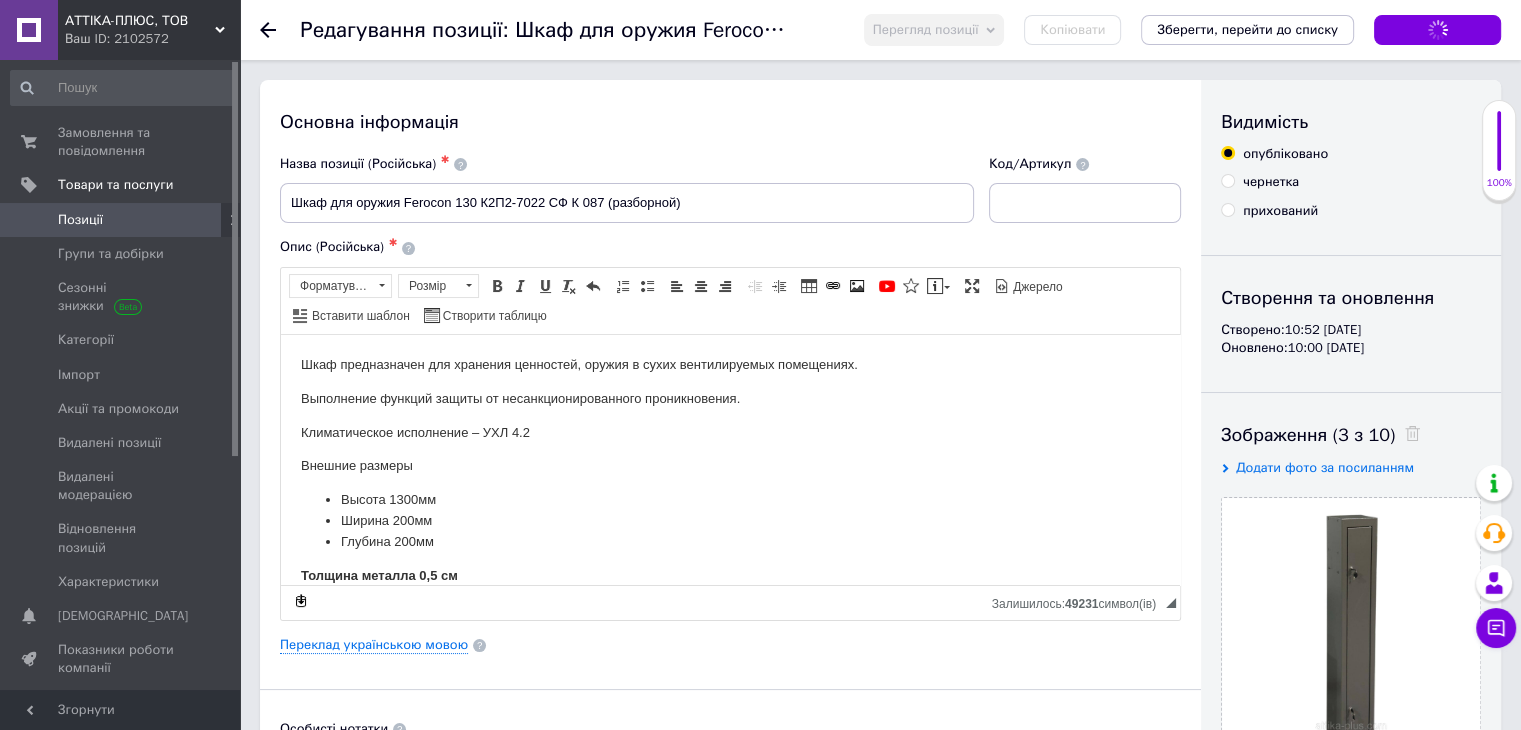 checkbox on "true" 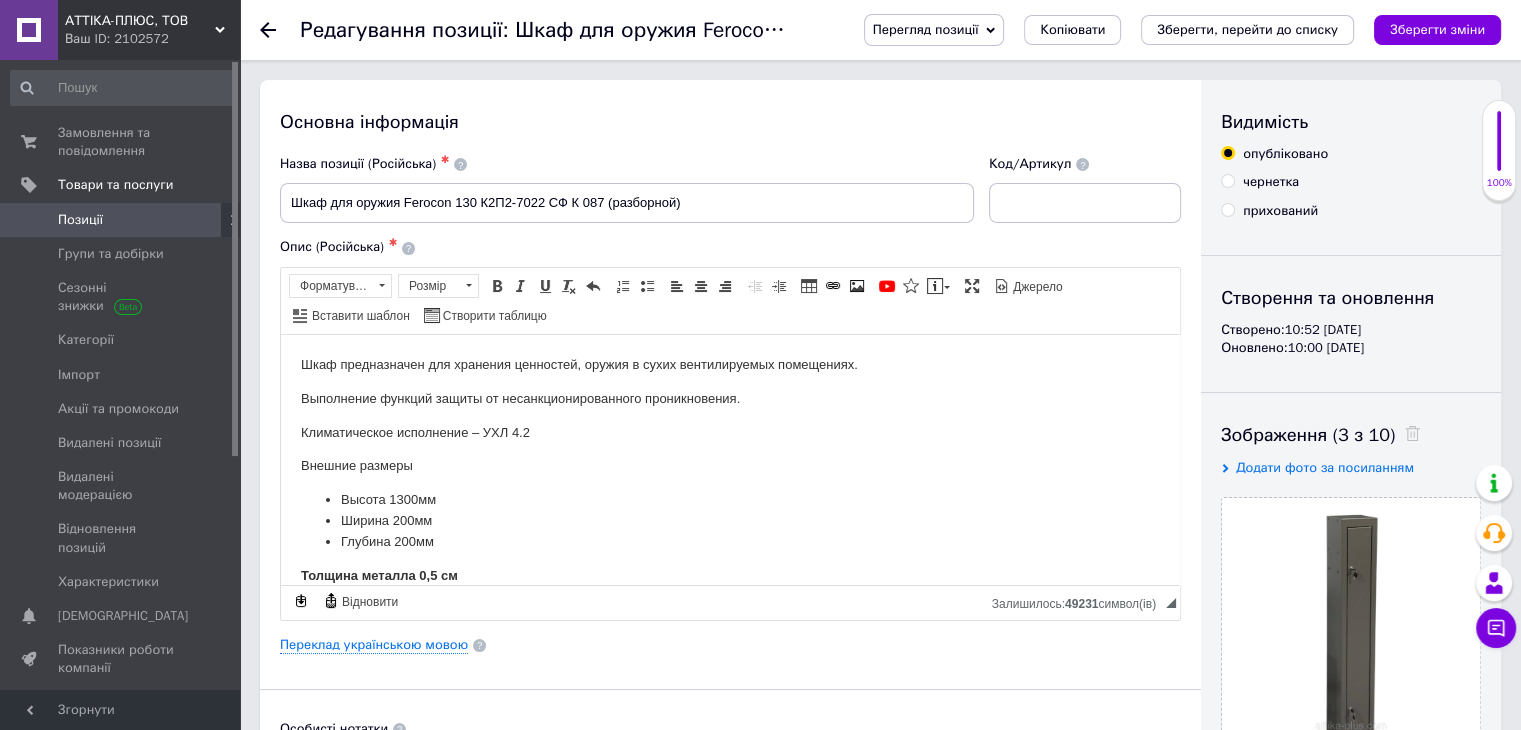 click on "Позиції" at bounding box center [121, 220] 